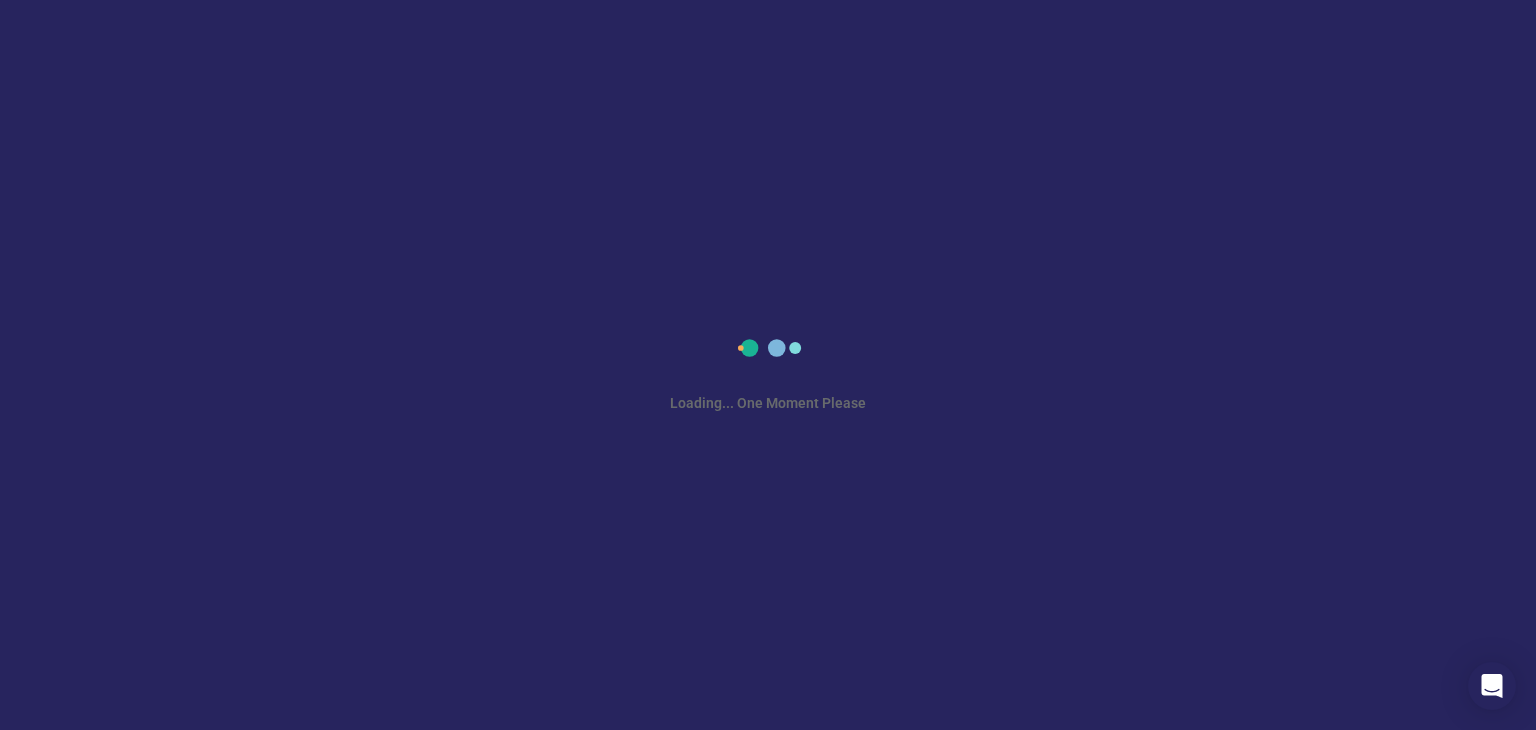 scroll, scrollTop: 0, scrollLeft: 0, axis: both 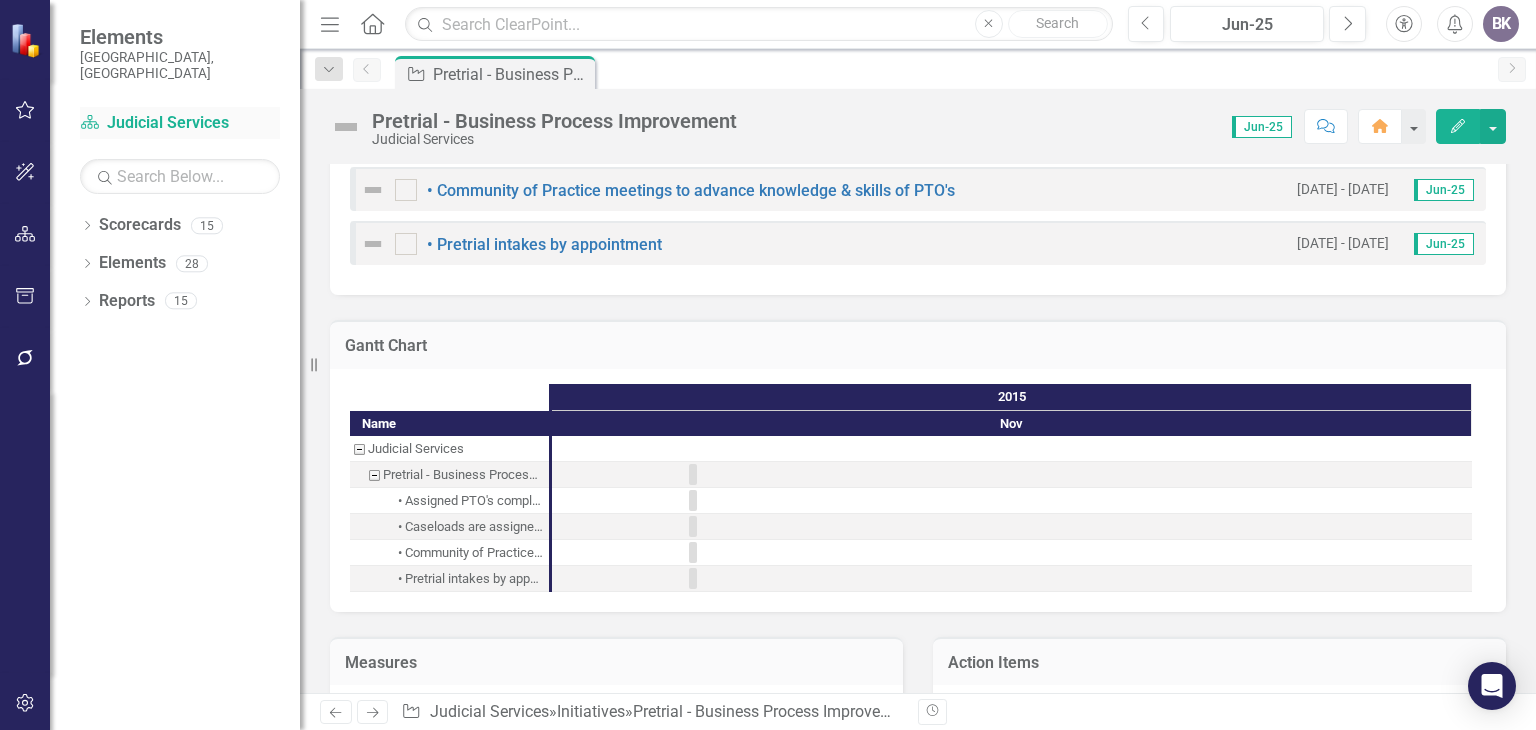click on "Scorecard Judicial Services" at bounding box center (180, 123) 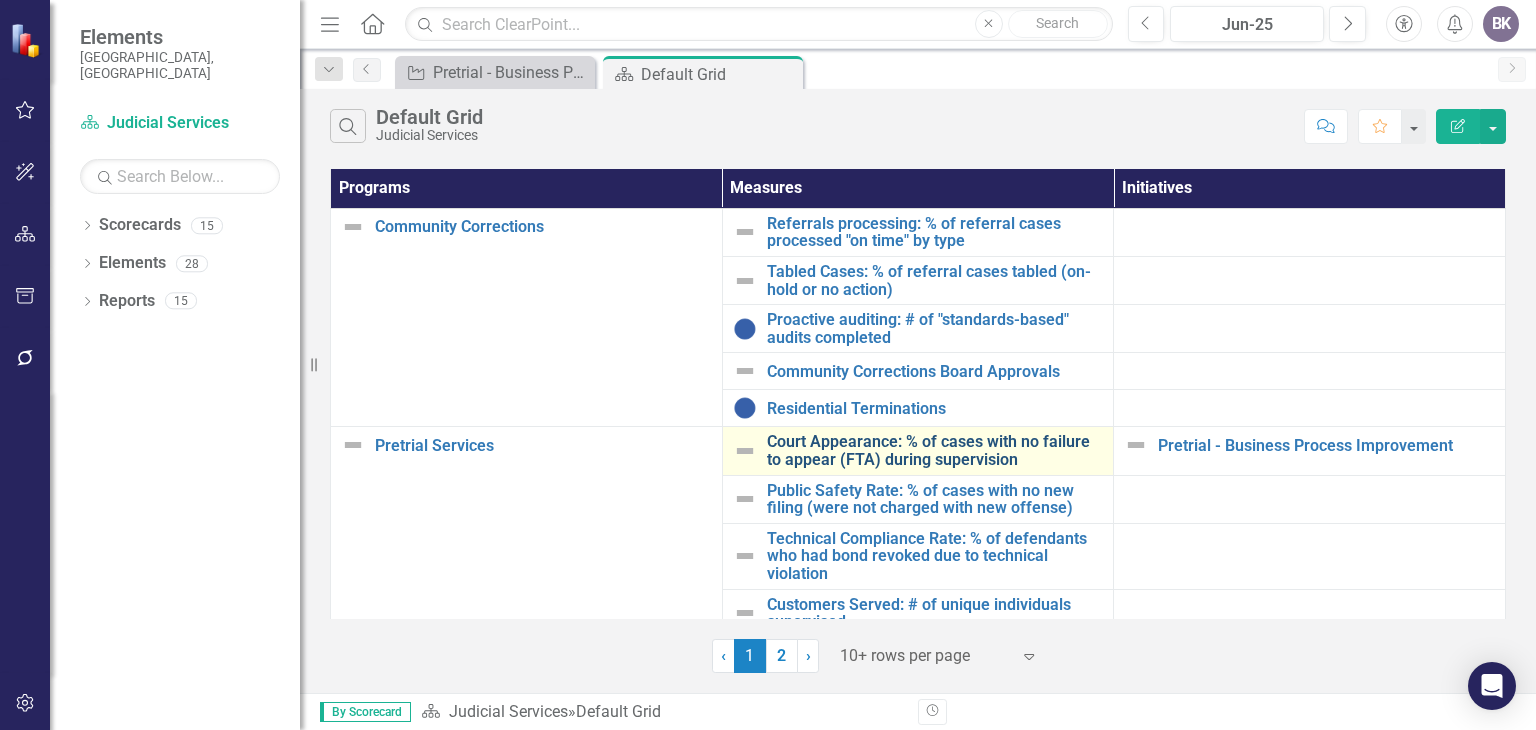 click on "Court Appearance: % of cases with no failure to appear (FTA) during supervision" at bounding box center (935, 450) 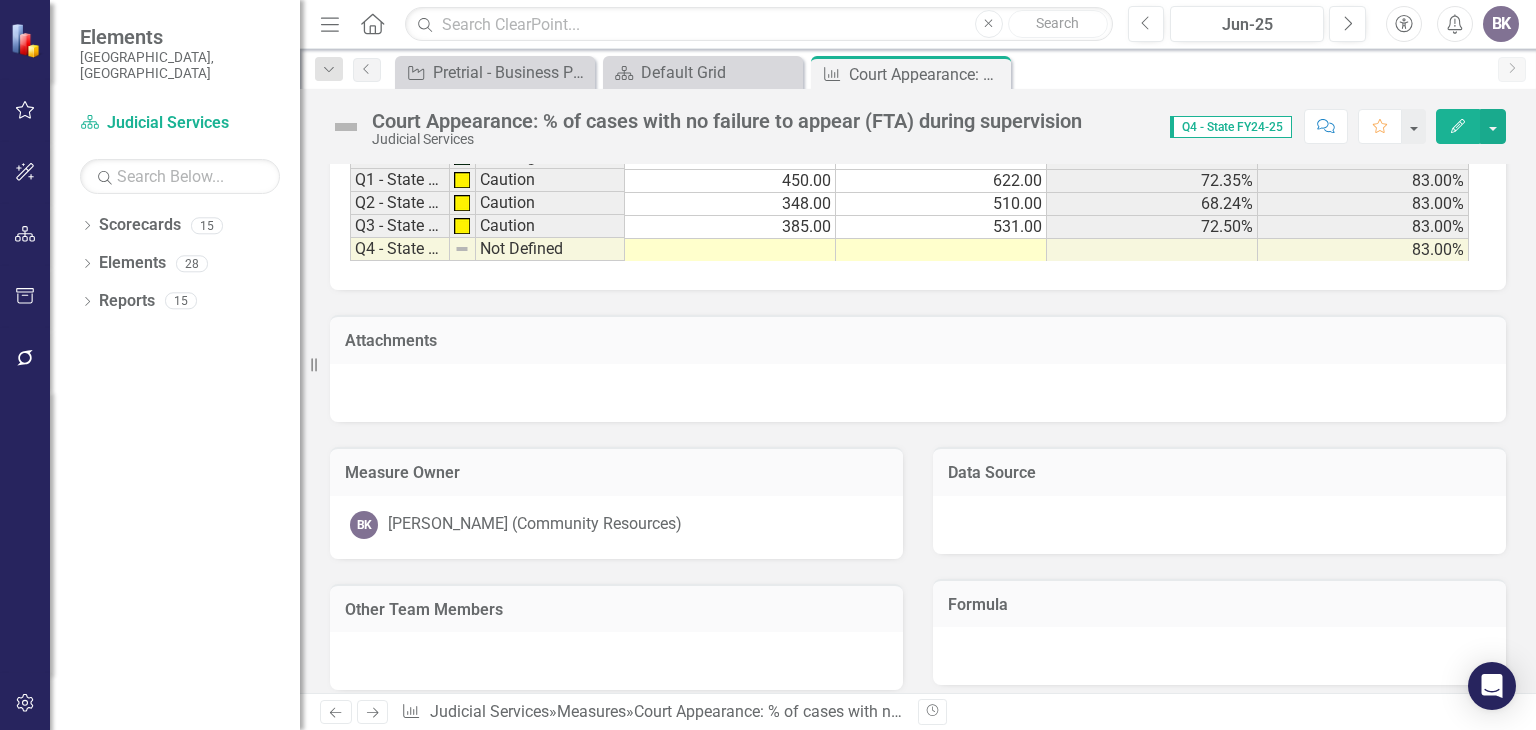 scroll, scrollTop: 1600, scrollLeft: 0, axis: vertical 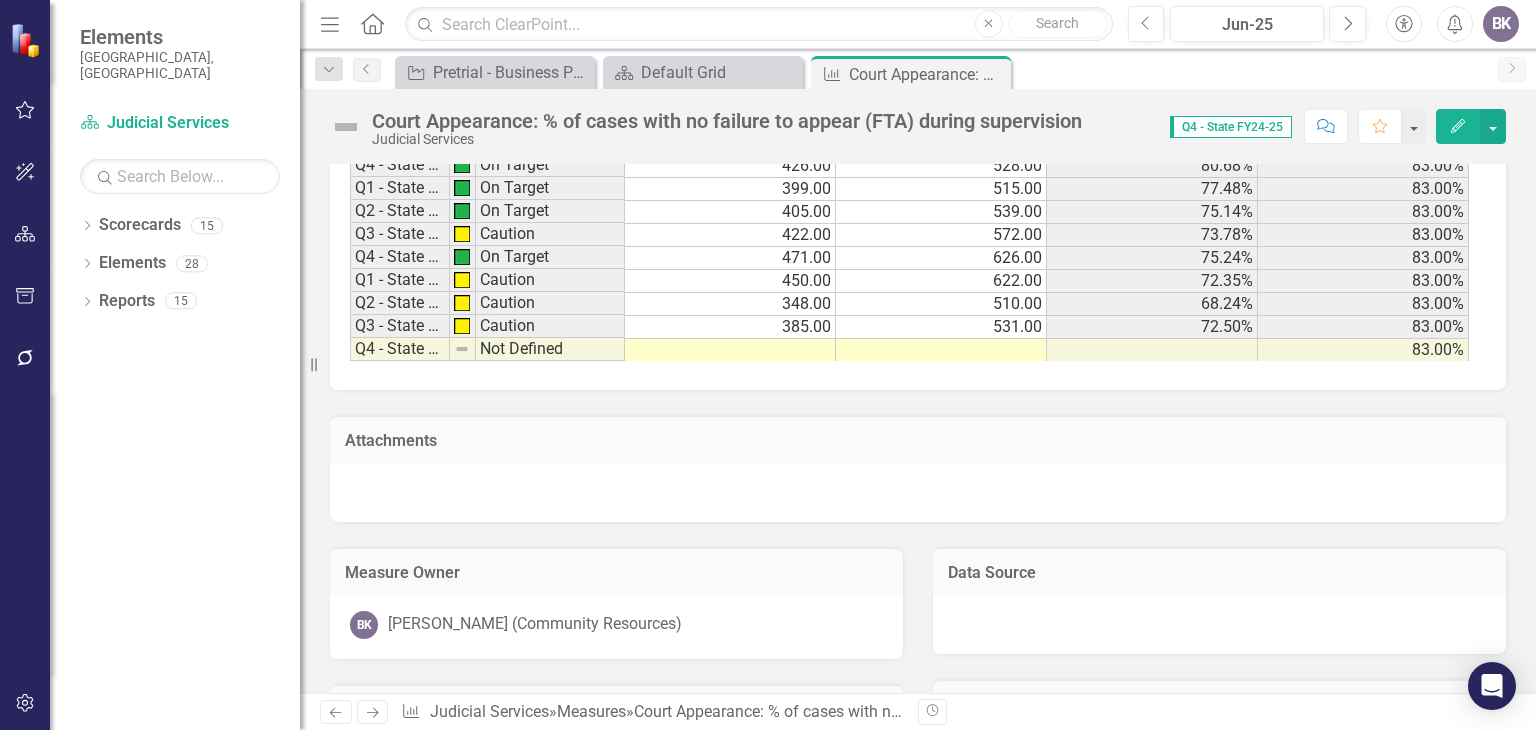 click at bounding box center [941, 350] 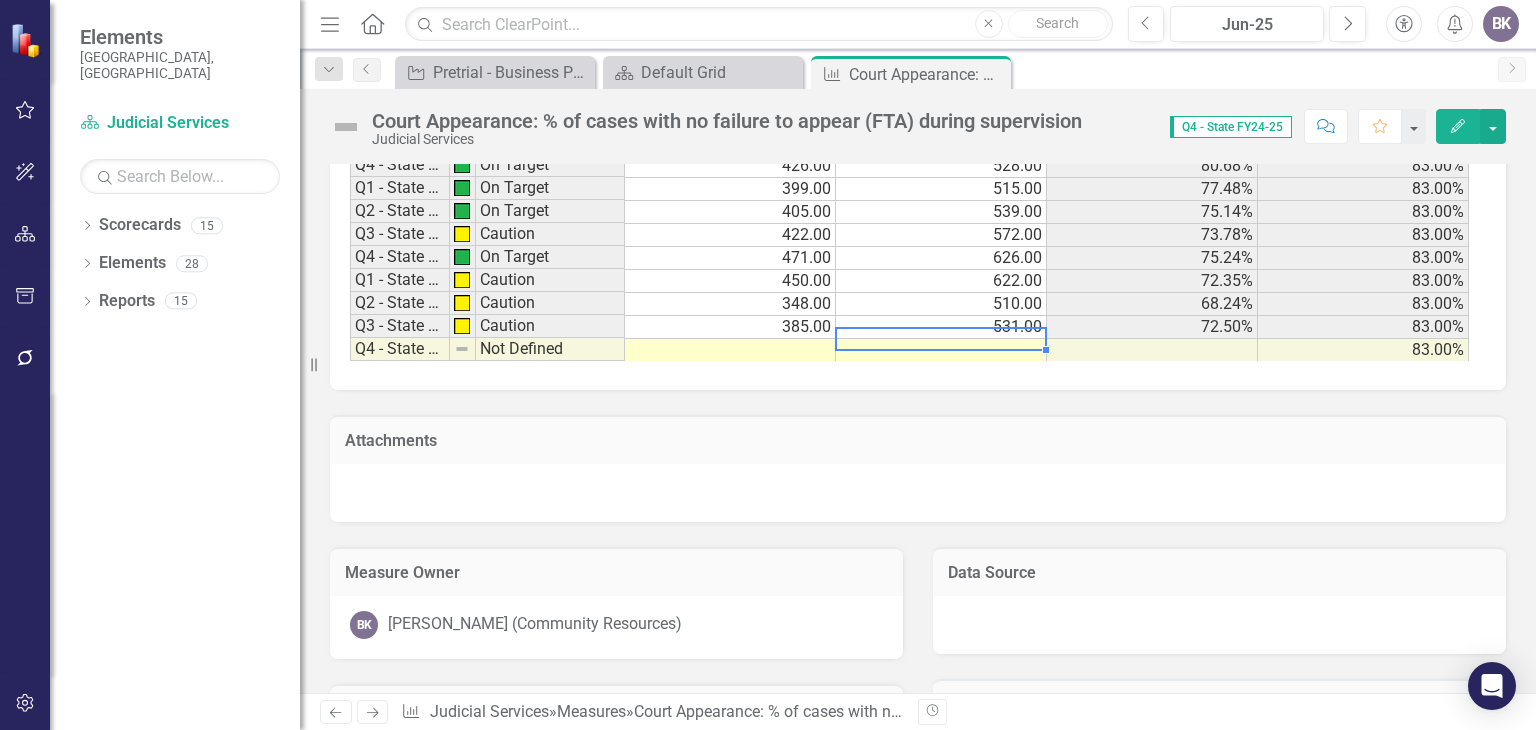 click at bounding box center (941, 350) 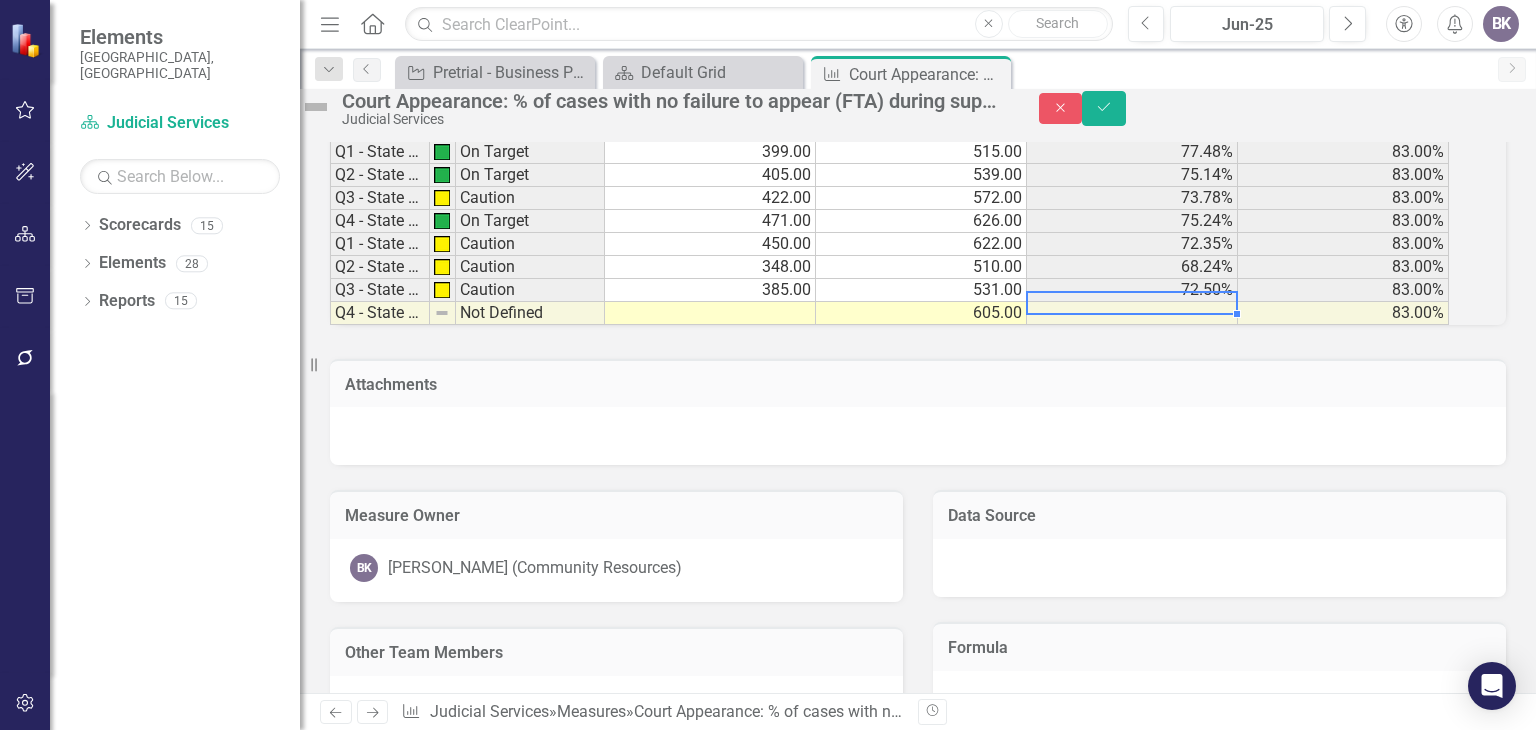 type on "605" 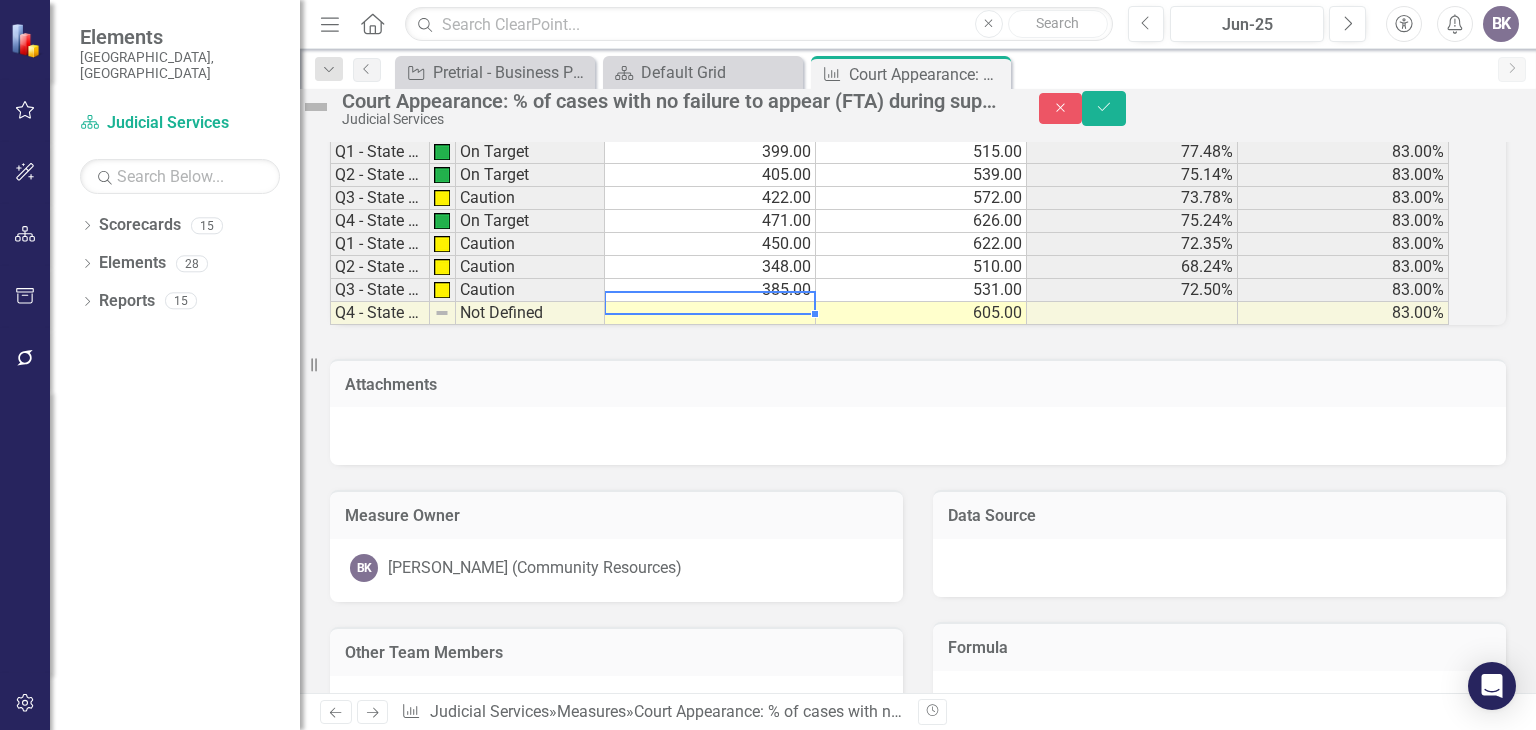 click at bounding box center [710, 313] 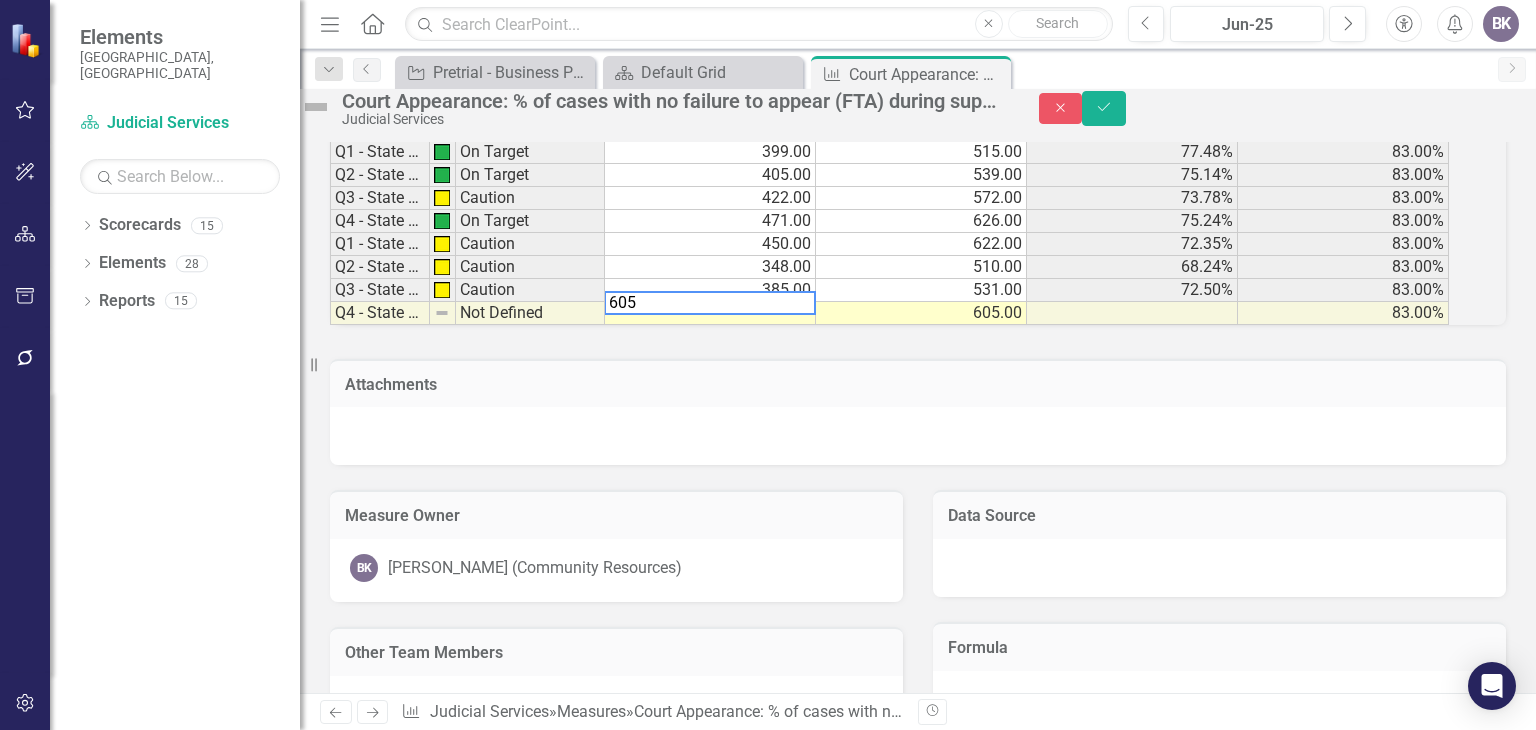click on "605" at bounding box center [710, 303] 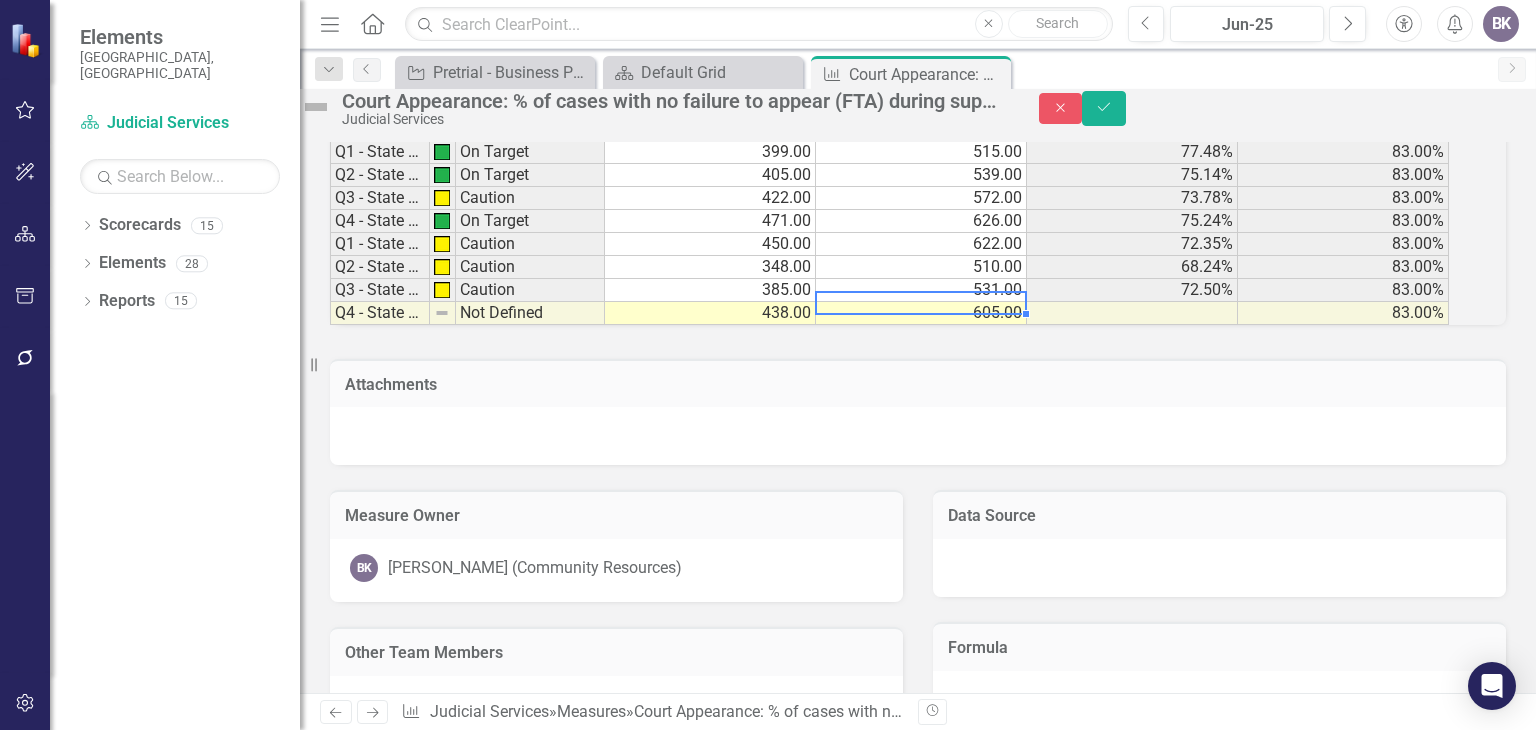 type on "605" 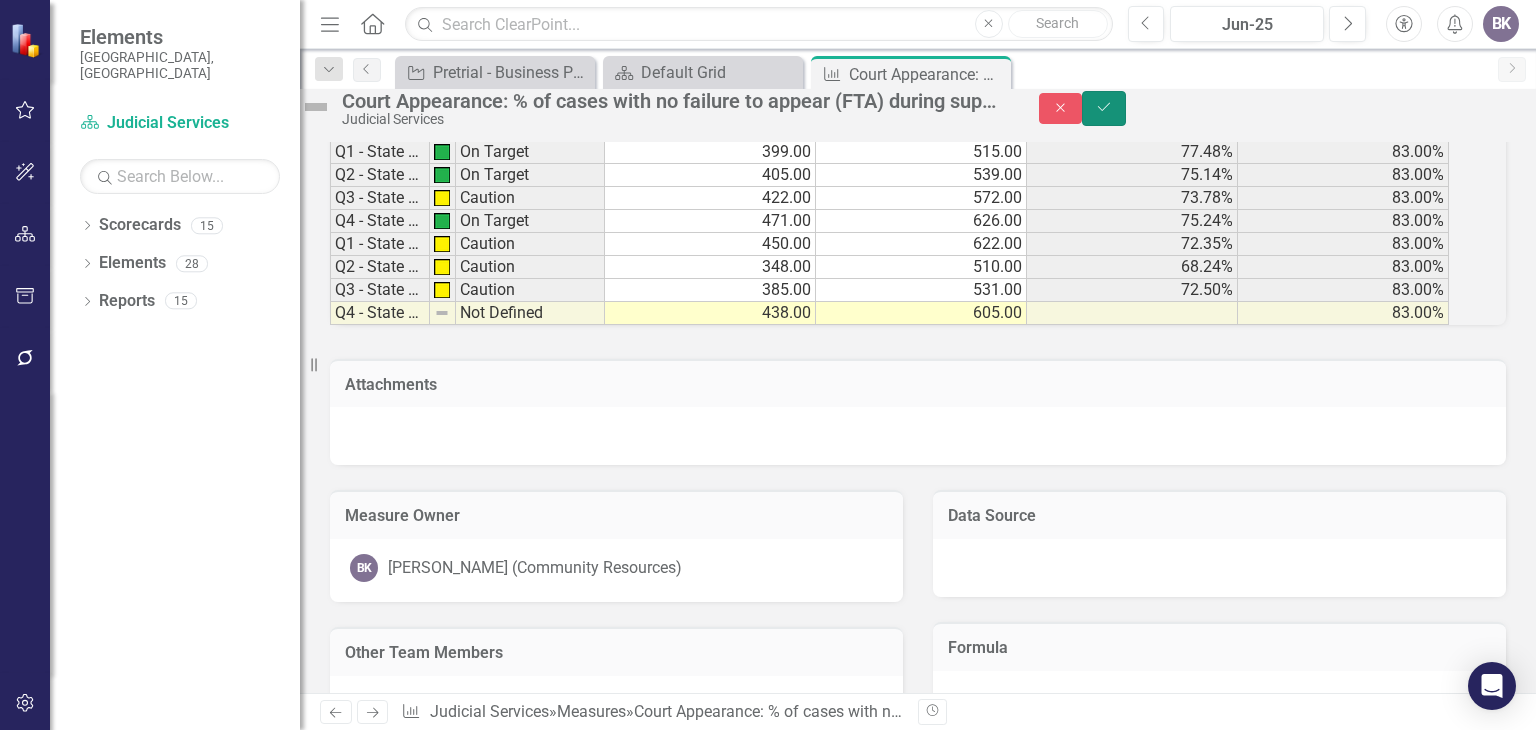 click on "Save" 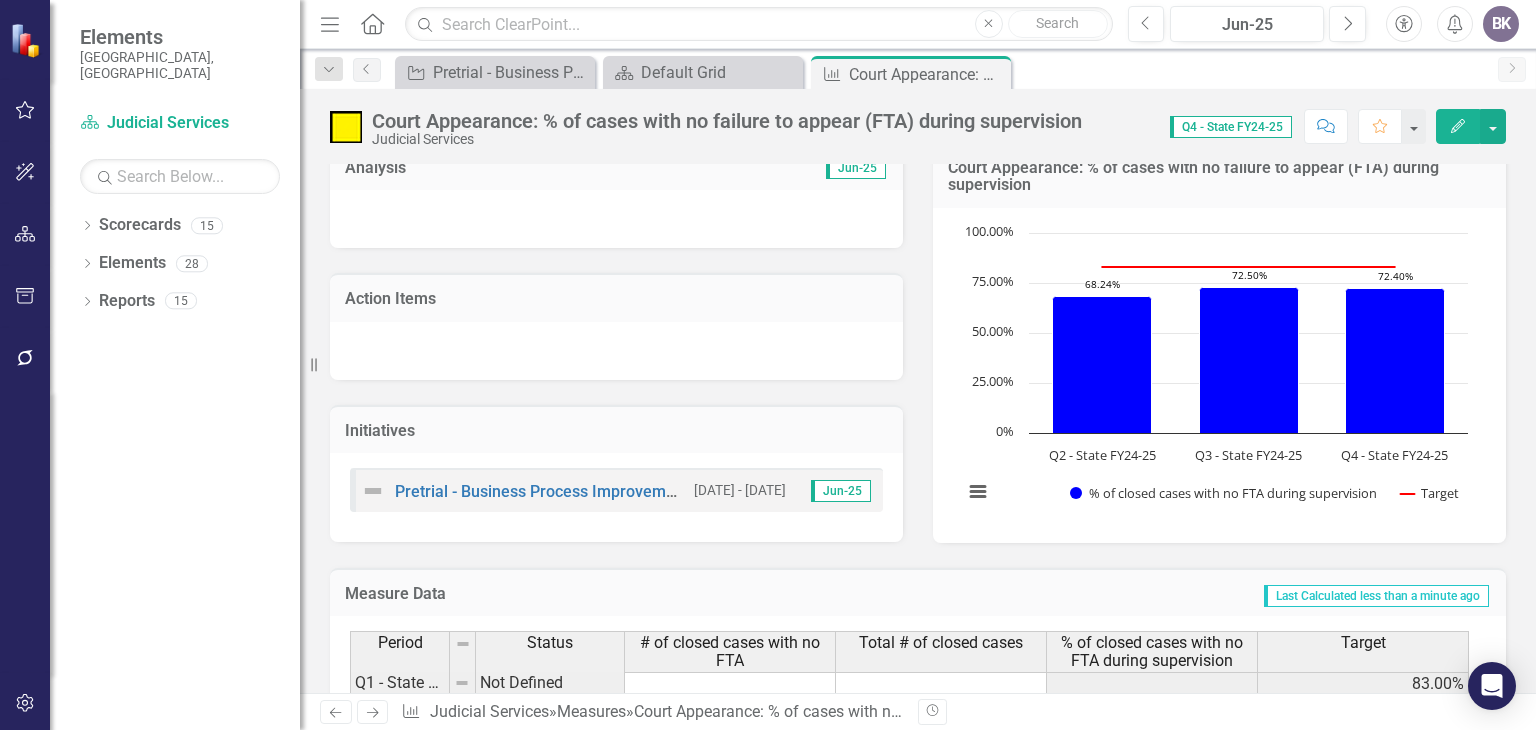 scroll, scrollTop: 100, scrollLeft: 0, axis: vertical 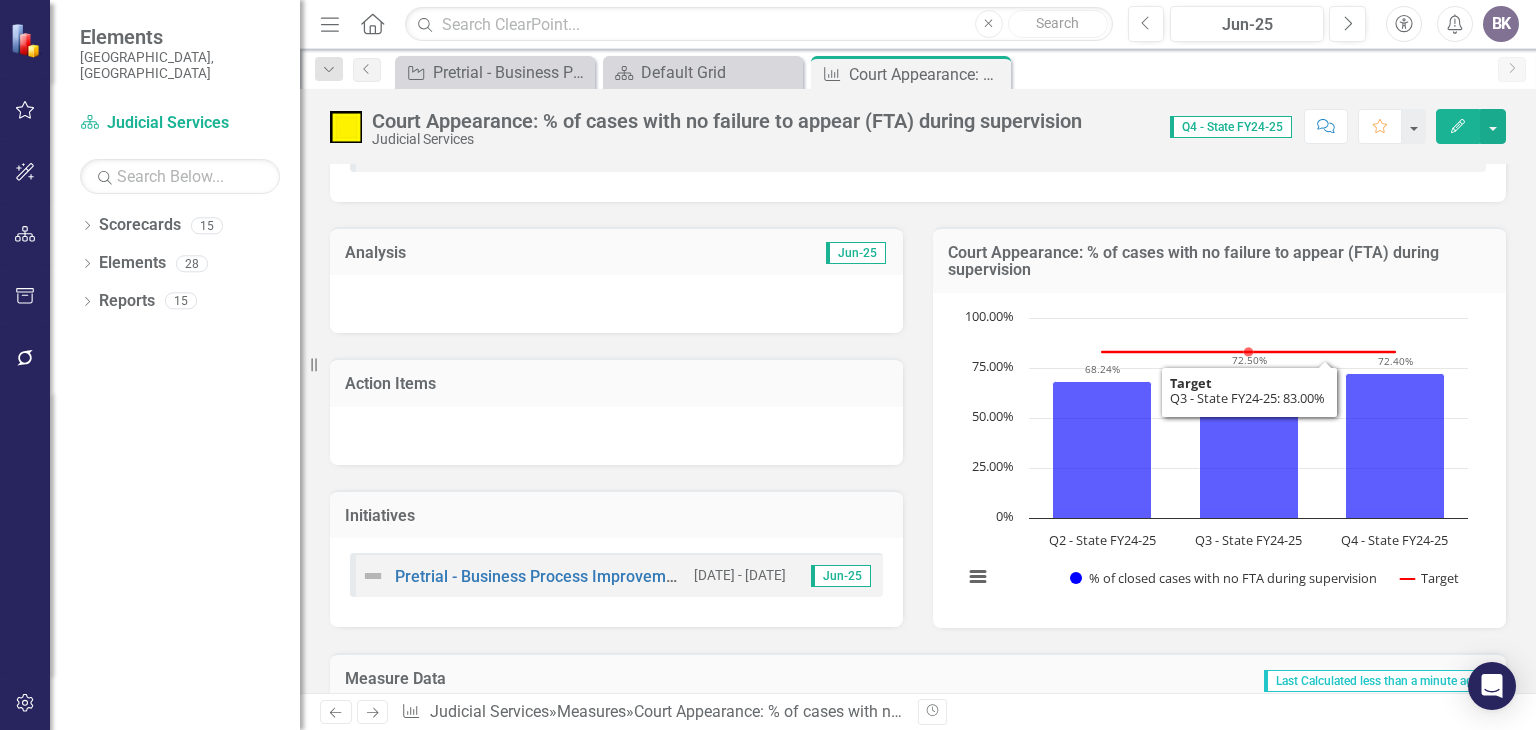 click on "Chart Combination chart with 2 data series. Court Appearance: % of cases with no failure to appear (FTA) during supervision (Chart Type: Column with Target Line)
Plot Bands
Q2 - State FY24-25
% of closed cases with no FTA during supervision: 68.24%	Target: 83.00%
Q3 - State FY24-25
% of closed cases with no FTA during supervision: 72.50%	Target: 83.00%
Q4 - State FY24-25
% of closed cases with no FTA during supervision: 72.40%	Target: 83.00% The chart has 1 X axis displaying categories.  The chart has 1 Y axis displaying values. Data ranges from 68.23529412 to 83. Created with Highcharts 11.4.8 Chart context menu 68.24% ​ 68.24% 72.50% ​ 72.50% 72.40% ​ 72.40% % of closed cases with no FTA during supervision Target Q2 - State FY24-25 Q3 - State FY24-25 Q4 - State FY24-25 0% 25.00% 50.00% 75.00% 100.00% Target ​ Q3 - State FY24-25: 83.00% ​ End of interactive chart." at bounding box center [1219, 460] 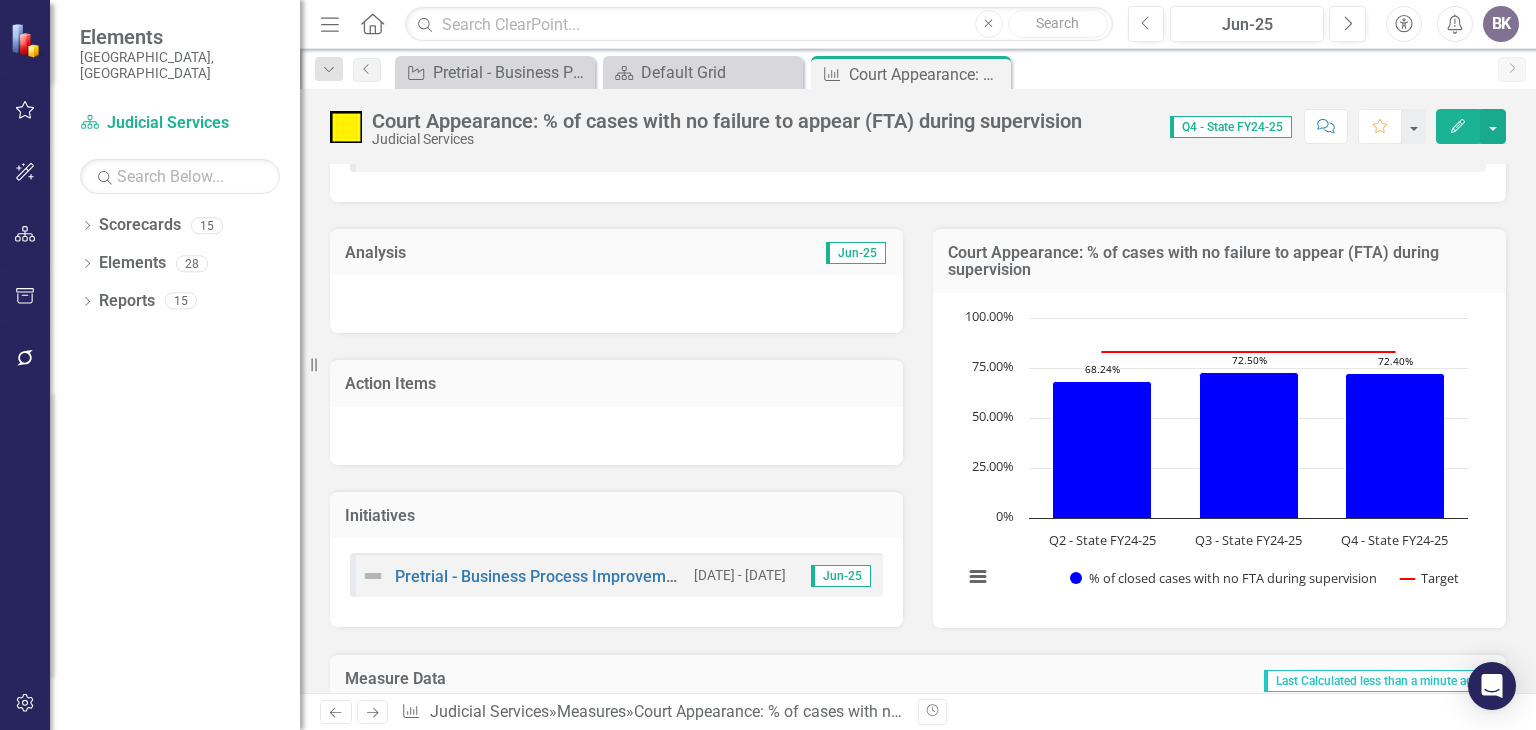 click on "Chart Combination chart with 2 data series. Court Appearance: % of cases with no failure to appear (FTA) during supervision (Chart Type: Column with Target Line)
Plot Bands
Q2 - State FY24-25
% of closed cases with no FTA during supervision: 68.24%	Target: 83.00%
Q3 - State FY24-25
% of closed cases with no FTA during supervision: 72.50%	Target: 83.00%
Q4 - State FY24-25
% of closed cases with no FTA during supervision: 72.40%	Target: 83.00% The chart has 1 X axis displaying categories.  The chart has 1 Y axis displaying values. Data ranges from 68.23529412 to 83. Created with Highcharts 11.4.8 Chart context menu 68.24% ​ 68.24% 72.50% ​ 72.50% 72.40% ​ 72.40% % of closed cases with no FTA during supervision Target Q2 - State FY24-25 Q3 - State FY24-25 Q4 - State FY24-25 0% 25.00% 50.00% 75.00% 100.00% Target ​ Q3 - State FY24-25: 83.00% ​ End of interactive chart." at bounding box center (1219, 460) 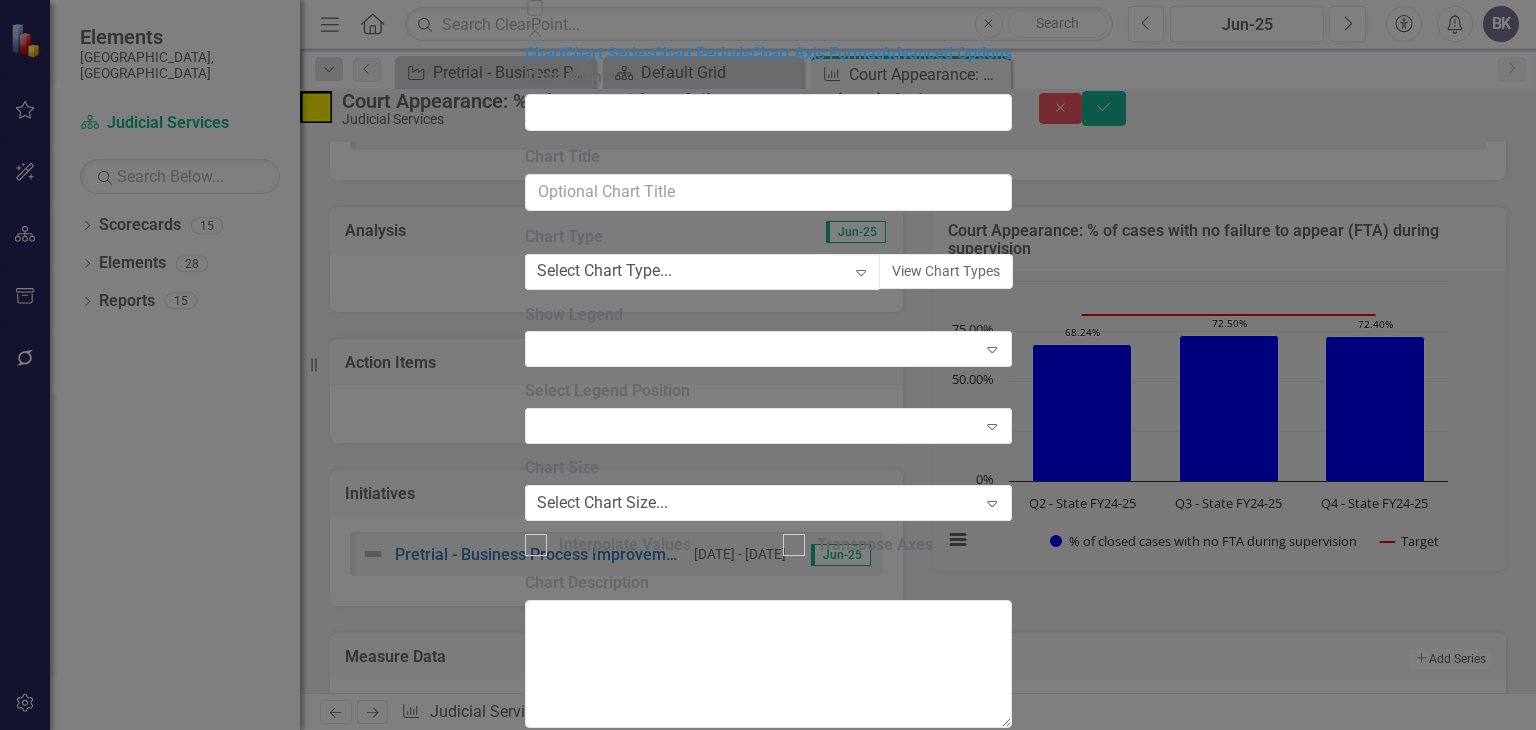 type on "Court Appearance: % of cases with no failure to appear (FTA) during supervision" 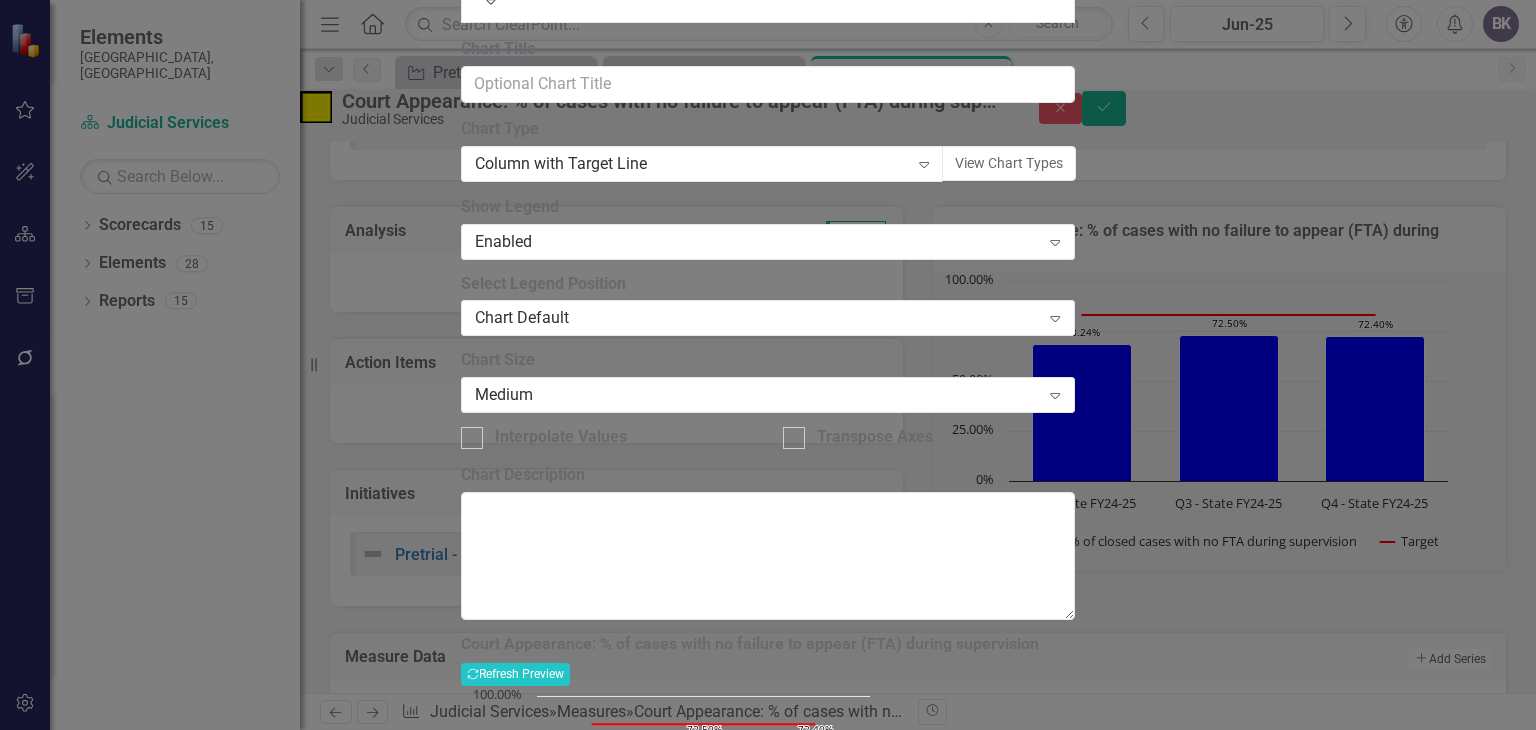 click on "Chart Periods" at bounding box center [638, -189] 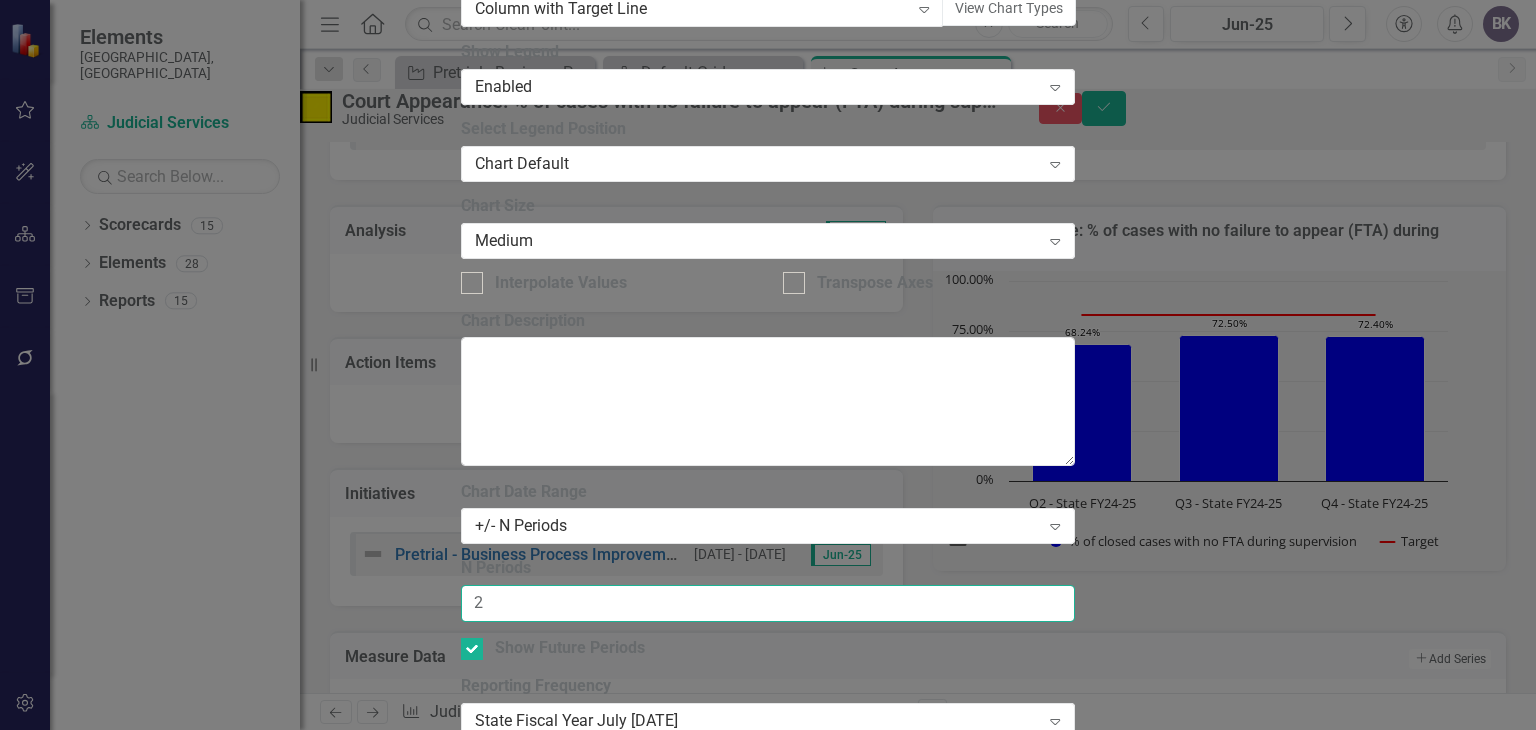 click on "2" at bounding box center (768, 603) 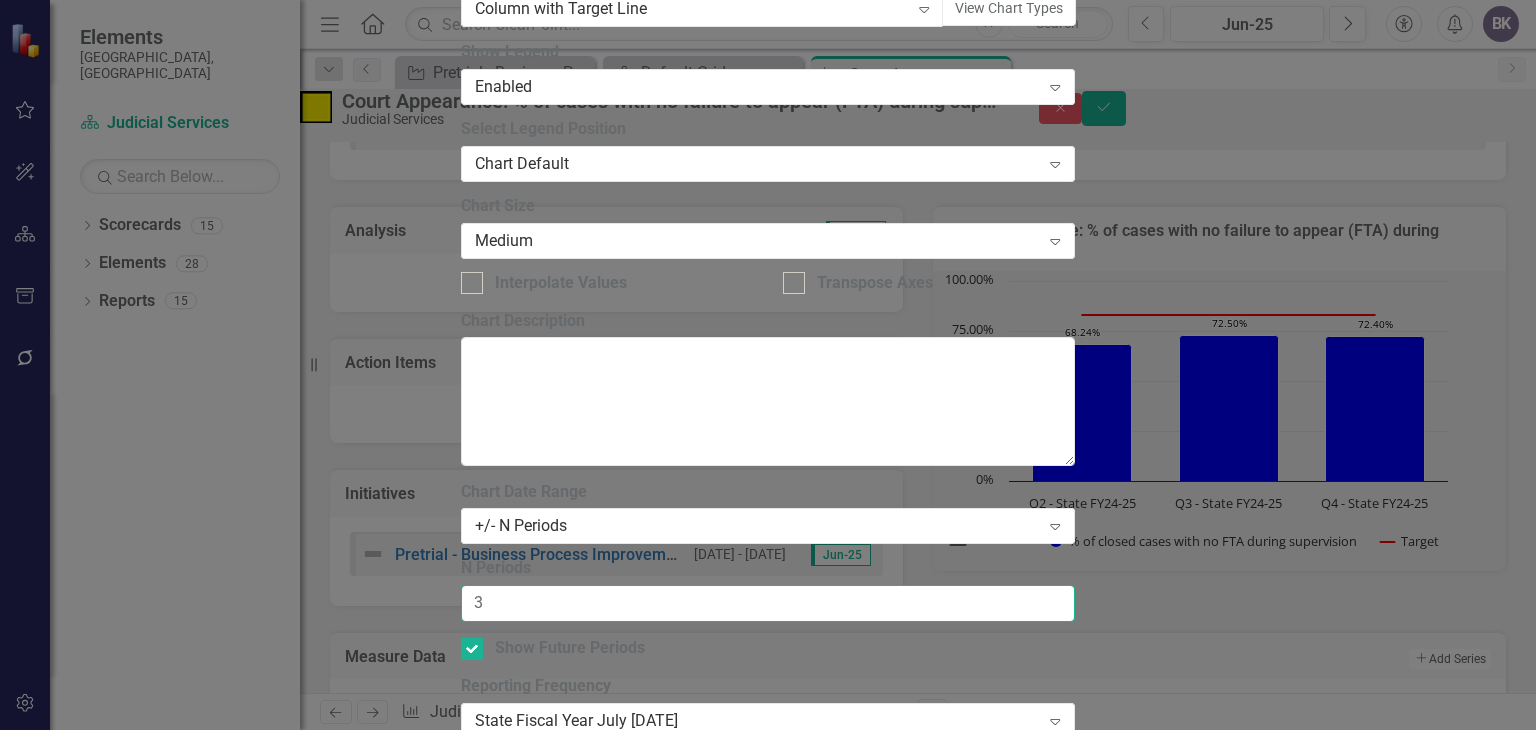 type on "3" 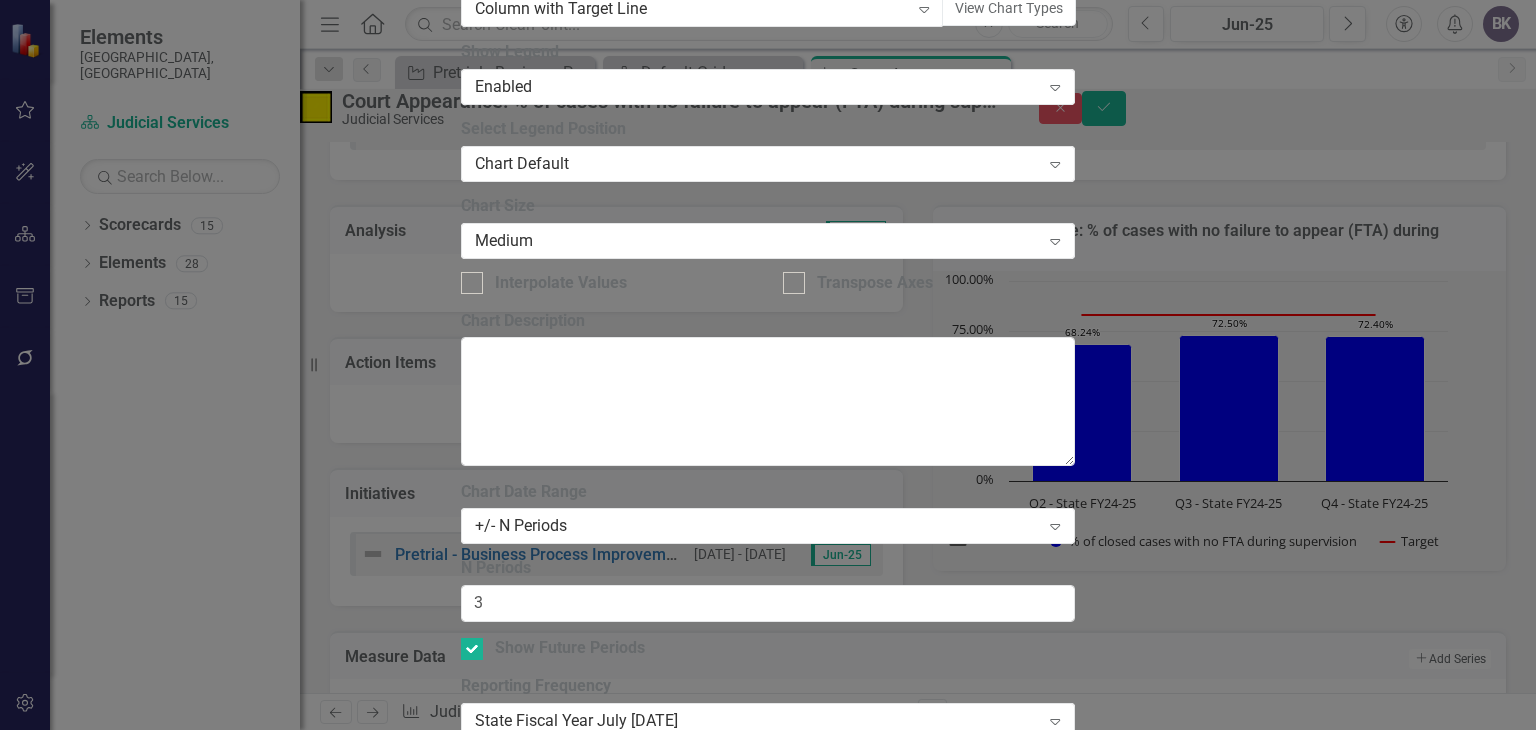 click on "Save" at bounding box center (567, 1157) 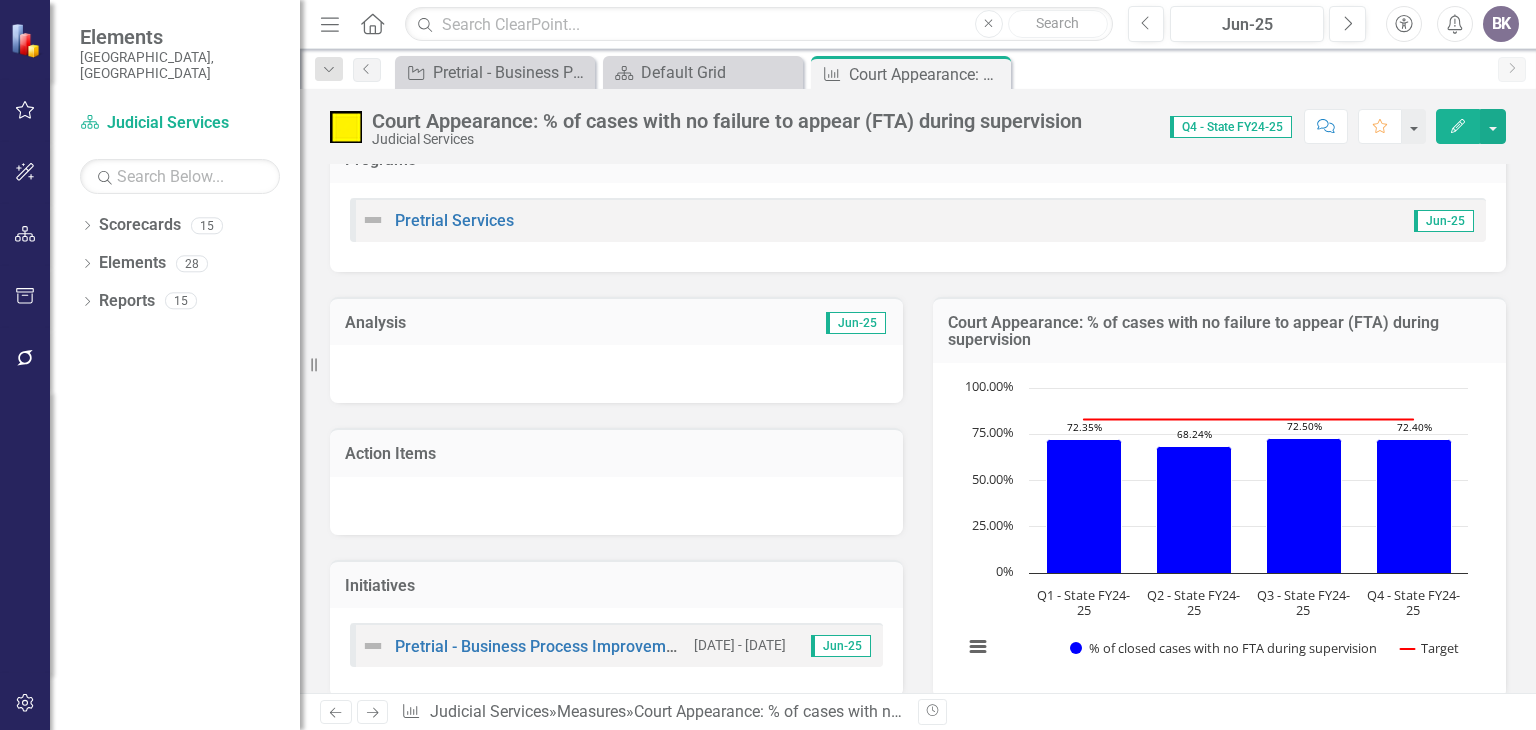 scroll, scrollTop: 0, scrollLeft: 0, axis: both 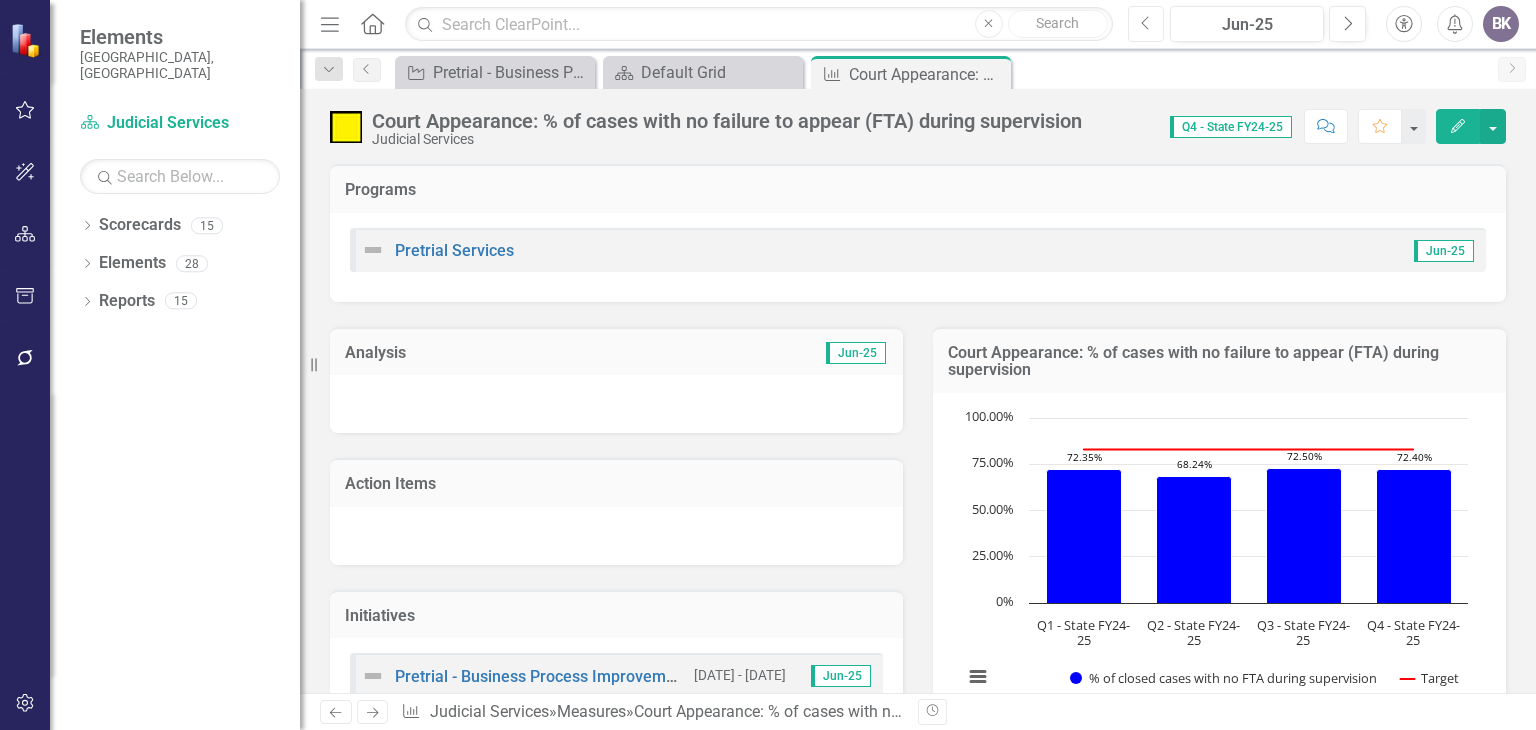 click on "Previous" at bounding box center (1146, 24) 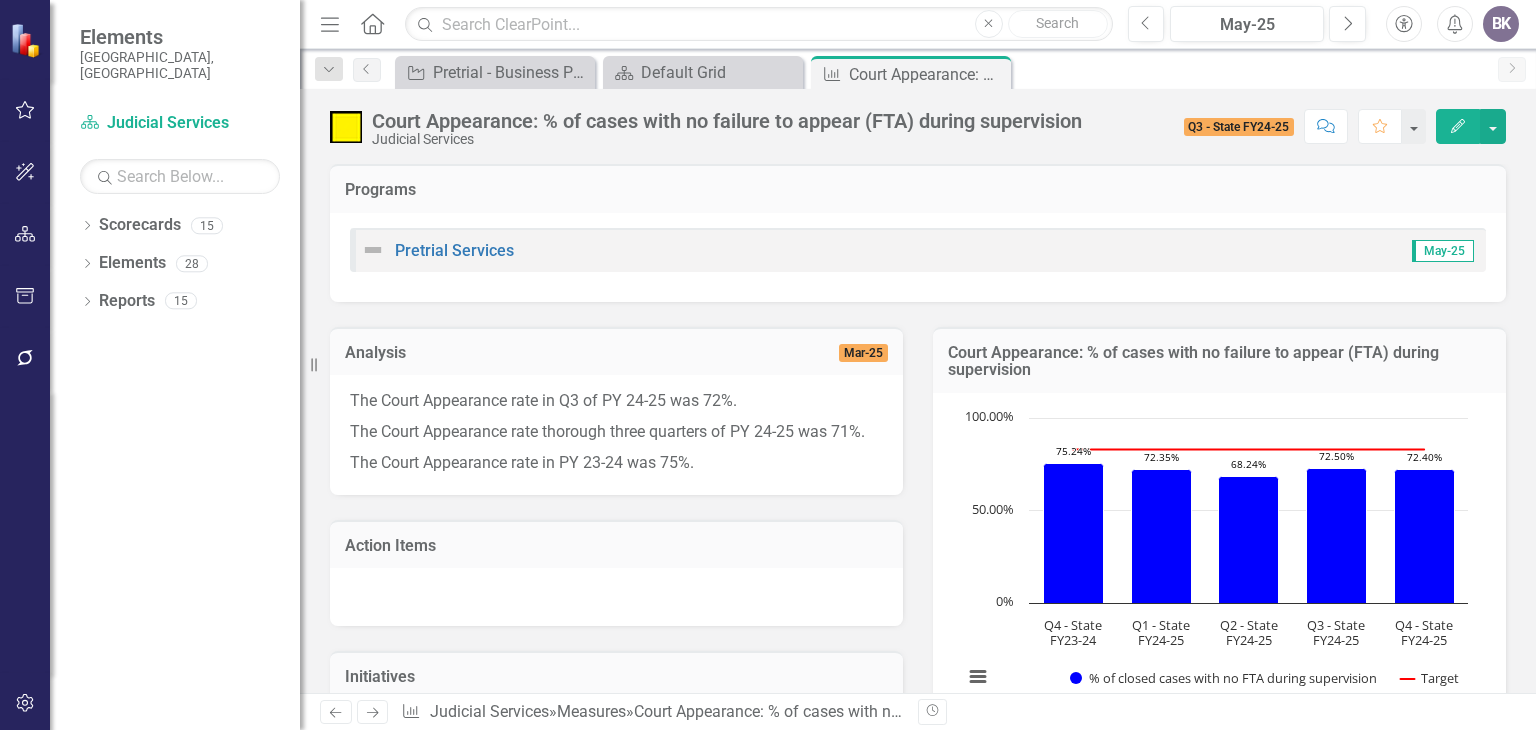 click on "The Court Appearance rate in Q3 of PY 24-25 was 72%.
The Court Appearance rate thorough three quarters of PY 24-25 was 71%.
The Court Appearance rate in PY 23-24 was 75%." at bounding box center (616, 435) 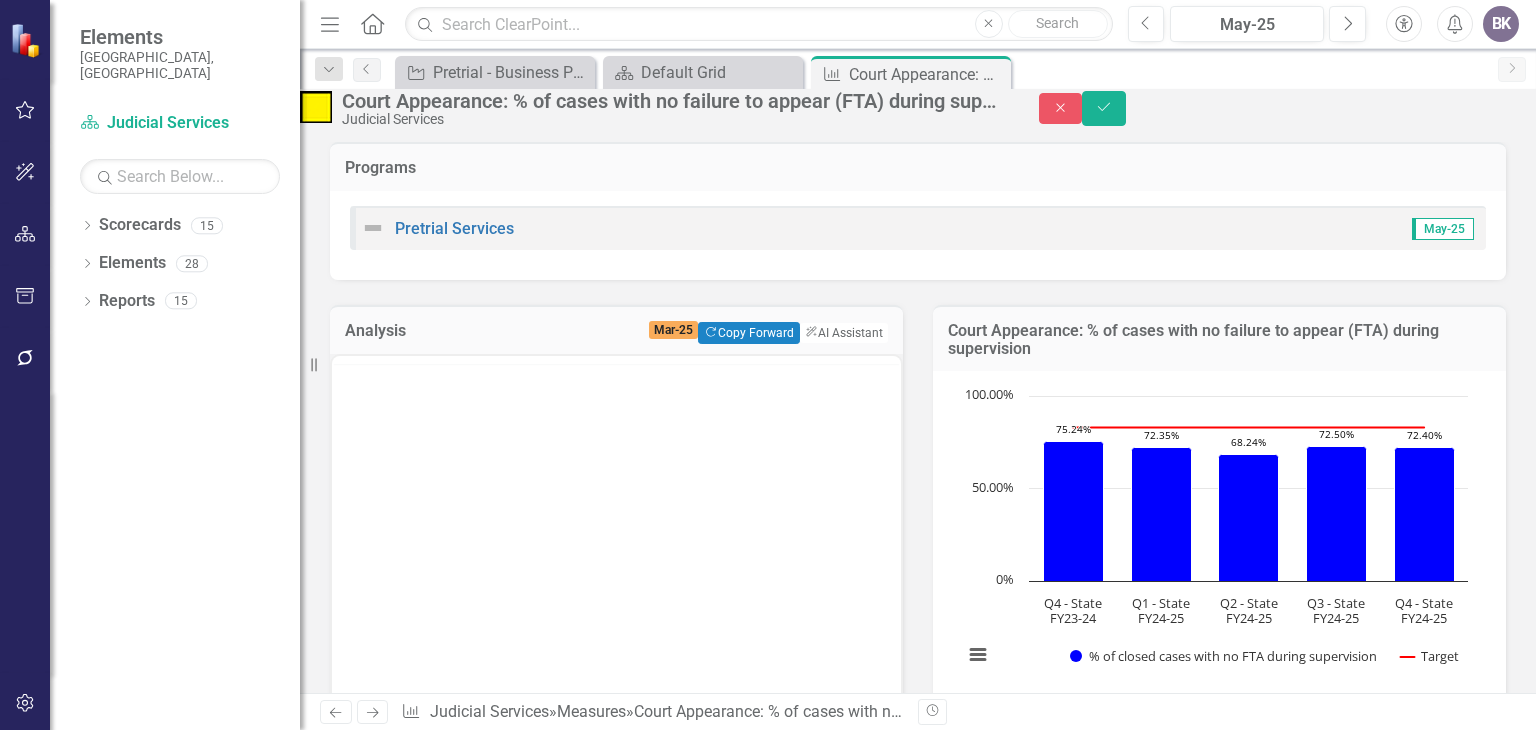 scroll, scrollTop: 0, scrollLeft: 0, axis: both 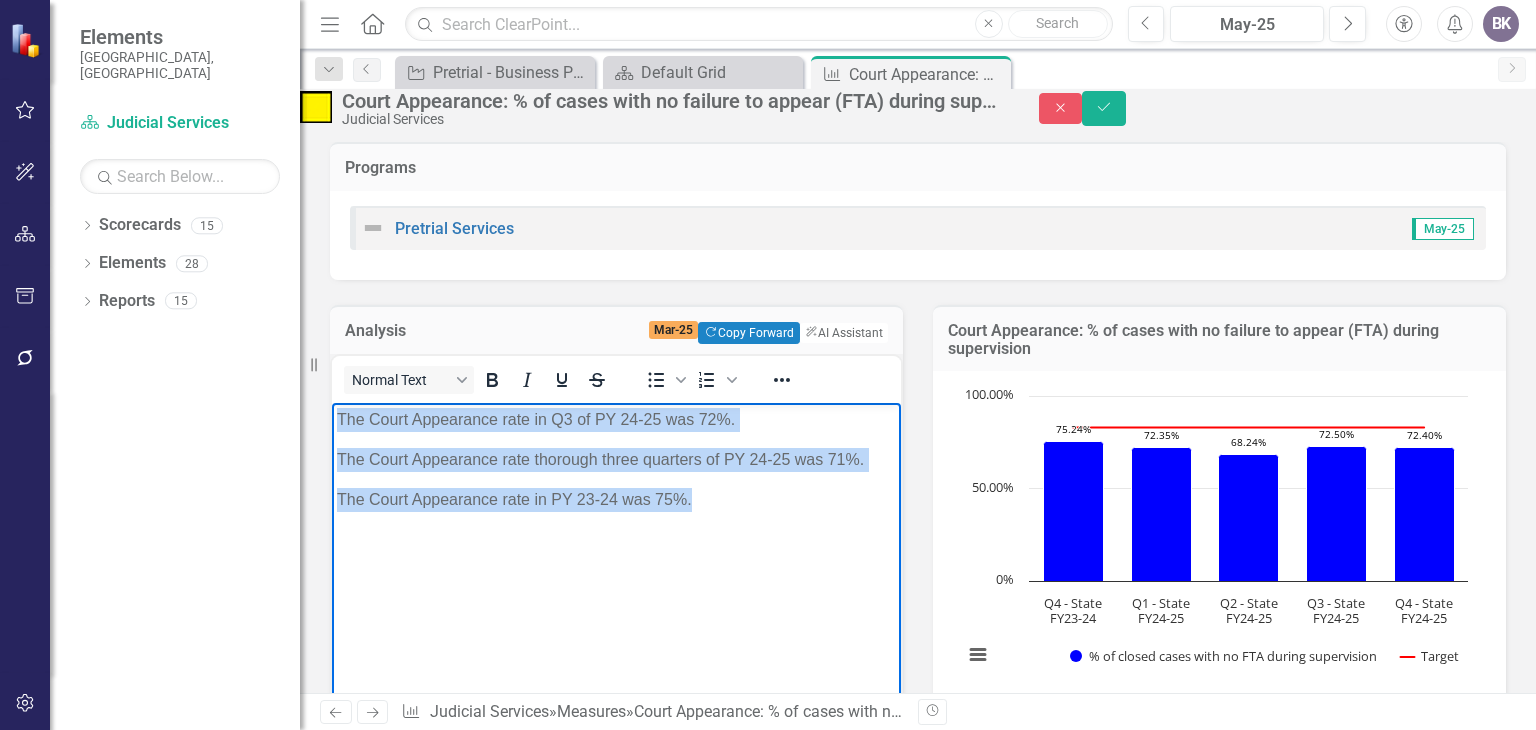 drag, startPoint x: 338, startPoint y: 411, endPoint x: 726, endPoint y: 548, distance: 411.47662 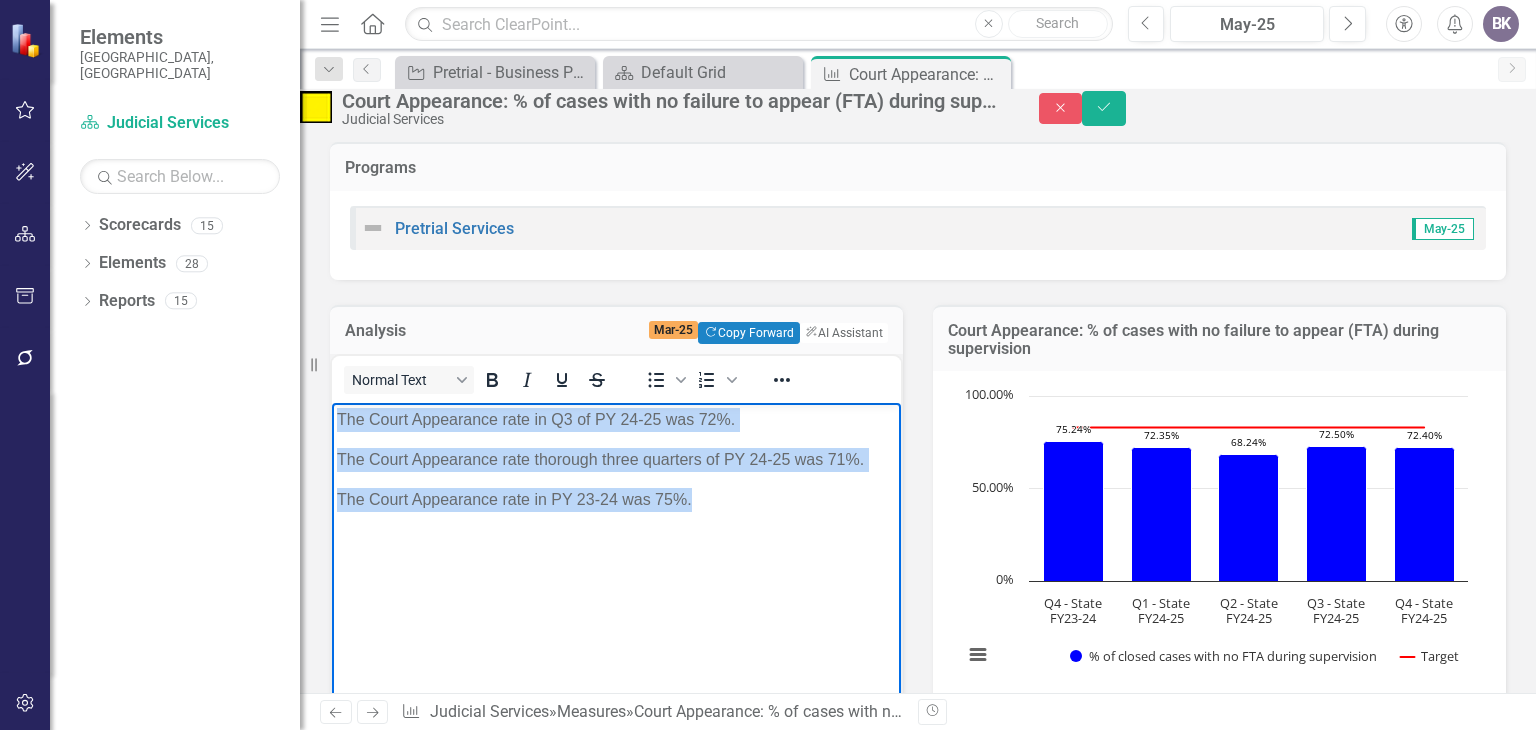 click on "The Court Appearance rate in Q3 of PY 24-25 was 72%. The Court Appearance rate thorough three quarters of PY 24-25 was 71%. The Court Appearance rate in PY 23-24 was 75%." at bounding box center (616, 552) 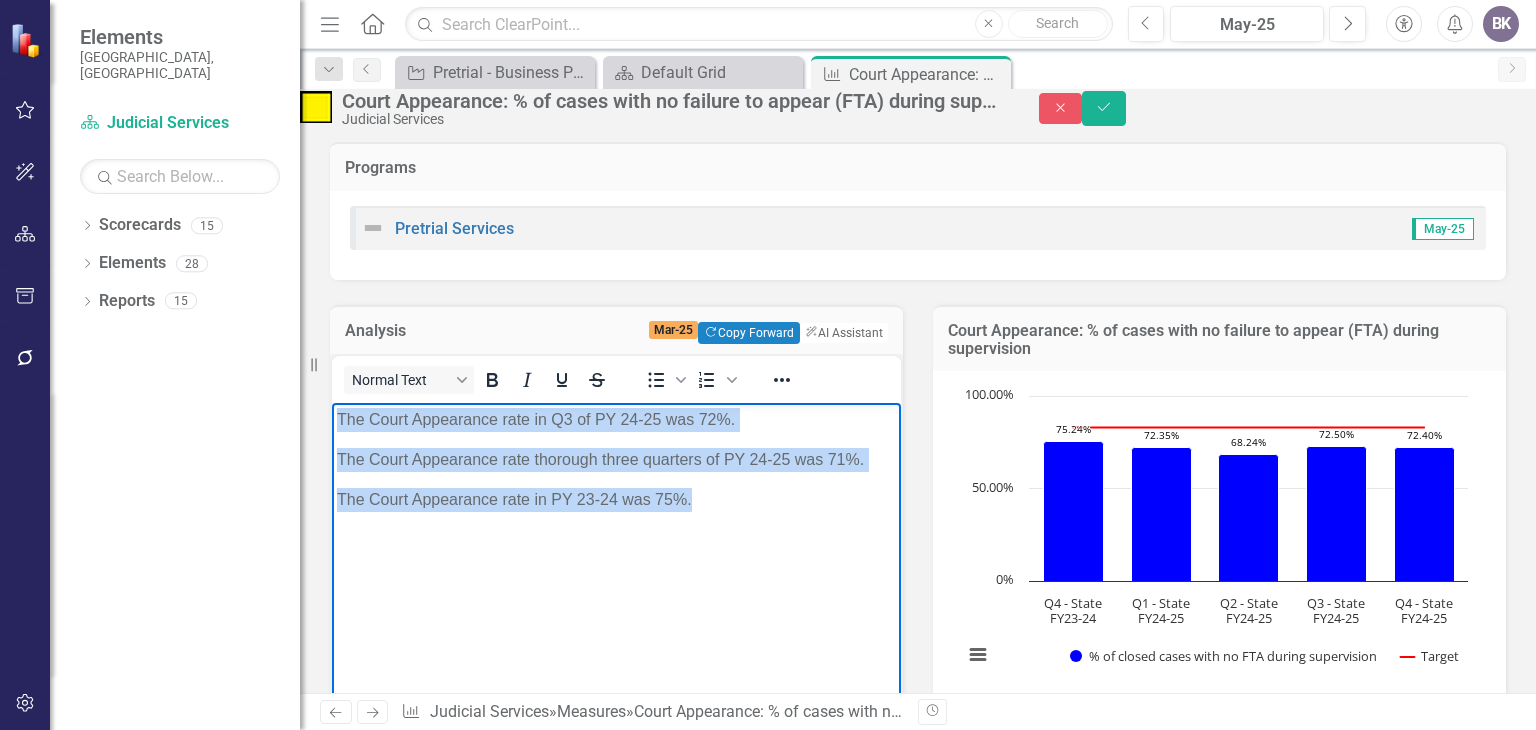 copy on "The Court Appearance rate in Q3 of PY 24-25 was 72%. The Court Appearance rate thorough three quarters of PY 24-25 was 71%. The Court Appearance rate in PY 23-24 was 75%." 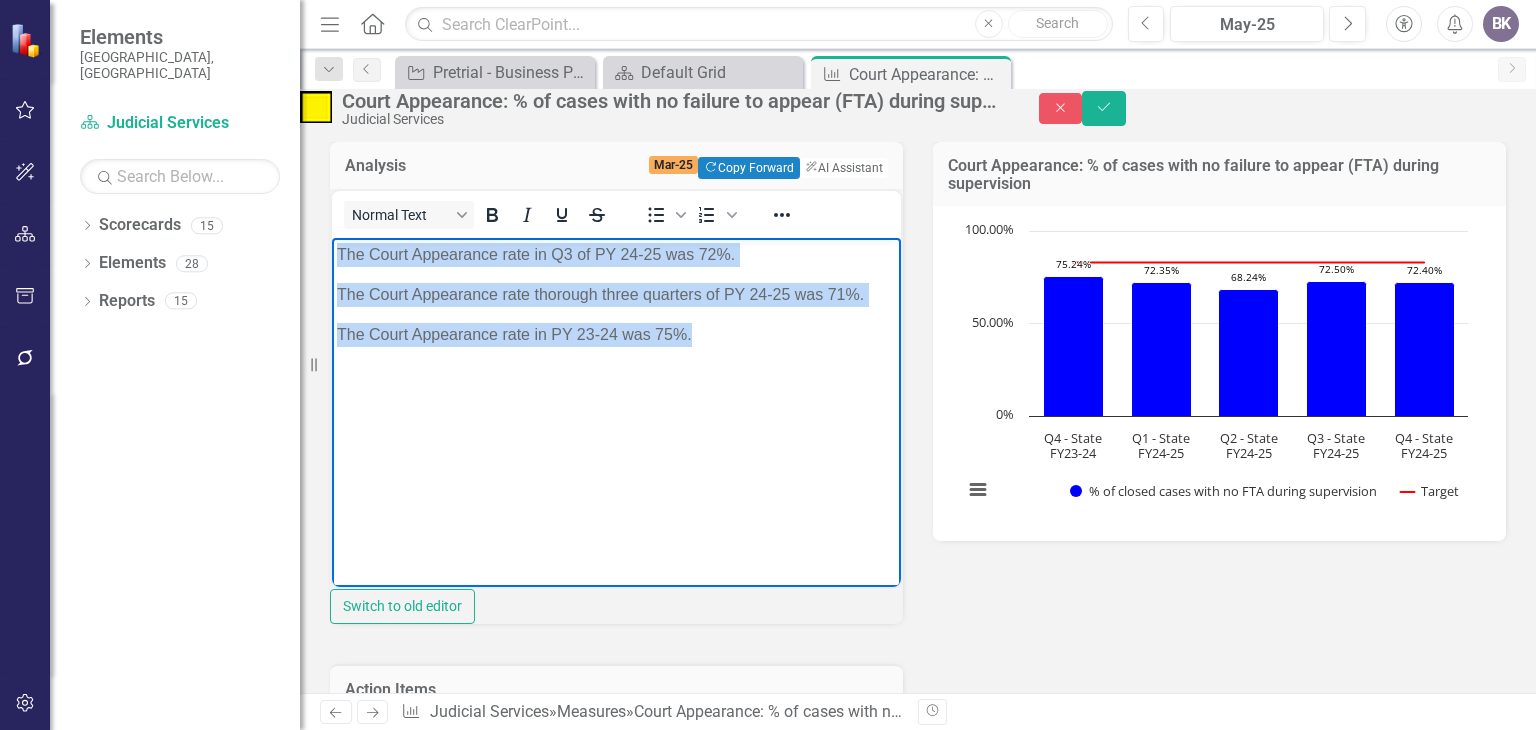 scroll, scrollTop: 0, scrollLeft: 0, axis: both 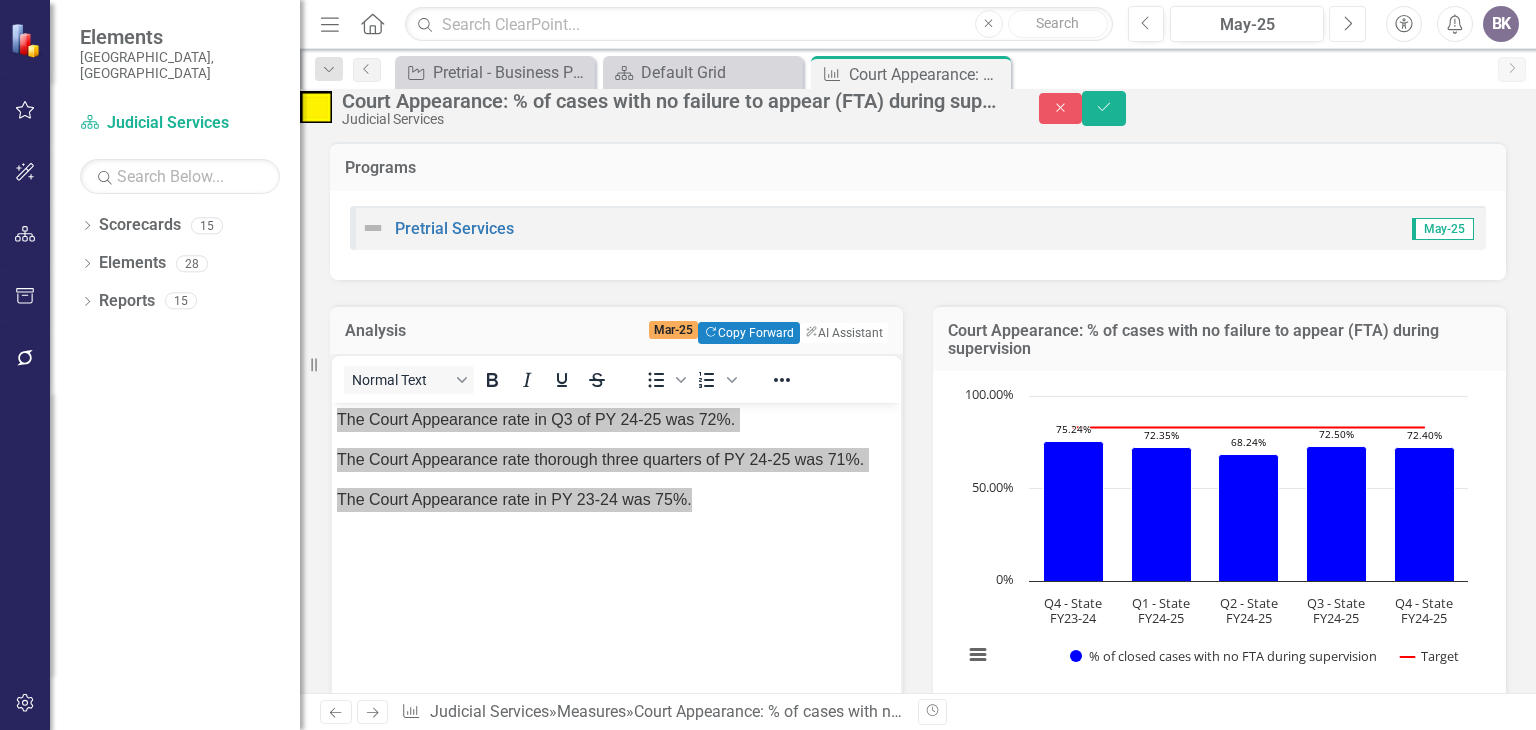 click on "Next" 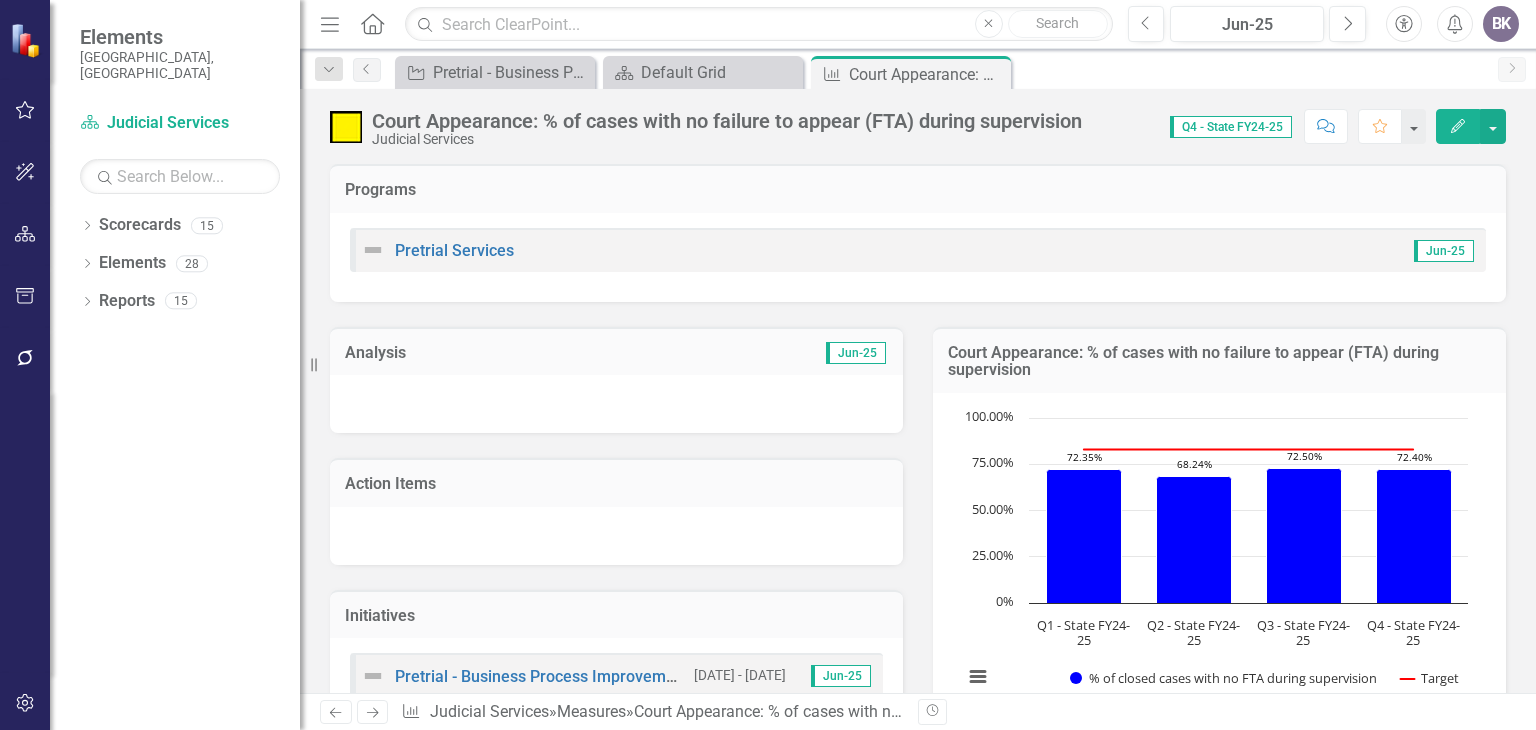 click at bounding box center [616, 404] 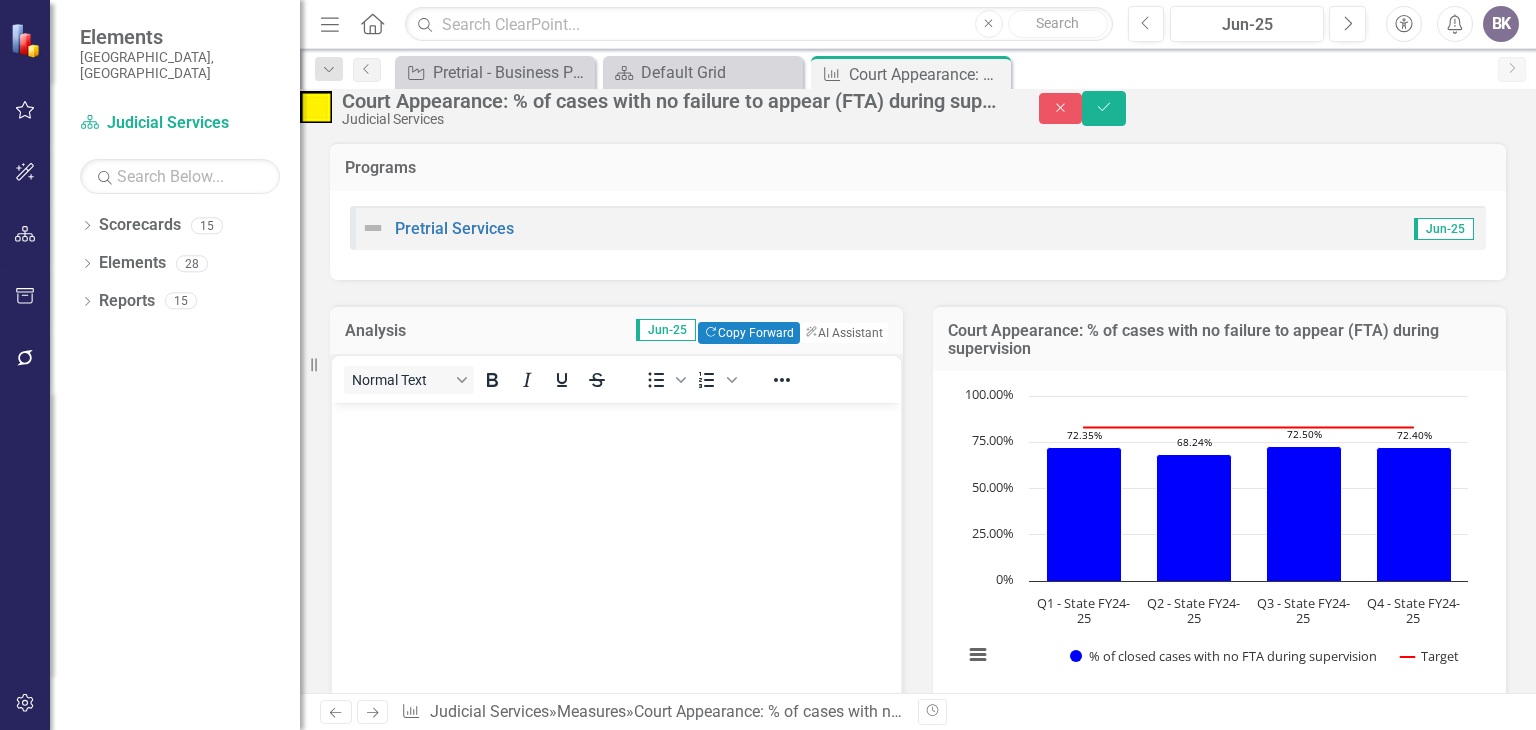 scroll, scrollTop: 0, scrollLeft: 0, axis: both 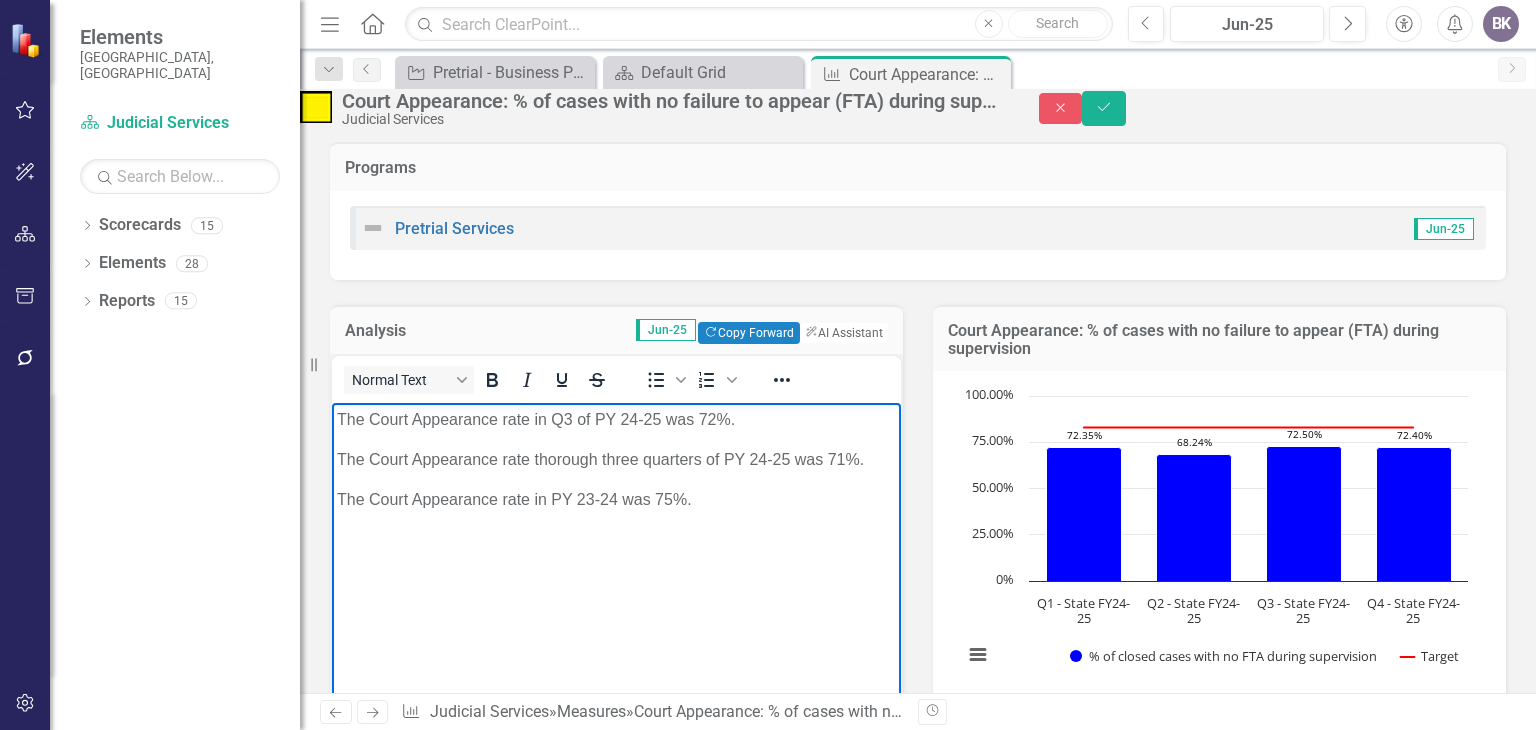 click on "The Court Appearance rate in Q3 of PY 24-25 was 72%." at bounding box center [616, 419] 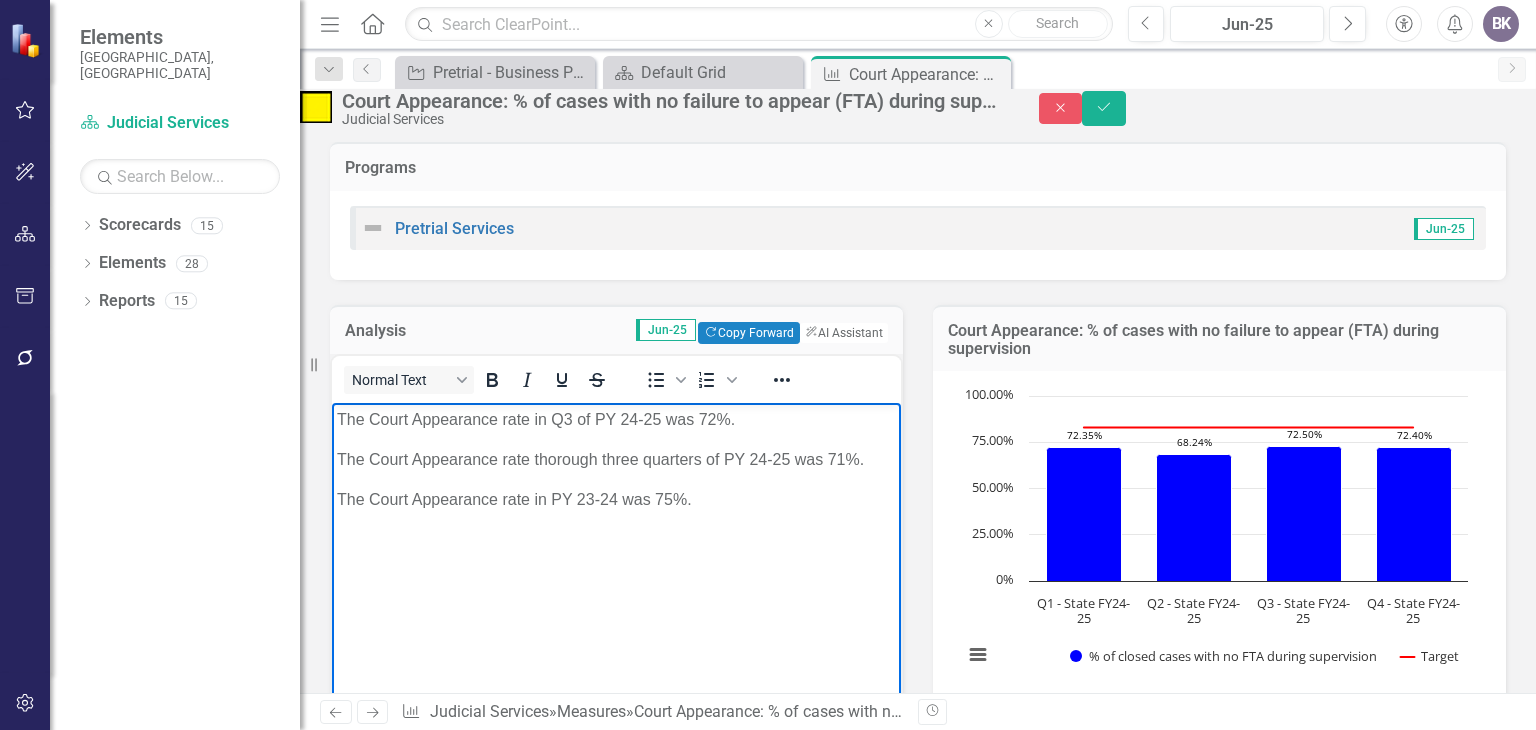 type 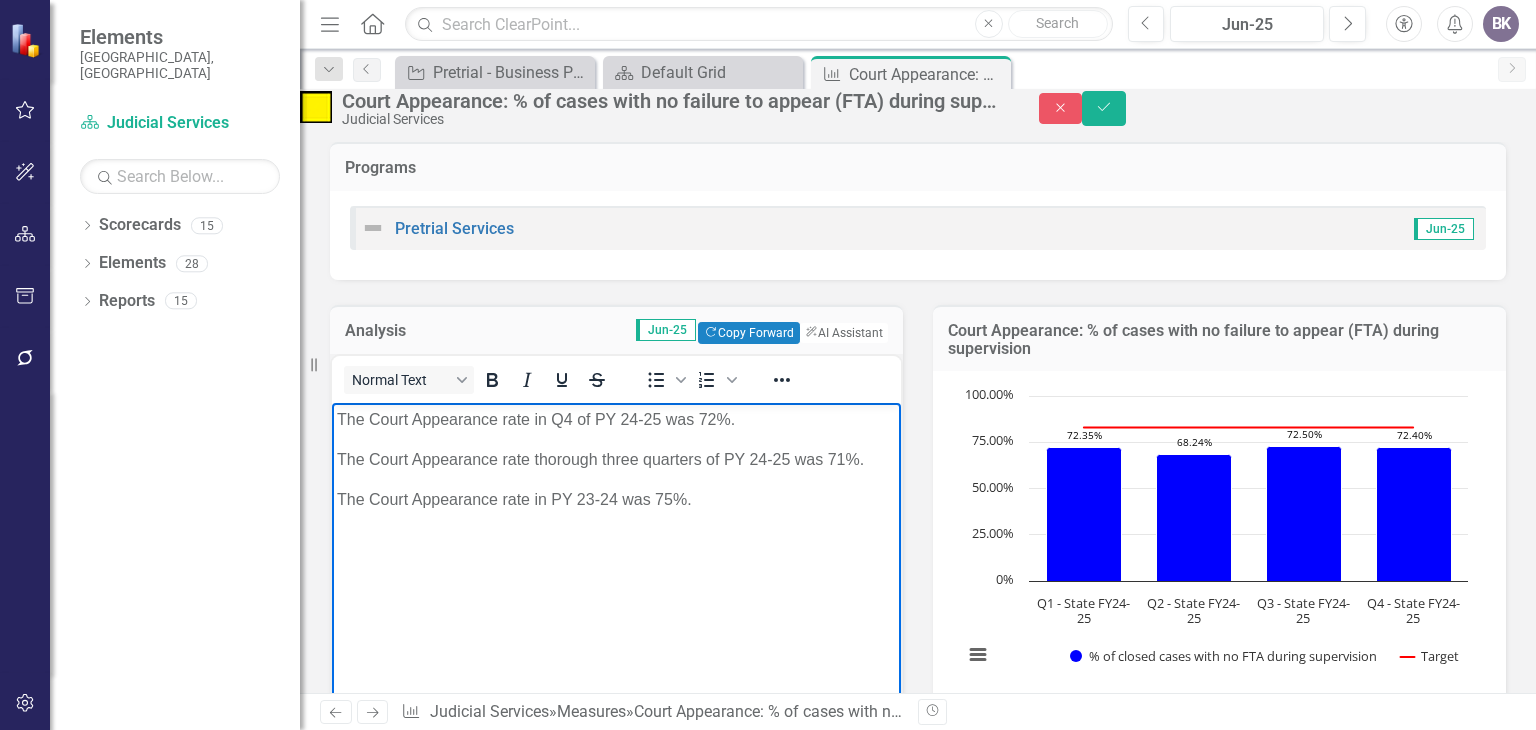 click on "The Court Appearance rate thorough three quarters of PY 24-25 was 71%." at bounding box center (616, 459) 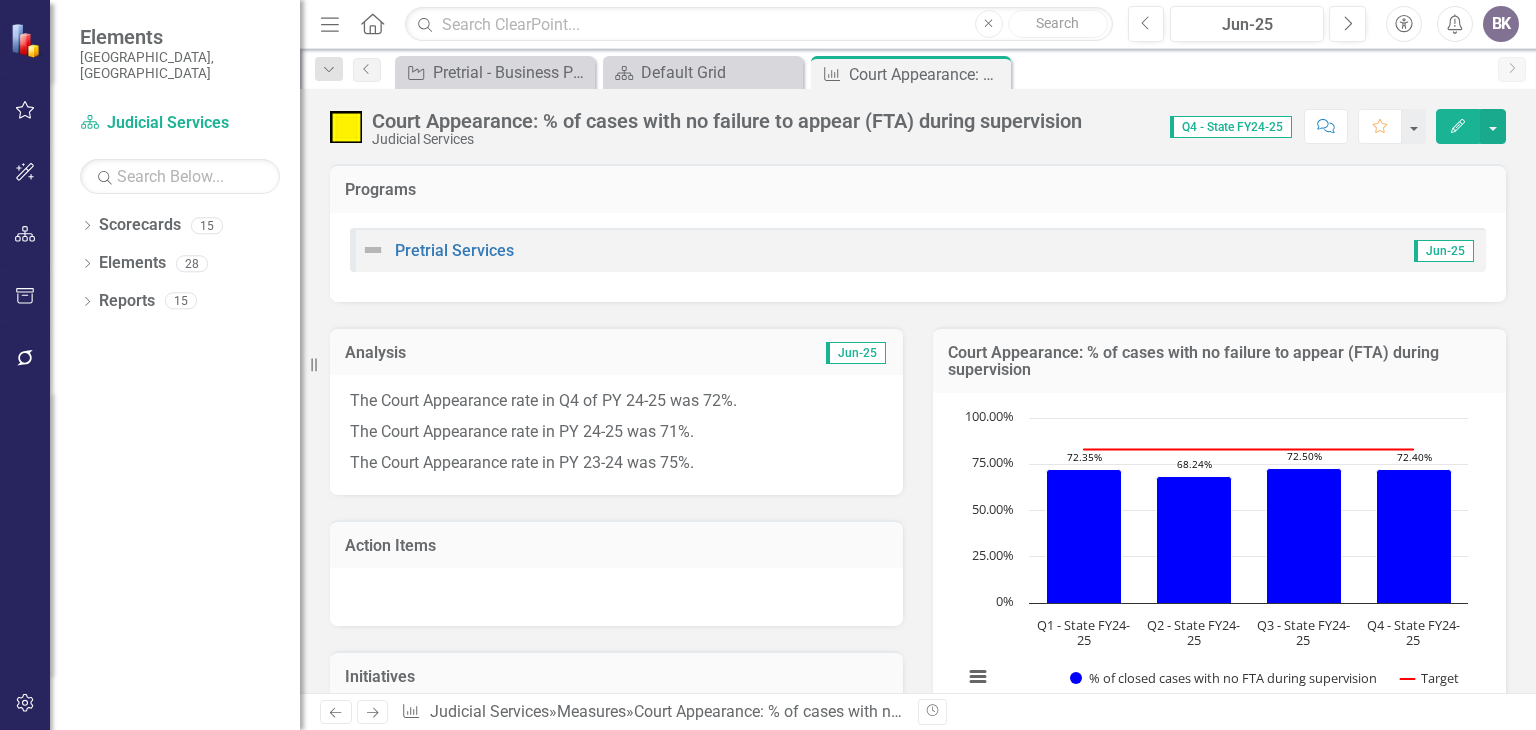 scroll, scrollTop: 0, scrollLeft: 0, axis: both 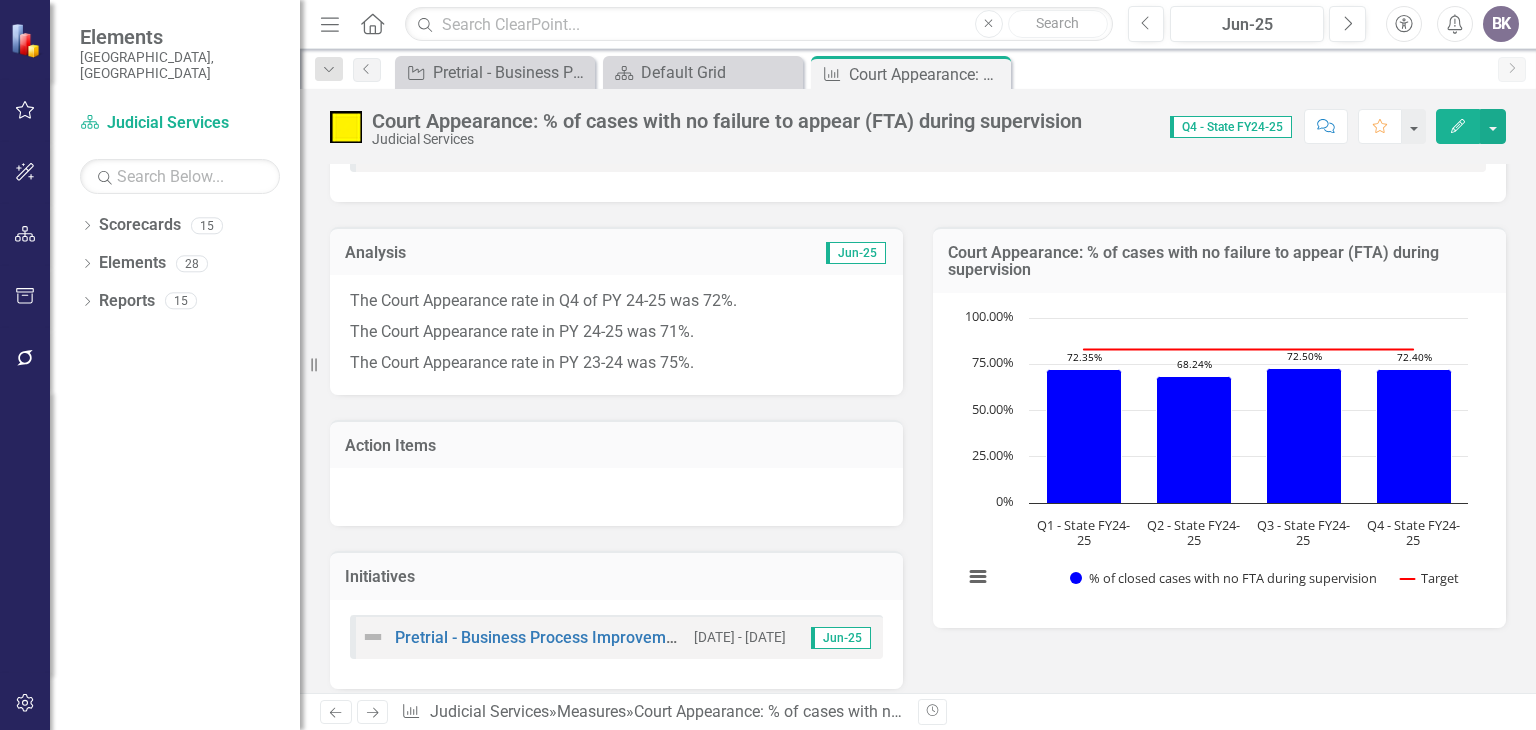 click 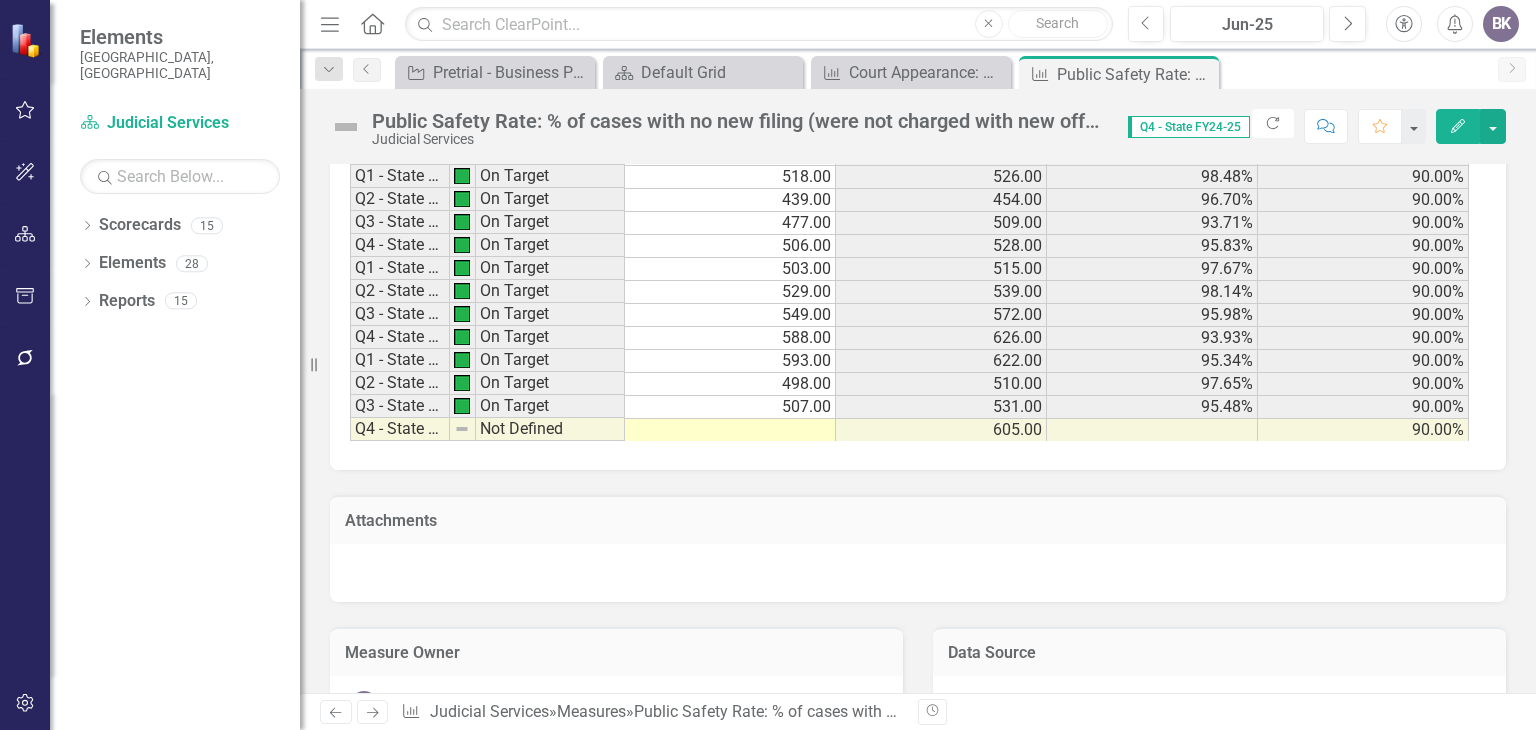 scroll, scrollTop: 1500, scrollLeft: 0, axis: vertical 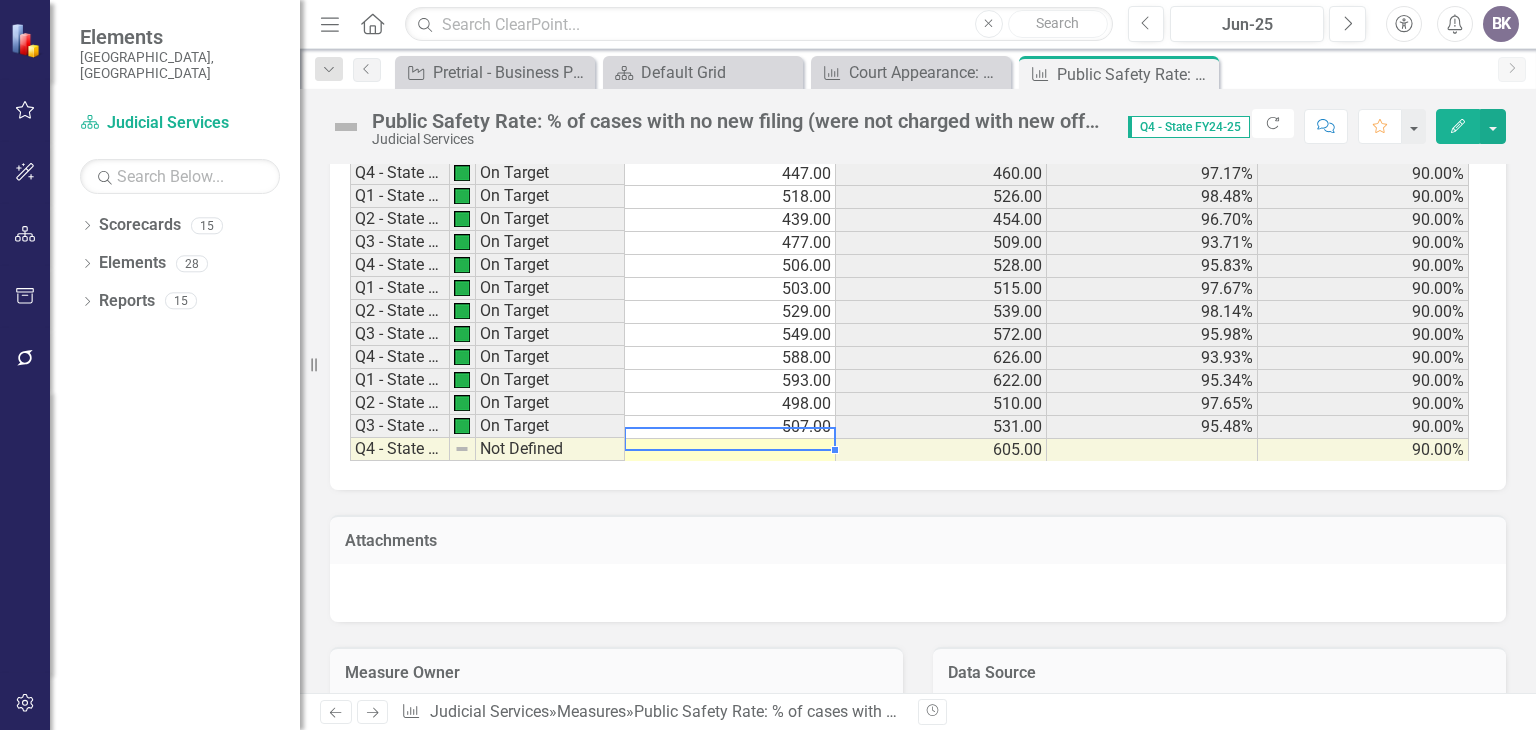 click at bounding box center [730, 450] 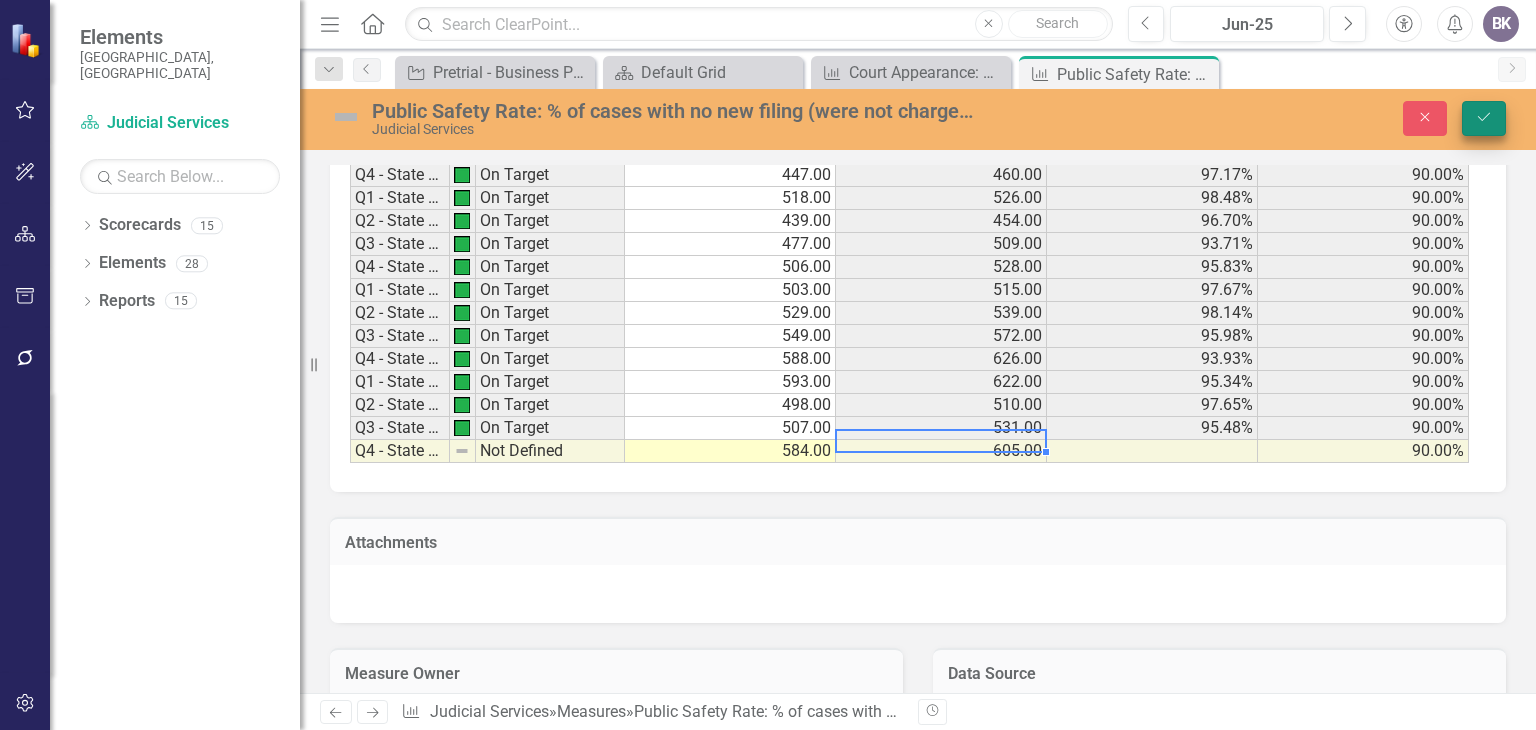 type on "584" 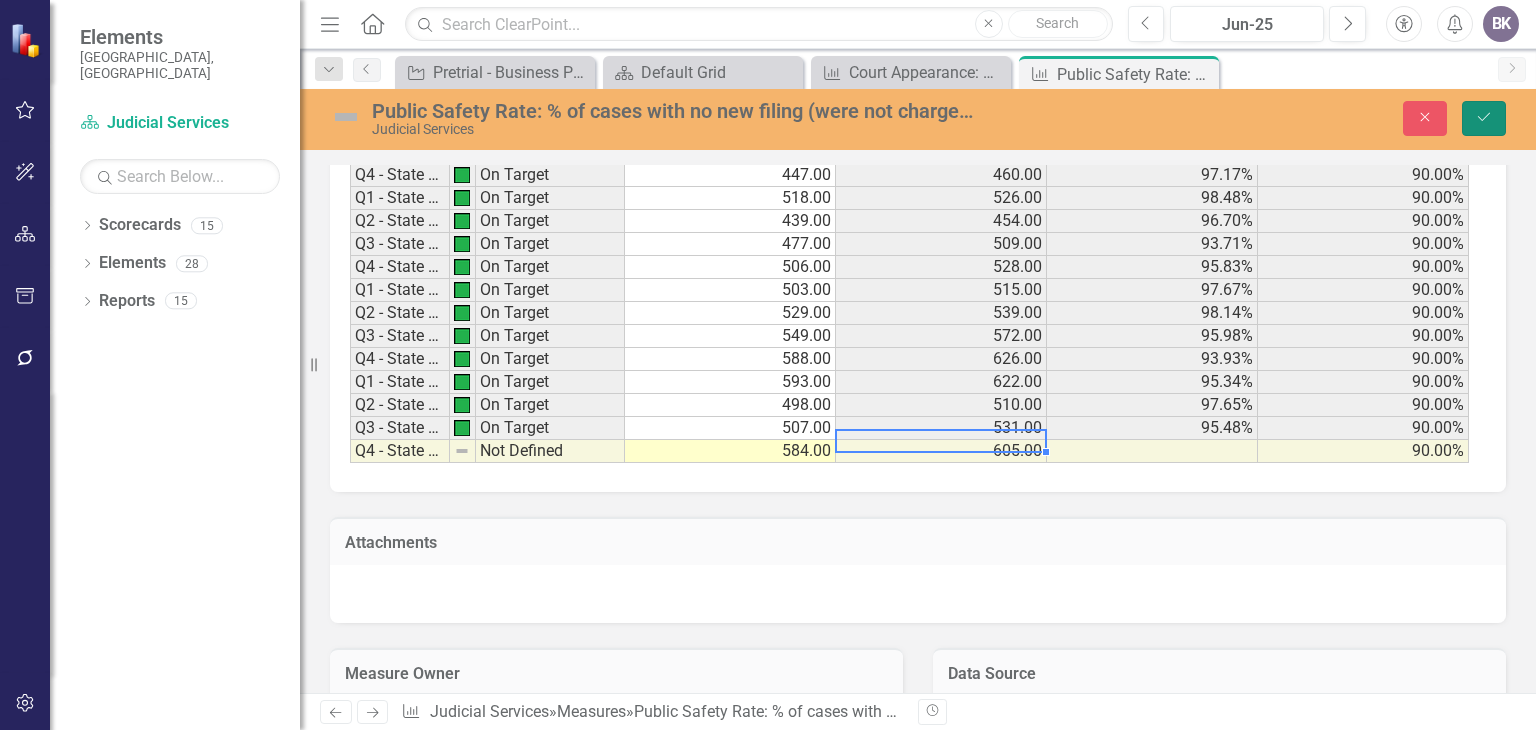 click on "Save" at bounding box center [1484, 118] 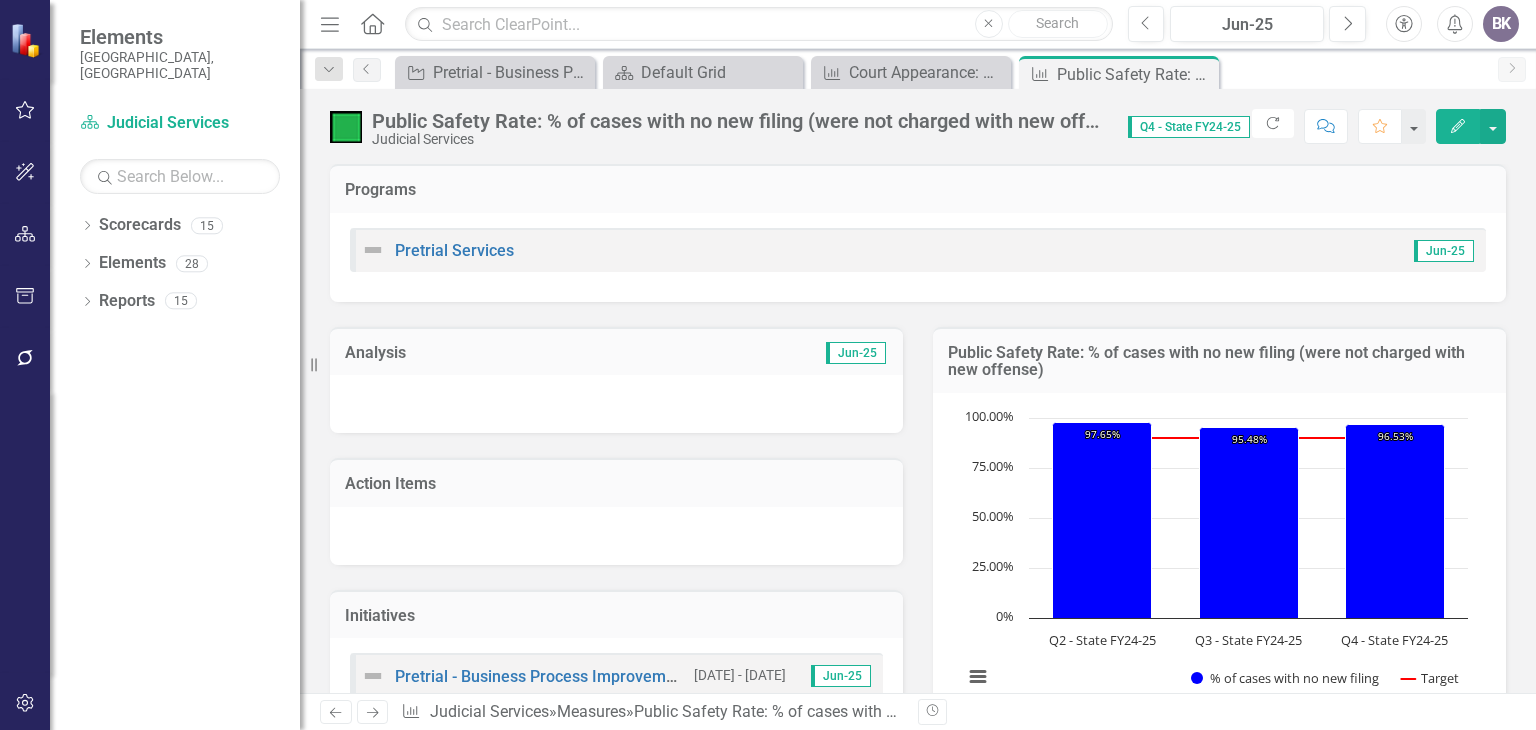 click on "Chart Combination chart with 2 data series. Public Safety Rate: % of cases with no new filing (were not charged with new offense) (Chart Type: Column with Target Line)
Plot Bands
Q2 - State FY24-25
% of cases with no new filing: 97.65%	Target: 90.00%
Q3 - State FY24-25
% of cases with no new filing: 95.48%	Target: 90.00%
Q4 - State FY24-25
% of cases with no new filing: 96.53%	Target: 90.00% The chart has 1 X axis displaying categories.  The chart has 1 Y axis displaying values. Data ranges from 90 to 97.64705882. Created with Highcharts 11.4.8 Chart context menu 97.65% ​ 97.65% 95.48% ​ 95.48% 96.53% ​ 96.53% % of cases with no new filing Target Q2 - State FY24-25 Q3 - State FY24-25 Q4 - State FY24-25 0% 25.00% 50.00% 75.00% 100.00% End of interactive chart." at bounding box center [1219, 560] 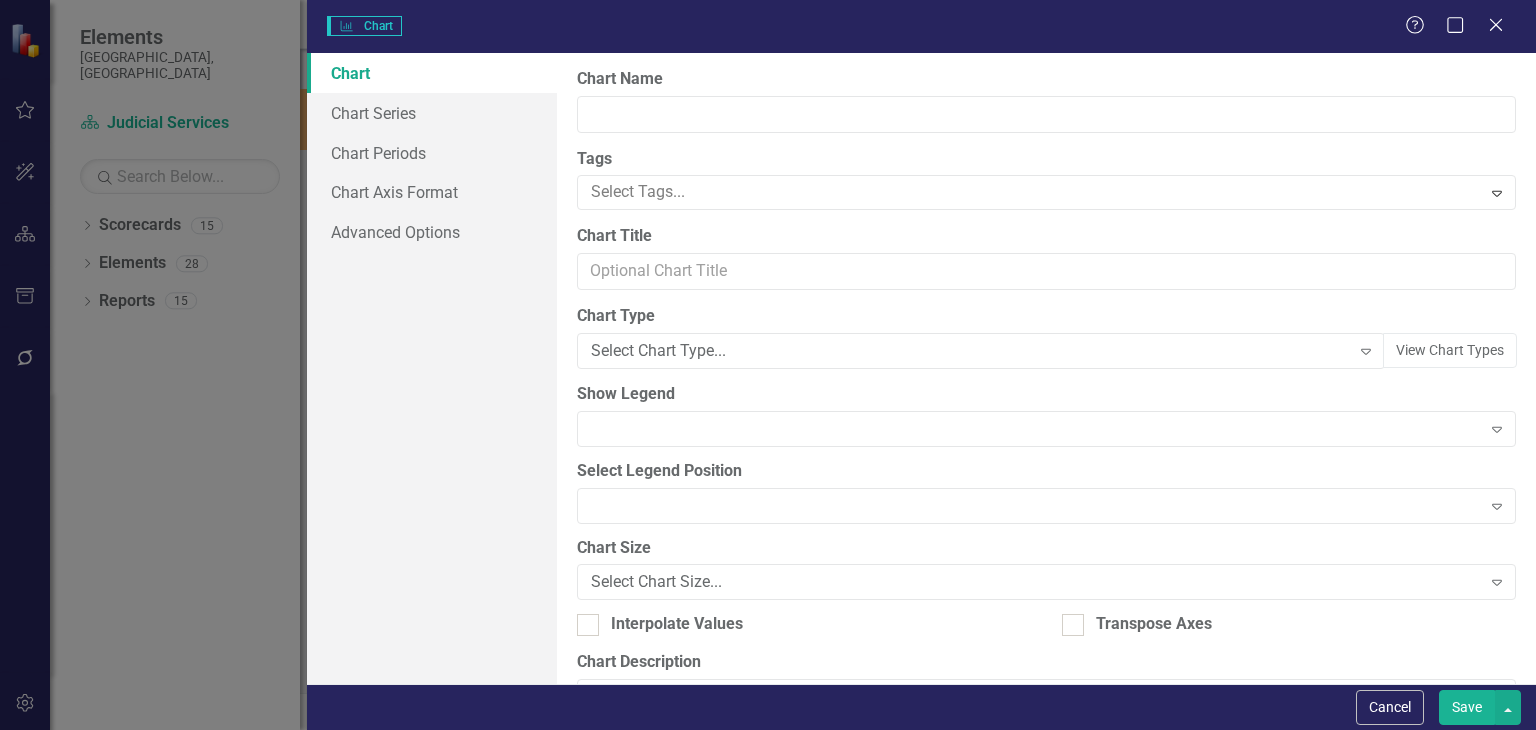 type on "Public Safety Rate: % of cases with no new filing (were not charged with new offense)" 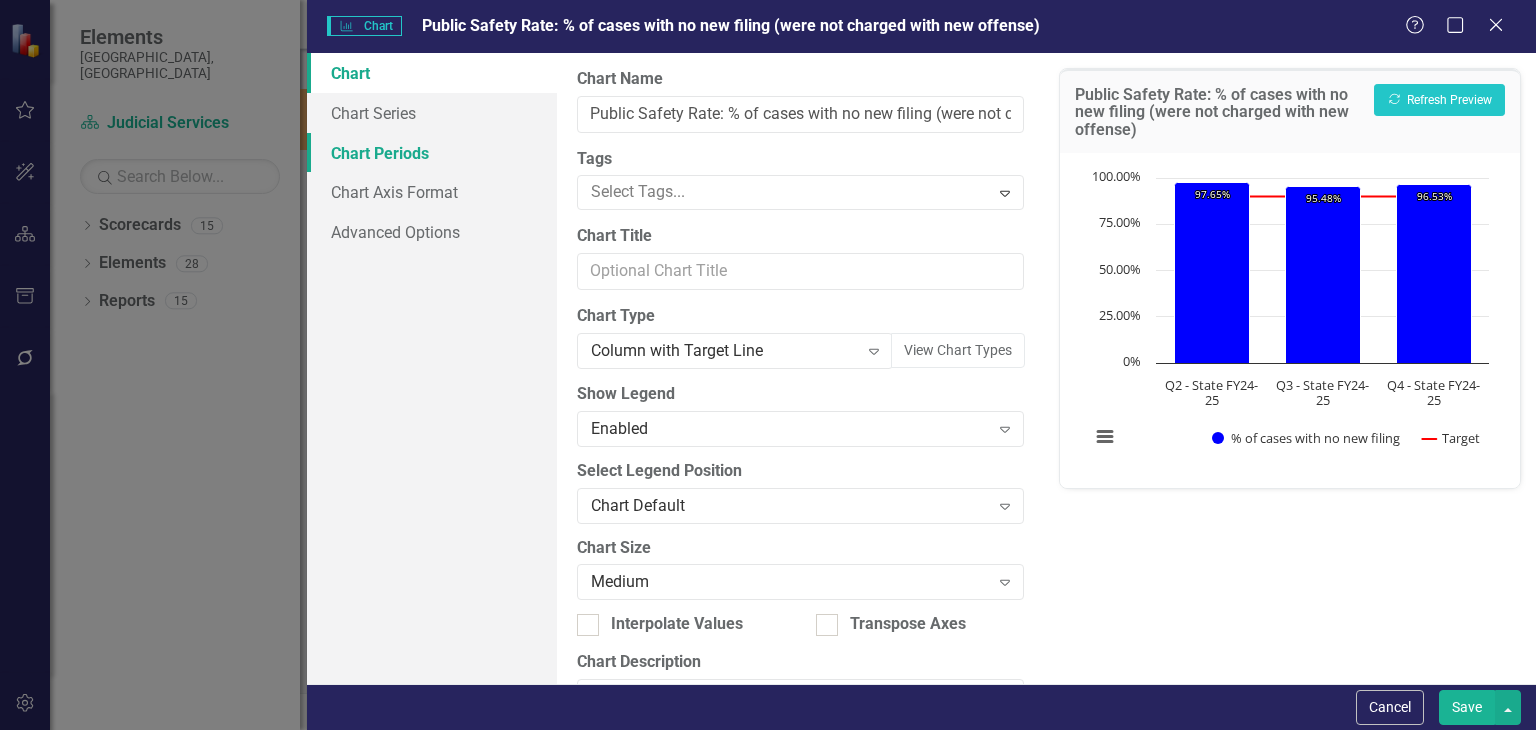 click on "Chart Periods" at bounding box center [432, 153] 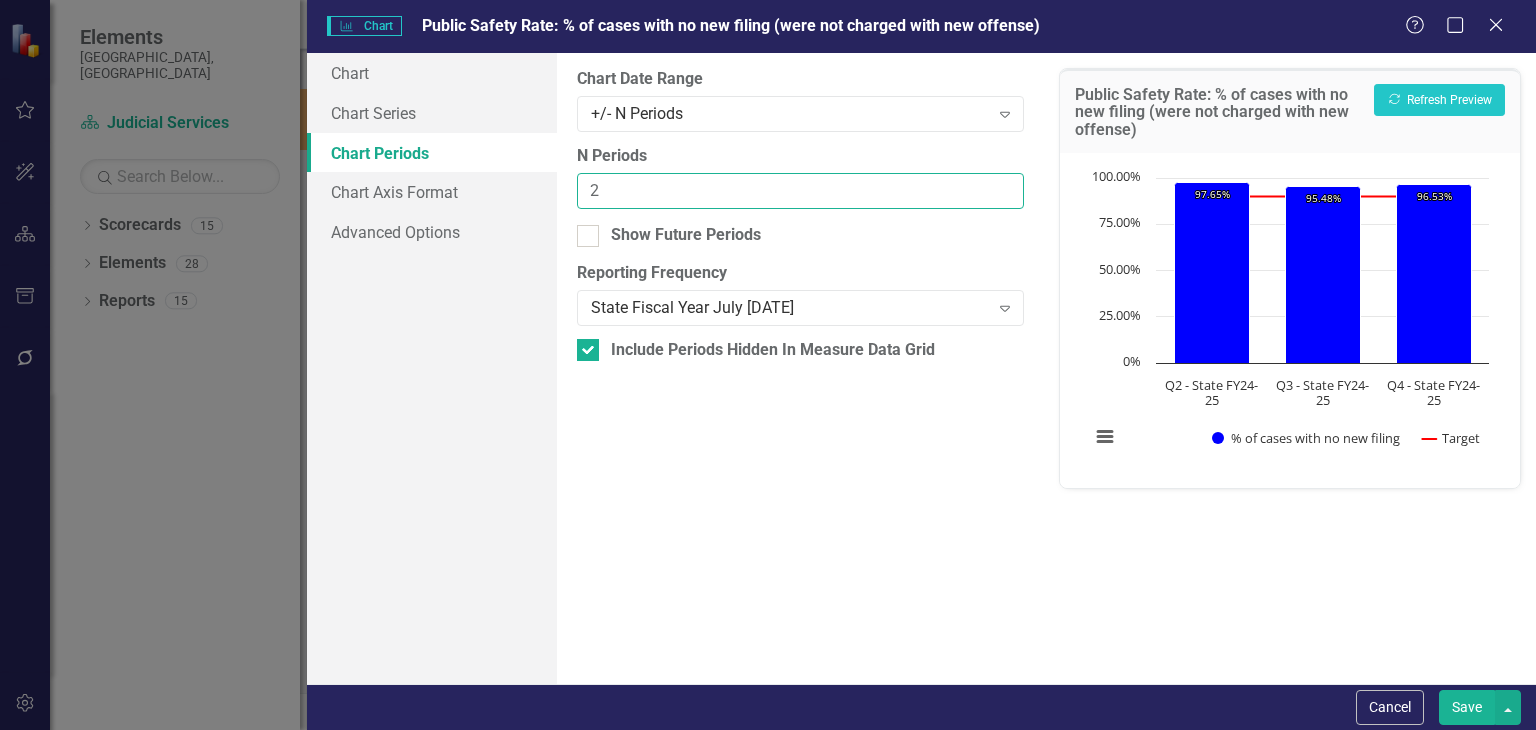 click on "2" at bounding box center [800, 191] 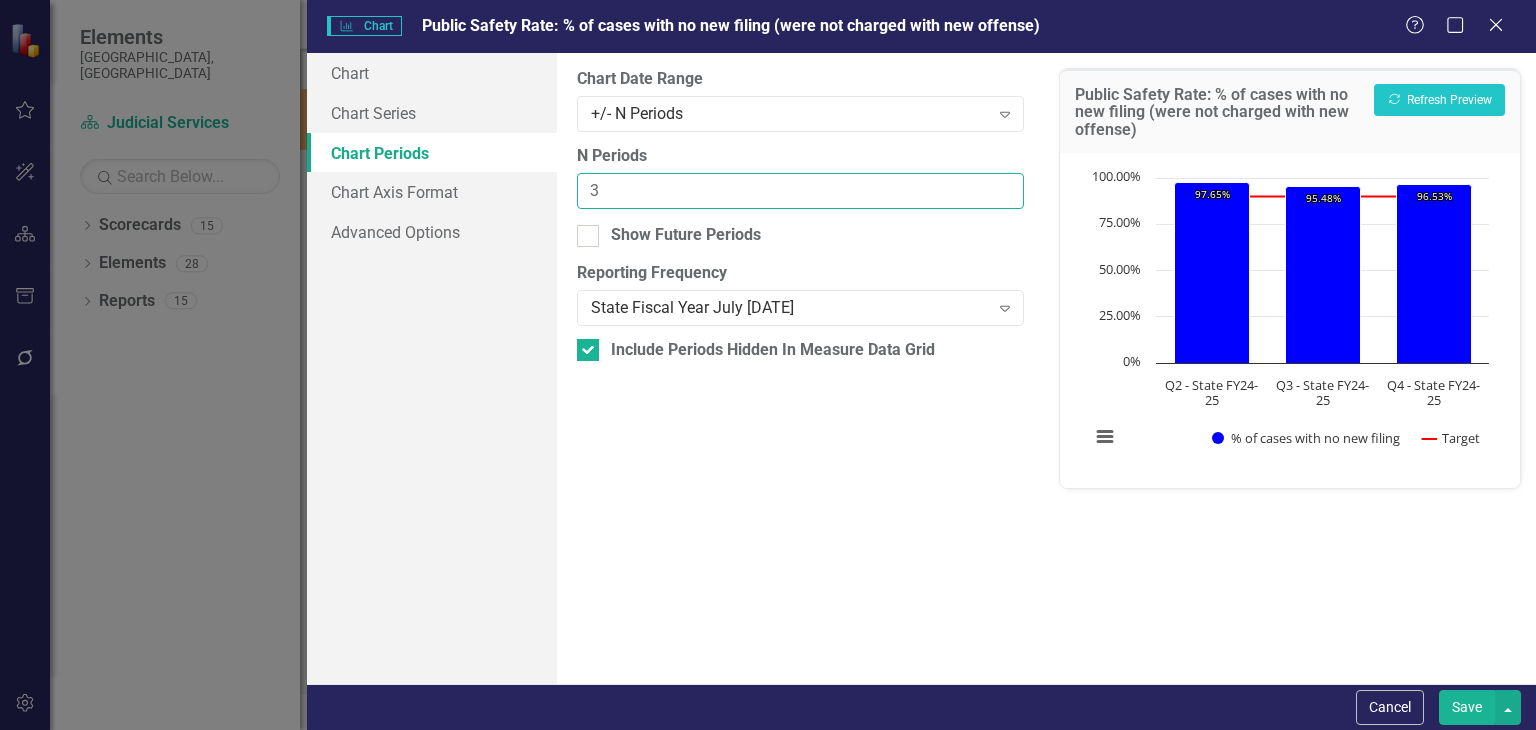 type on "3" 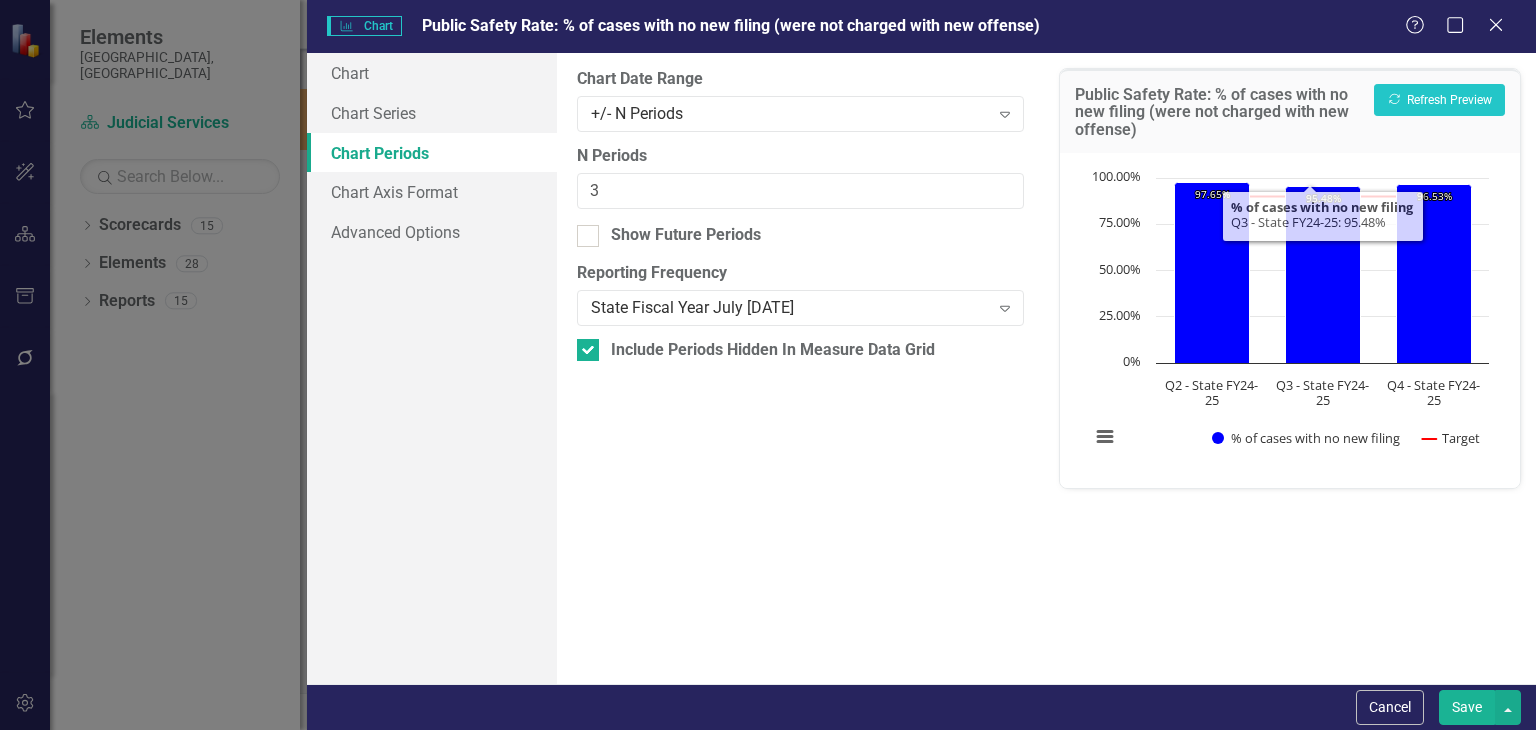 click on "Save" at bounding box center [1467, 707] 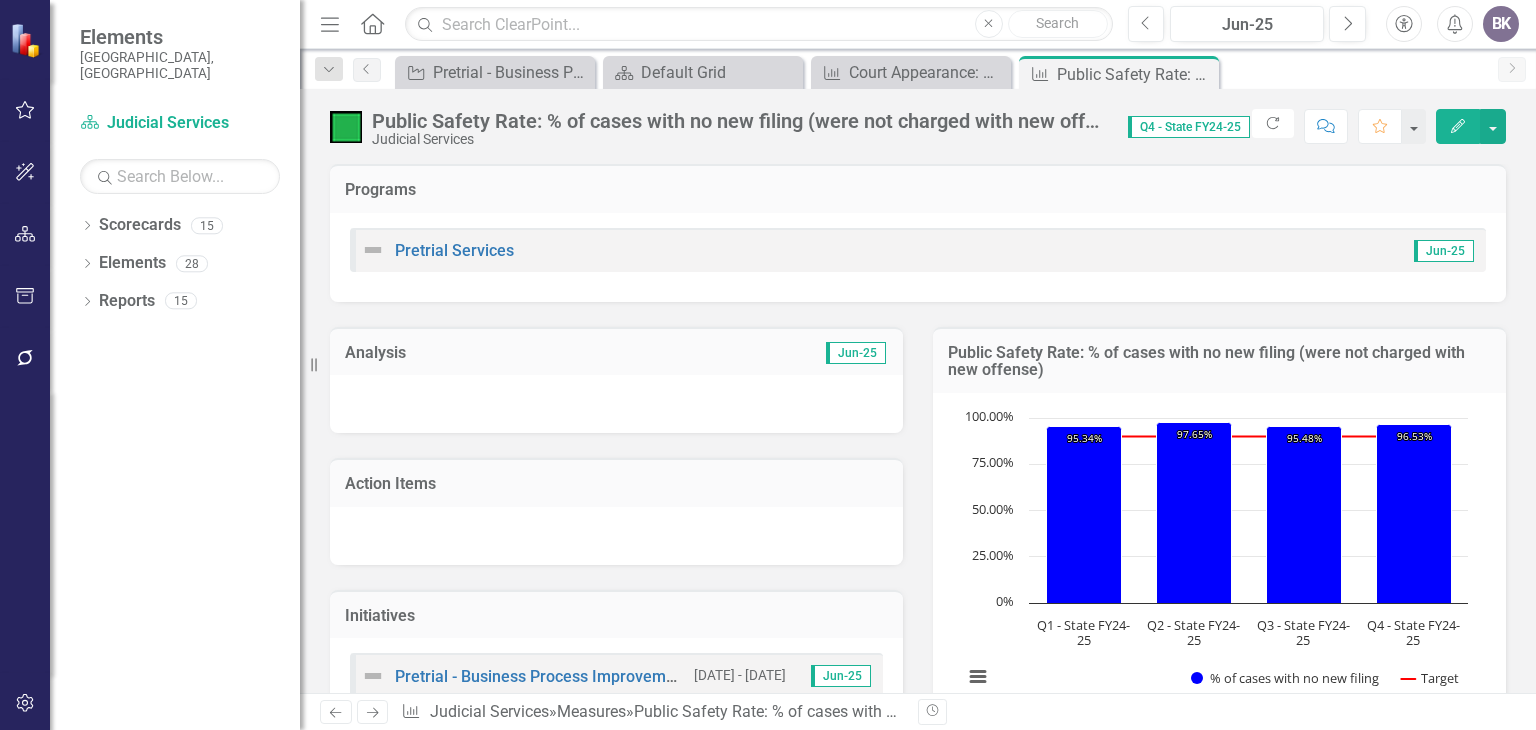 scroll, scrollTop: 100, scrollLeft: 0, axis: vertical 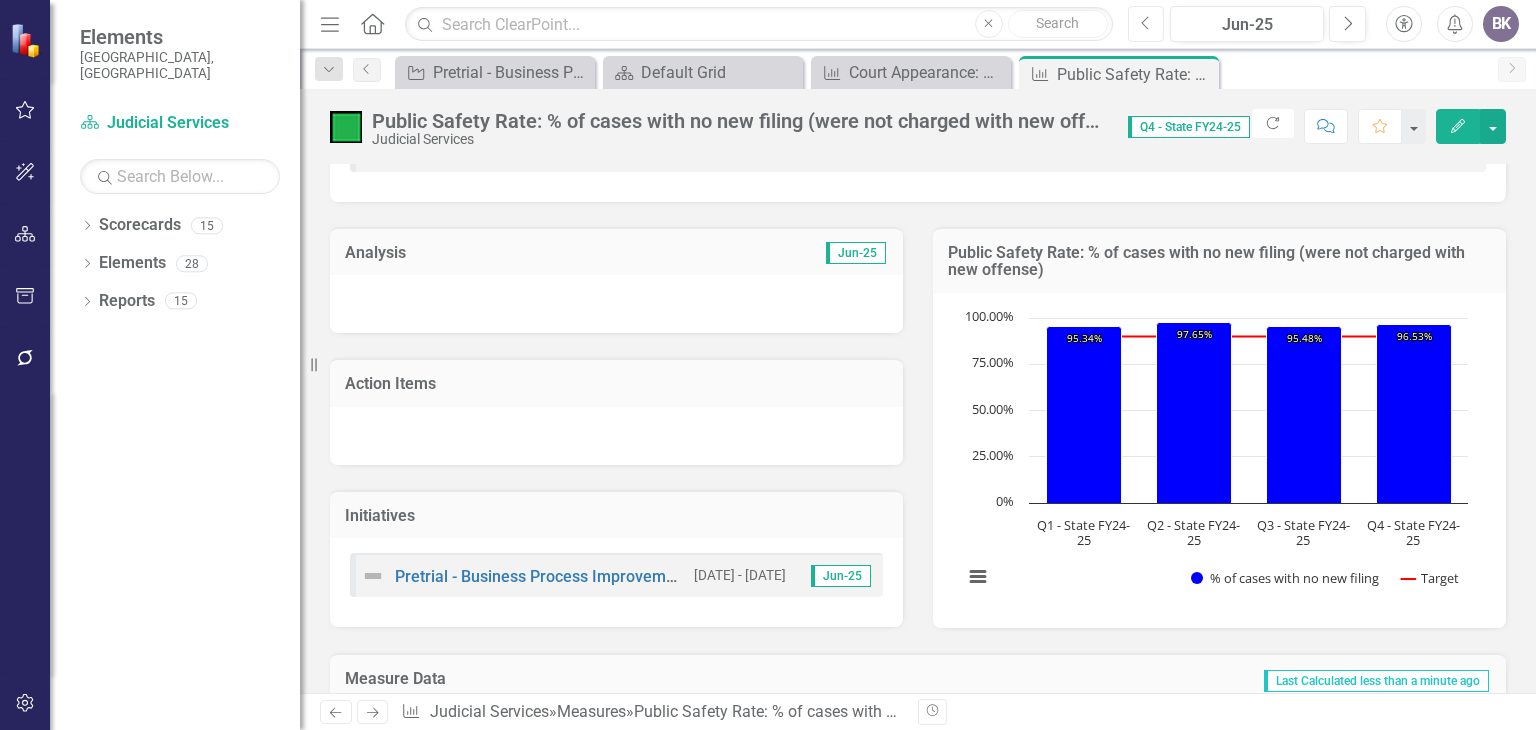 click on "Previous" 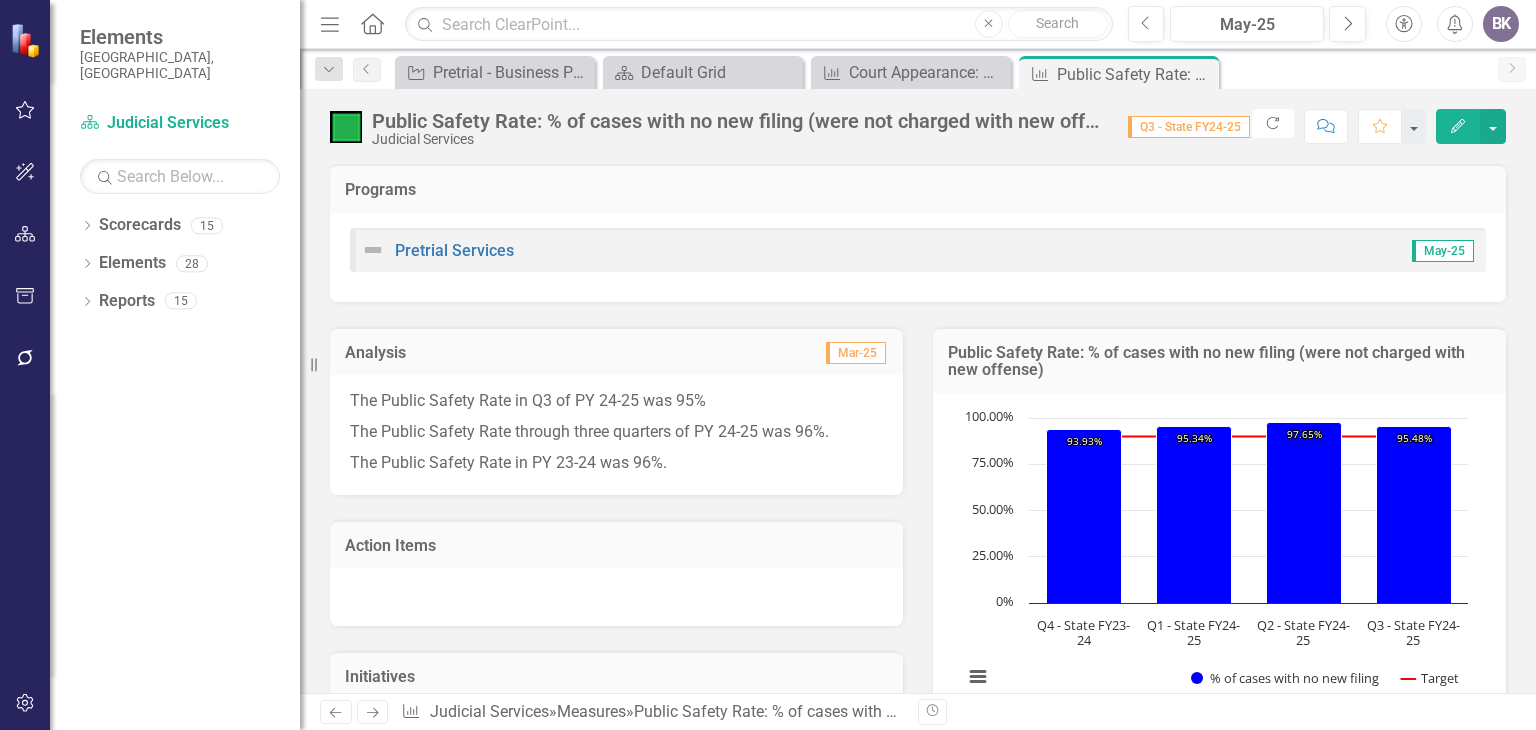 click on "The Public Safety Rate in PY 23-24 was 96%." at bounding box center [616, 461] 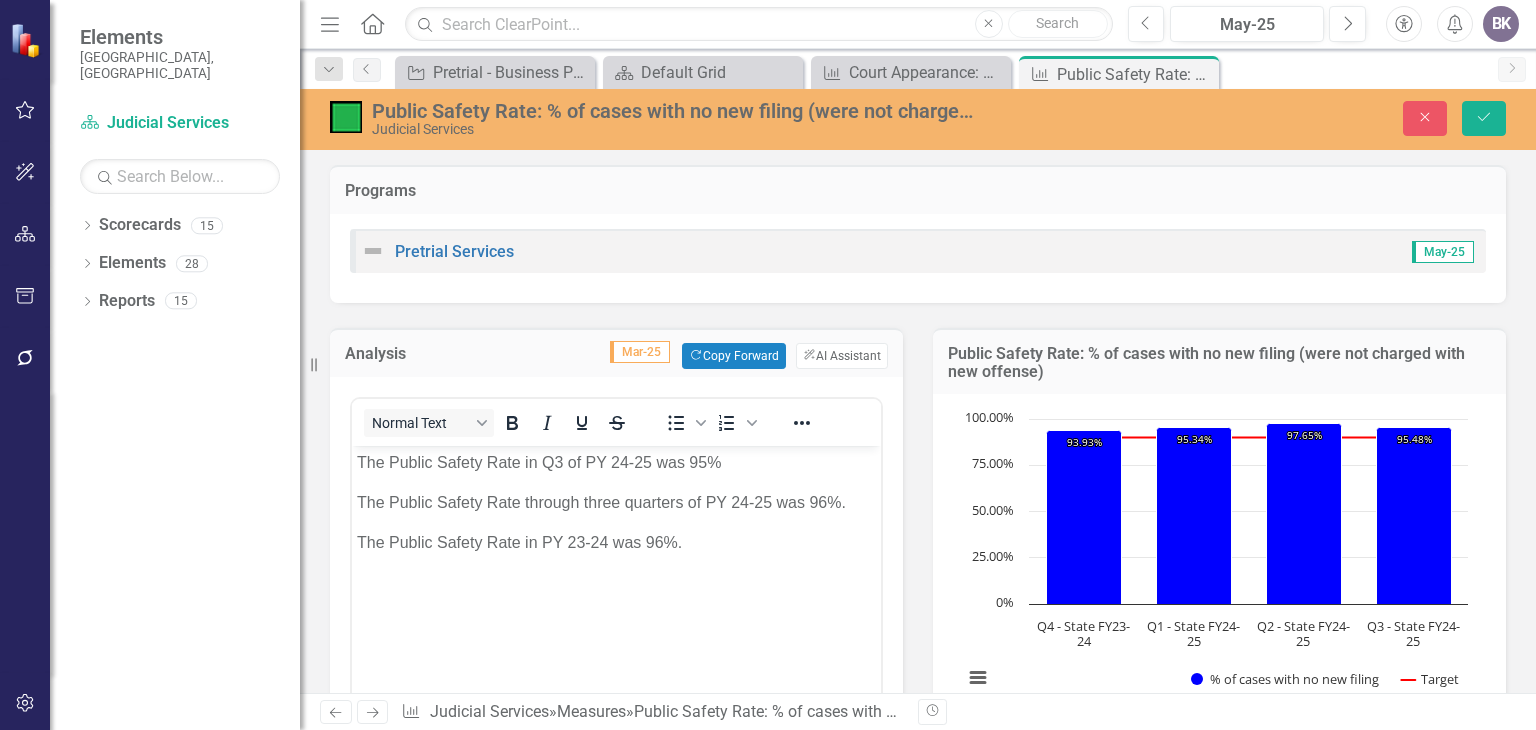 scroll, scrollTop: 0, scrollLeft: 0, axis: both 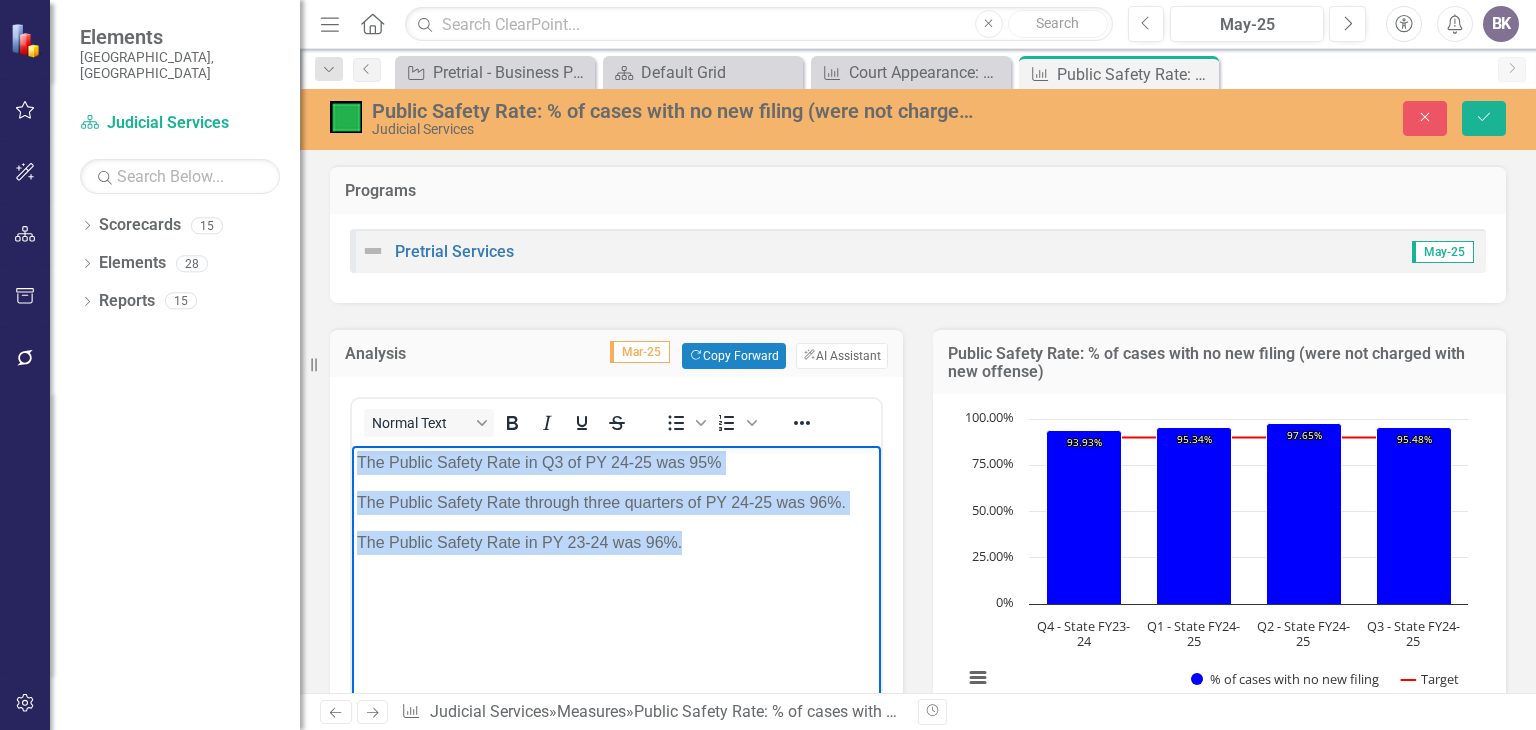drag, startPoint x: 356, startPoint y: 454, endPoint x: 717, endPoint y: 576, distance: 381.05774 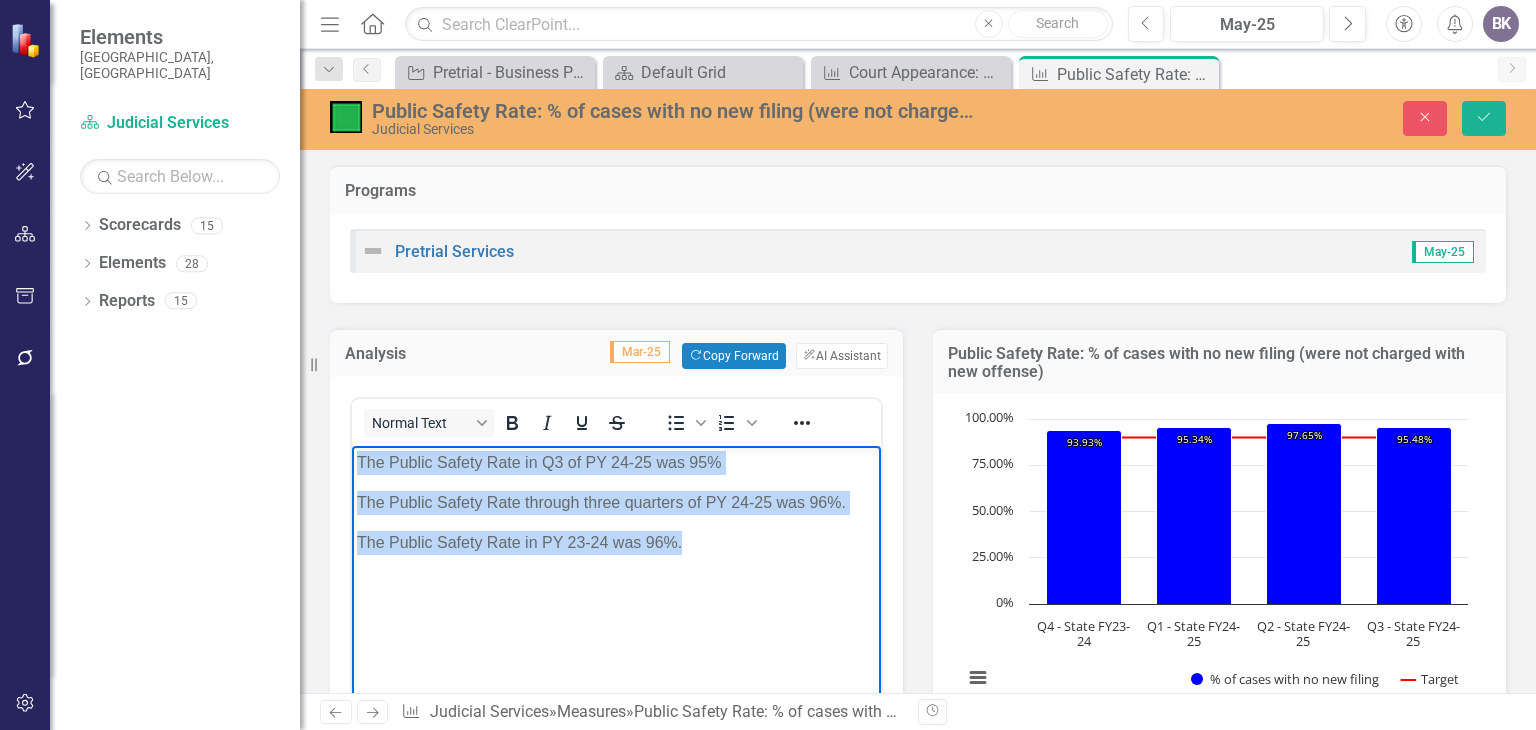 click on "The Public Safety Rate in Q3 of PY 24-25 was 95% The Public Safety Rate through three quarters of PY 24-25 was 96%. The Public Safety Rate in PY 23-24 was 96%." at bounding box center [616, 596] 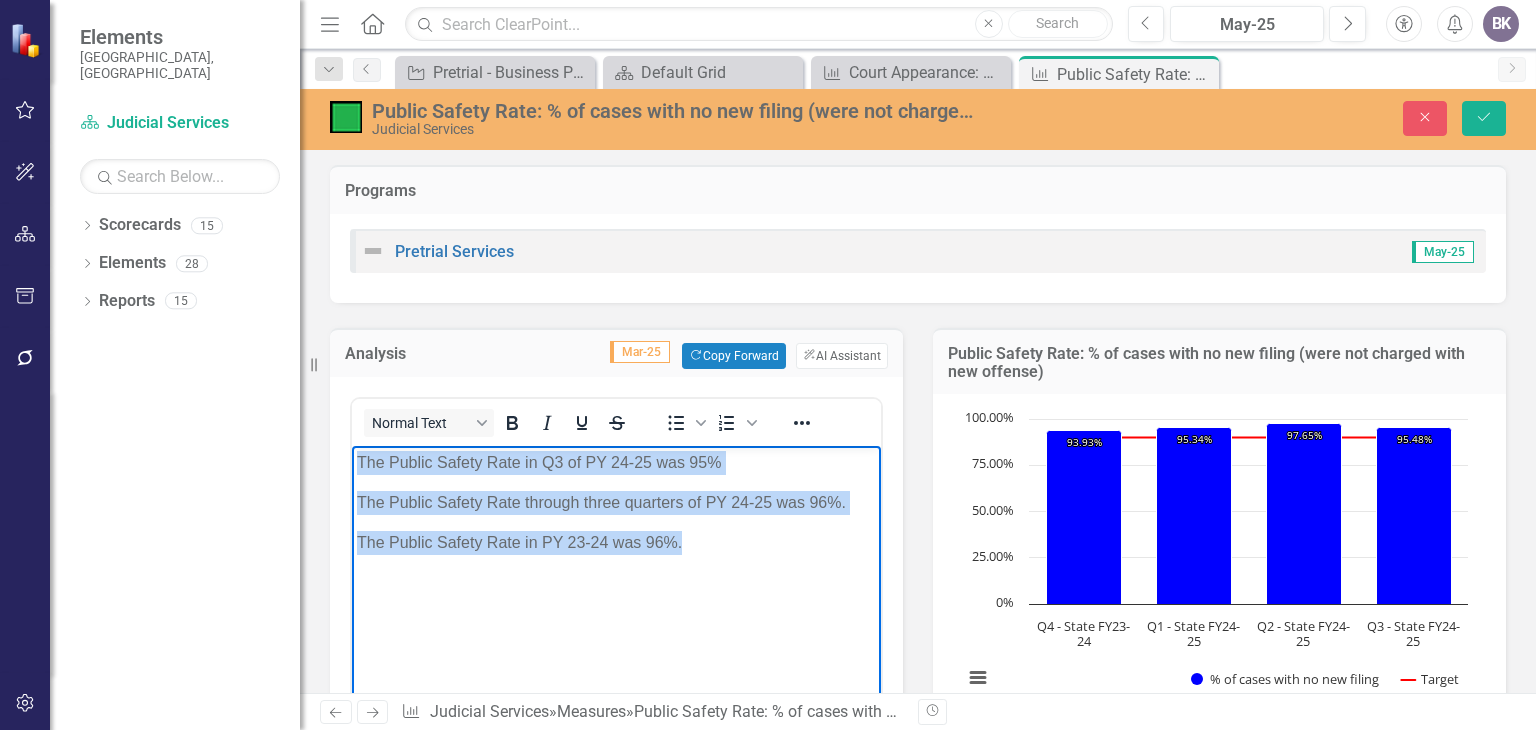 copy on "The Public Safety Rate in Q3 of PY 24-25 was 95% The Public Safety Rate through three quarters of PY 24-25 was 96%. The Public Safety Rate in PY 23-24 was 96%." 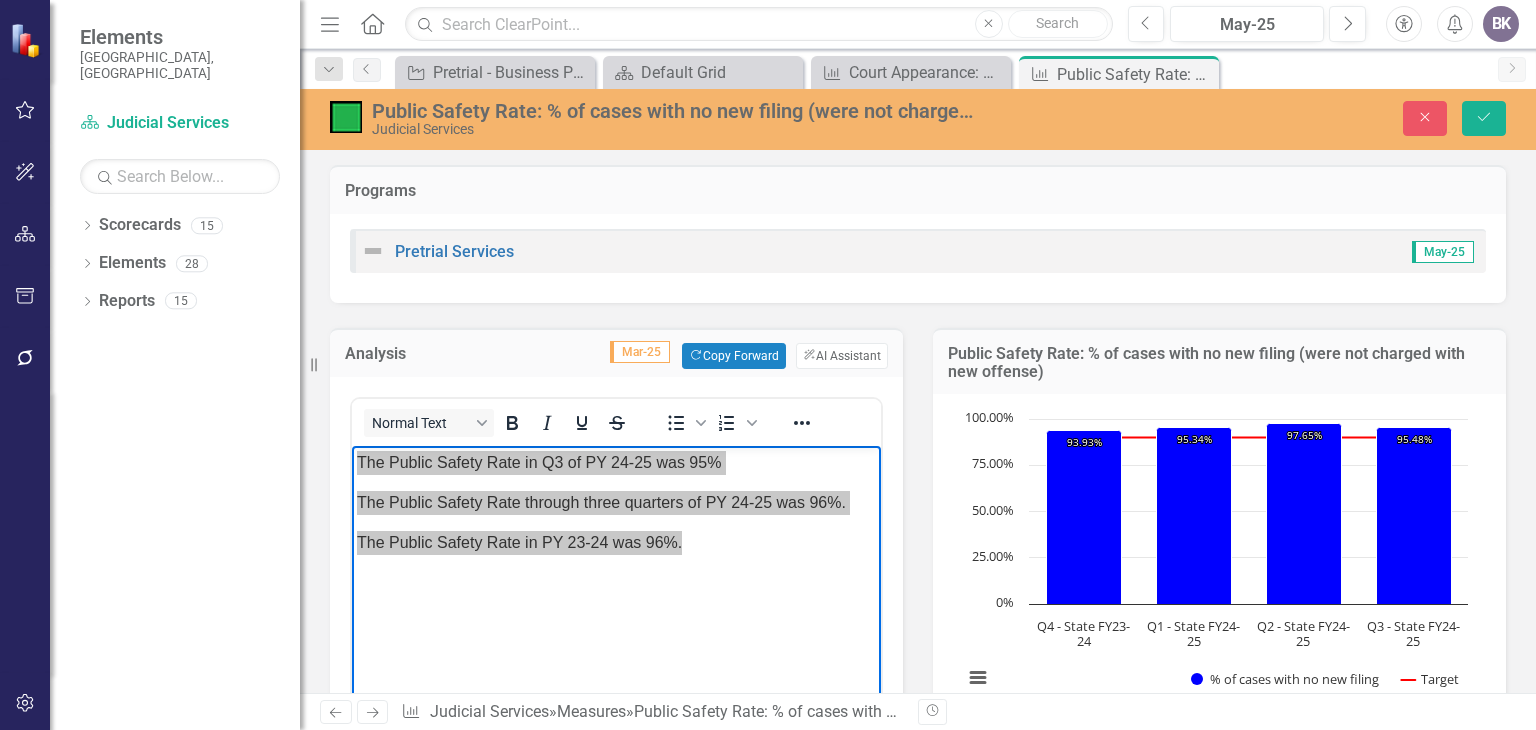 click on "Next" at bounding box center [373, 712] 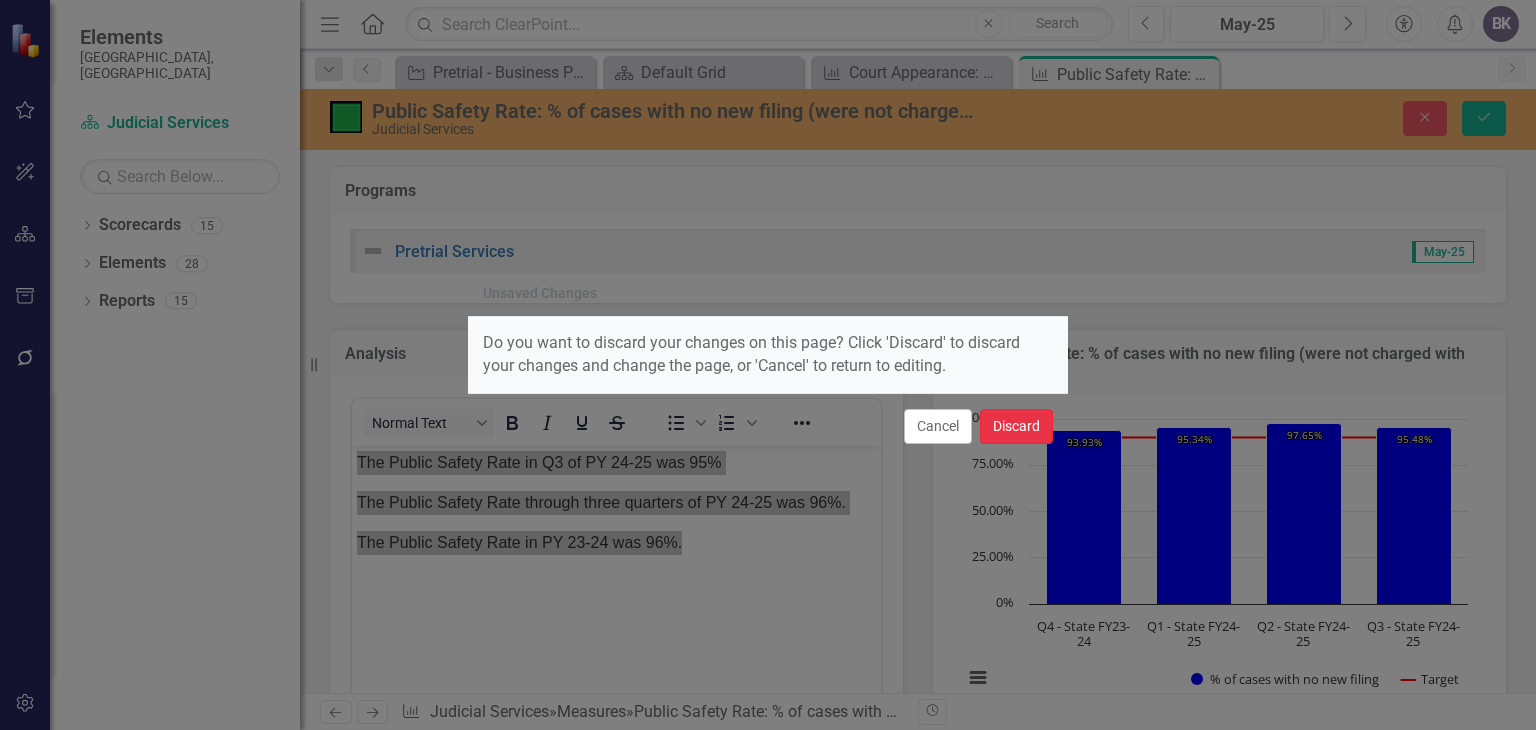 click on "Discard" at bounding box center [1016, 426] 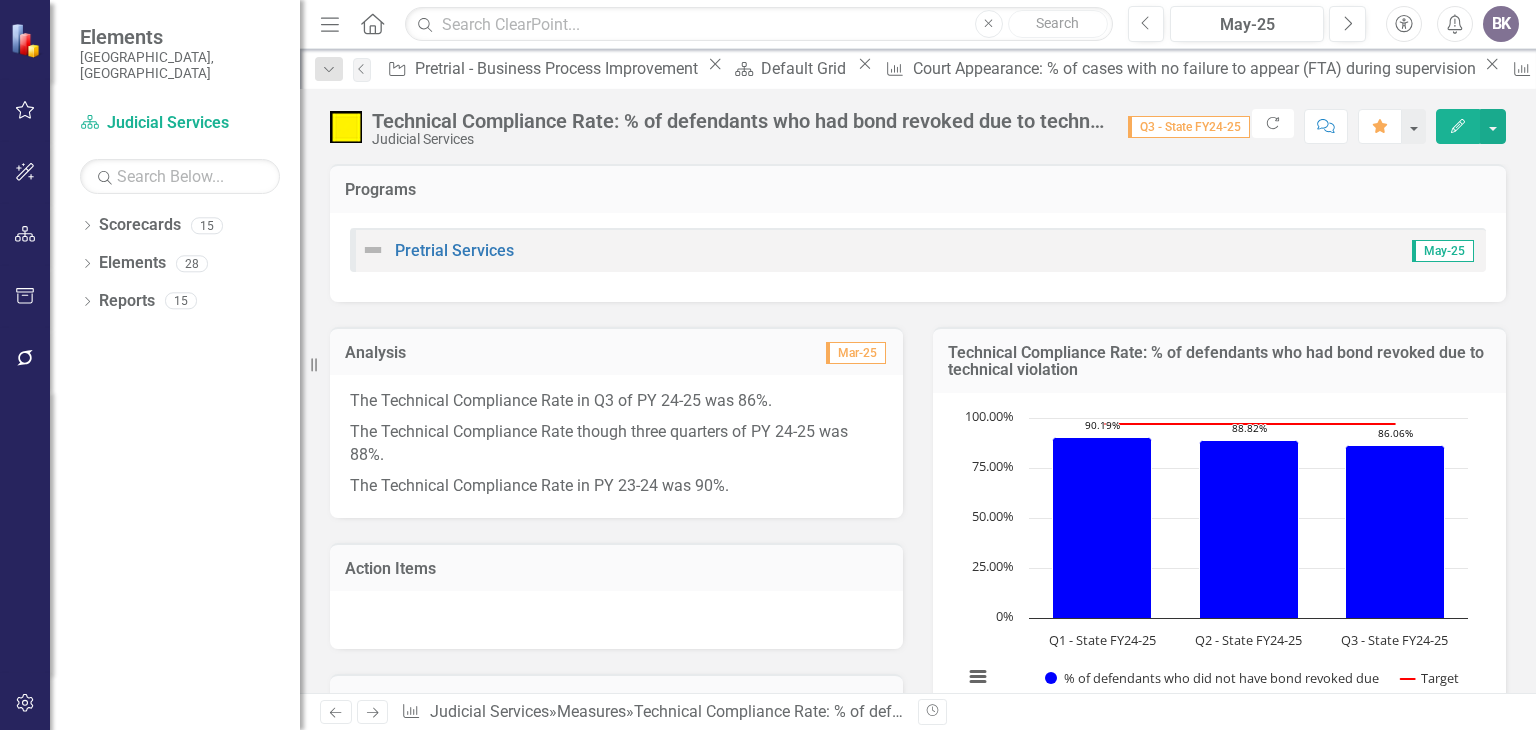 click on "The Technical Compliance Rate though three quarters of PY 24-25 was 88%." at bounding box center [616, 444] 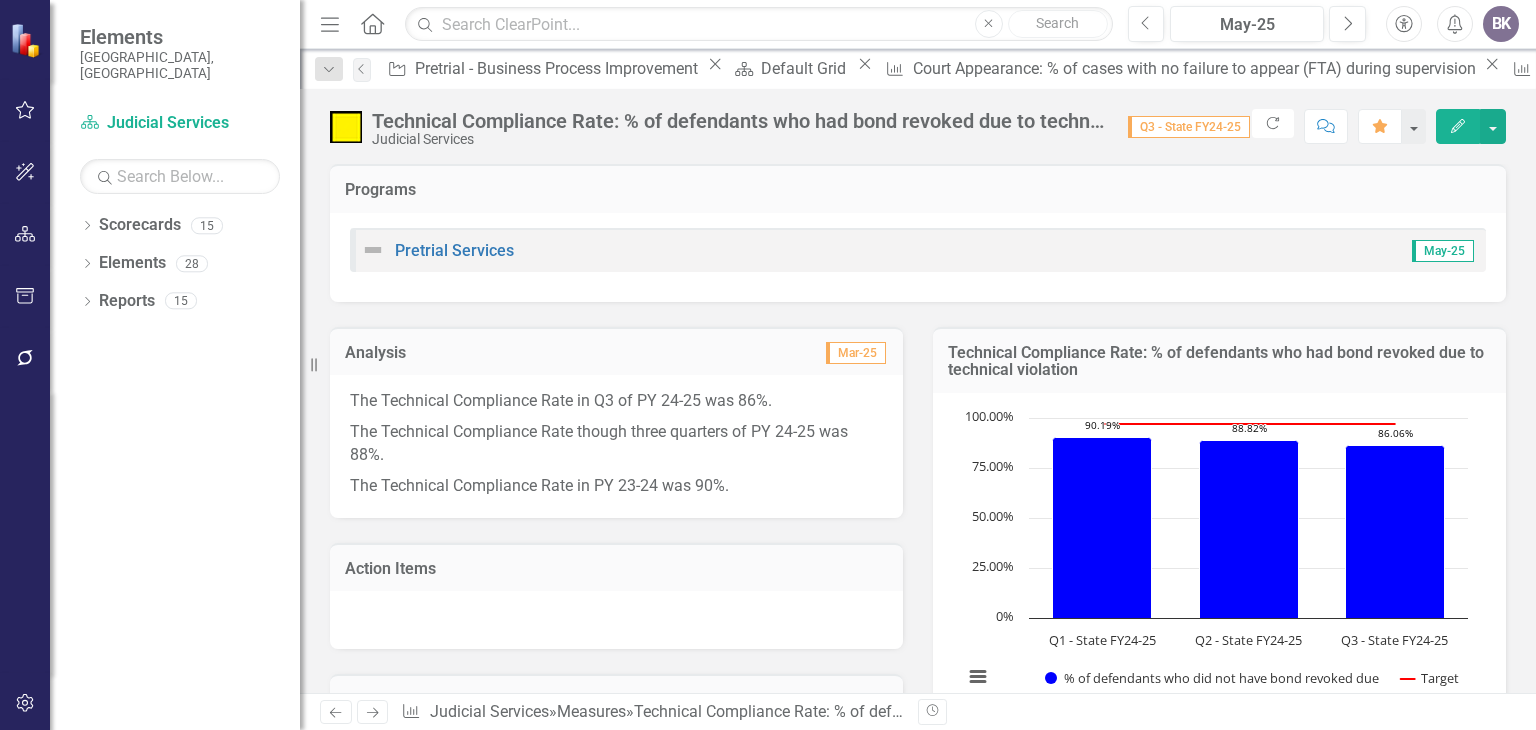 click on "The Technical Compliance Rate in Q3 of PY 24-25 was 86%.
The Technical Compliance Rate though three quarters of PY 24-25 was 88%.
The Technical Compliance Rate in PY 23-24 was 90%." at bounding box center [616, 446] 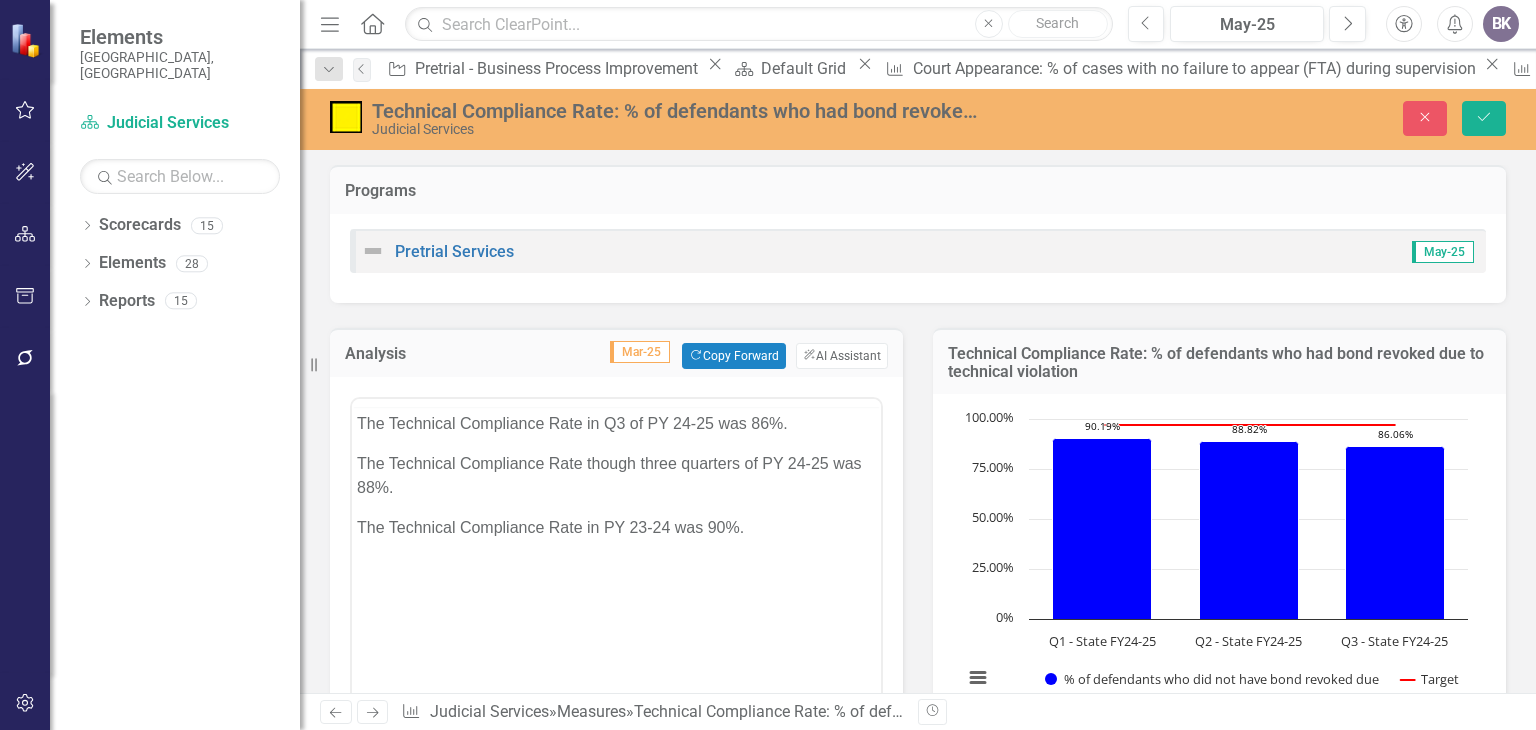 scroll, scrollTop: 0, scrollLeft: 0, axis: both 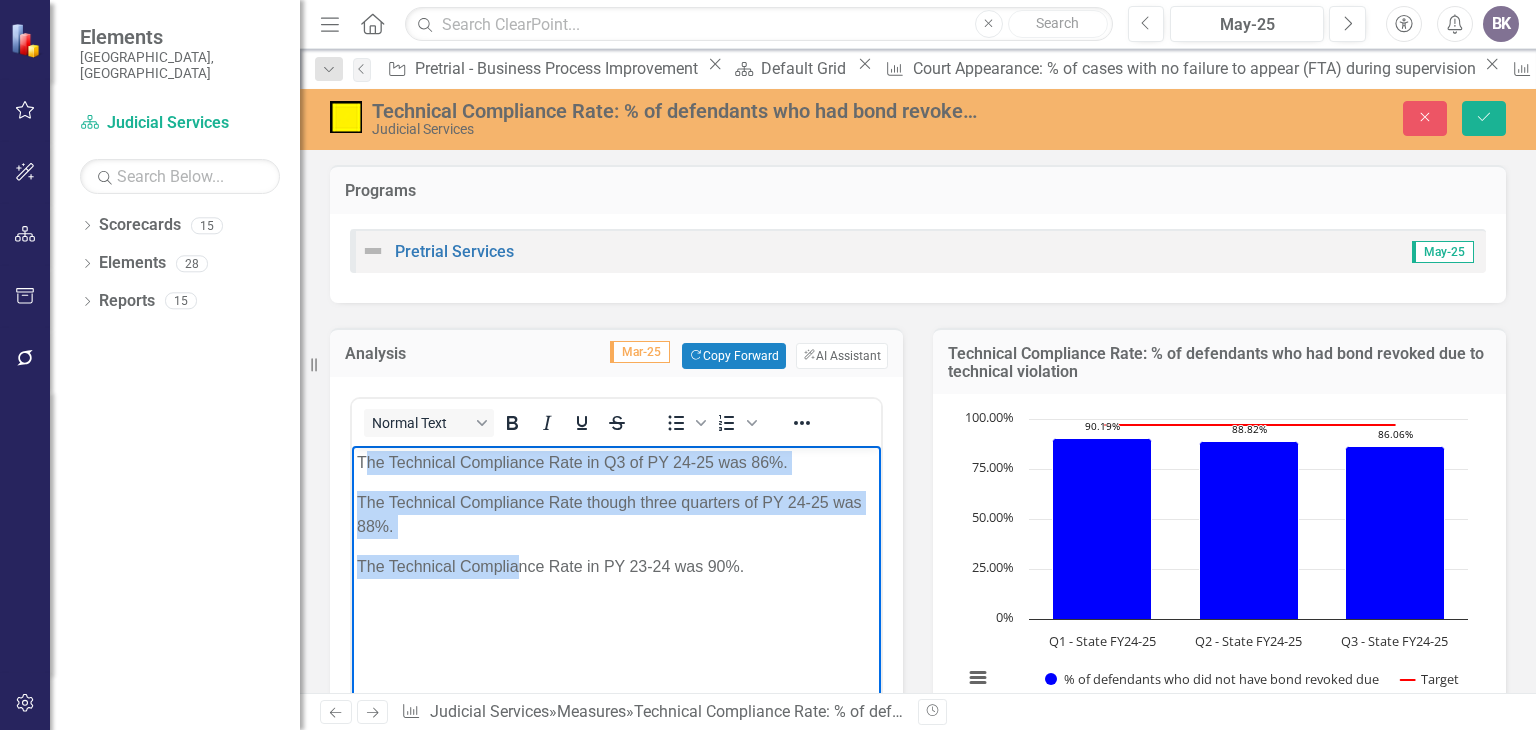 drag, startPoint x: 367, startPoint y: 458, endPoint x: 517, endPoint y: 553, distance: 177.55281 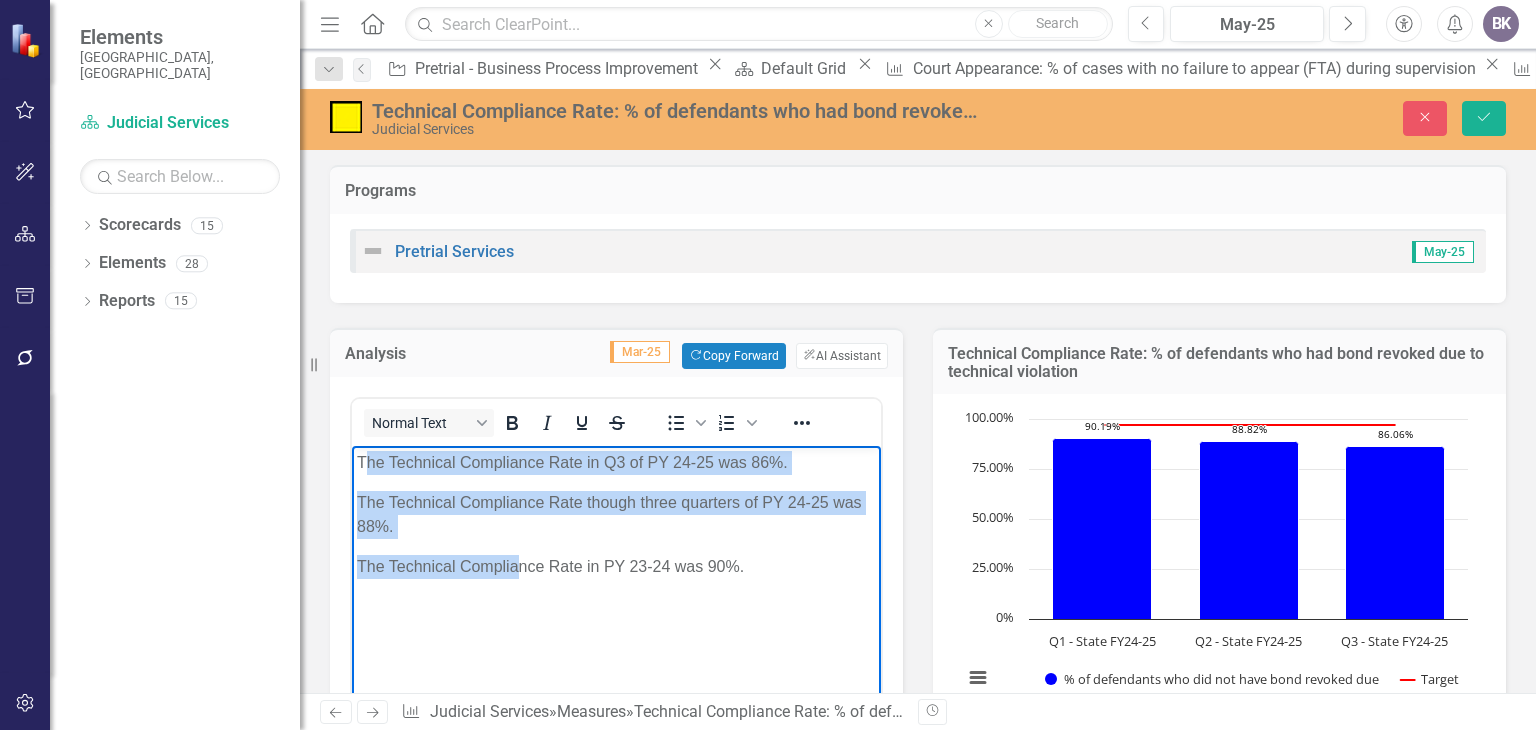 click on "The Technical Compliance Rate in Q3 of PY 24-25 was 86%. The Technical Compliance Rate though three quarters of PY 24-25 was 88%. The Technical Compliance Rate in PY 23-24 was 90%." at bounding box center (616, 596) 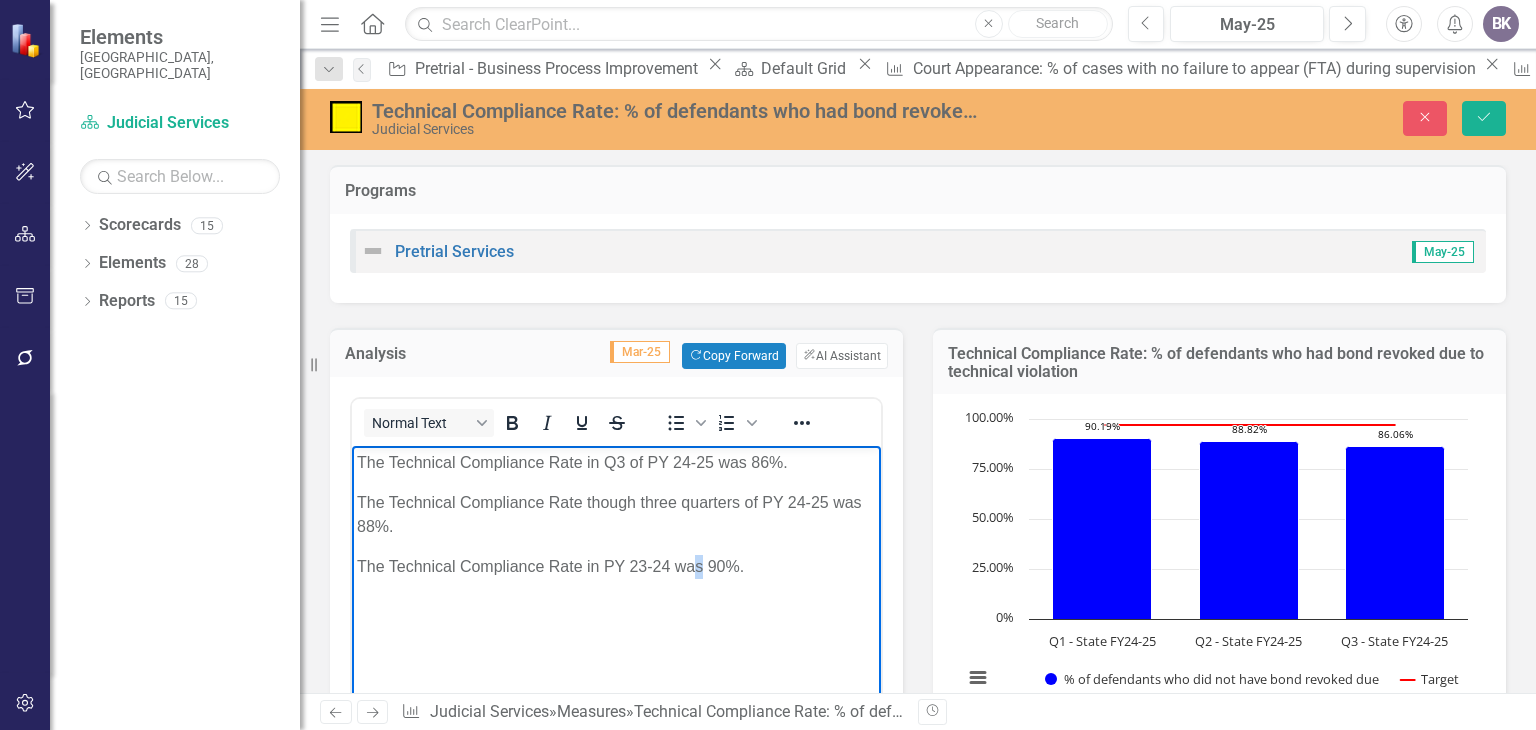 drag, startPoint x: 698, startPoint y: 545, endPoint x: 714, endPoint y: 554, distance: 18.35756 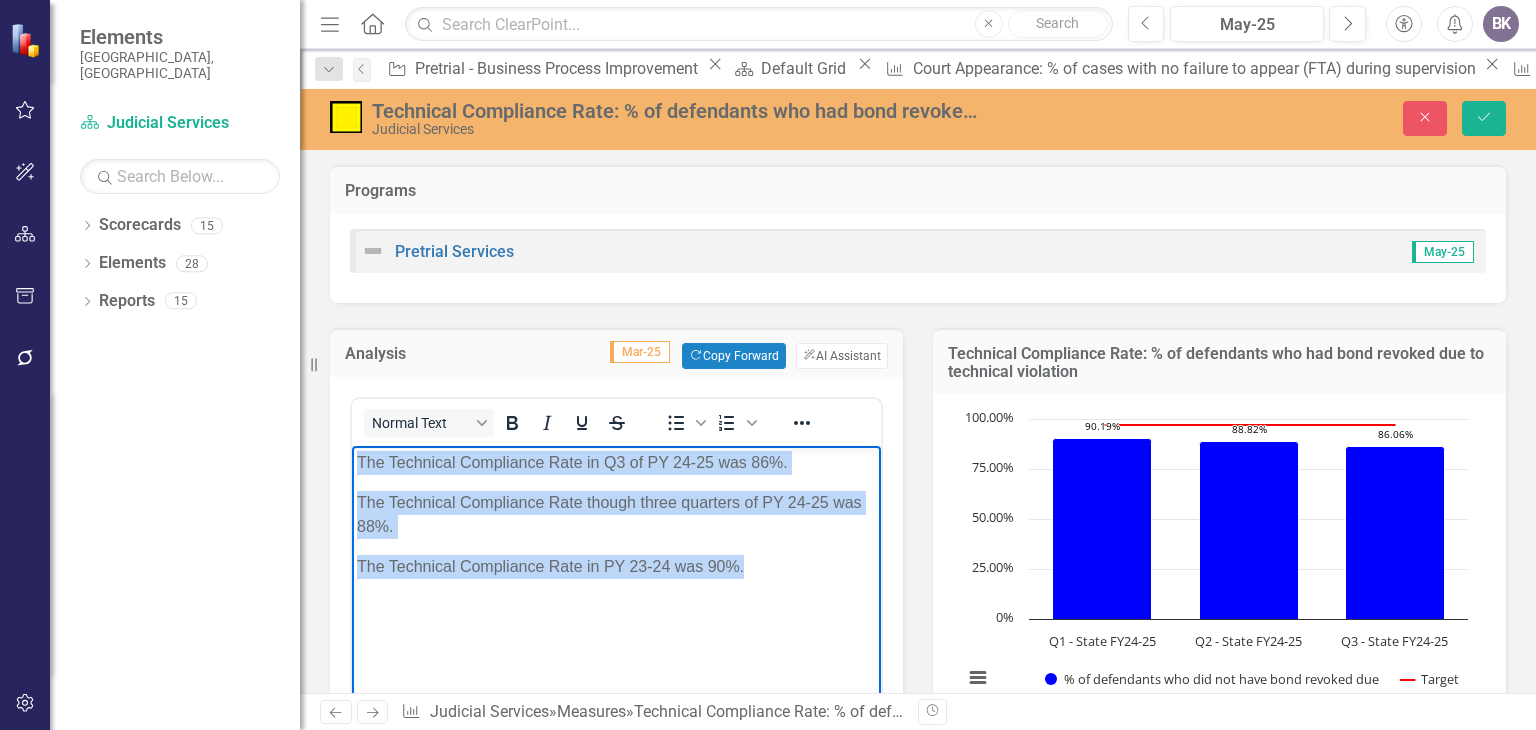 drag, startPoint x: 356, startPoint y: 461, endPoint x: 764, endPoint y: 588, distance: 427.30902 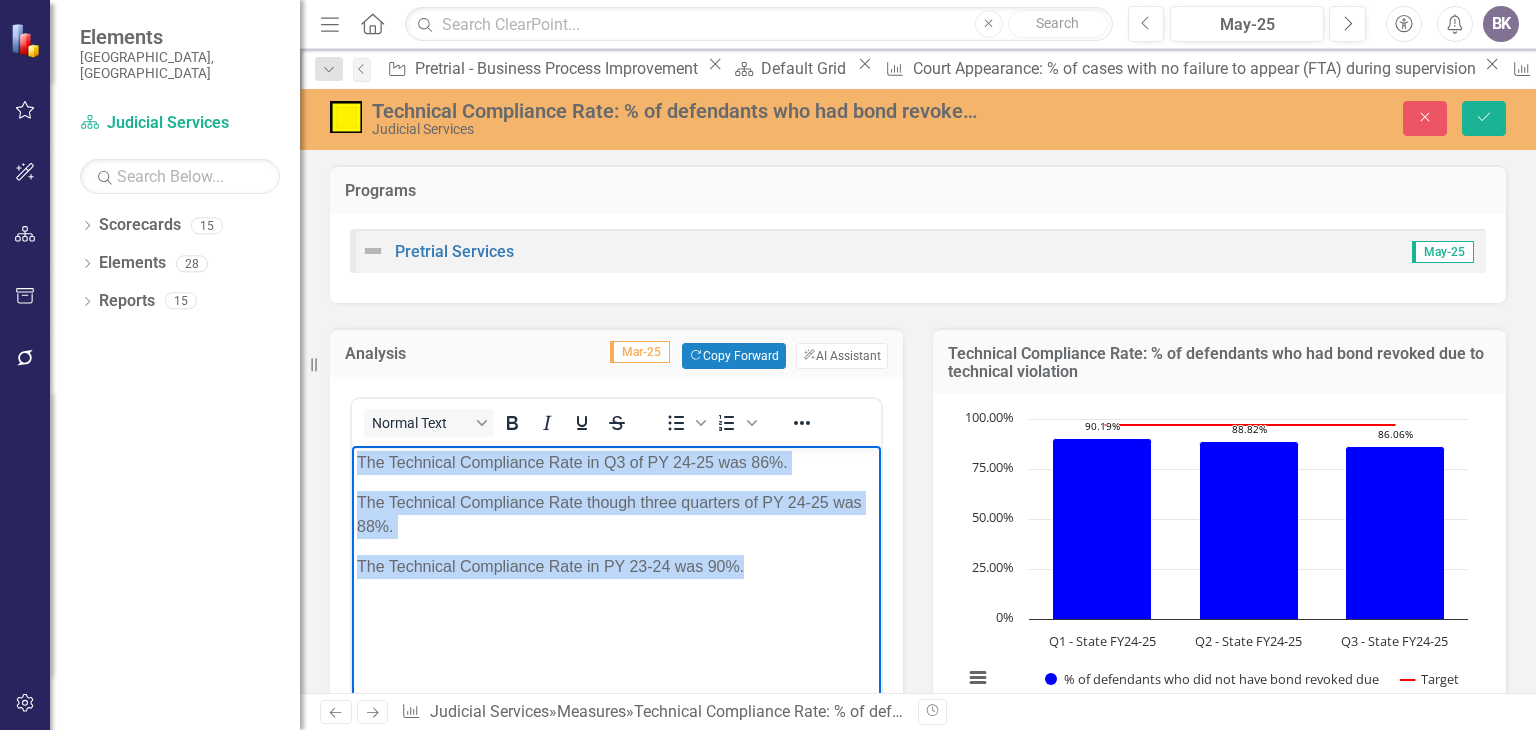 click on "The Technical Compliance Rate in Q3 of PY 24-25 was 86%. The Technical Compliance Rate though three quarters of PY 24-25 was 88%. The Technical Compliance Rate in PY 23-24 was 90%." at bounding box center [616, 596] 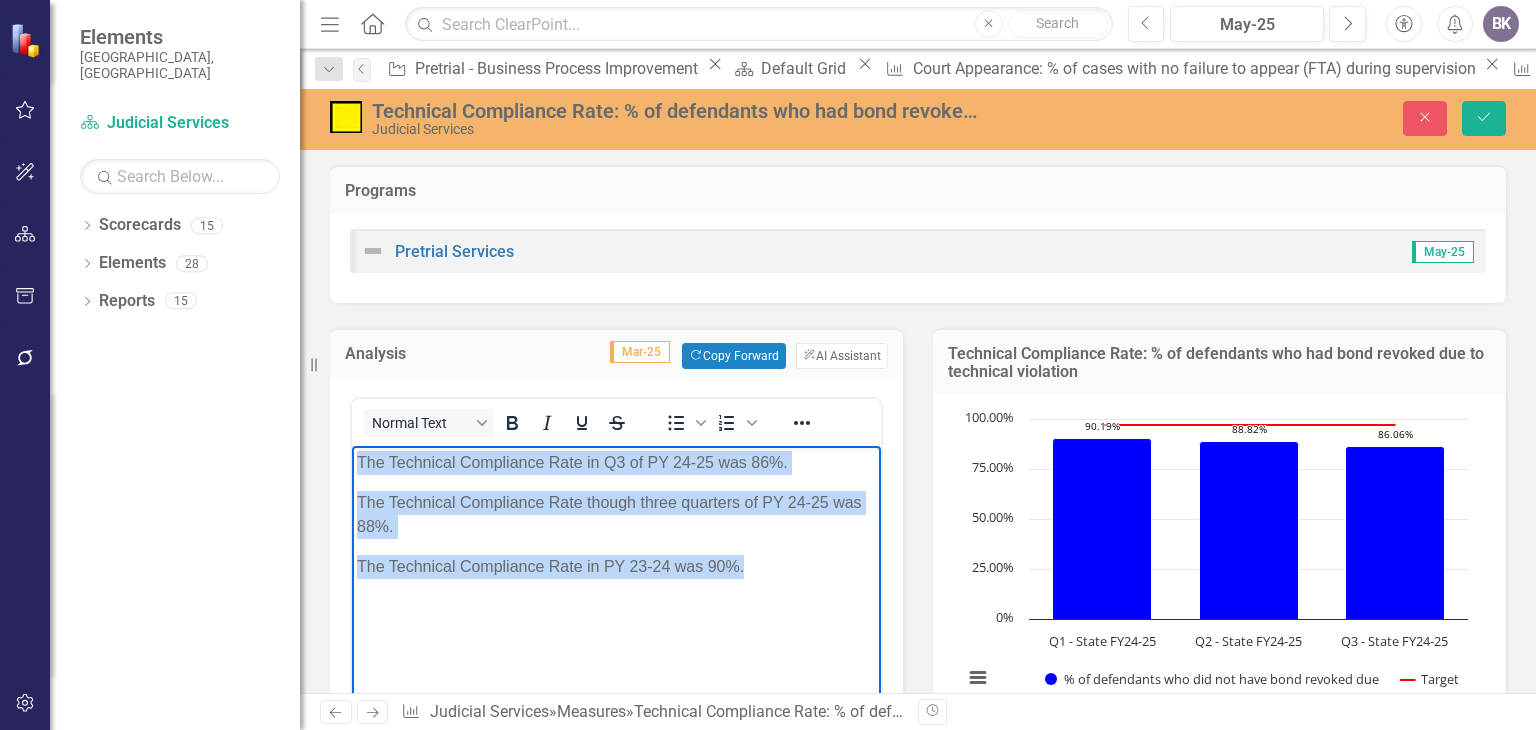 drag, startPoint x: 588, startPoint y: 492, endPoint x: 611, endPoint y: 617, distance: 127.09839 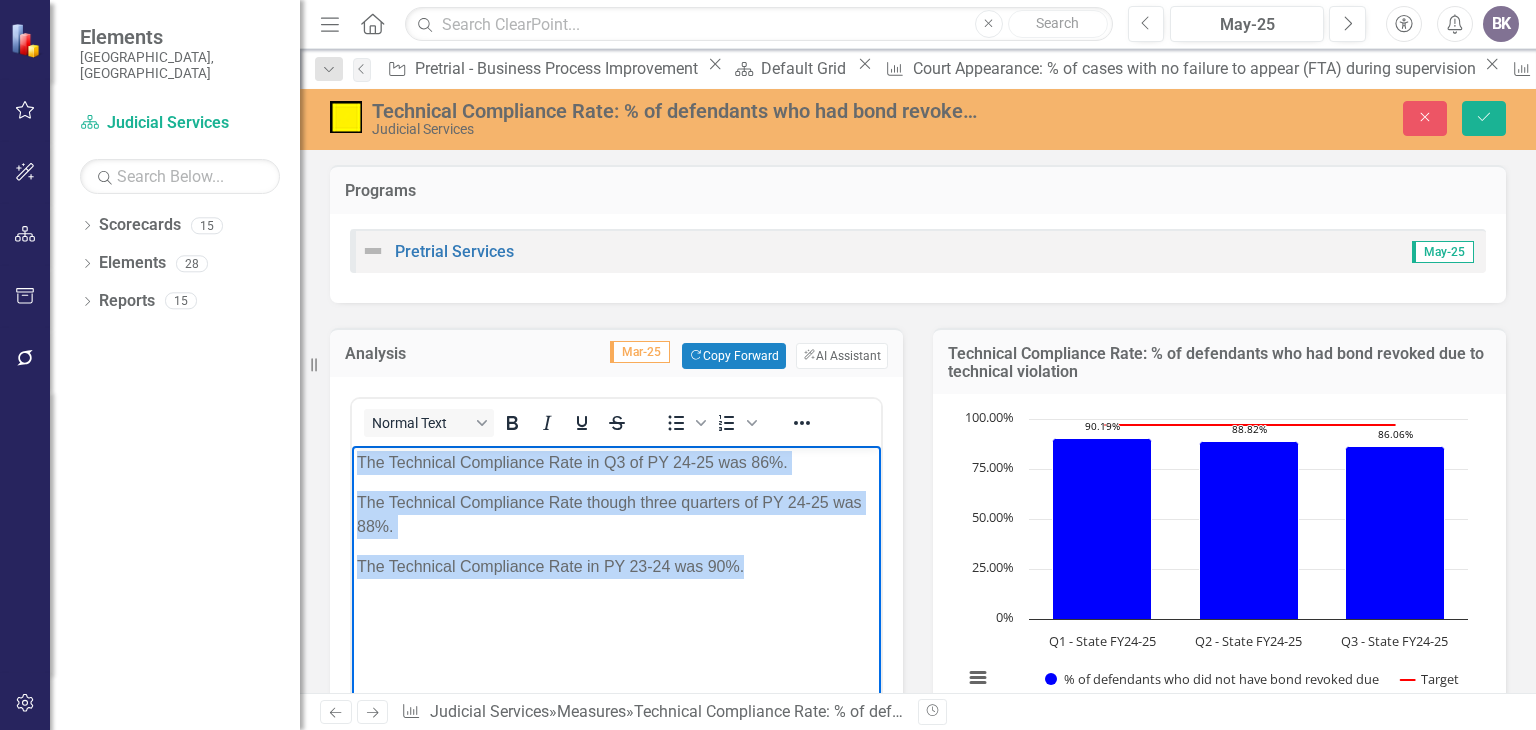 click on "The Technical Compliance Rate in Q3 of PY 24-25 was 86%. The Technical Compliance Rate though three quarters of PY 24-25 was 88%. The Technical Compliance Rate in PY 23-24 was 90%." at bounding box center (616, 596) 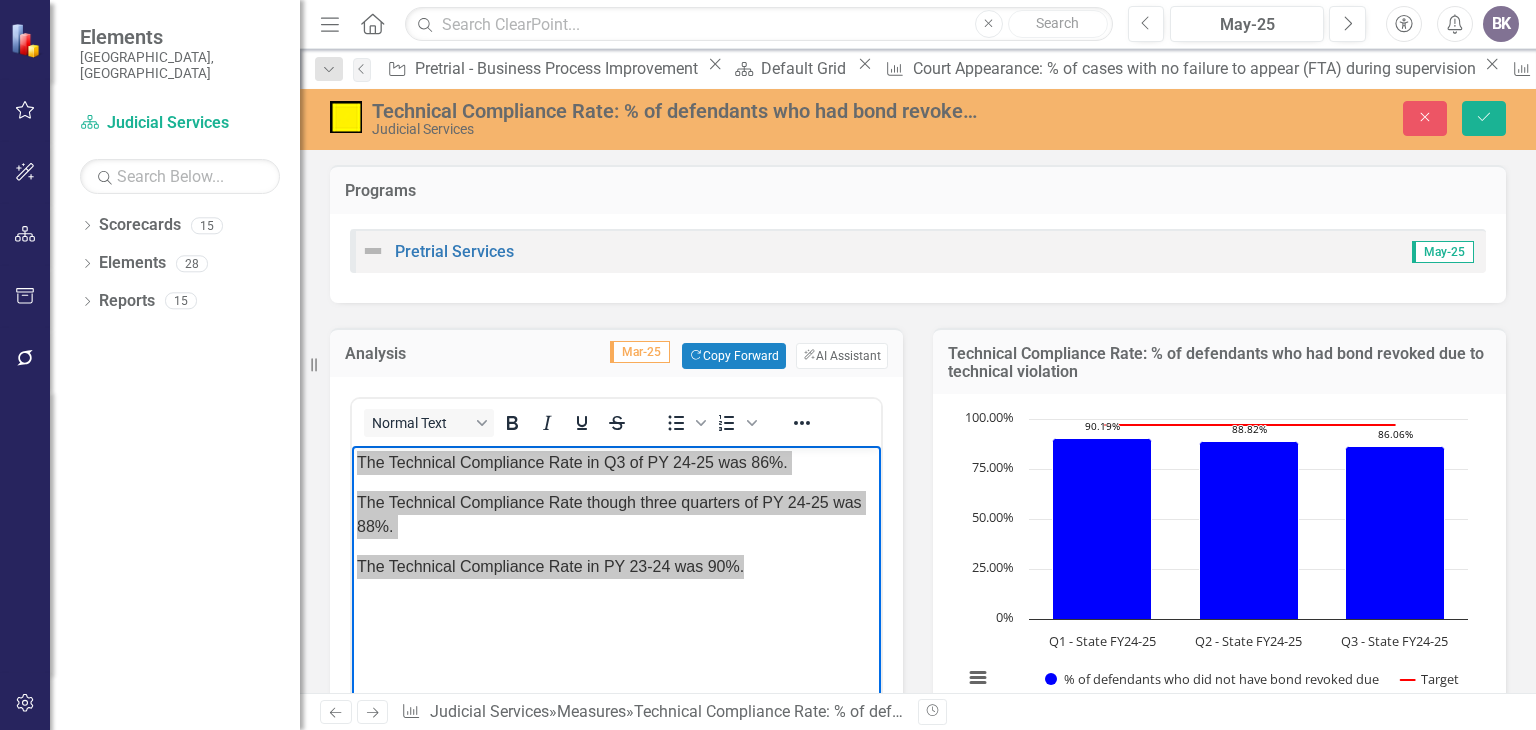 click 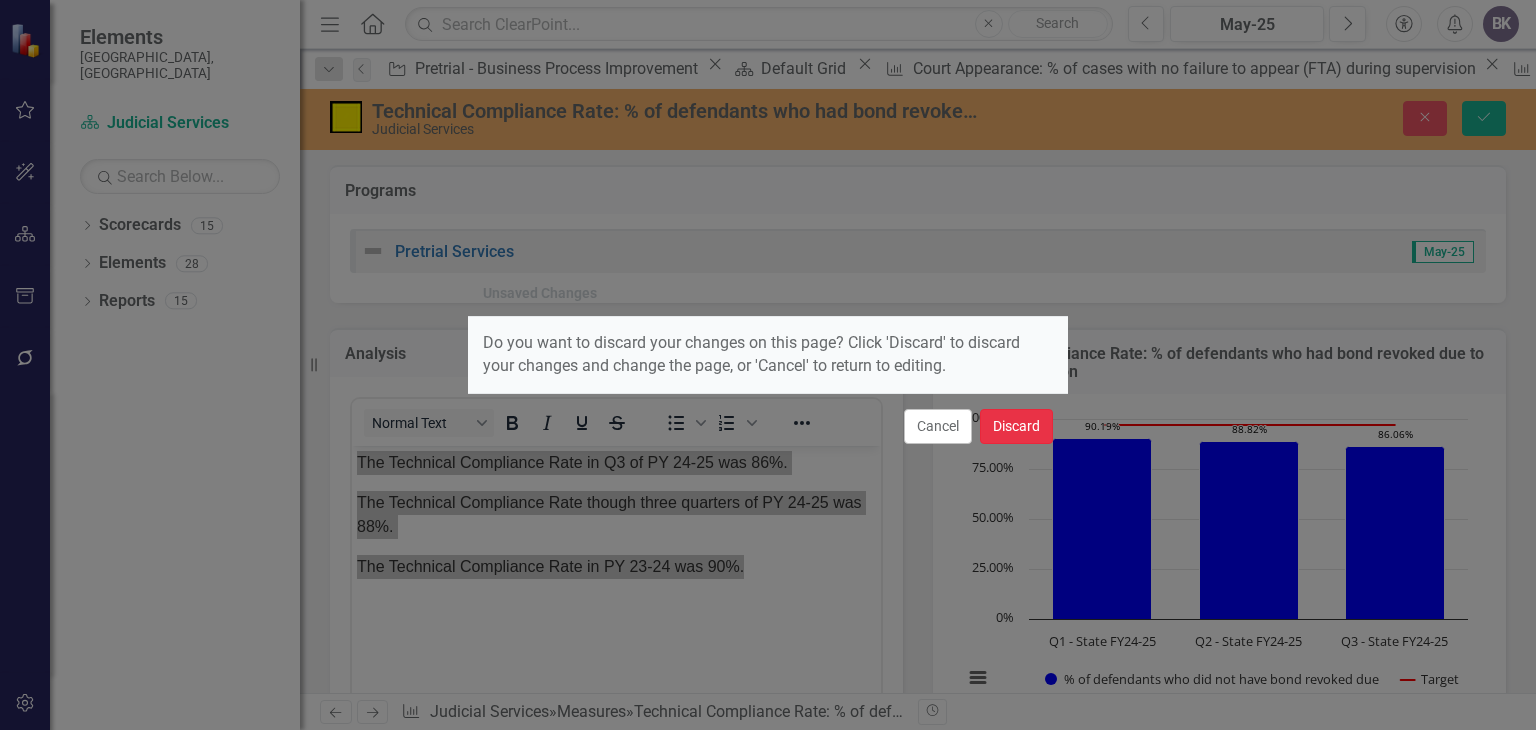 click on "Discard" at bounding box center [1016, 426] 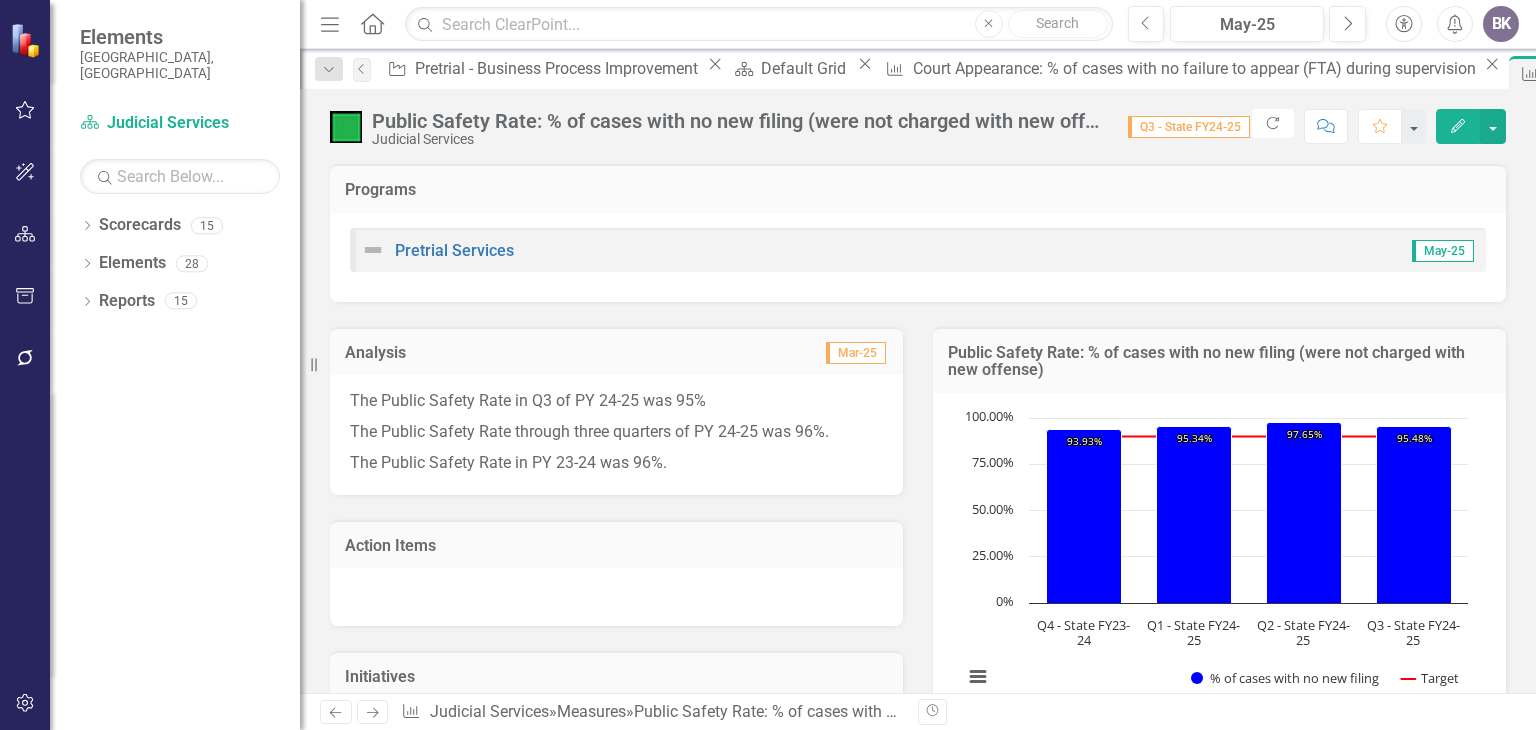 click on "The Public Safety Rate in Q3 of PY 24-25 was 95%" at bounding box center [616, 403] 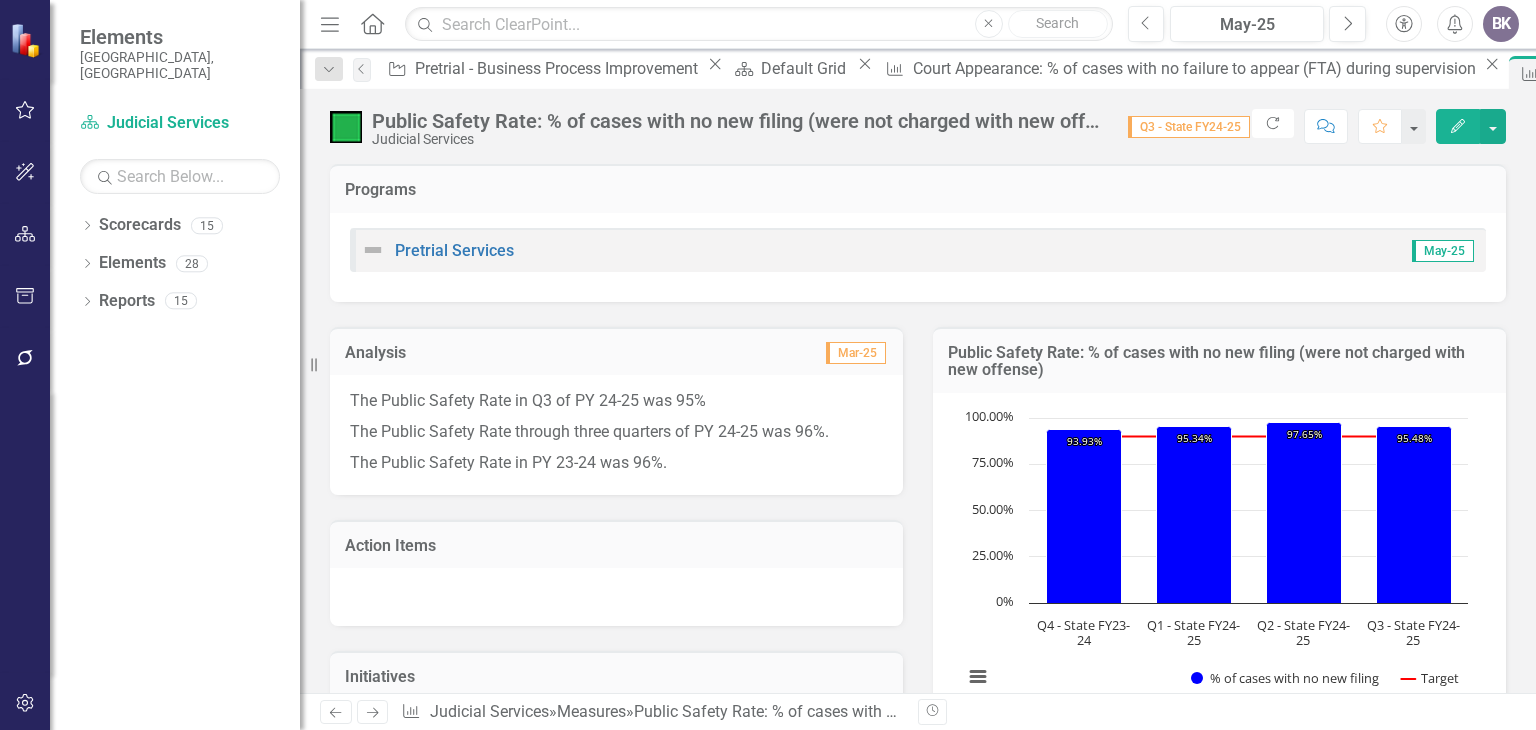 click on "The Public Safety Rate in Q3 of PY 24-25 was 95%" at bounding box center (616, 403) 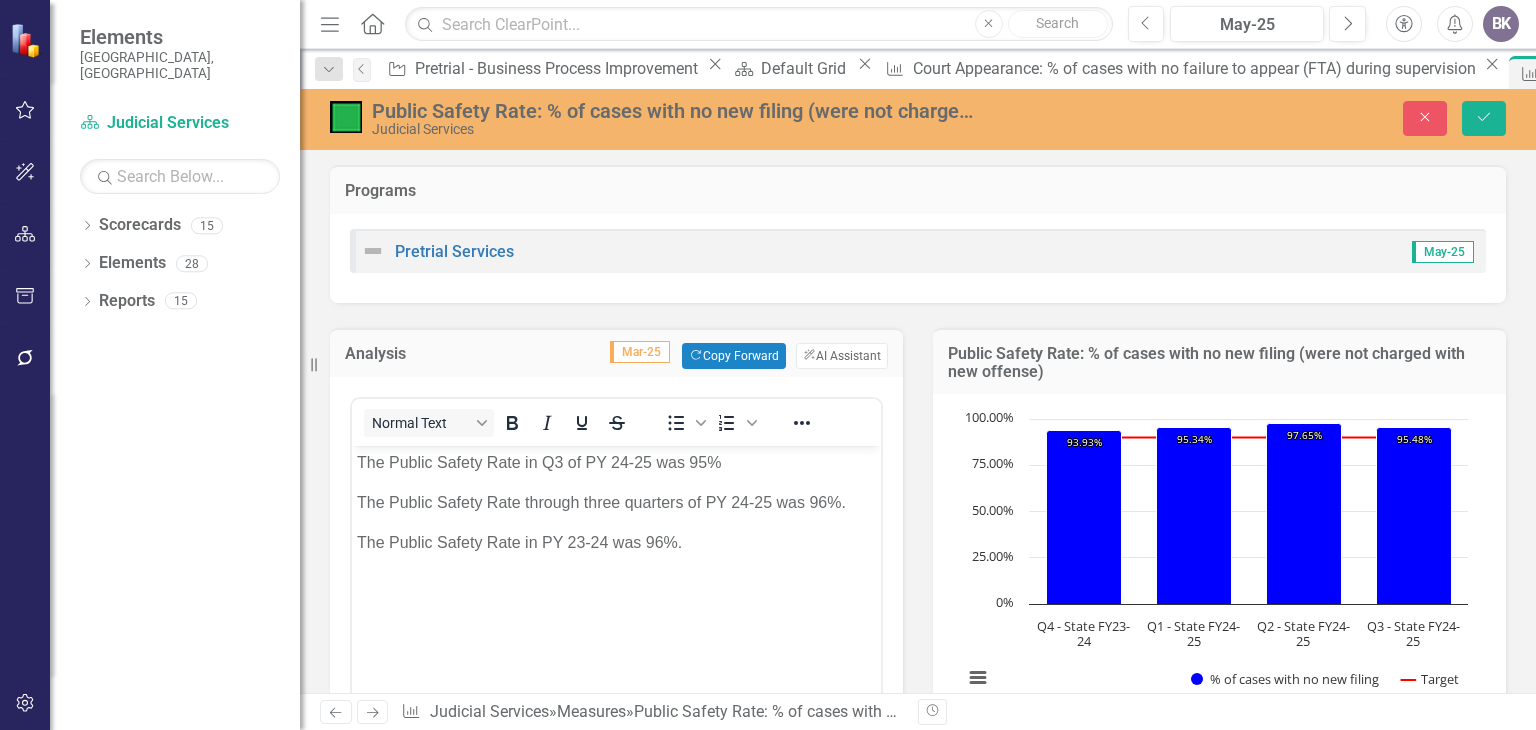 scroll, scrollTop: 0, scrollLeft: 0, axis: both 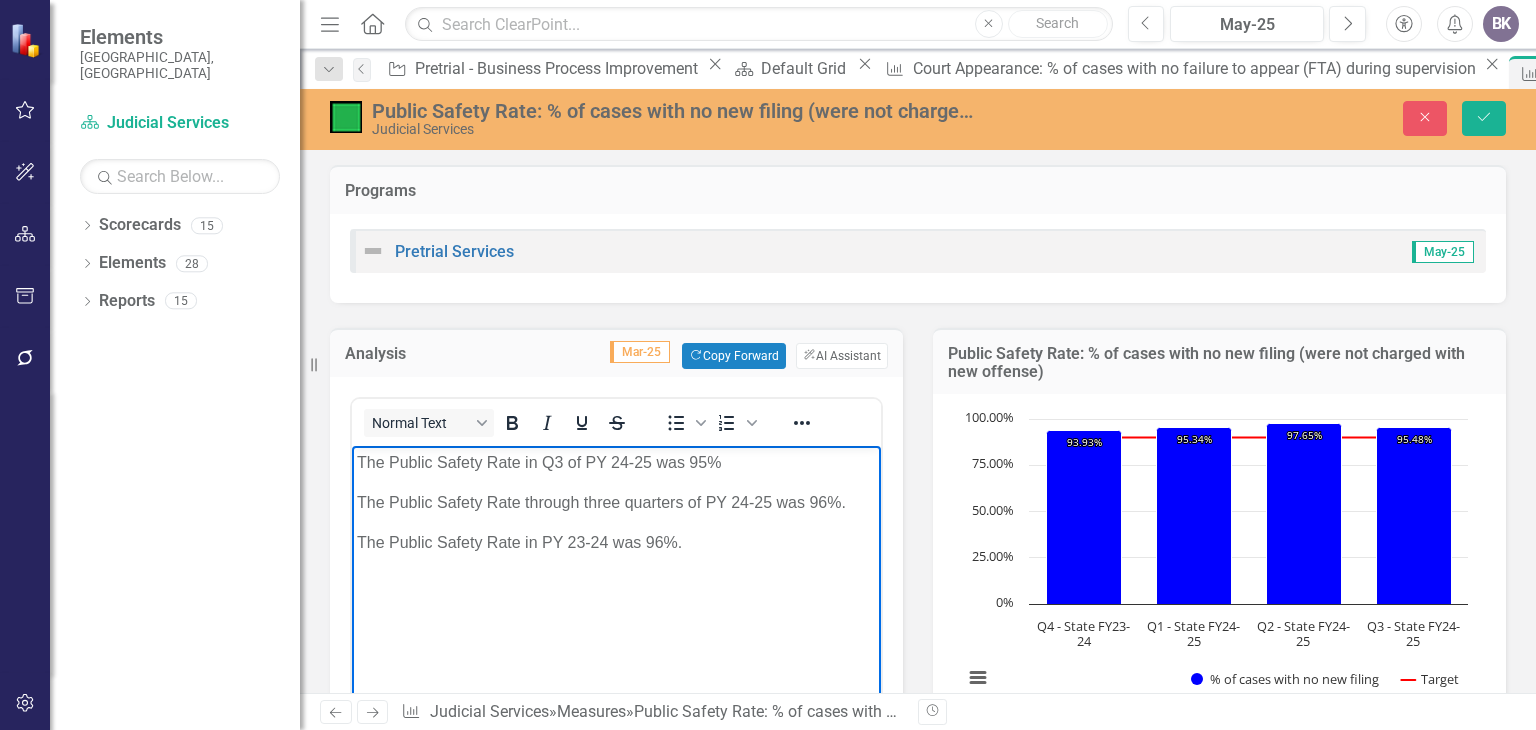 click on "The Public Safety Rate in Q3 of PY 24-25 was 95%" at bounding box center [616, 463] 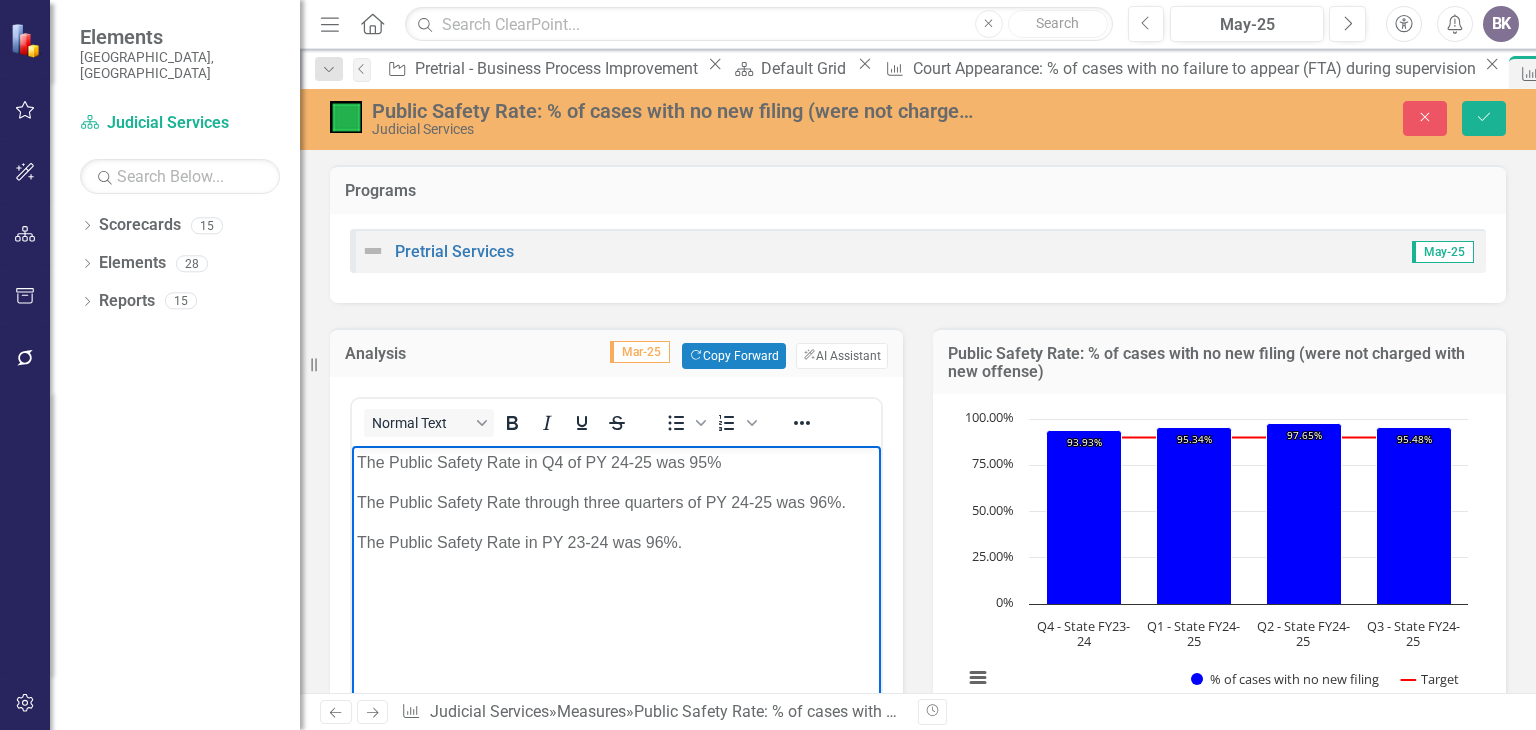 click on "The Public Safety Rate through three quarters of PY 24-25 was 96%." at bounding box center [616, 503] 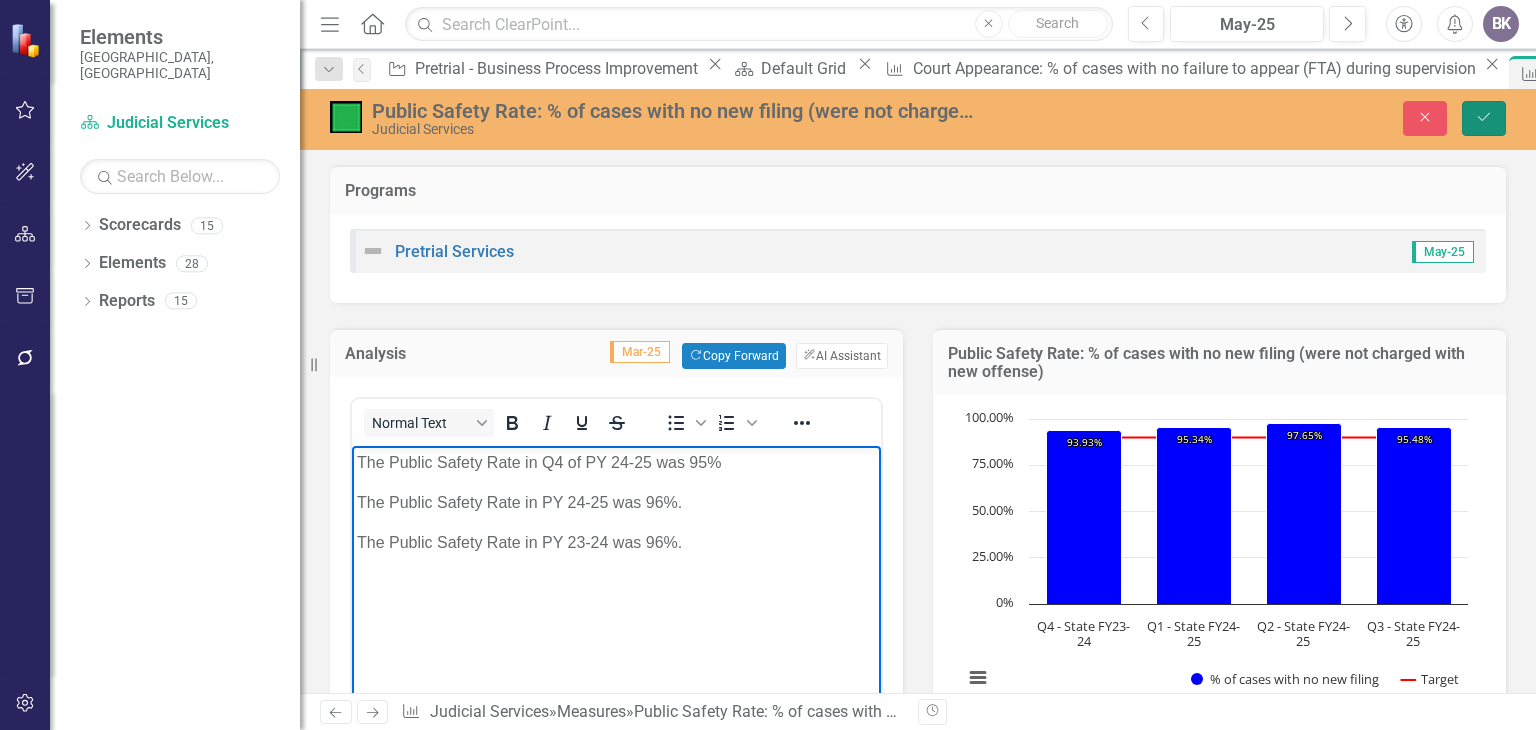 click on "Save" 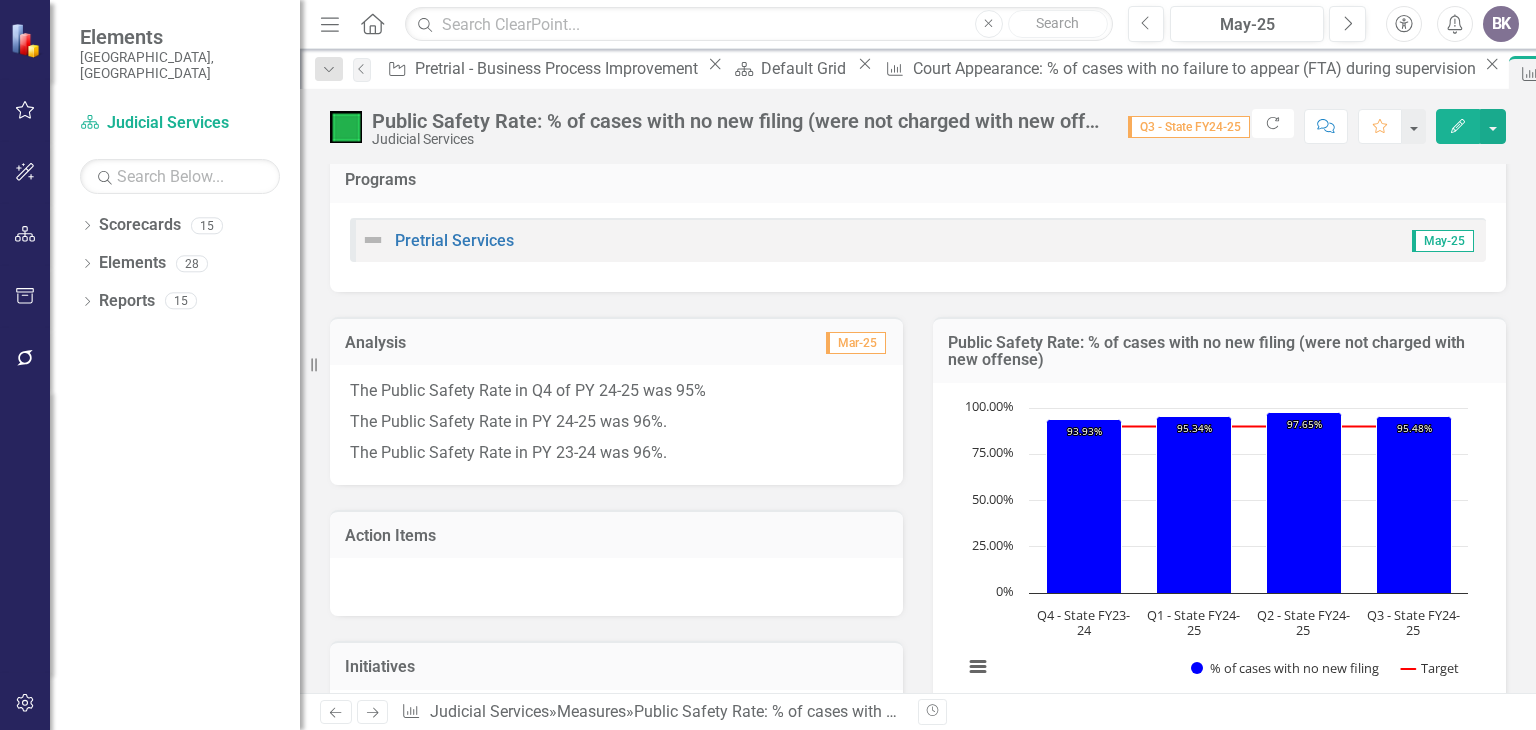 scroll, scrollTop: 0, scrollLeft: 0, axis: both 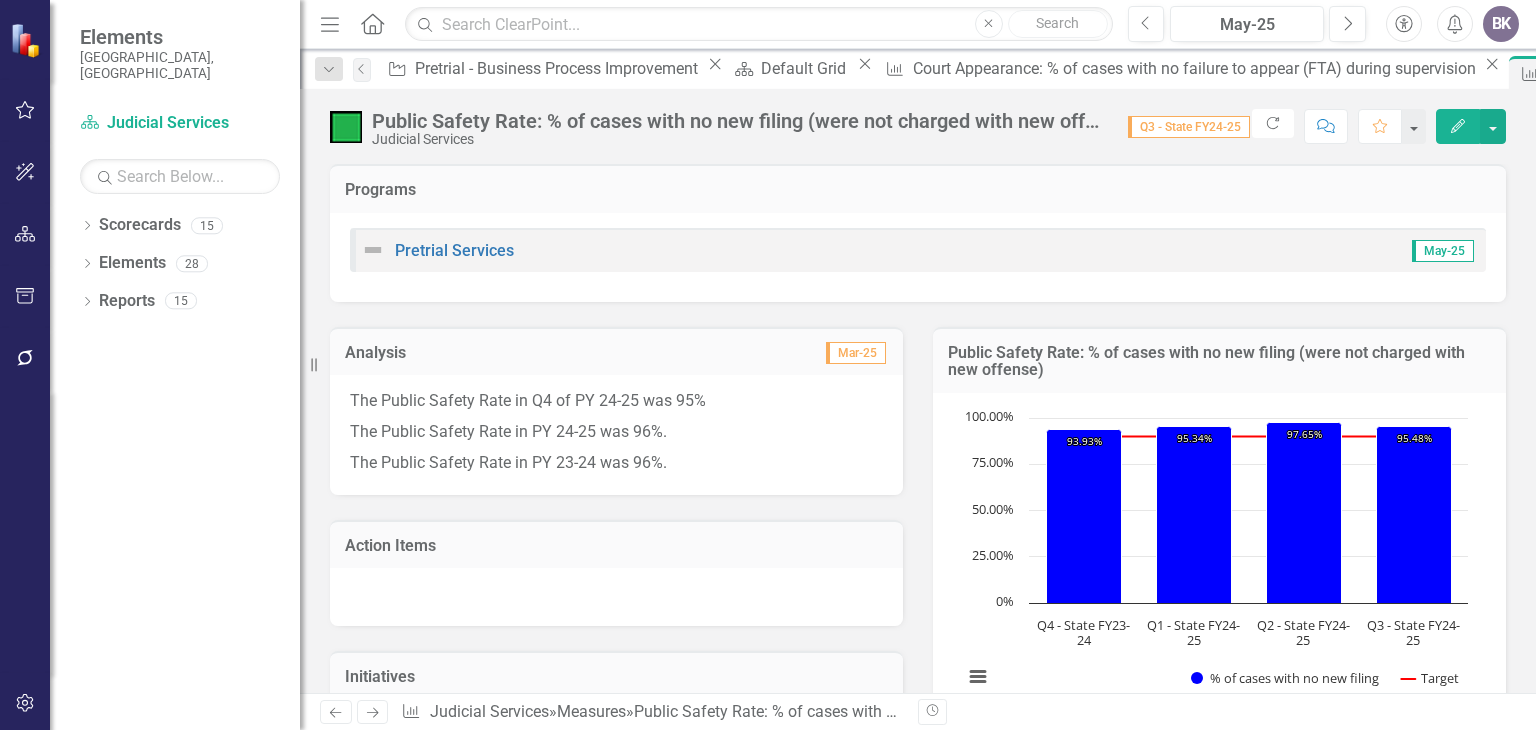 click on "Next" 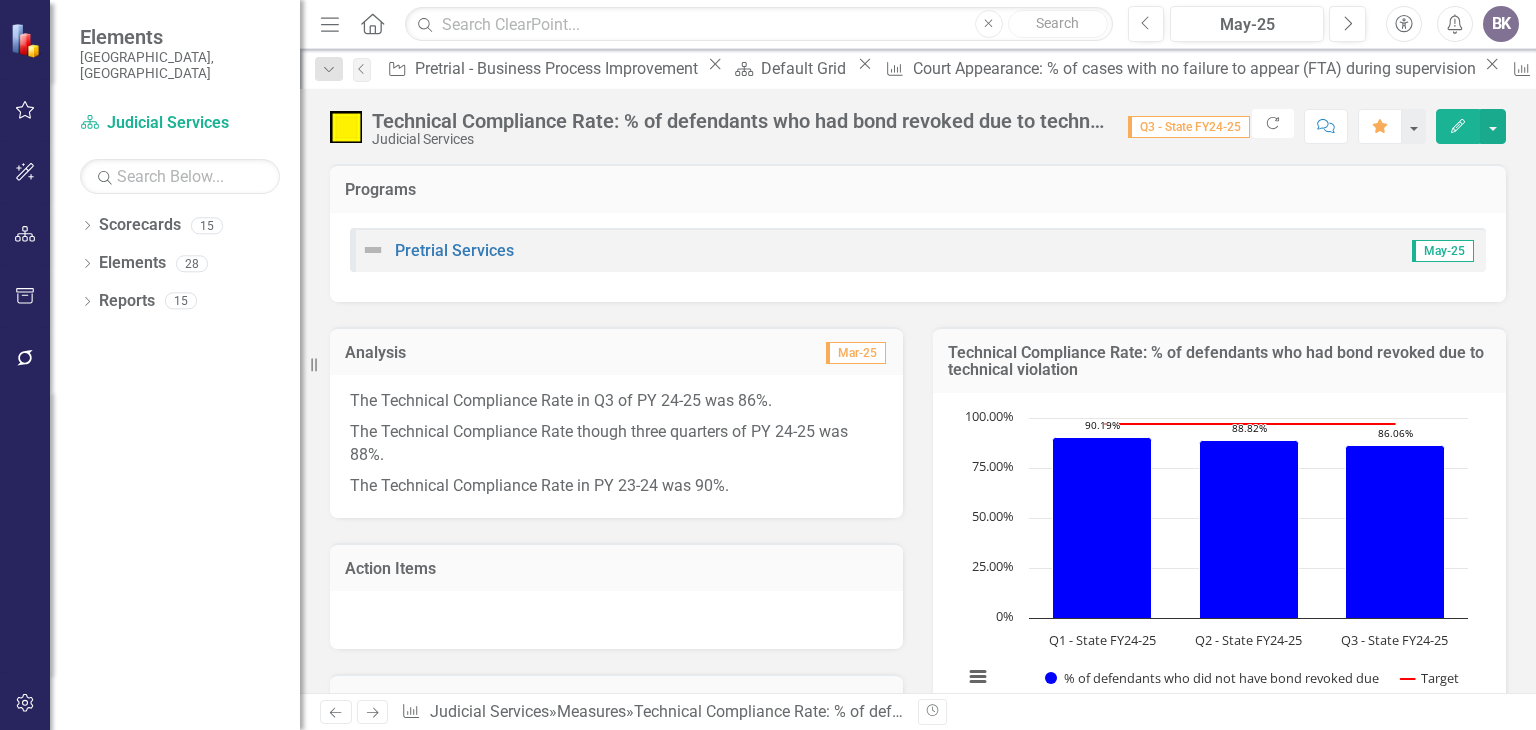 click on "Previous" 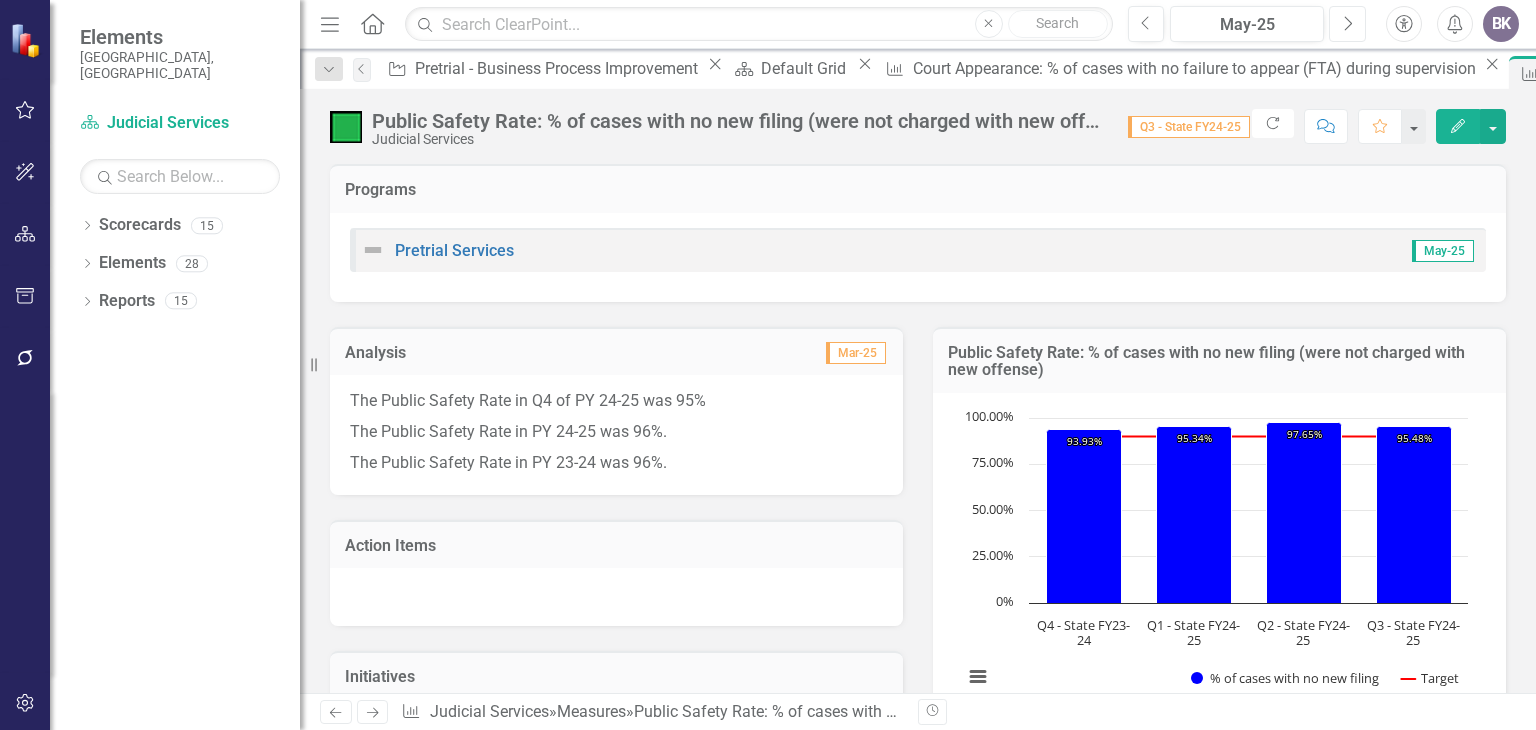 click on "Next" at bounding box center [1347, 24] 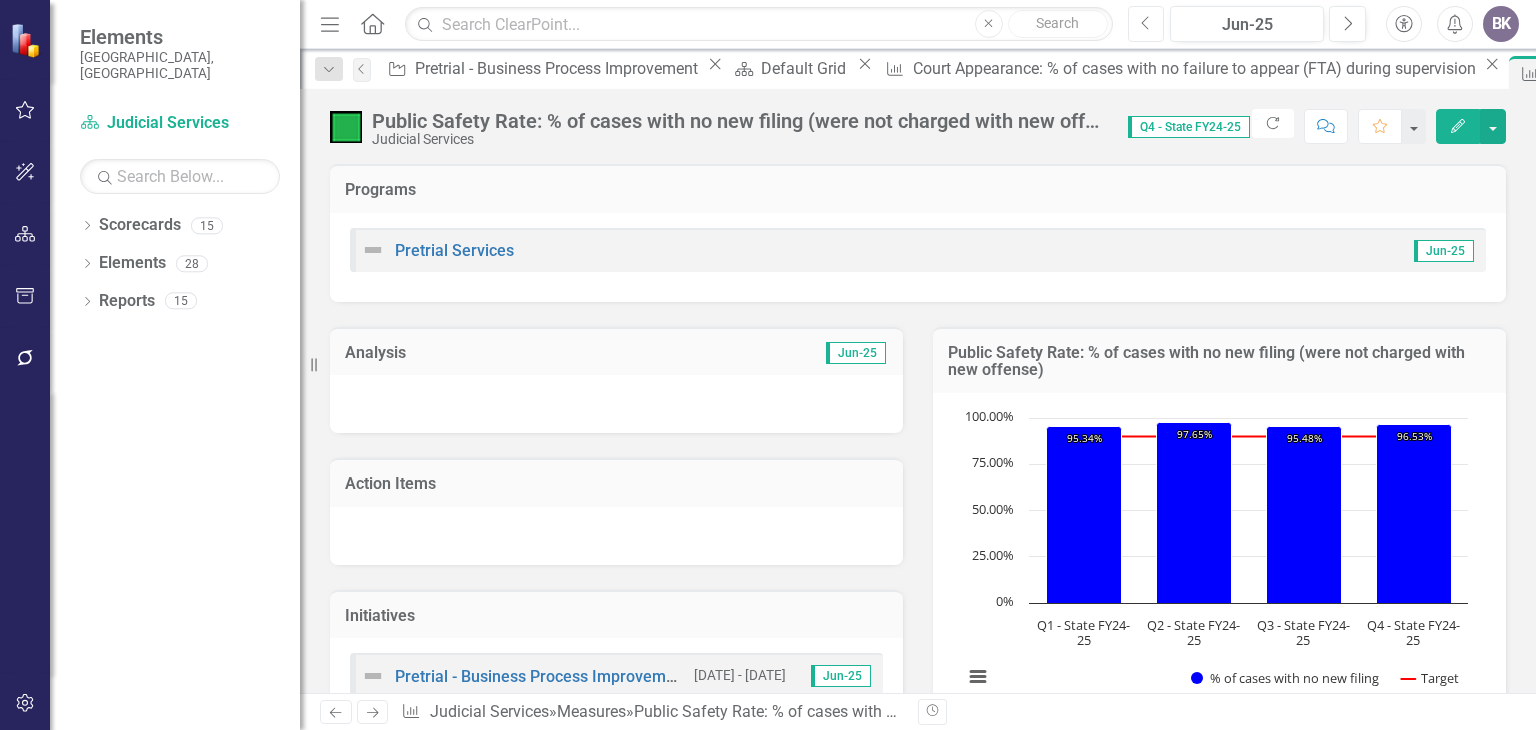 click on "Previous" 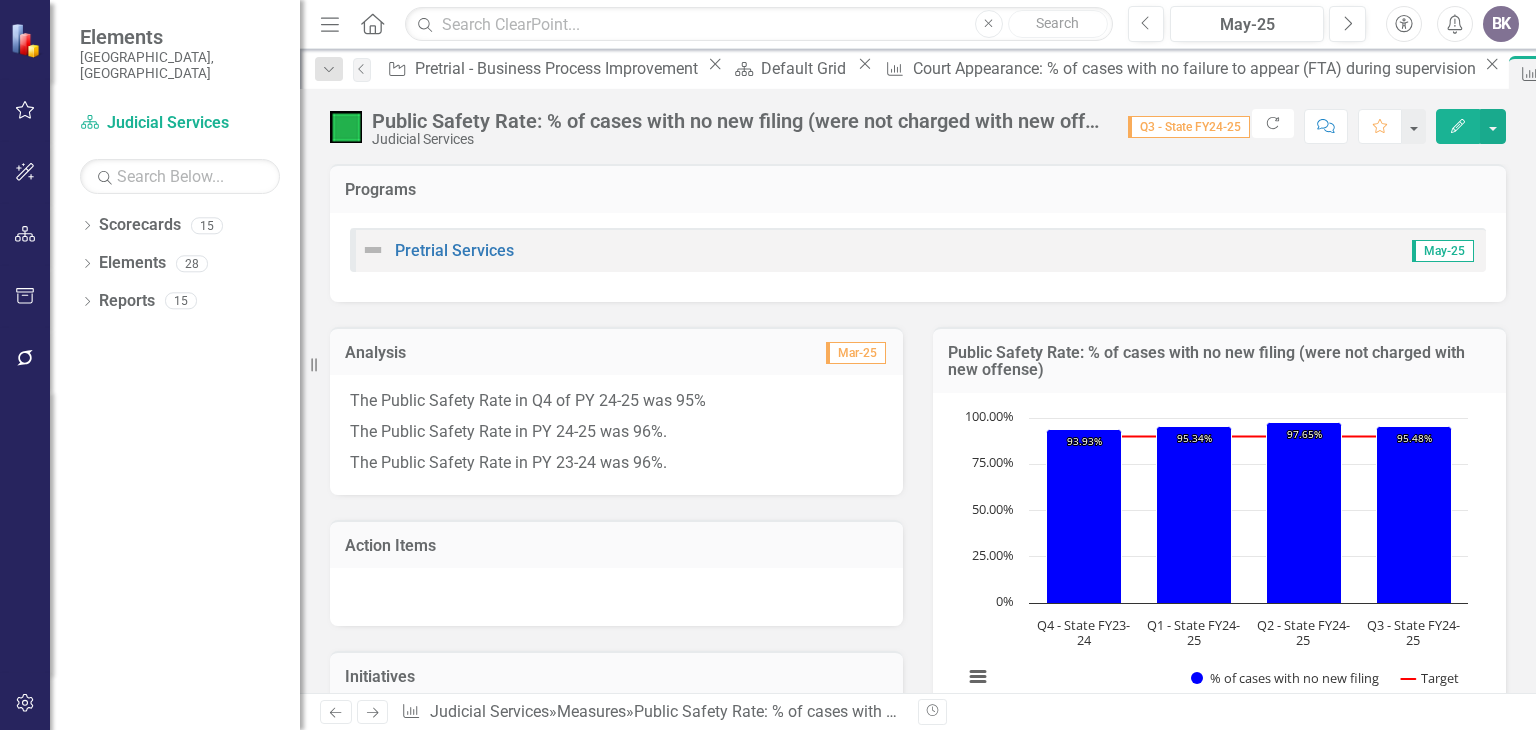 click on "The Public Safety Rate in Q4 of PY 24-25 was 95%
The Public Safety Rate in PY 24-25 was 96%.
The Public Safety Rate in PY 23-24 was 96%." at bounding box center [616, 435] 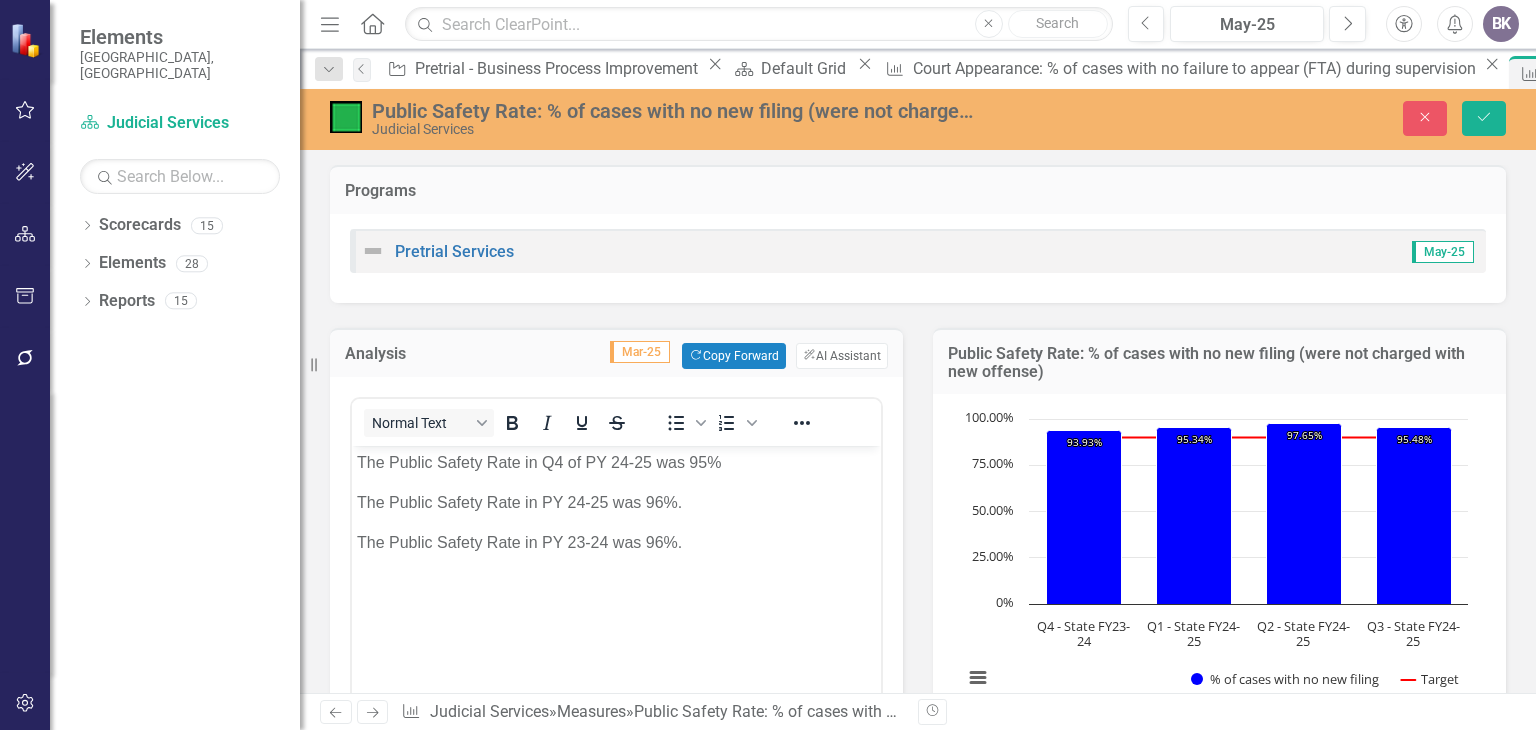 scroll, scrollTop: 0, scrollLeft: 0, axis: both 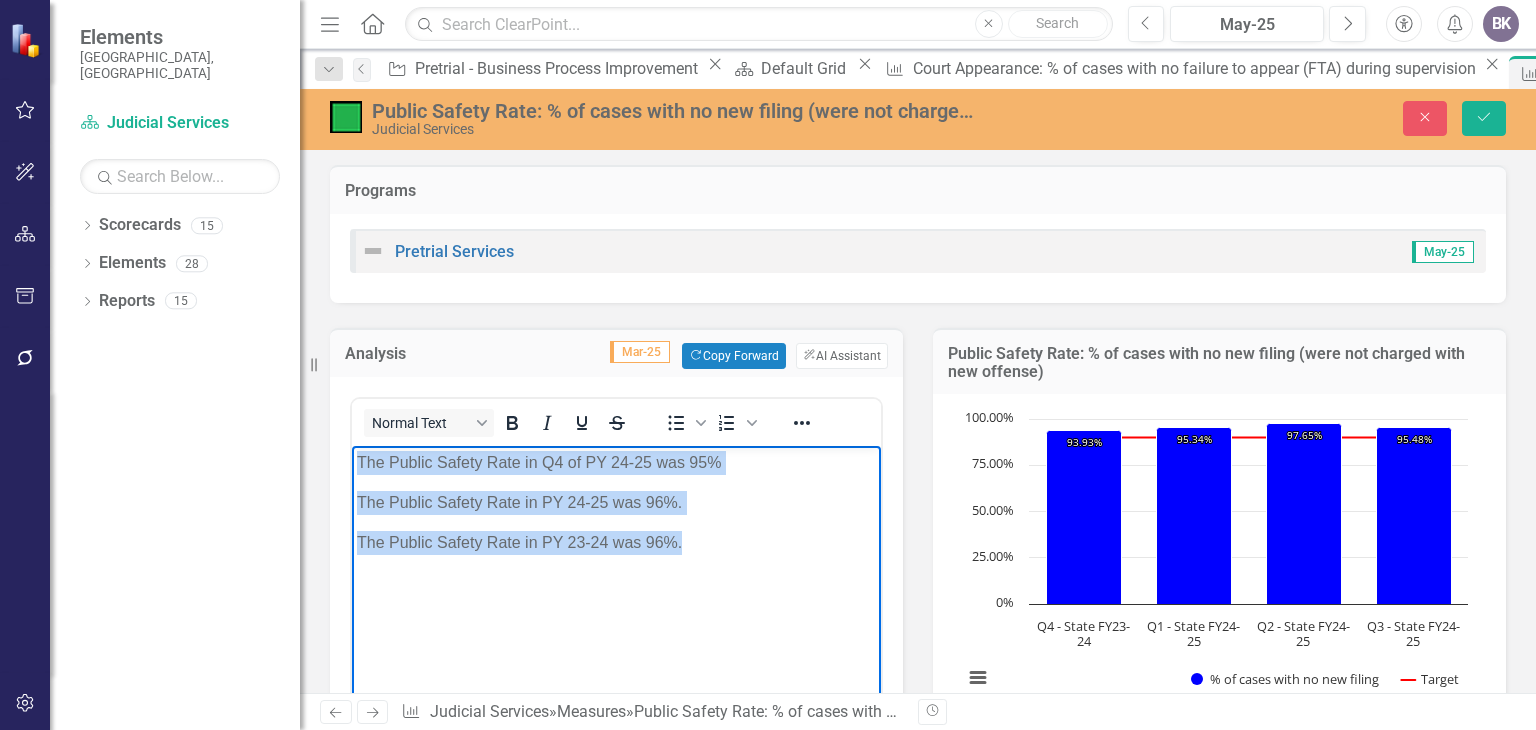drag, startPoint x: 356, startPoint y: 459, endPoint x: 710, endPoint y: 562, distance: 368.68008 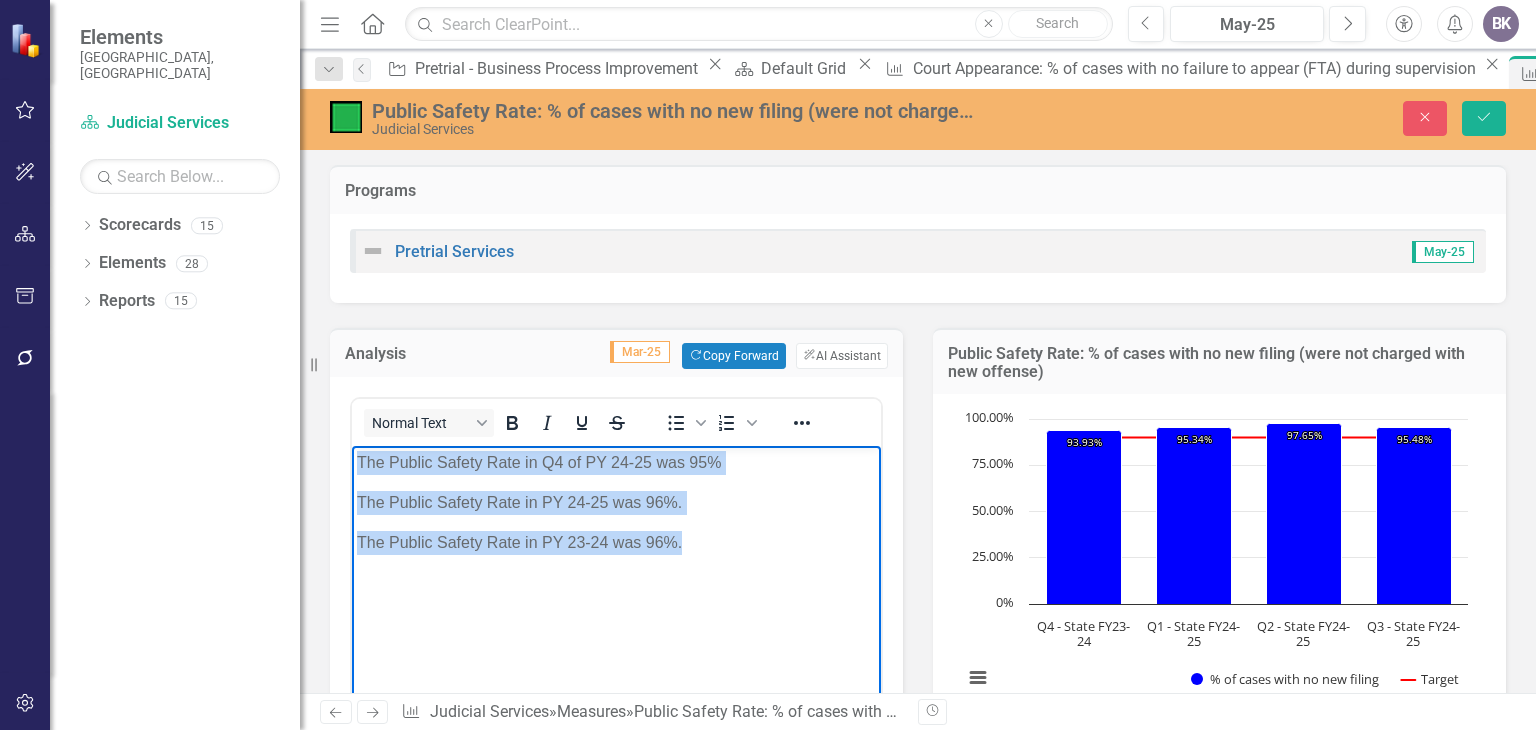 click on "The Public Safety Rate in Q4 of PY 24-25 was 95% The Public Safety Rate in PY 24-25 was 96%. The Public Safety Rate in PY 23-24 was 96%." at bounding box center [616, 596] 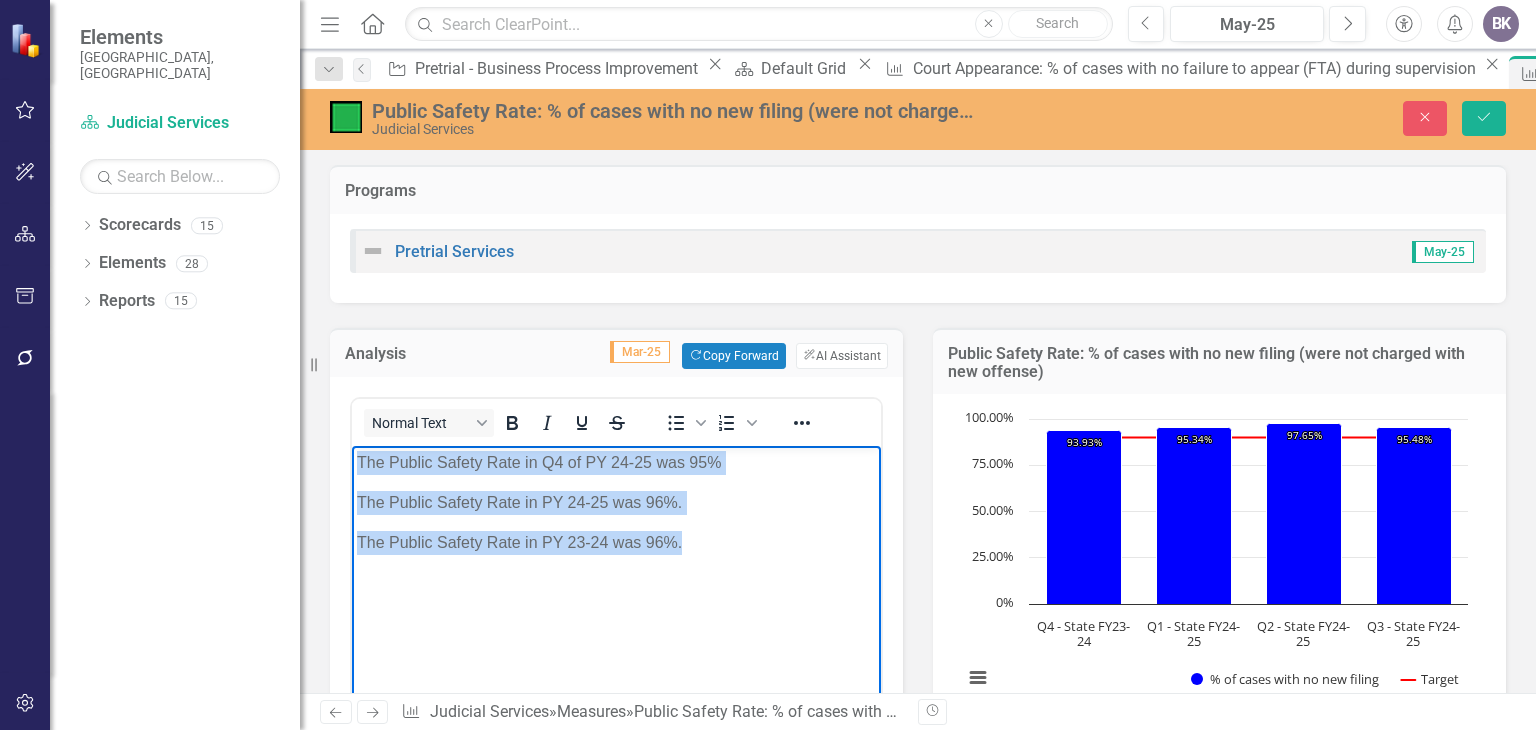 copy on "The Public Safety Rate in Q4 of PY 24-25 was 95% The Public Safety Rate in PY 24-25 was 96%. The Public Safety Rate in PY 23-24 was 96%." 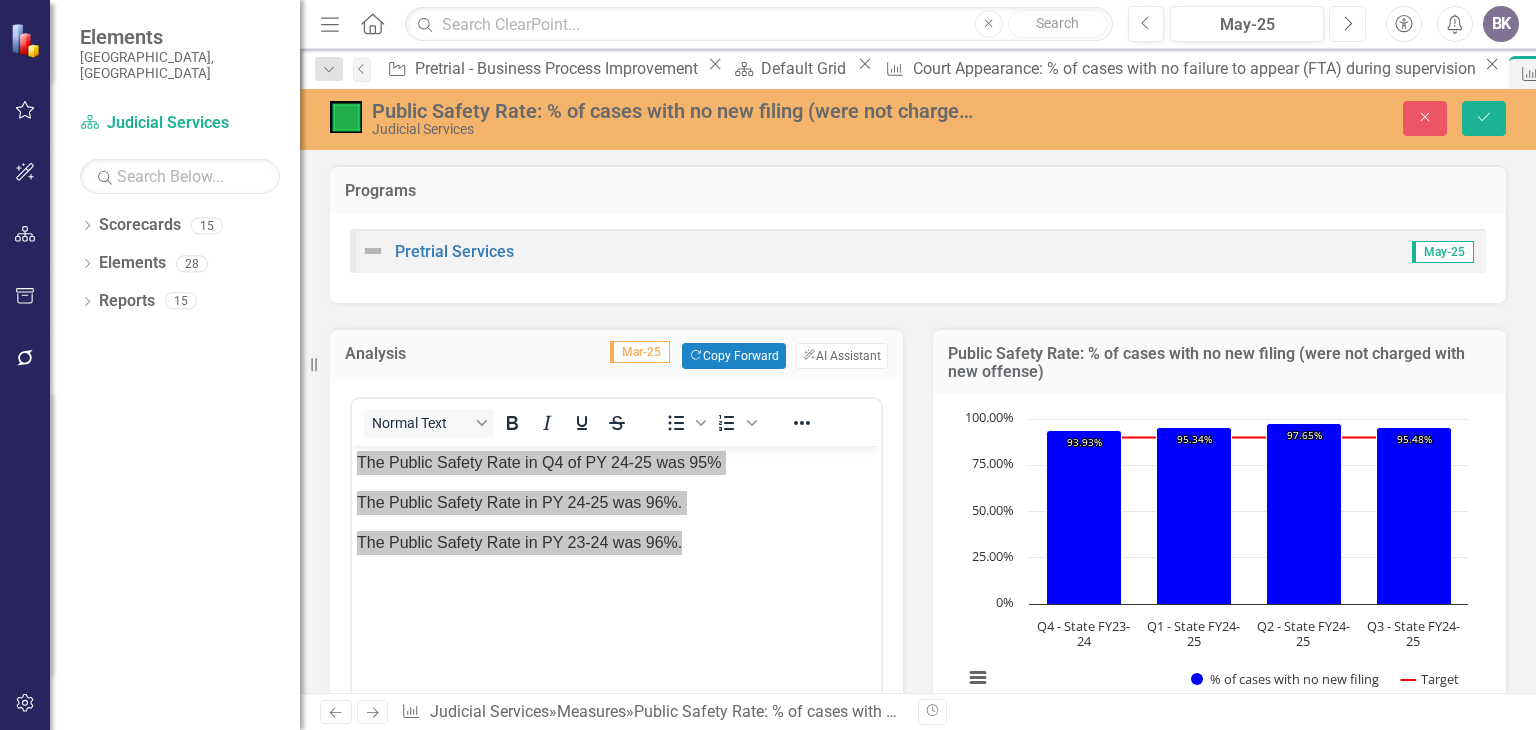 click on "Next" 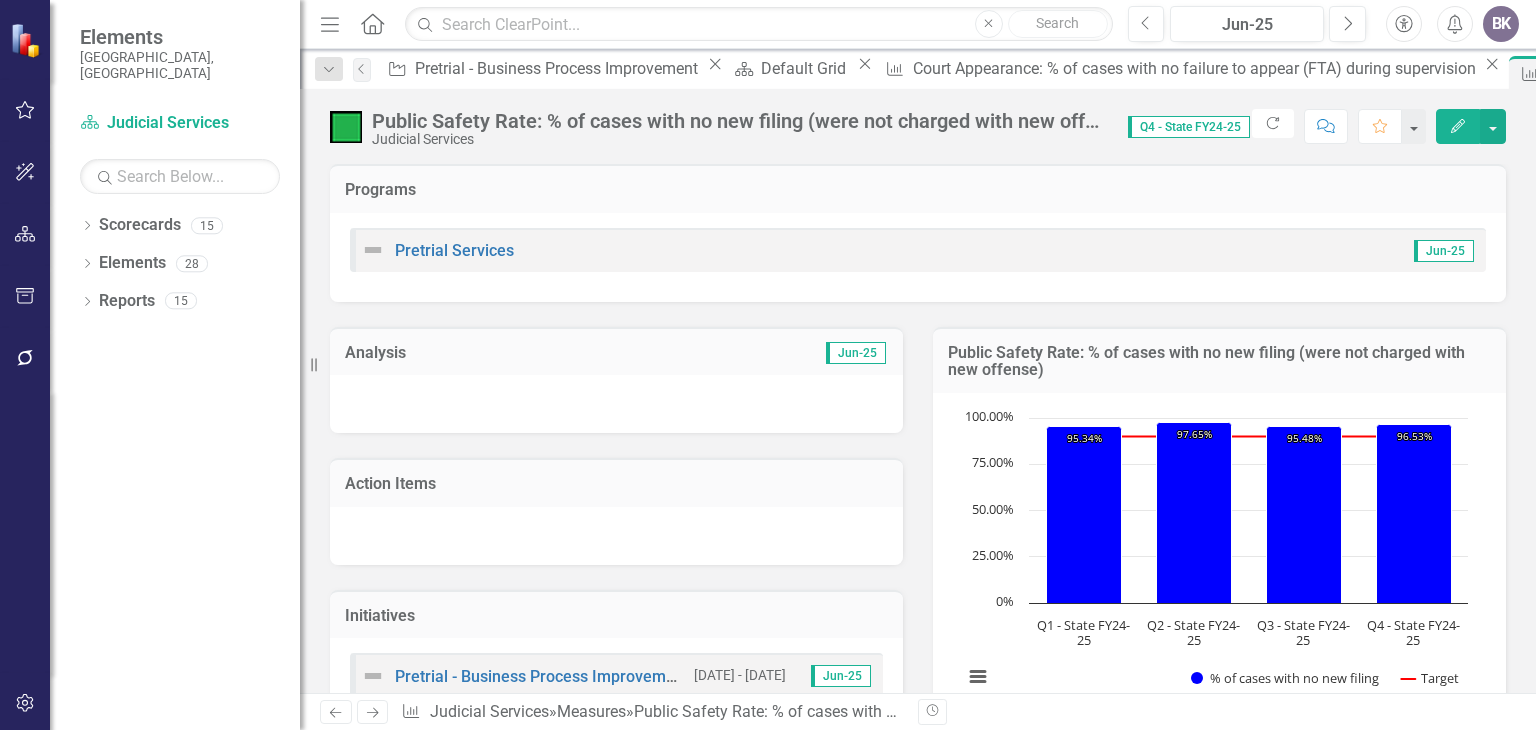 click at bounding box center (616, 404) 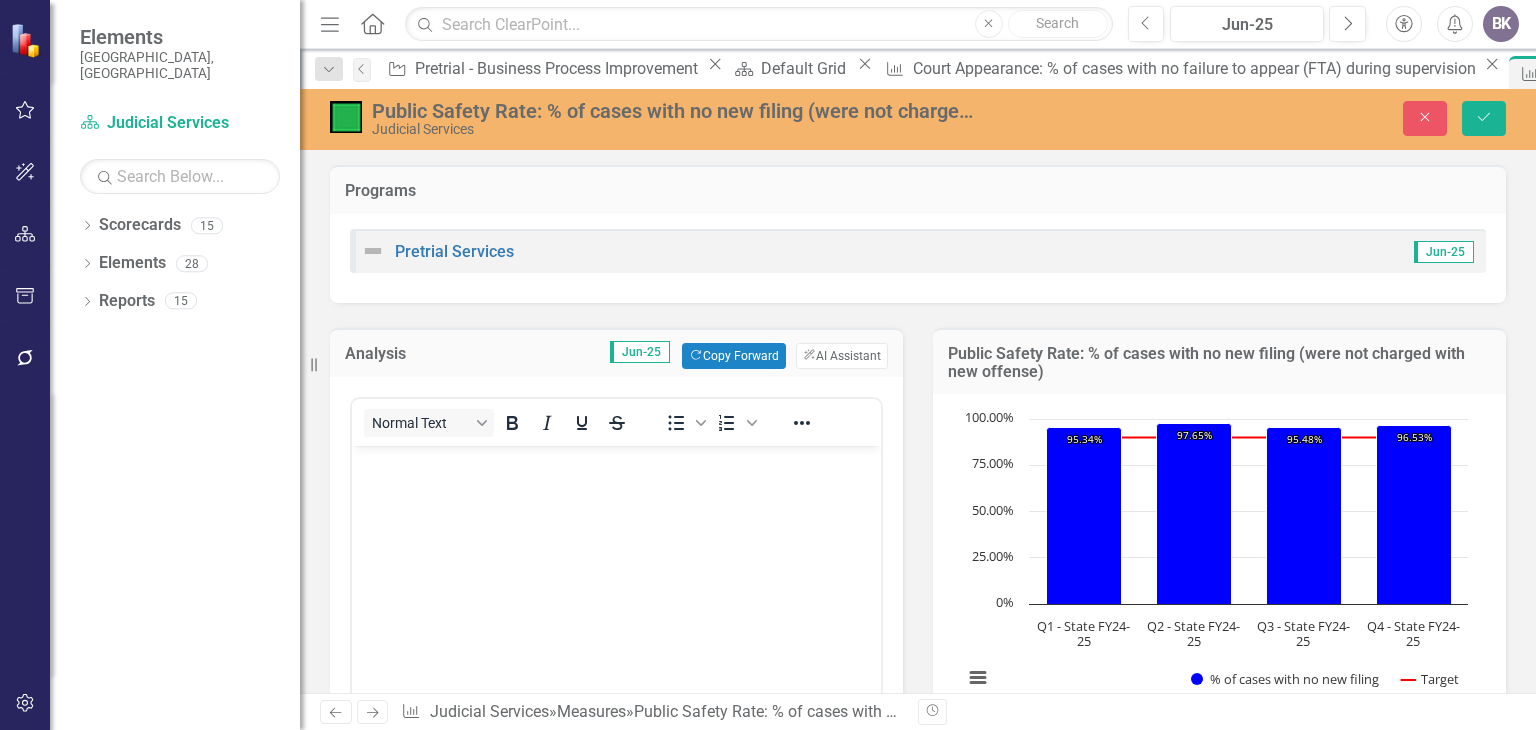 scroll, scrollTop: 0, scrollLeft: 0, axis: both 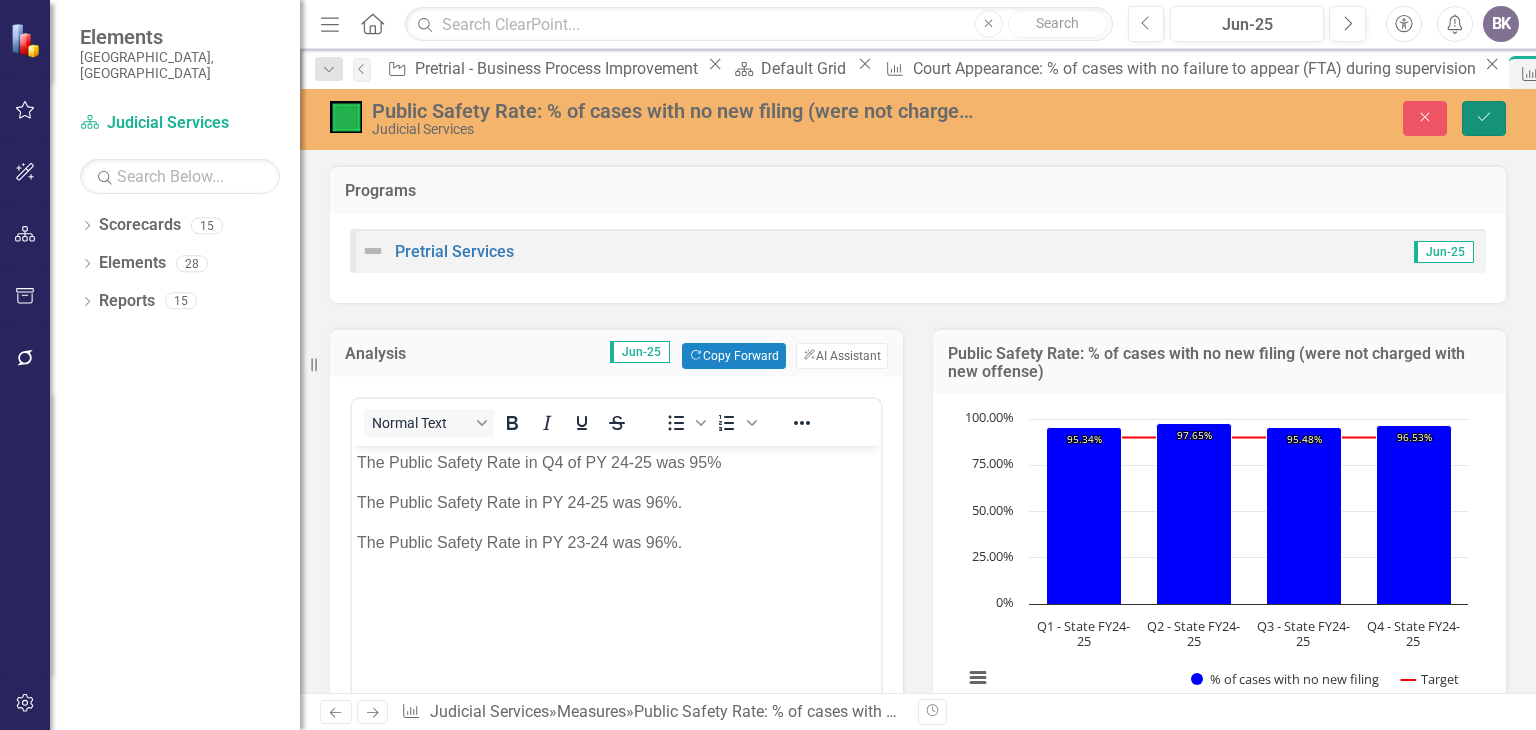 click on "Save" 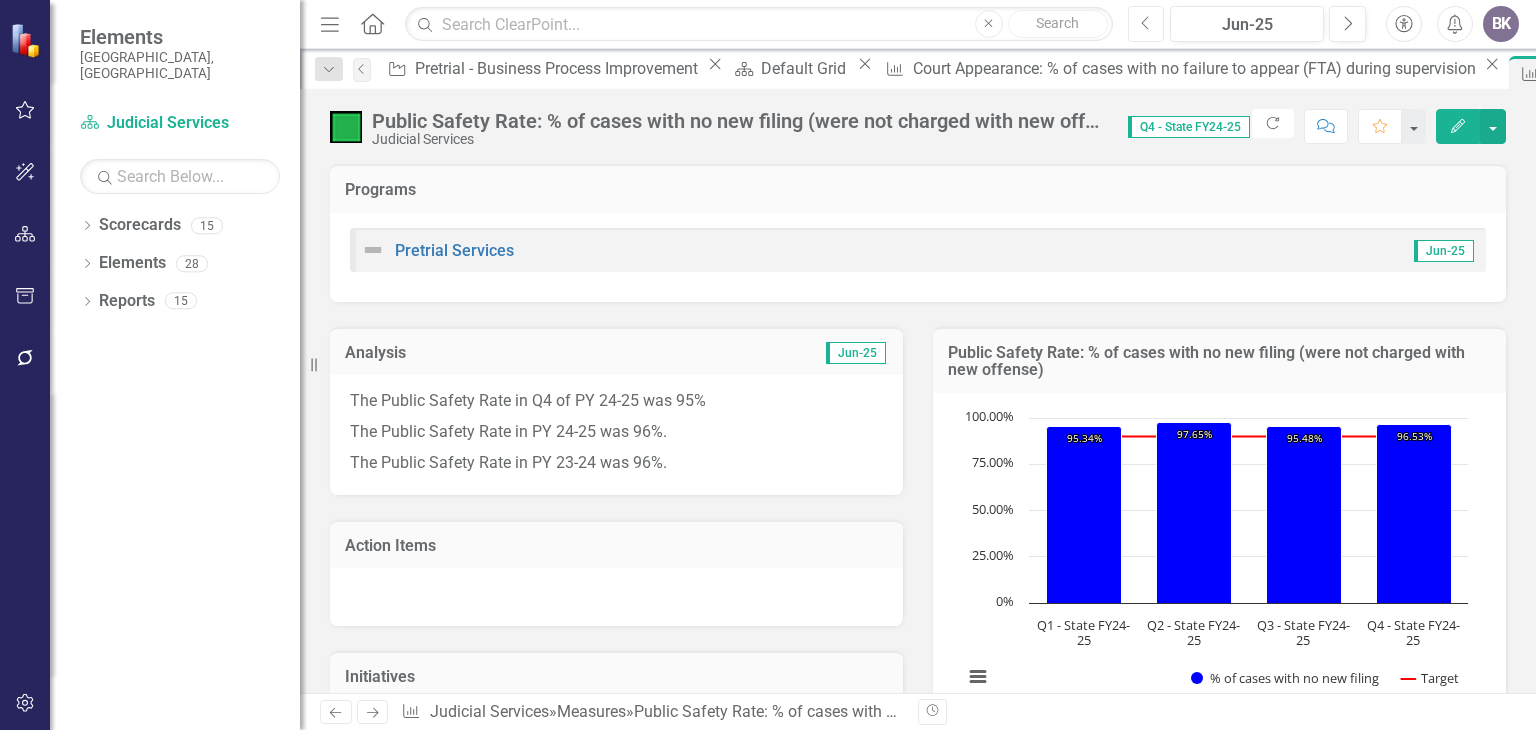 click on "Previous" 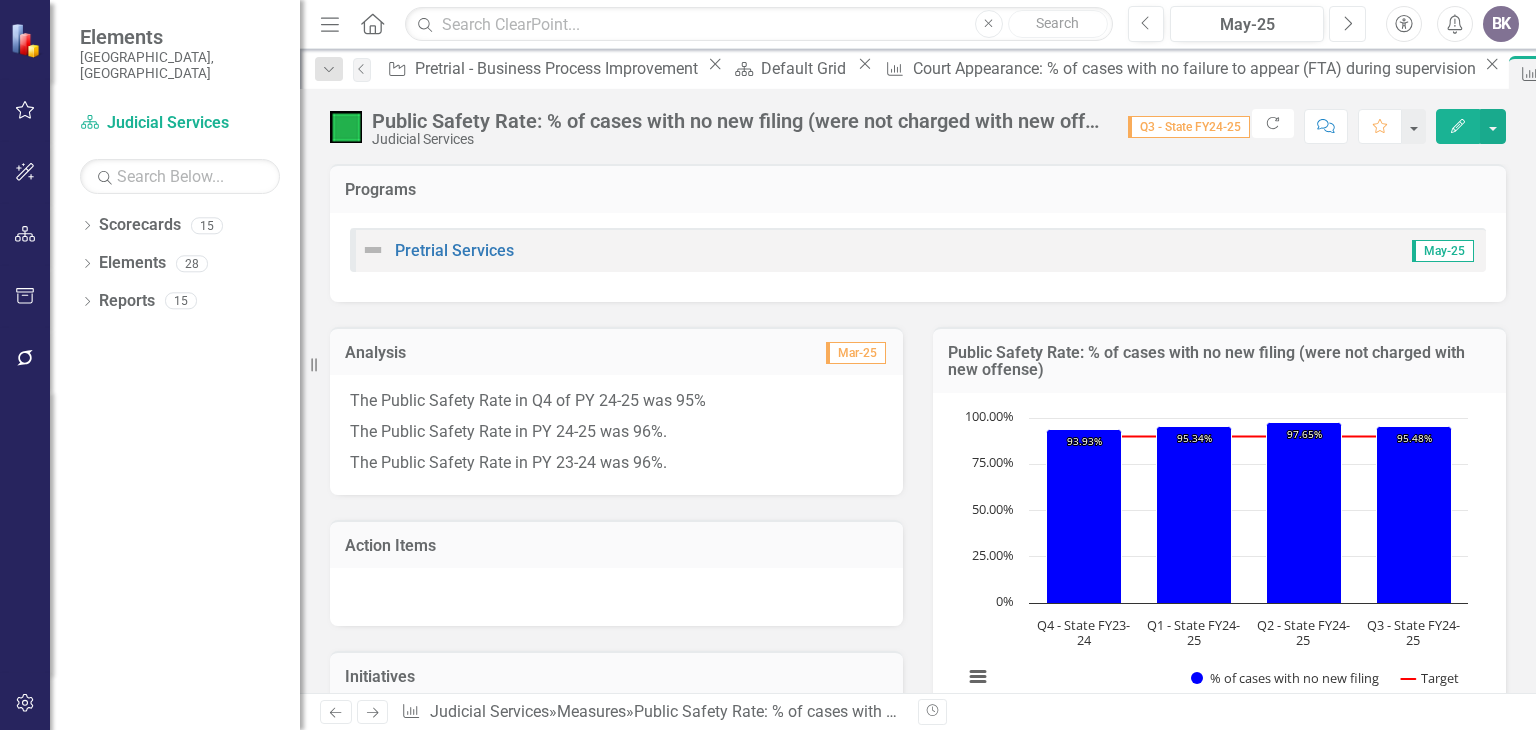 click on "Next" 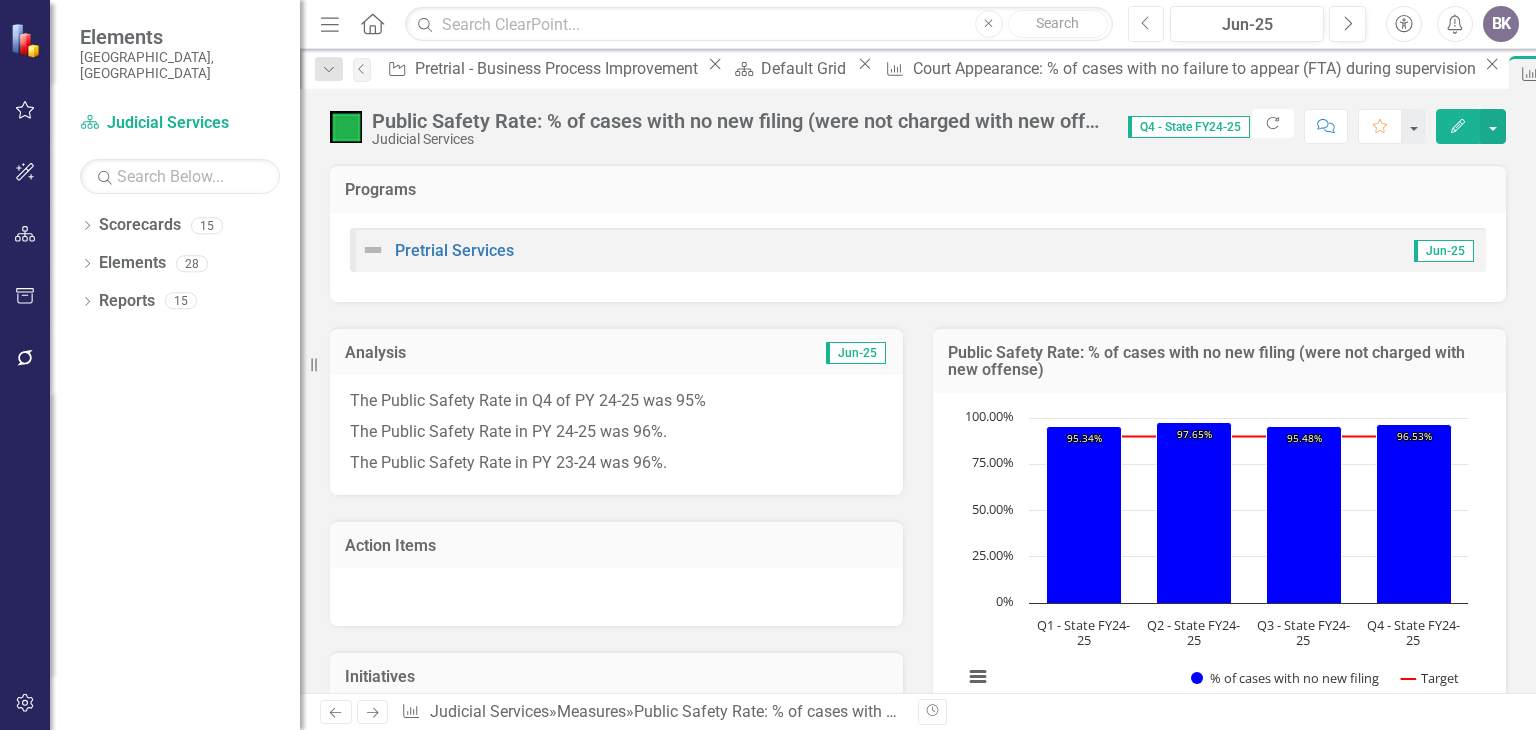 click on "Previous" at bounding box center (1146, 24) 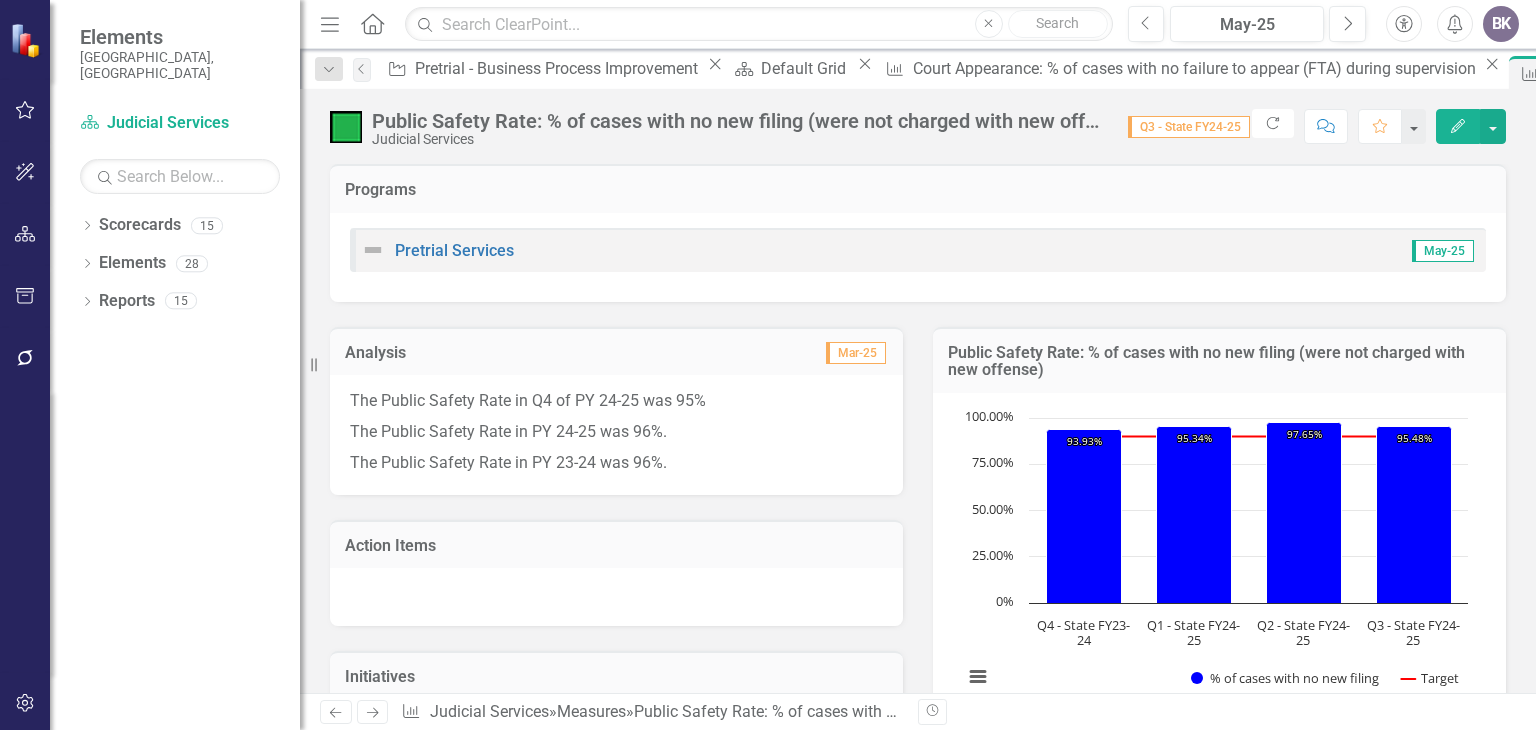 click on "The Public Safety Rate in PY 24-25 was 96%." at bounding box center (616, 432) 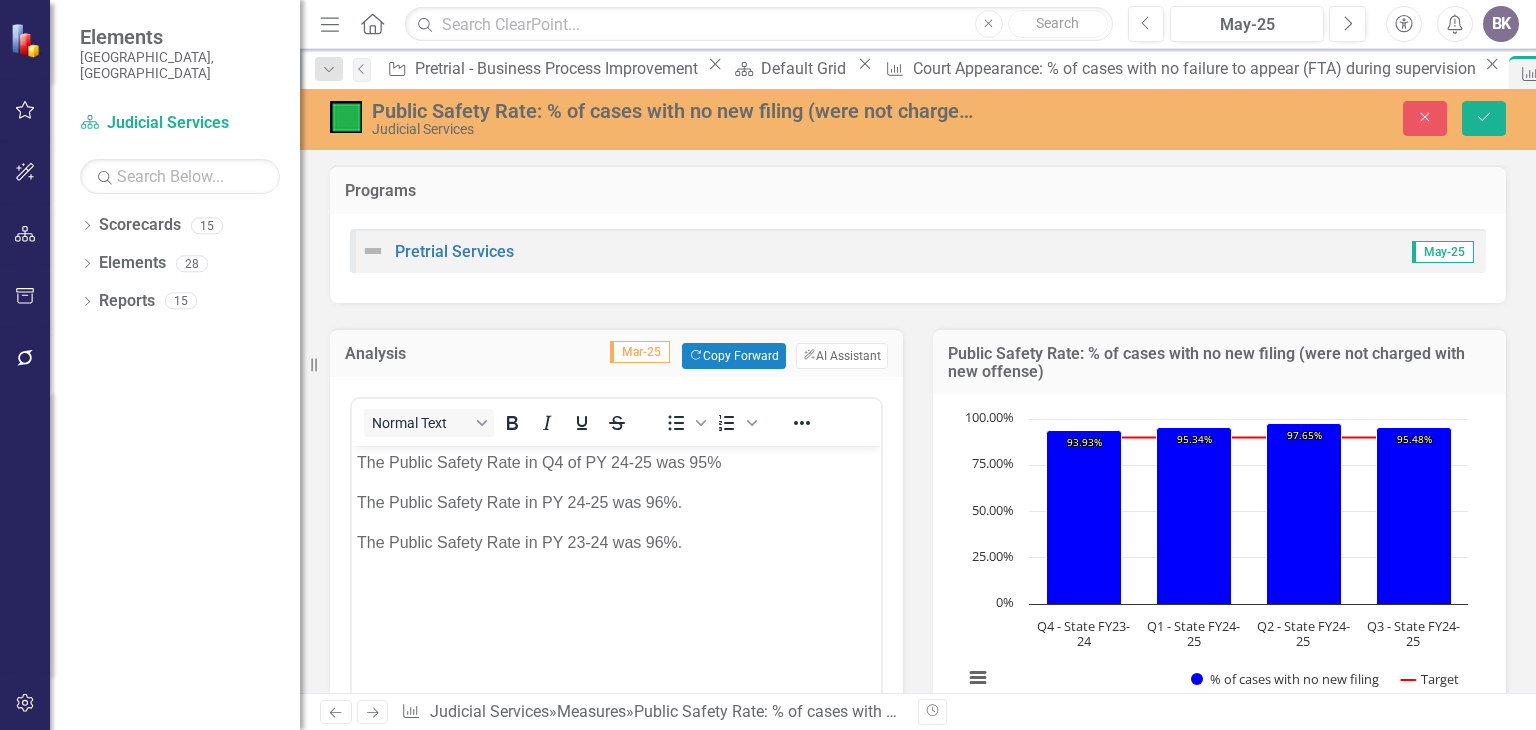 scroll, scrollTop: 0, scrollLeft: 0, axis: both 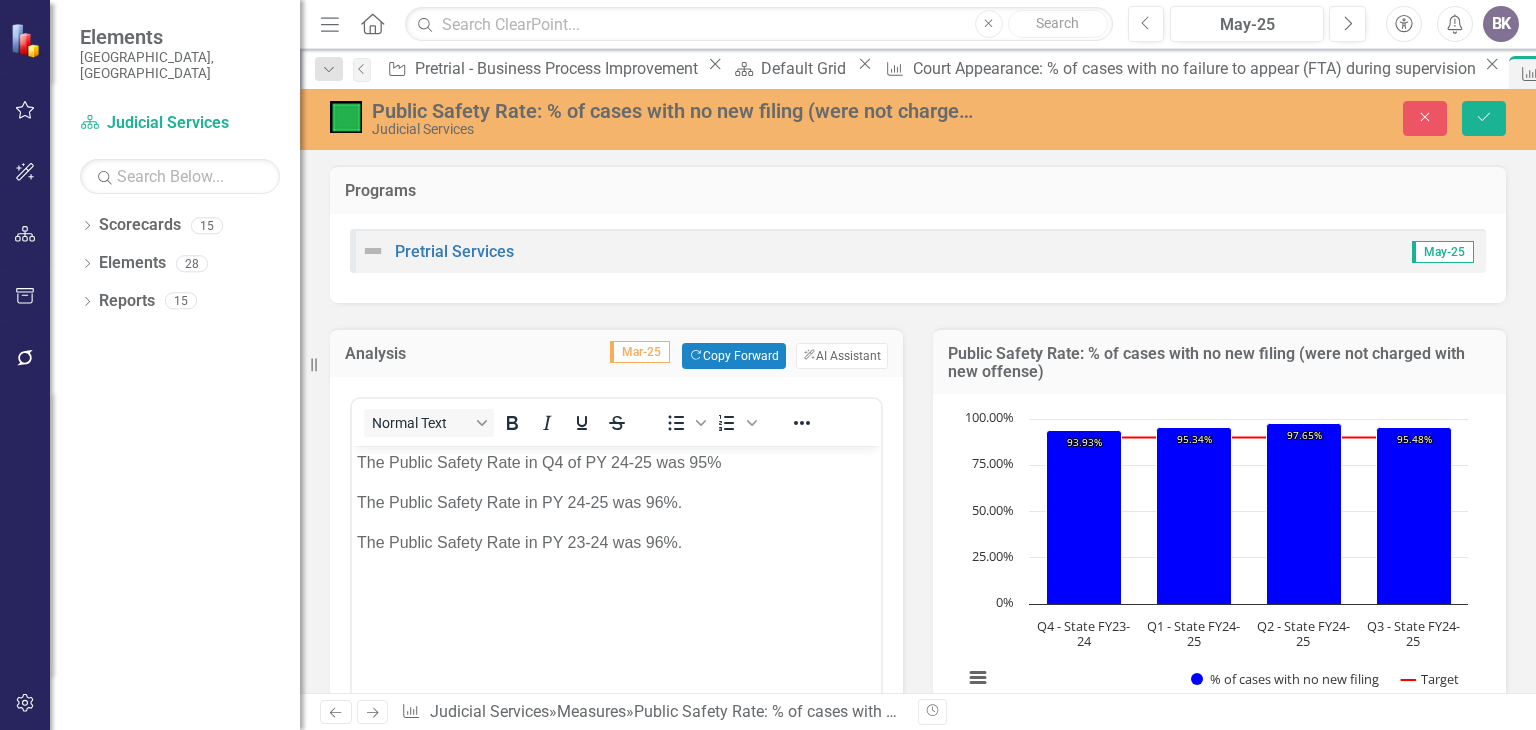 click on "The Public Safety Rate in Q4 of PY 24-25 was 95%" at bounding box center (616, 463) 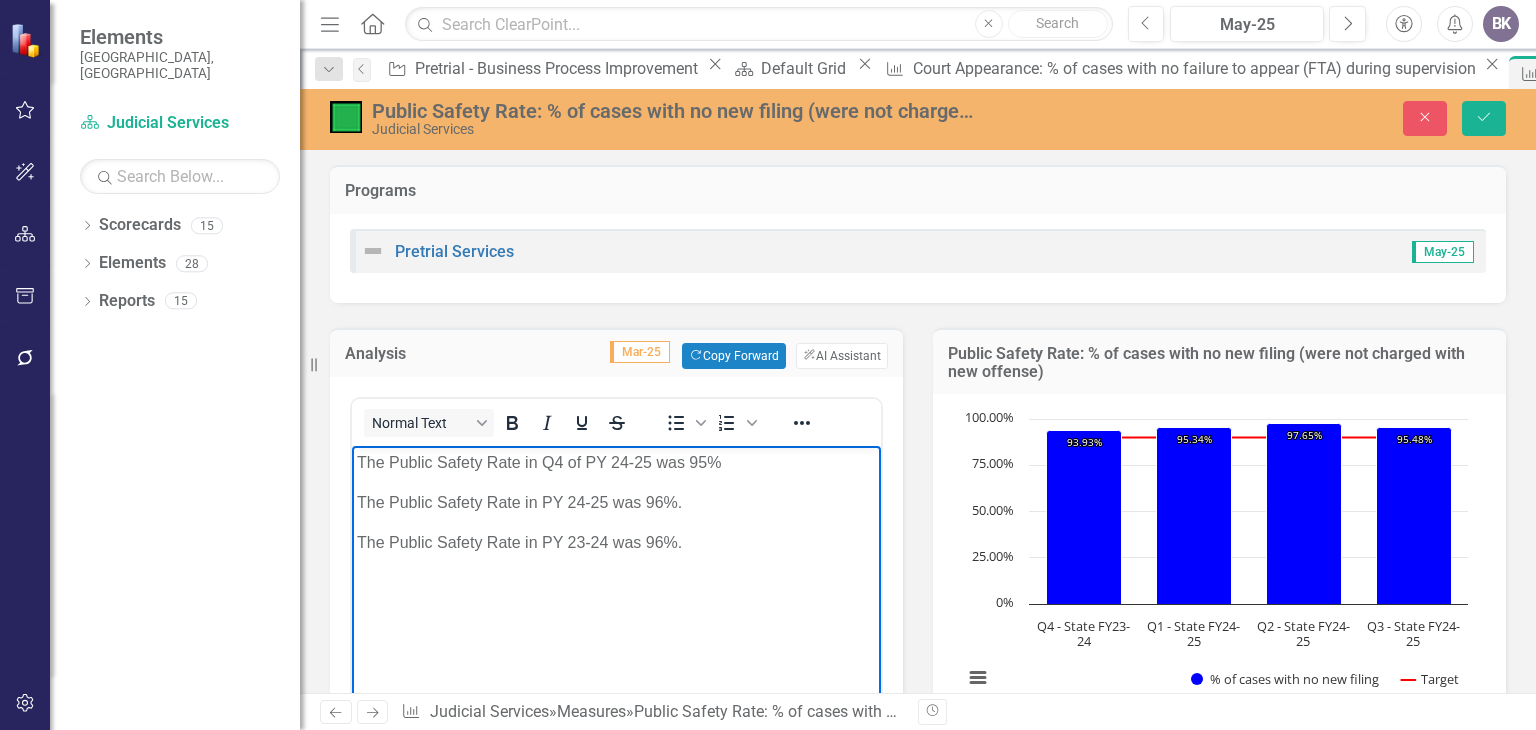 type 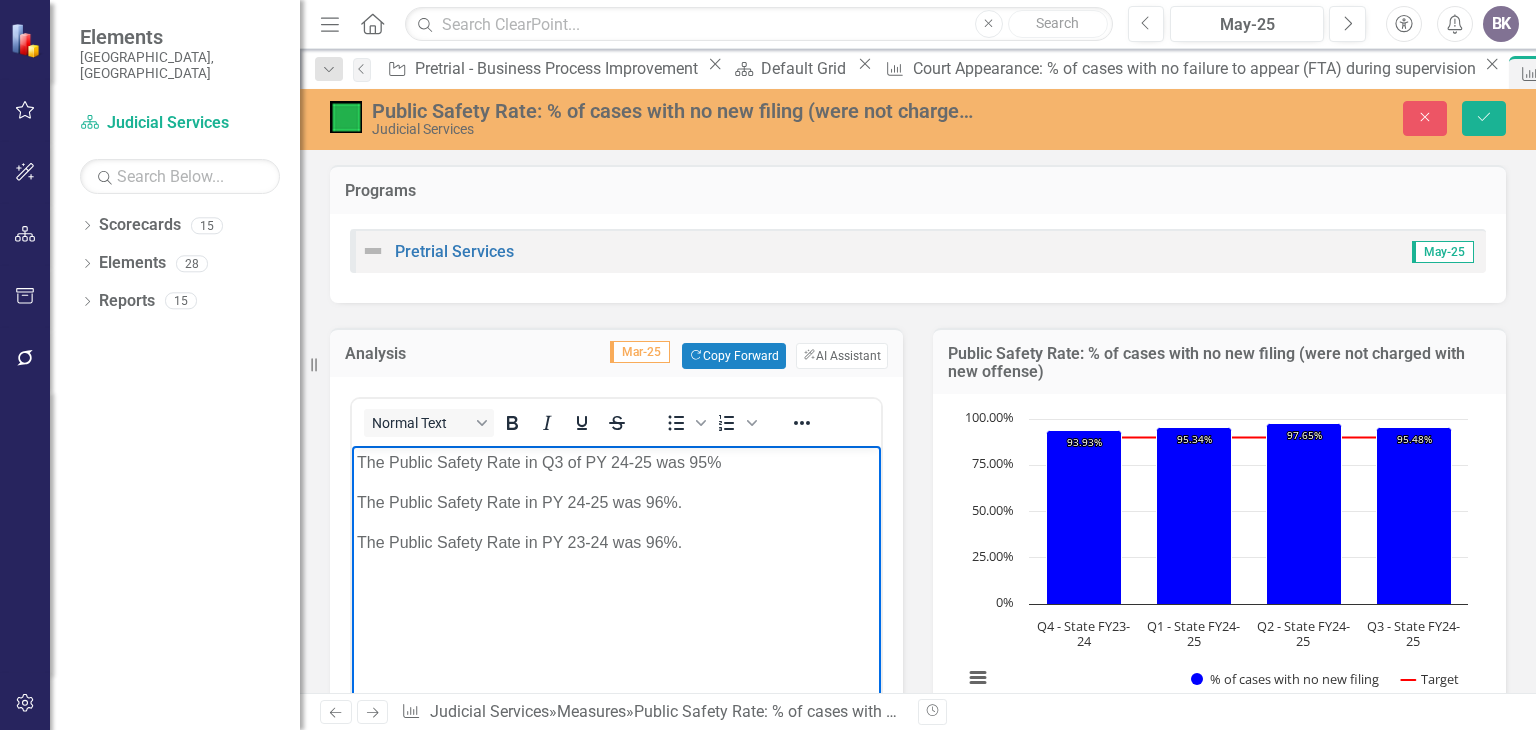 click on "The Public Safety Rate in PY 24-25 was 96%." at bounding box center [616, 503] 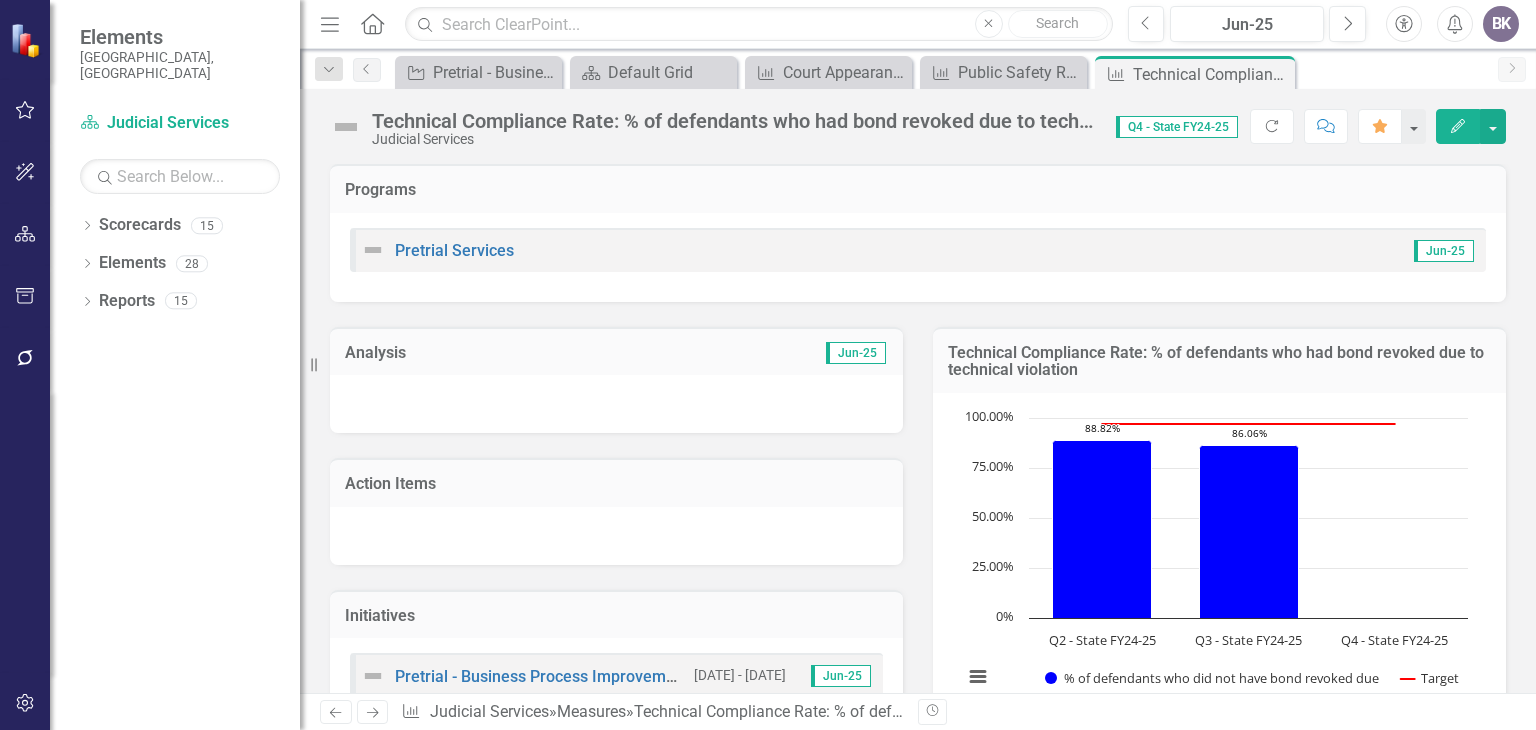 scroll, scrollTop: 0, scrollLeft: 0, axis: both 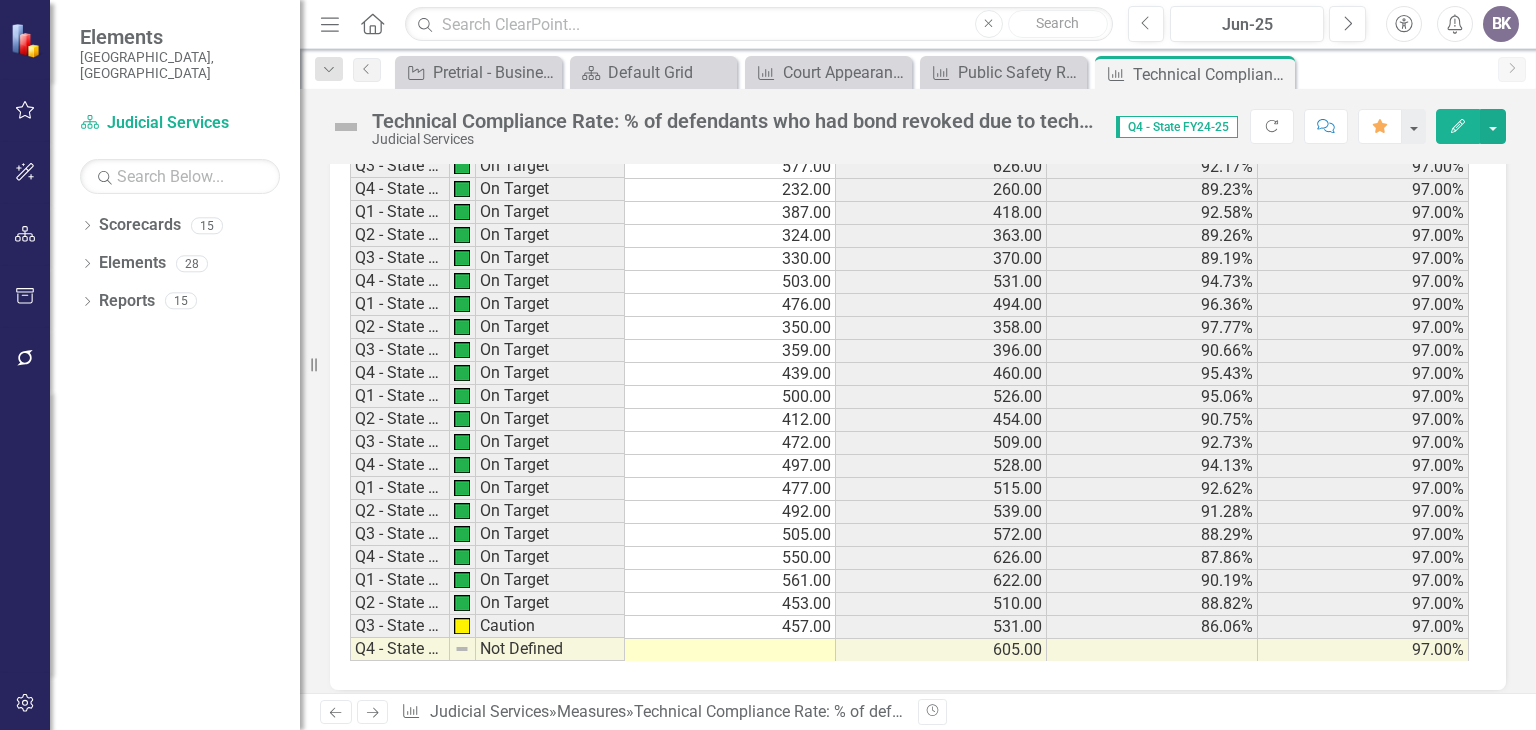 click at bounding box center (730, 650) 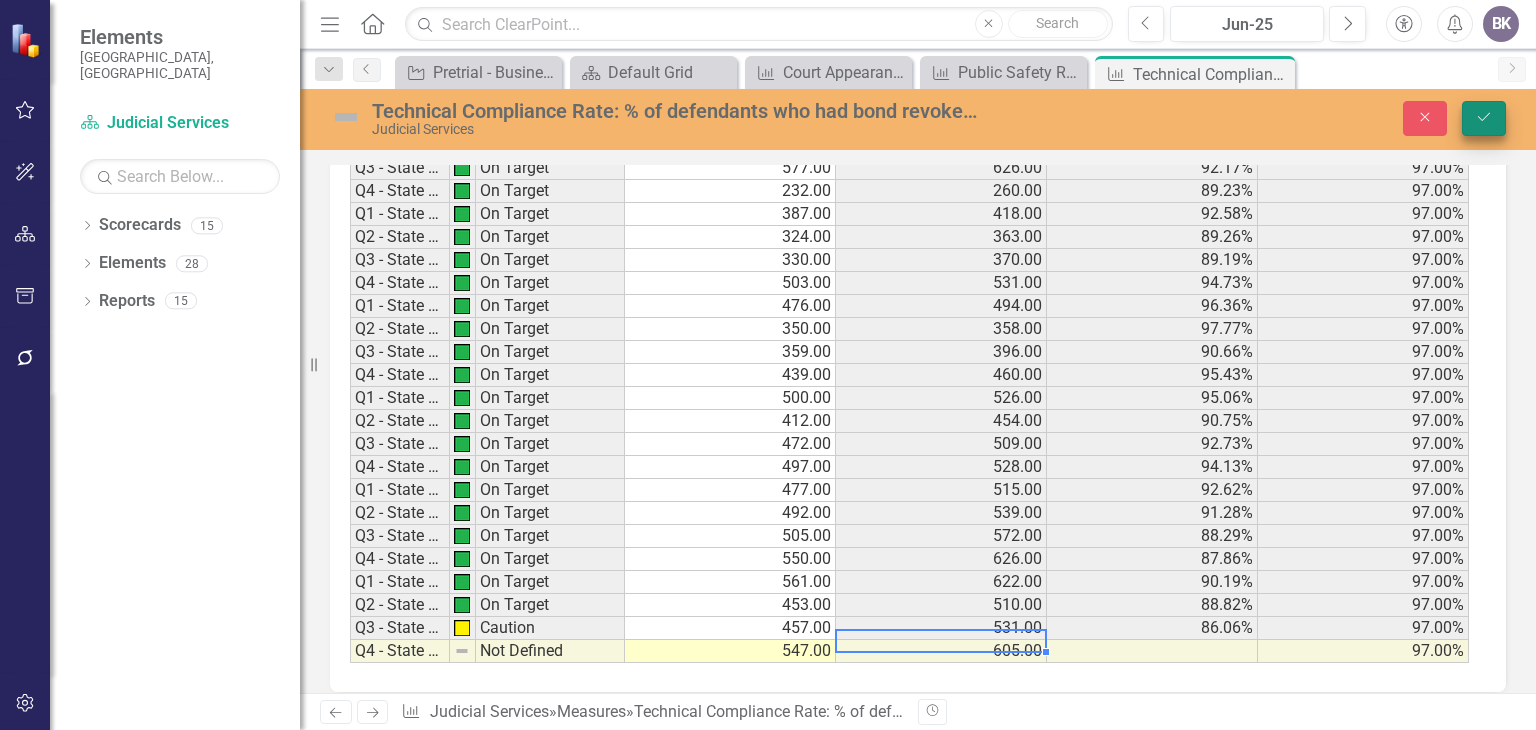 type on "547" 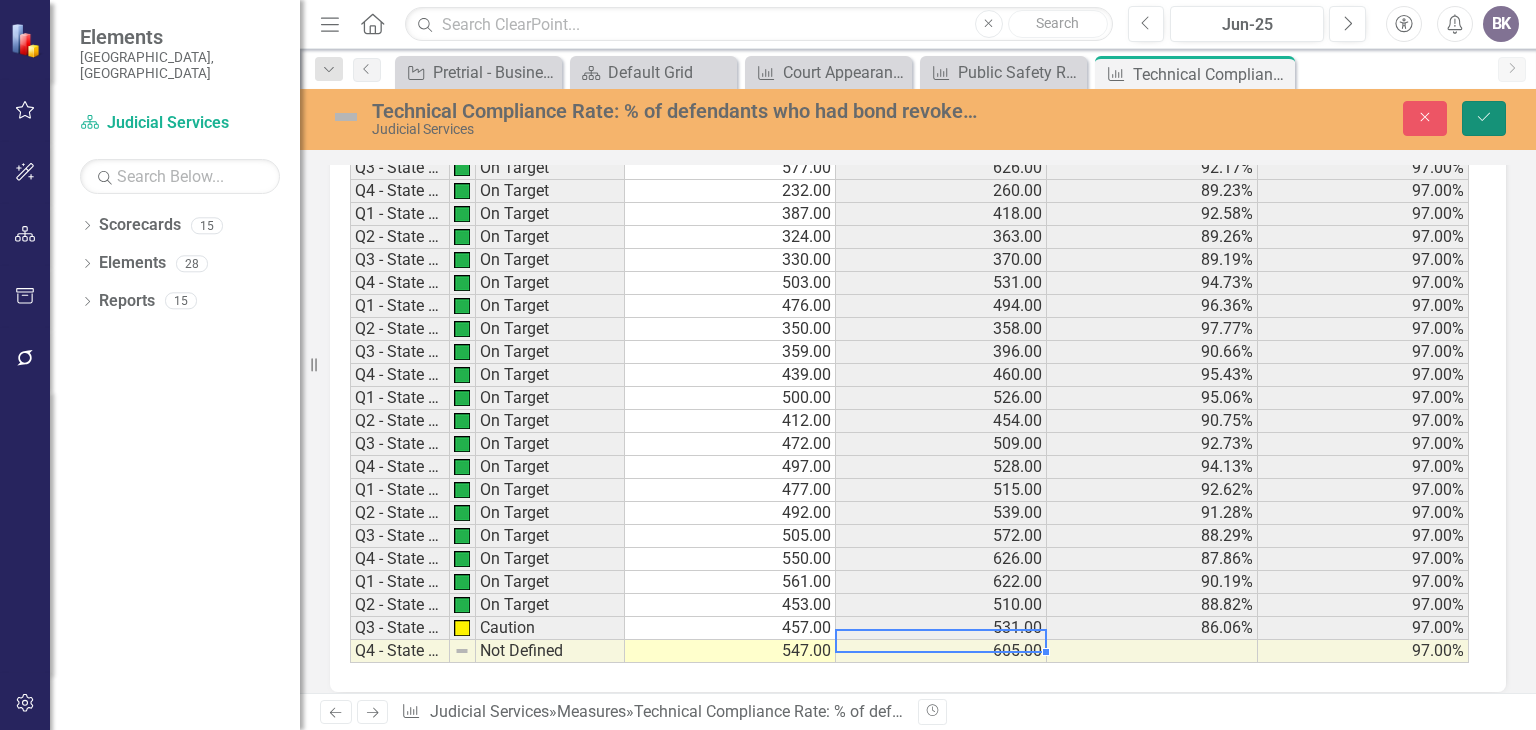 click on "Save" 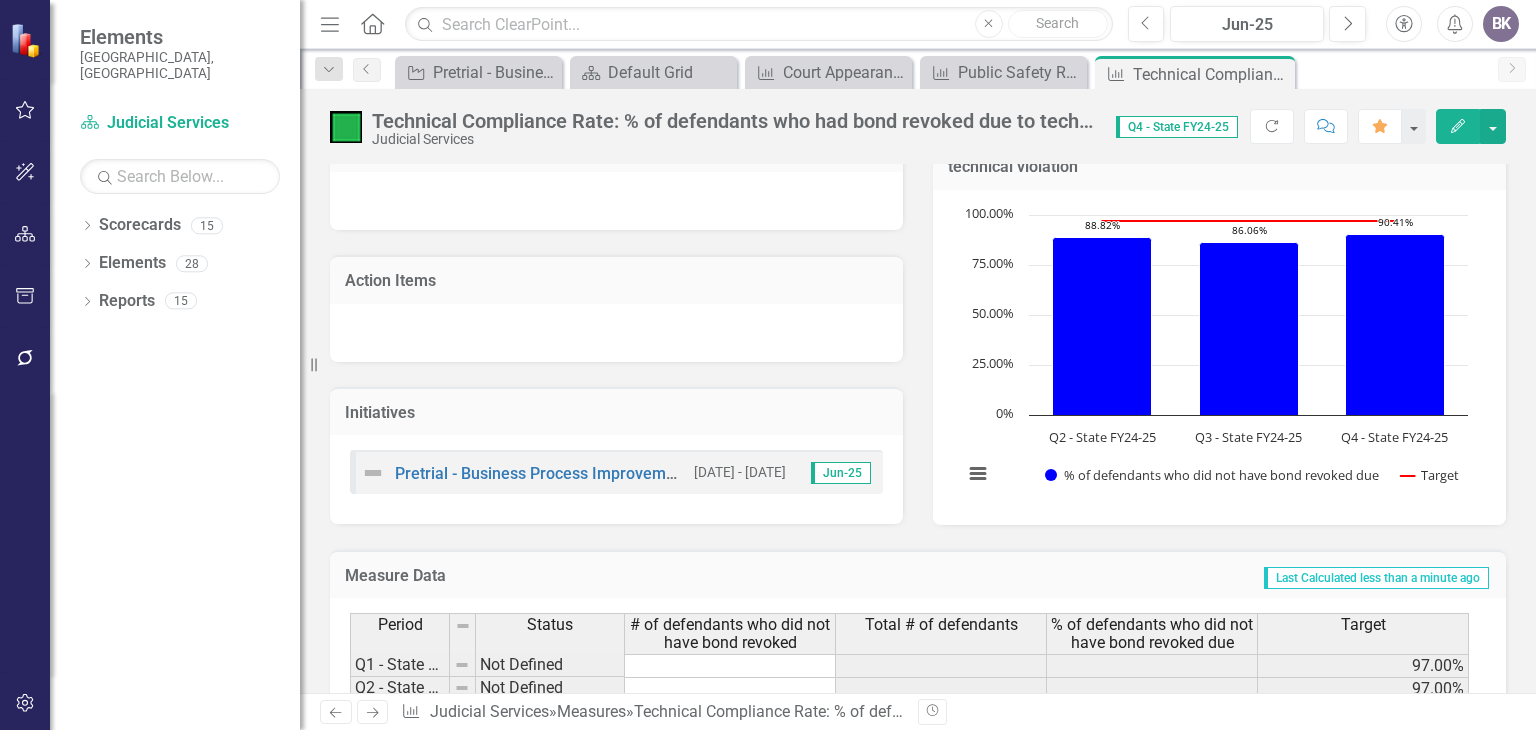 scroll, scrollTop: 100, scrollLeft: 0, axis: vertical 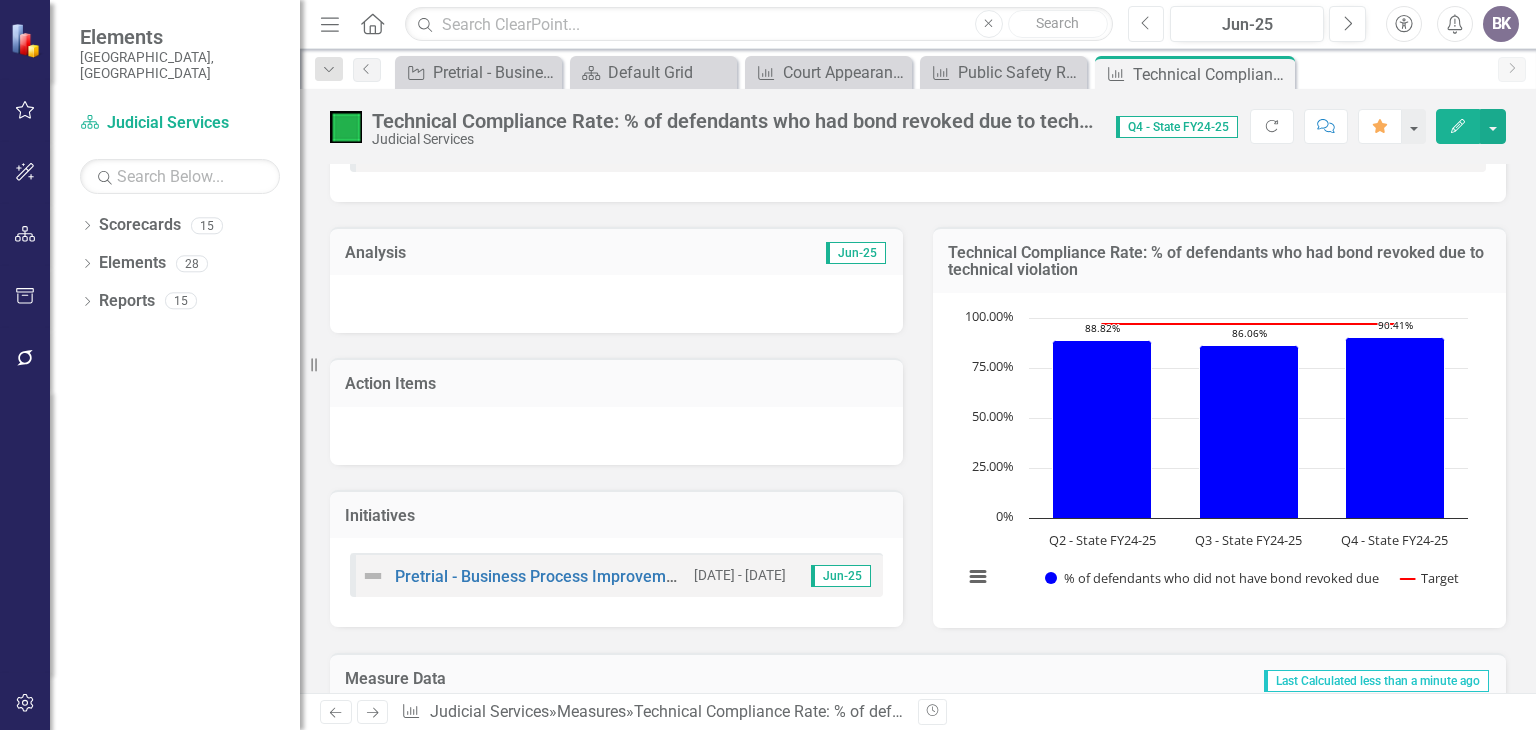 click on "Previous" 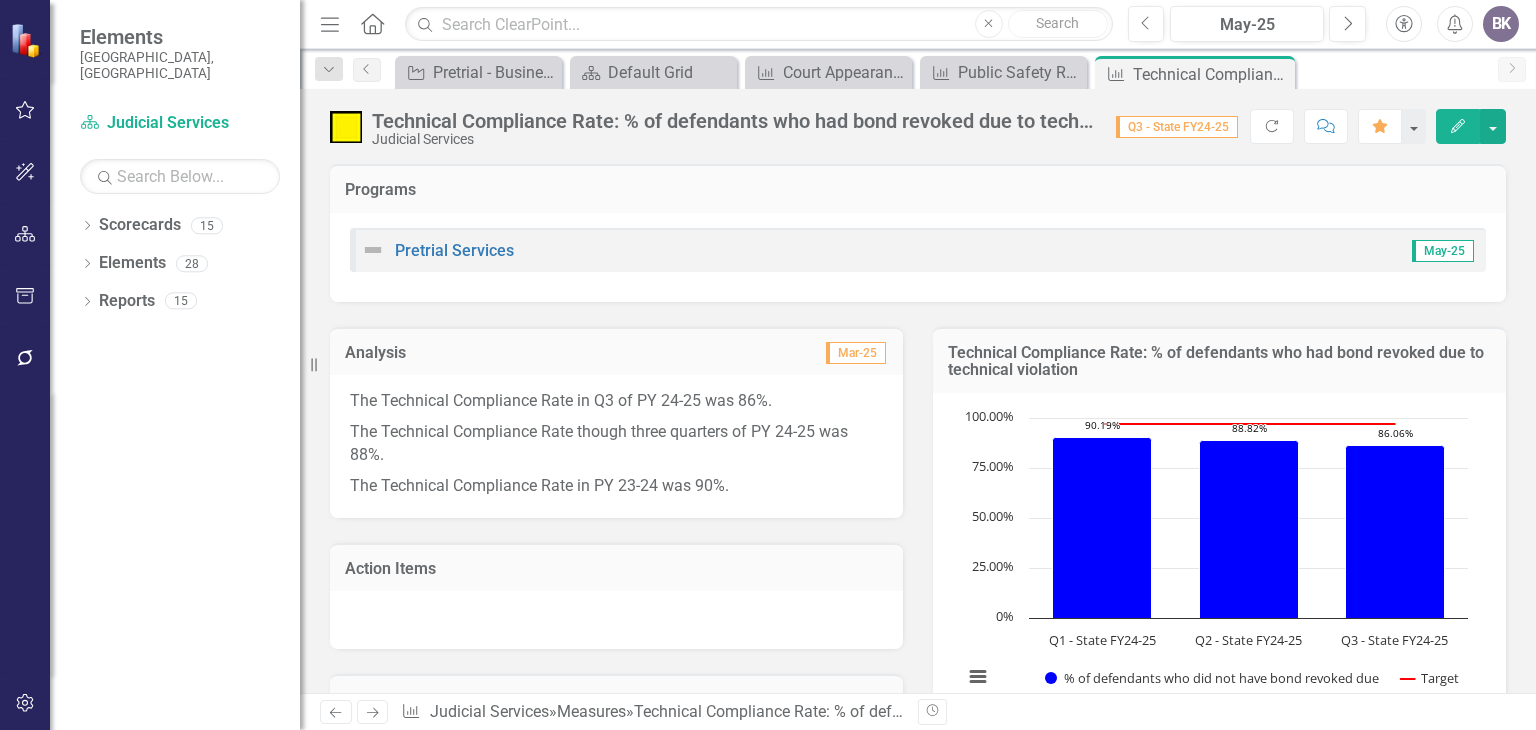 click on "The Technical Compliance Rate in PY 23-24 was 90%." at bounding box center (616, 484) 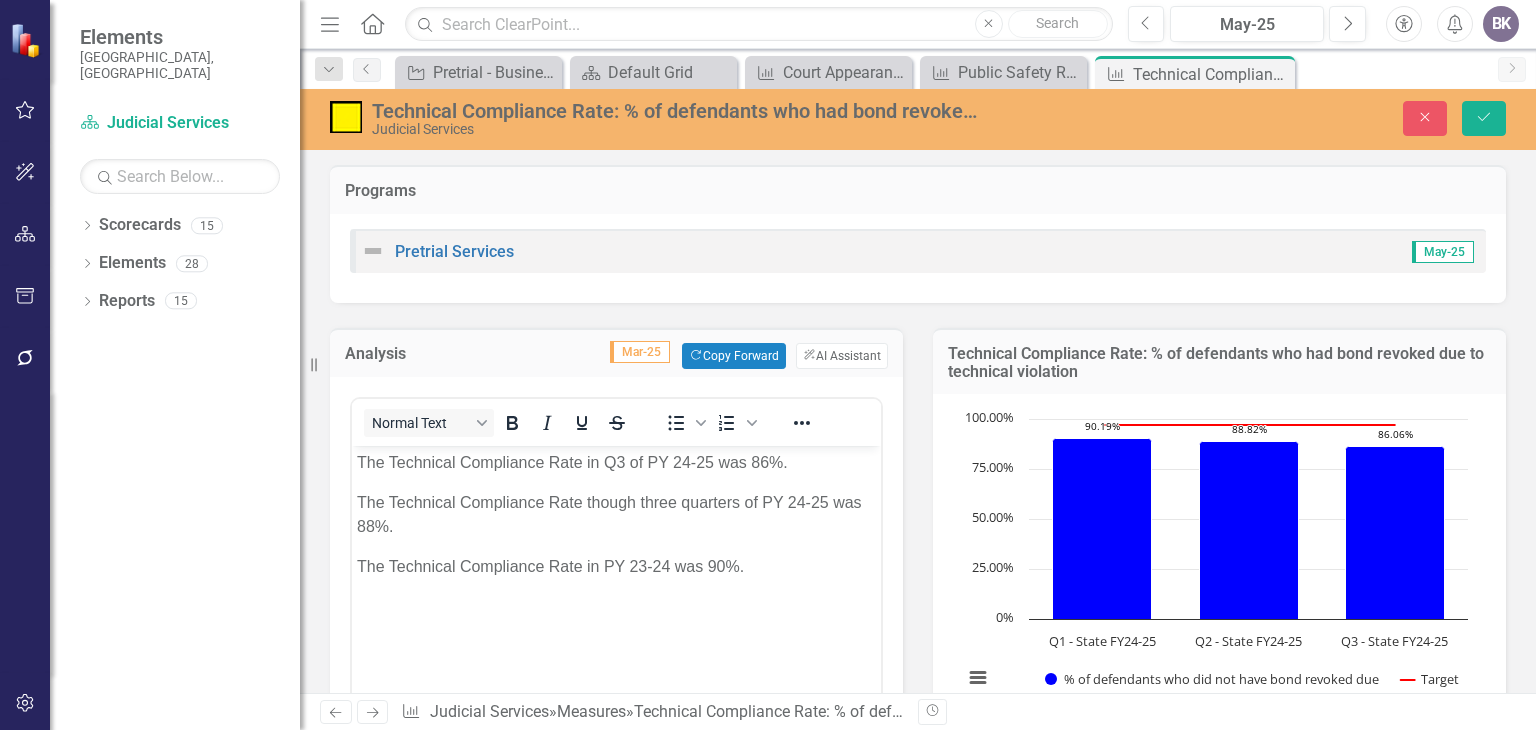 scroll, scrollTop: 0, scrollLeft: 0, axis: both 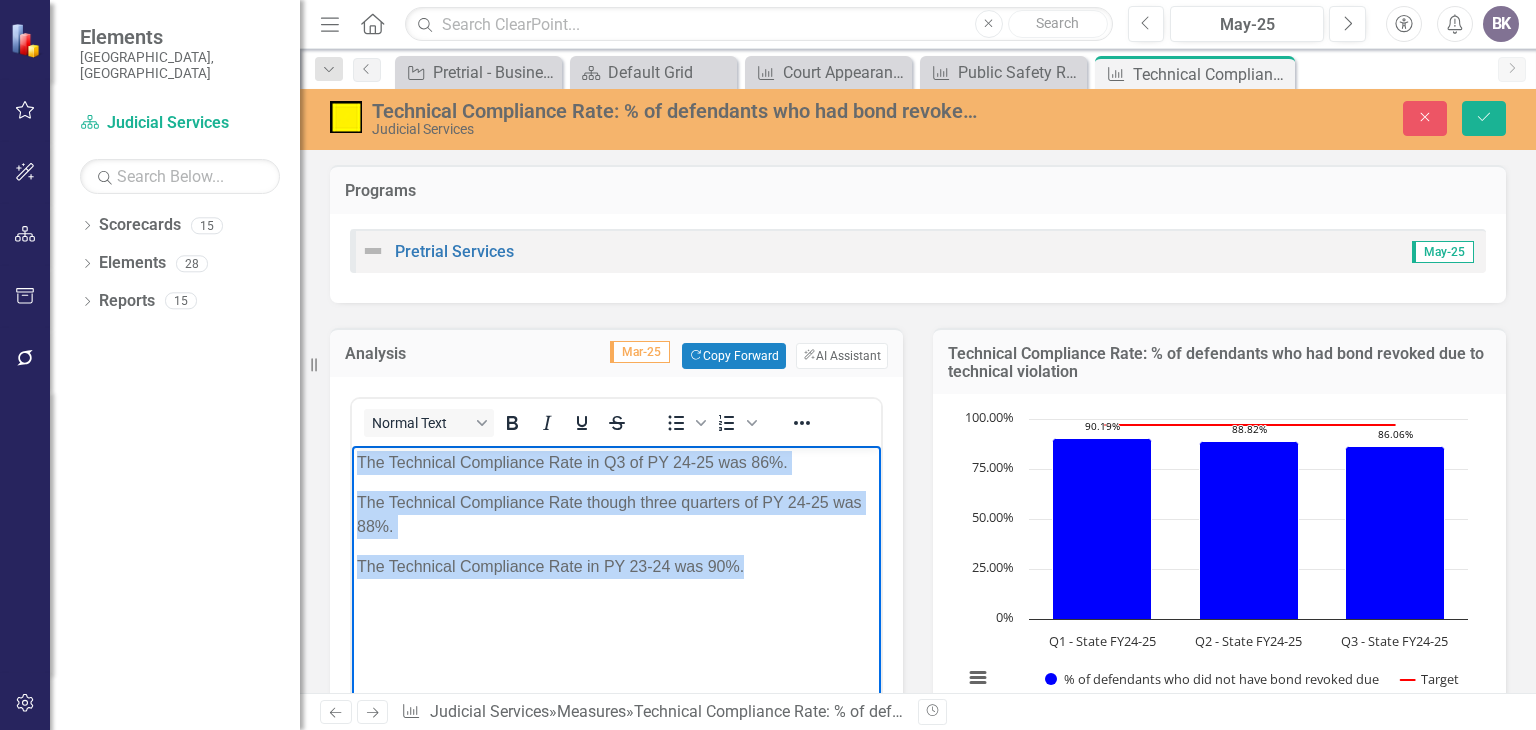 drag, startPoint x: 357, startPoint y: 457, endPoint x: 772, endPoint y: 575, distance: 431.4499 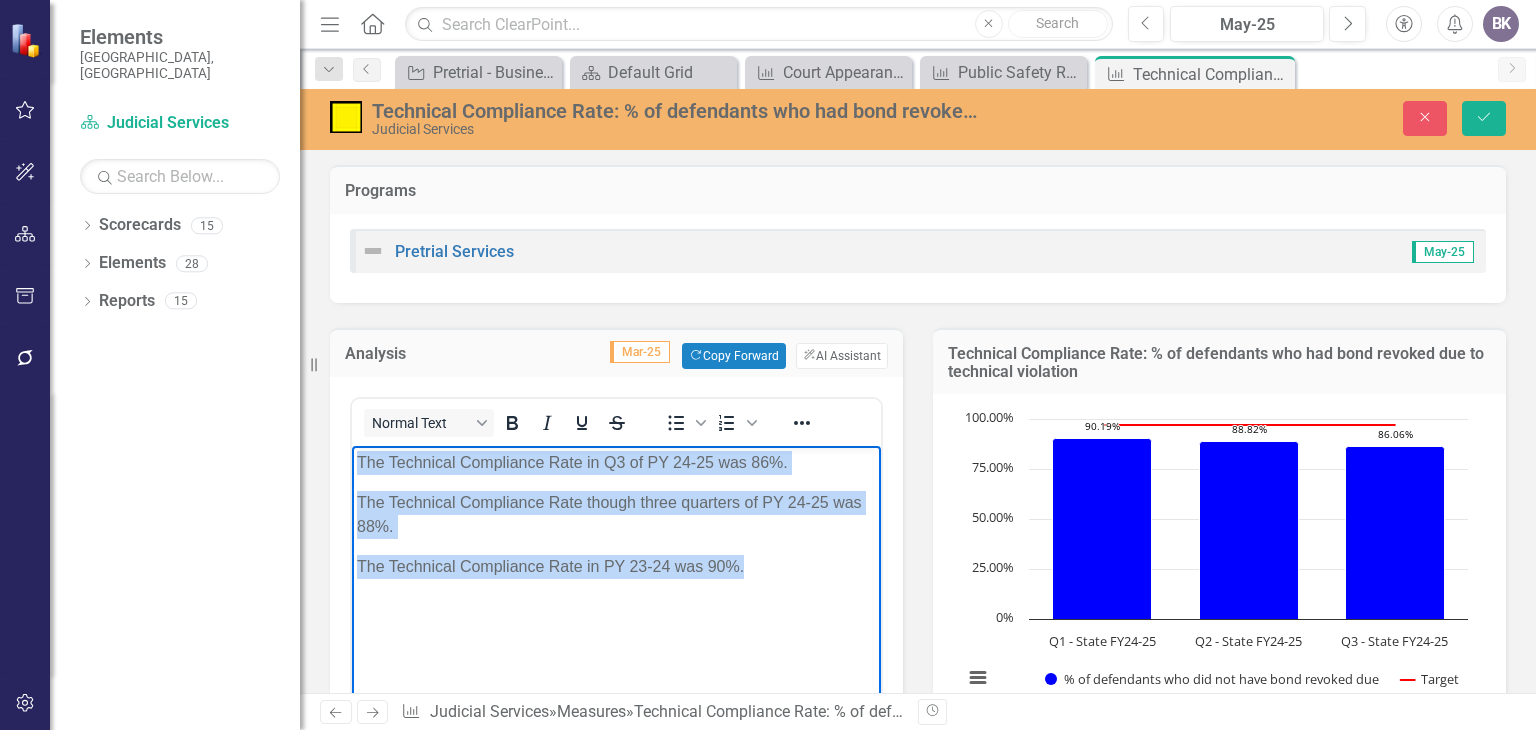 click on "The Technical Compliance Rate in Q3 of PY 24-25 was 86%. The Technical Compliance Rate though three quarters of PY 24-25 was 88%. The Technical Compliance Rate in PY 23-24 was 90%." at bounding box center [616, 596] 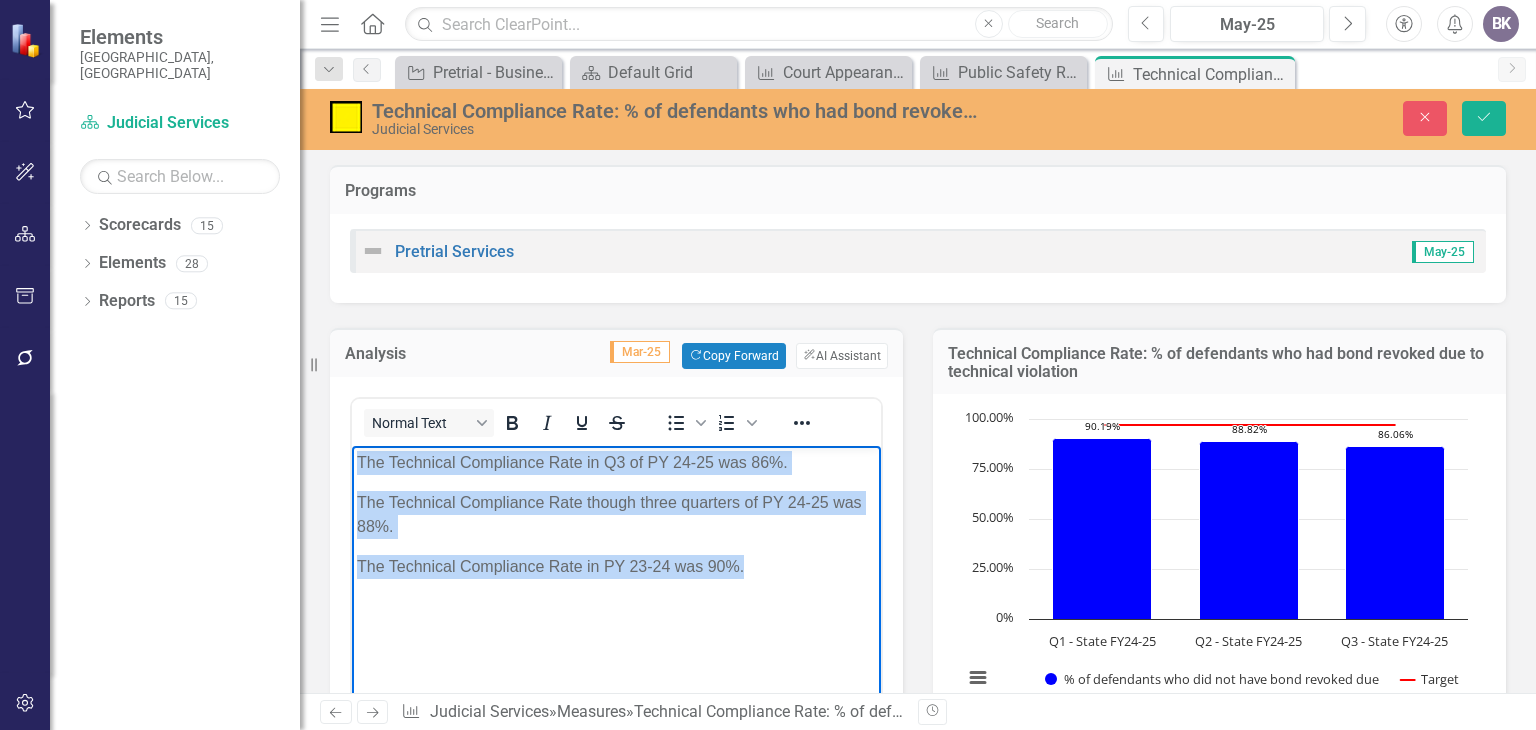 copy on "The Technical Compliance Rate in Q3 of PY 24-25 was 86%. The Technical Compliance Rate though three quarters of PY 24-25 was 88%. The Technical Compliance Rate in PY 23-24 was 90%." 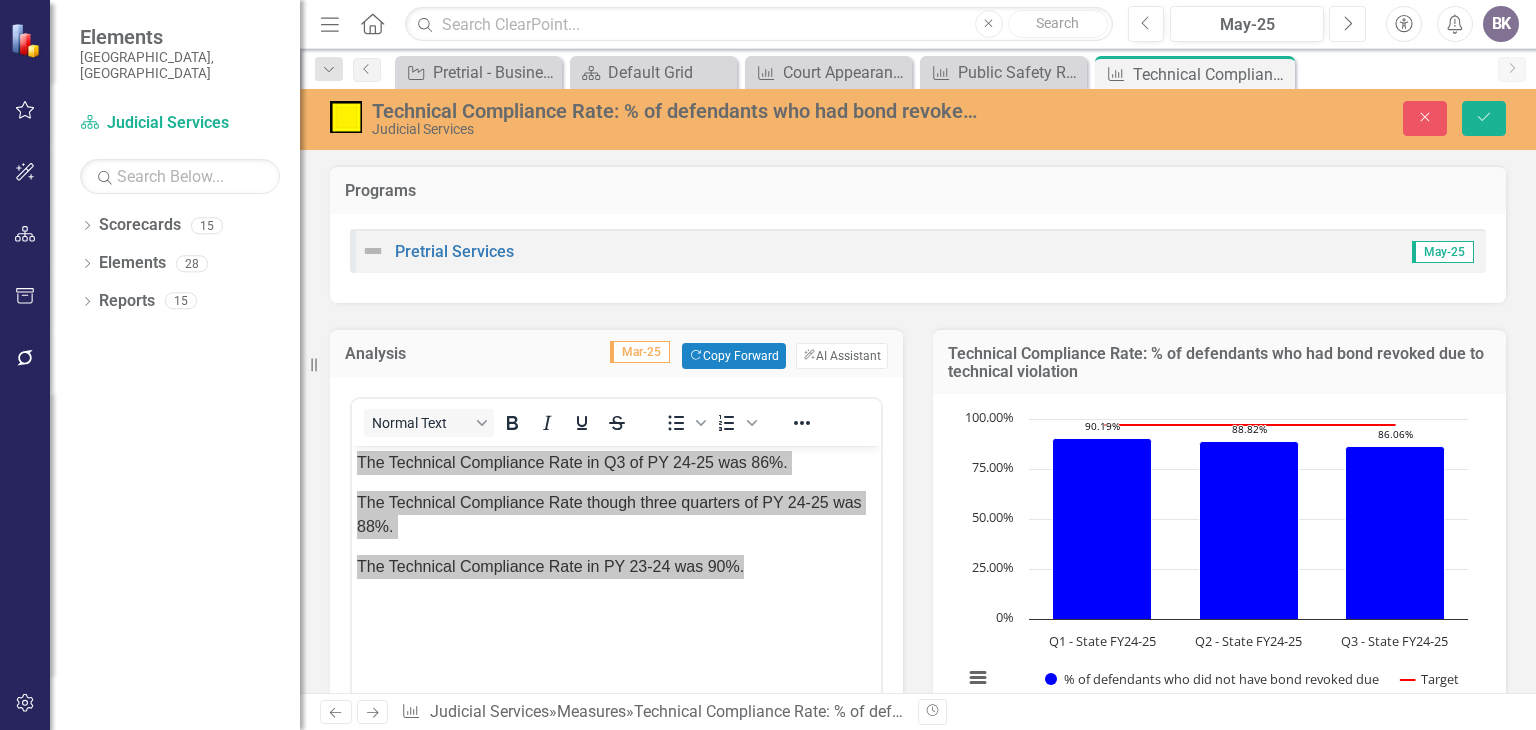 click on "Next" 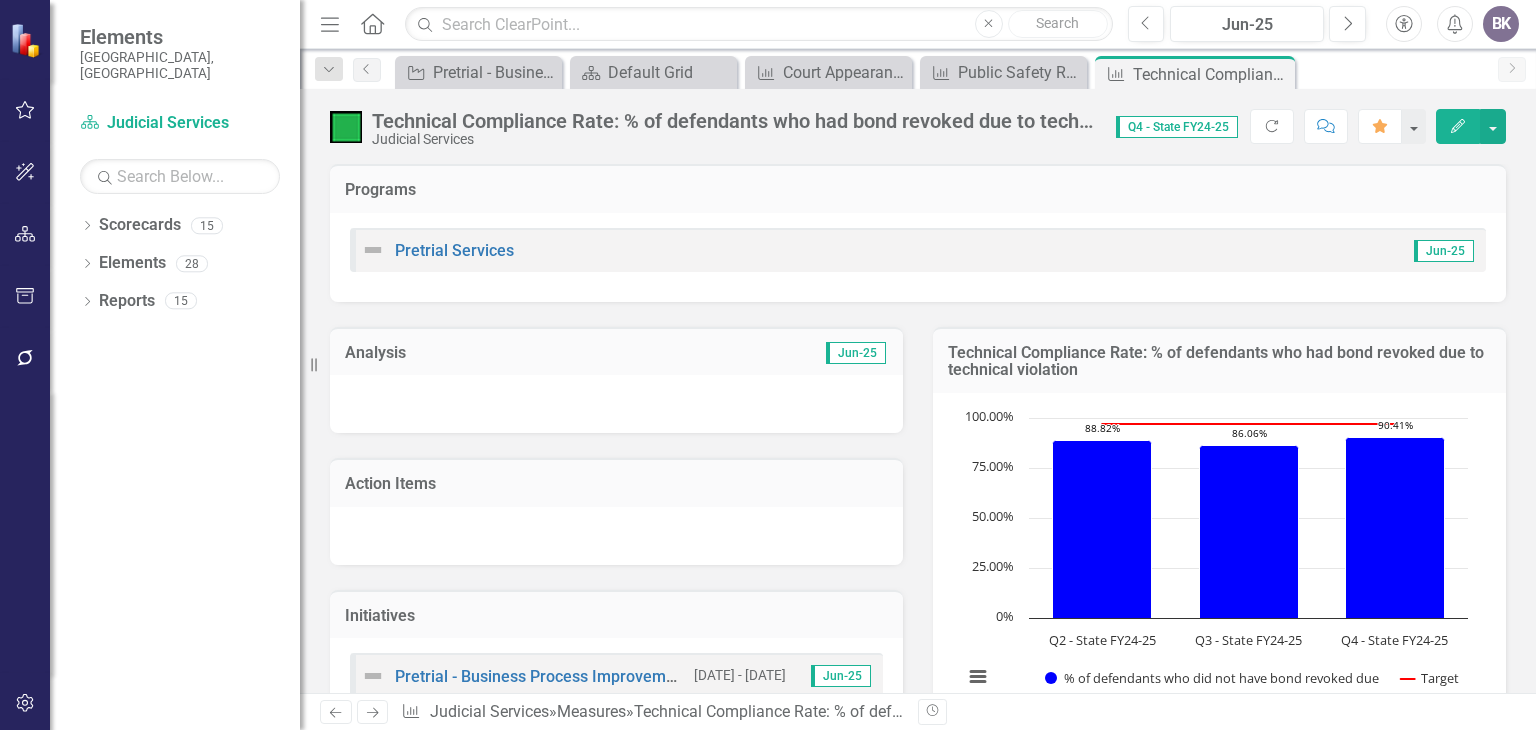 click at bounding box center [616, 404] 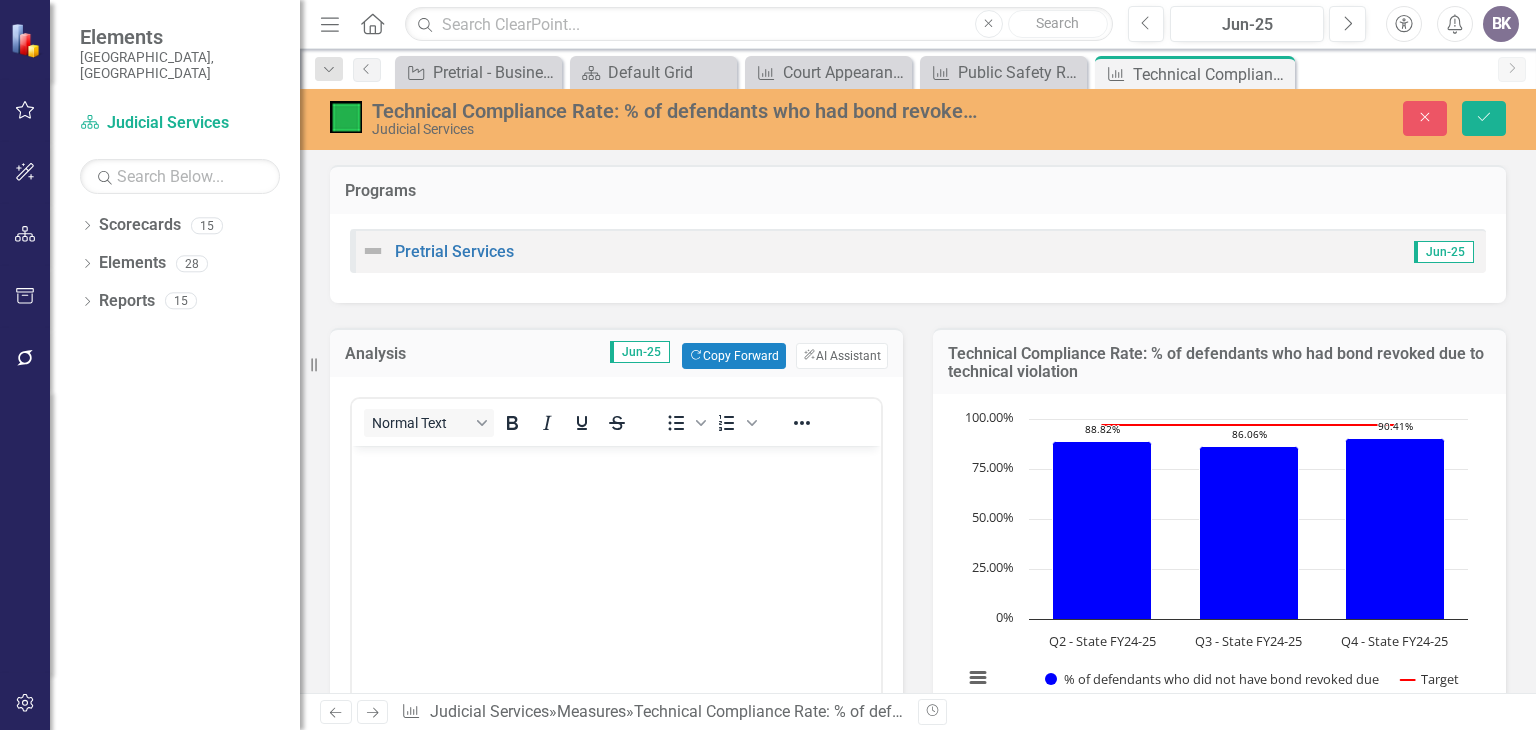 scroll, scrollTop: 0, scrollLeft: 0, axis: both 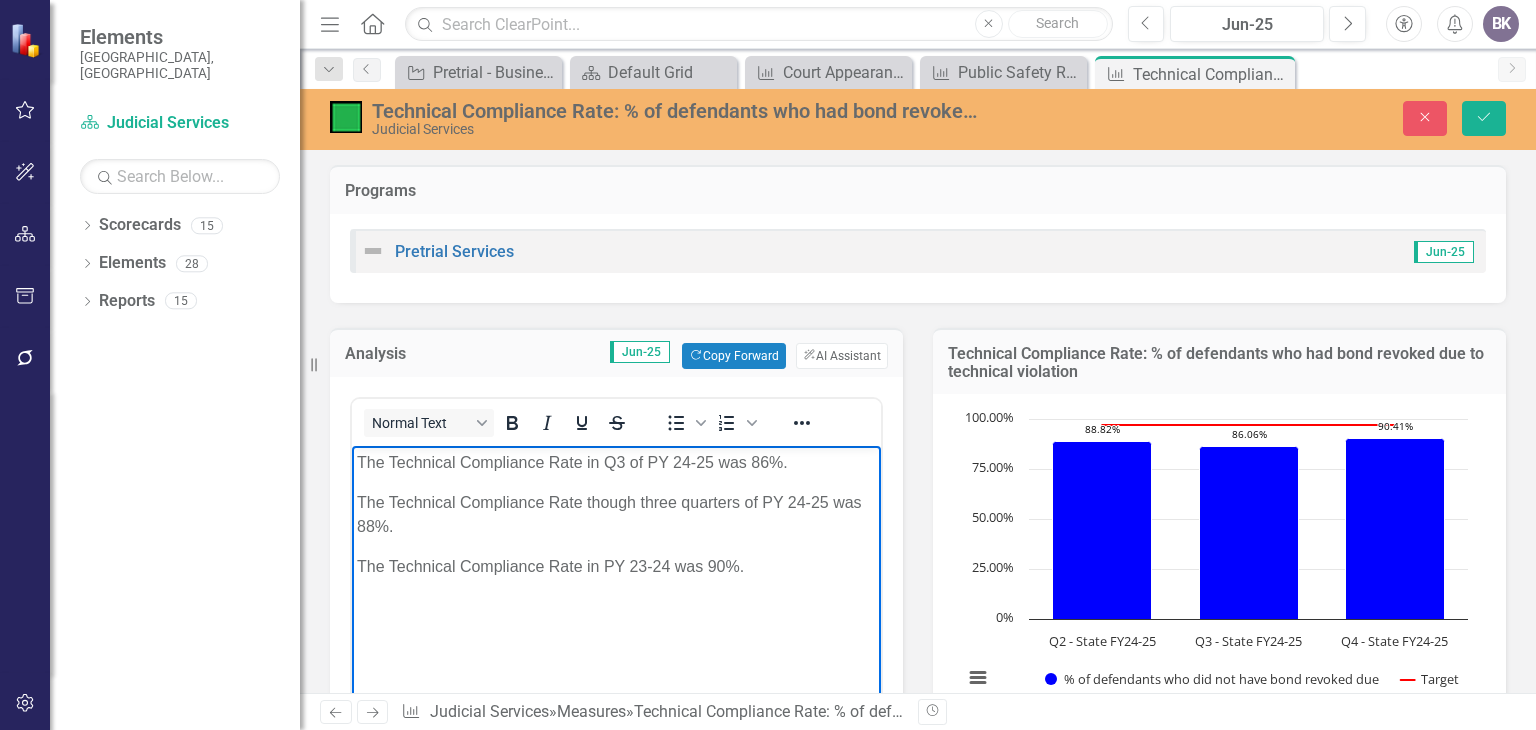click on "The Technical Compliance Rate in Q3 of PY 24-25 was 86%." at bounding box center (616, 463) 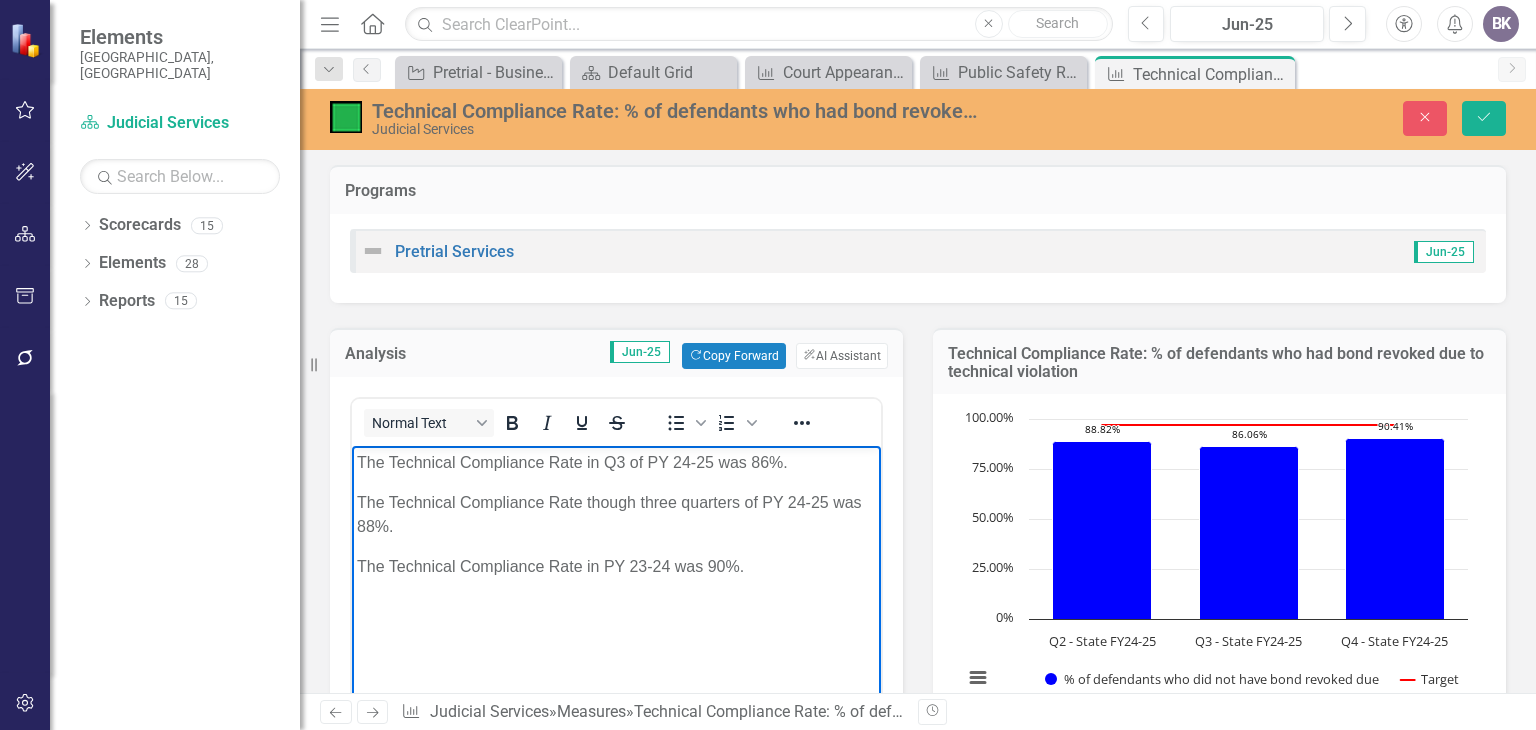 type 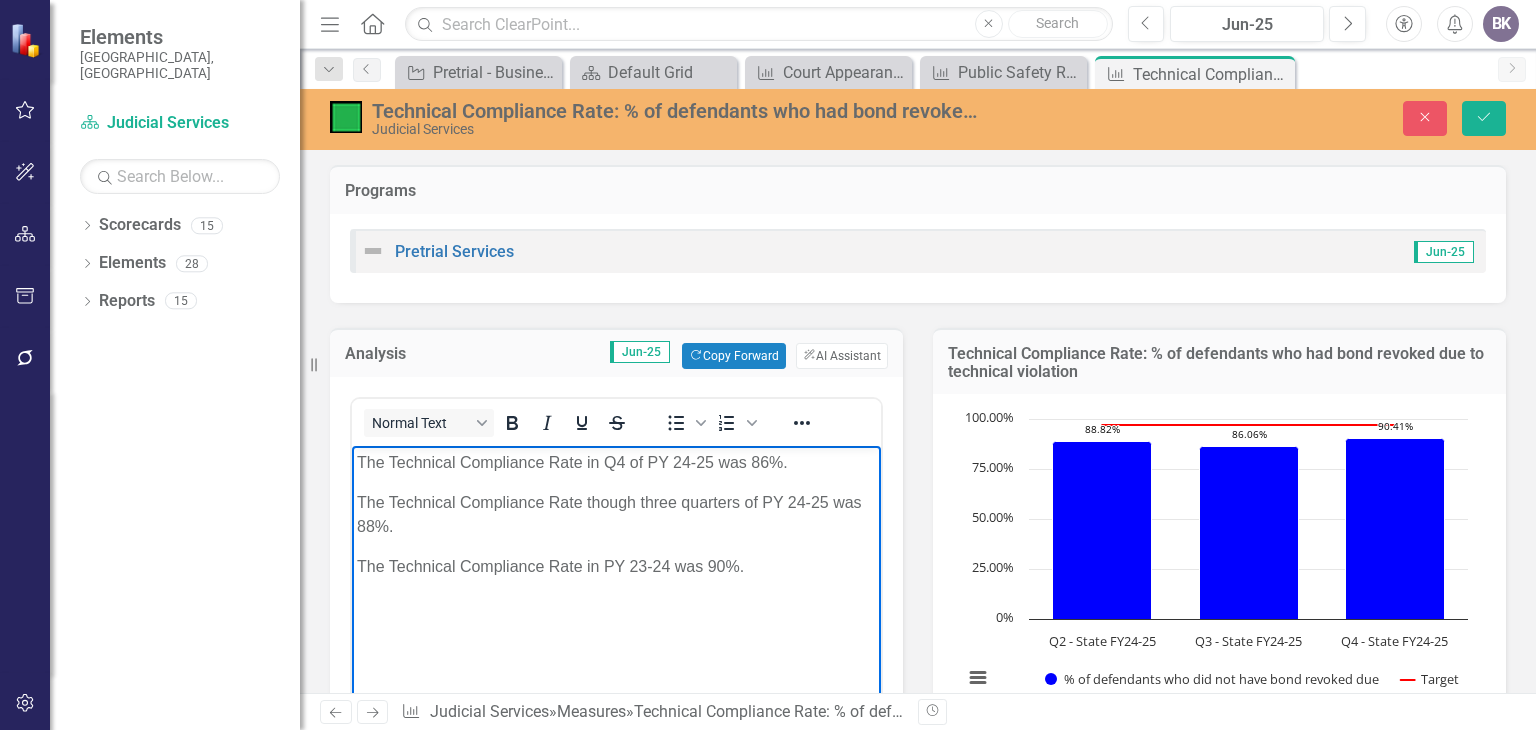 click on "The Technical Compliance Rate in Q4 of PY 24-25 was 86%." at bounding box center [616, 463] 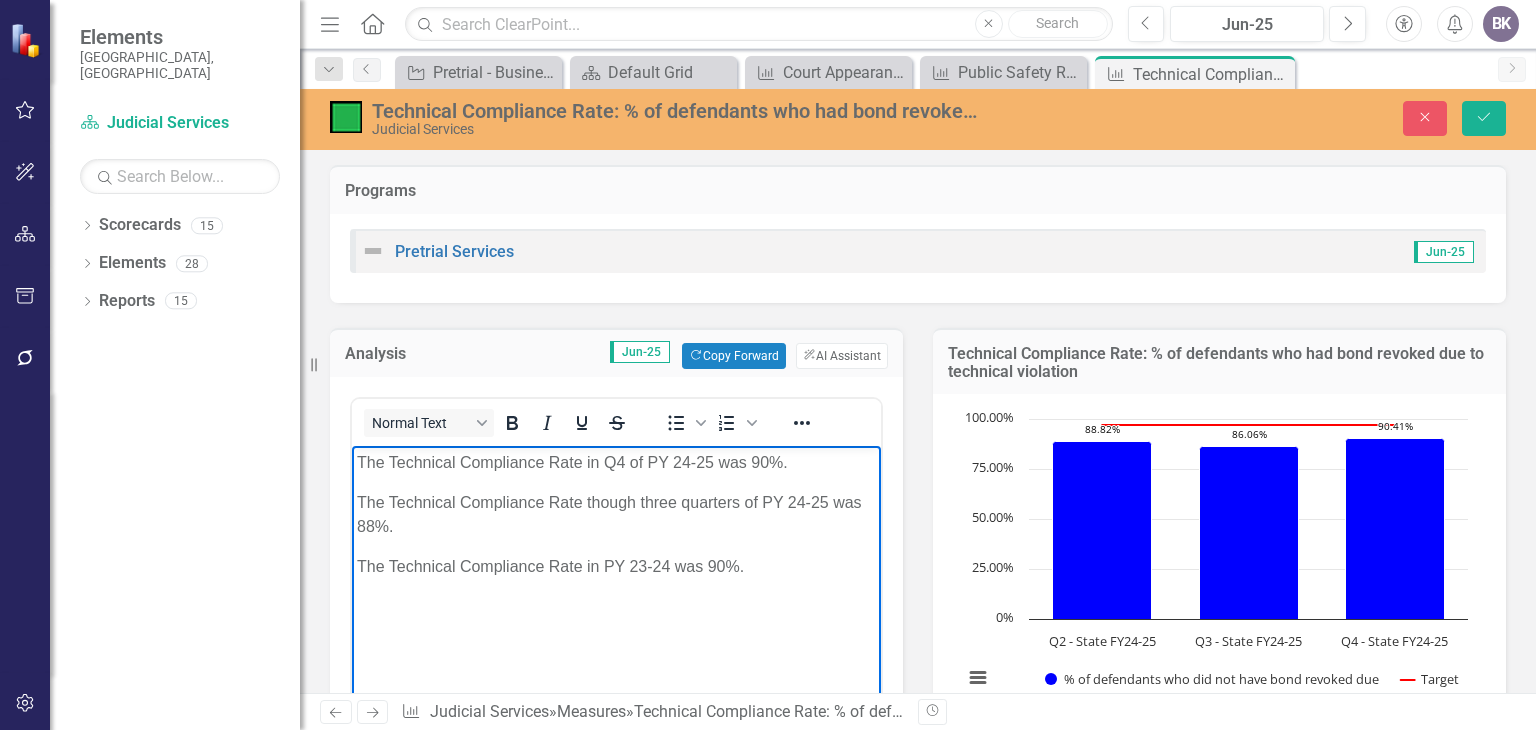 click on "The Technical Compliance Rate though three quarters of PY 24-25 was 88%." at bounding box center (616, 515) 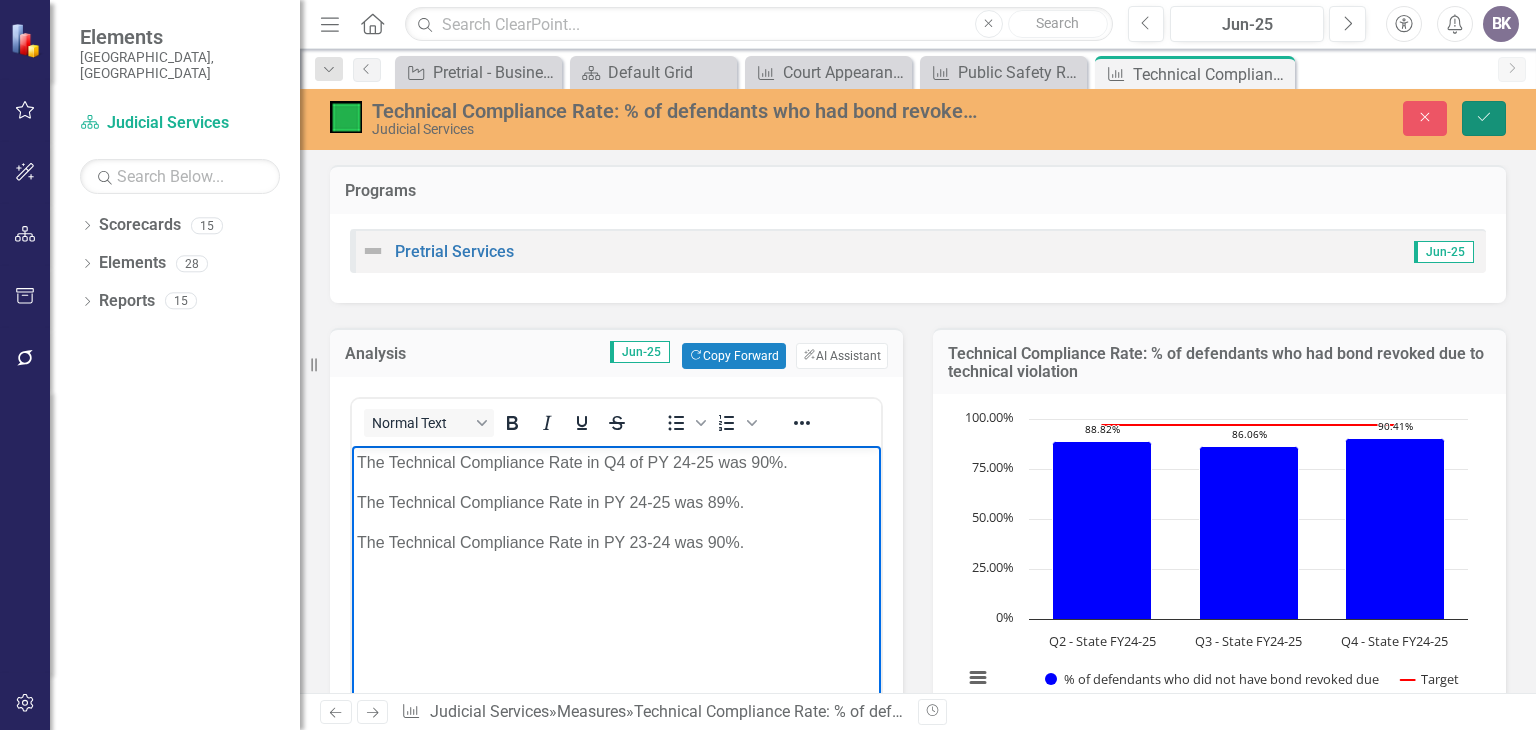 click on "Save" 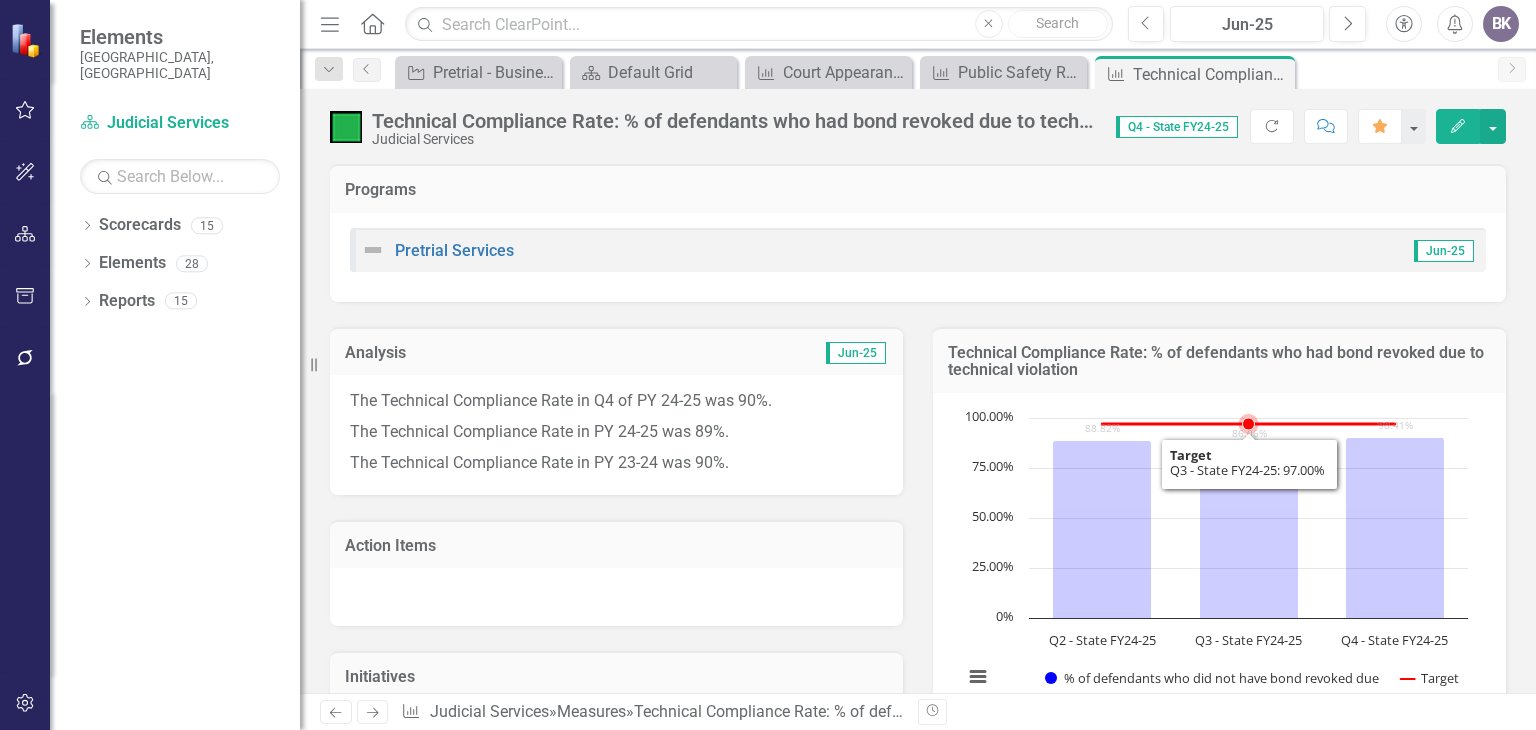 click 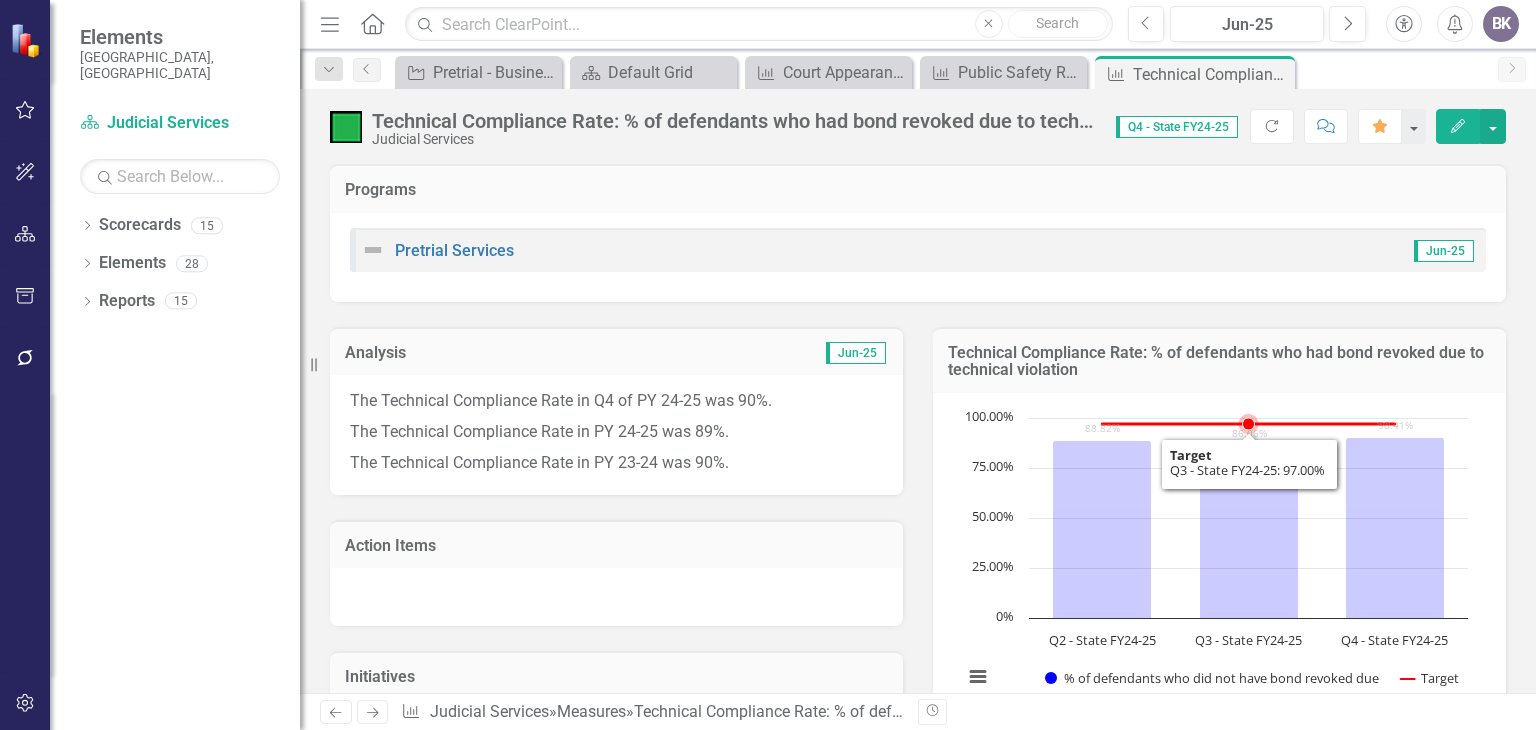 click 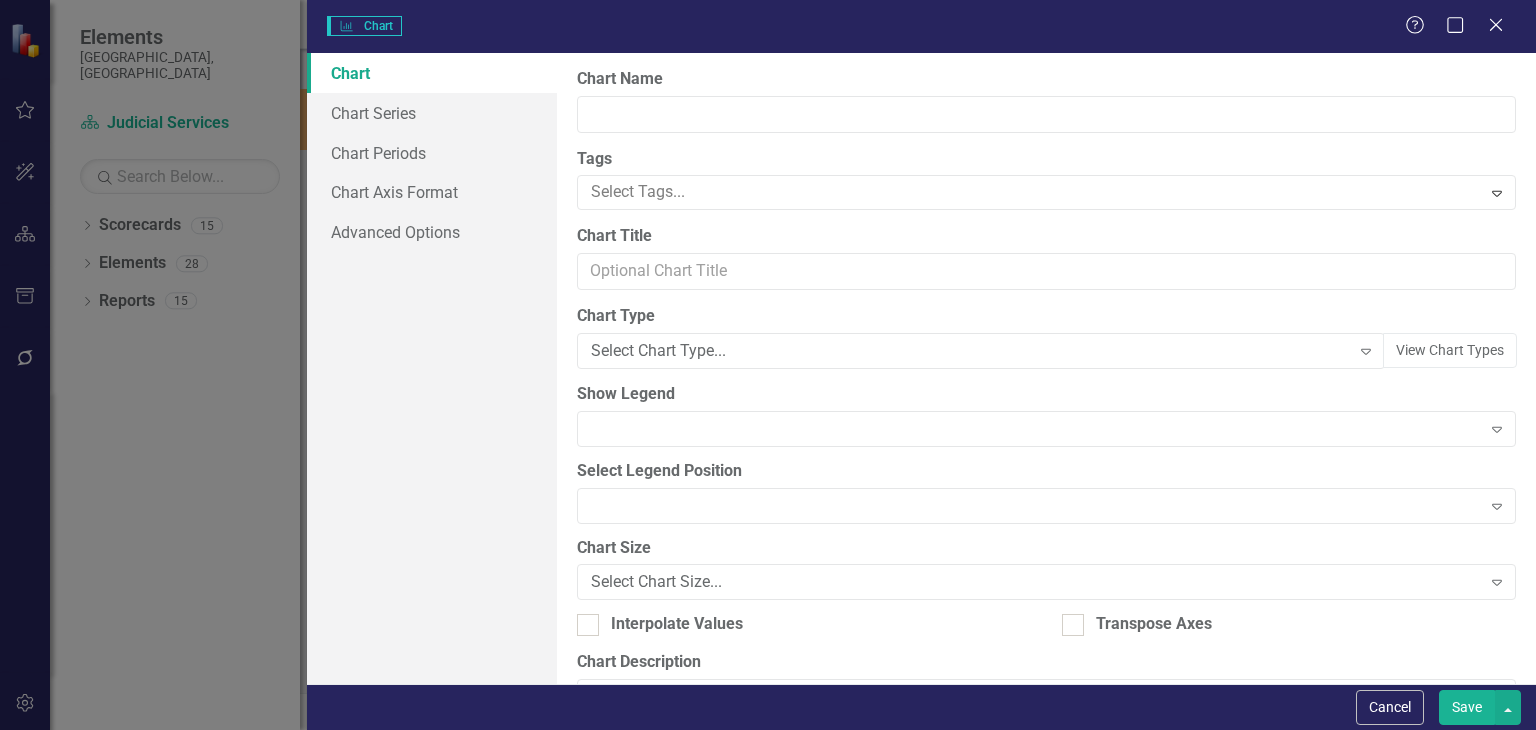 type on "Technical Compliance Rate: % of defendants who had bond revoked due to technical violation" 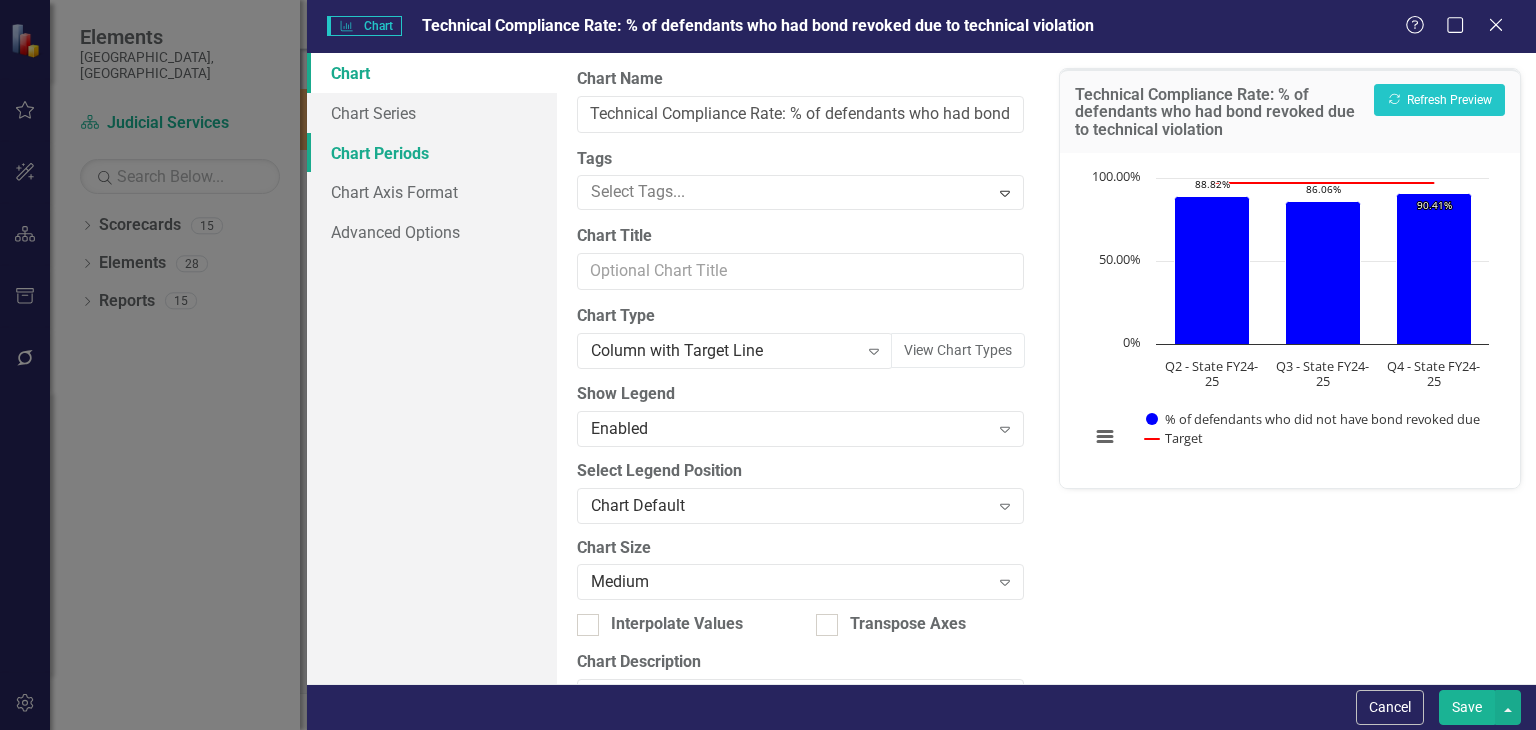 click on "Chart Periods" at bounding box center (432, 153) 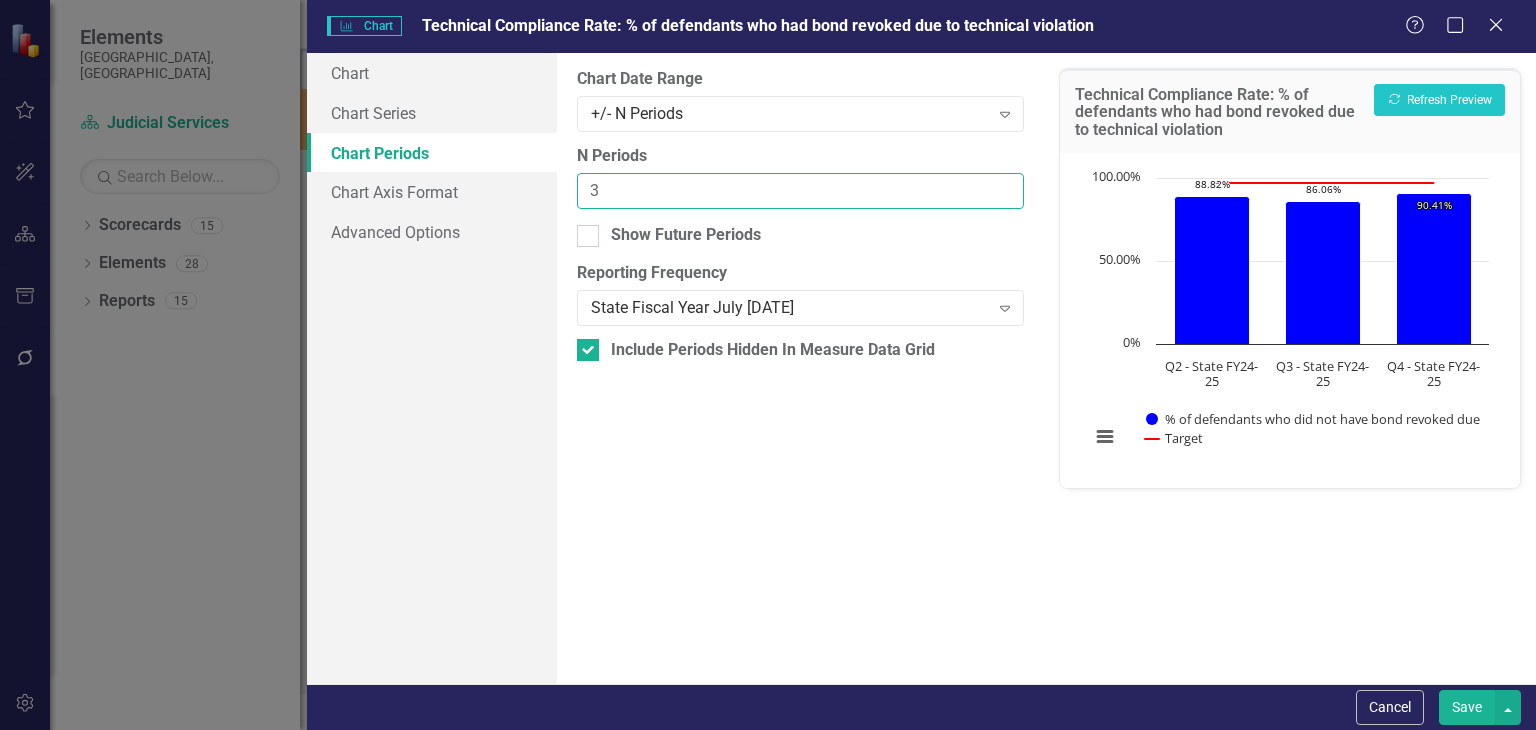 type on "3" 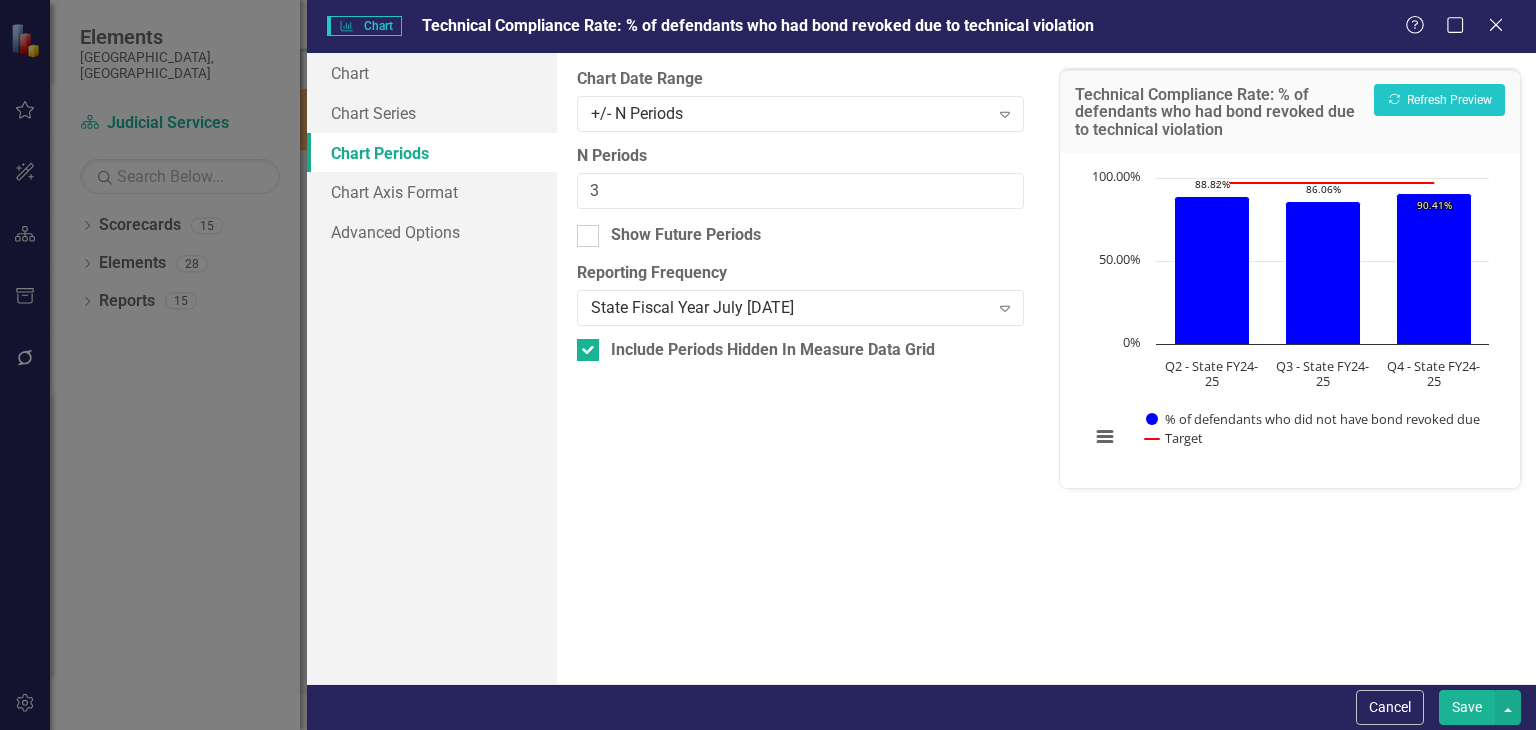 click on "Save" at bounding box center [1467, 707] 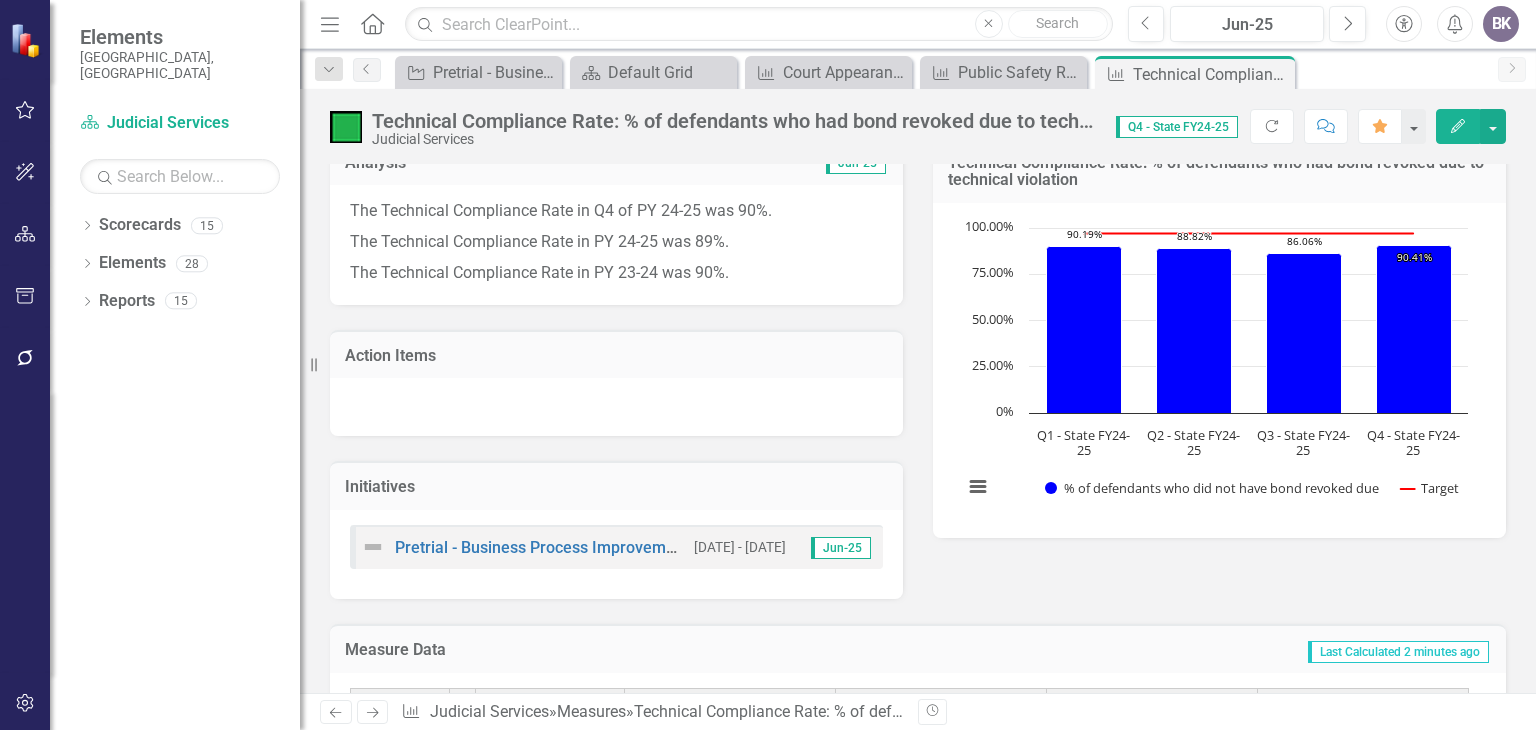 scroll, scrollTop: 0, scrollLeft: 0, axis: both 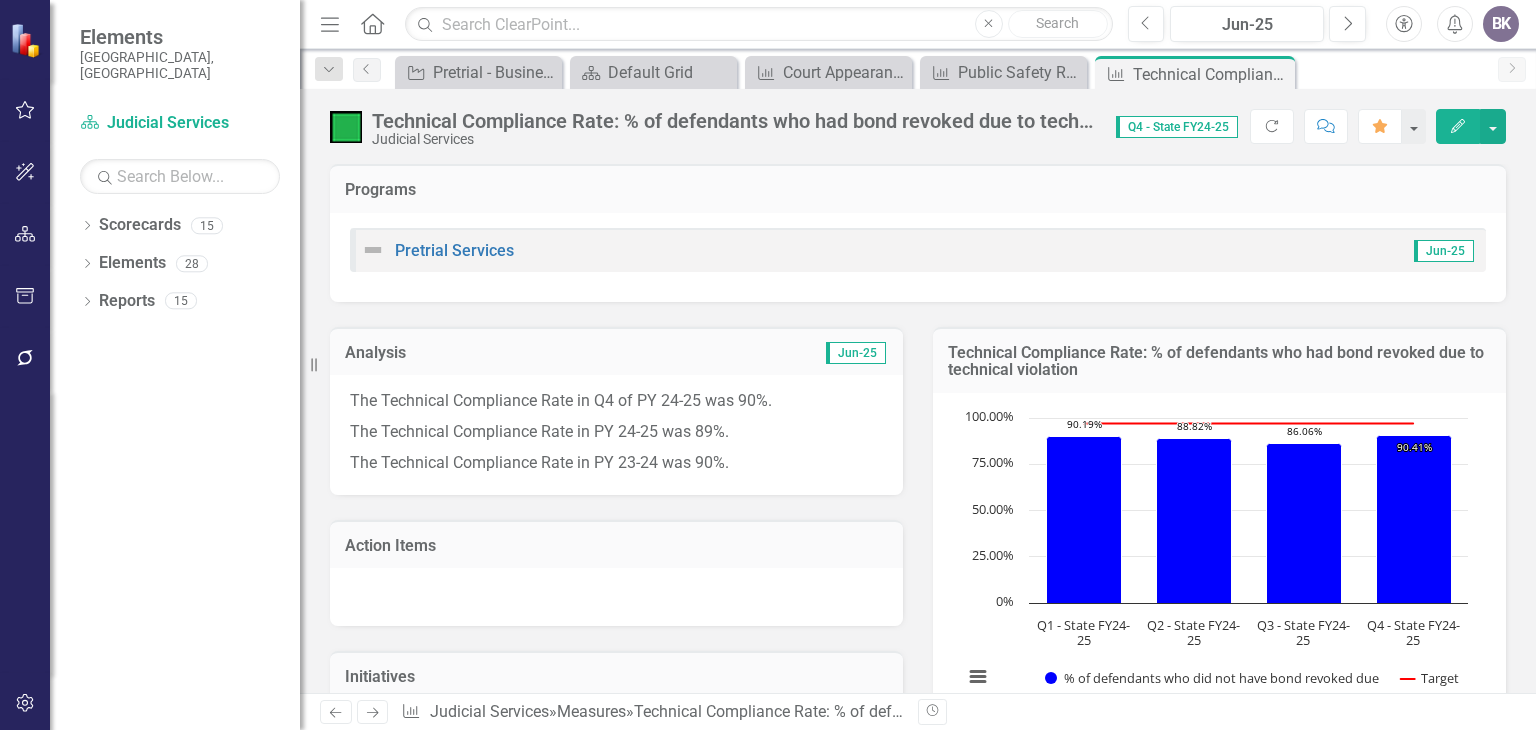 click on "Next" 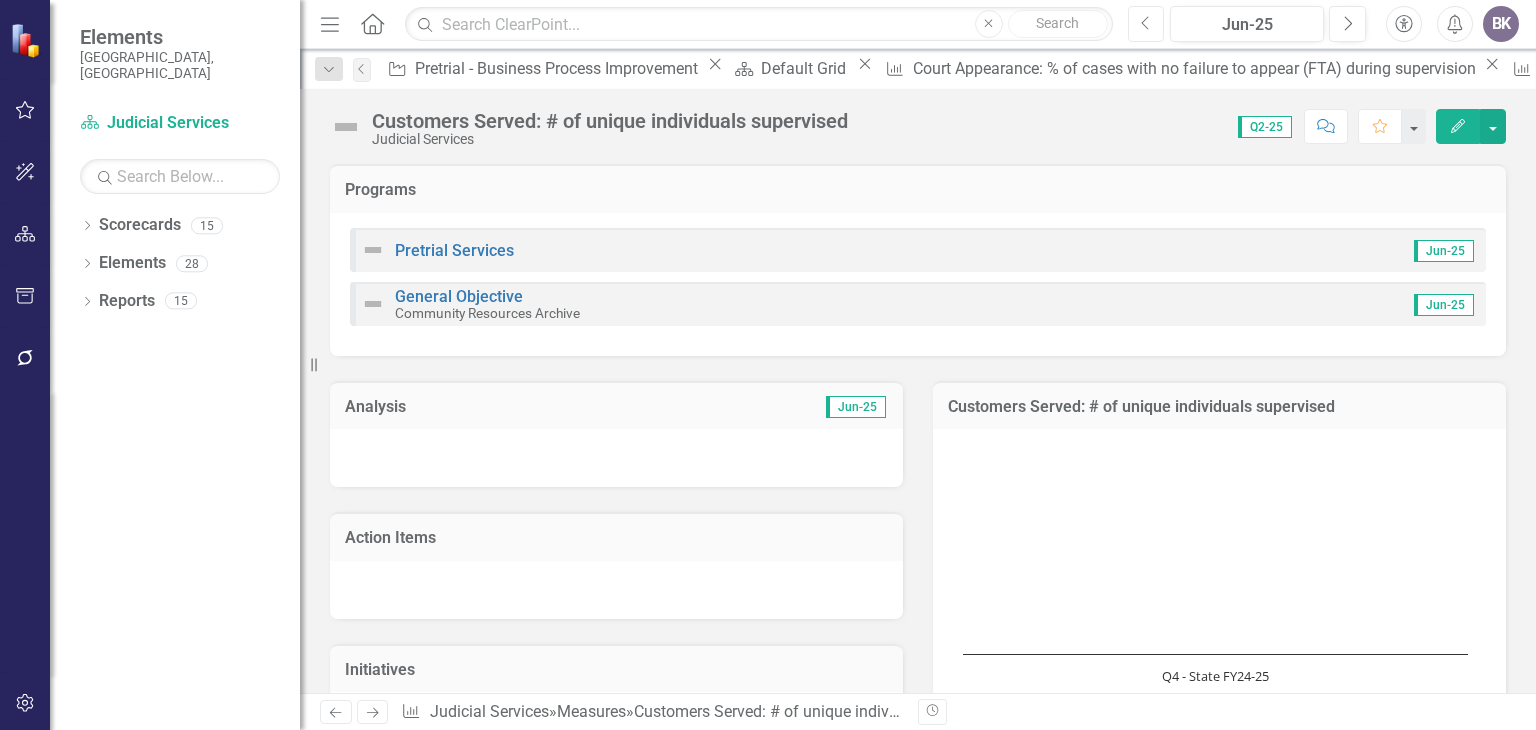click on "Previous" 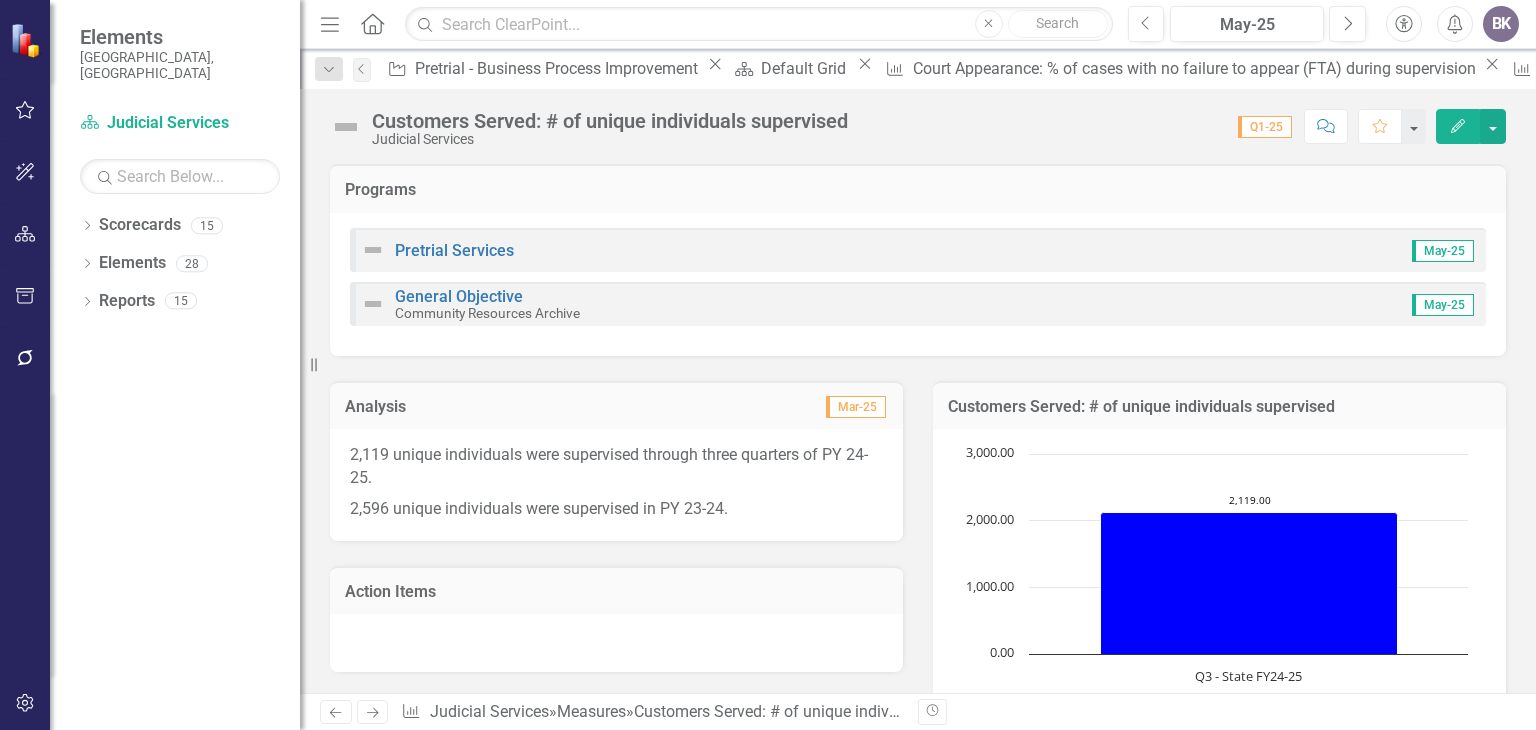 click on "2,119 unique individuals were supervised through three quarters of PY 24-25.
2,596 unique individuals were supervised in PY 23-24." at bounding box center (616, 485) 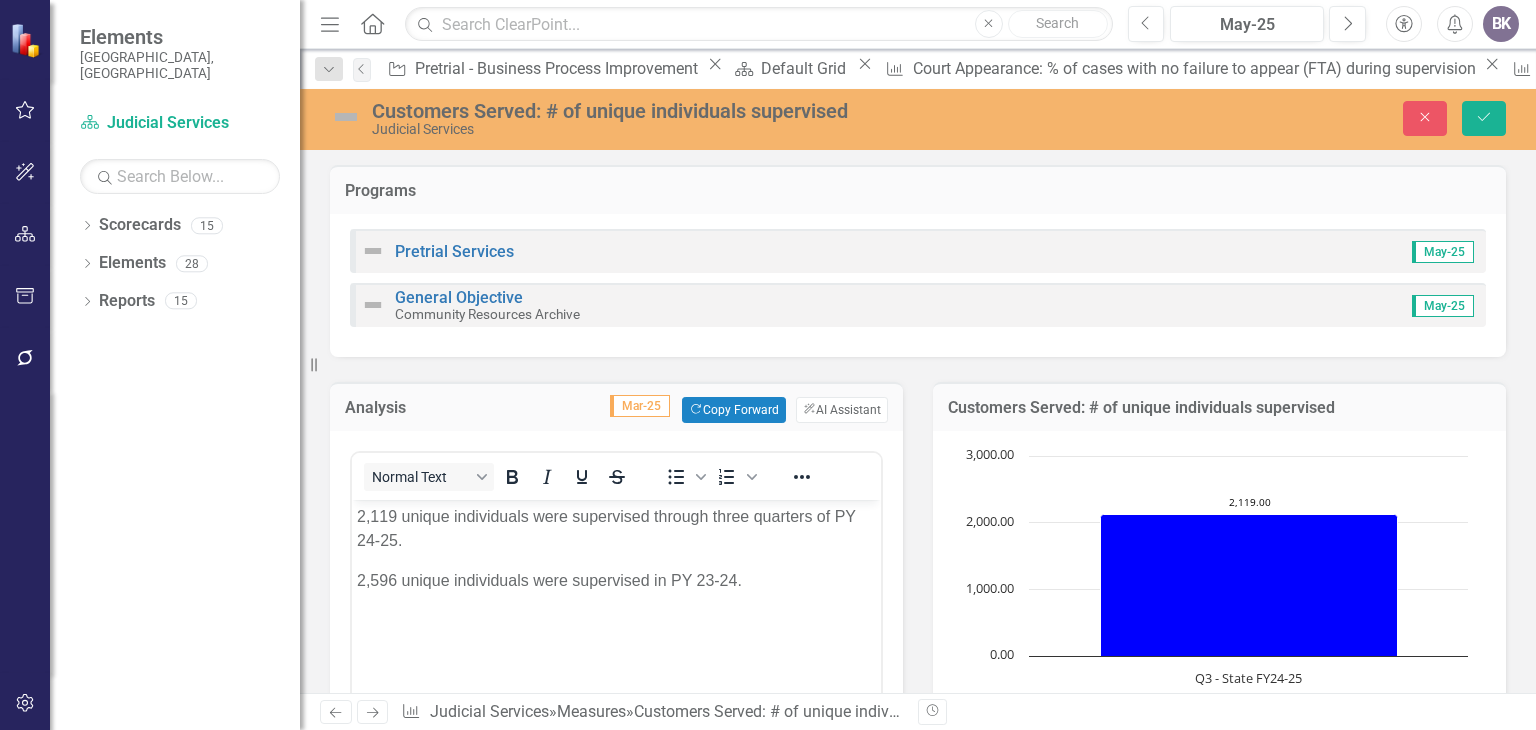 scroll, scrollTop: 0, scrollLeft: 0, axis: both 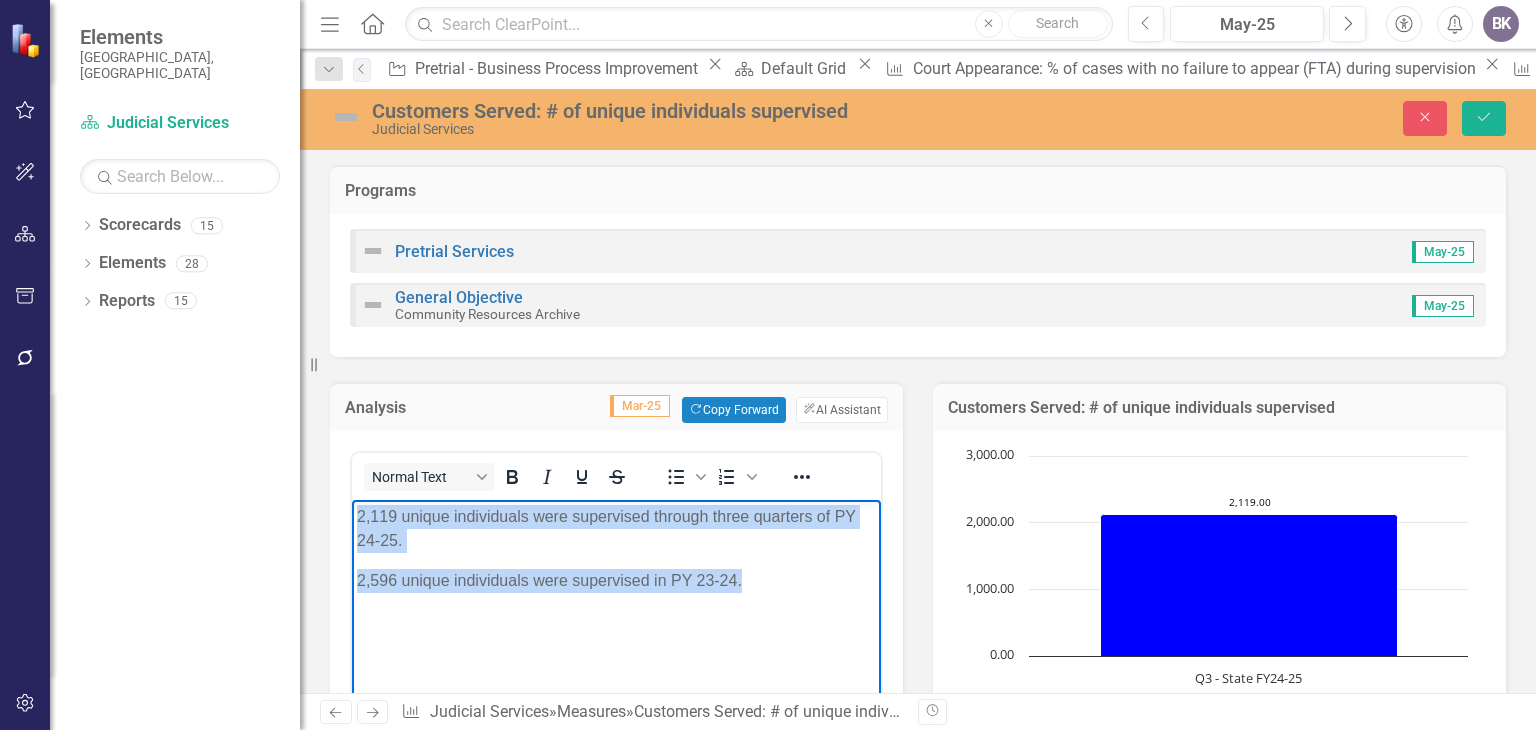 drag, startPoint x: 353, startPoint y: 514, endPoint x: 779, endPoint y: 575, distance: 430.3452 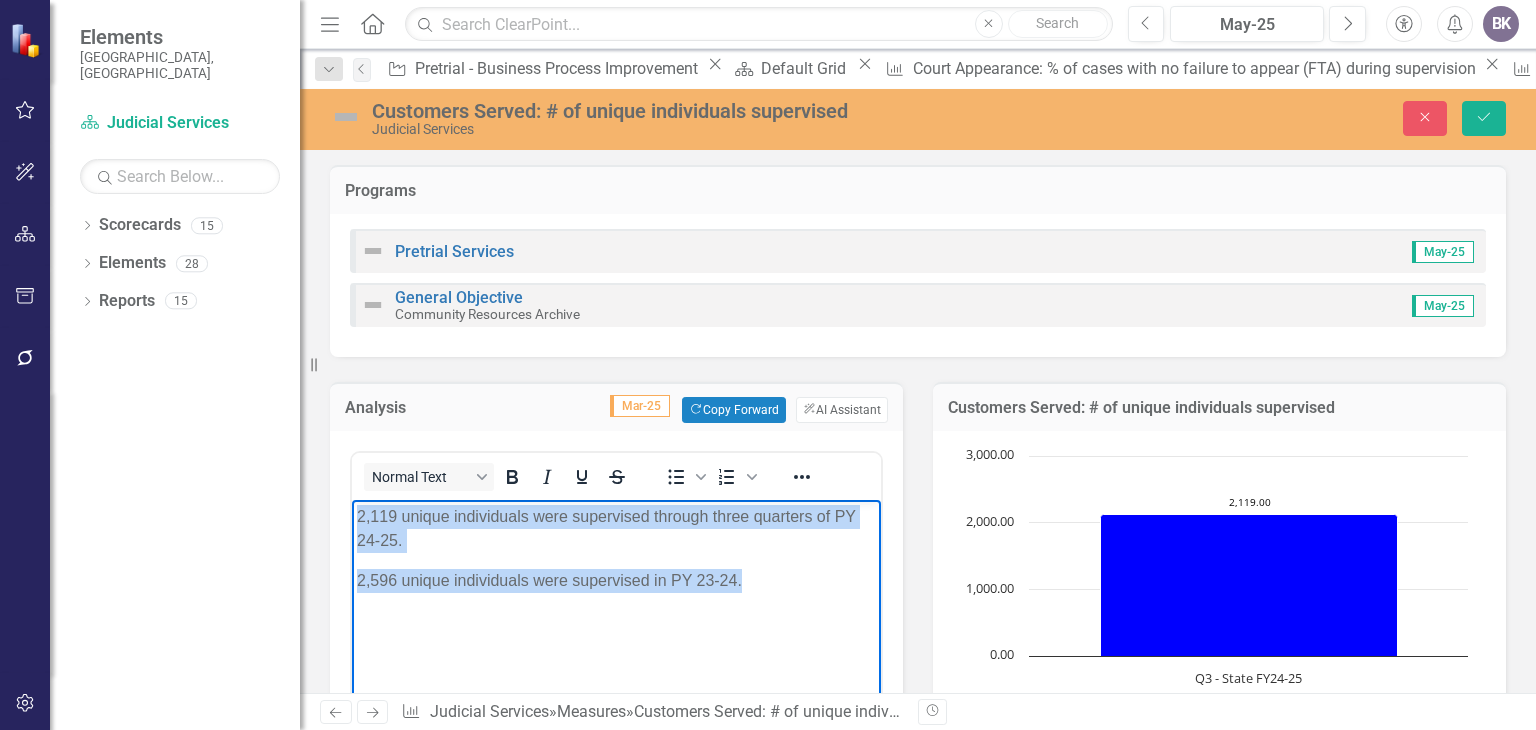 click on "2,119 unique individuals were supervised through three quarters of PY 24-25. 2,596 unique individuals were supervised in PY 23-24." at bounding box center (616, 650) 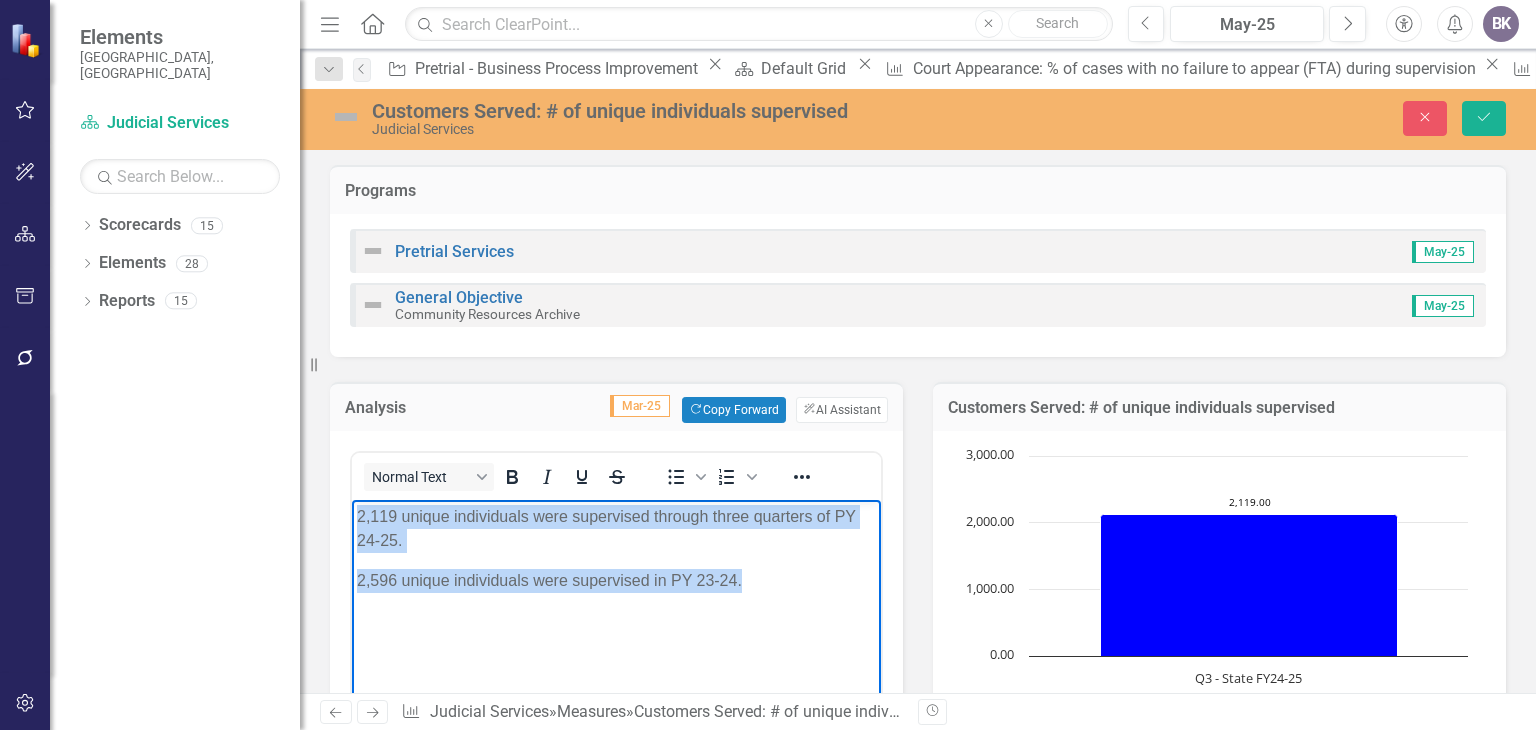 copy on "2,119 unique individuals were supervised through three quarters of PY 24-25. 2,596 unique individuals were supervised in PY 23-24." 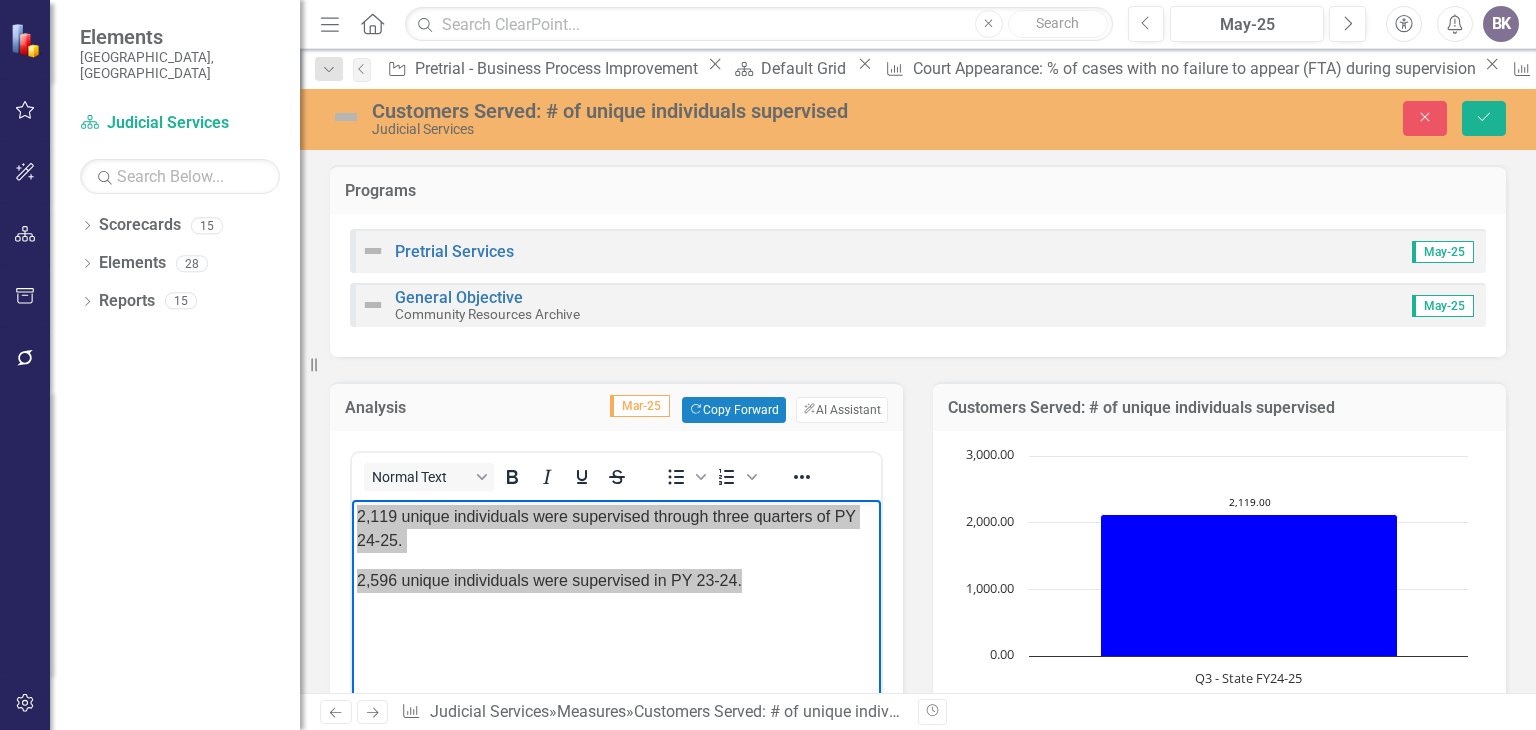 click on "Next" at bounding box center [373, 712] 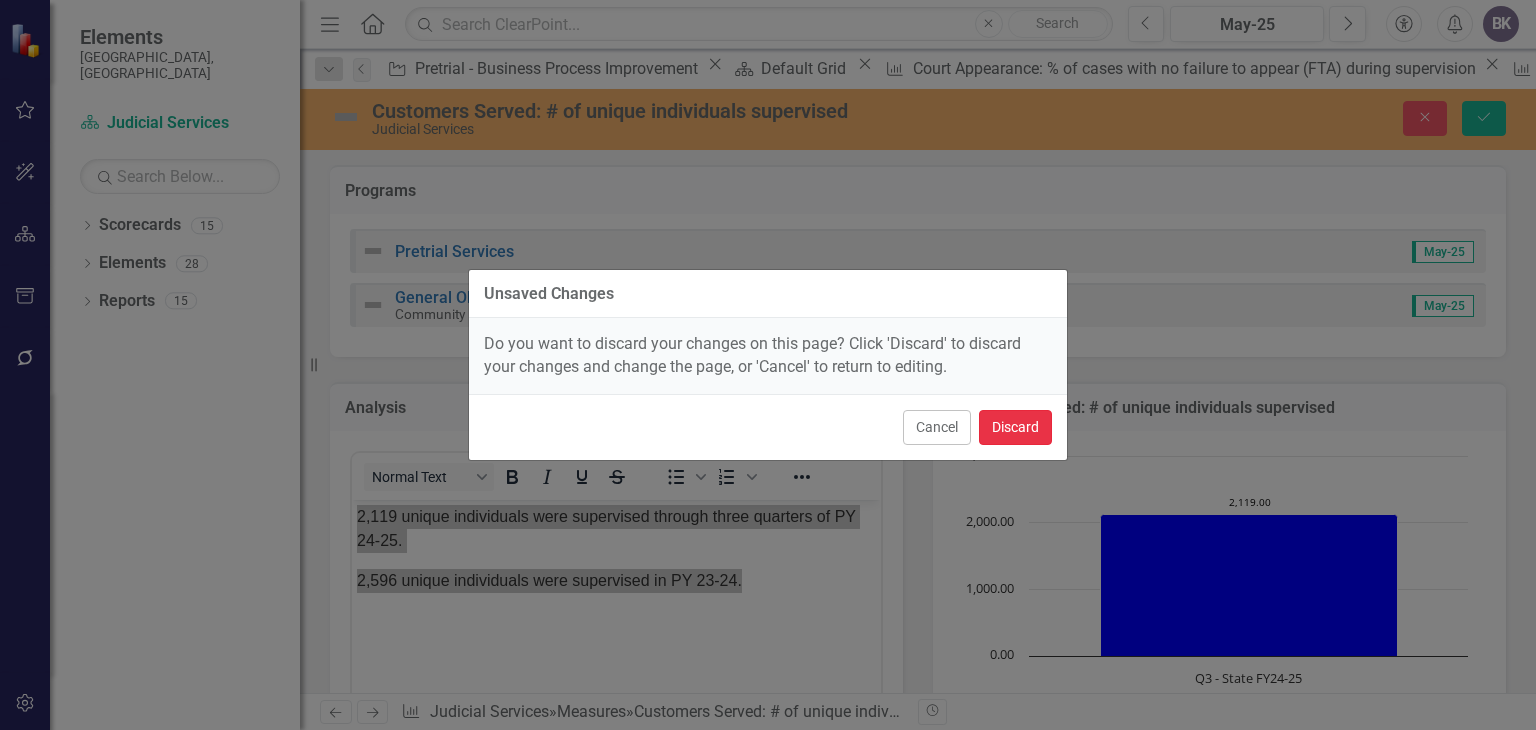 click on "Discard" at bounding box center [1015, 427] 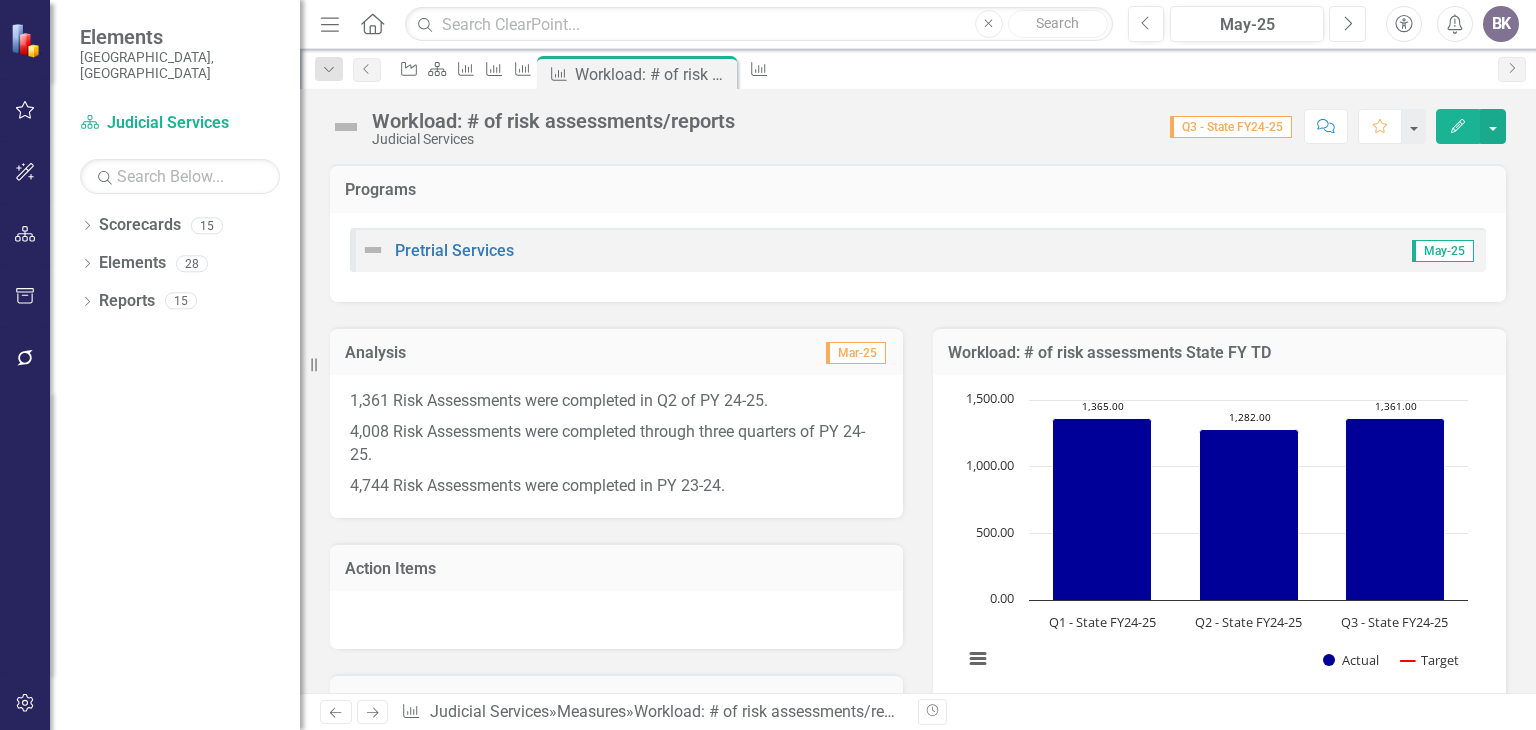 click on "Next" at bounding box center [1347, 24] 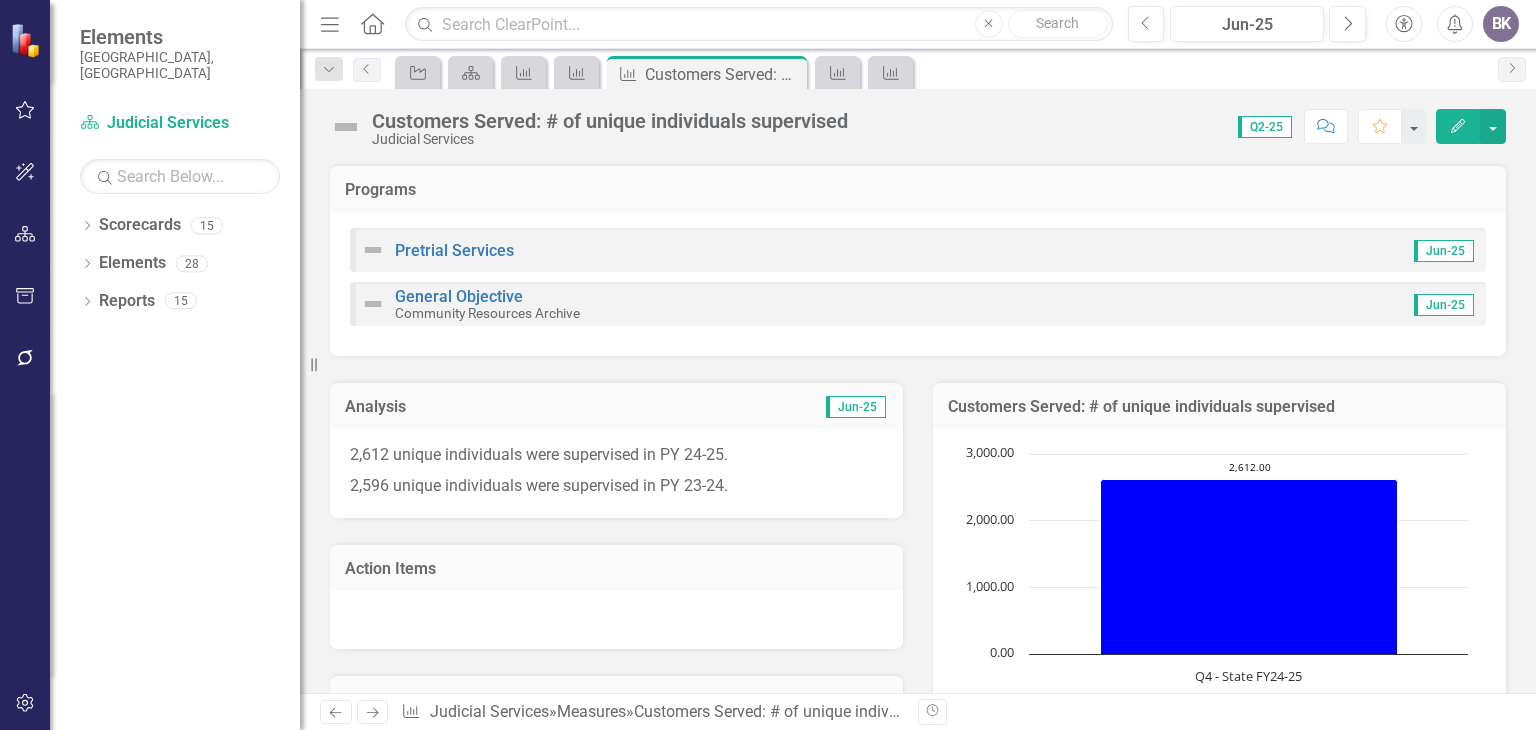 scroll, scrollTop: 0, scrollLeft: 0, axis: both 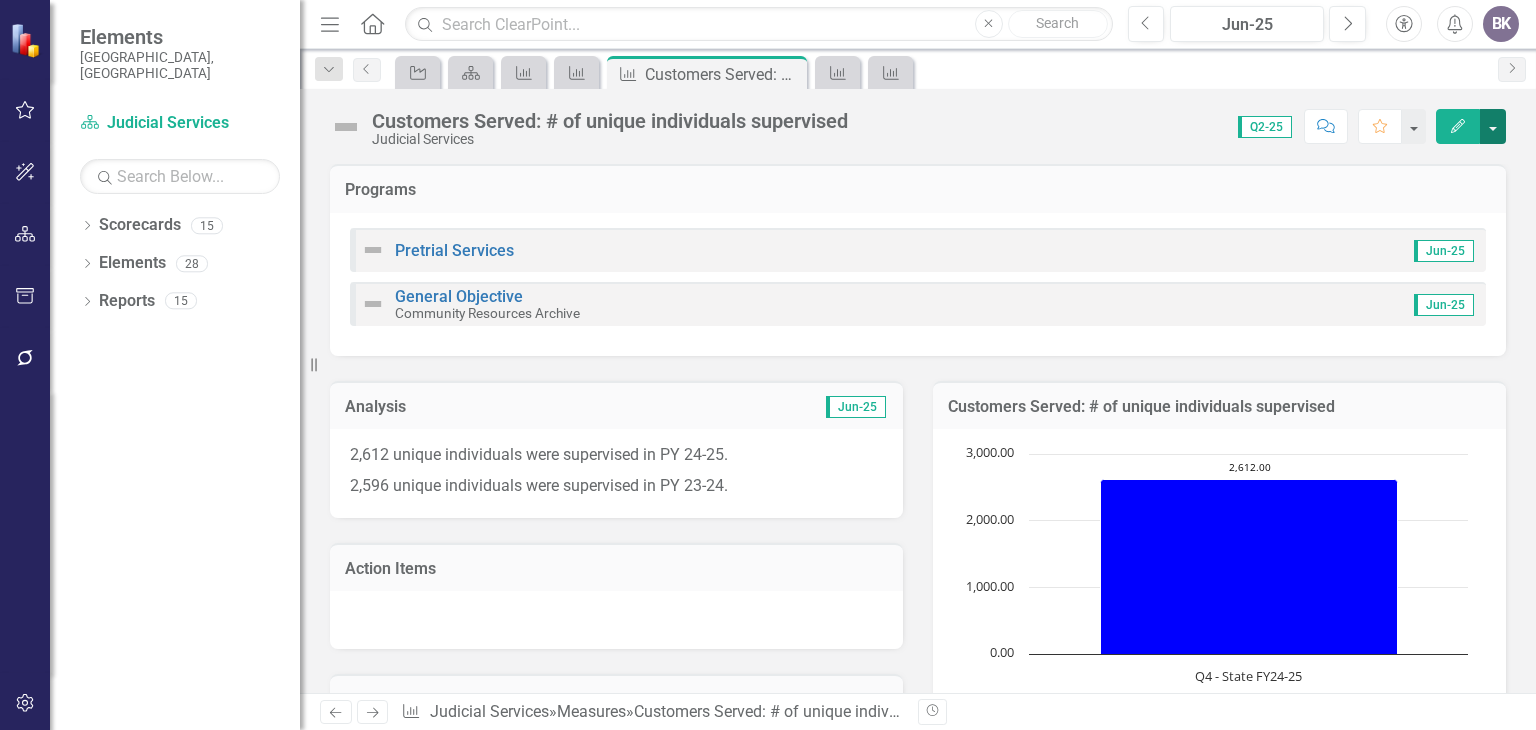 click at bounding box center [1493, 126] 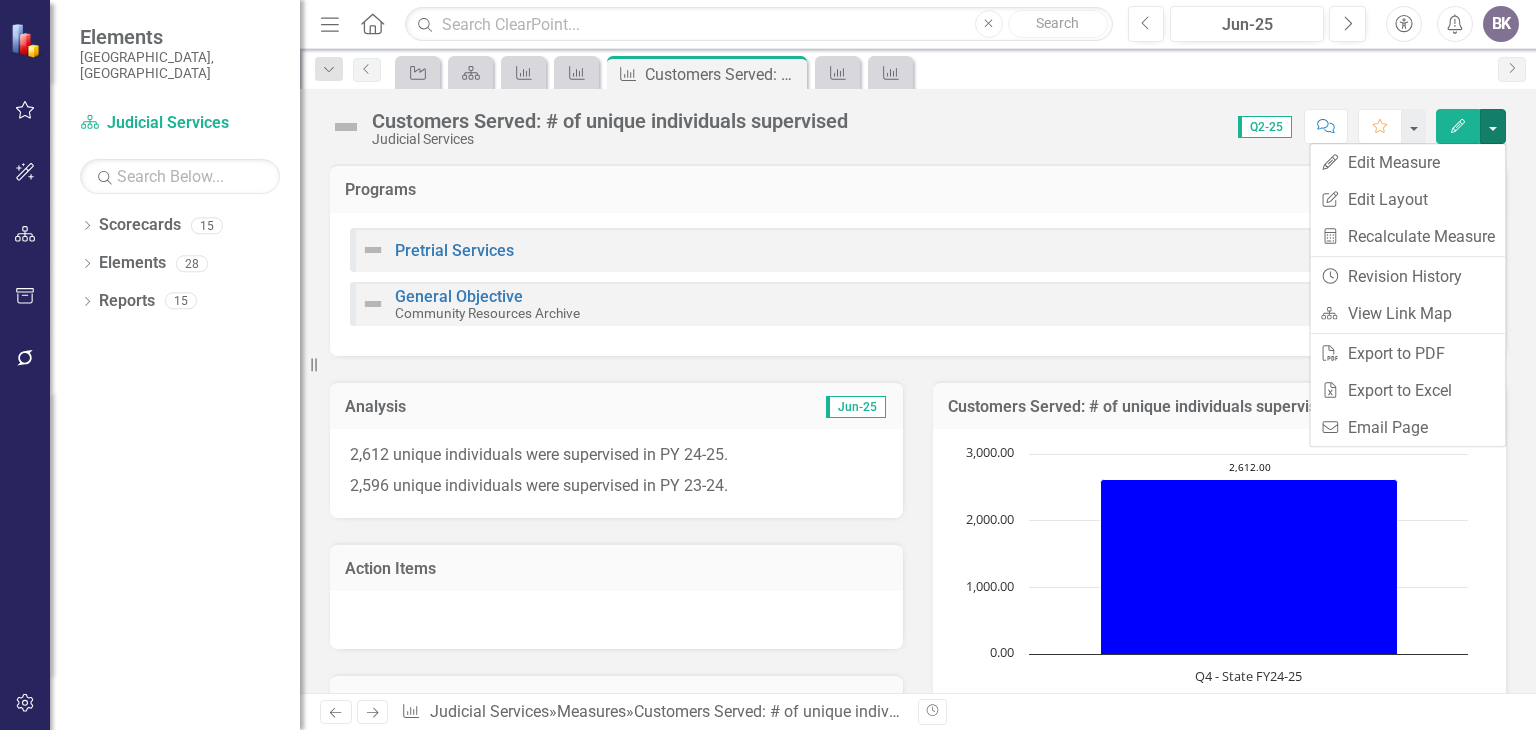 click on "Score: 0.00 Q2-25 Completed  Comment Favorite Edit" at bounding box center (1182, 126) 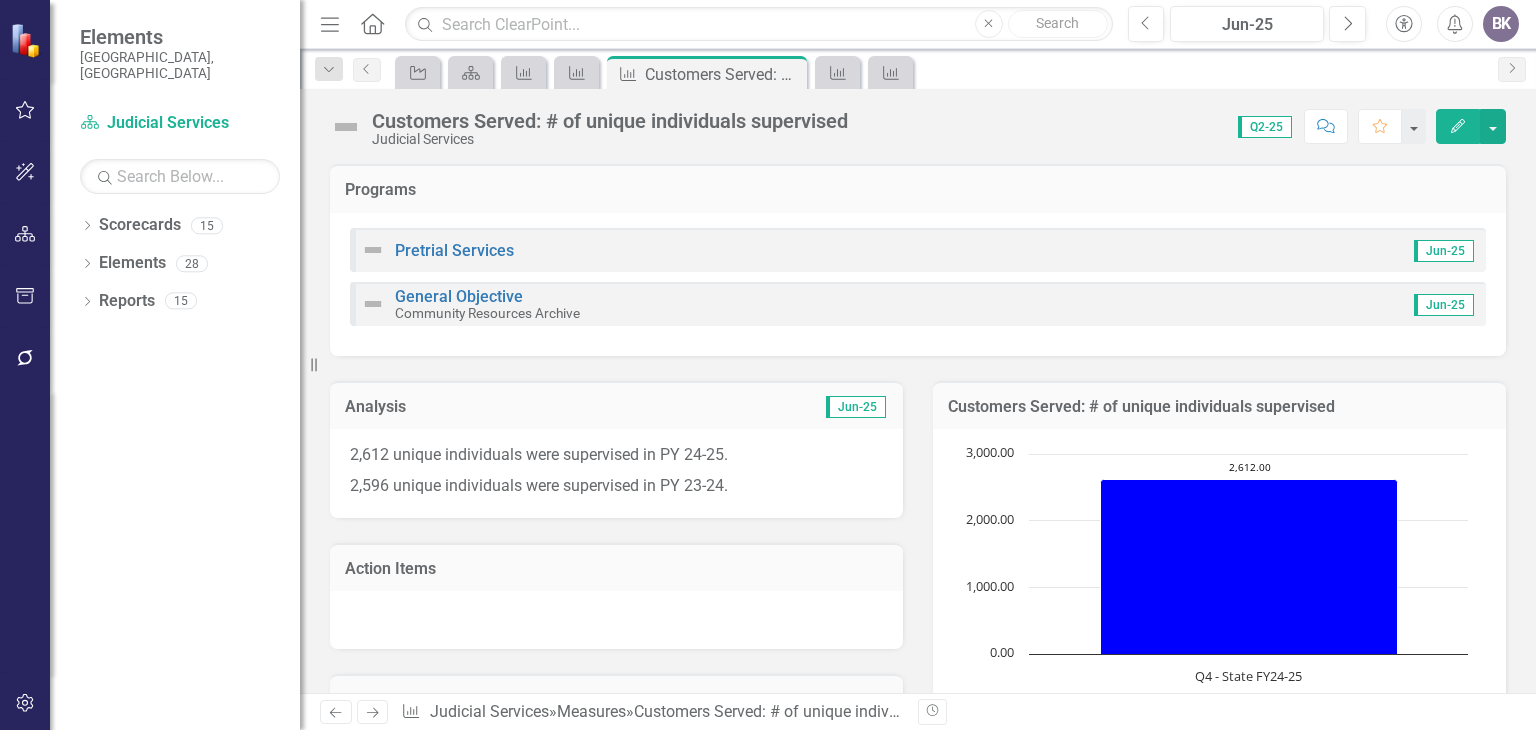 click on "Next" 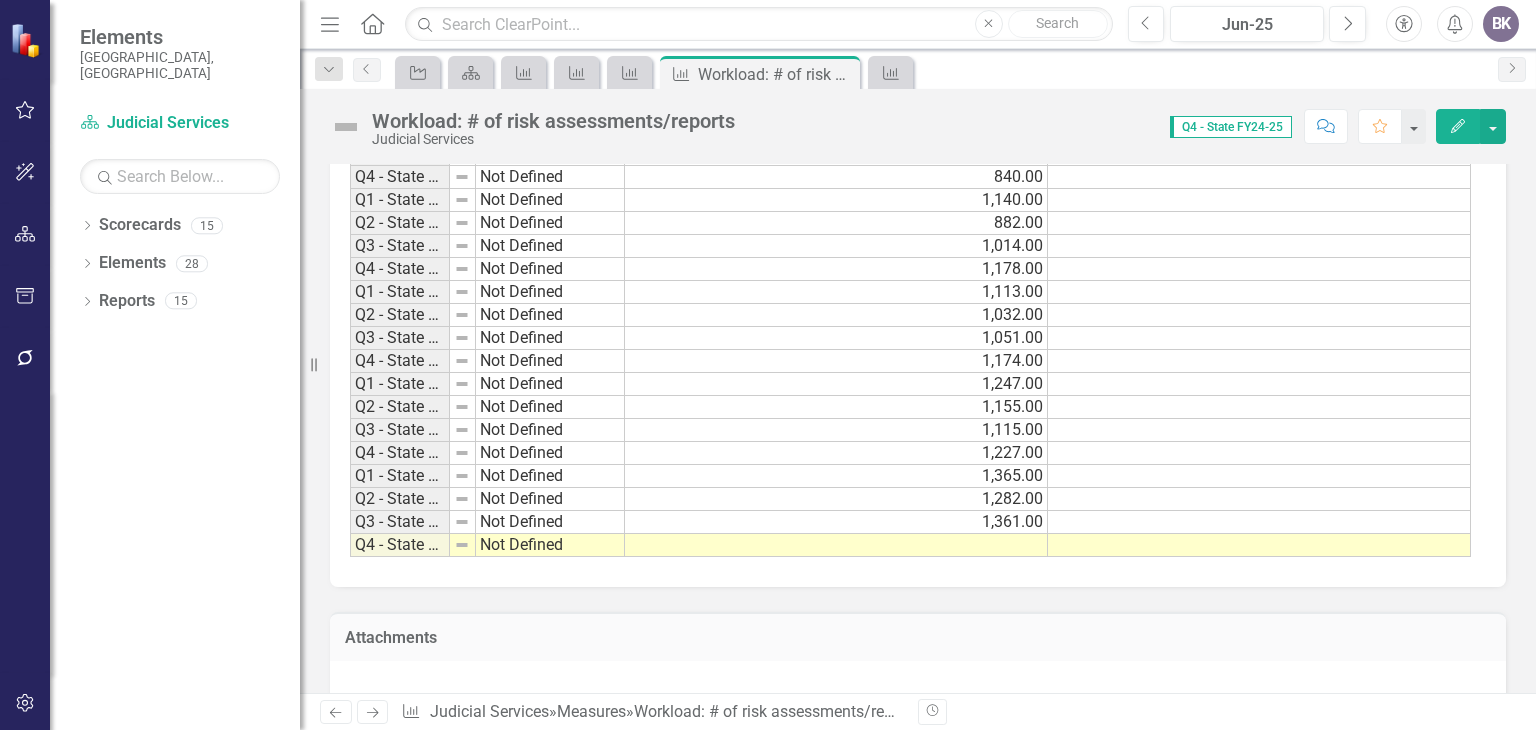 scroll, scrollTop: 1400, scrollLeft: 0, axis: vertical 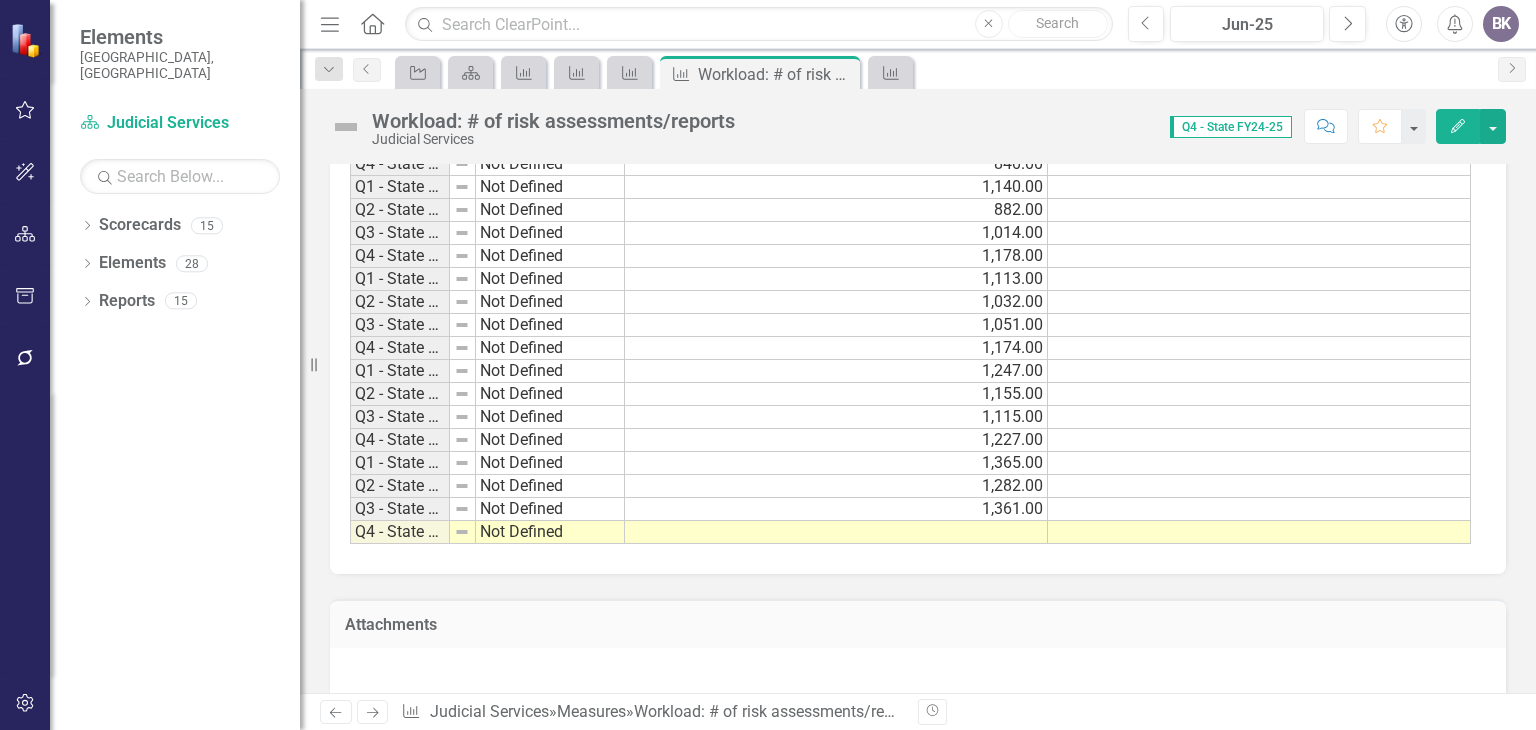 click at bounding box center [836, 532] 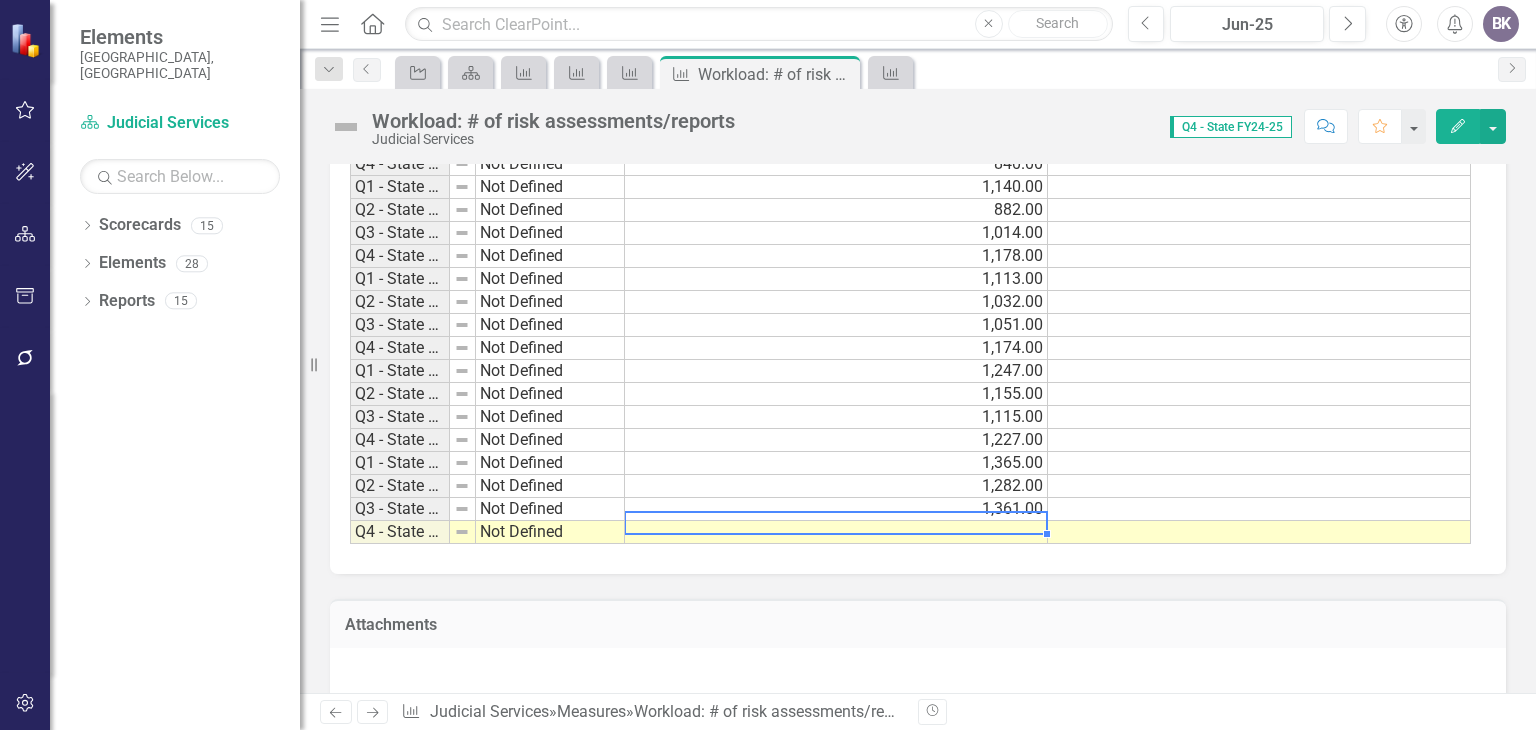 click at bounding box center (836, 532) 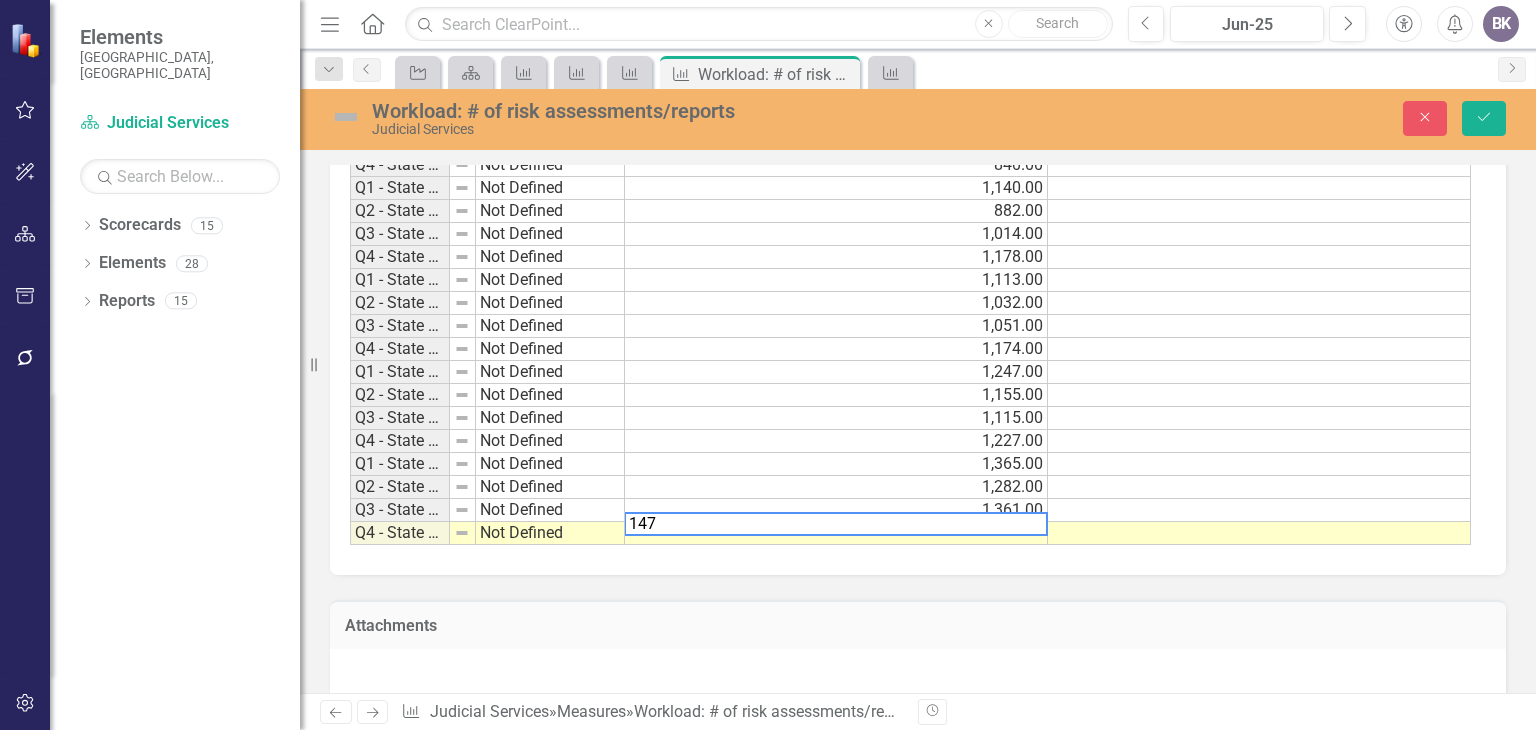 type on "1478" 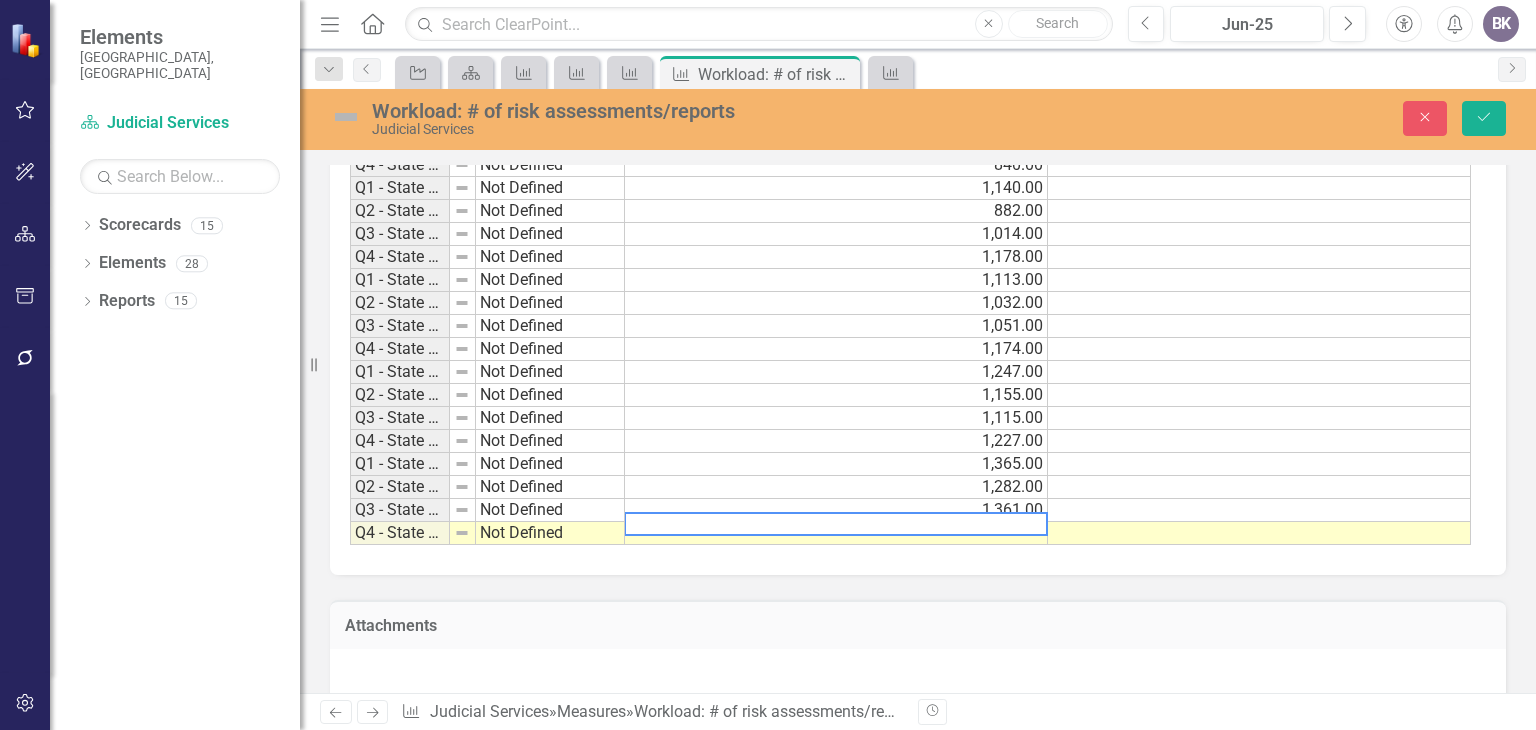 type 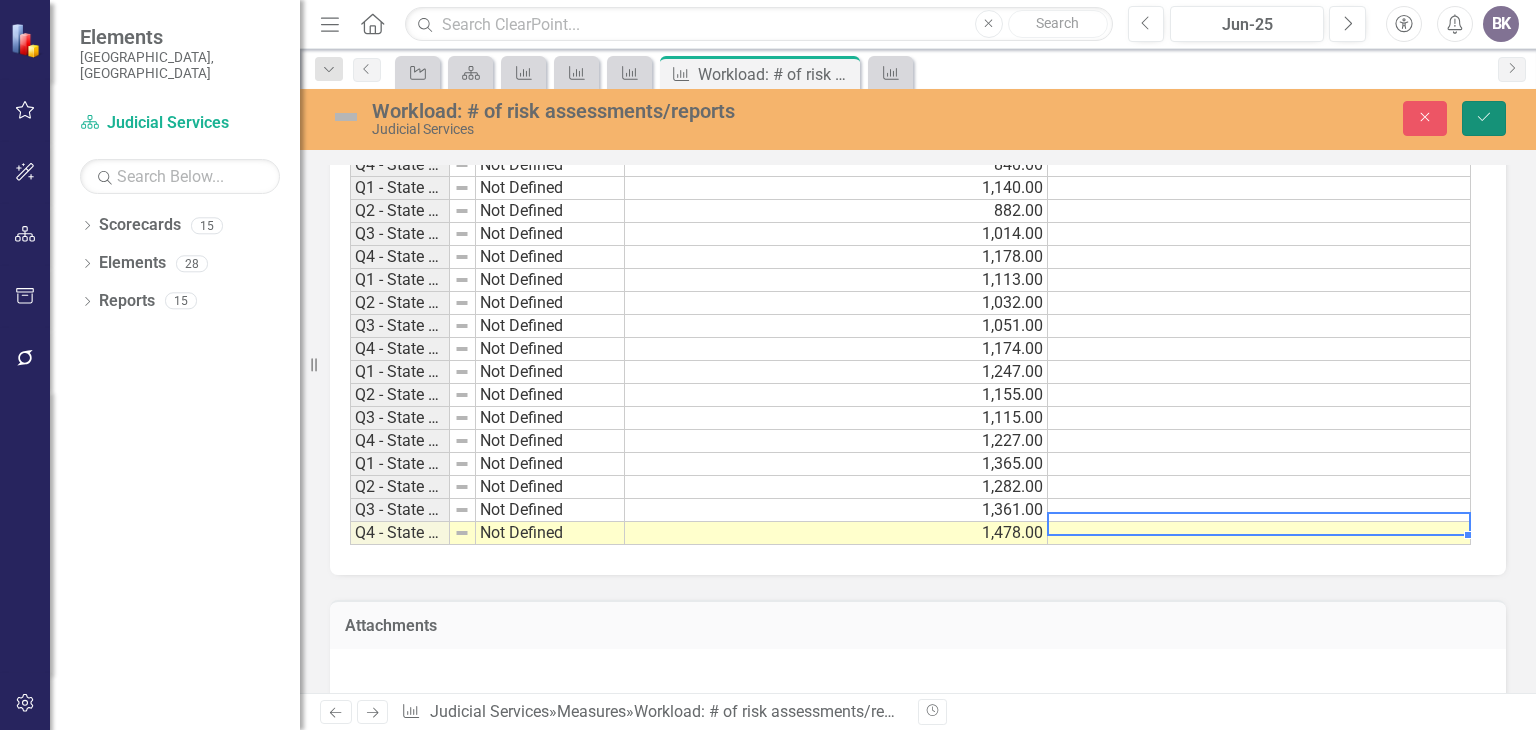 click on "Save" at bounding box center [1484, 118] 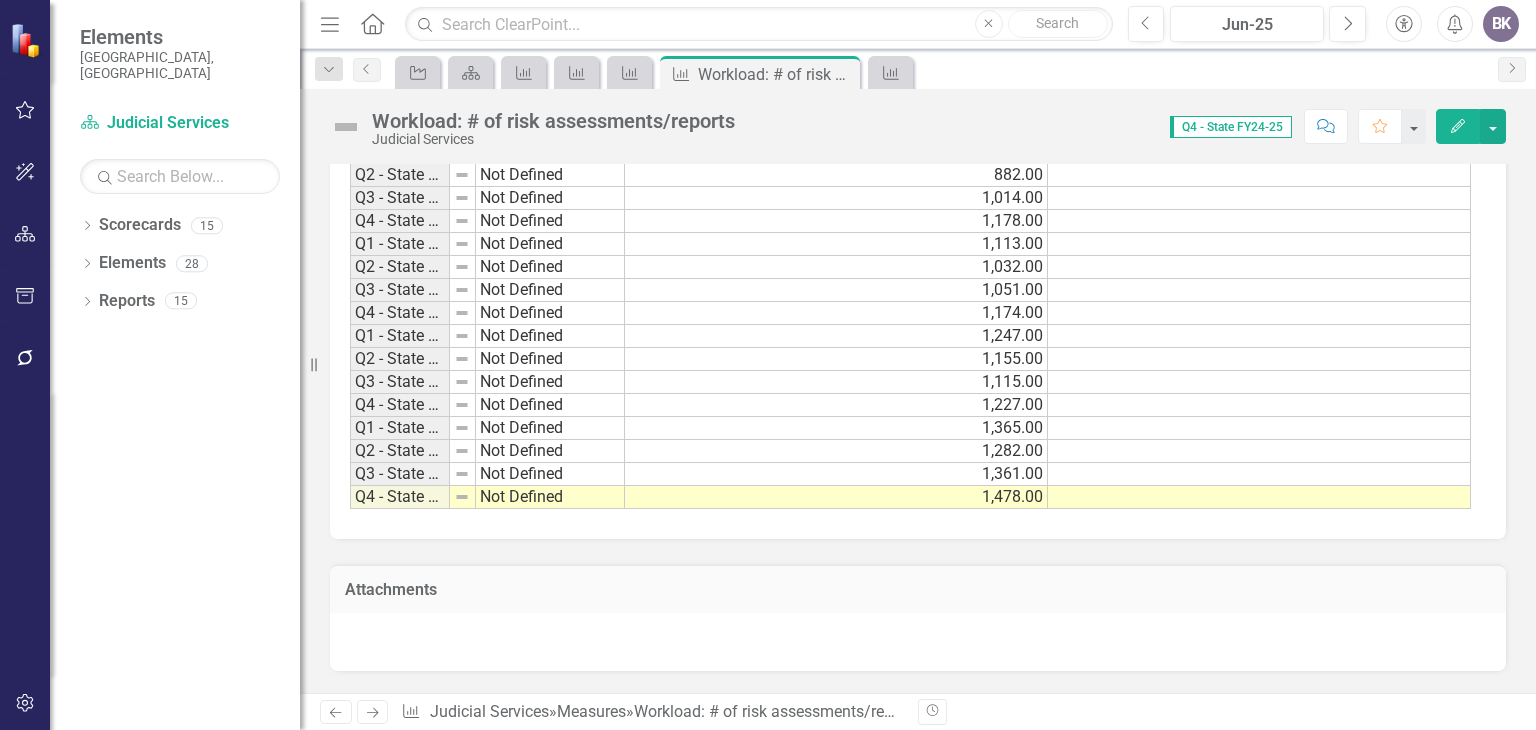scroll, scrollTop: 1600, scrollLeft: 0, axis: vertical 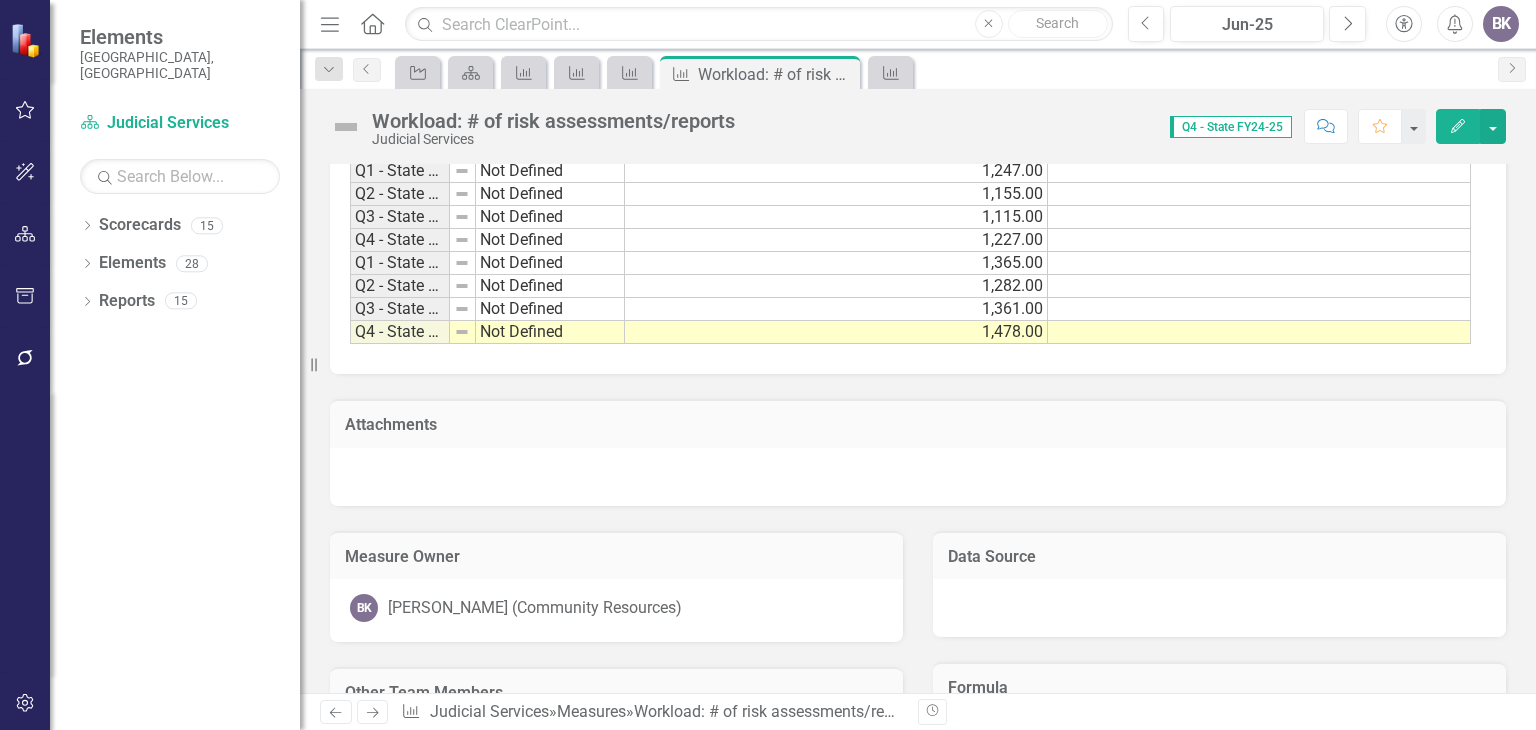 click on "1,282.00" at bounding box center [836, 286] 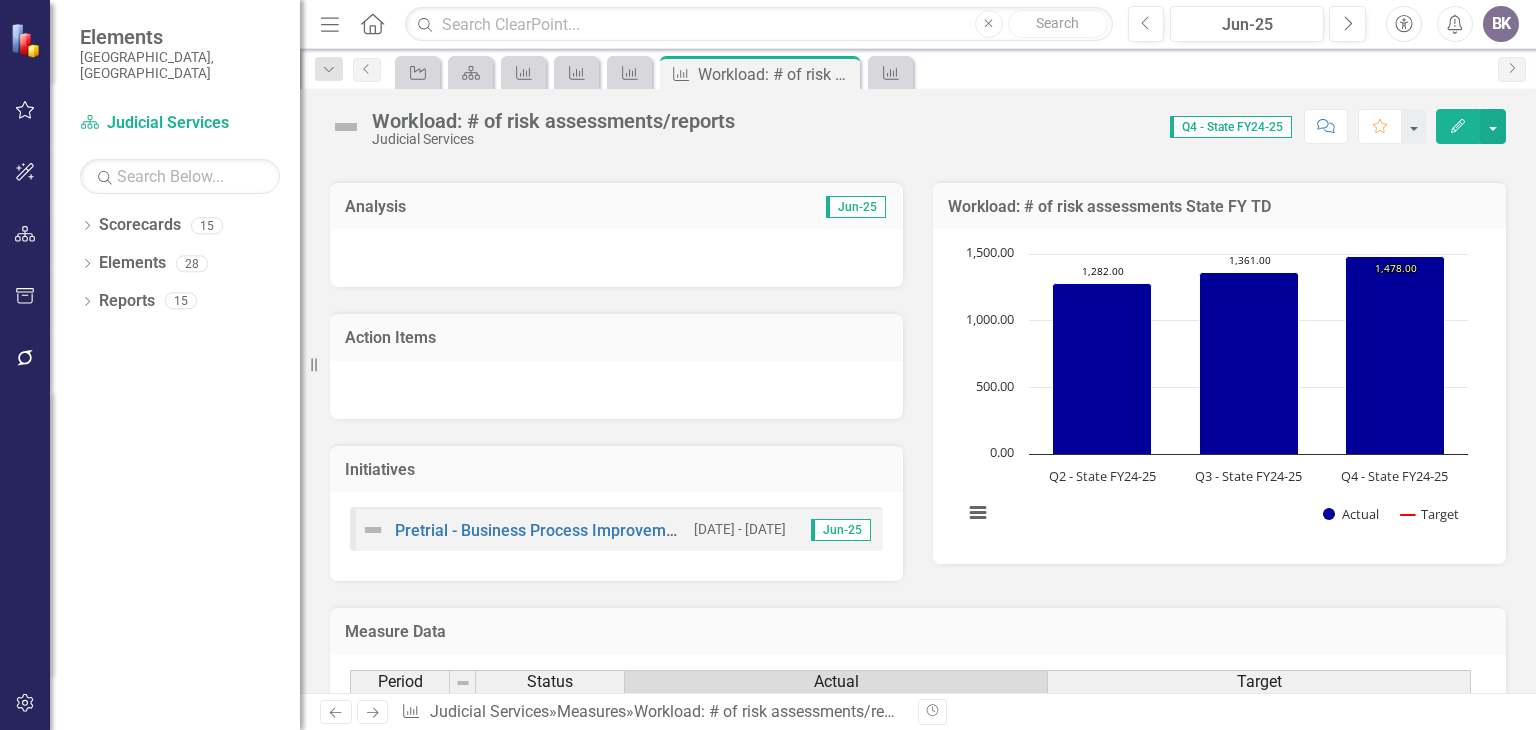 scroll, scrollTop: 0, scrollLeft: 0, axis: both 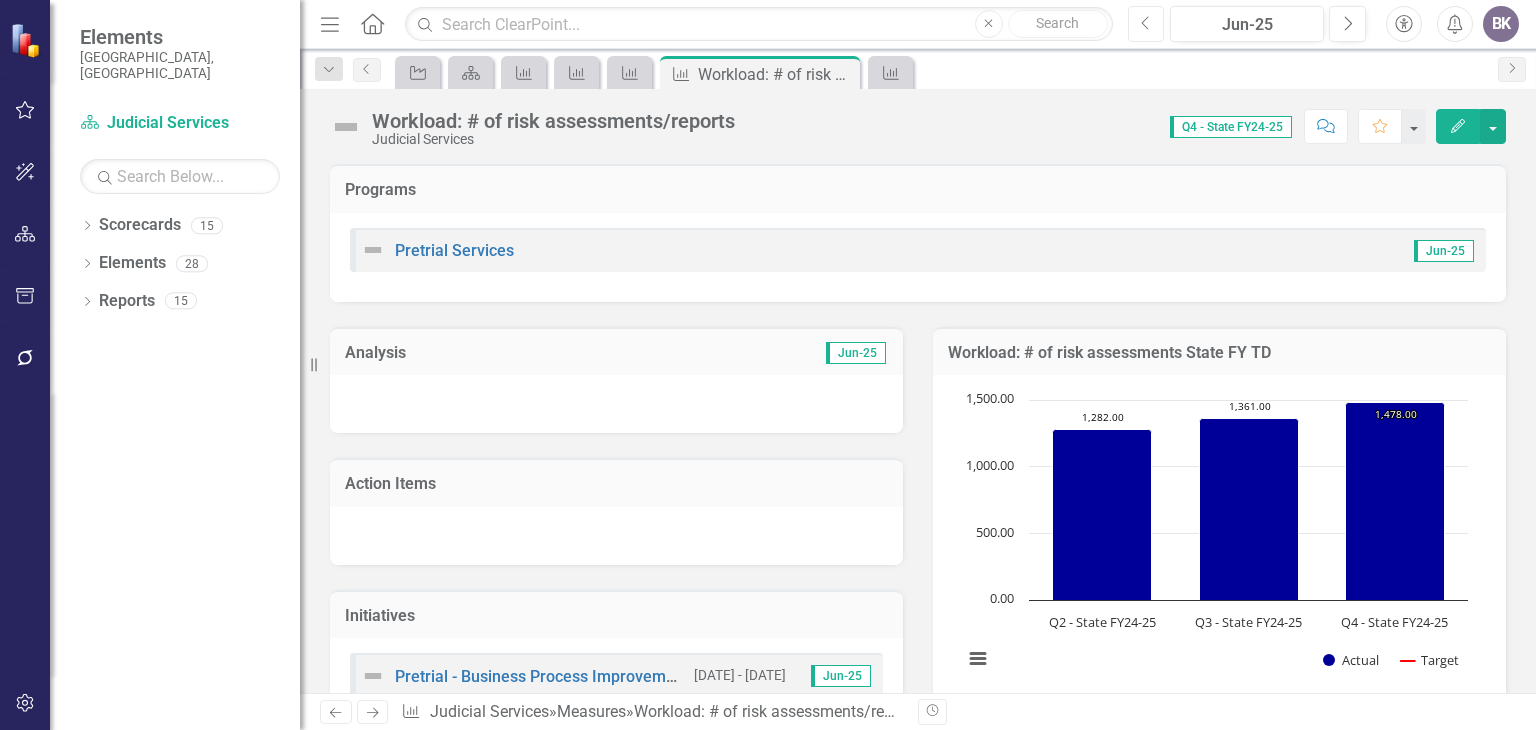 click on "Previous" at bounding box center (1146, 24) 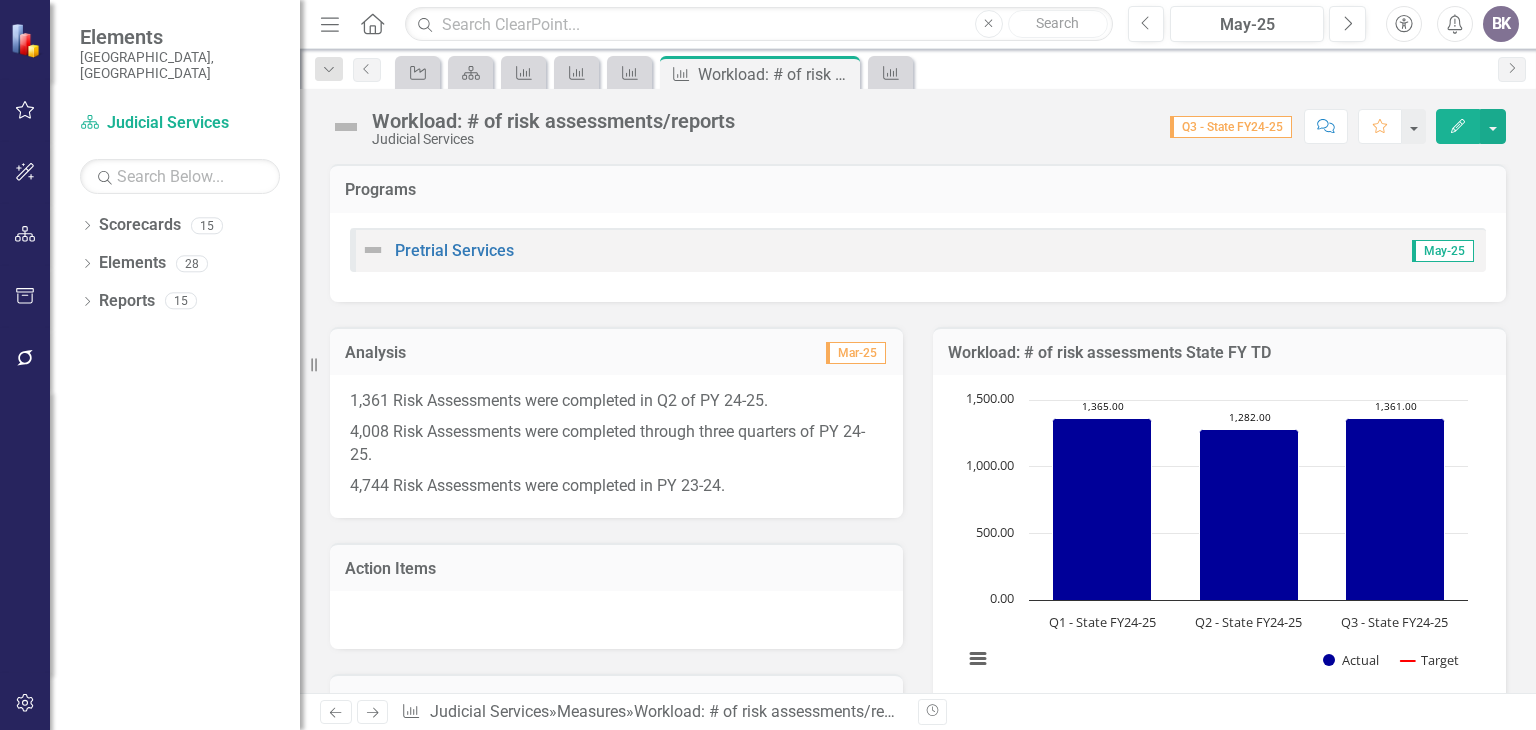 click on "4,744 Risk Assessments were completed in PY 23-24." at bounding box center (616, 484) 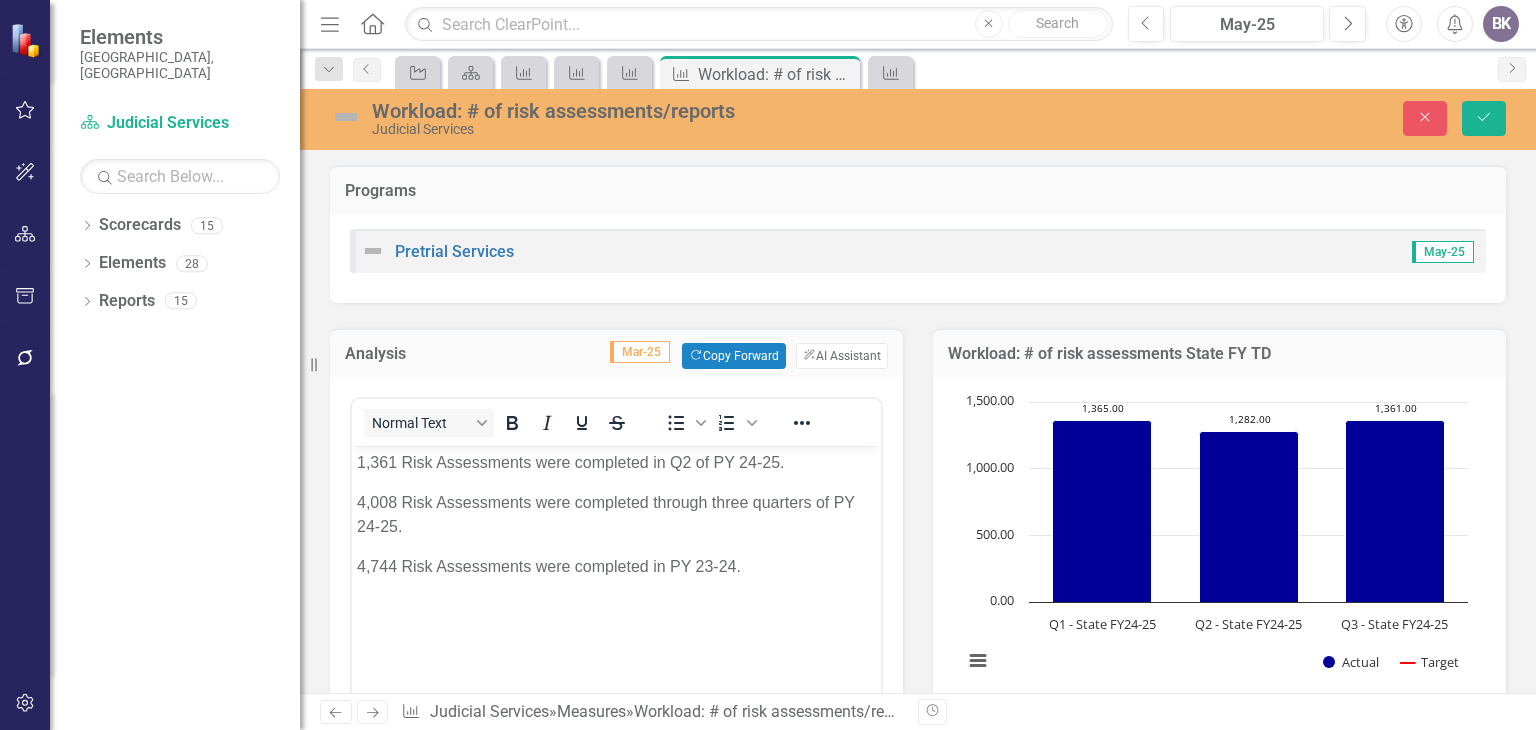 scroll, scrollTop: 0, scrollLeft: 0, axis: both 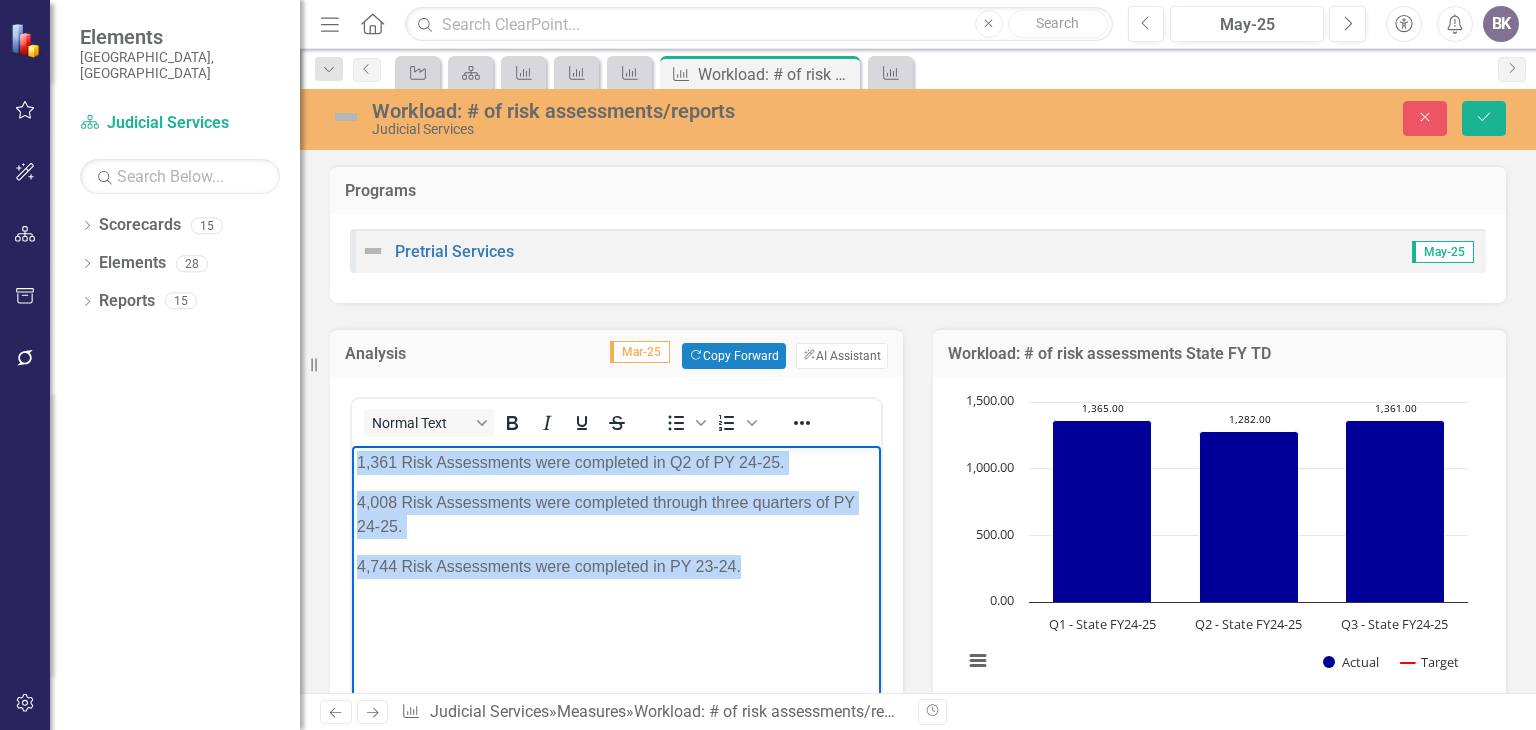drag, startPoint x: 354, startPoint y: 453, endPoint x: 768, endPoint y: 550, distance: 425.2117 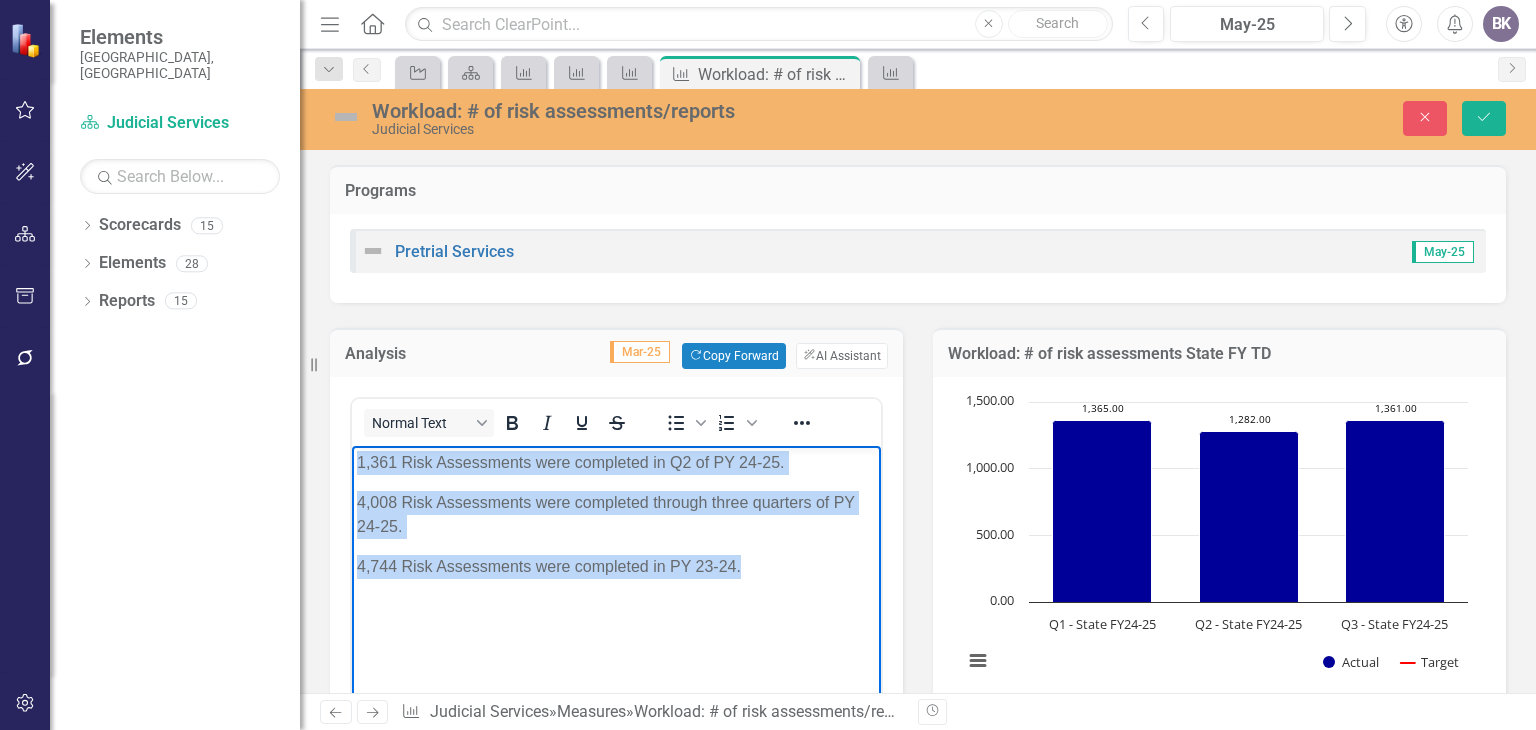 click on "1,361 Risk Assessments were completed in Q2 of PY 24-25. 4,008 Risk Assessments were completed through three quarters of PY 24-25. 4,744 Risk Assessments were completed in PY 23-24." at bounding box center [616, 596] 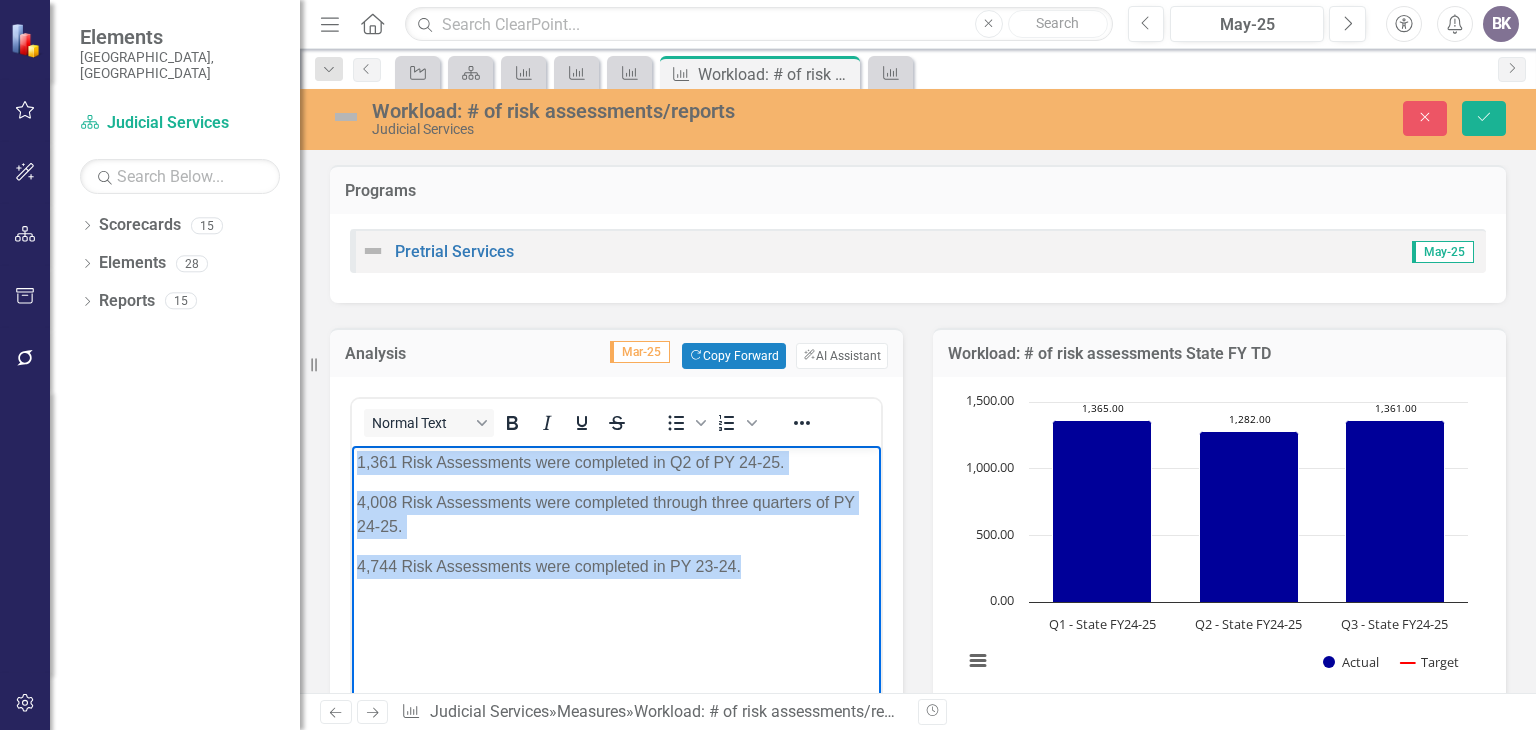 copy on "1,361 Risk Assessments were completed in Q2 of PY 24-25. 4,008 Risk Assessments were completed through three quarters of PY 24-25. 4,744 Risk Assessments were completed in PY 23-24." 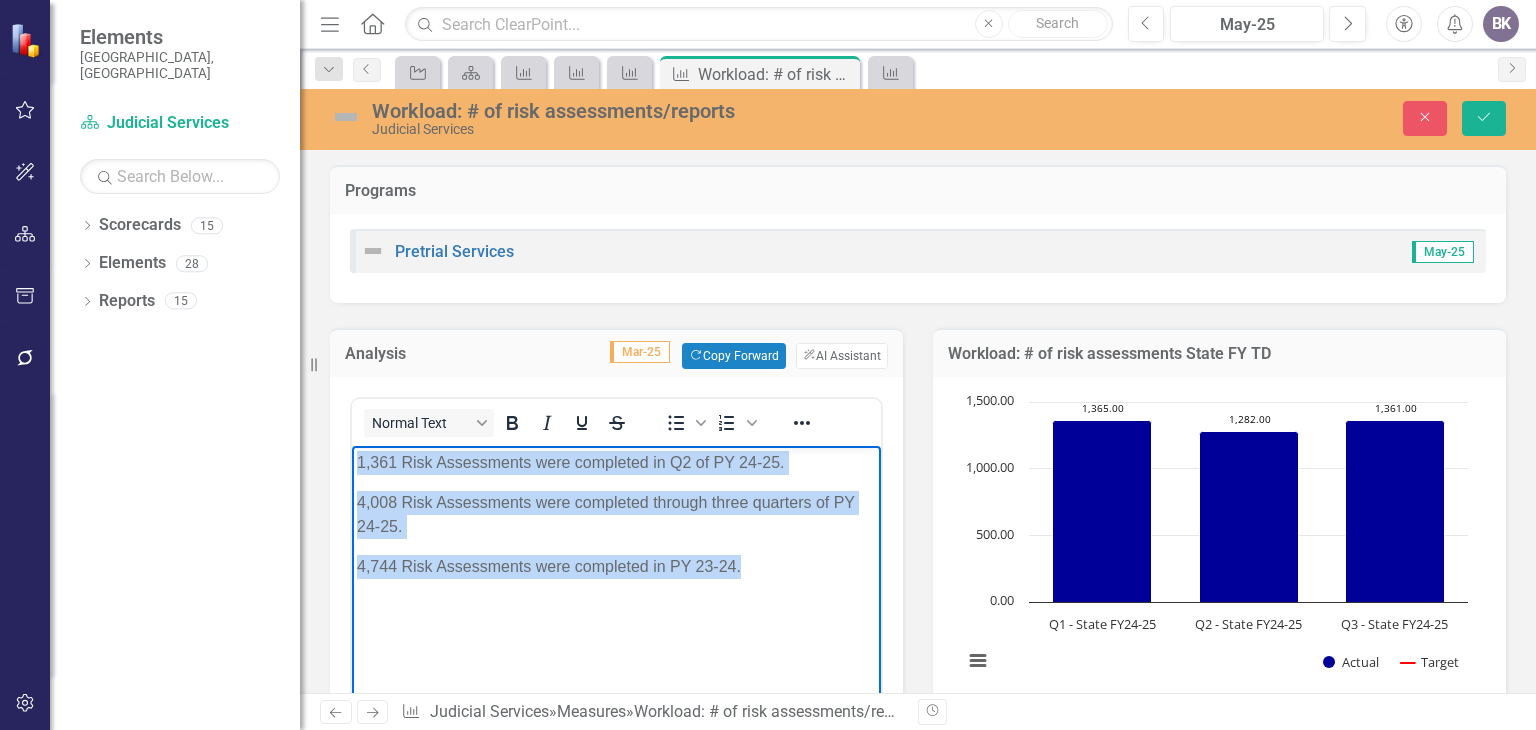 copy on "1,361 Risk Assessments were completed in Q2 of PY 24-25. 4,008 Risk Assessments were completed through three quarters of PY 24-25. 4,744 Risk Assessments were completed in PY 23-24." 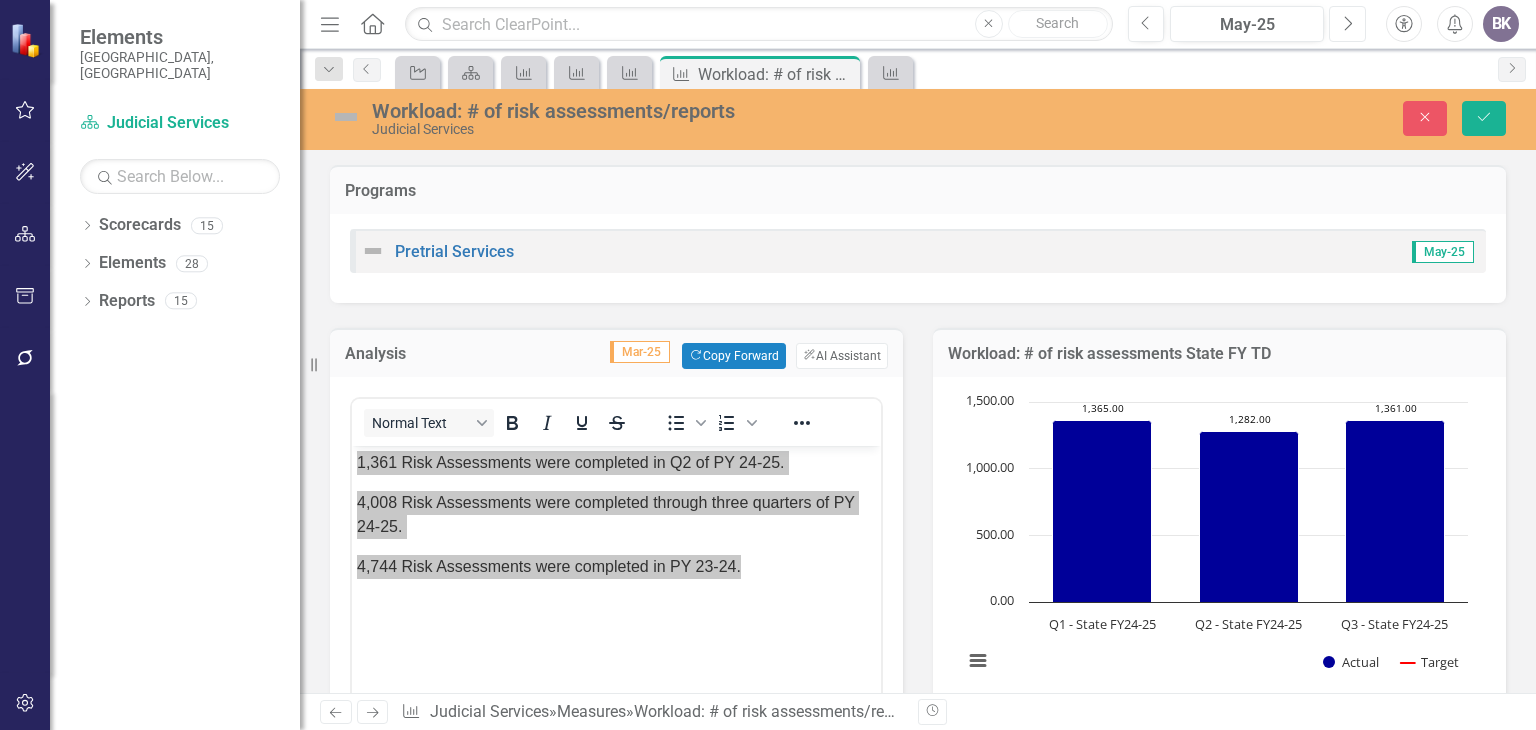 click 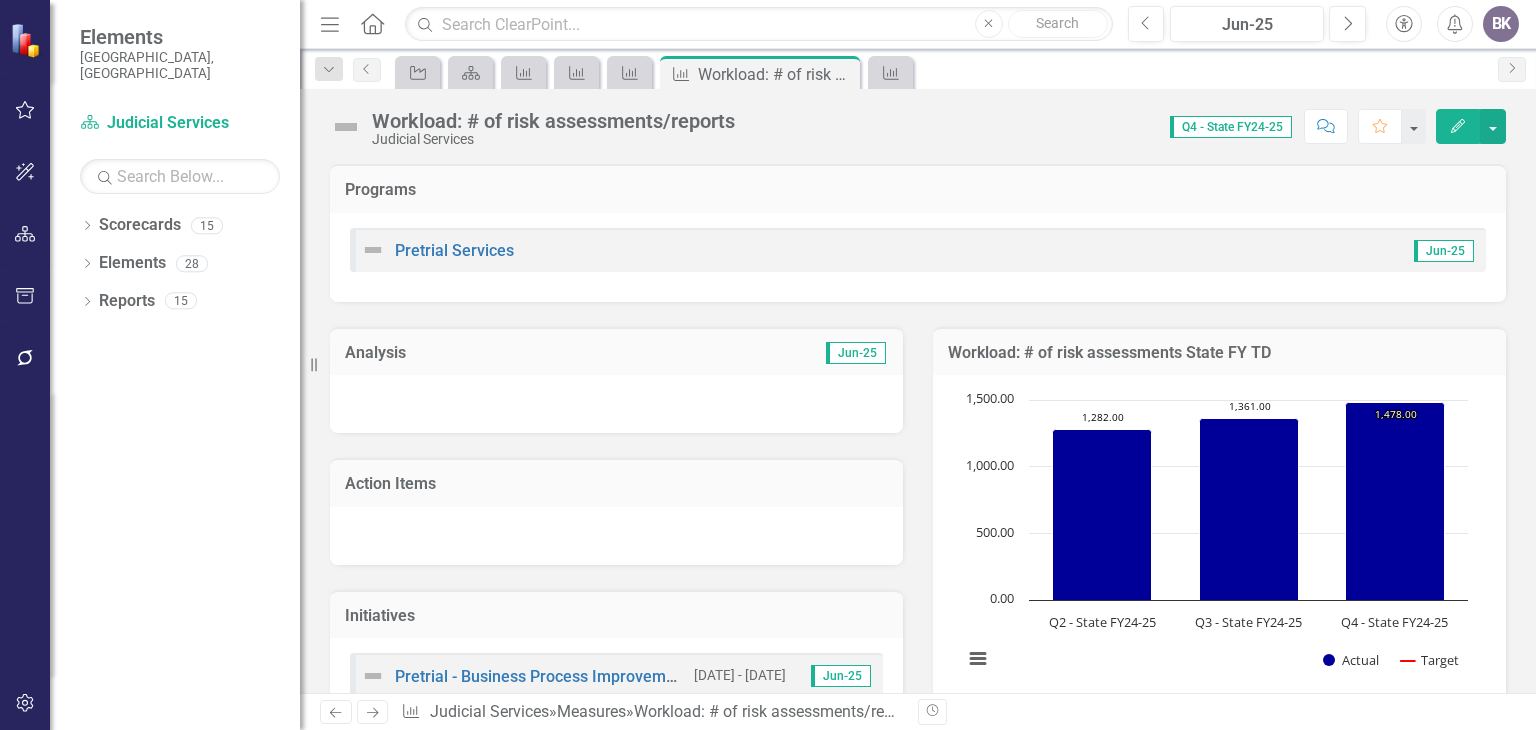 click at bounding box center [616, 404] 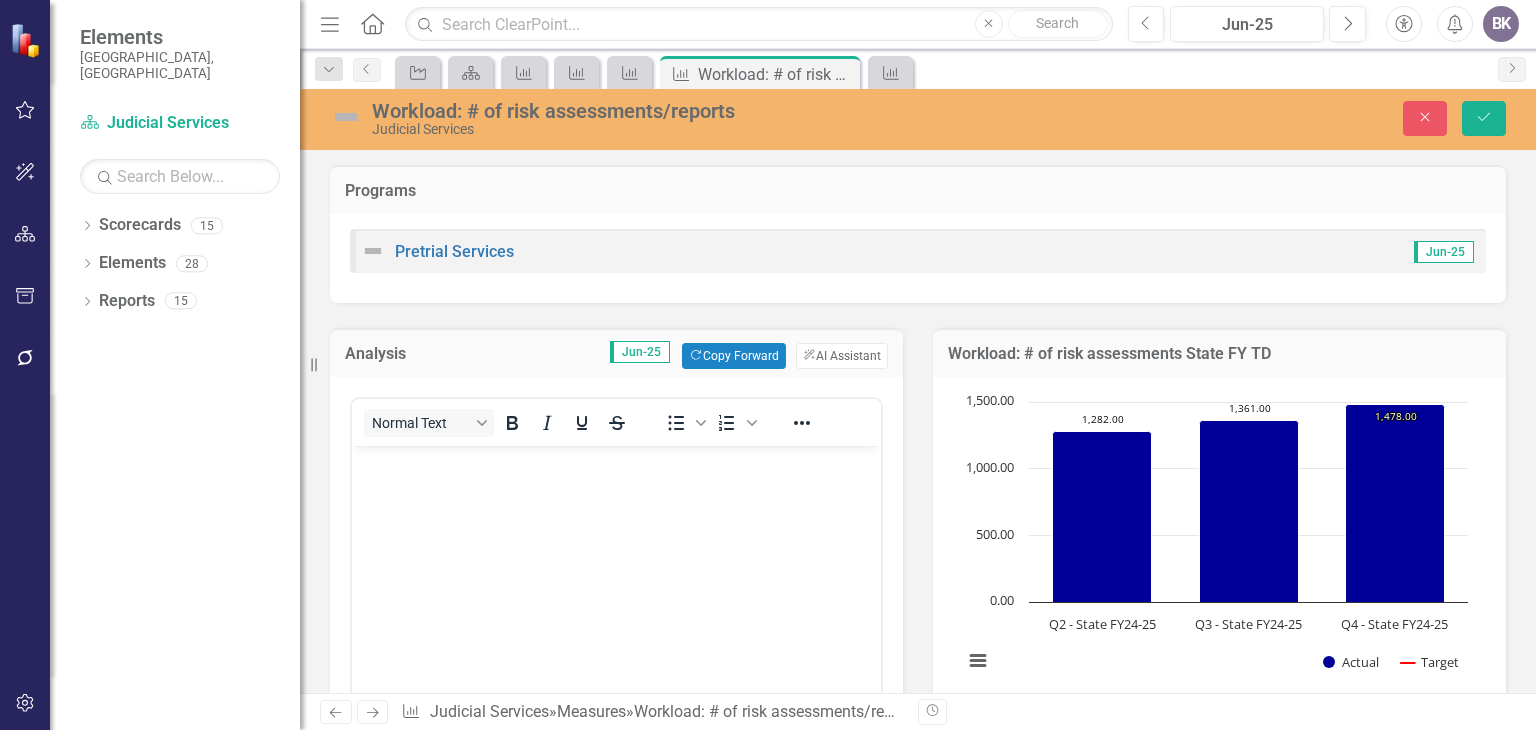 scroll, scrollTop: 0, scrollLeft: 0, axis: both 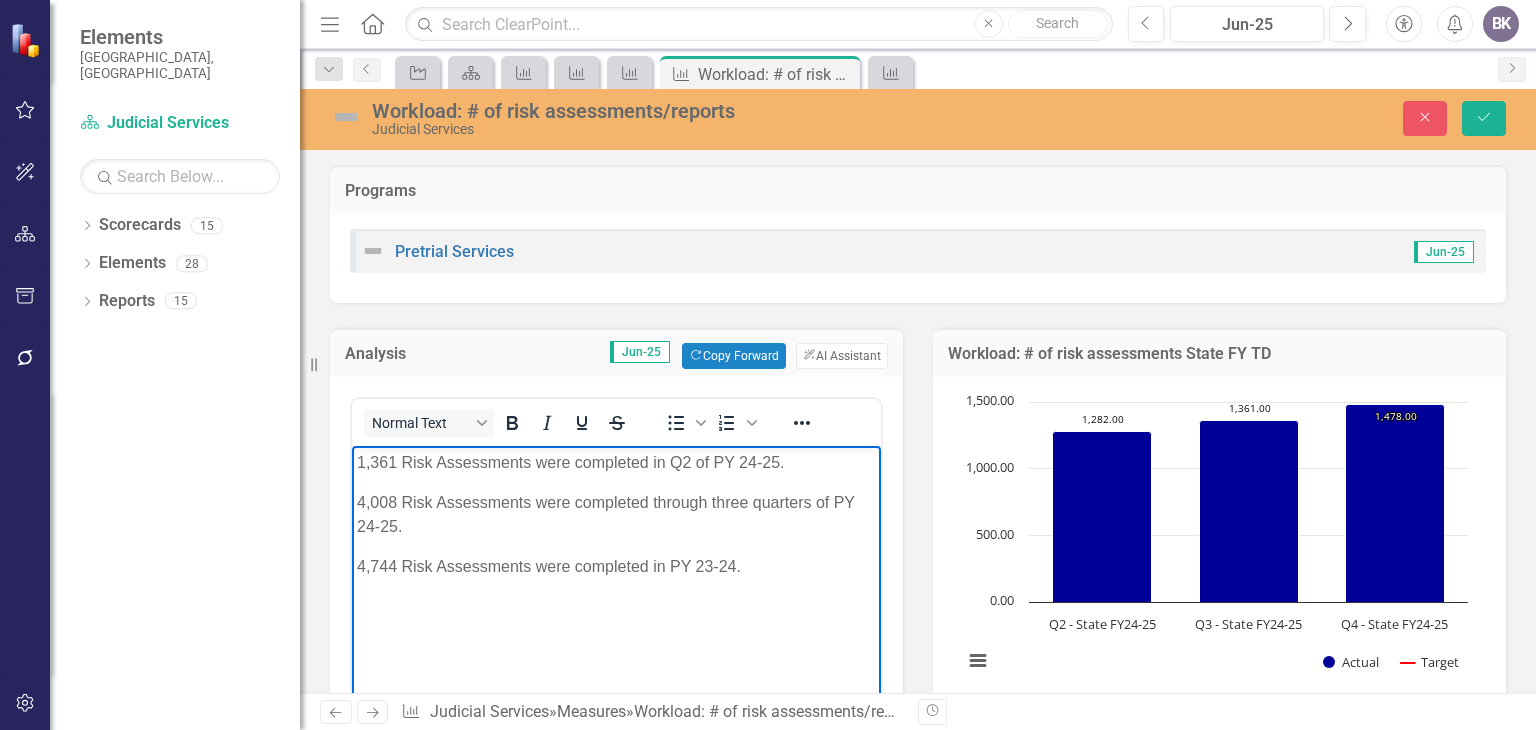 click on "1,361 Risk Assessments were completed in Q2 of PY 24-25." at bounding box center (616, 463) 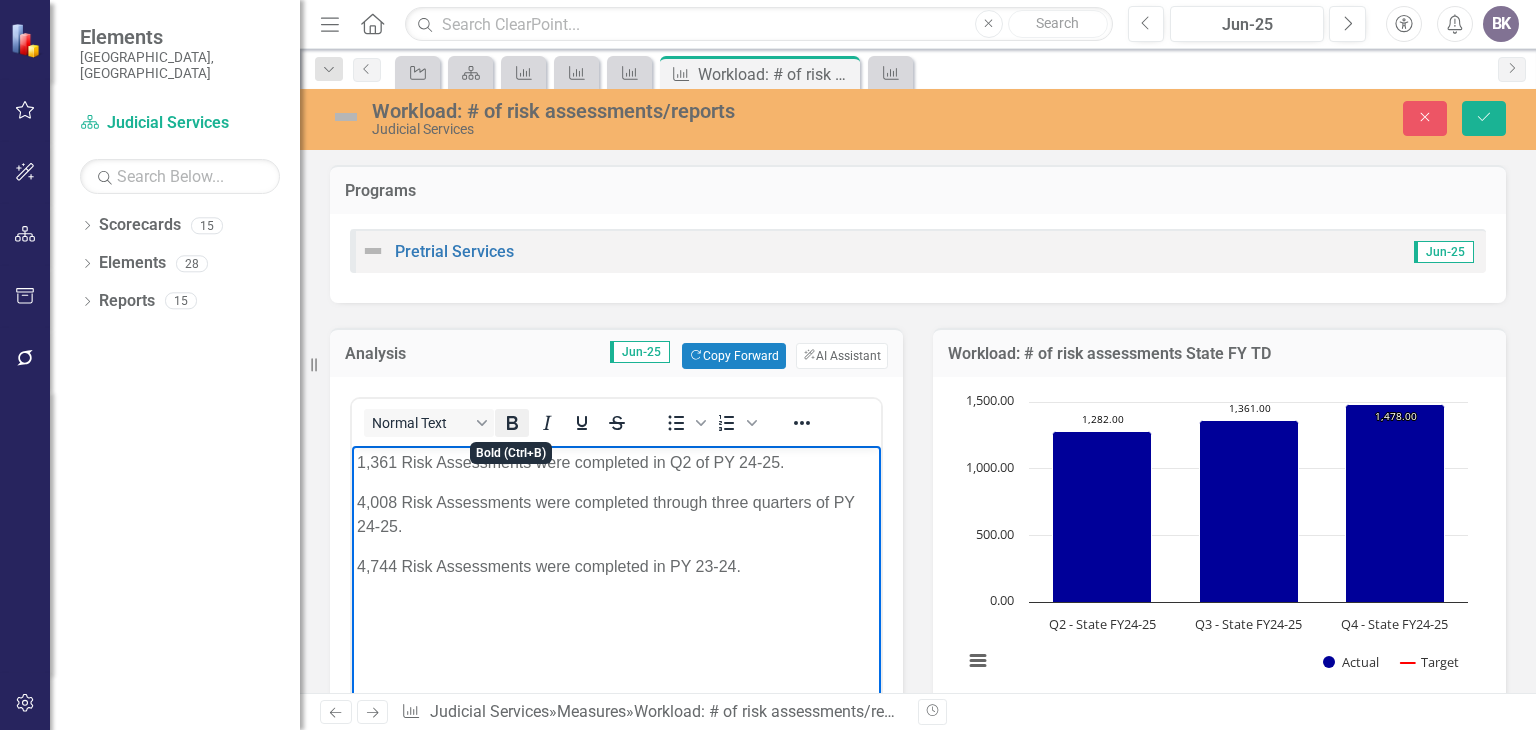 type 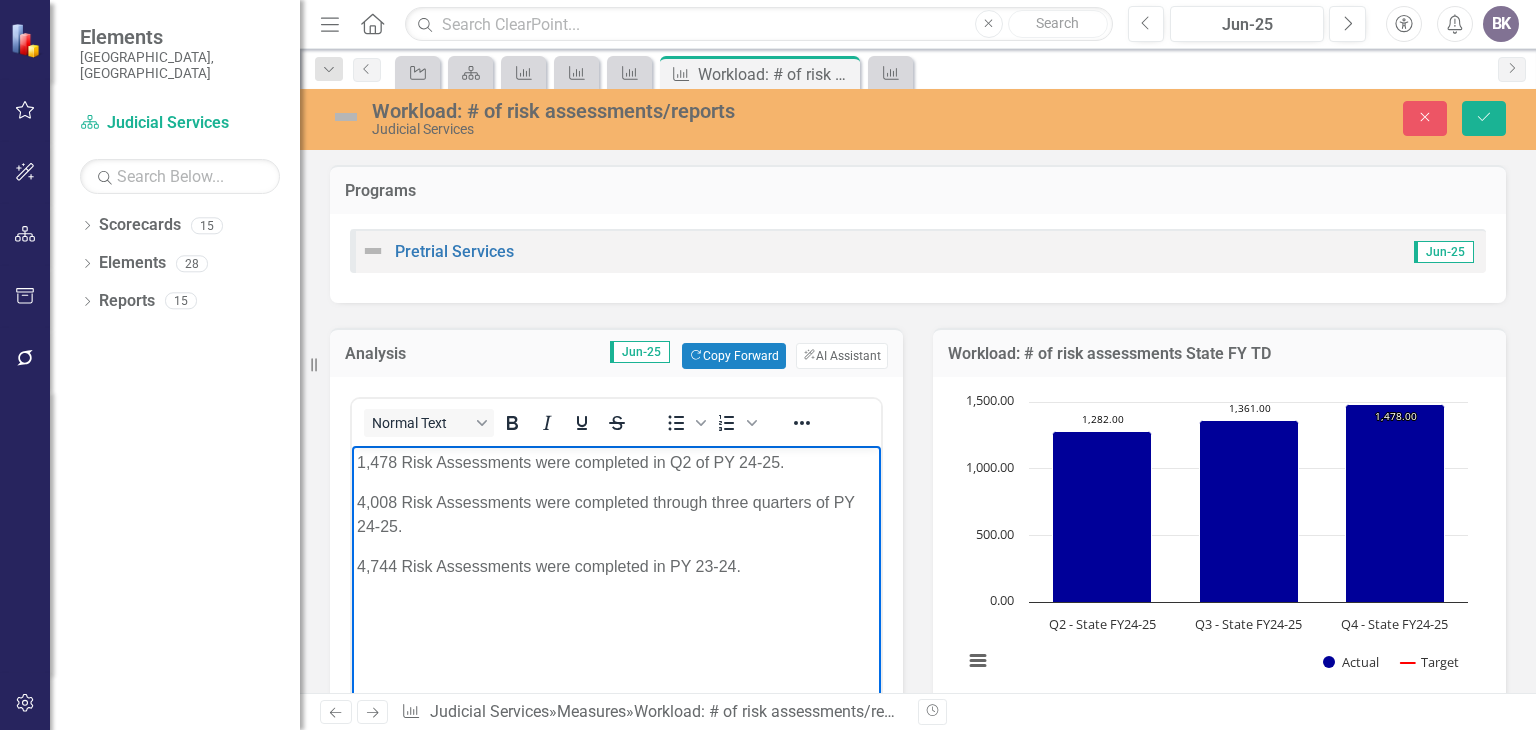 click on "1,478 Risk Assessments were completed in Q2 of PY 24-25." at bounding box center (616, 463) 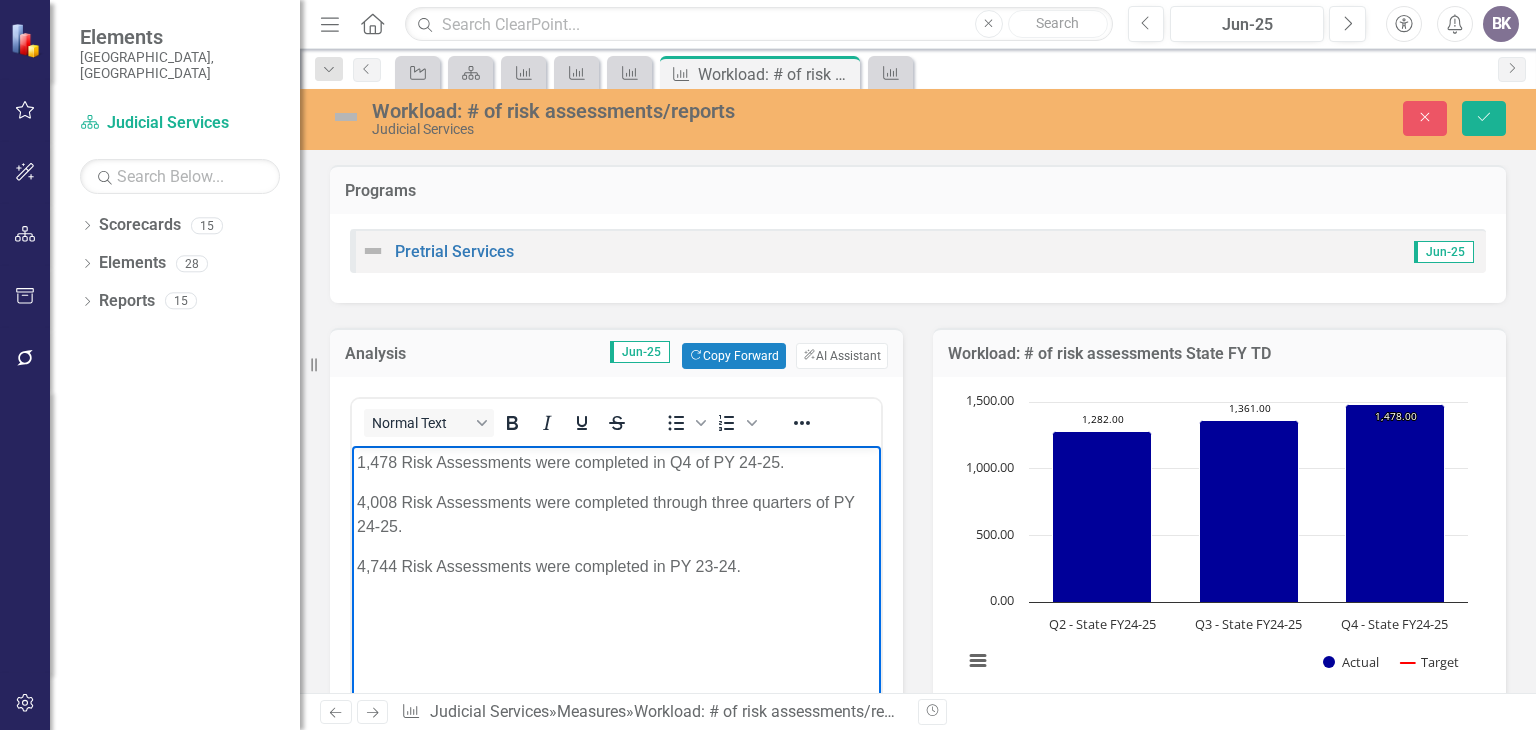 click on "4,008 Risk Assessments were completed through three quarters of PY 24-25." at bounding box center [616, 515] 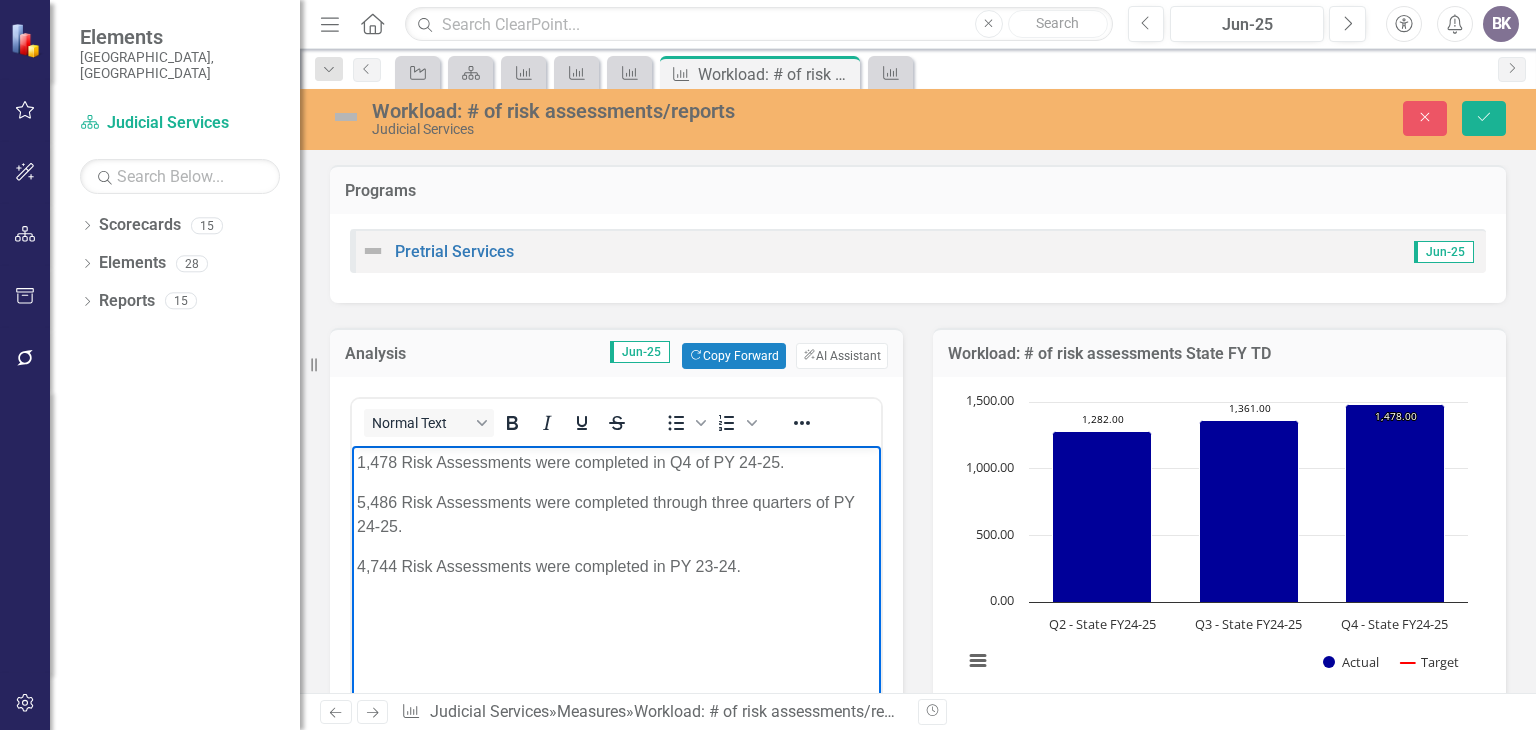 click on "5,486 Risk Assessments were completed through three quarters of PY 24-25." at bounding box center [616, 515] 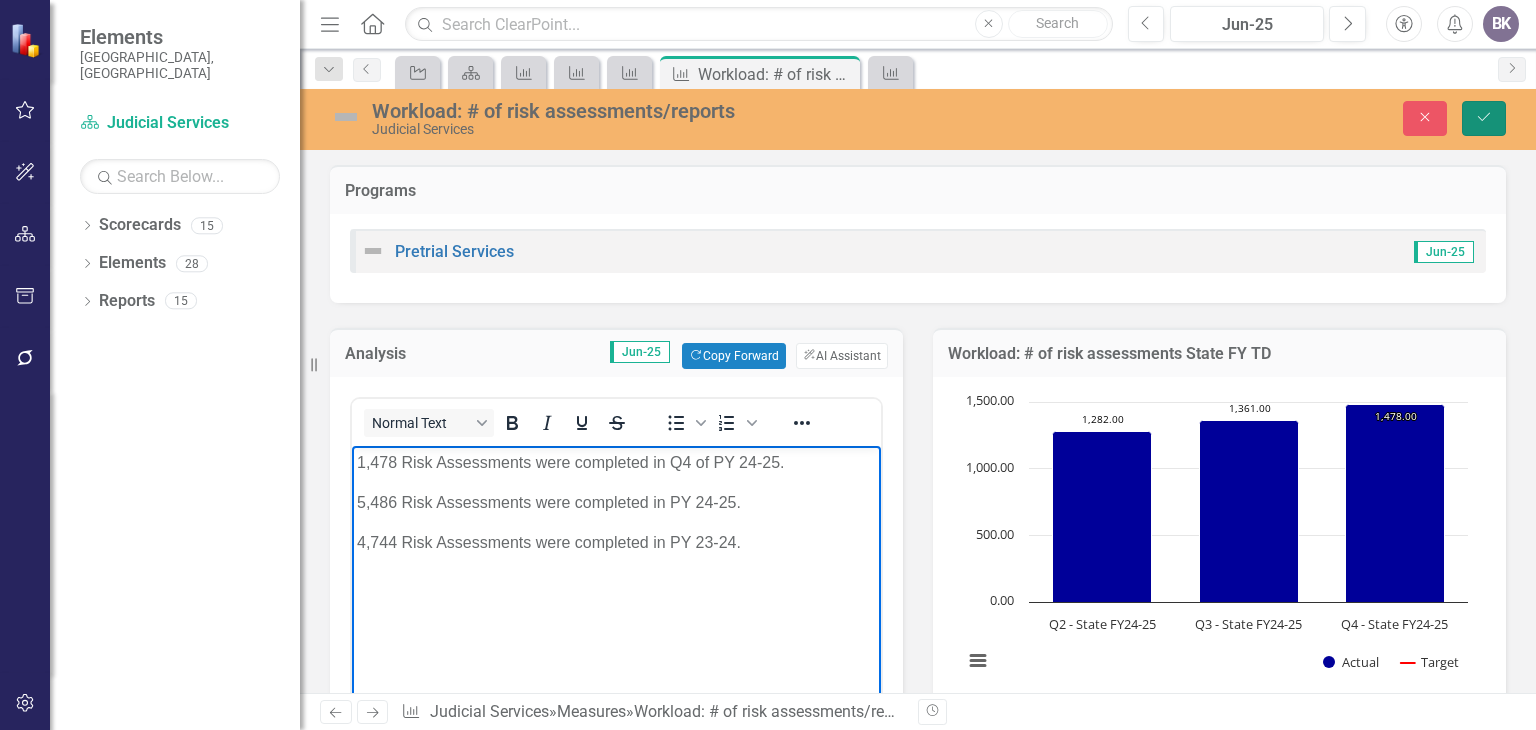 click on "Save" 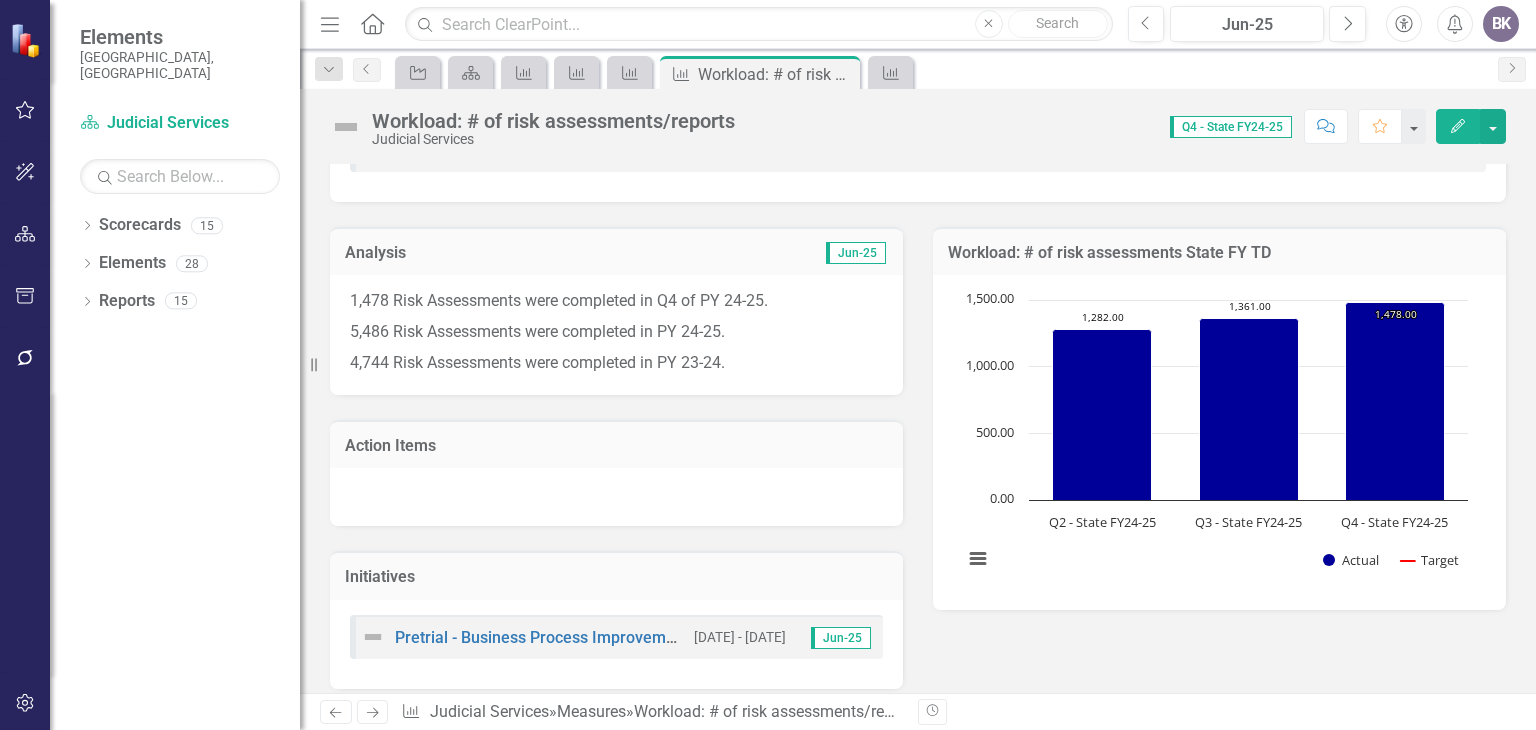 scroll, scrollTop: 0, scrollLeft: 0, axis: both 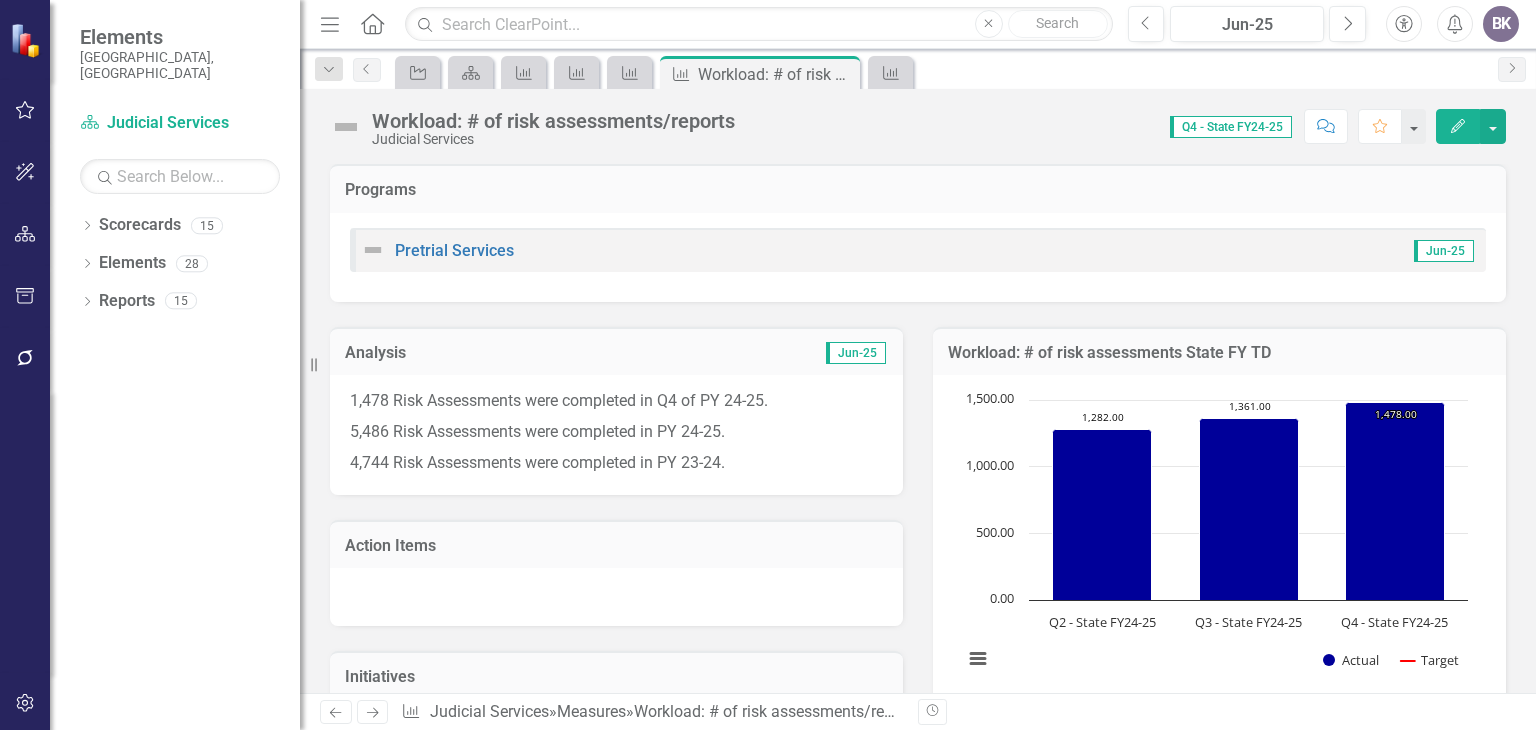 click 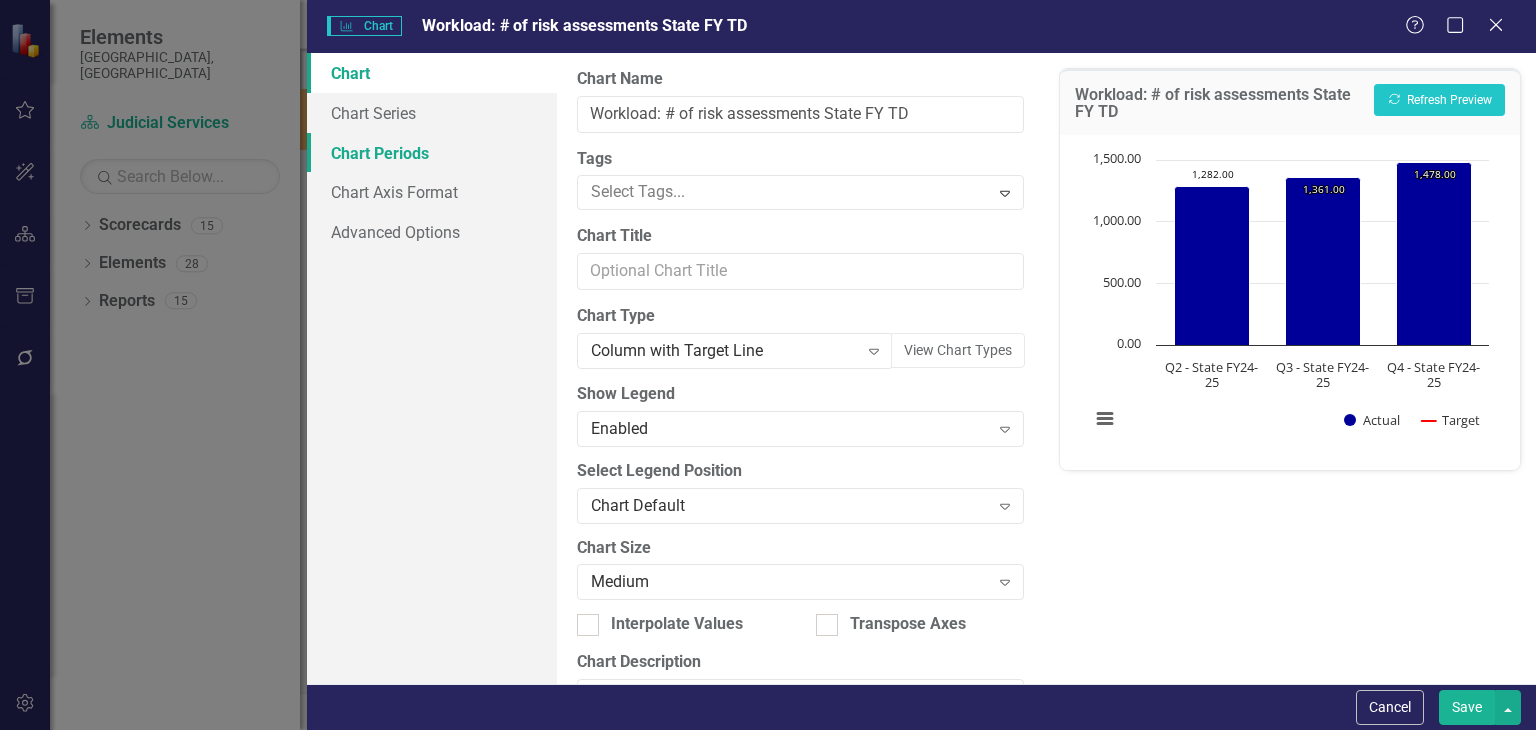click on "Chart Periods" at bounding box center (432, 153) 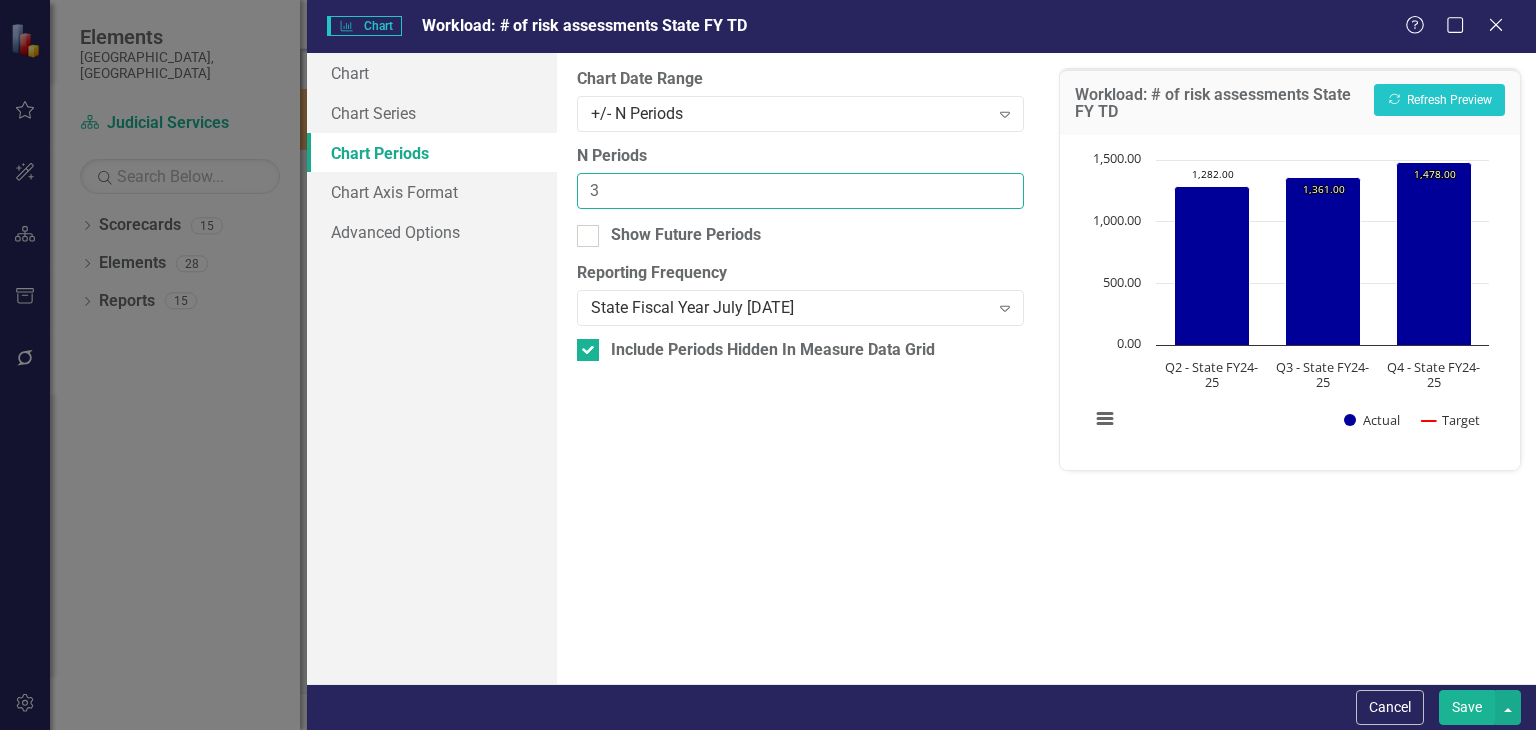 type on "3" 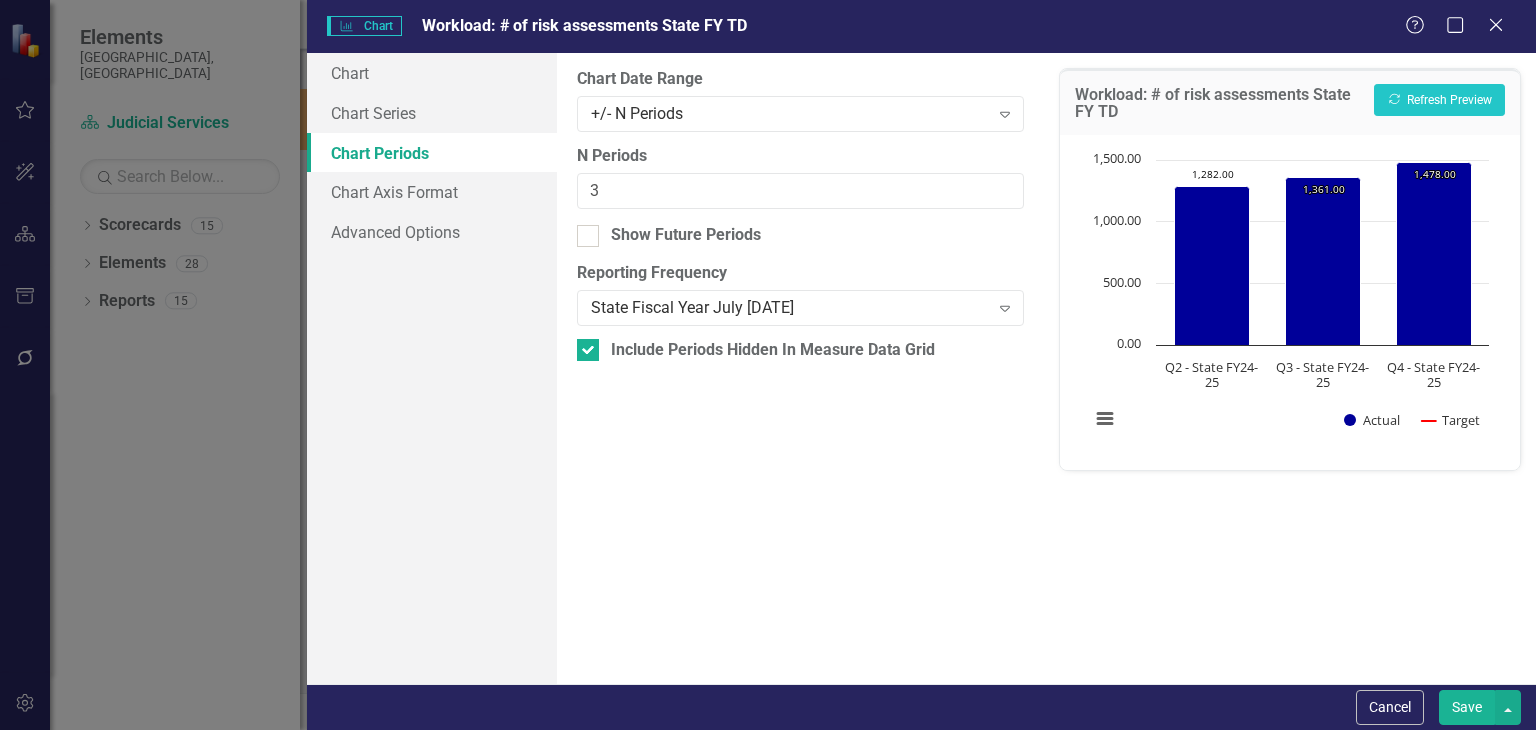 click on "Save" at bounding box center [1467, 707] 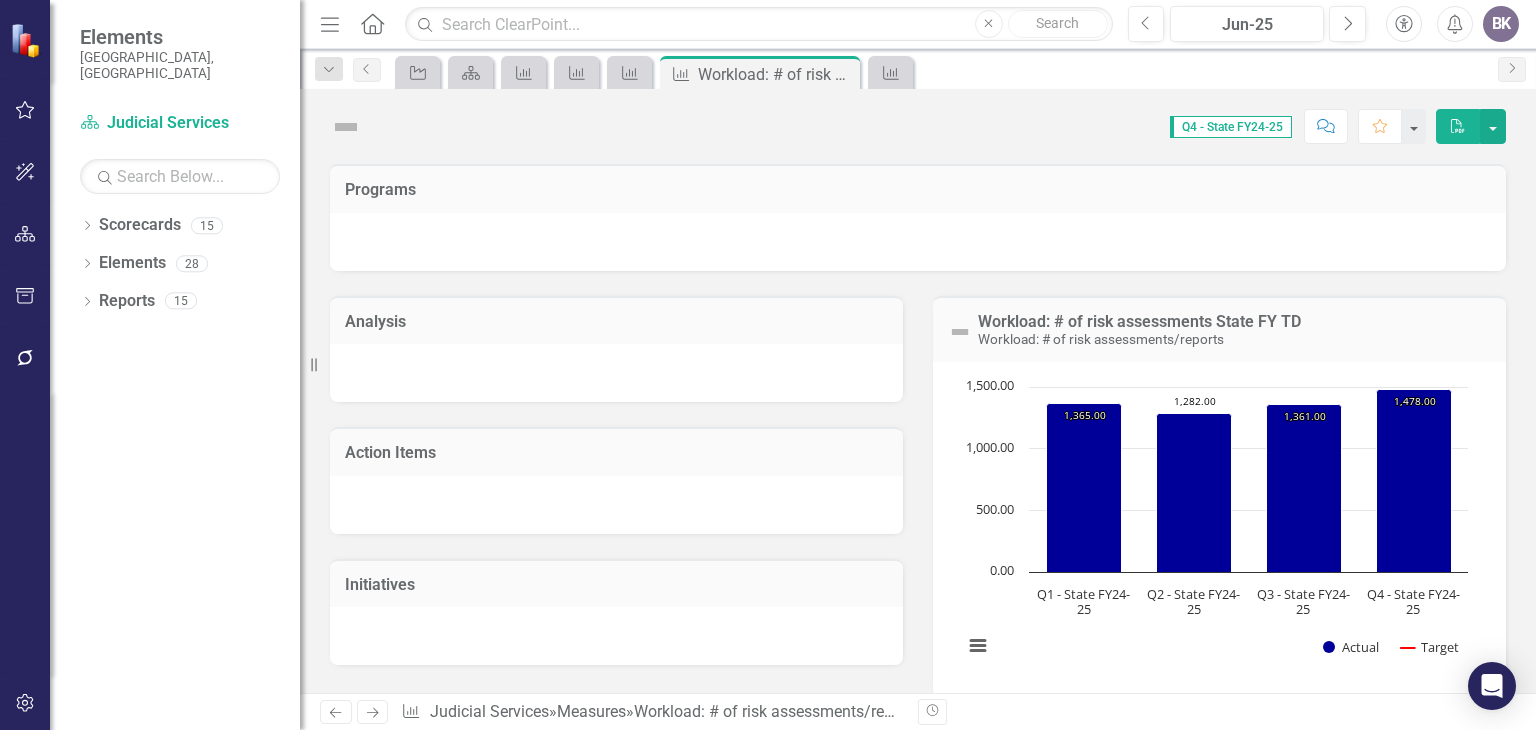 scroll, scrollTop: 0, scrollLeft: 0, axis: both 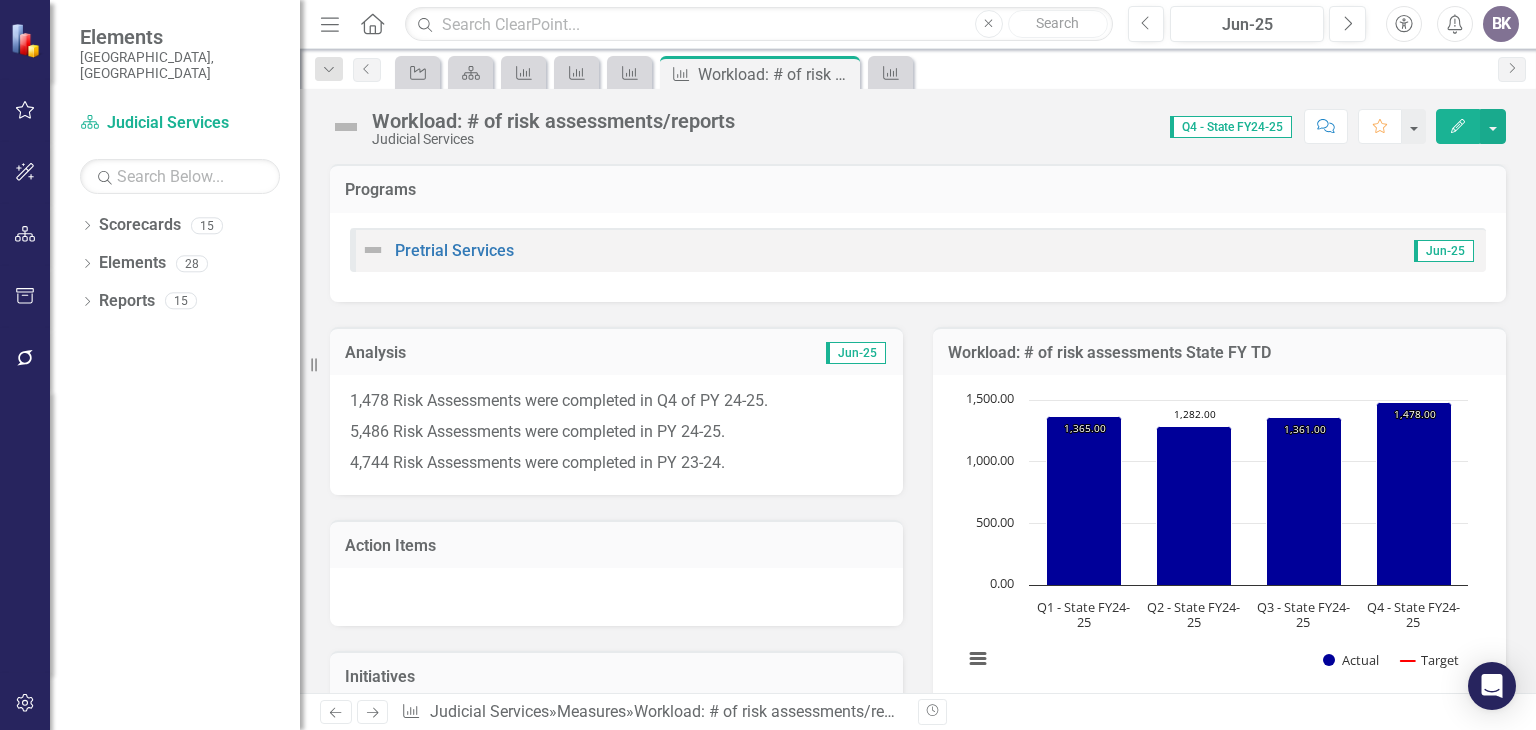 click on "Previous" 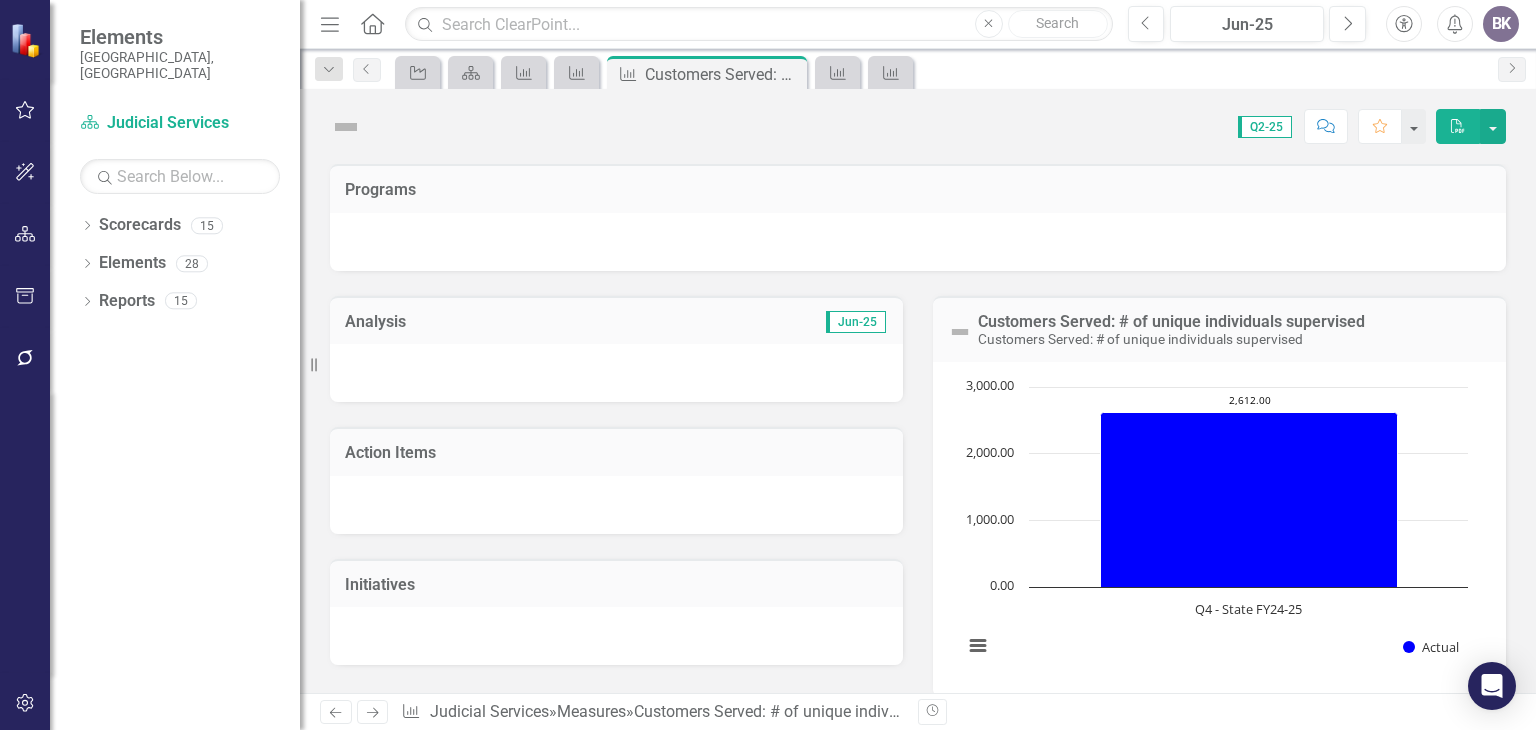 click on "Previous" 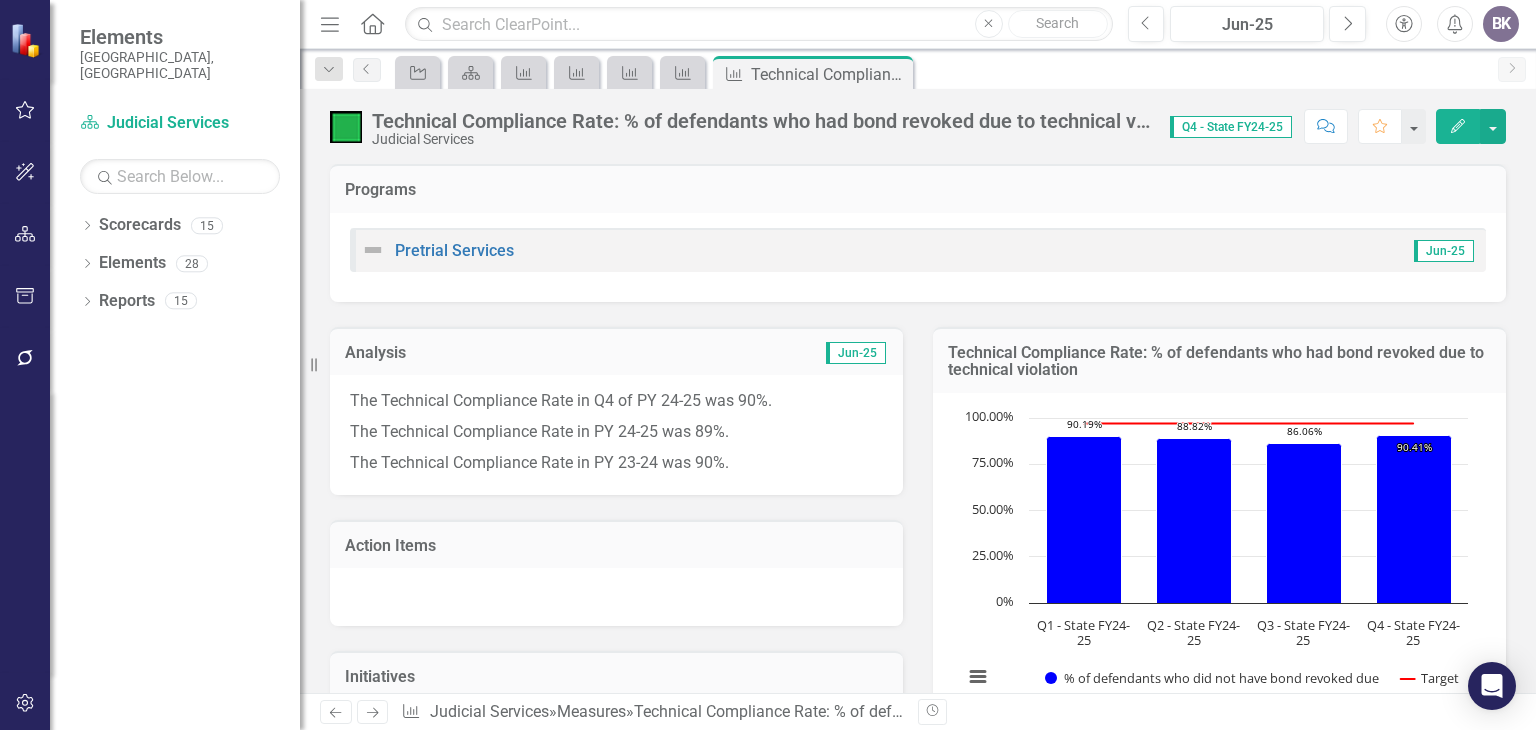 click on "Previous" 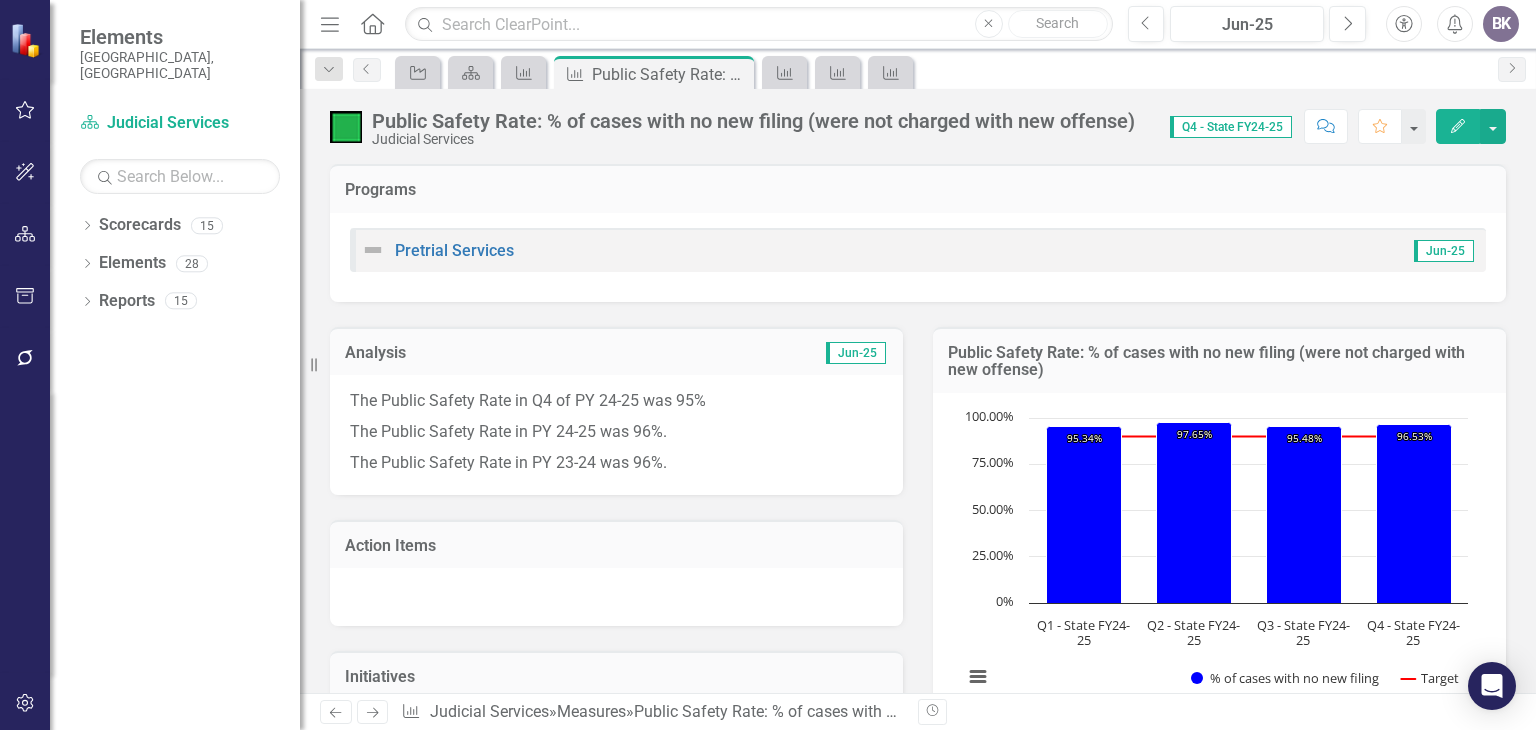 click on "Previous" 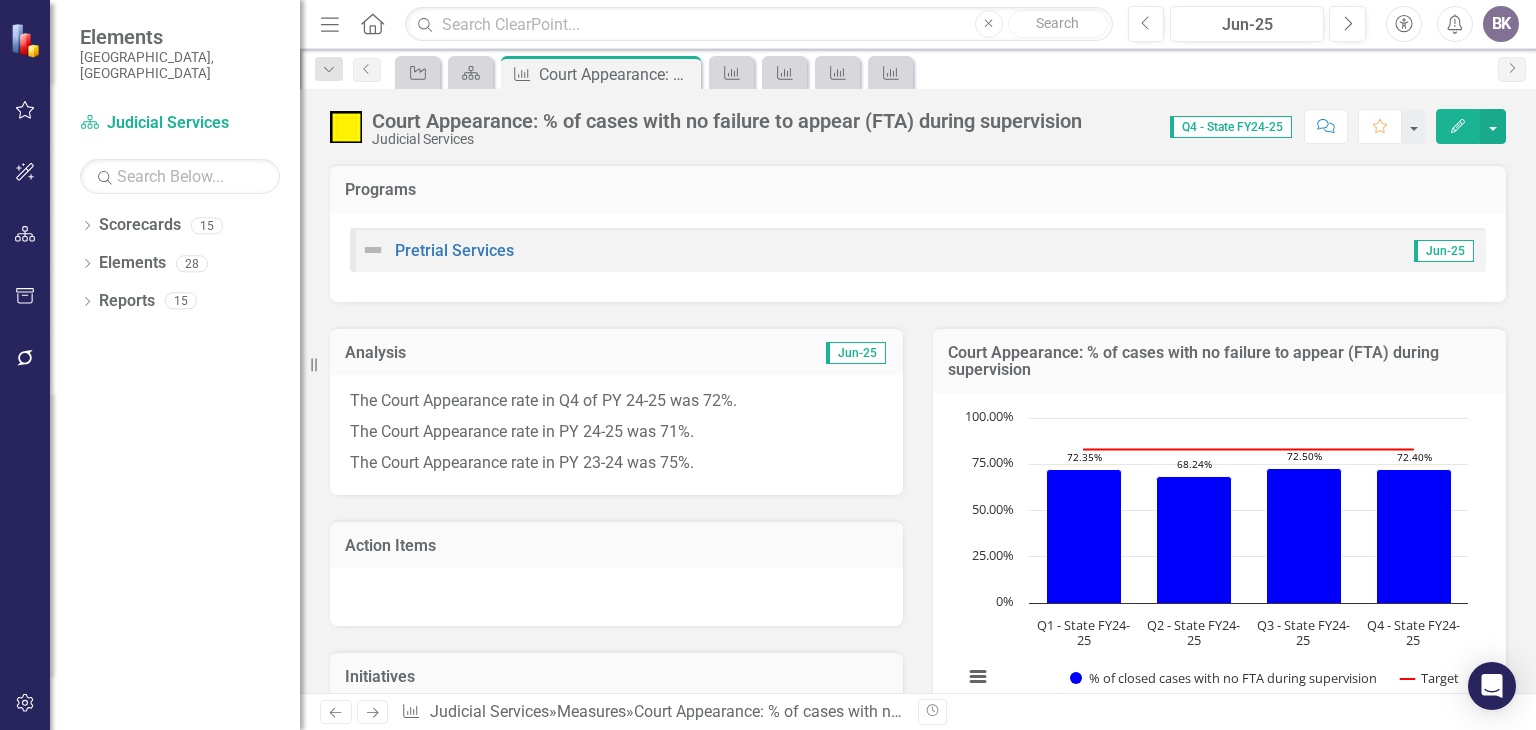 click on "Next" 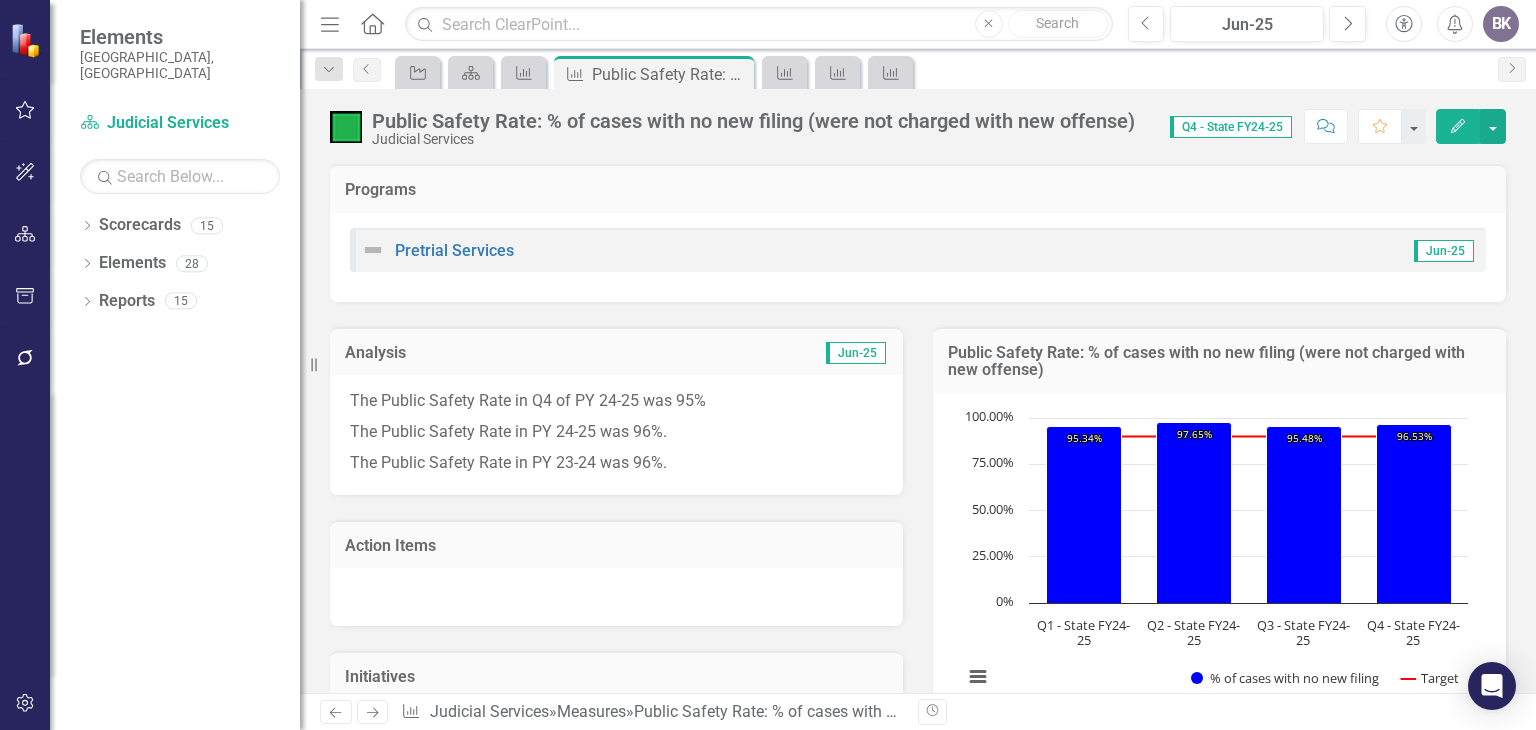 click on "Next" 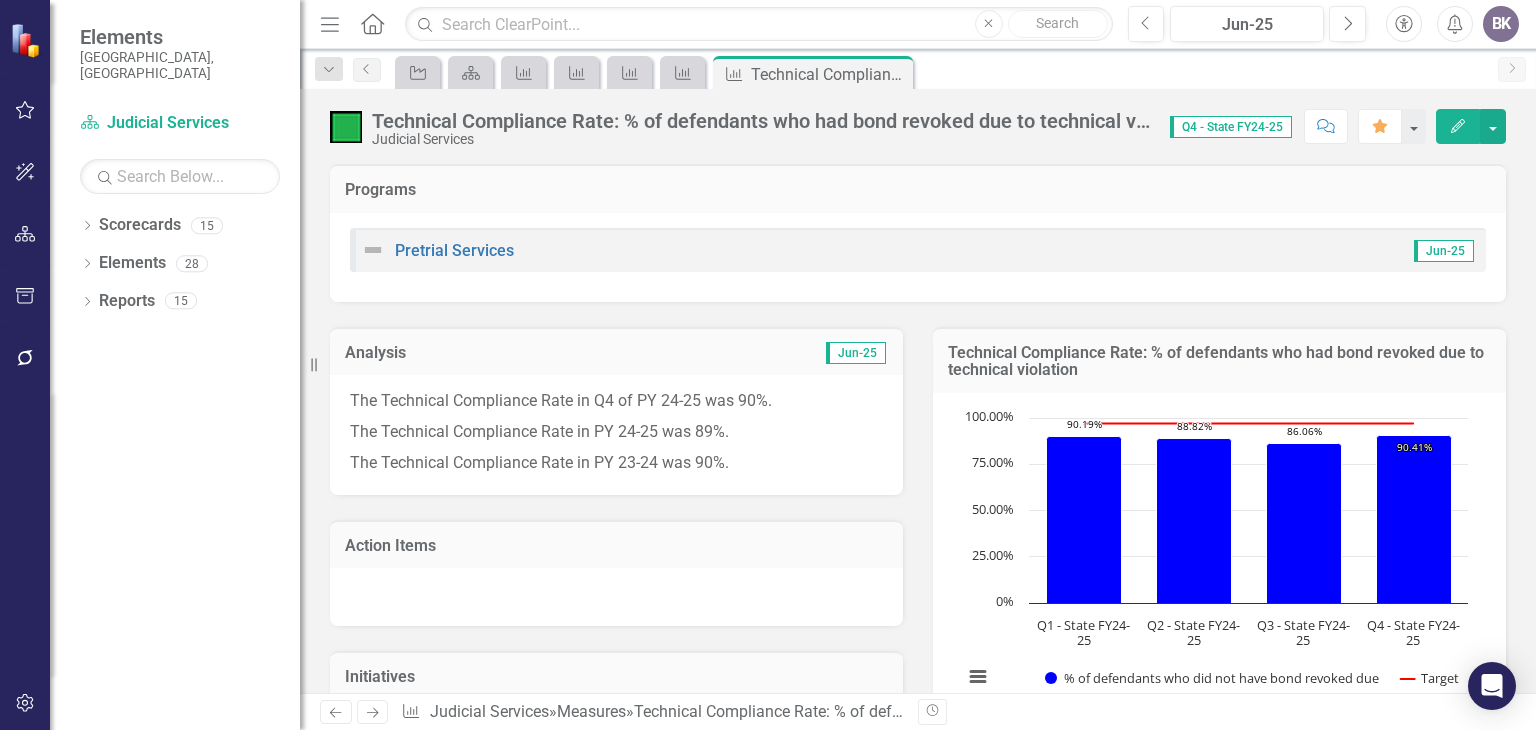 click on "Next" 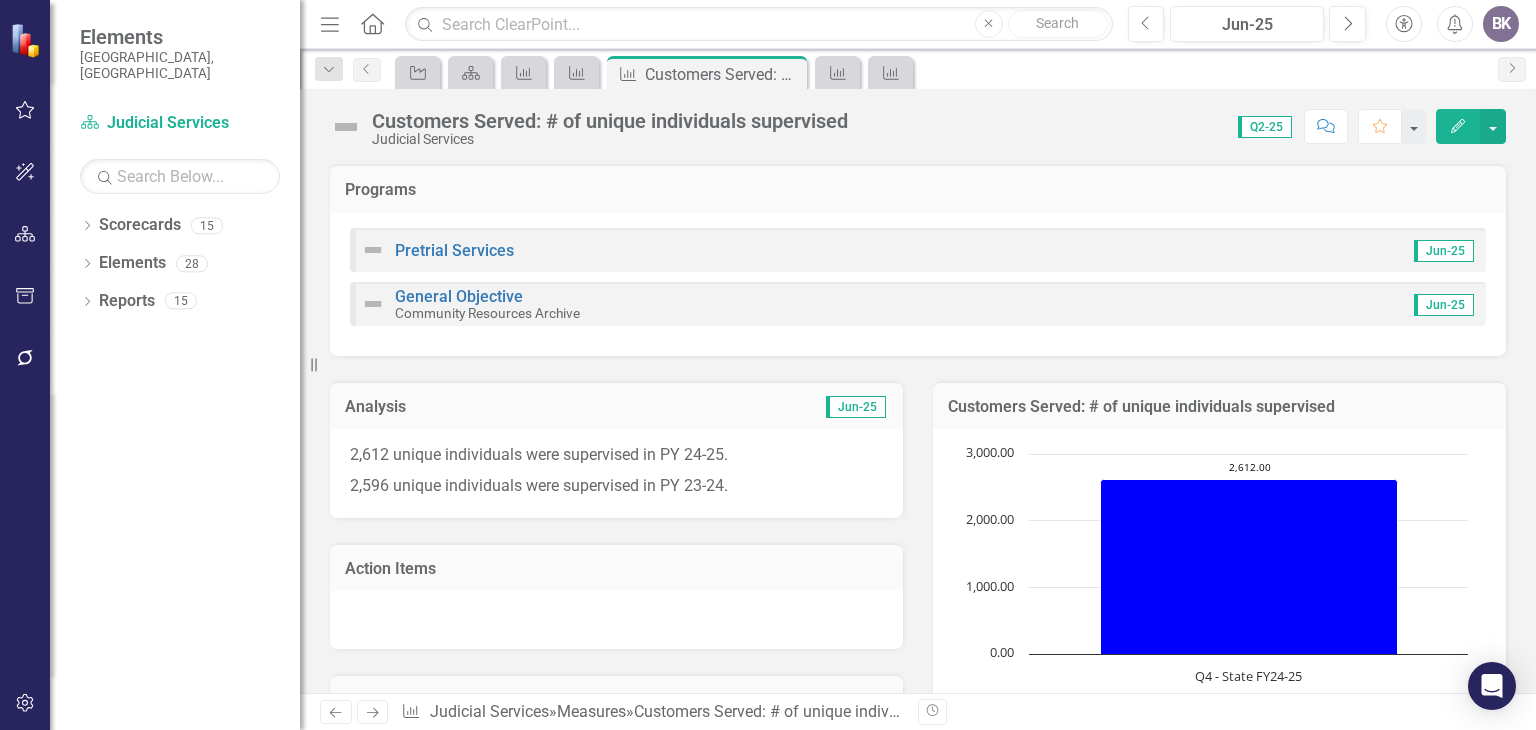 click on "Next" 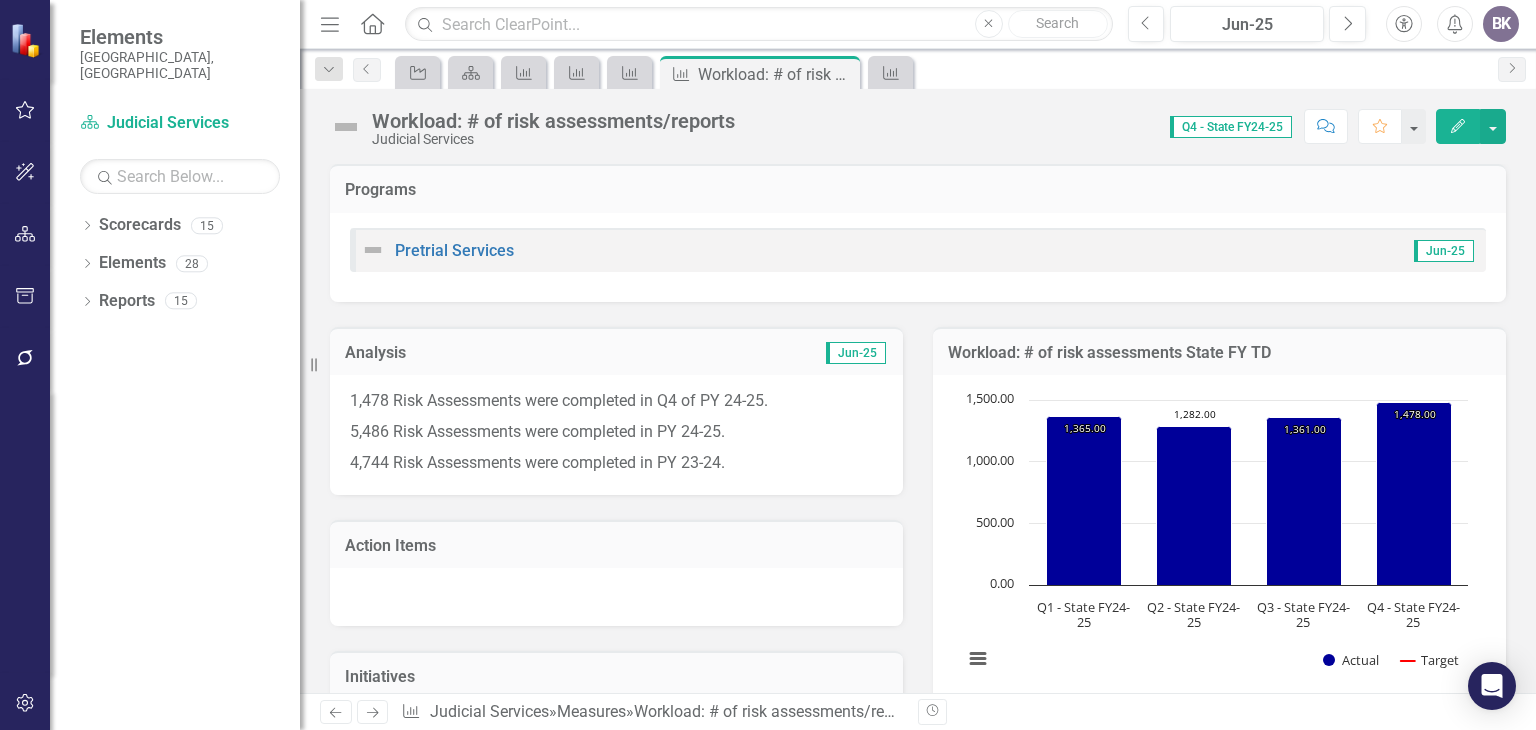 click on "Next" 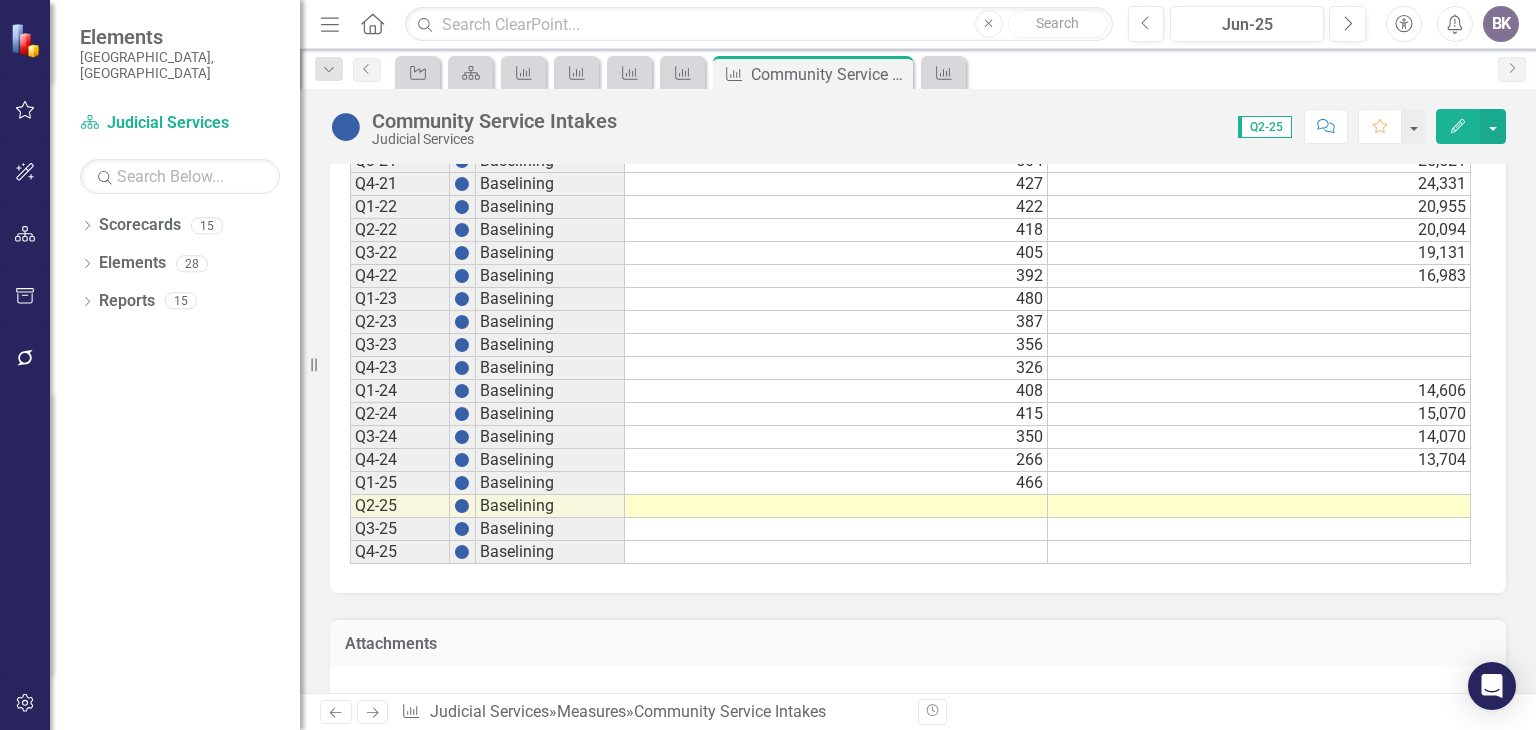 scroll, scrollTop: 1049, scrollLeft: 0, axis: vertical 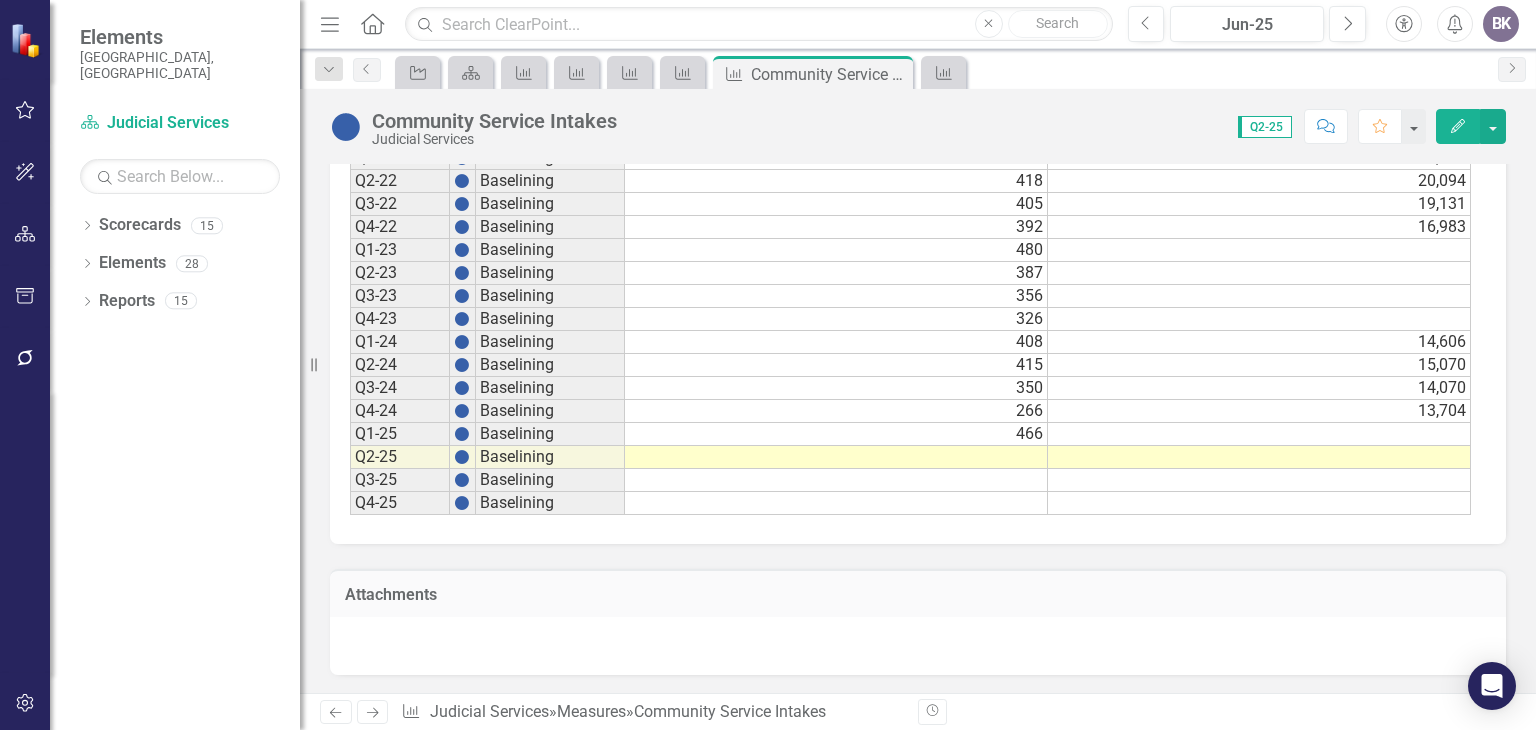 click at bounding box center [836, 457] 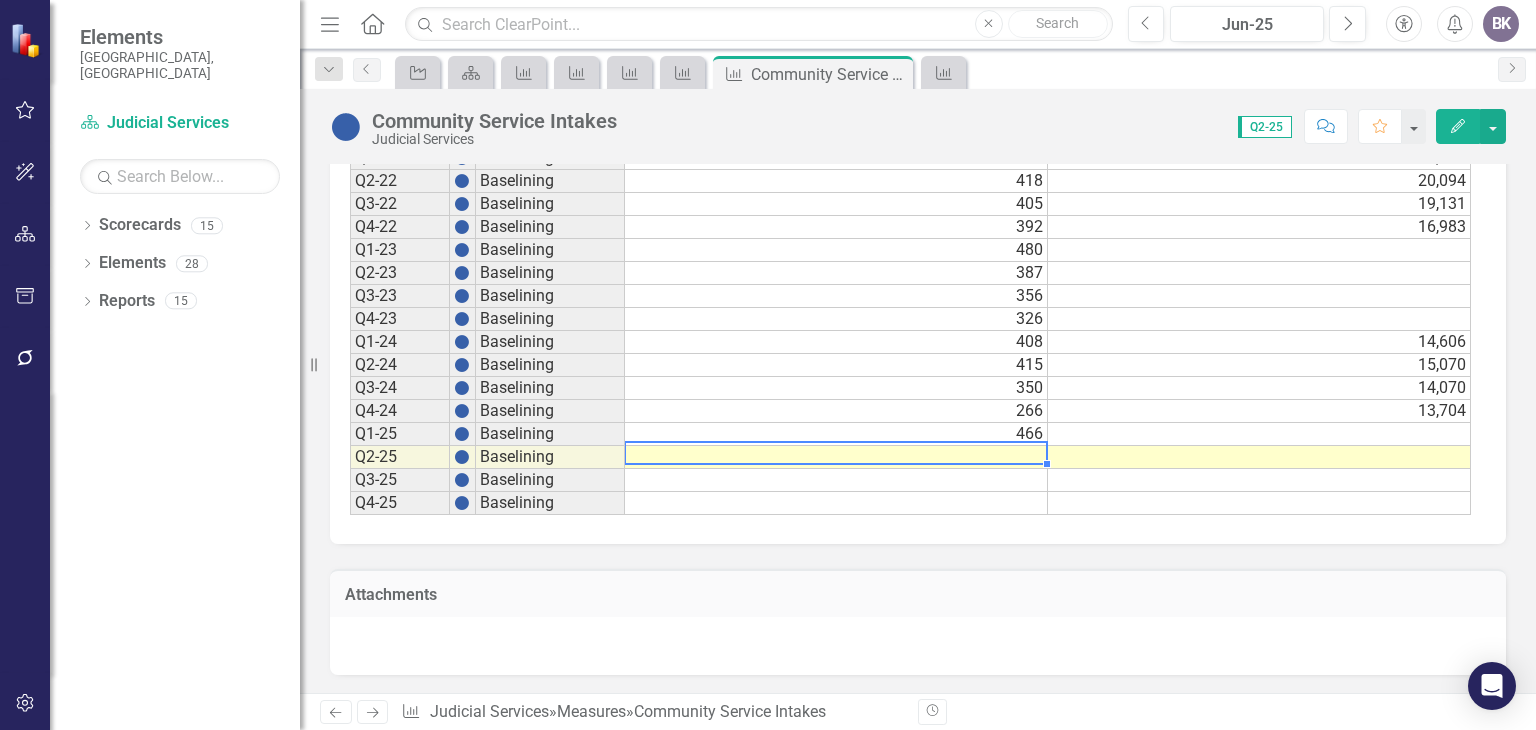 click at bounding box center [836, 457] 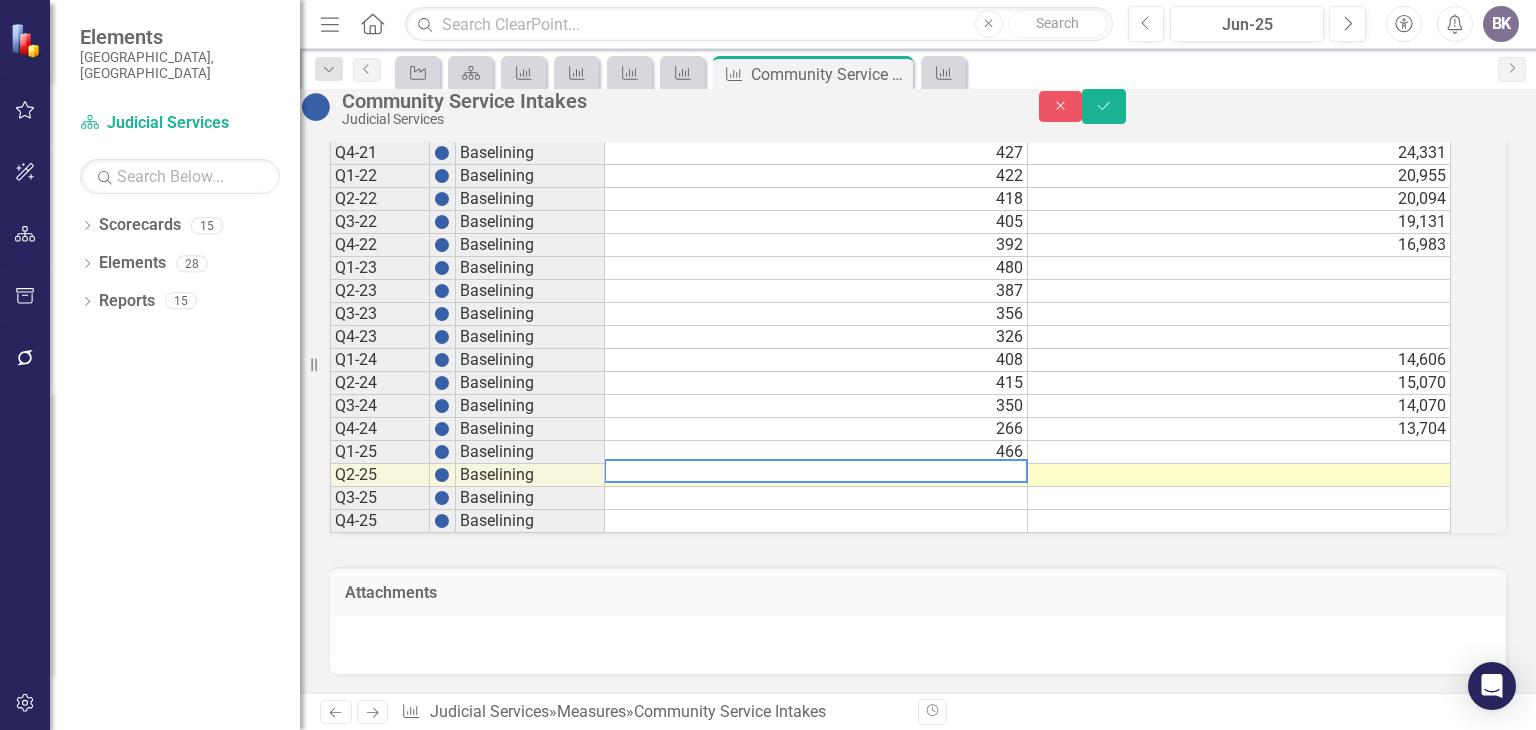type on "3" 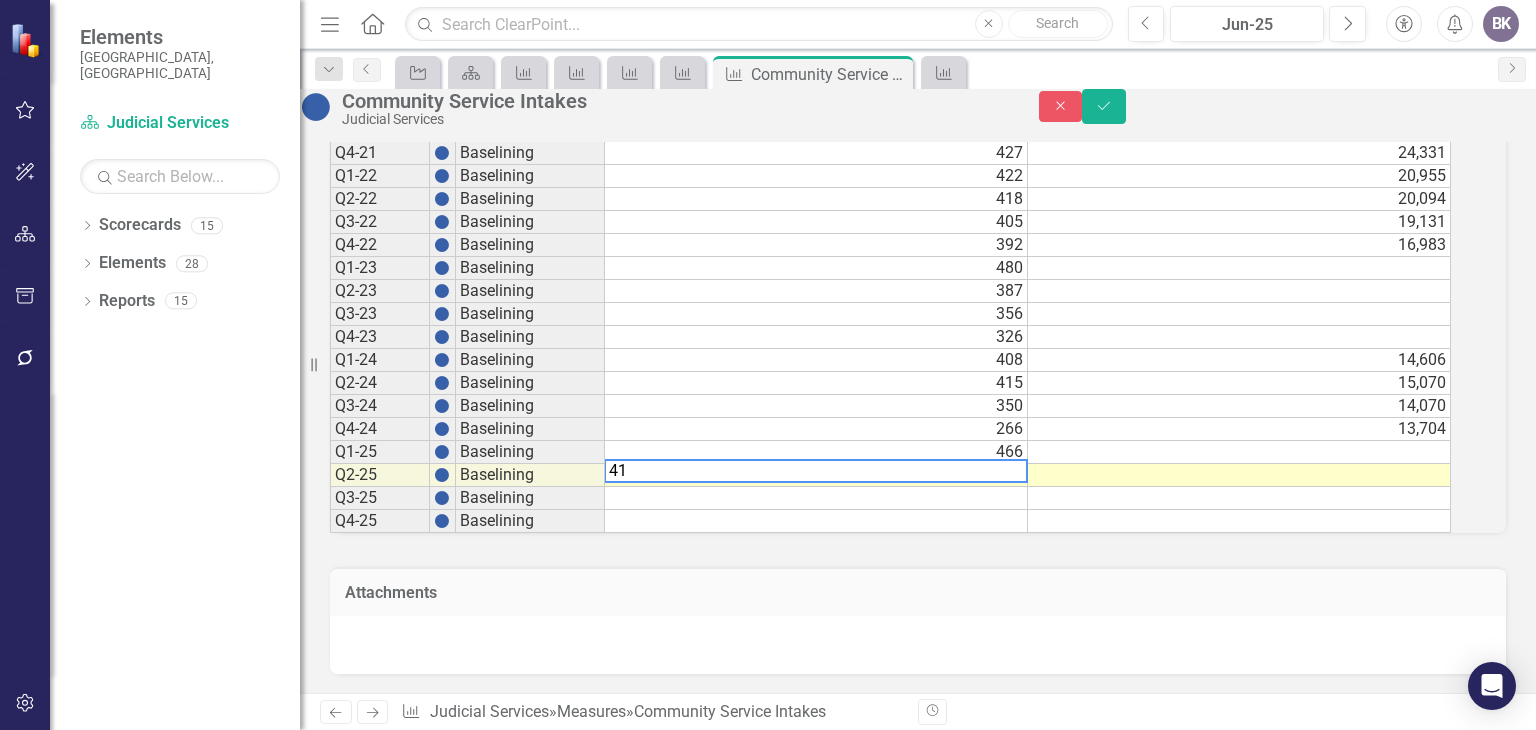 type on "410" 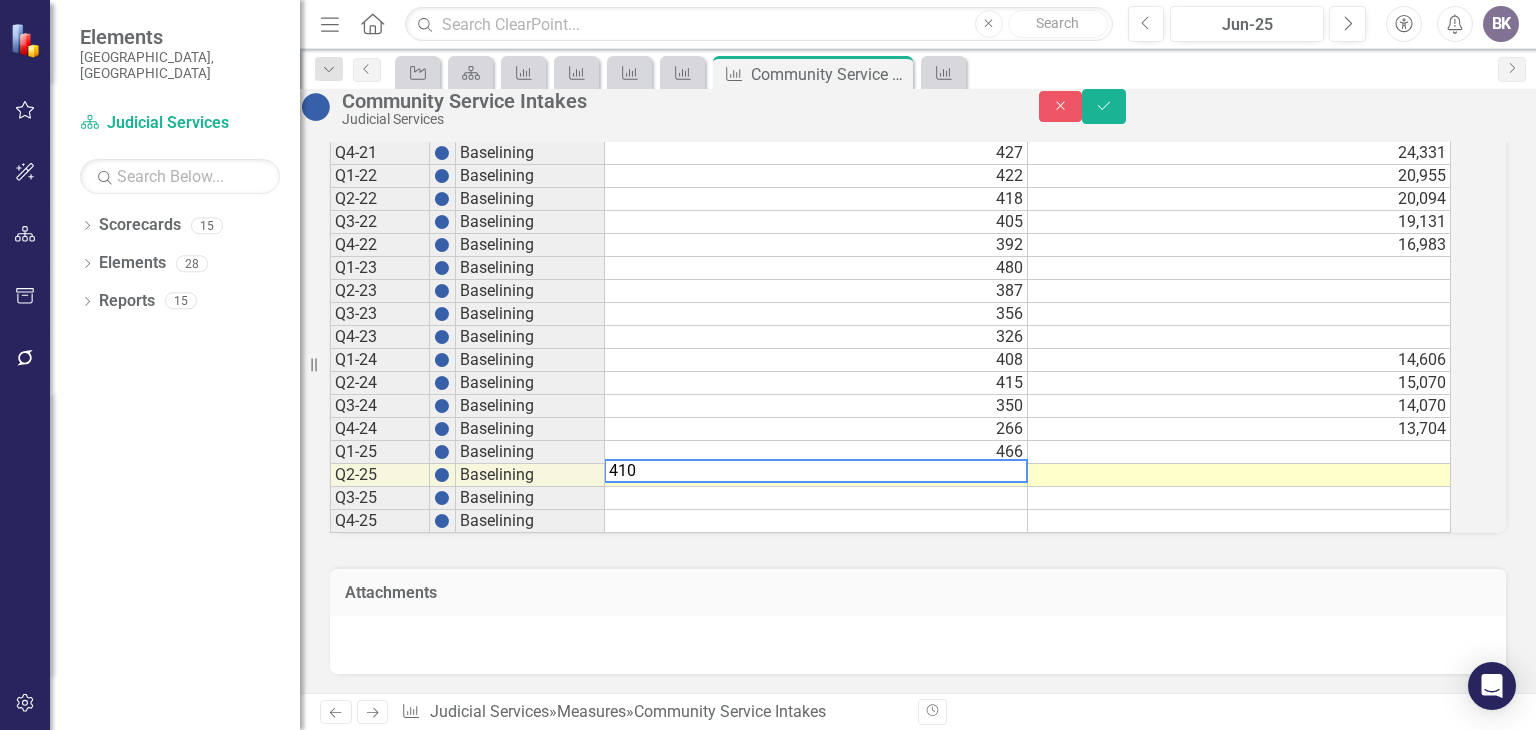 type 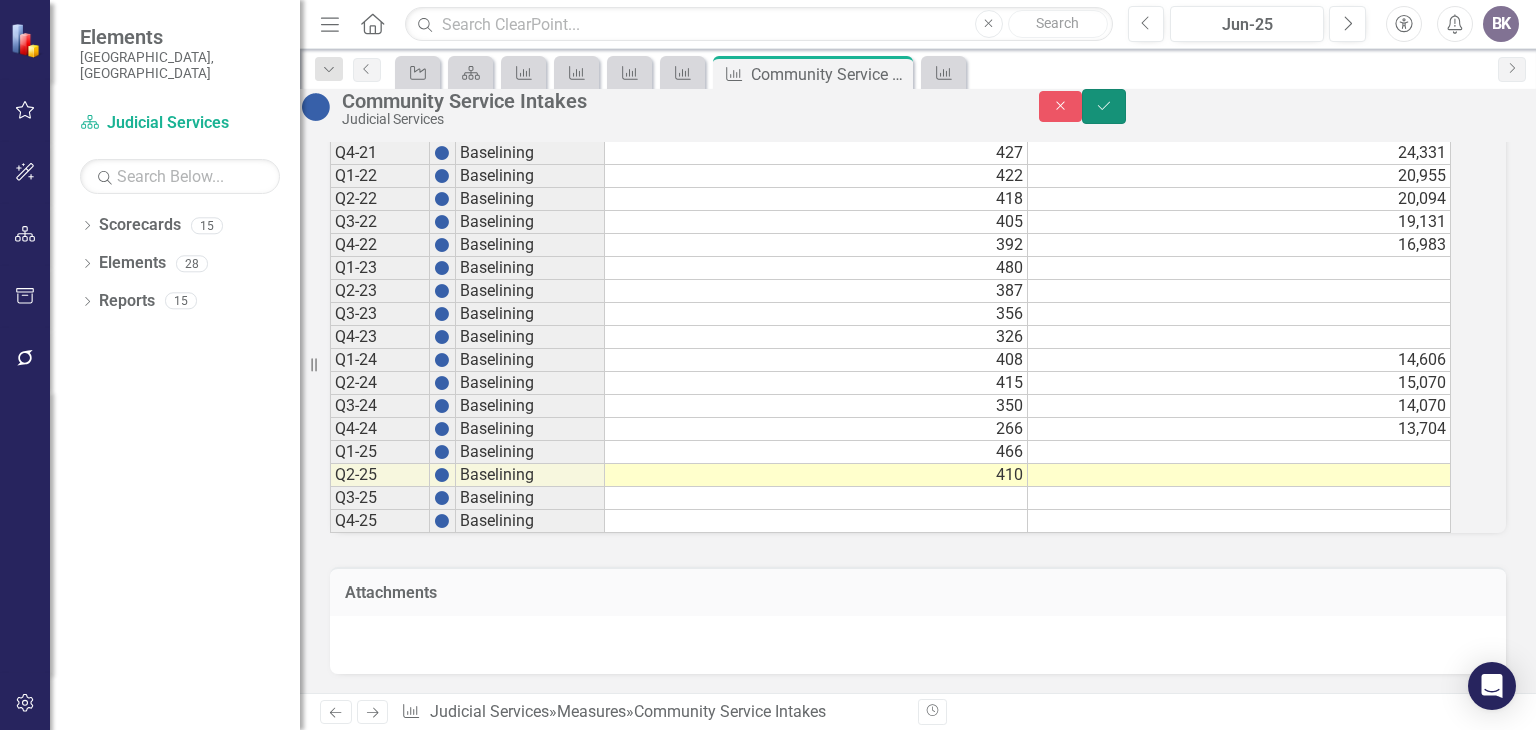 click on "Save" 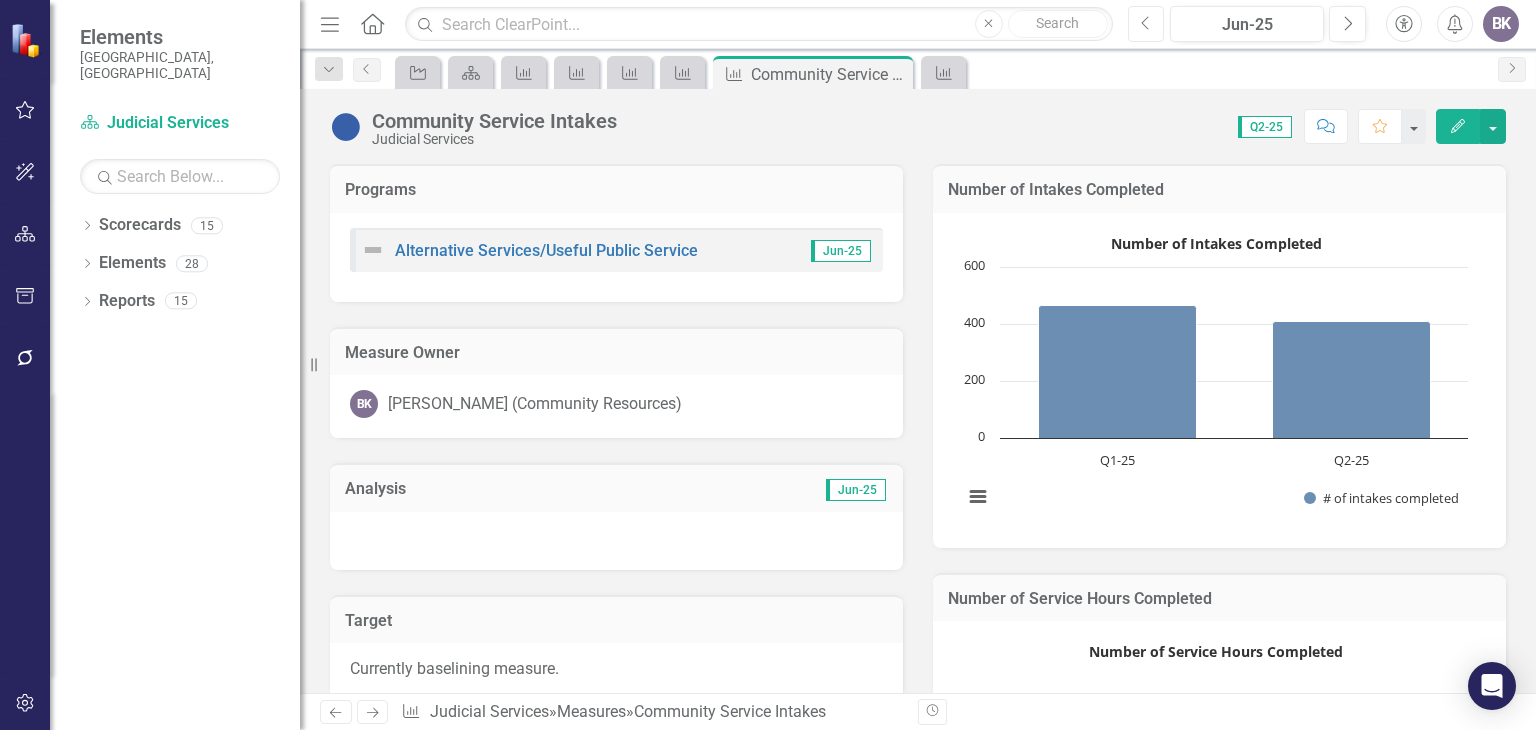 click on "Previous" at bounding box center (1146, 24) 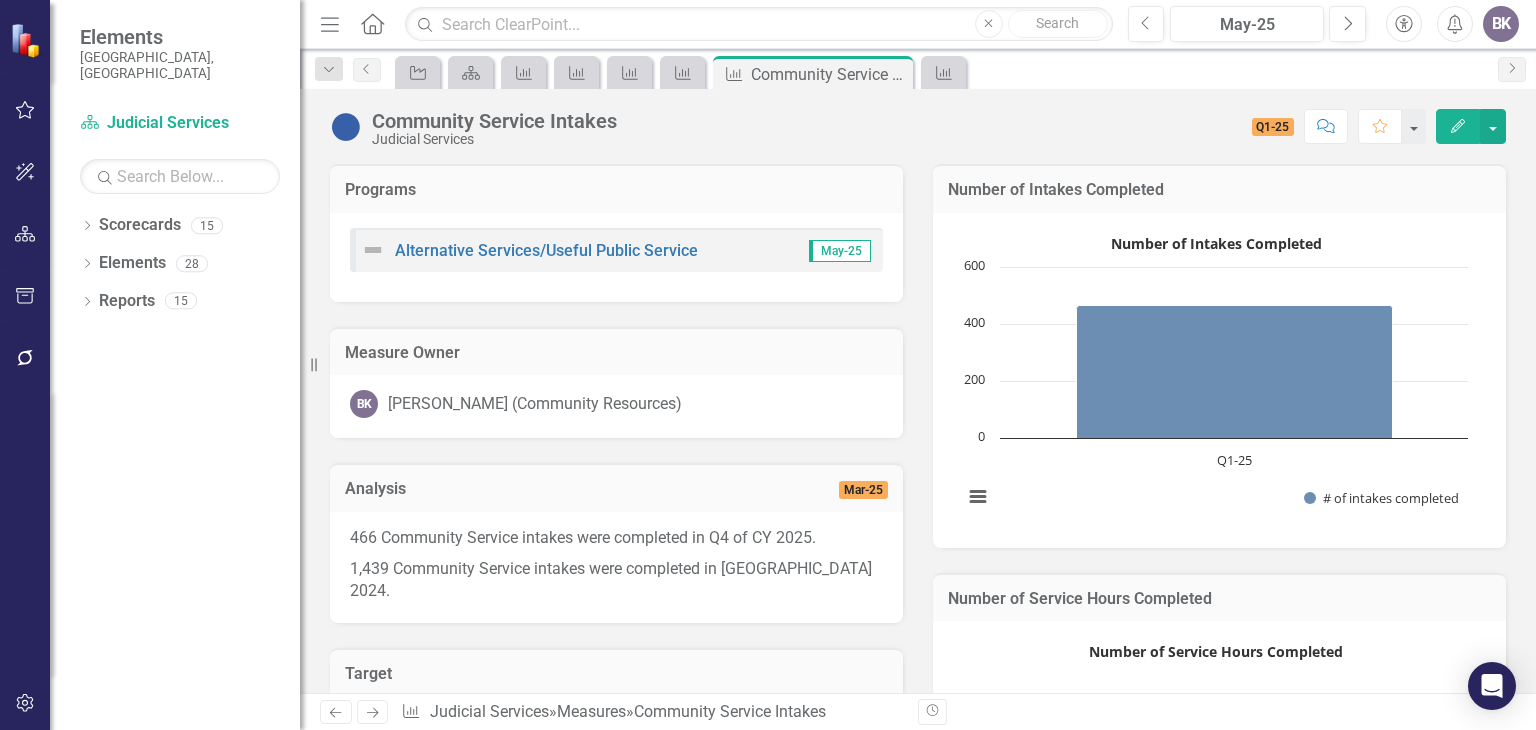 click on "1,439 Community Service intakes were completed in [GEOGRAPHIC_DATA] 2024." at bounding box center (616, 579) 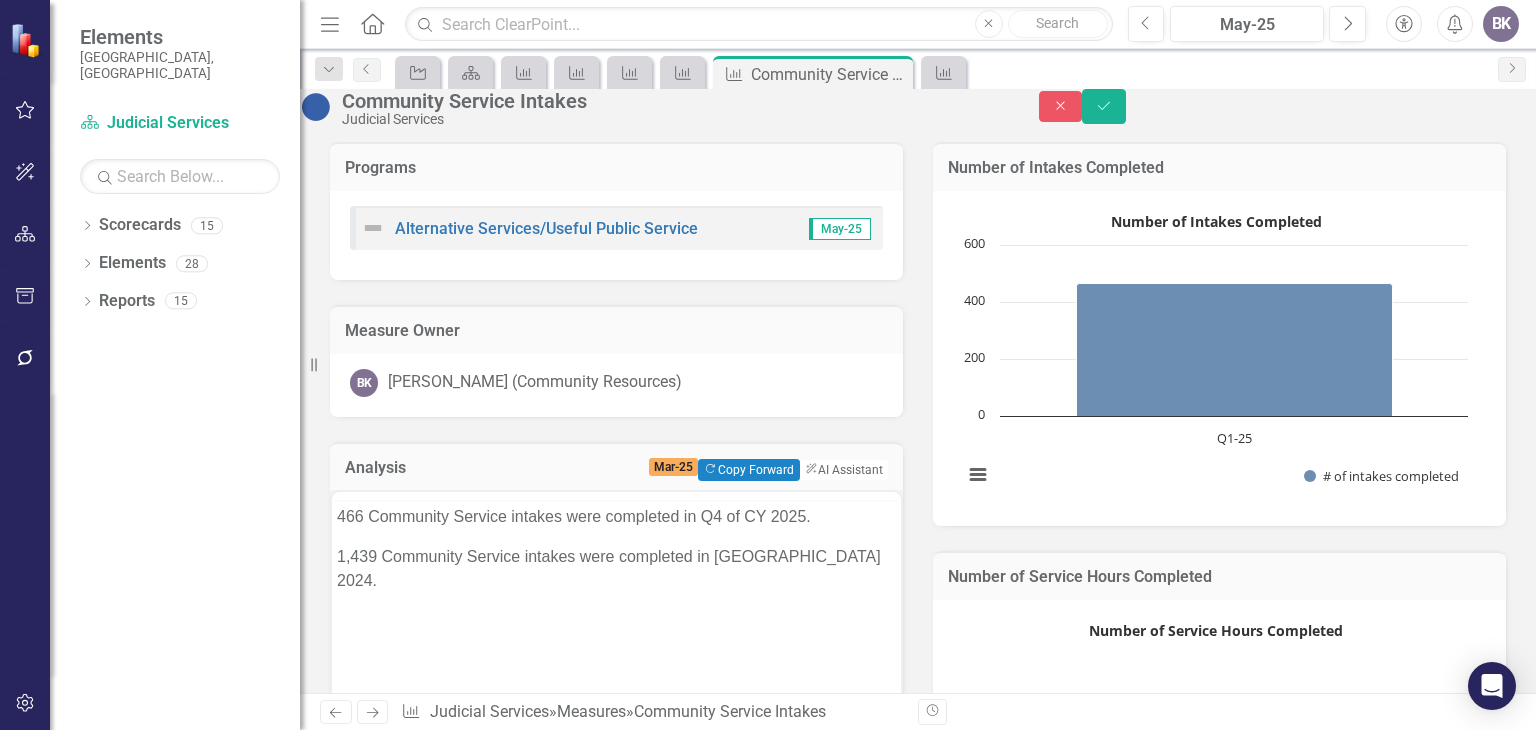 scroll, scrollTop: 0, scrollLeft: 0, axis: both 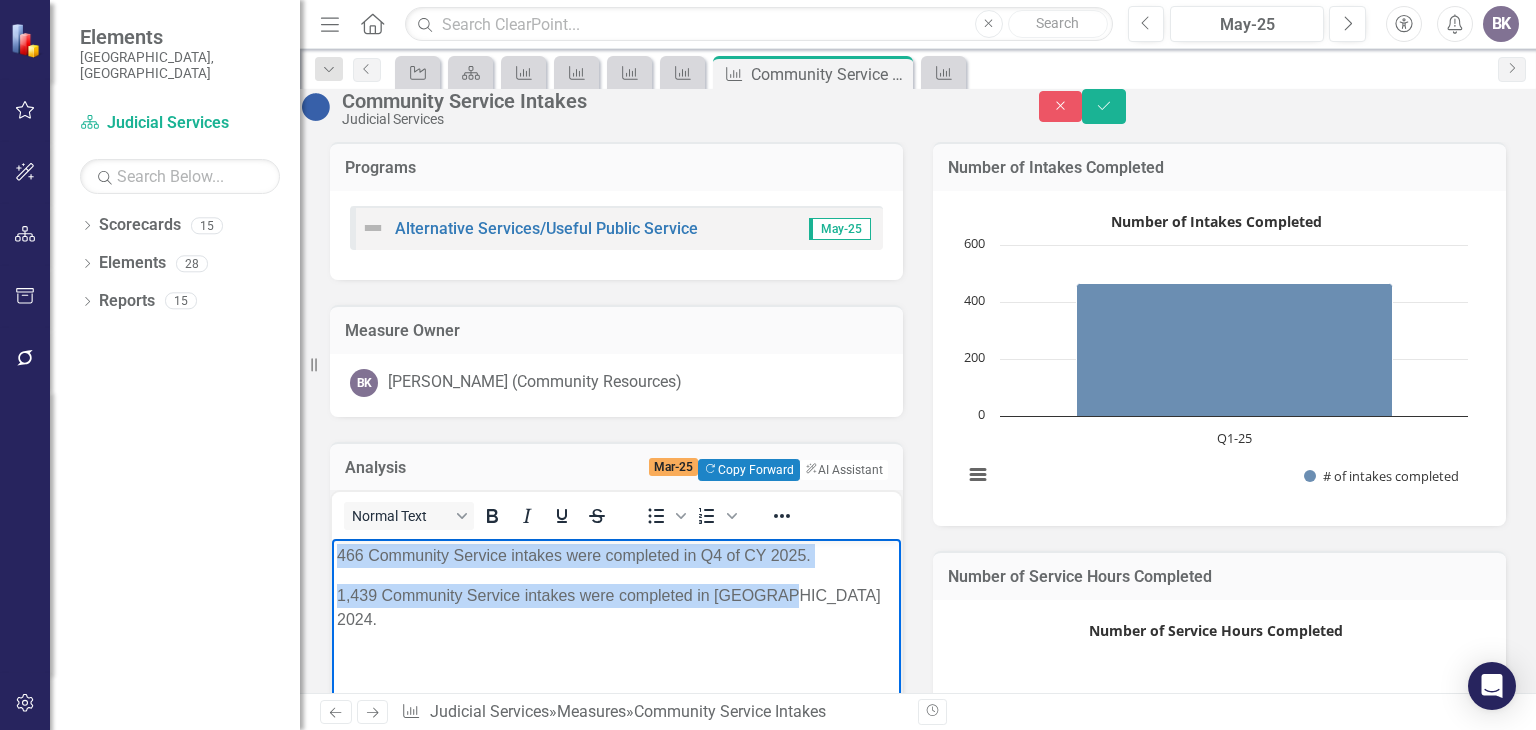 drag, startPoint x: 794, startPoint y: 597, endPoint x: 681, endPoint y: 1120, distance: 535.06824 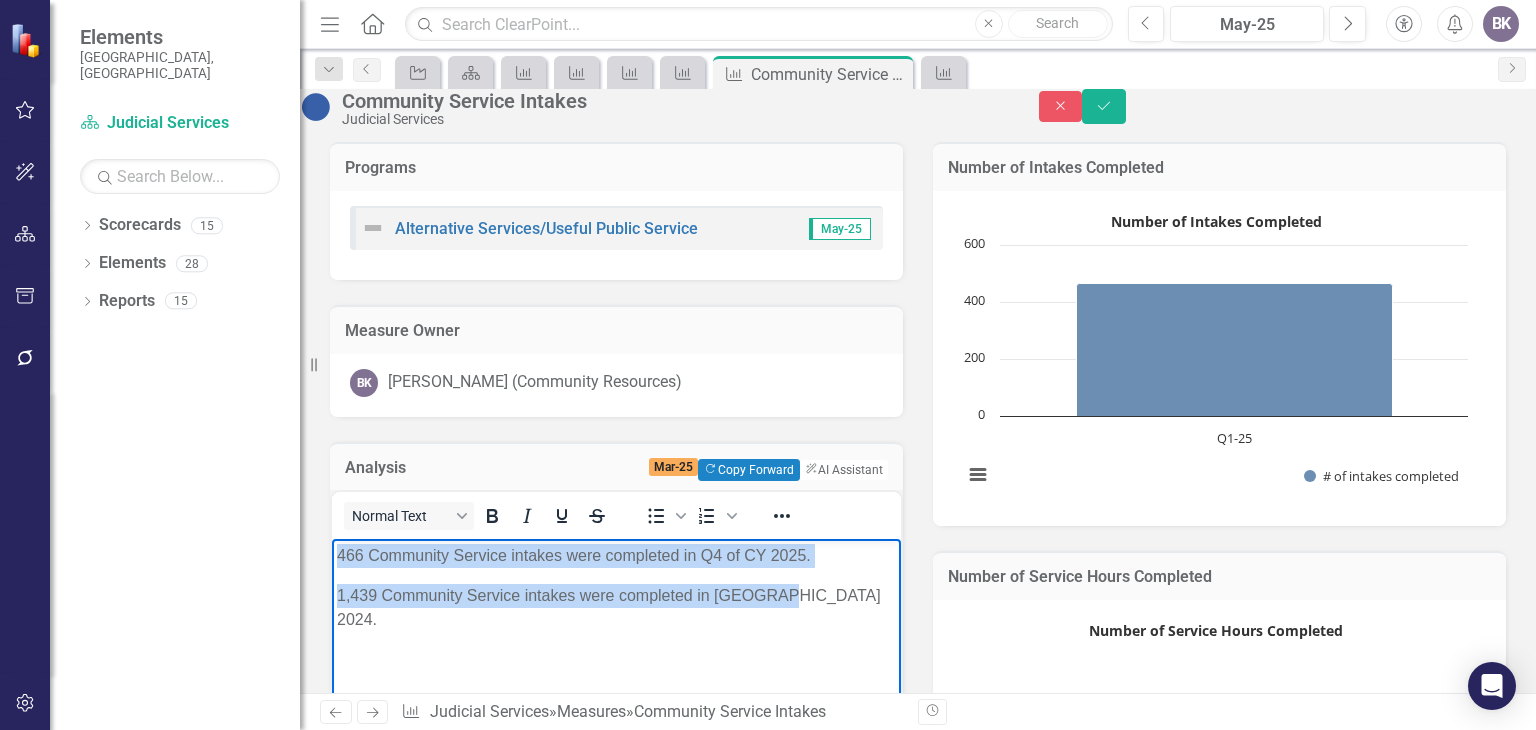 click on "466 Community Service intakes were completed in Q4 of CY 2025. 1,439 Community Service intakes were completed in CY 2024." at bounding box center (616, 689) 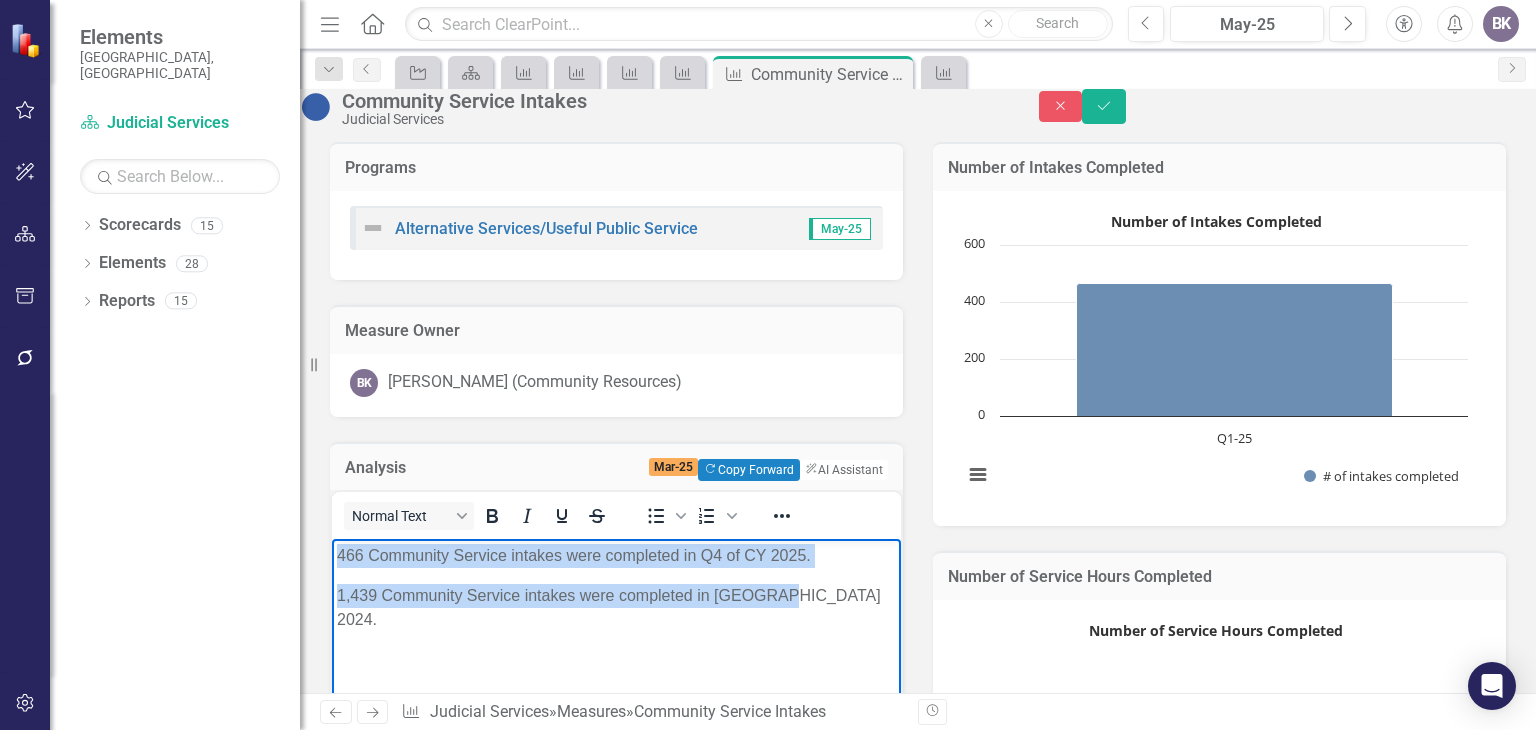 copy on "466 Community Service intakes were completed in Q4 of CY 2025. 1,439 Community Service intakes were completed in CY 2024." 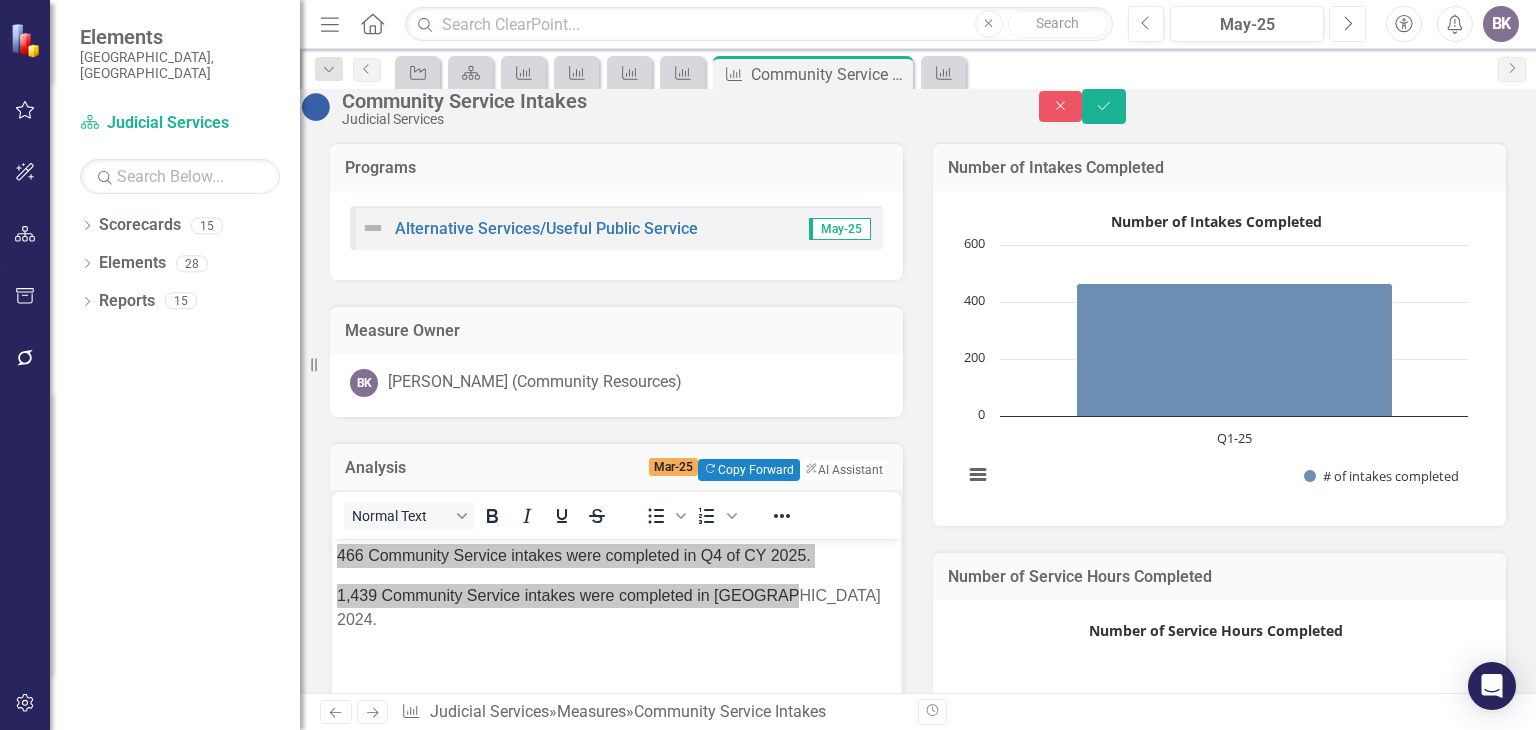 click 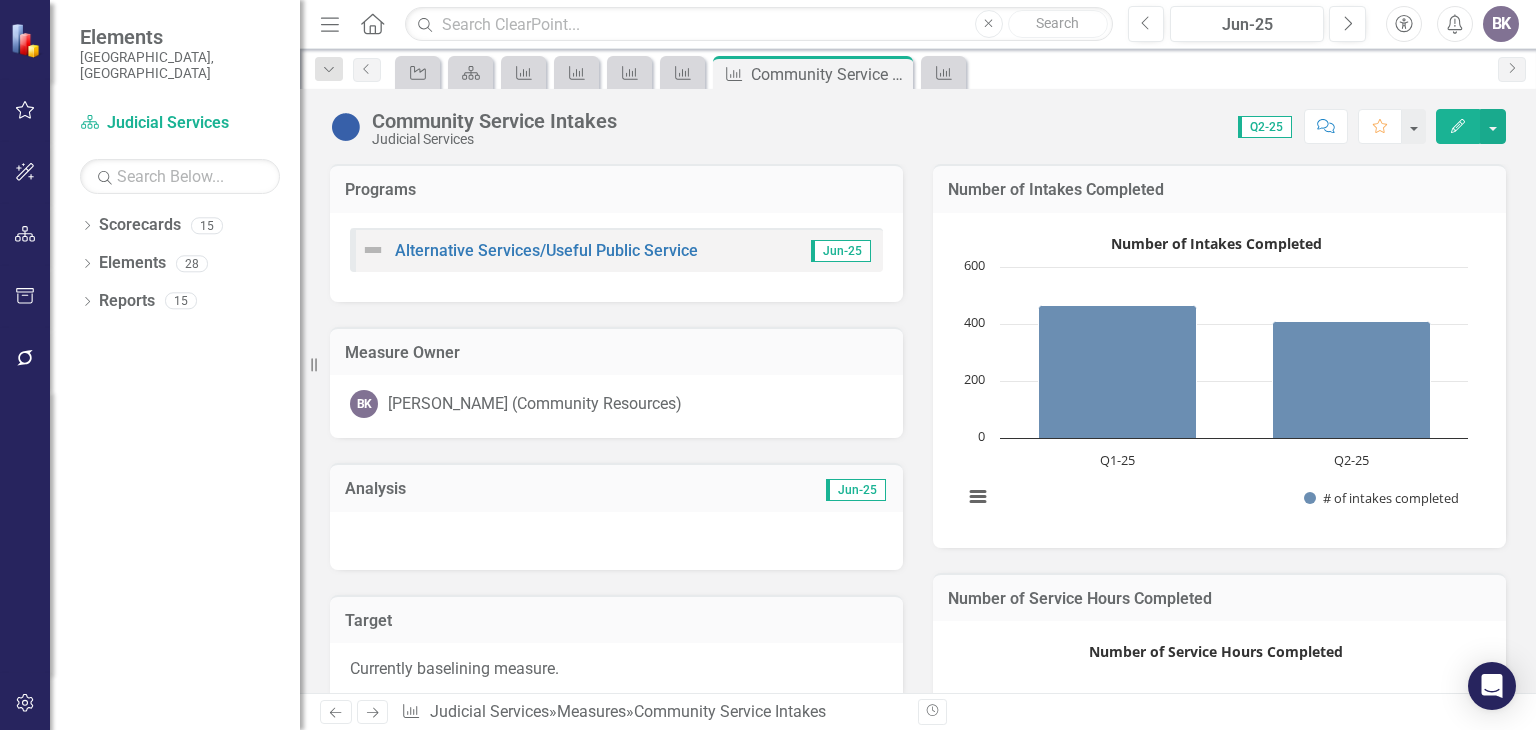 click at bounding box center (616, 541) 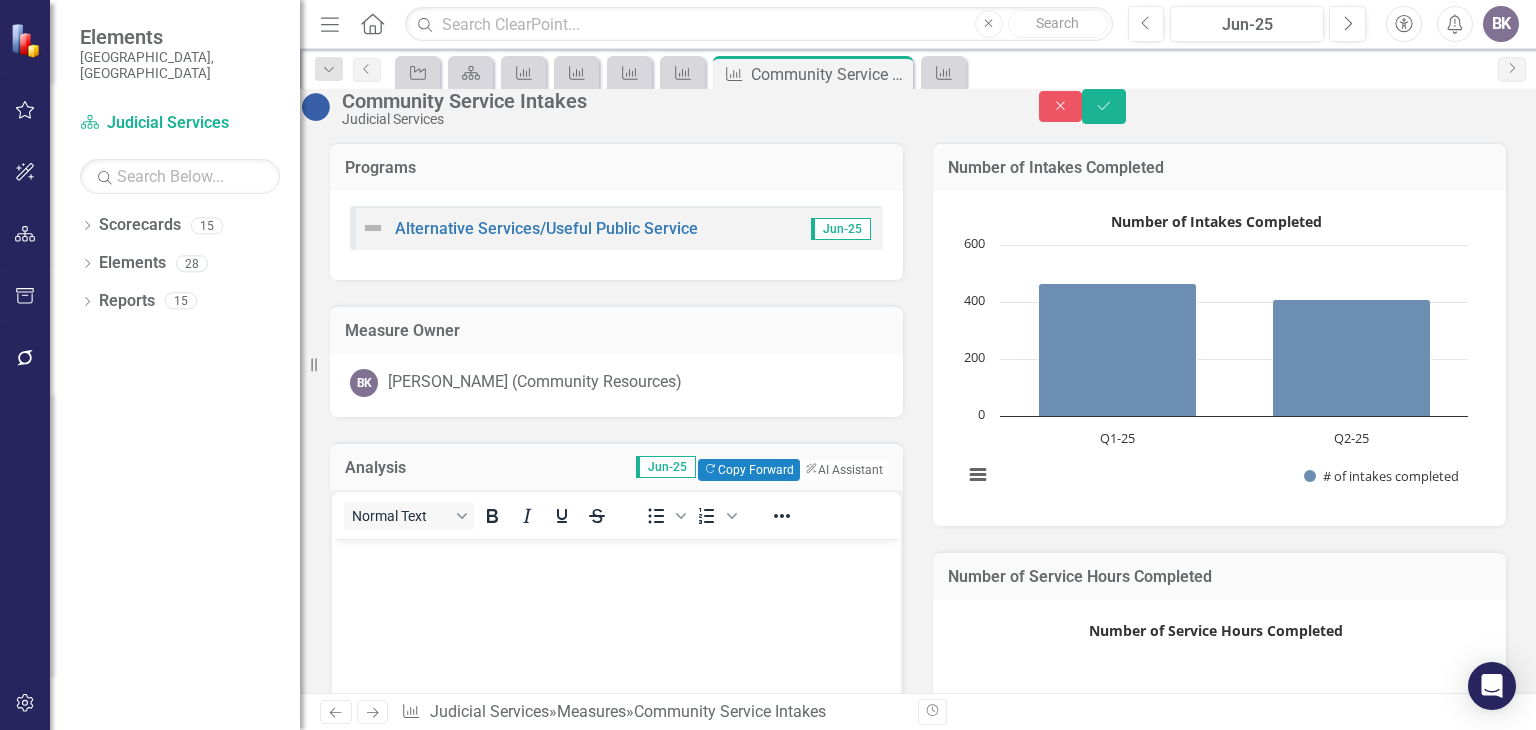 scroll, scrollTop: 0, scrollLeft: 0, axis: both 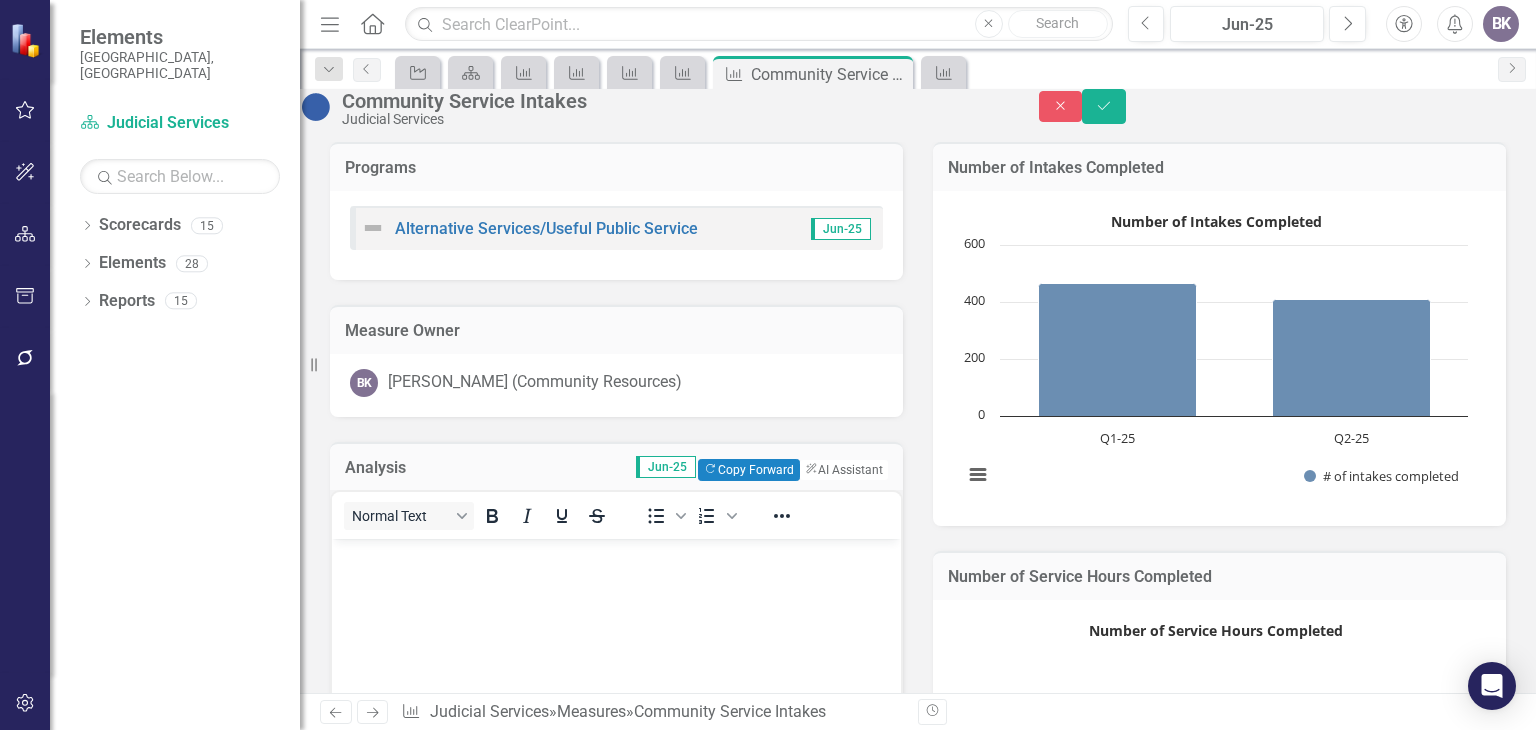 click at bounding box center [616, 556] 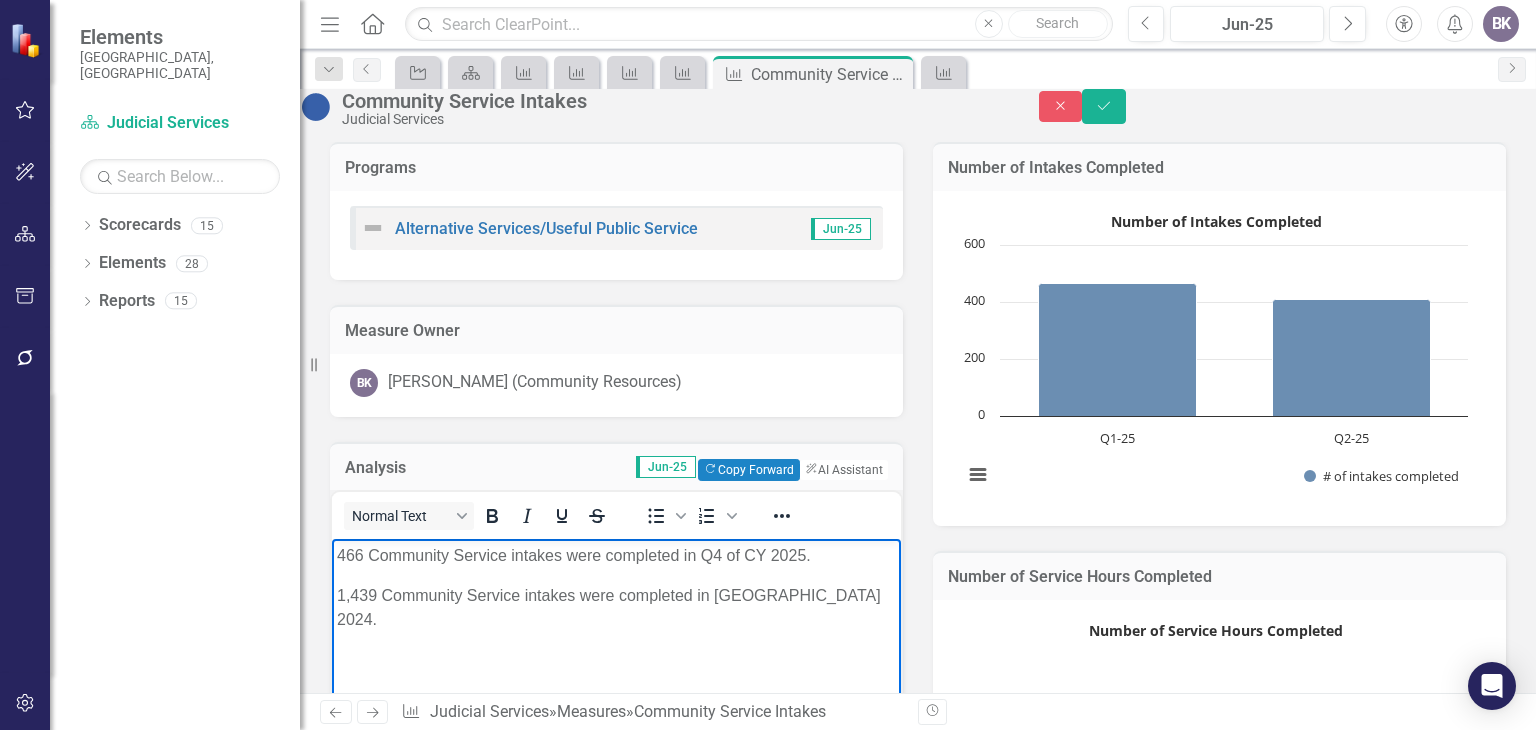 click on "466 Community Service intakes were completed in Q4 of CY 2025." at bounding box center [616, 556] 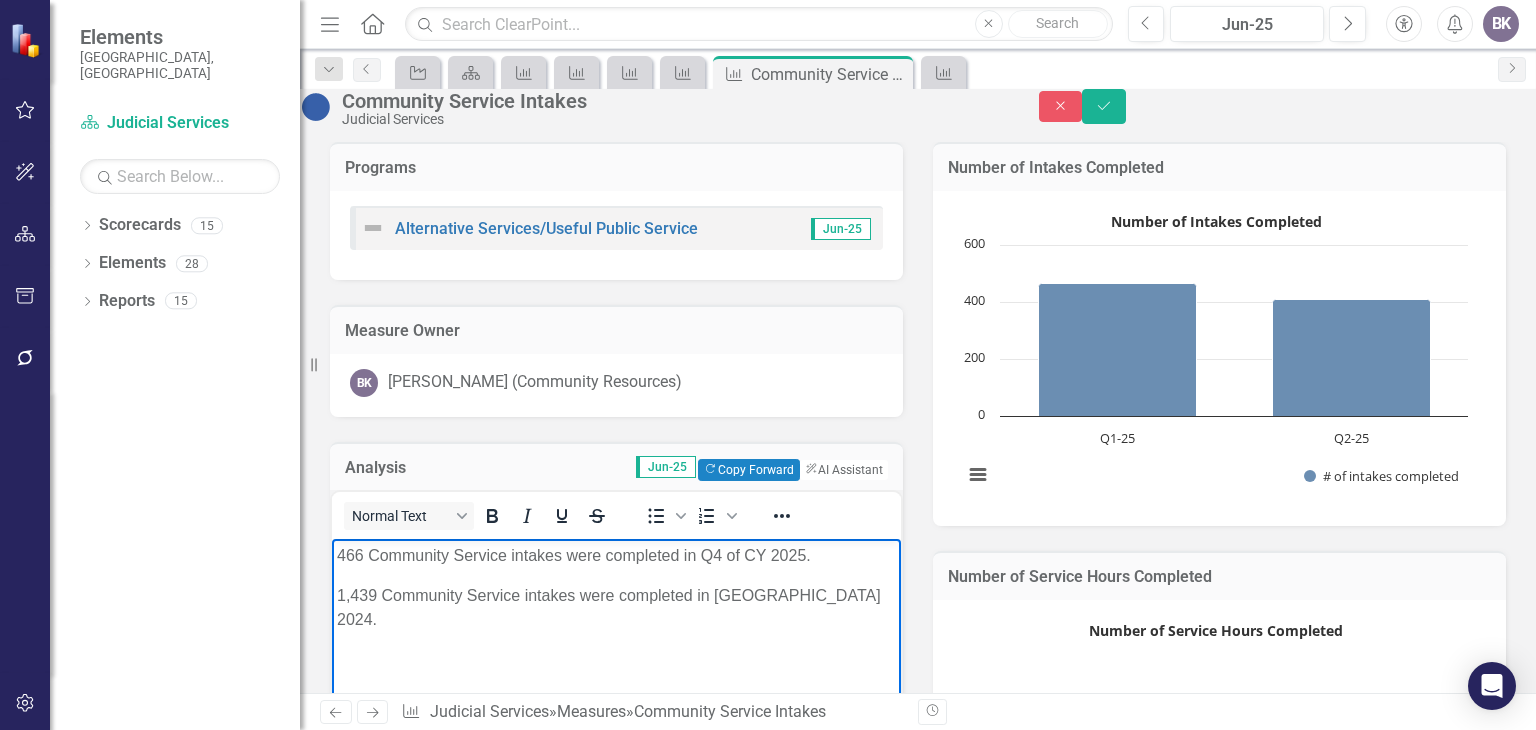 type 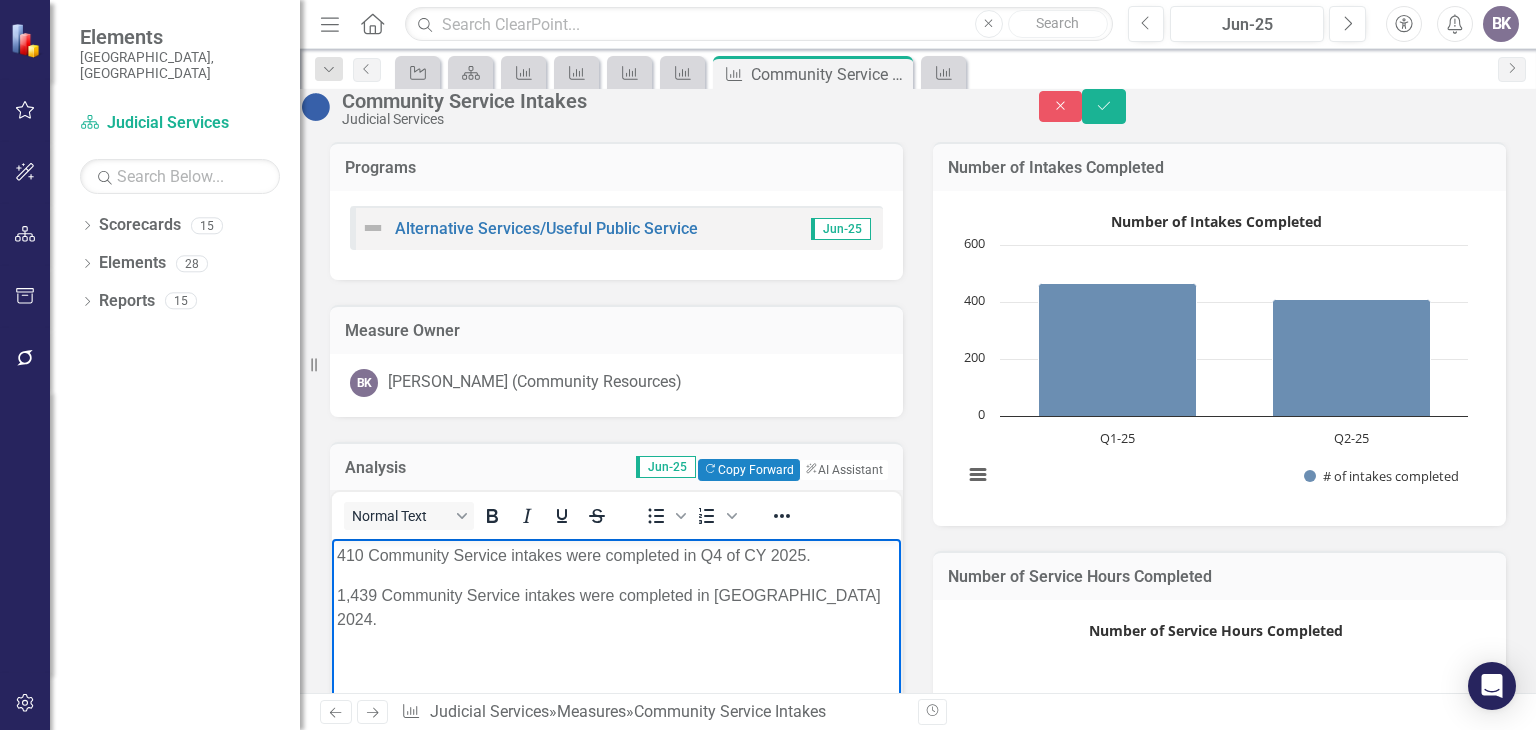 click on "410 Community Service intakes were completed in Q4 of CY 2025." at bounding box center (616, 556) 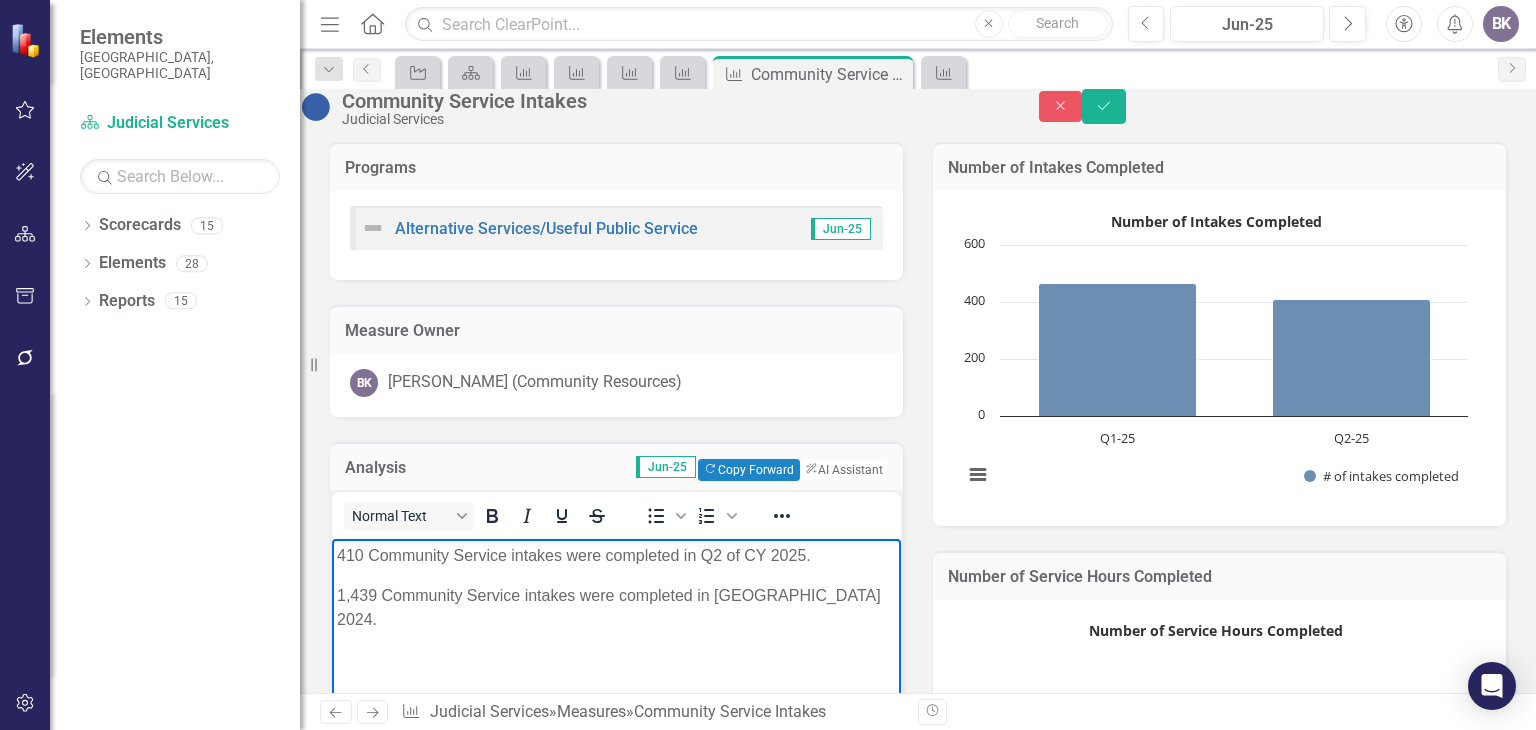 scroll, scrollTop: 100, scrollLeft: 0, axis: vertical 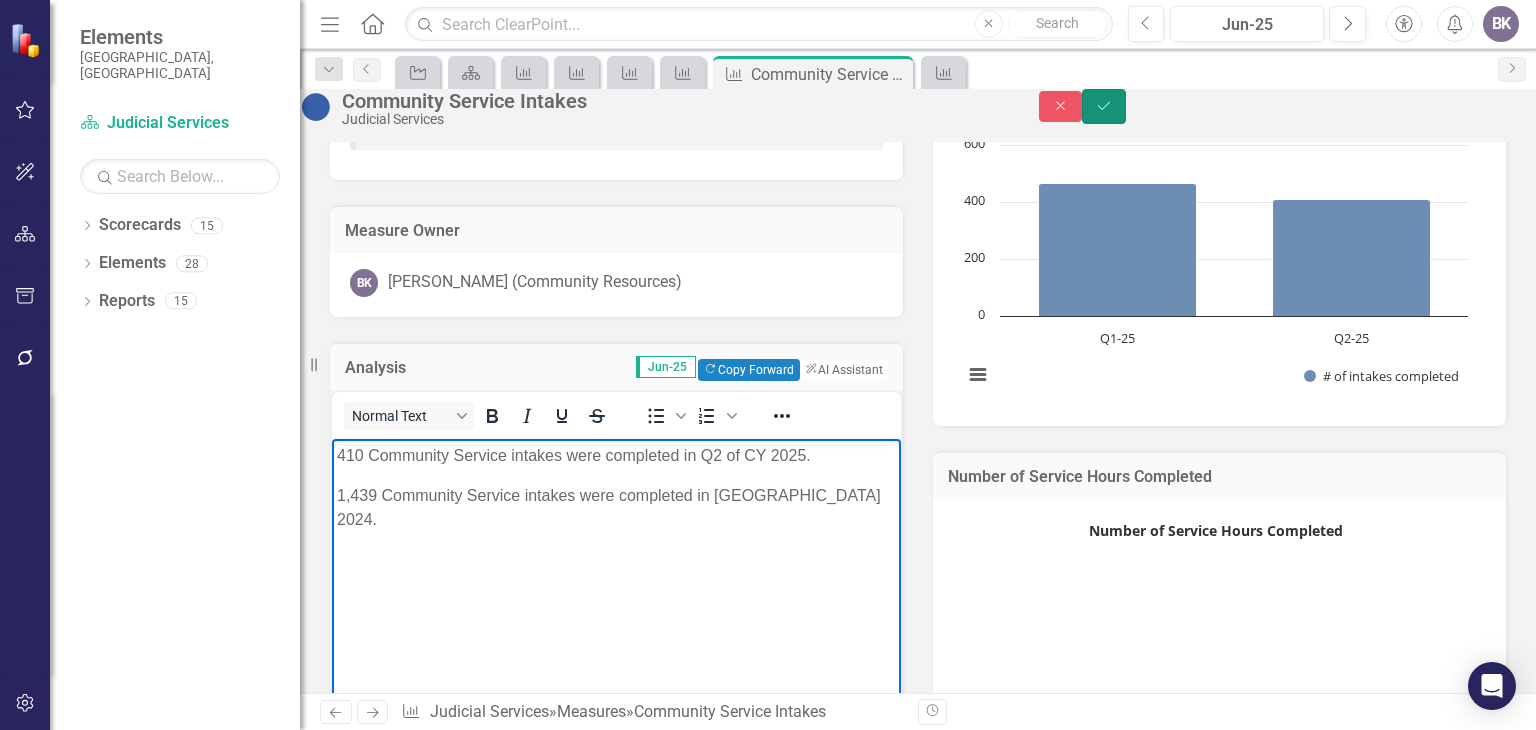 click on "Save" 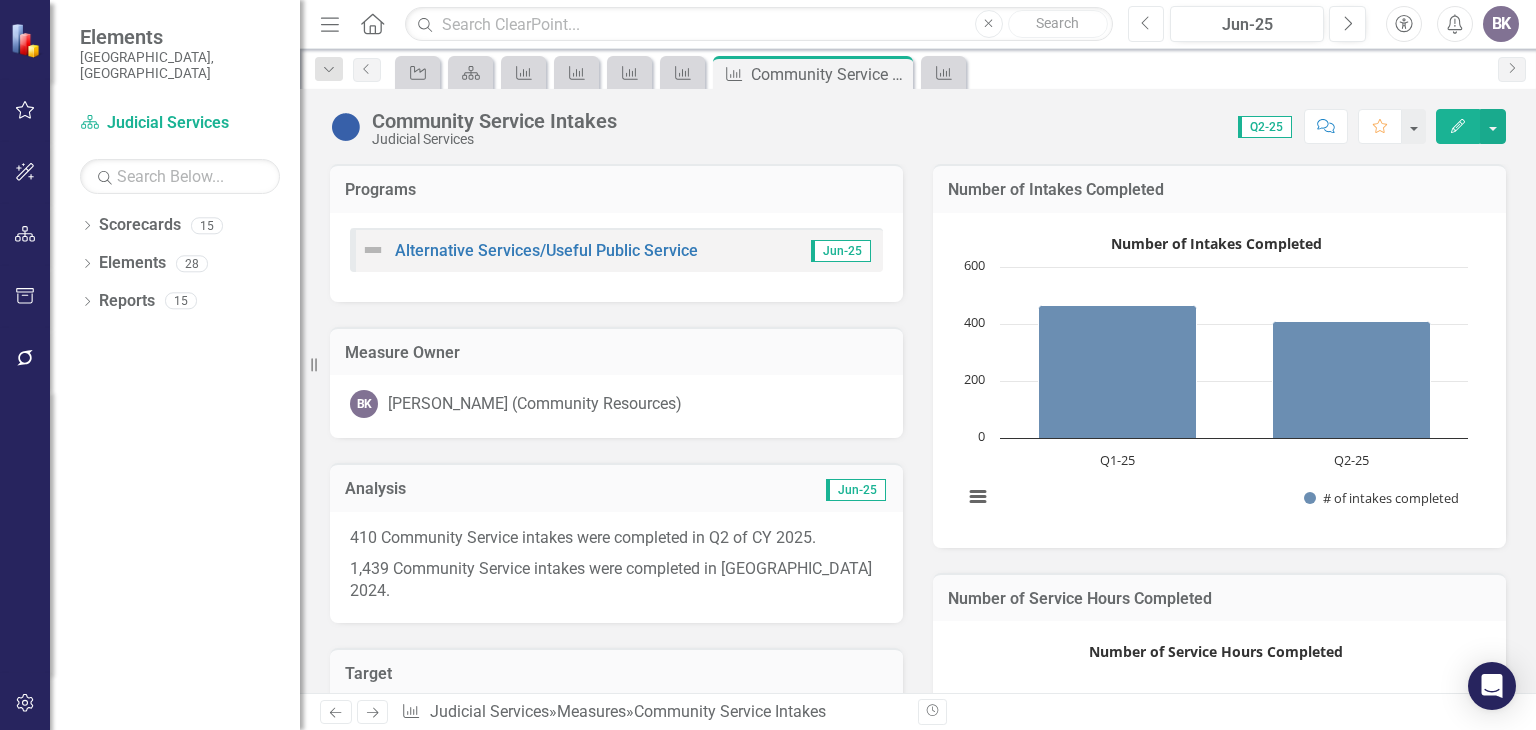 click on "Previous" 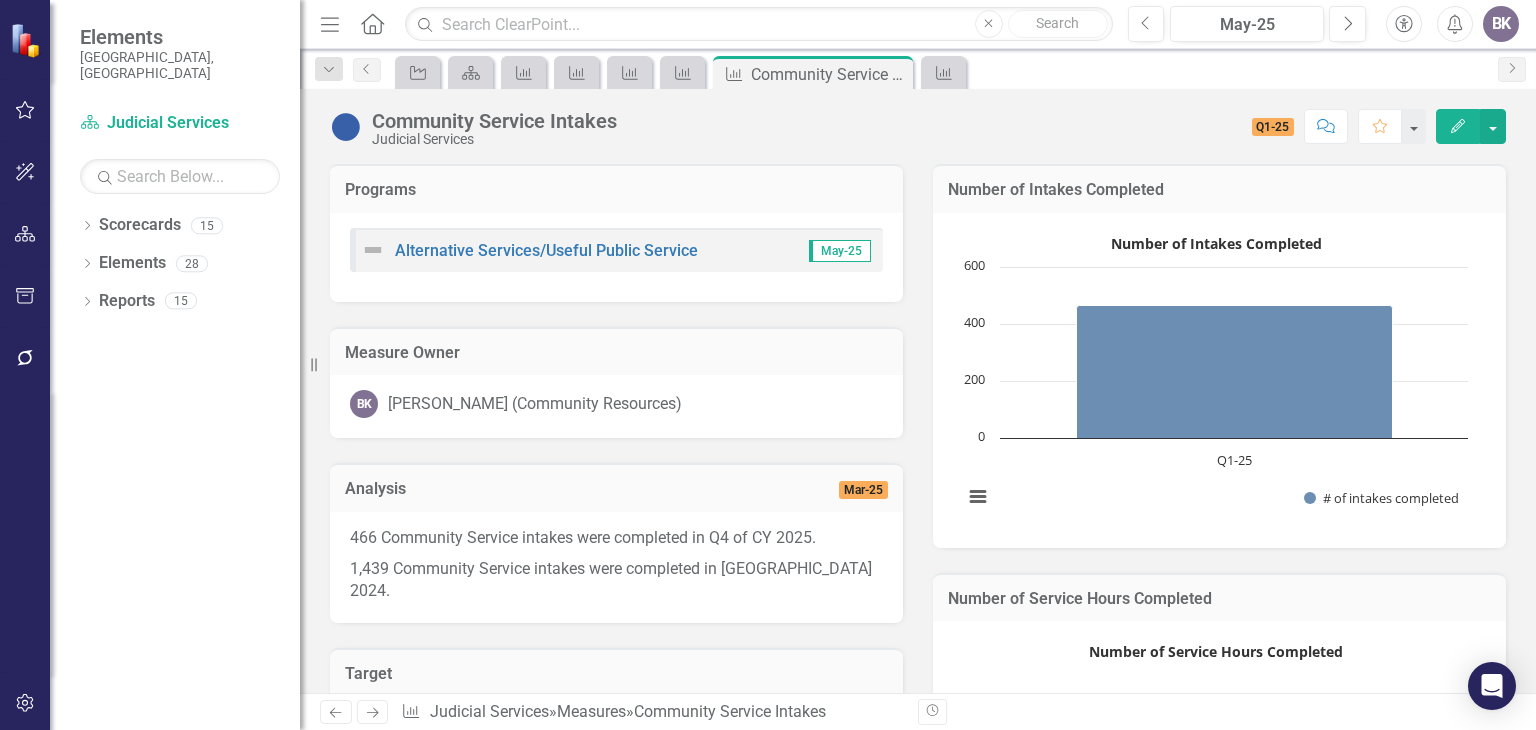 click on "1,439 Community Service intakes were completed in [GEOGRAPHIC_DATA] 2024." at bounding box center (616, 579) 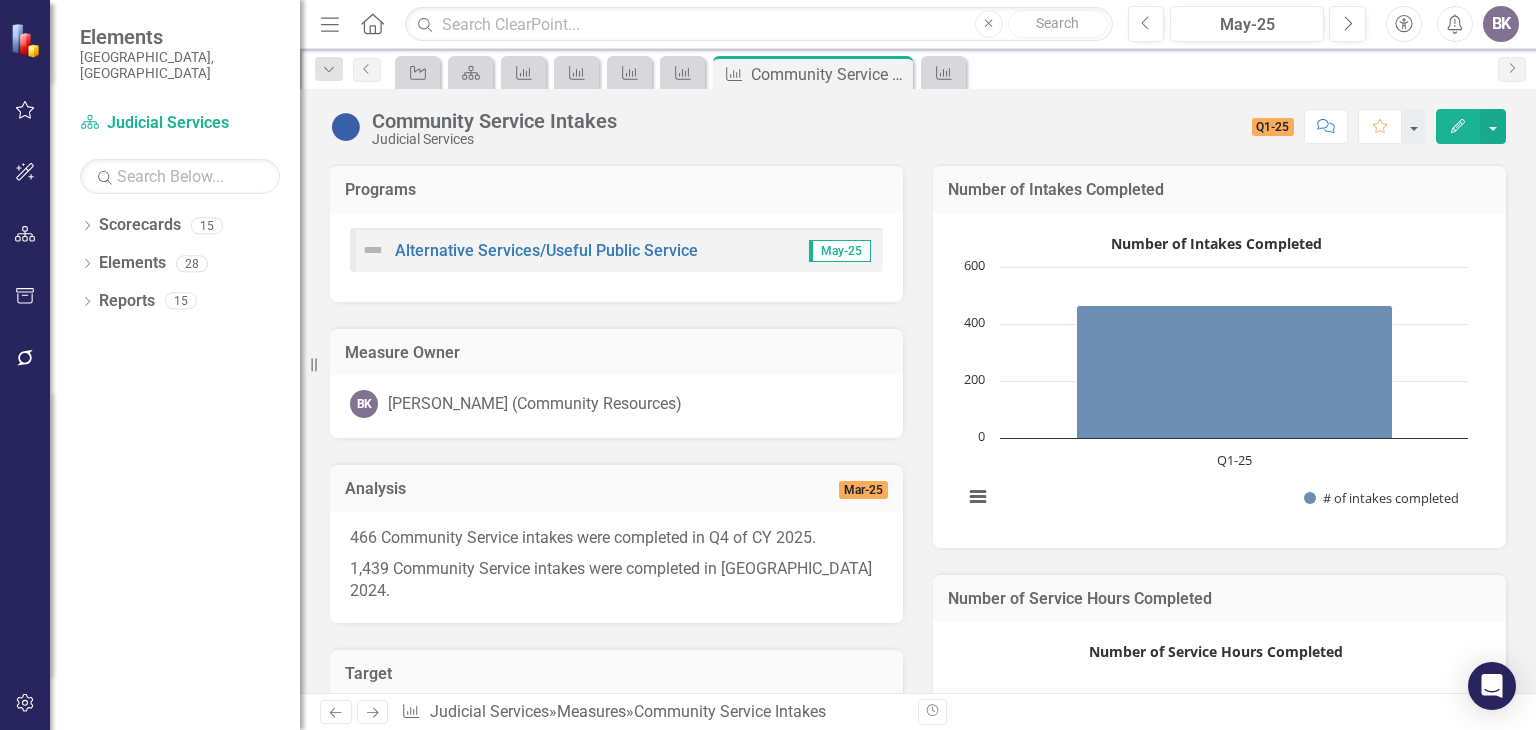 click on "1,439 Community Service intakes were completed in [GEOGRAPHIC_DATA] 2024." at bounding box center (616, 579) 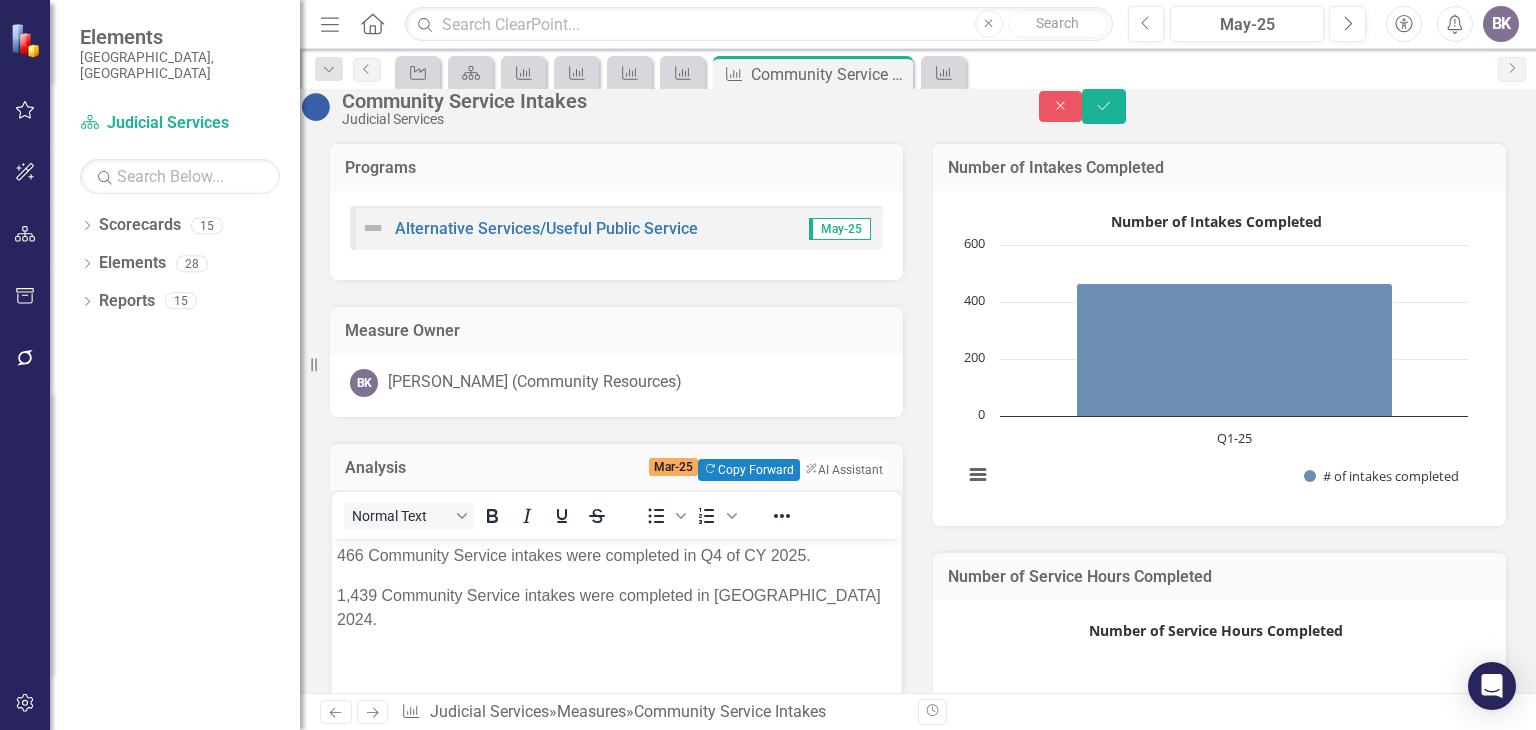 scroll, scrollTop: 0, scrollLeft: 0, axis: both 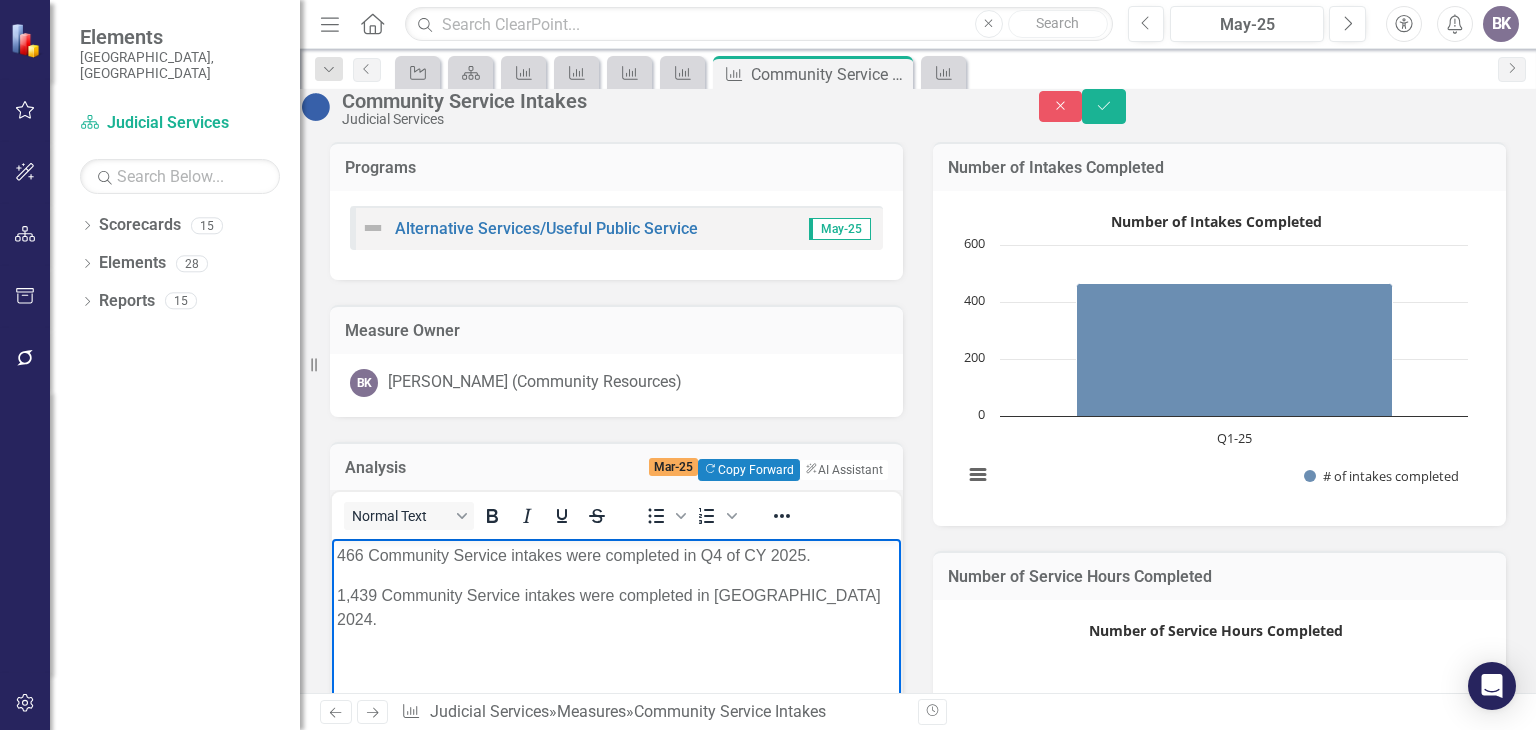click on "466 Community Service intakes were completed in Q4 of CY 2025." at bounding box center [616, 556] 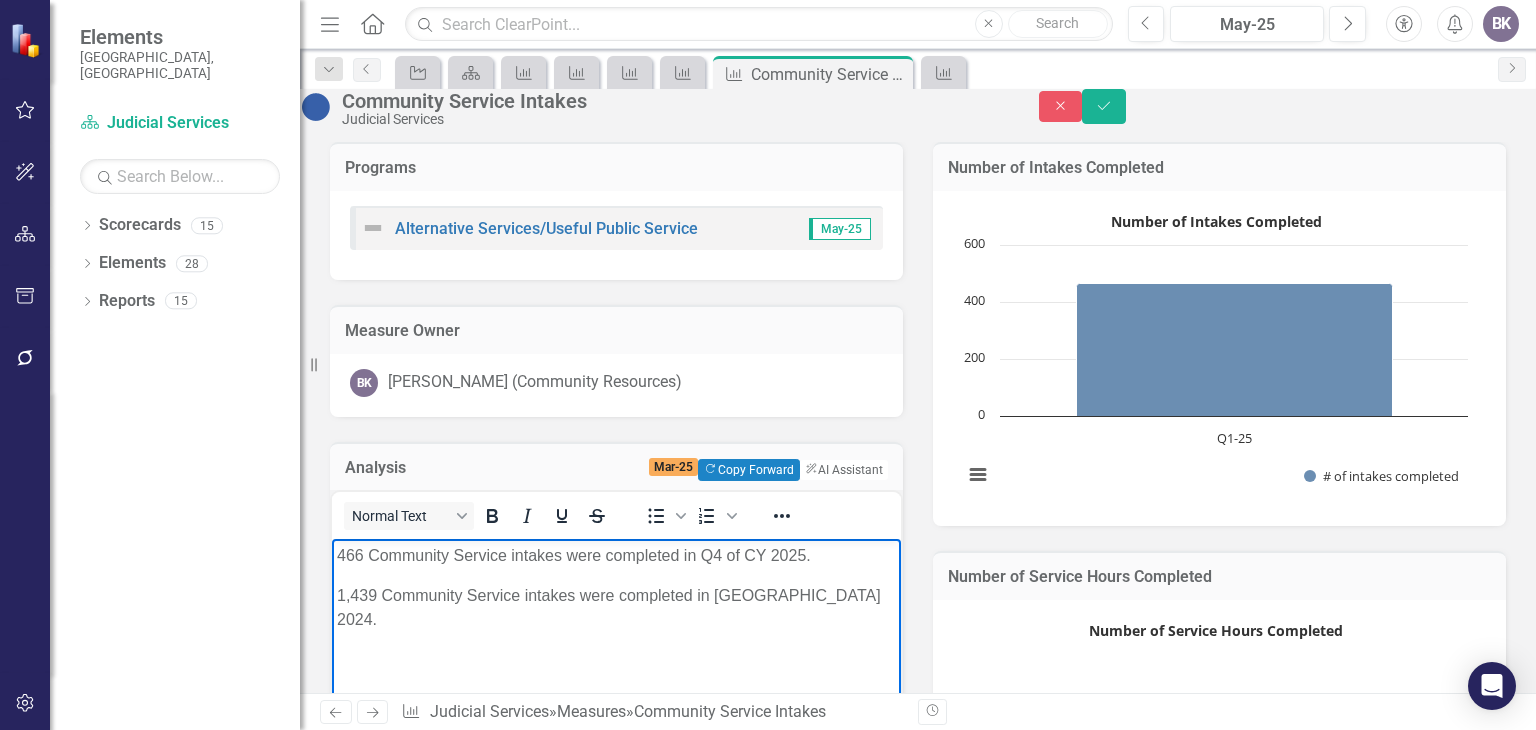 type 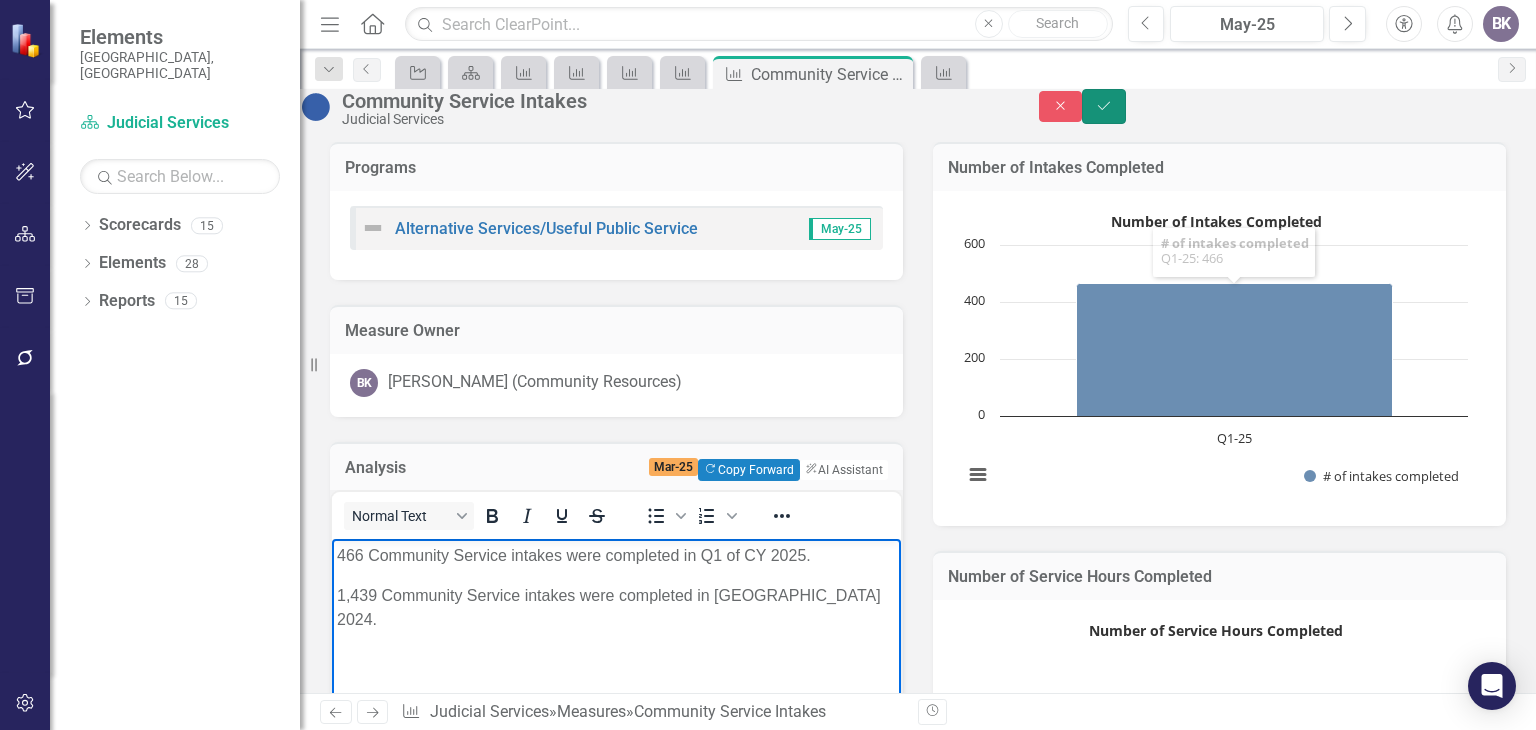 click on "Save" at bounding box center [1104, 106] 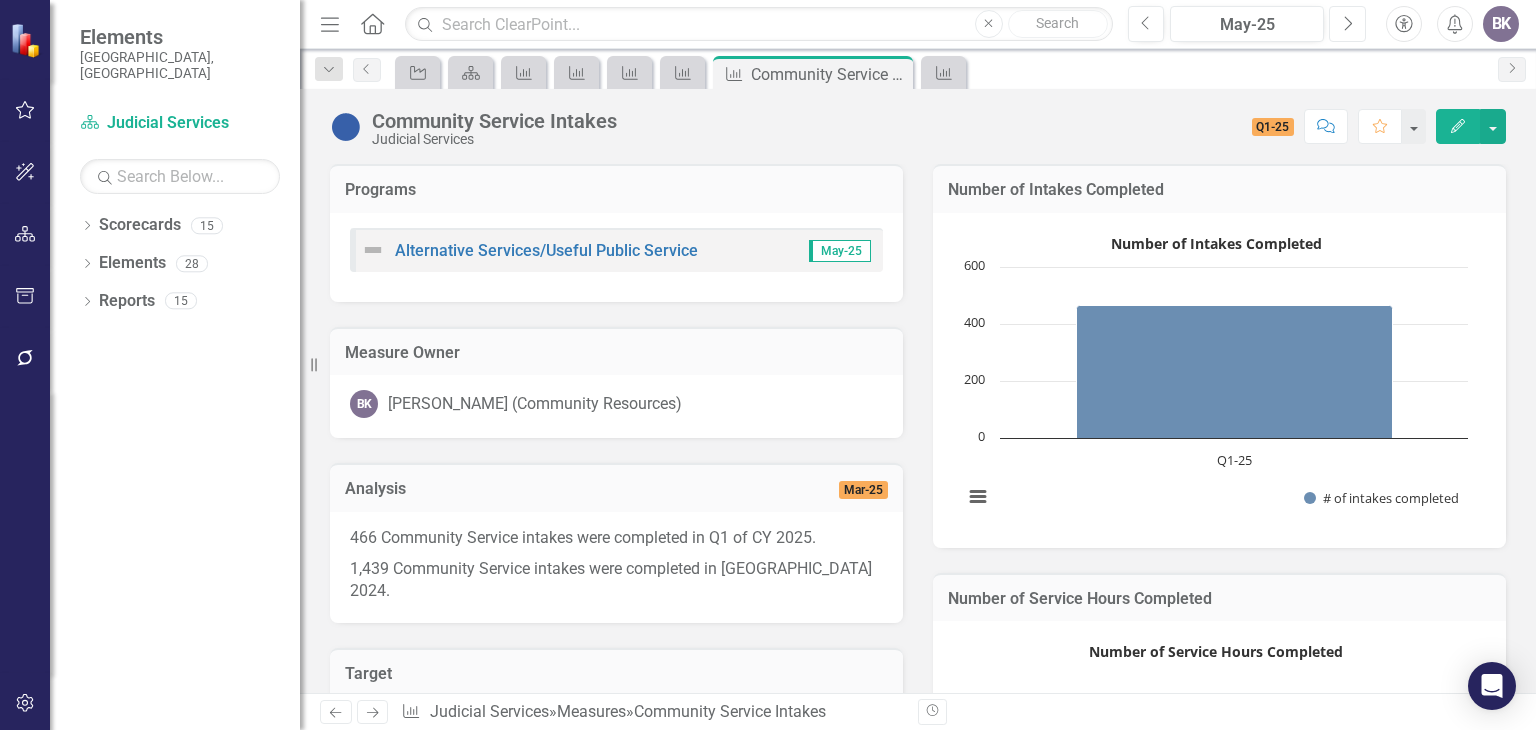 click 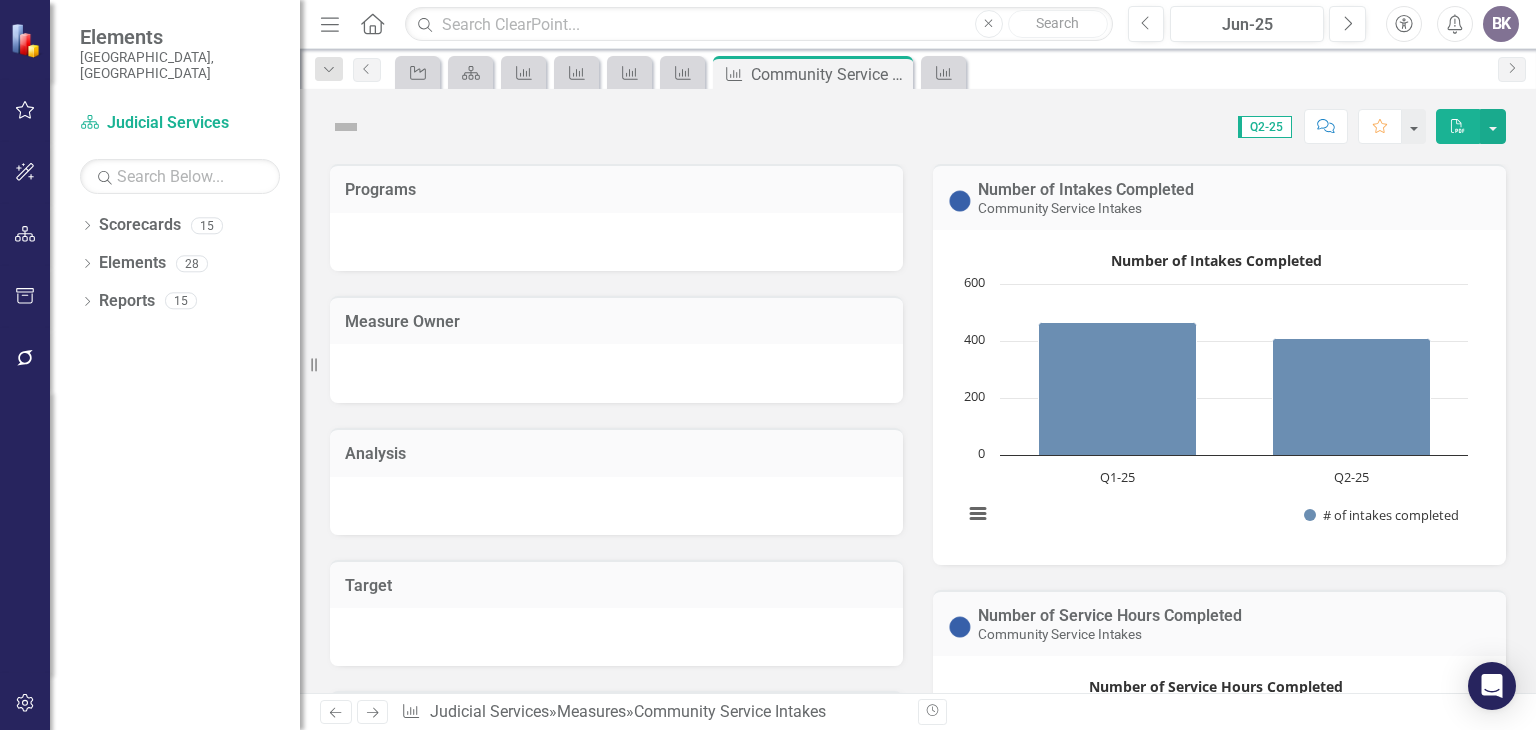 scroll, scrollTop: 0, scrollLeft: 0, axis: both 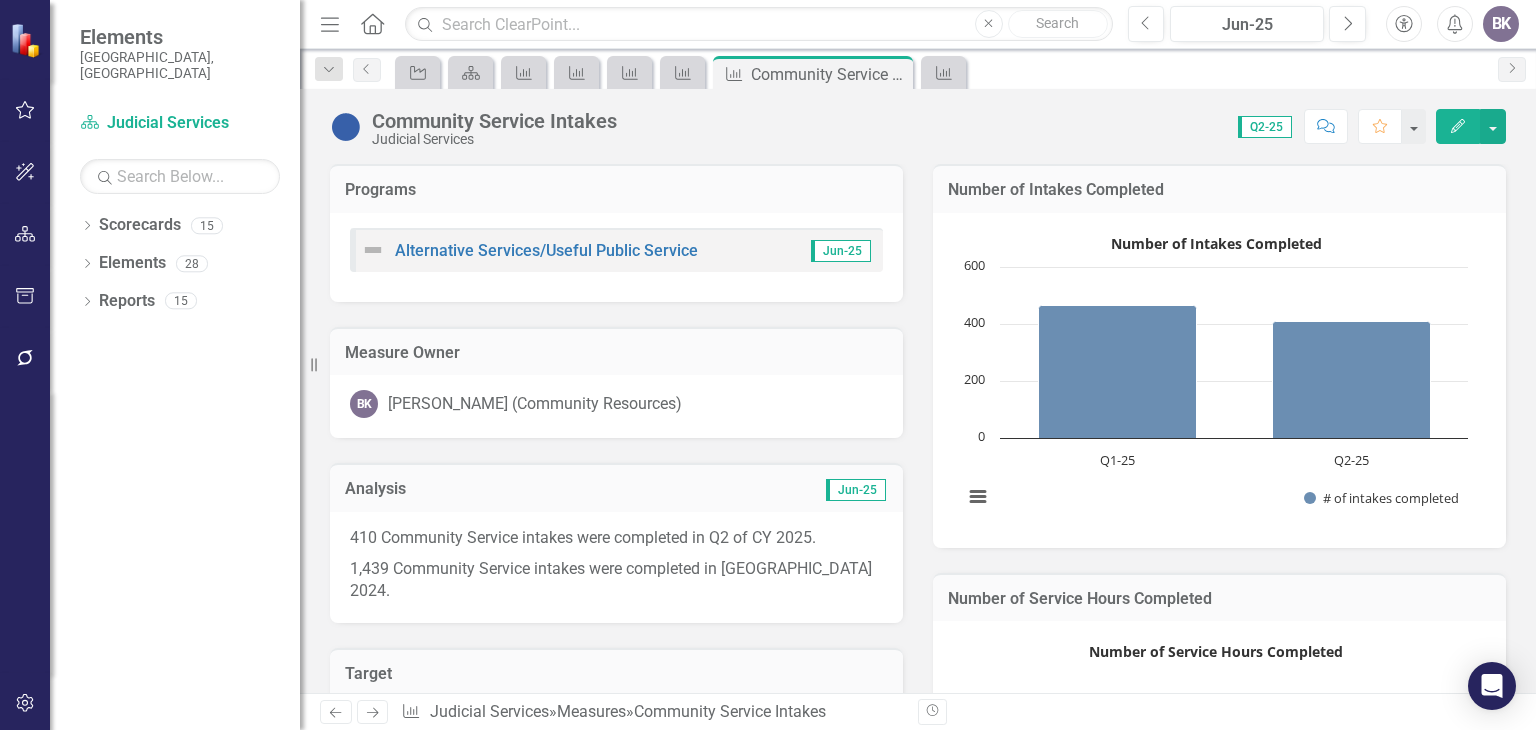 click on "410 Community Service intakes were completed in Q2 of CY 2025." at bounding box center (616, 540) 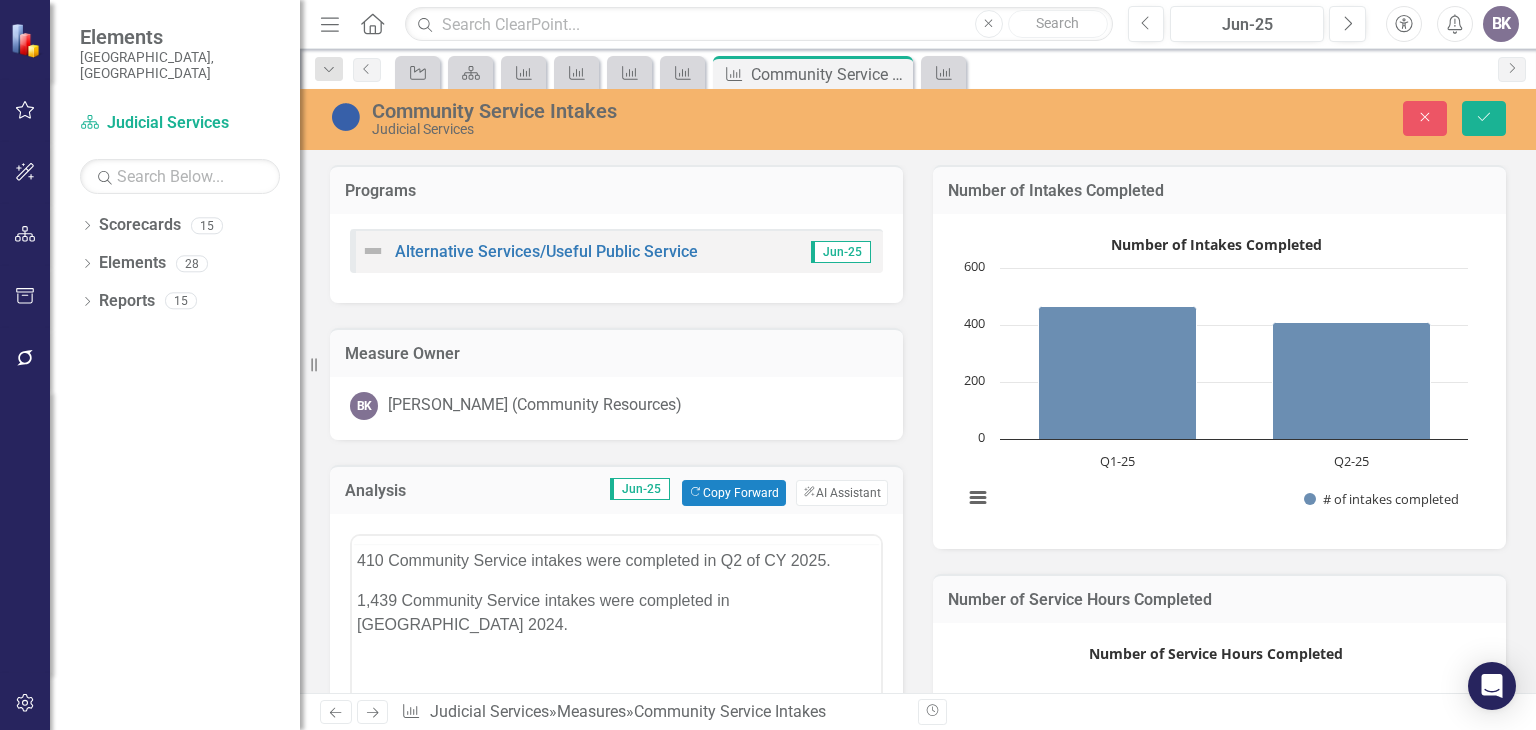 scroll, scrollTop: 0, scrollLeft: 0, axis: both 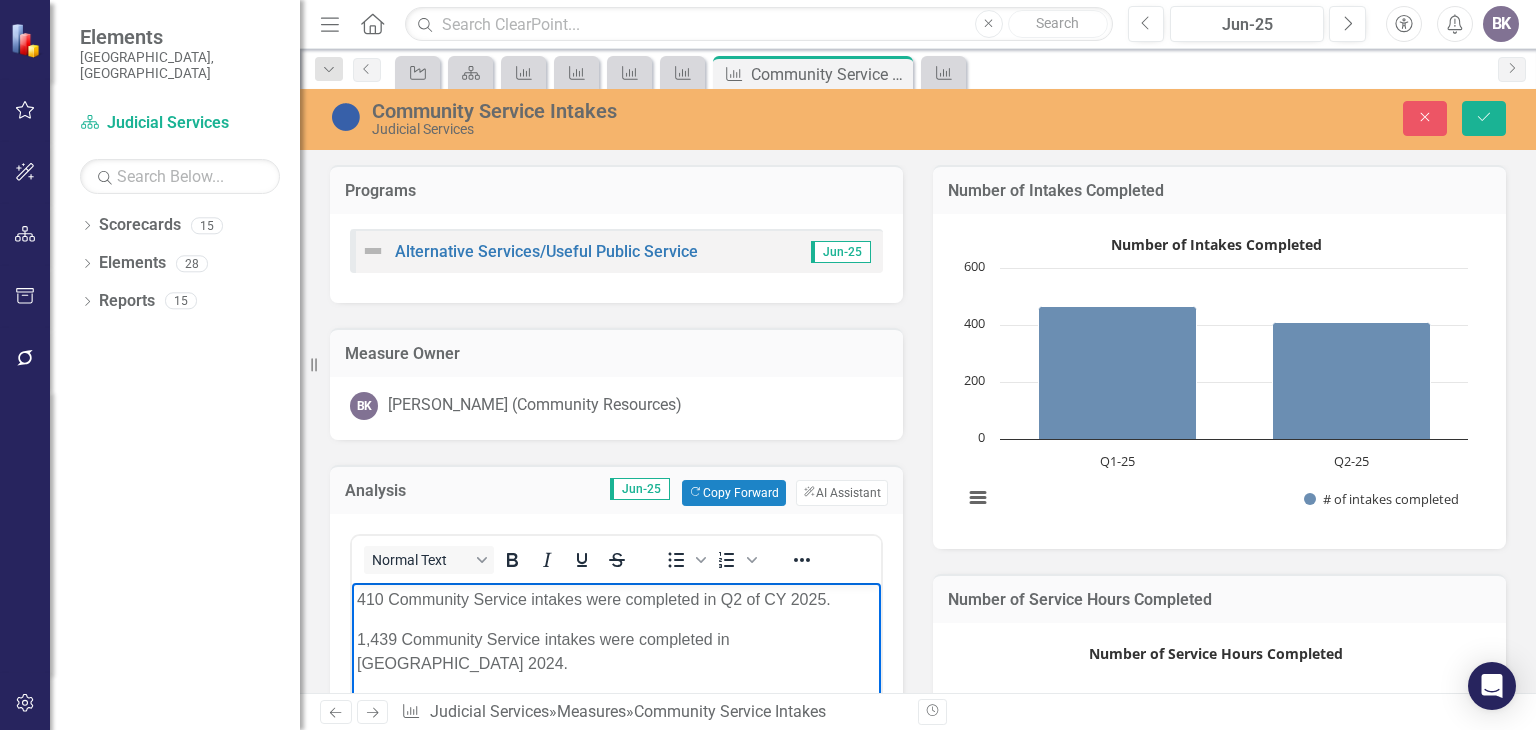click on "410 Community Service intakes were completed in Q2 of CY 2025." at bounding box center (616, 599) 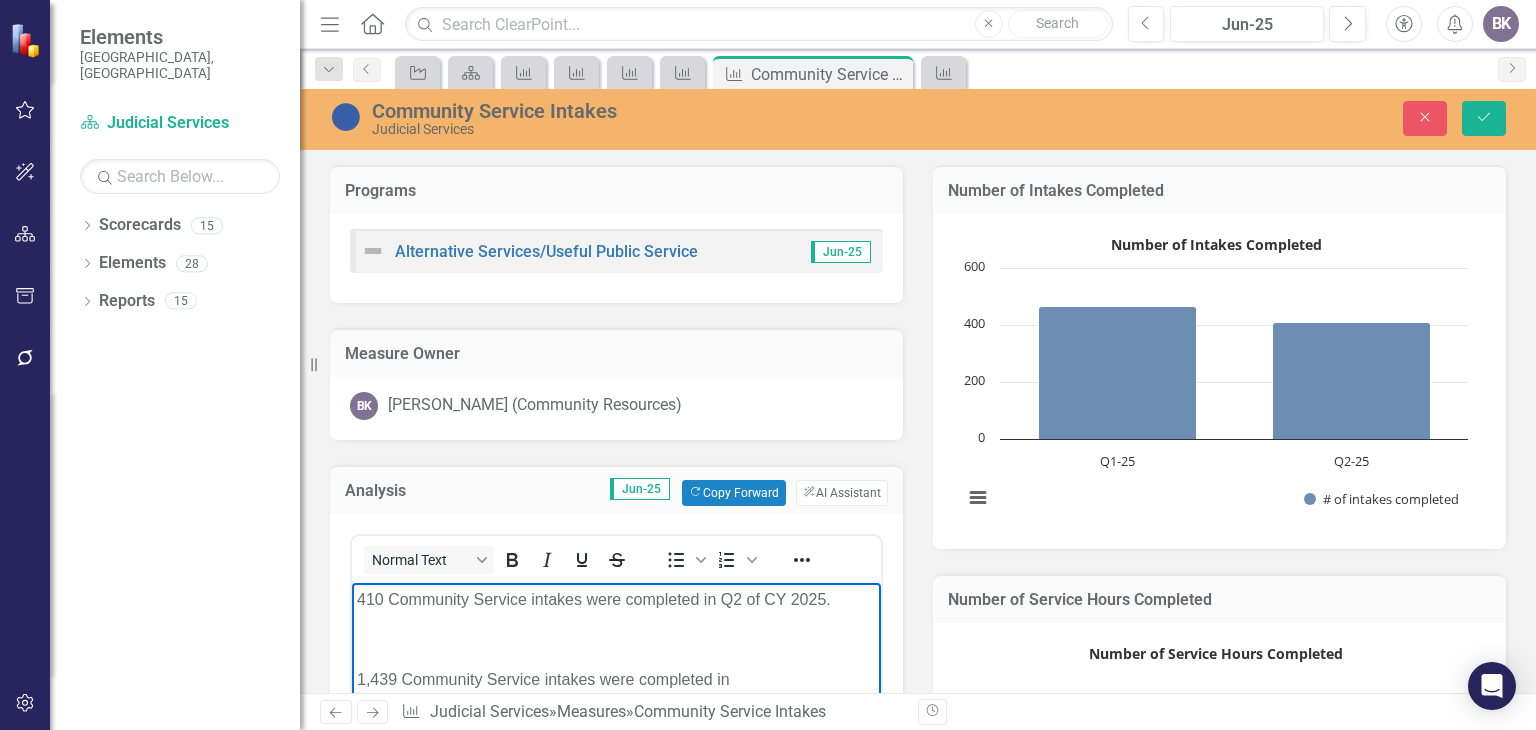 type 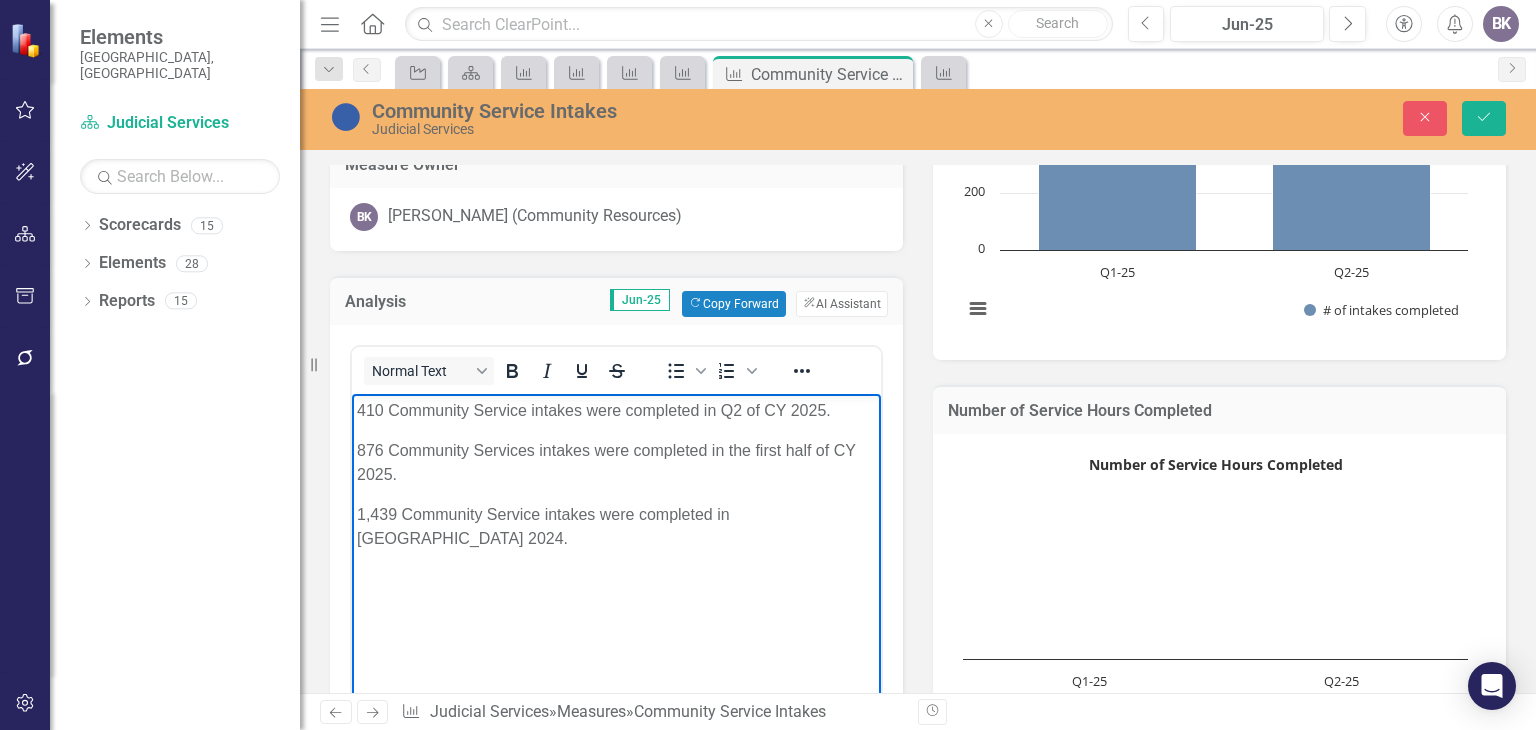 scroll, scrollTop: 200, scrollLeft: 0, axis: vertical 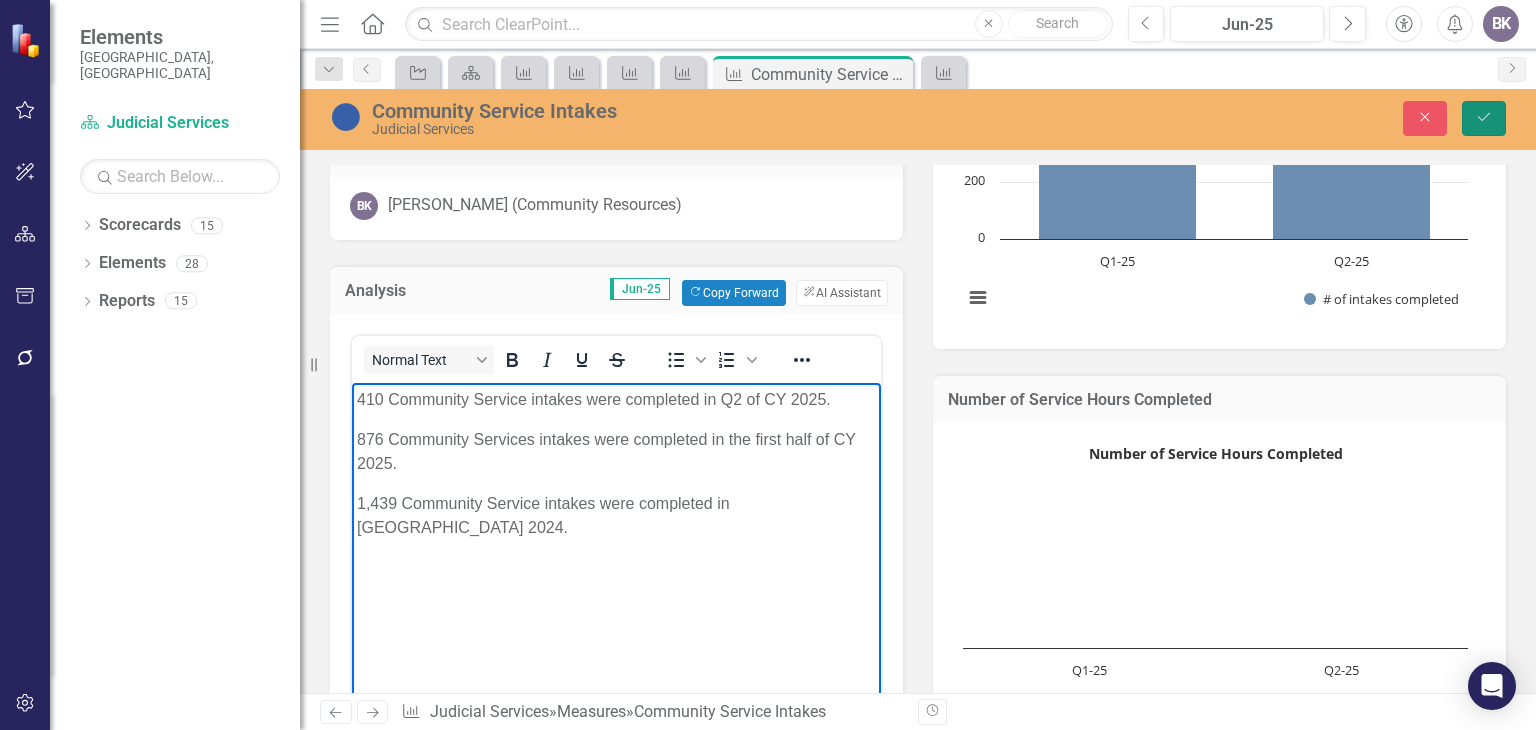 click on "Save" 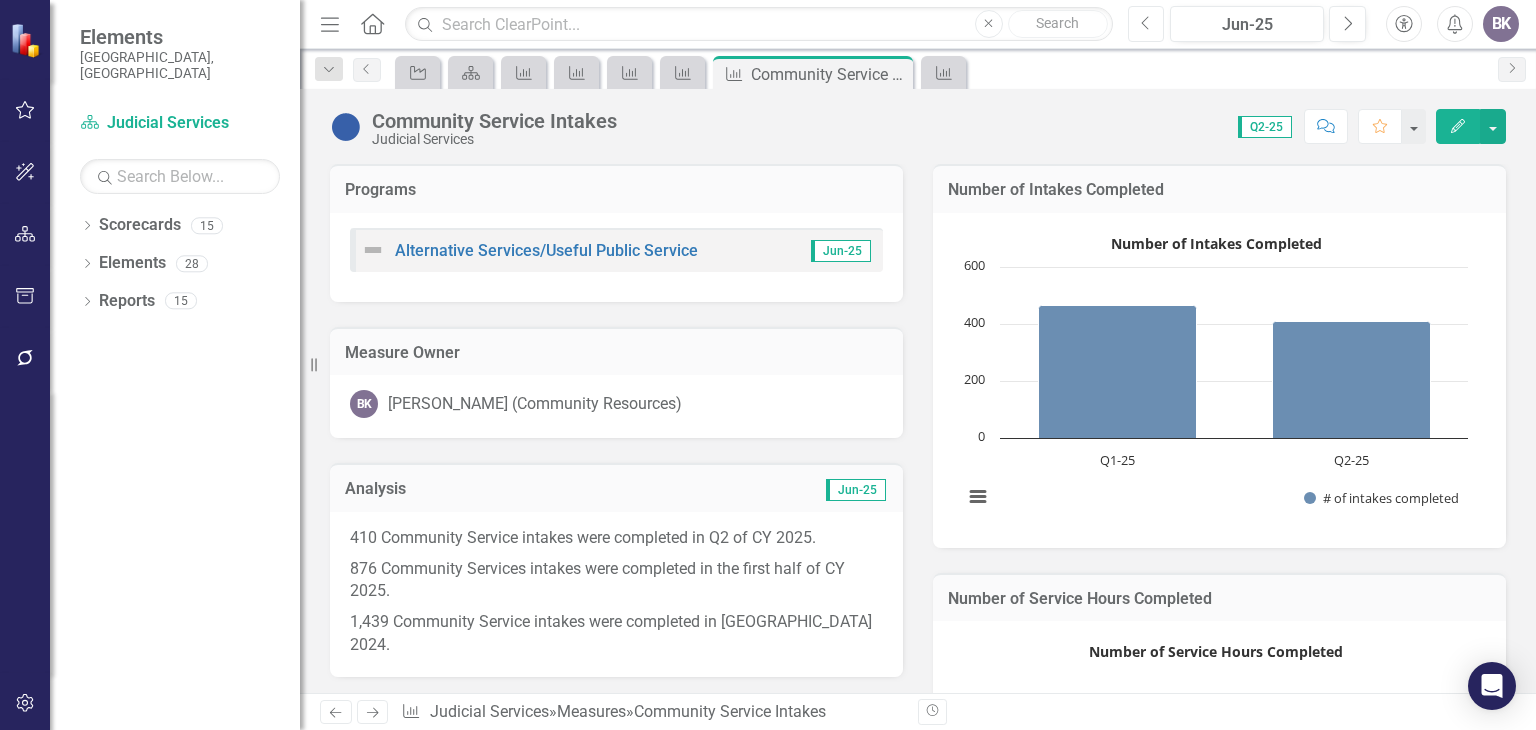 click on "Previous" at bounding box center (1146, 24) 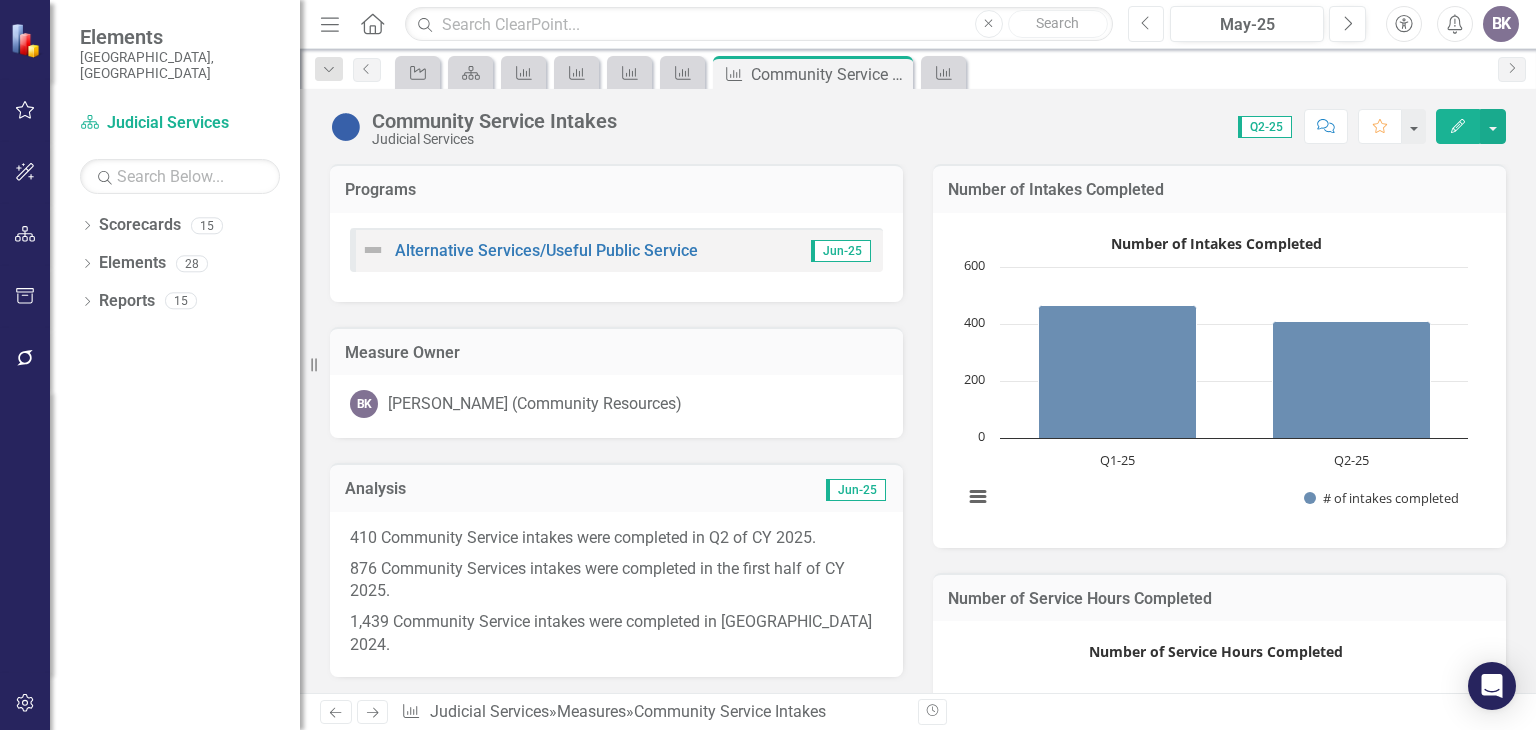 click on "Previous" at bounding box center (1146, 24) 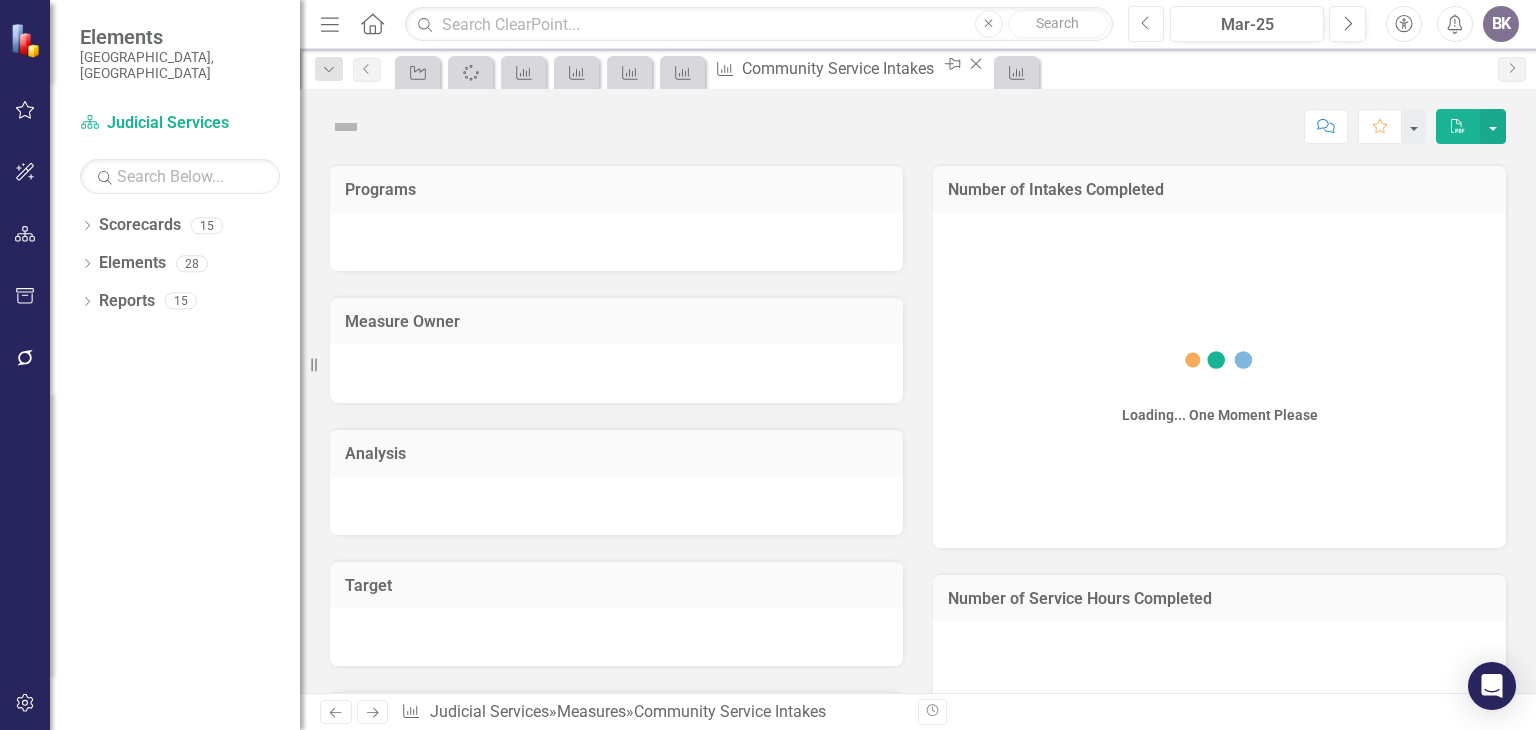 click on "Previous" at bounding box center (1146, 24) 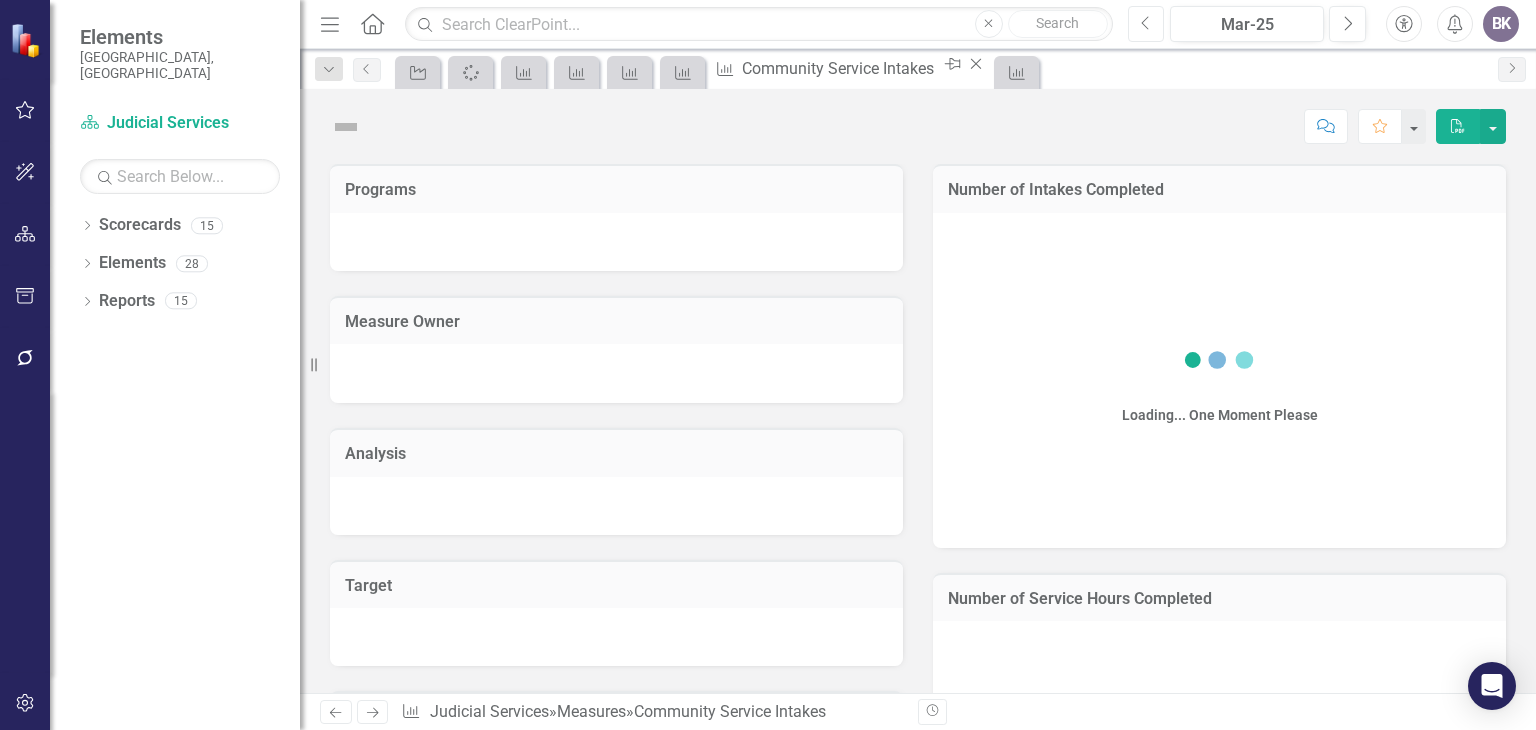 click on "Previous" at bounding box center [1146, 24] 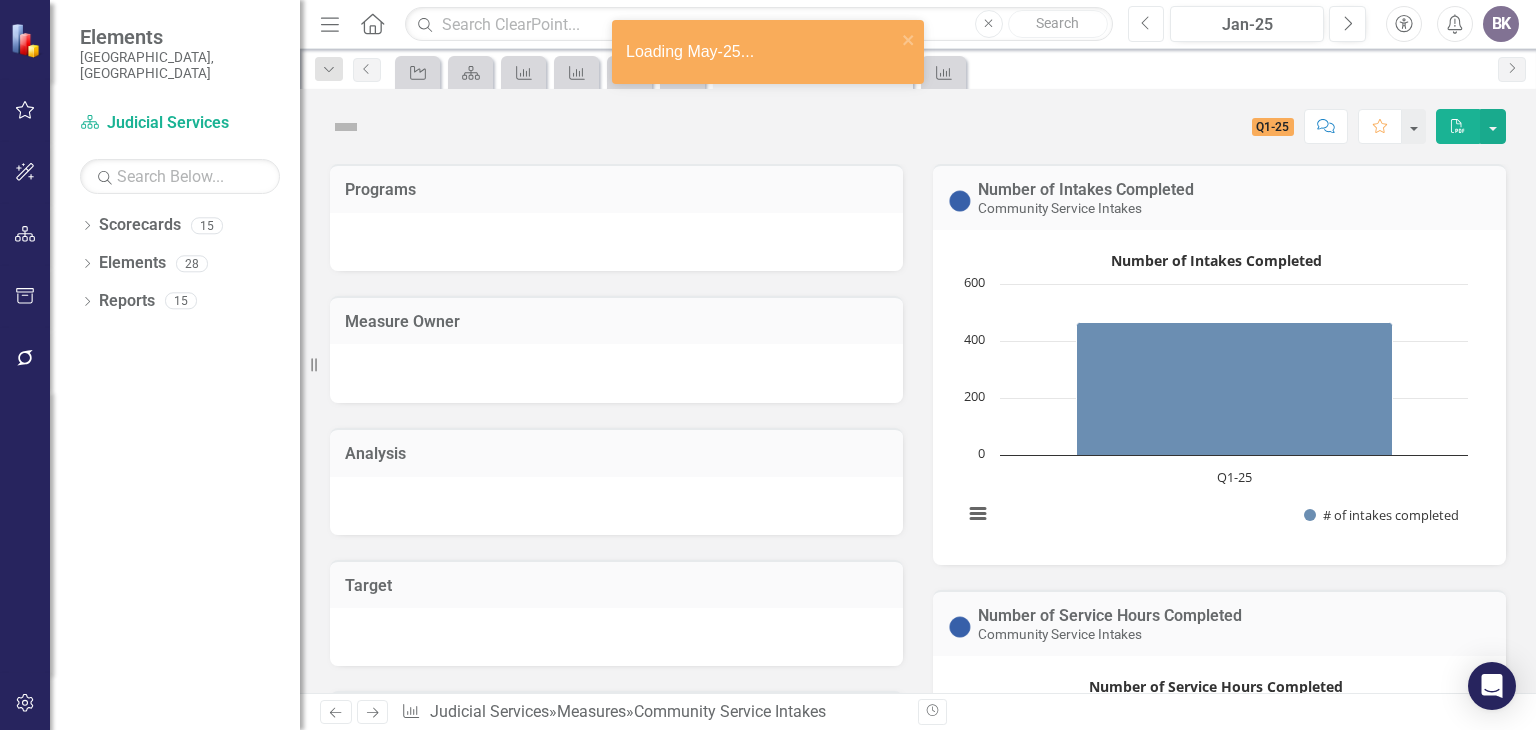 click on "Previous" at bounding box center [1146, 24] 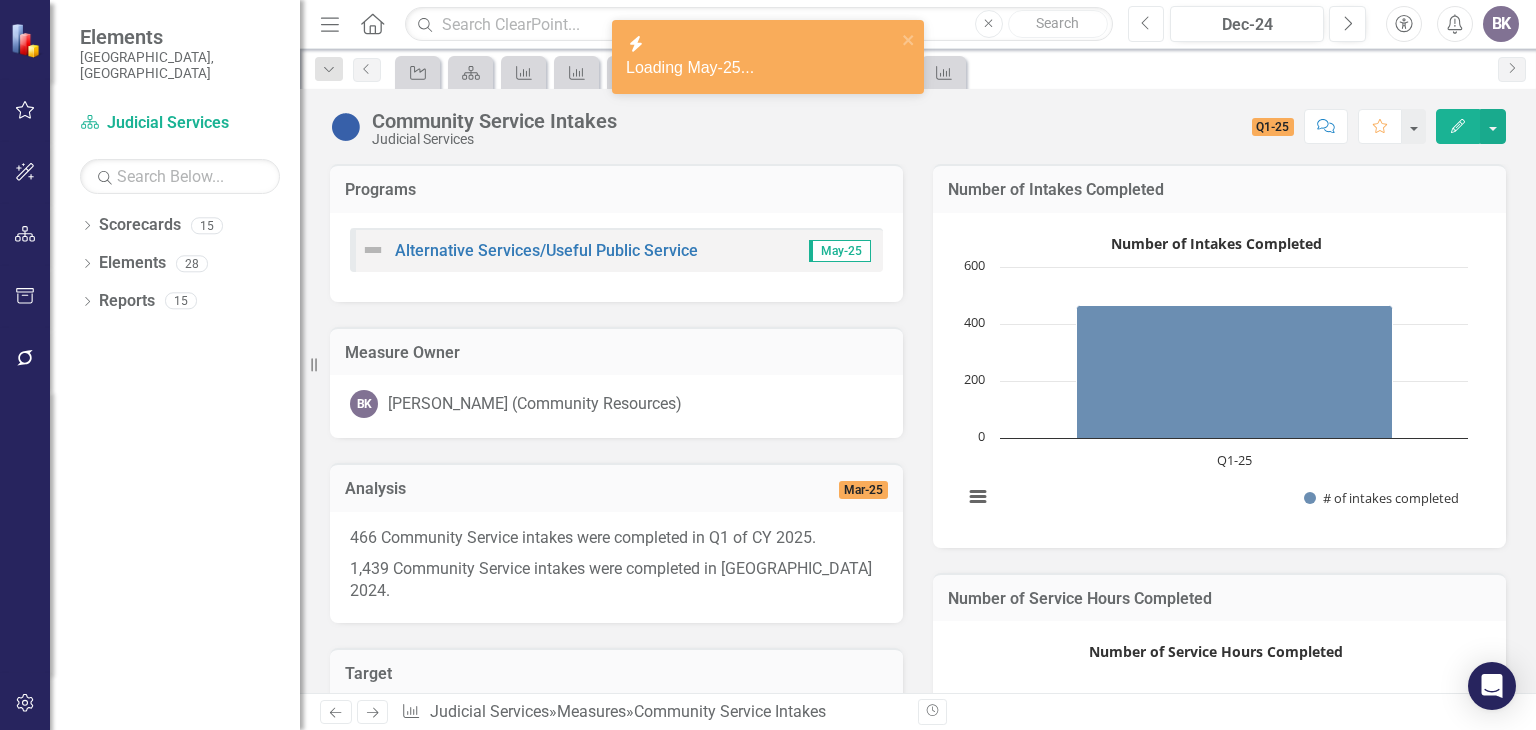 click on "Previous" at bounding box center (1146, 24) 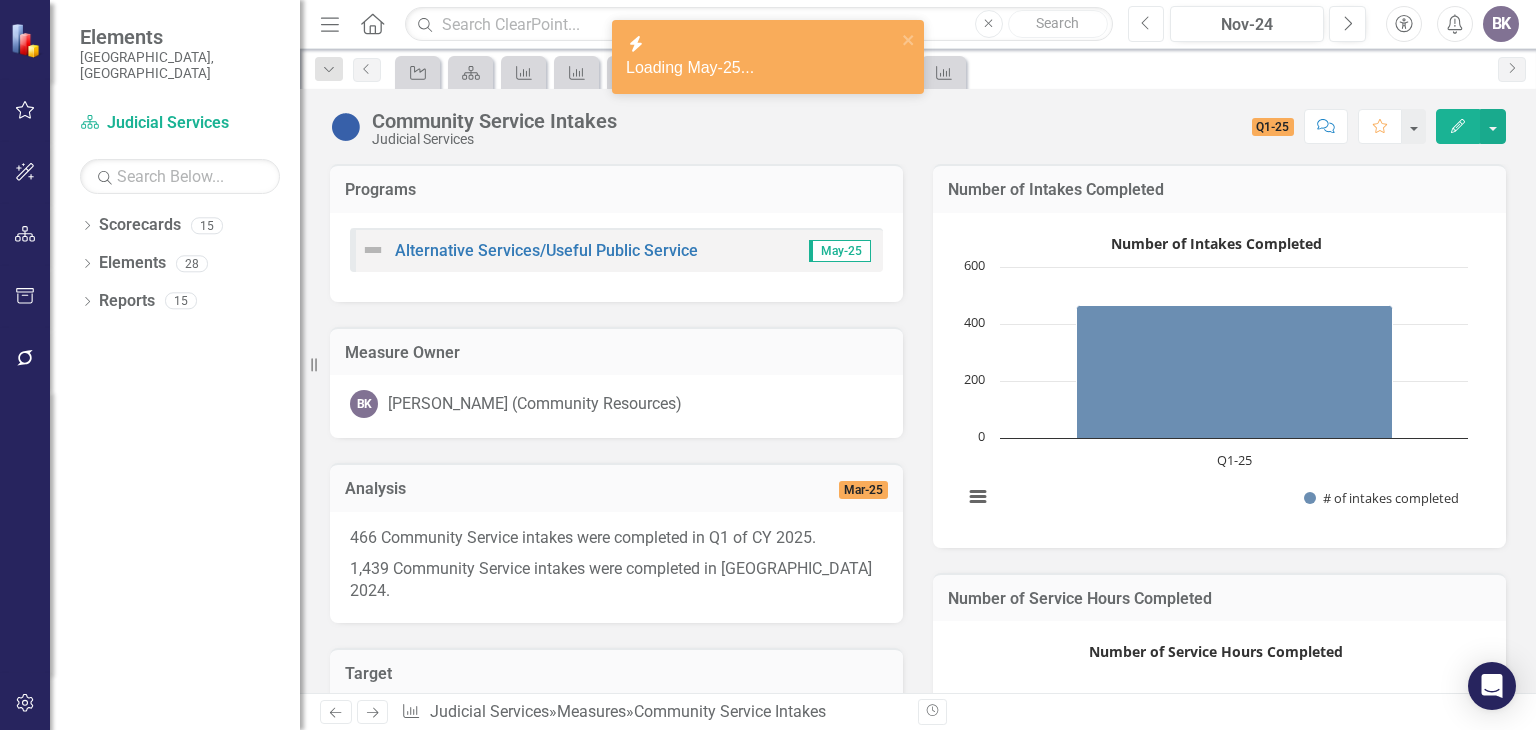 click on "Previous" at bounding box center [1146, 24] 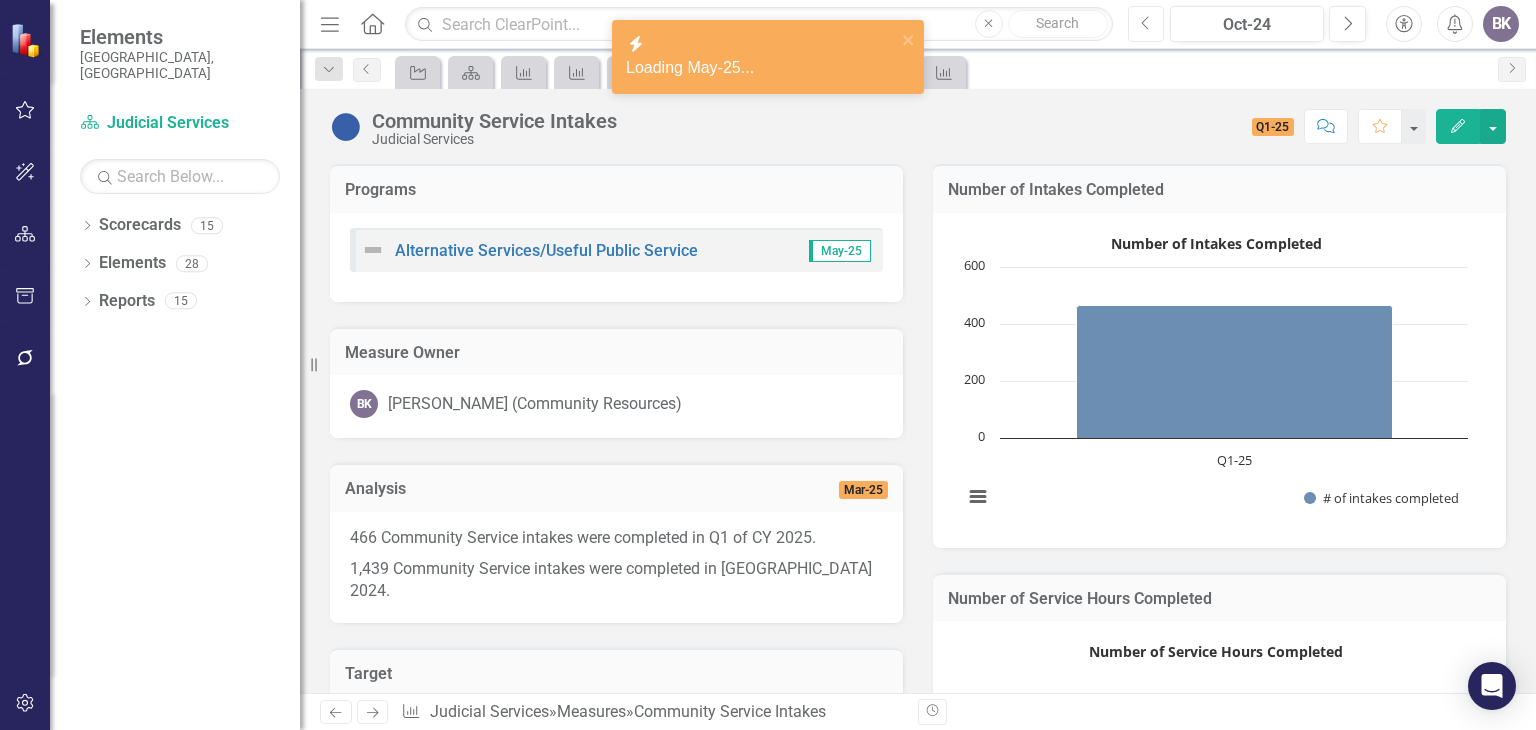 click on "Previous" at bounding box center [1146, 24] 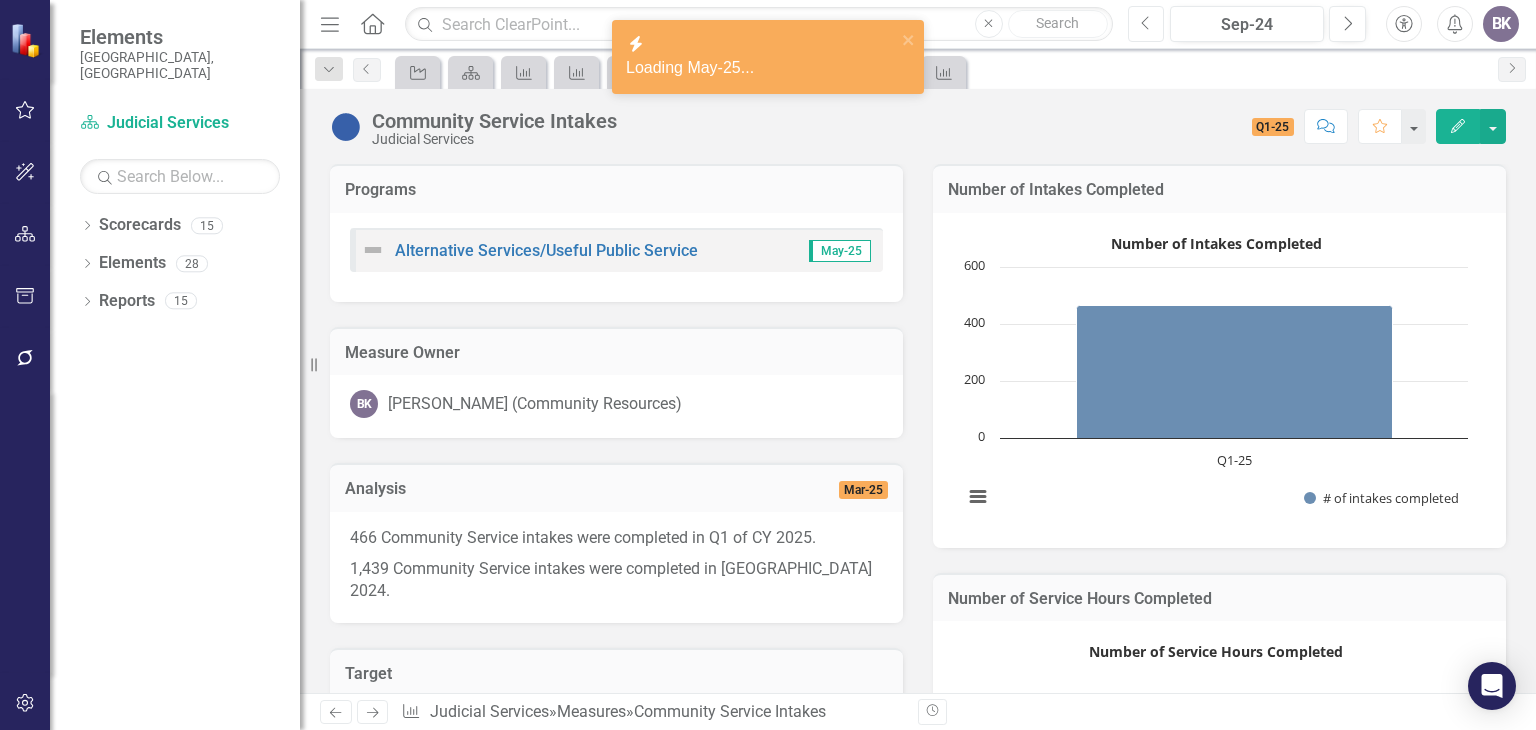 click on "Previous" at bounding box center (1146, 24) 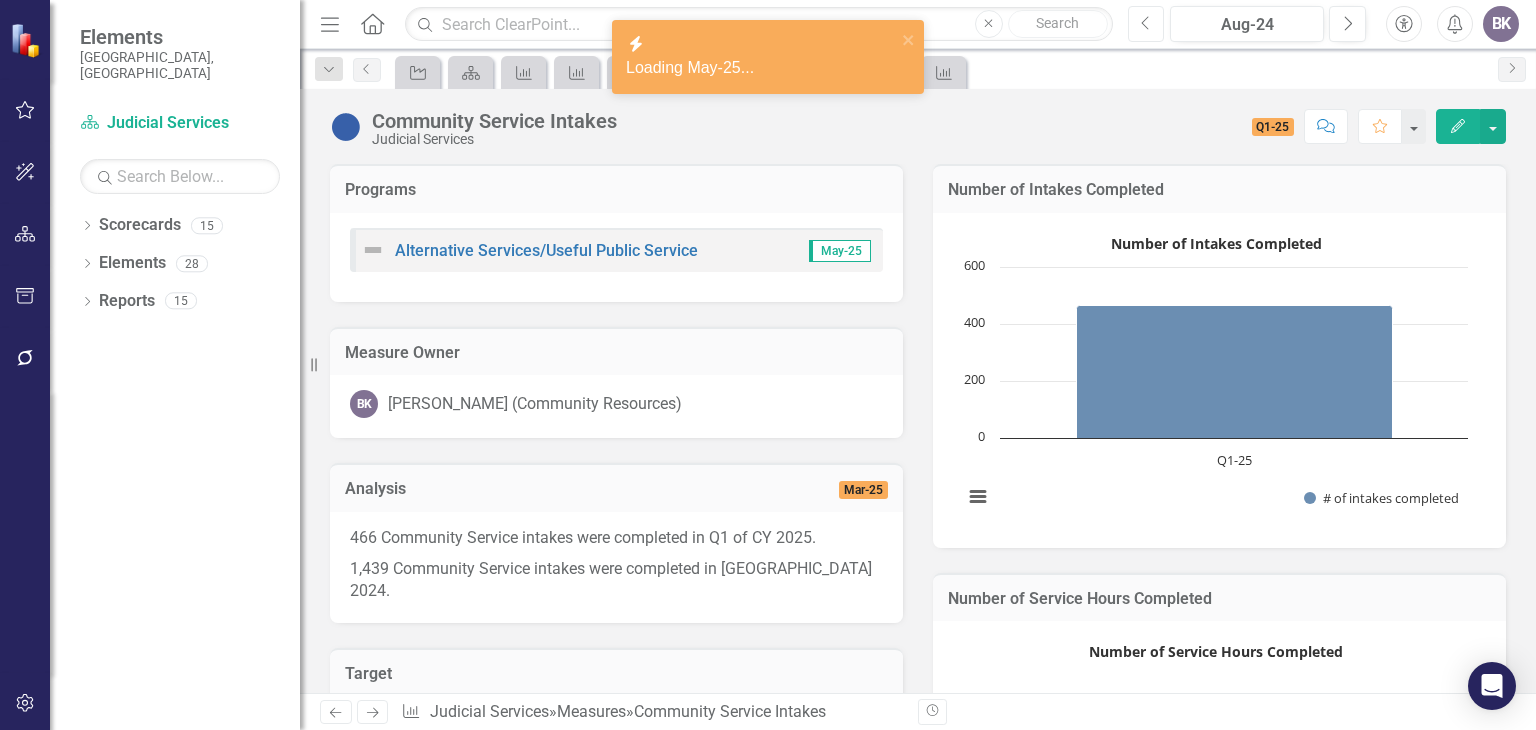 click on "Previous" at bounding box center (1146, 24) 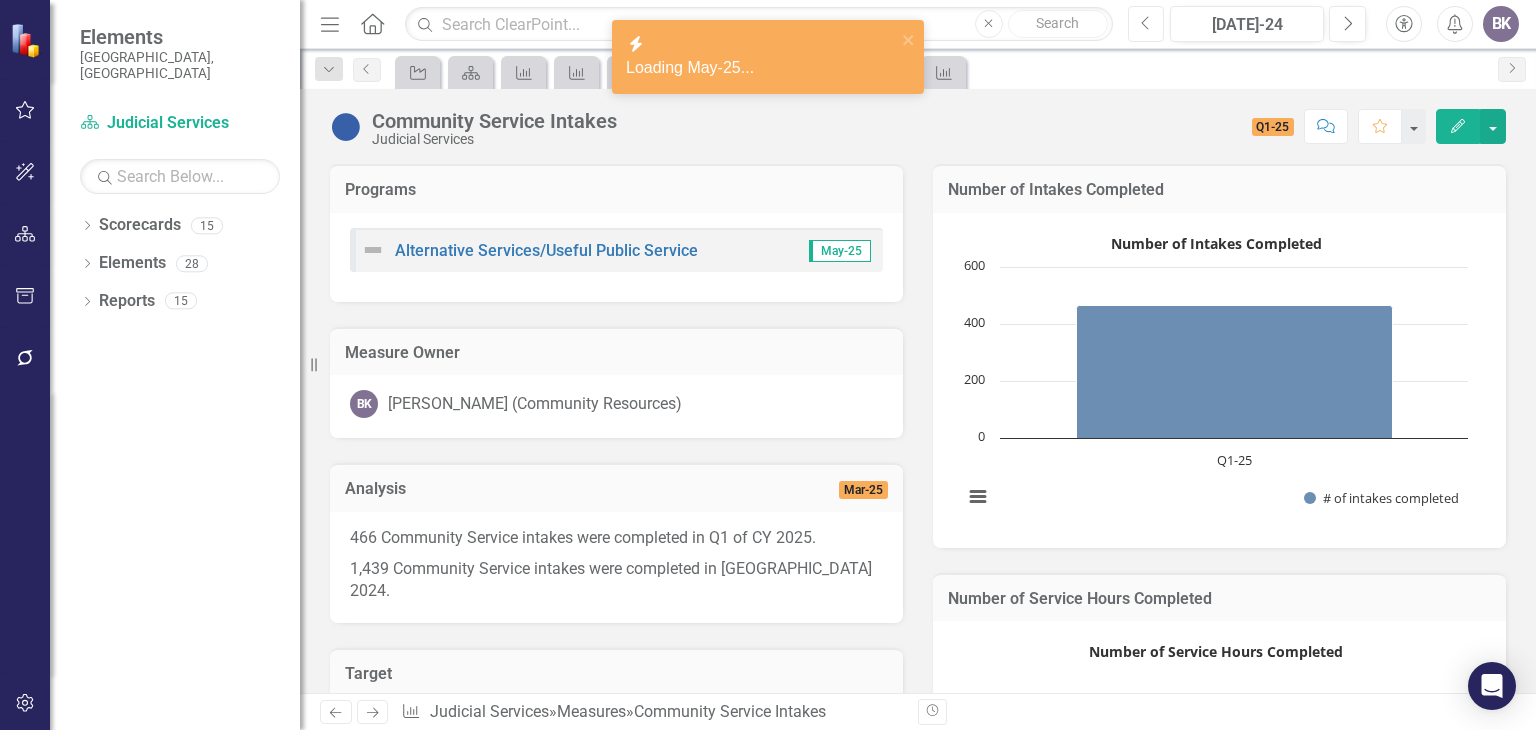 click on "Previous" at bounding box center (1146, 24) 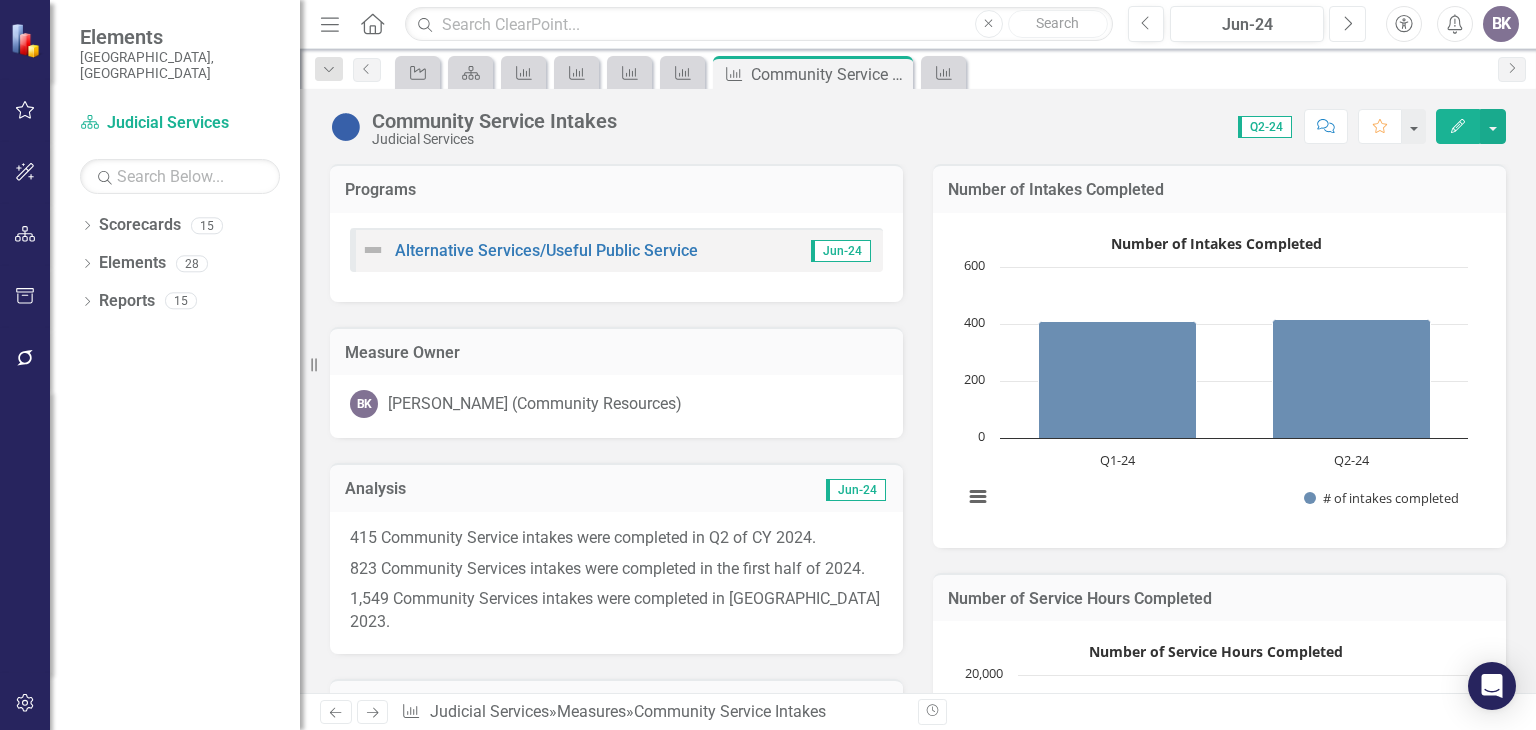 click on "Next" 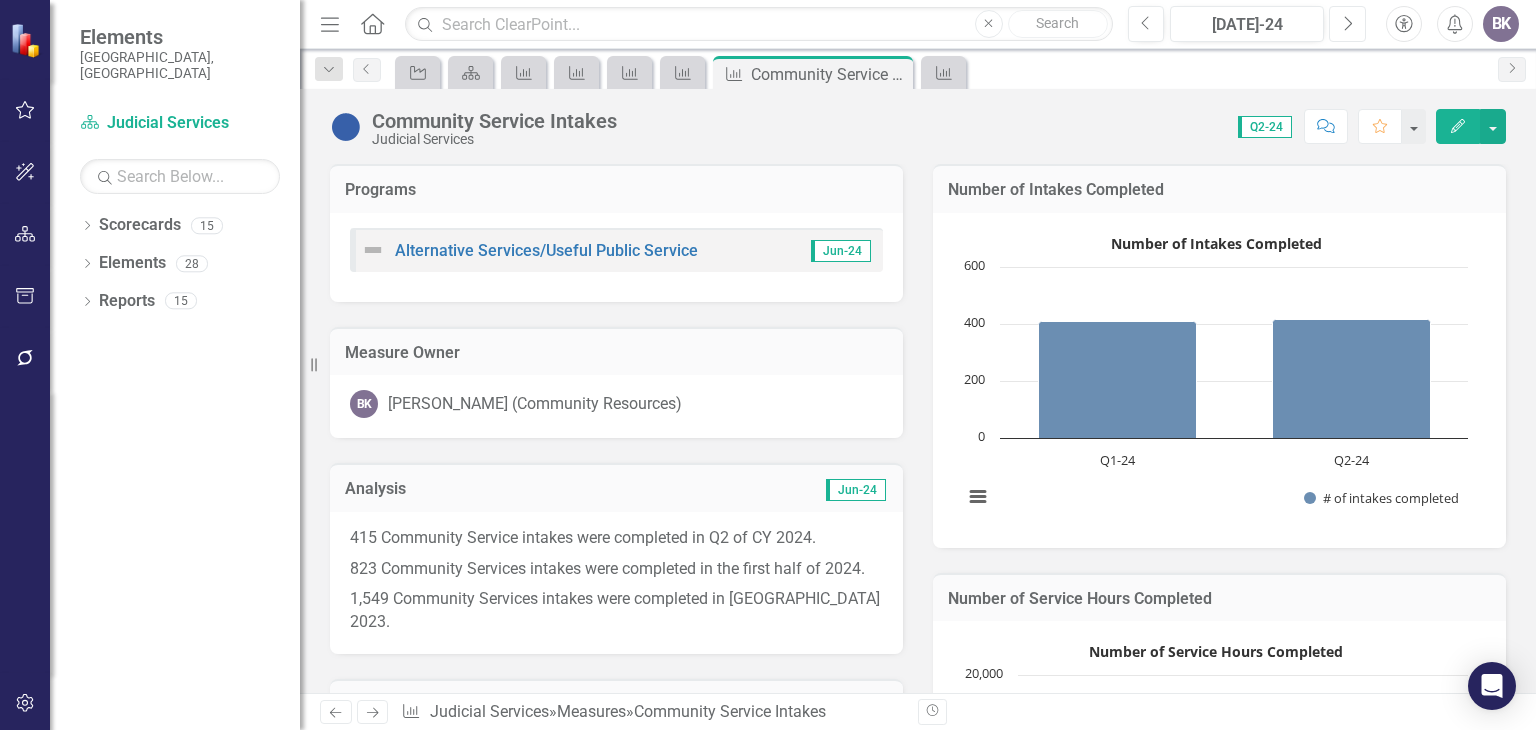 click on "Next" 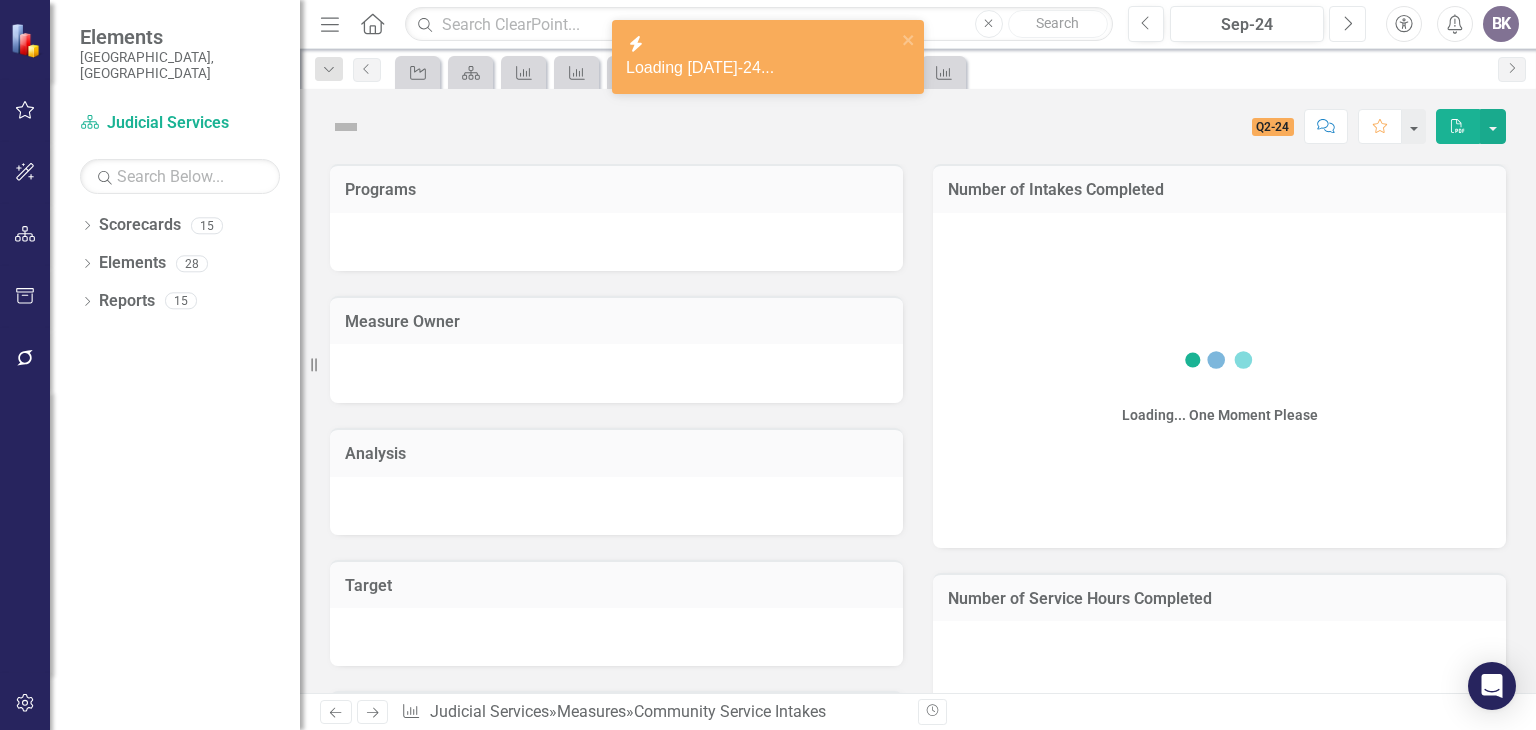 click on "Next" 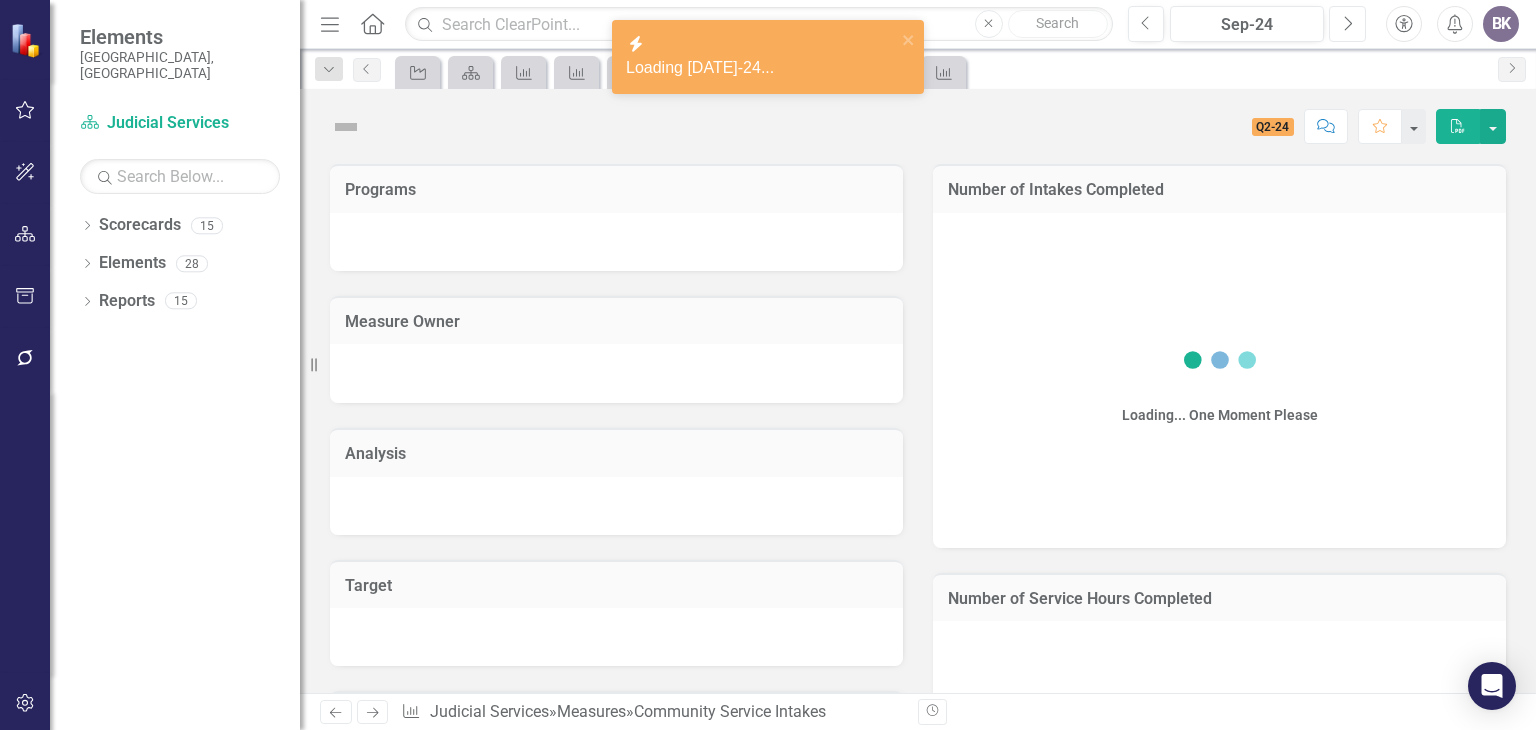 click on "Next" 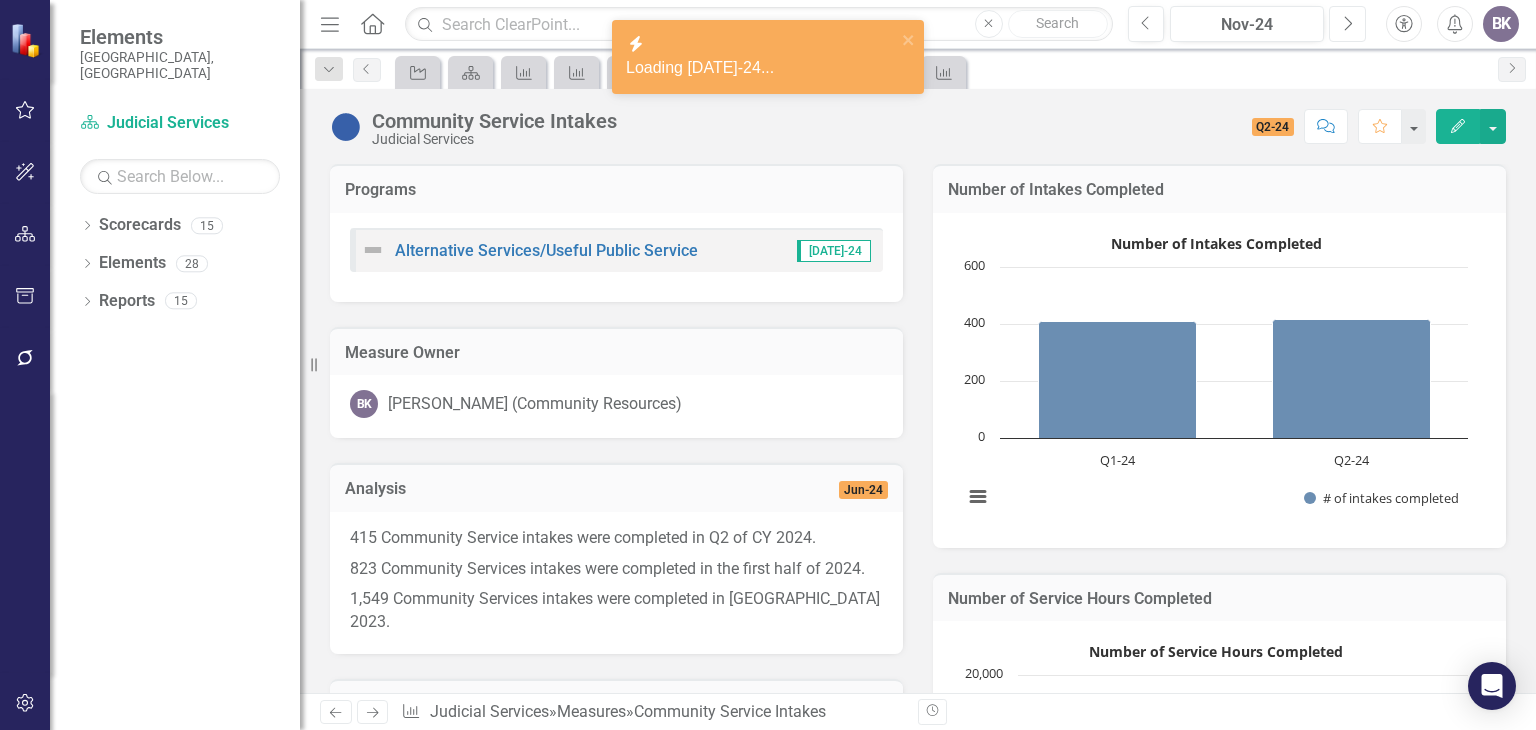 click on "Next" 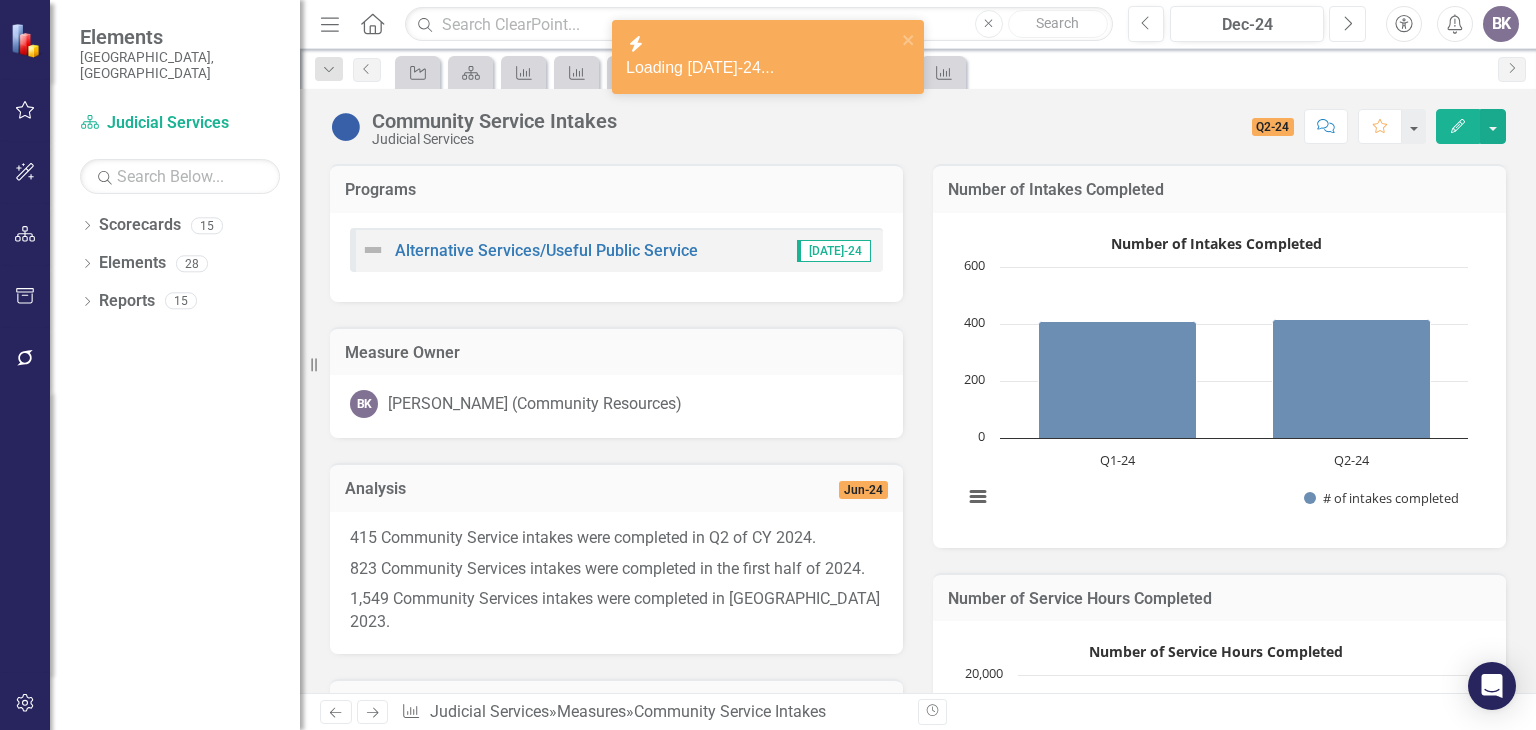 click on "Next" 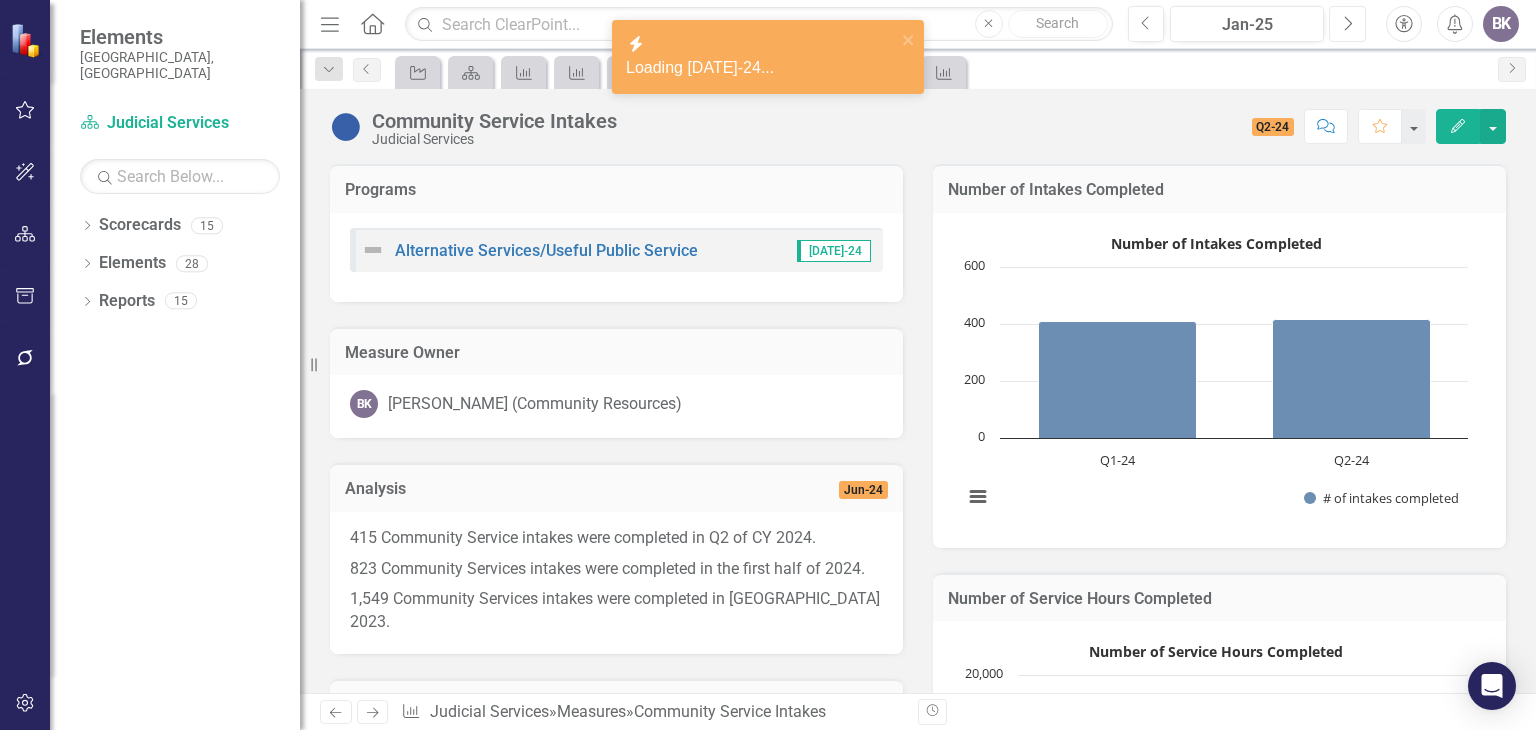 click on "Next" 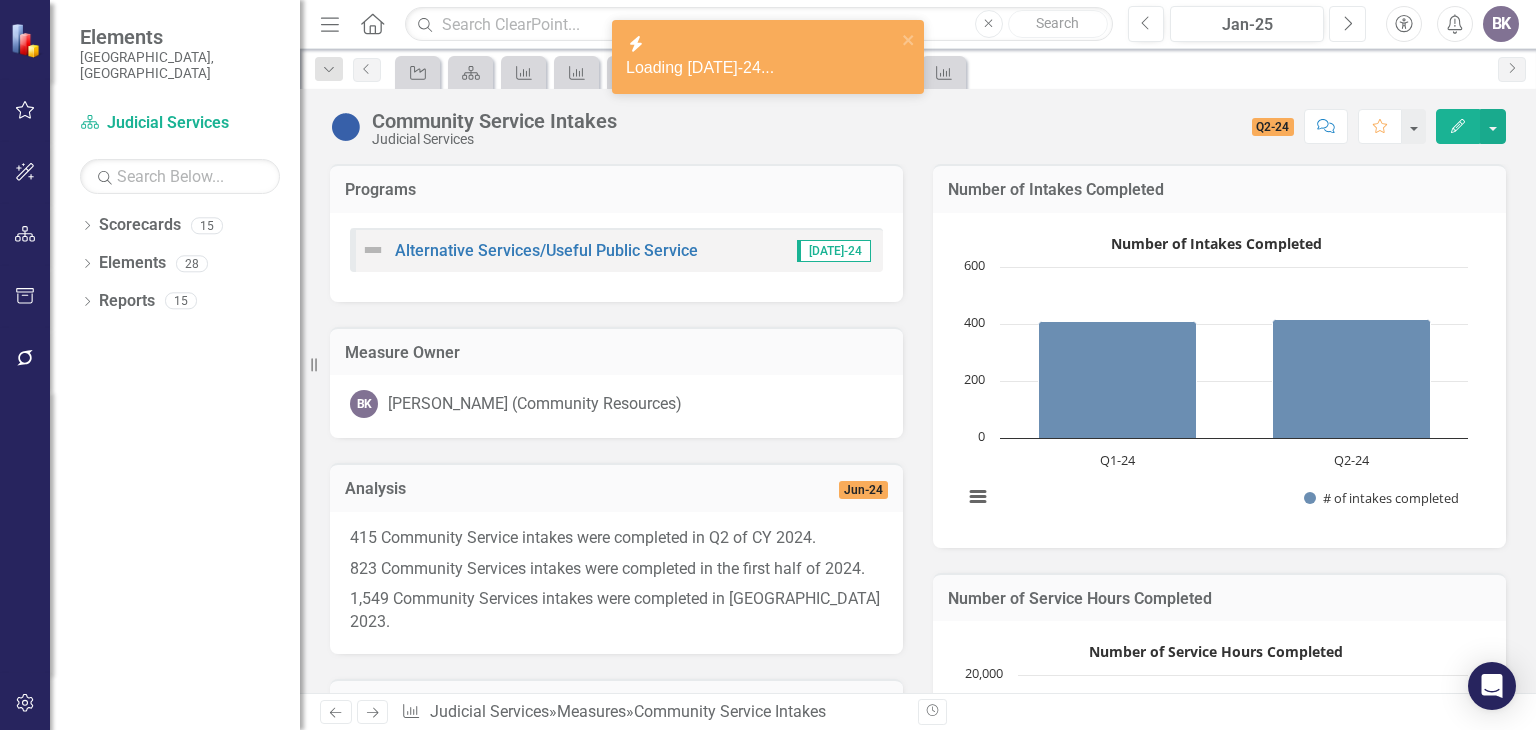 click on "Next" 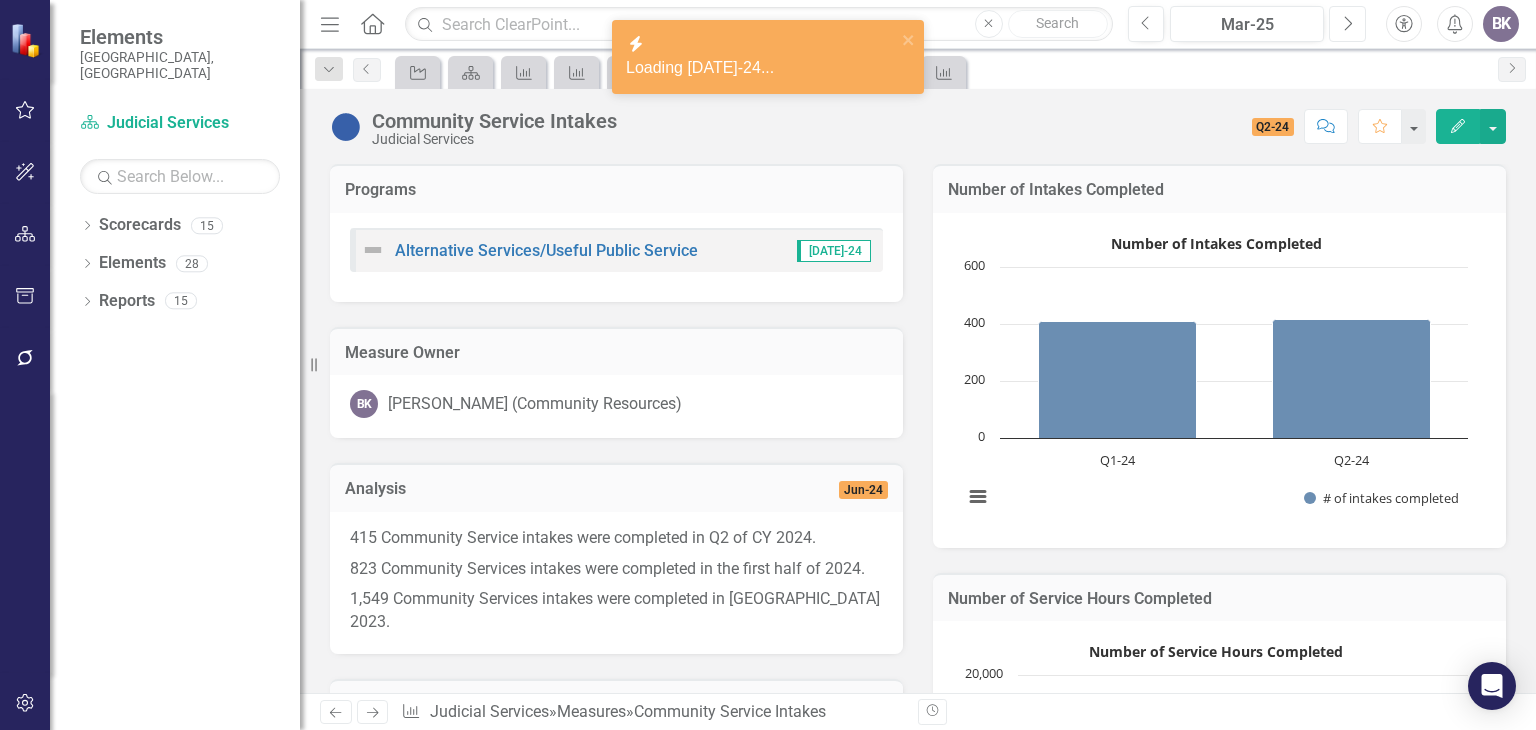 click on "Next" 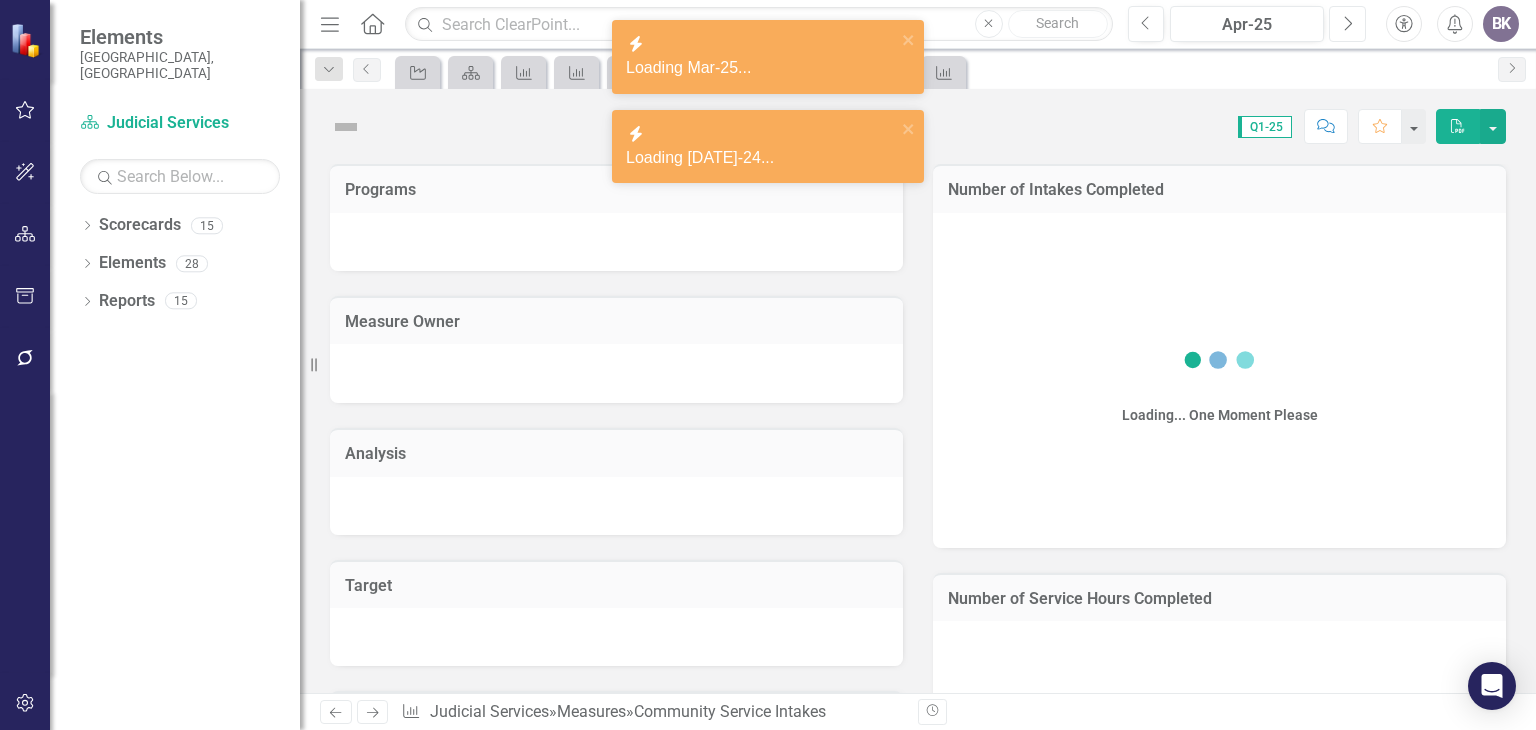 click on "Next" 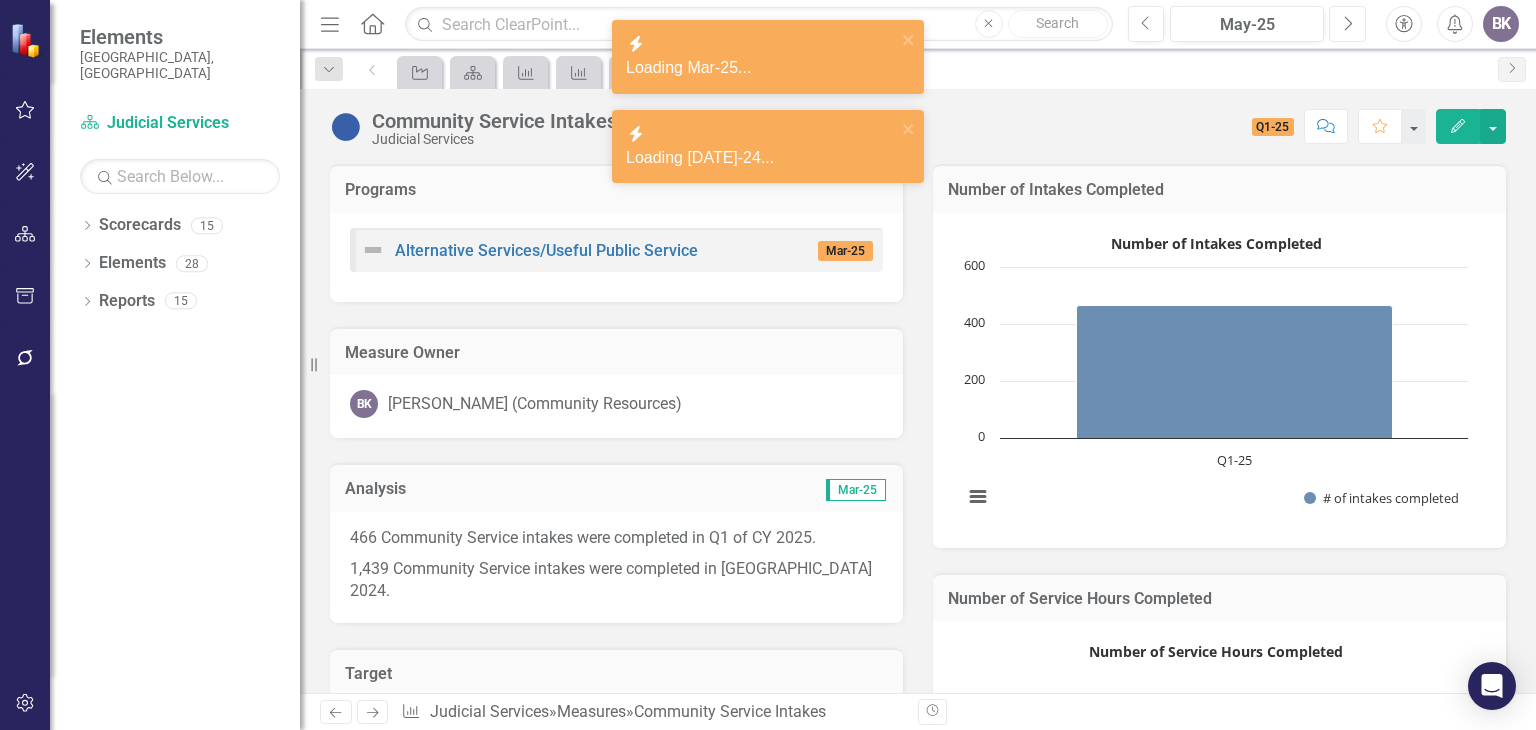 click on "Next" 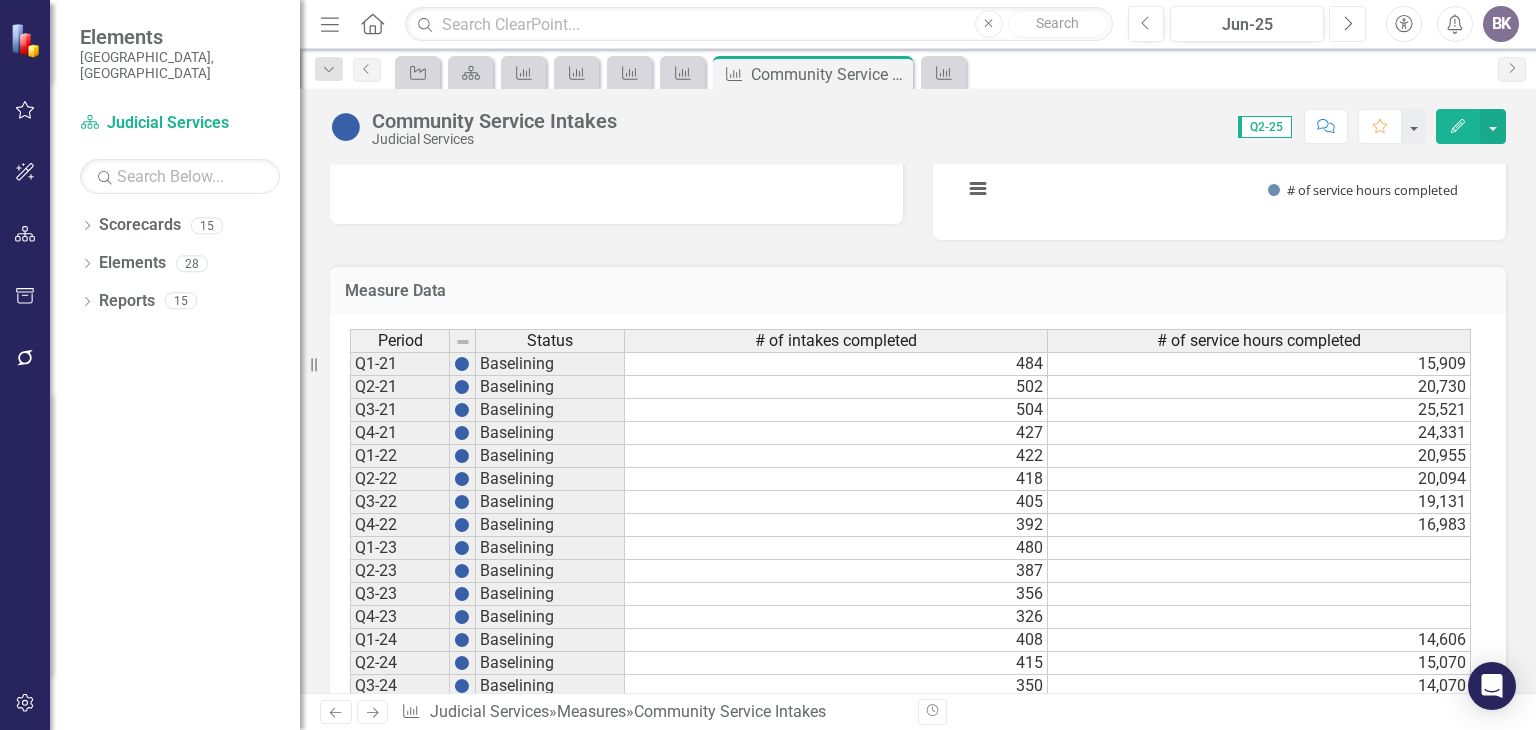 scroll, scrollTop: 600, scrollLeft: 0, axis: vertical 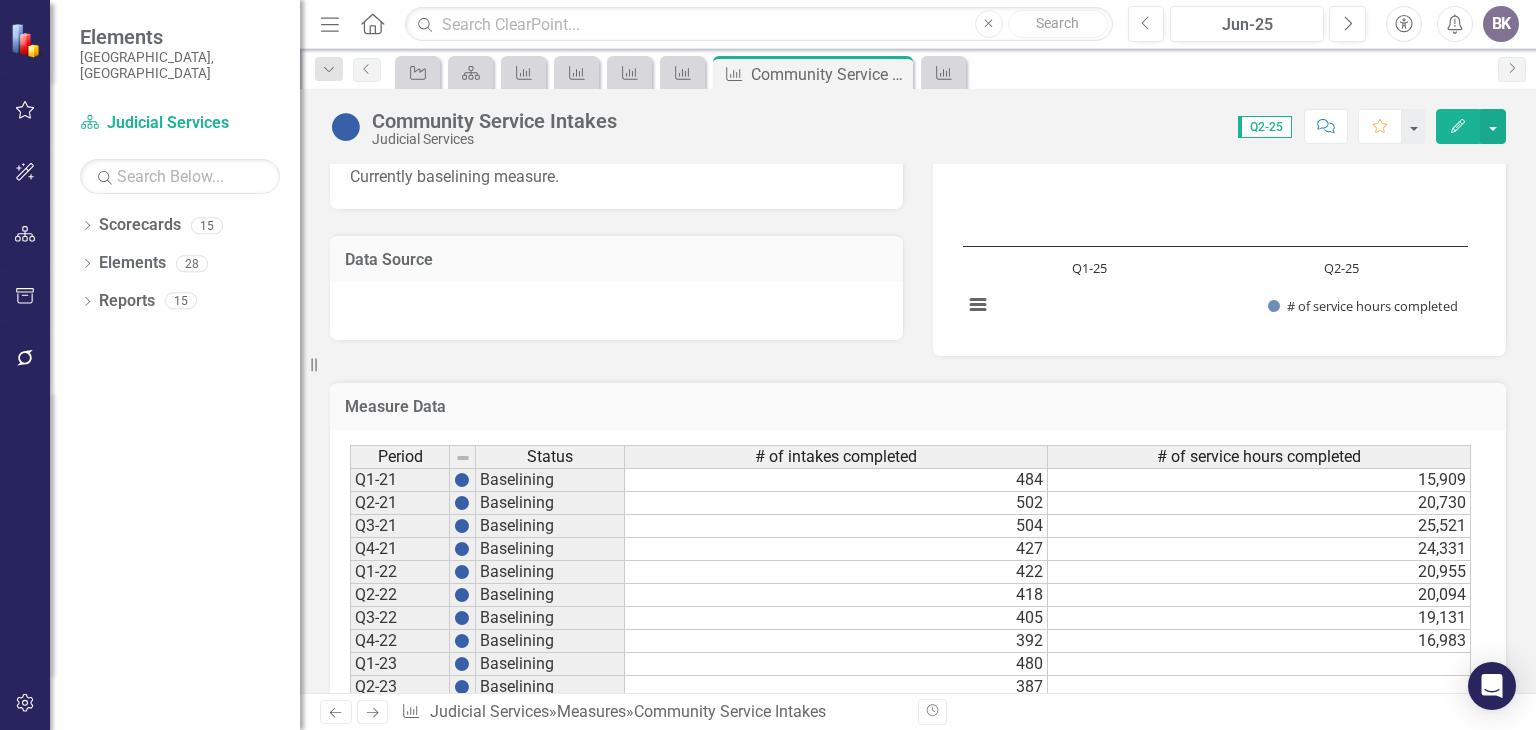 click on "Next" 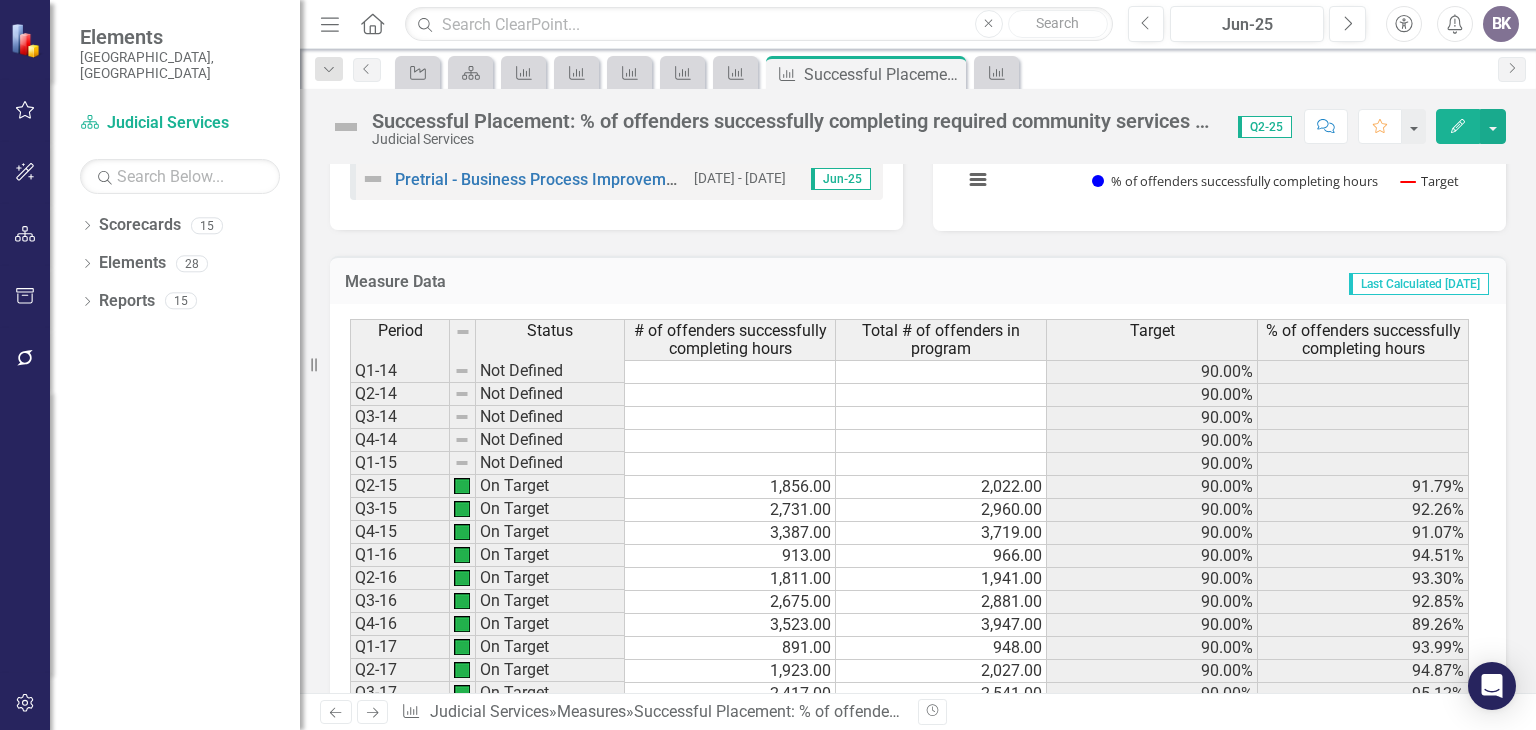 scroll, scrollTop: 900, scrollLeft: 0, axis: vertical 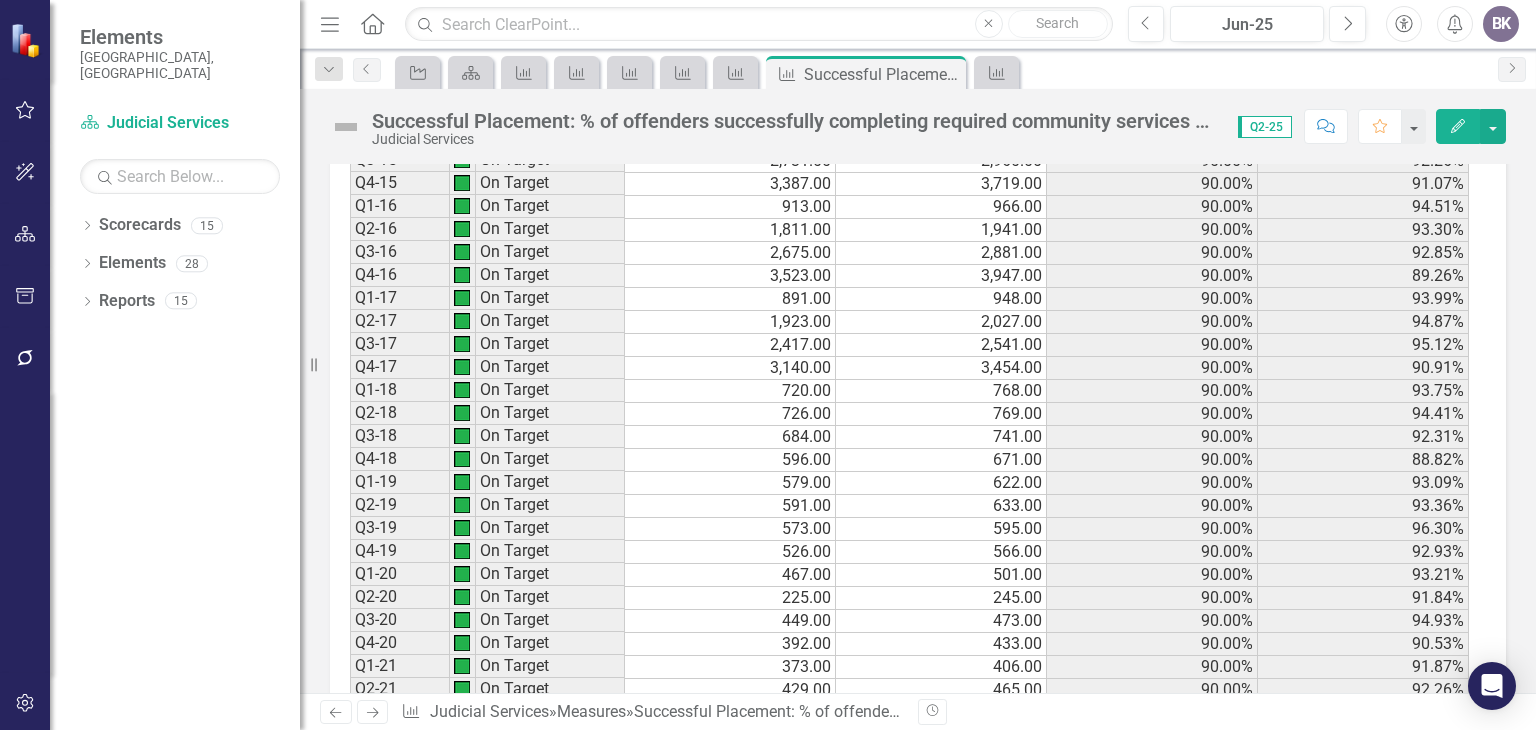 click on "Previous" 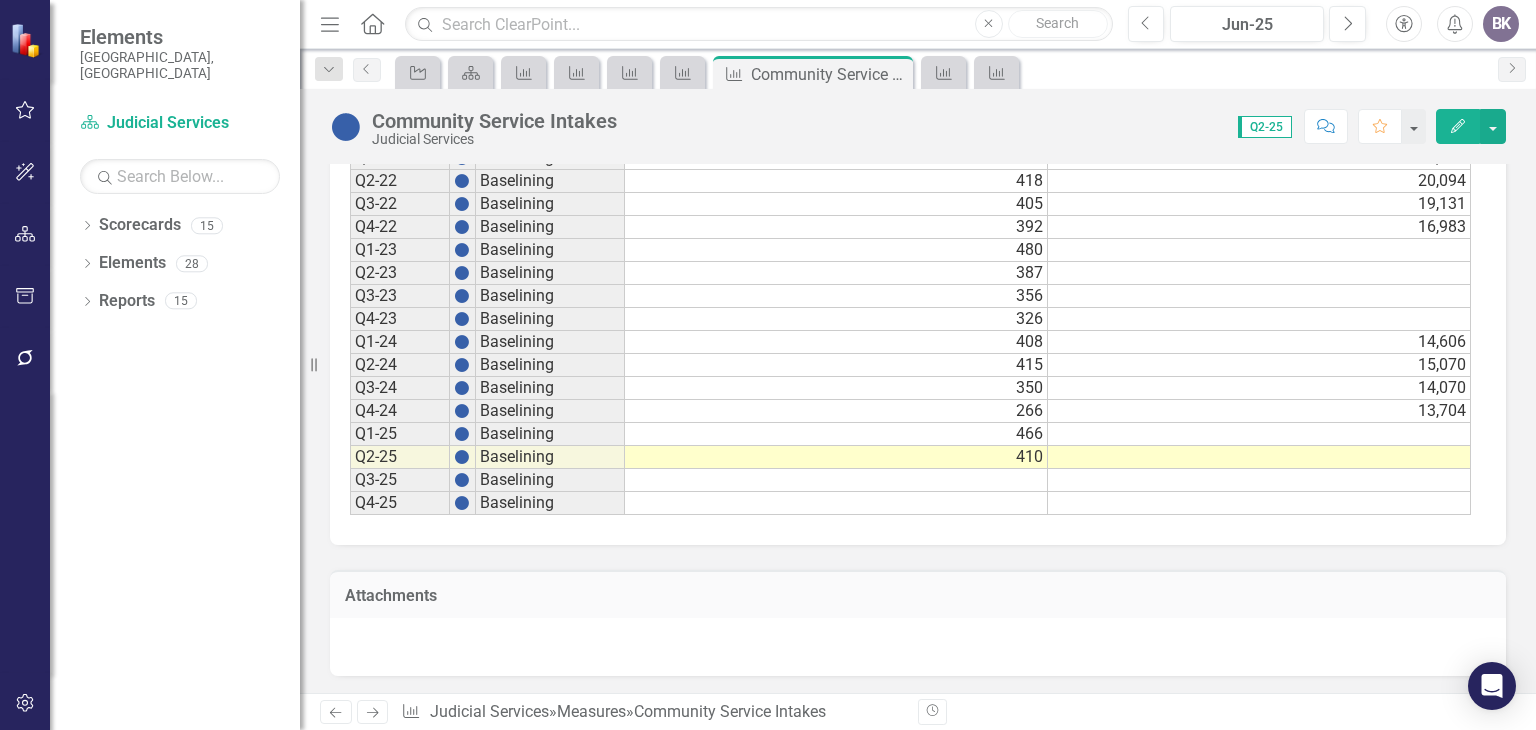 scroll, scrollTop: 1015, scrollLeft: 0, axis: vertical 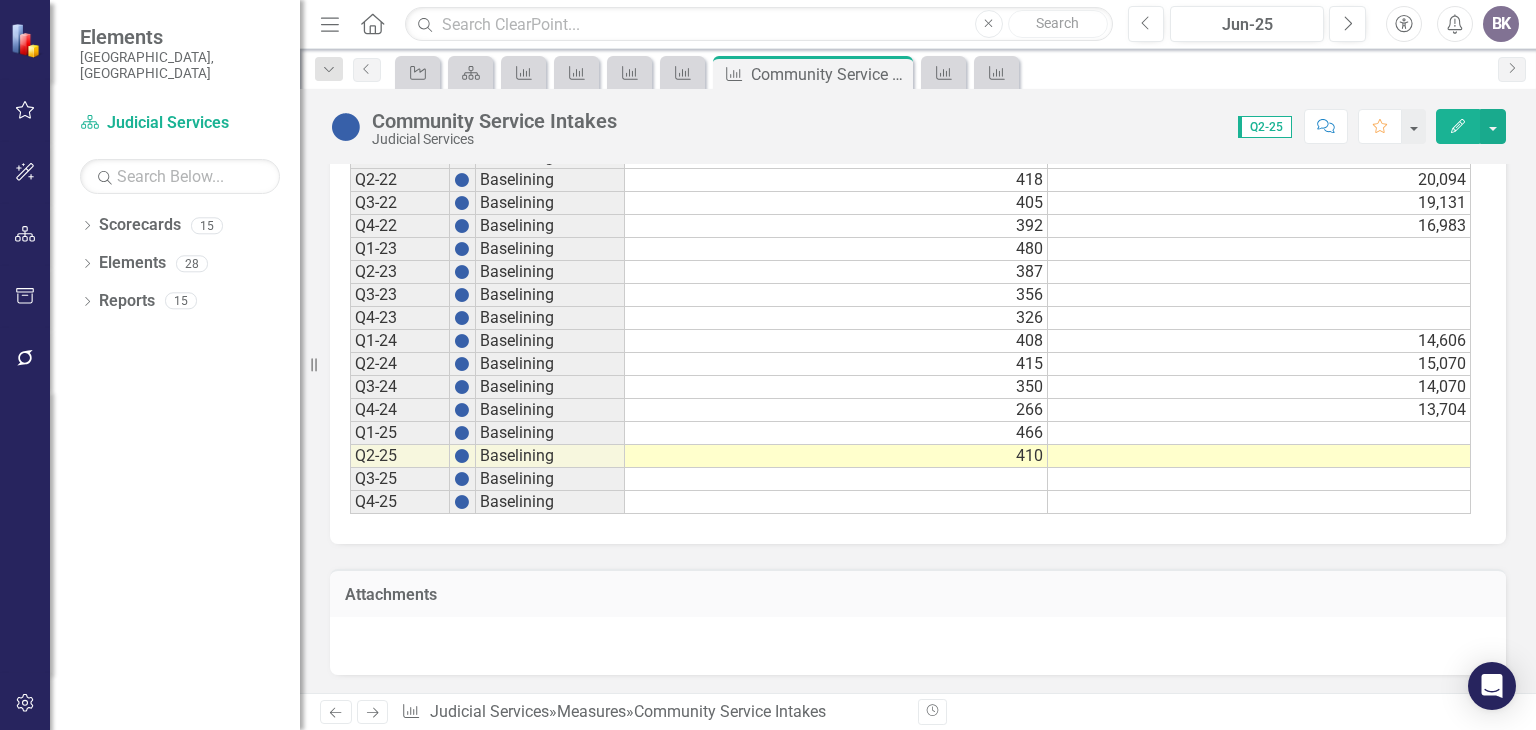 click at bounding box center (1259, 433) 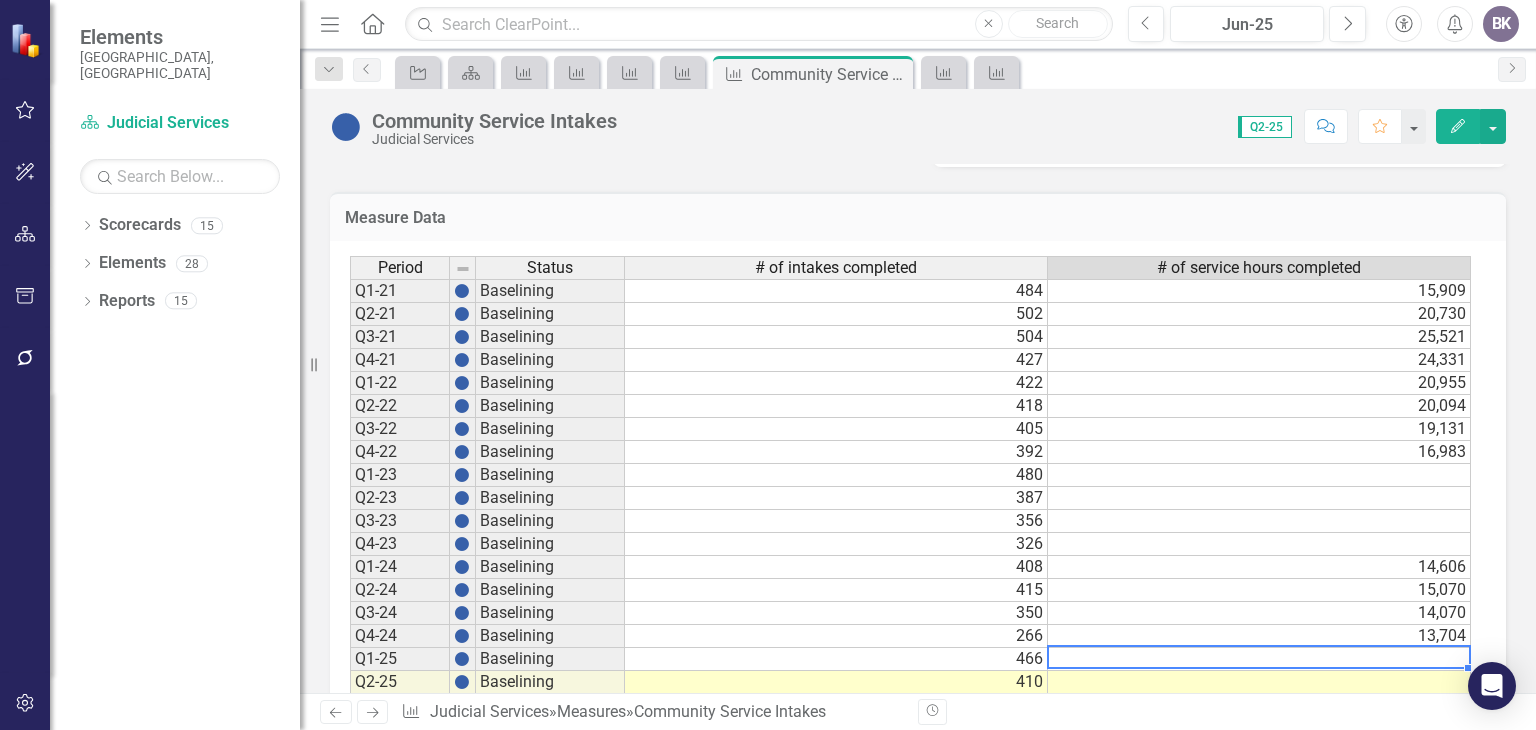 scroll, scrollTop: 1015, scrollLeft: 0, axis: vertical 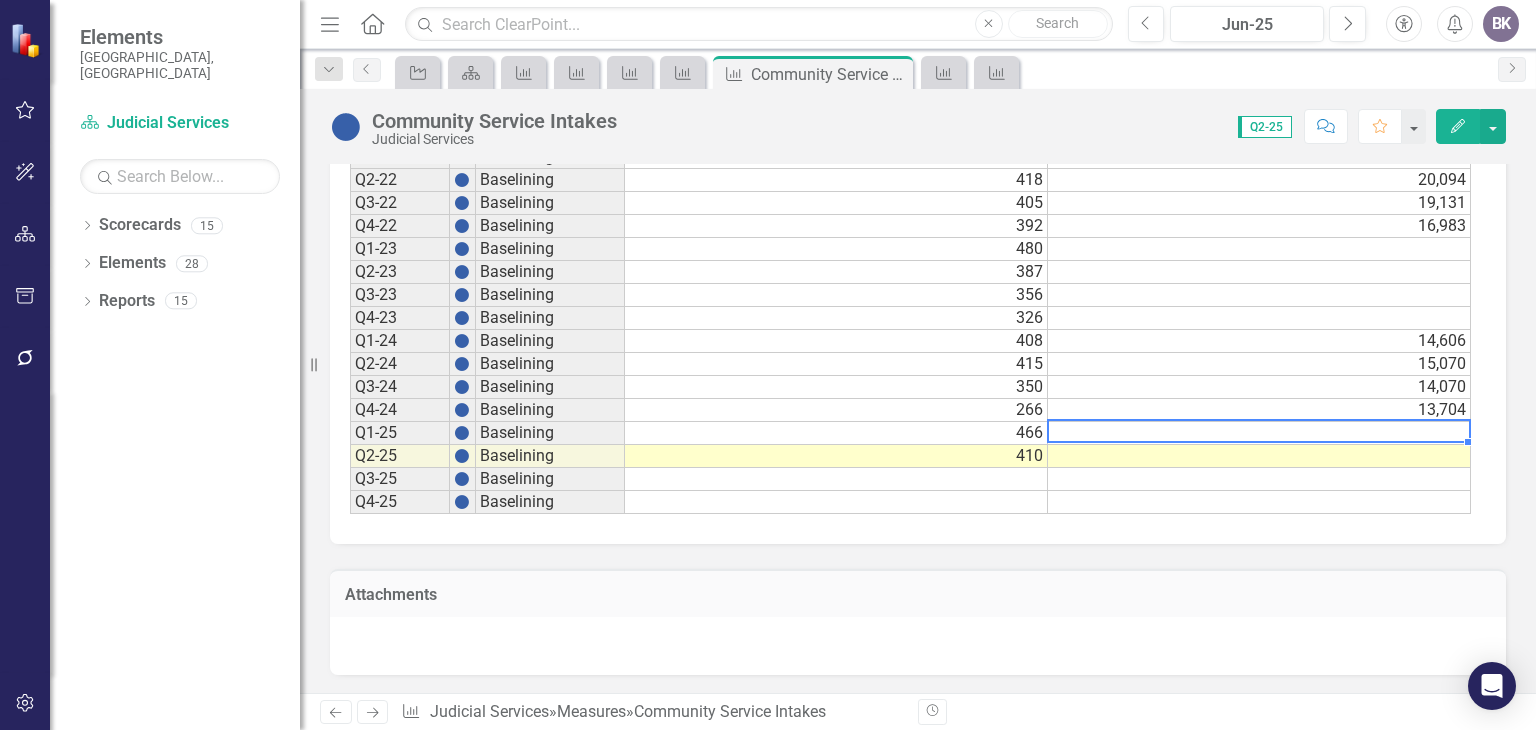 click on "410" at bounding box center (836, 456) 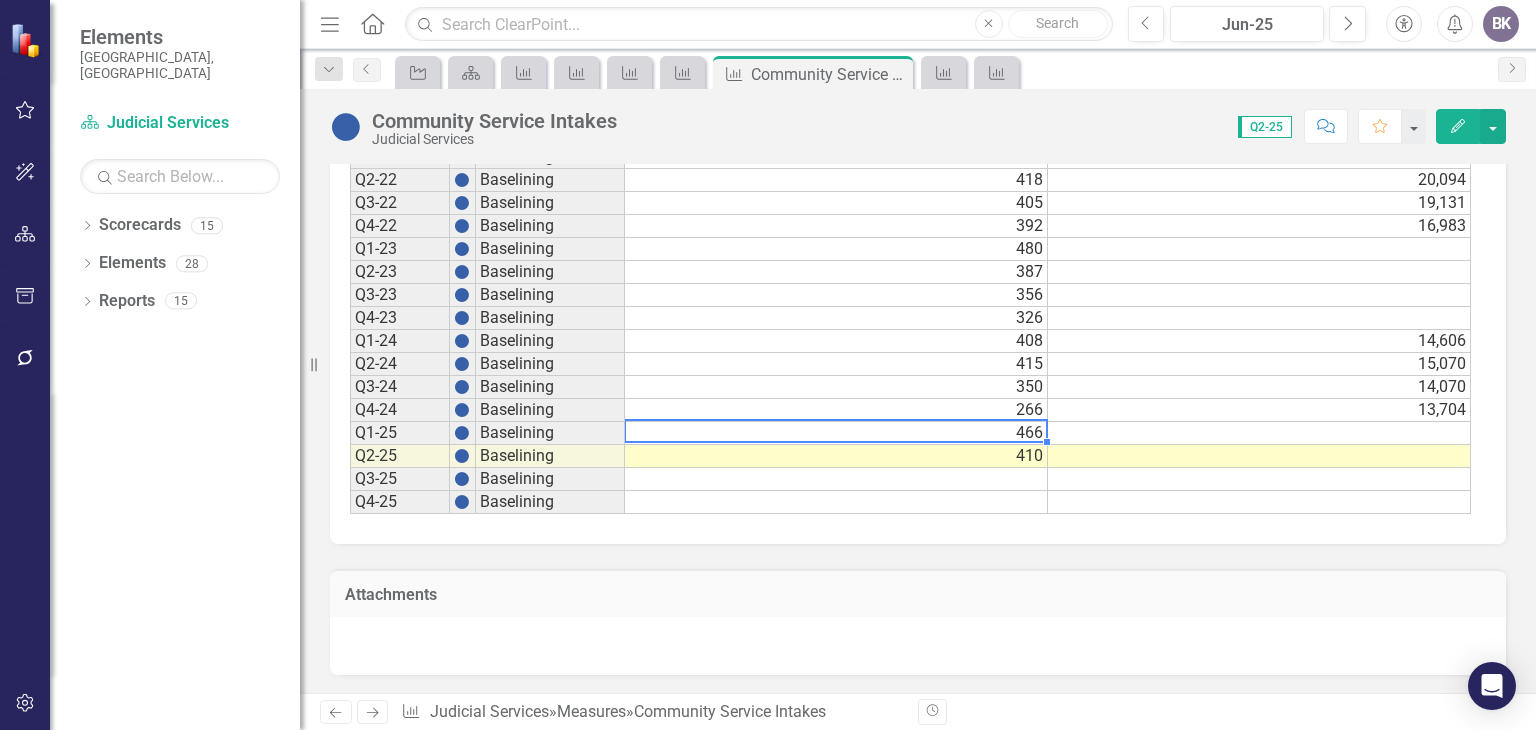 click on "466" at bounding box center (836, 433) 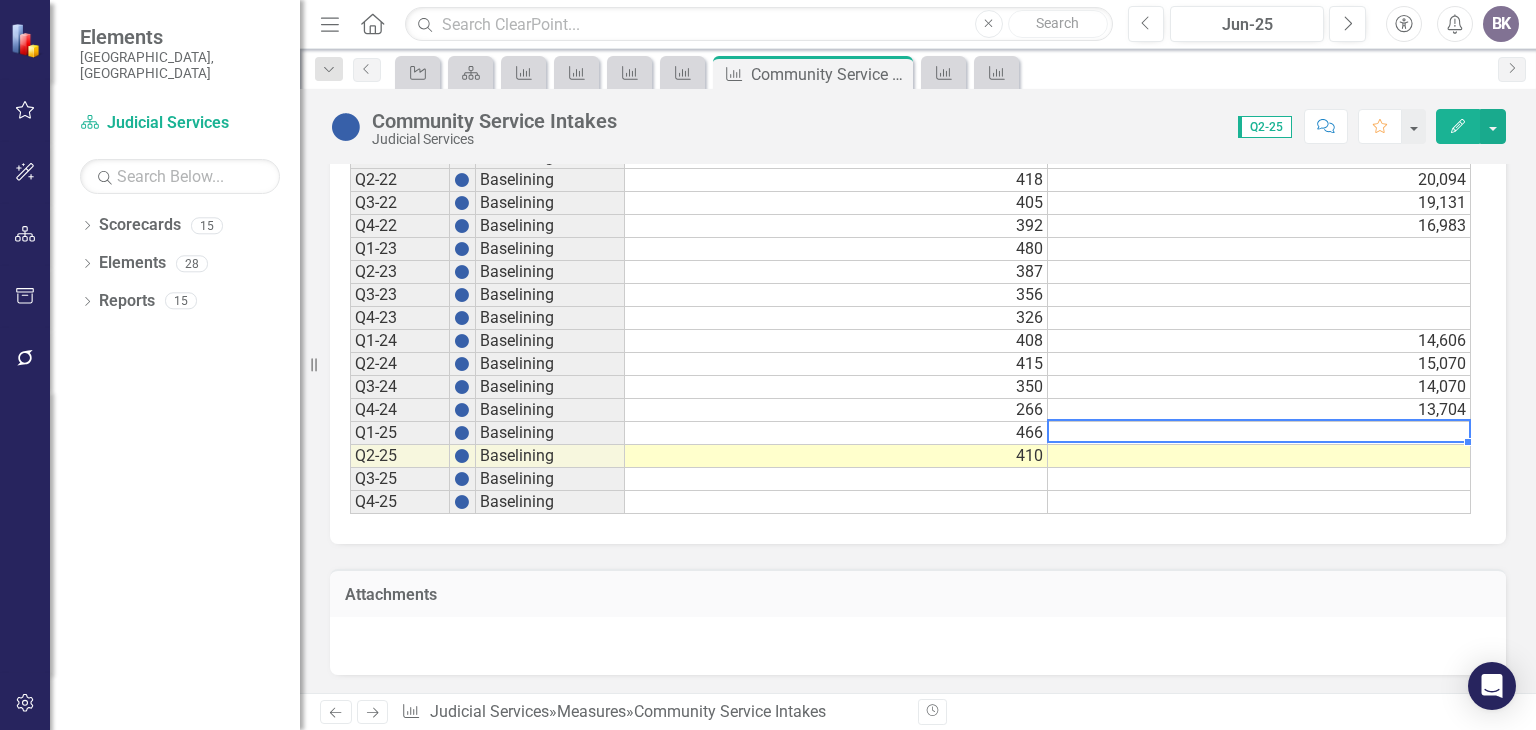 click at bounding box center (1259, 433) 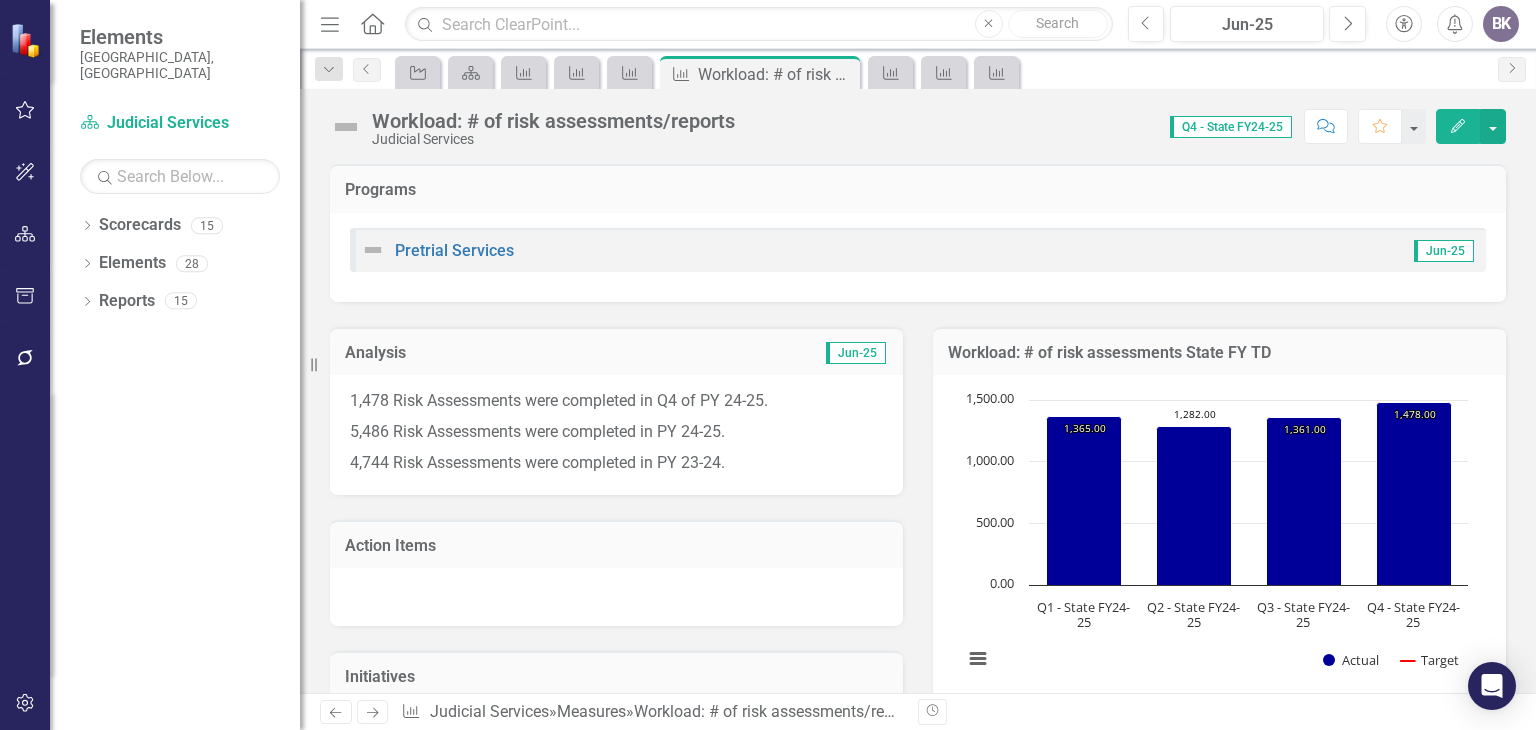 click on "Next" at bounding box center [373, 712] 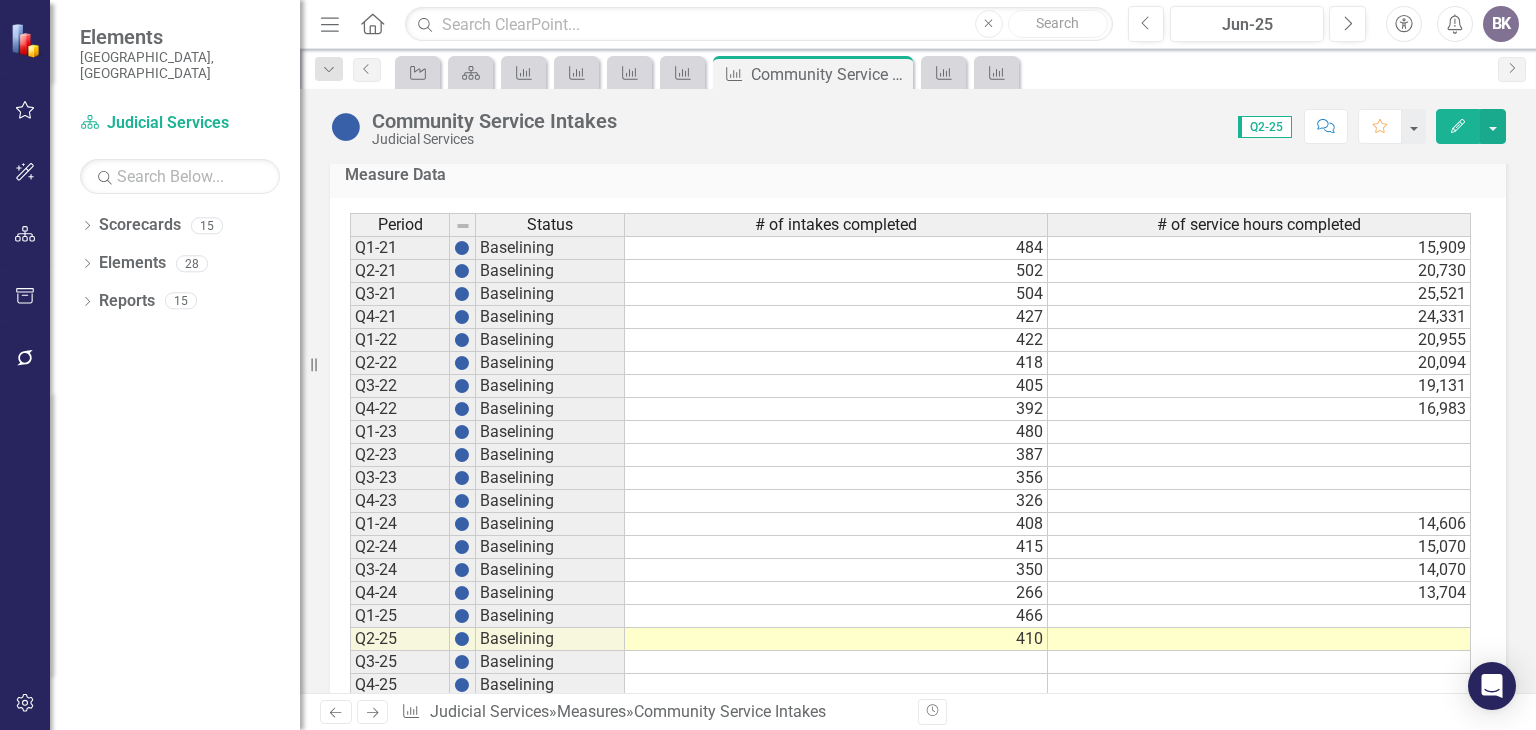 scroll, scrollTop: 1015, scrollLeft: 0, axis: vertical 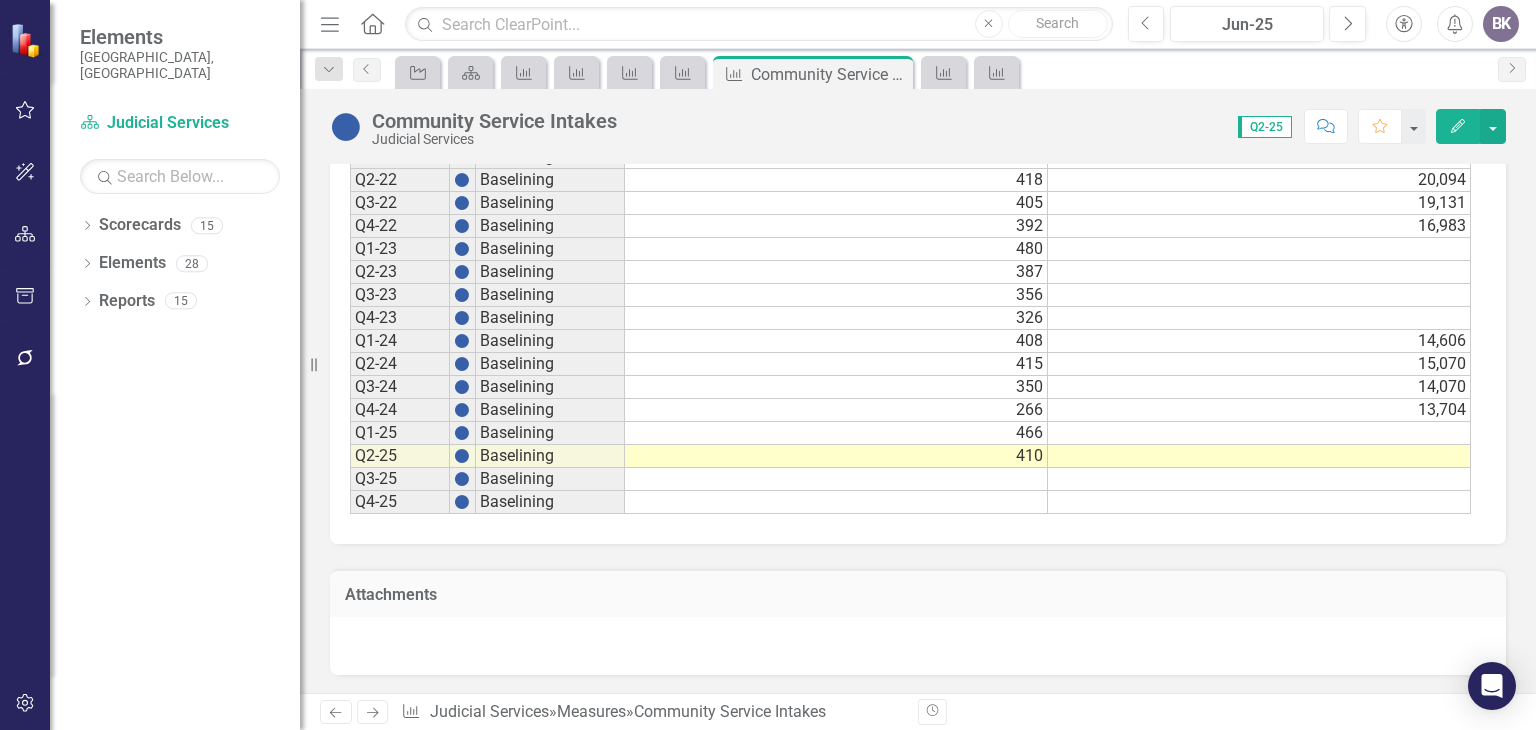 click at bounding box center (1259, 433) 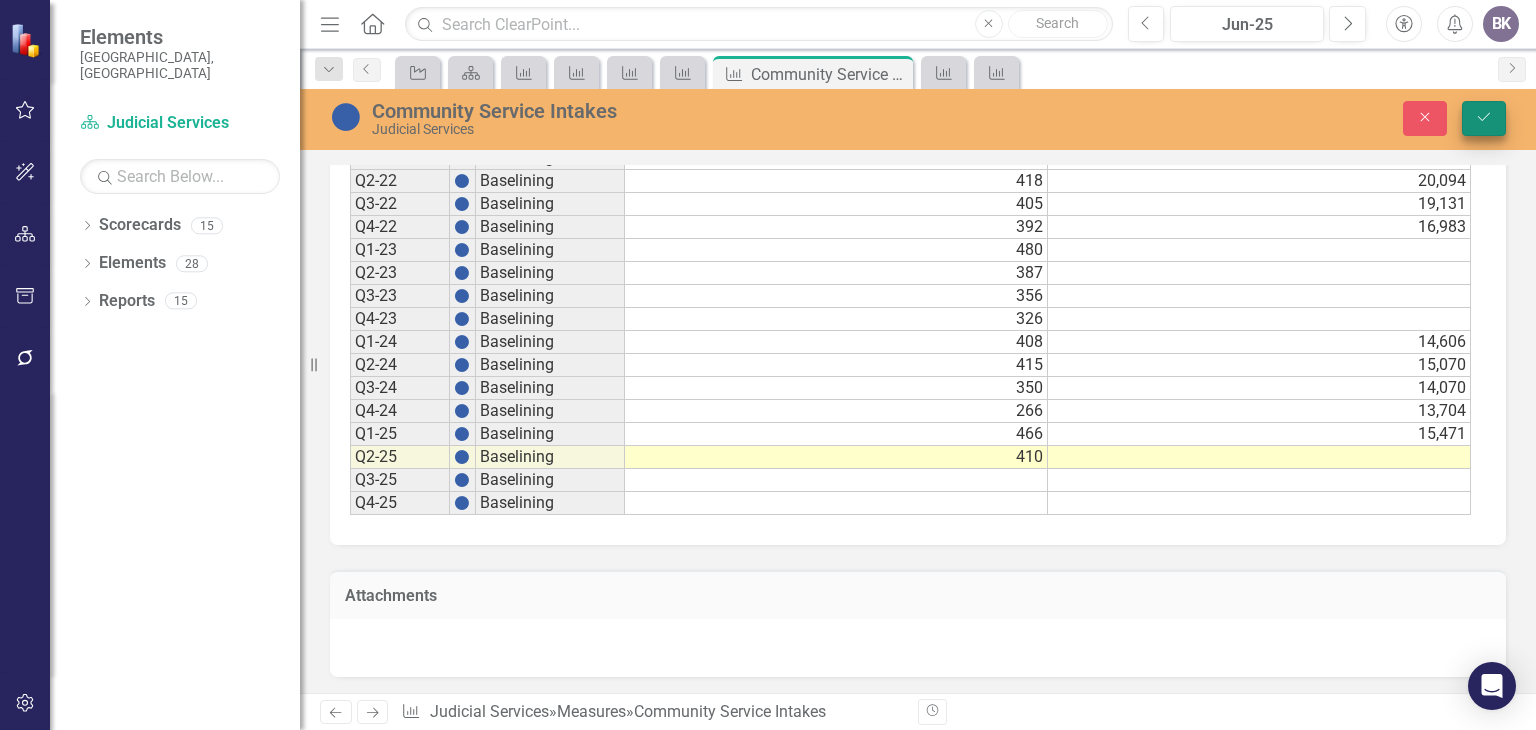 type on "15471" 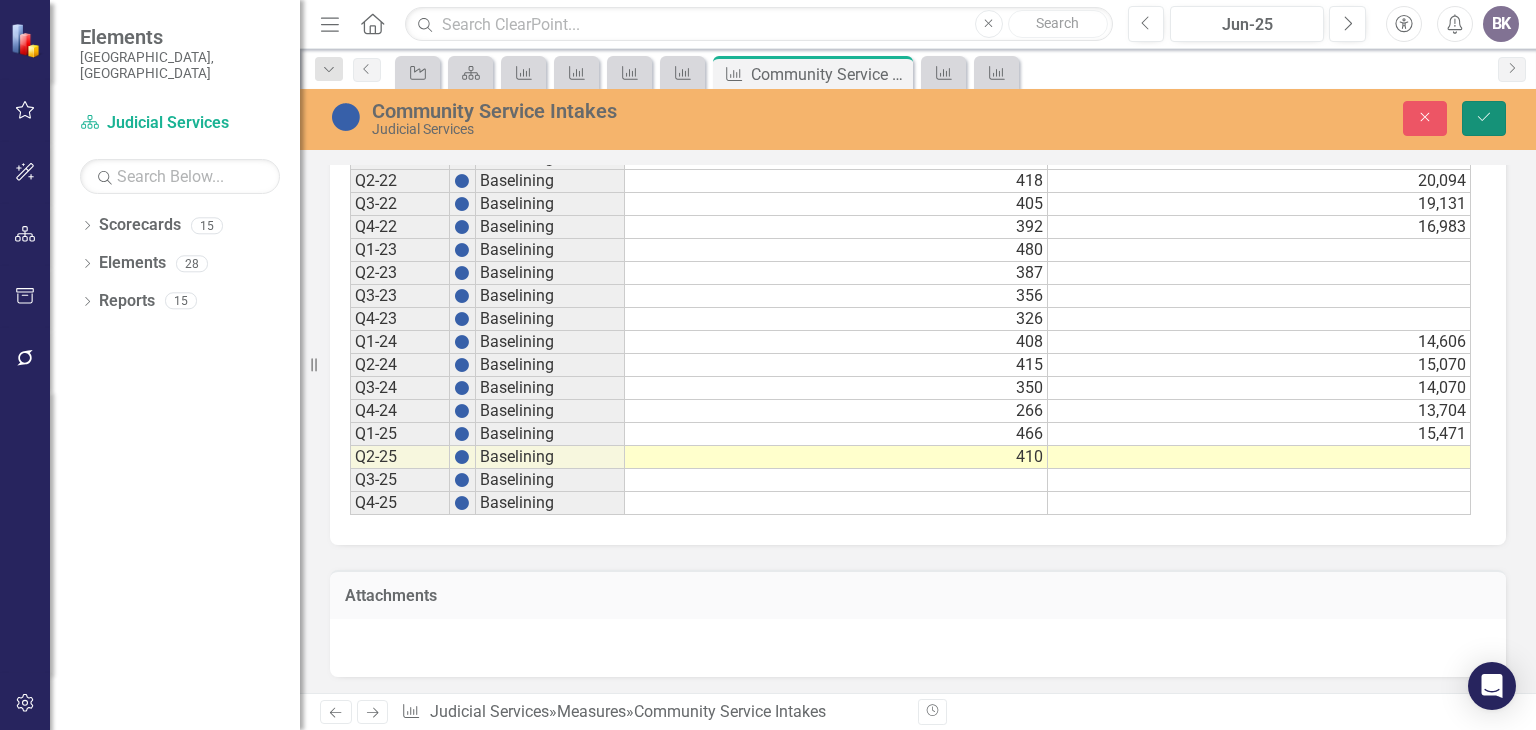 click on "Save" at bounding box center (1484, 118) 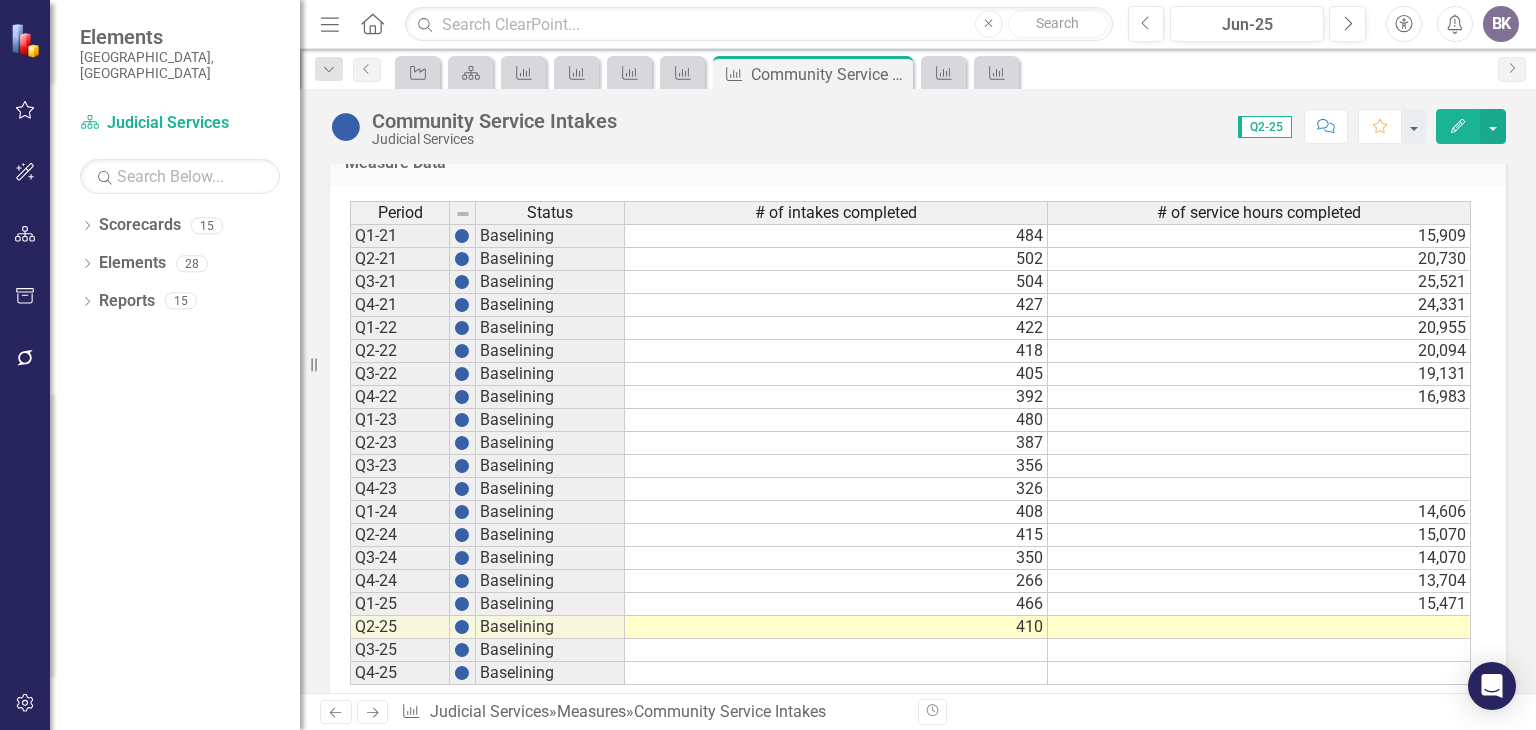 scroll, scrollTop: 1000, scrollLeft: 0, axis: vertical 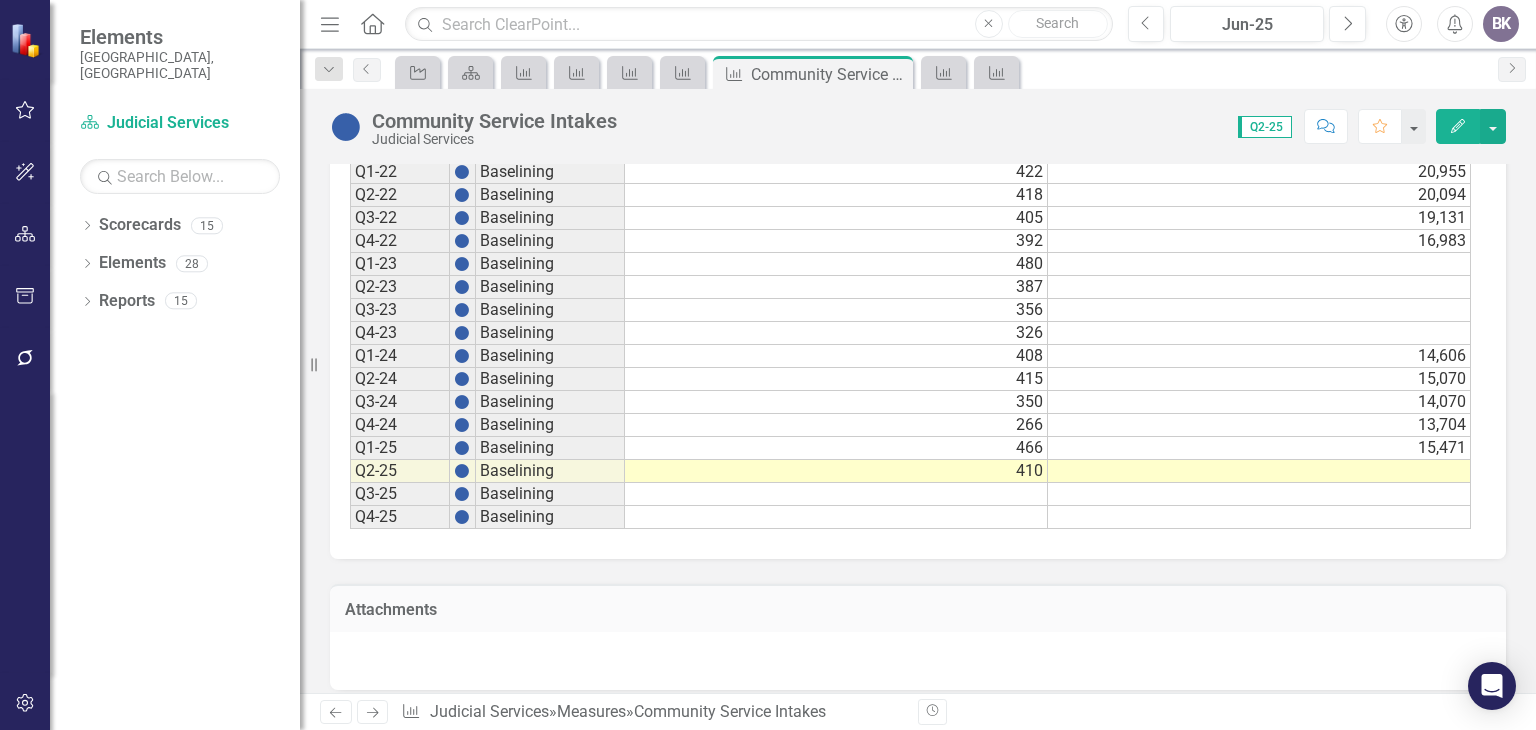 click at bounding box center [1259, 471] 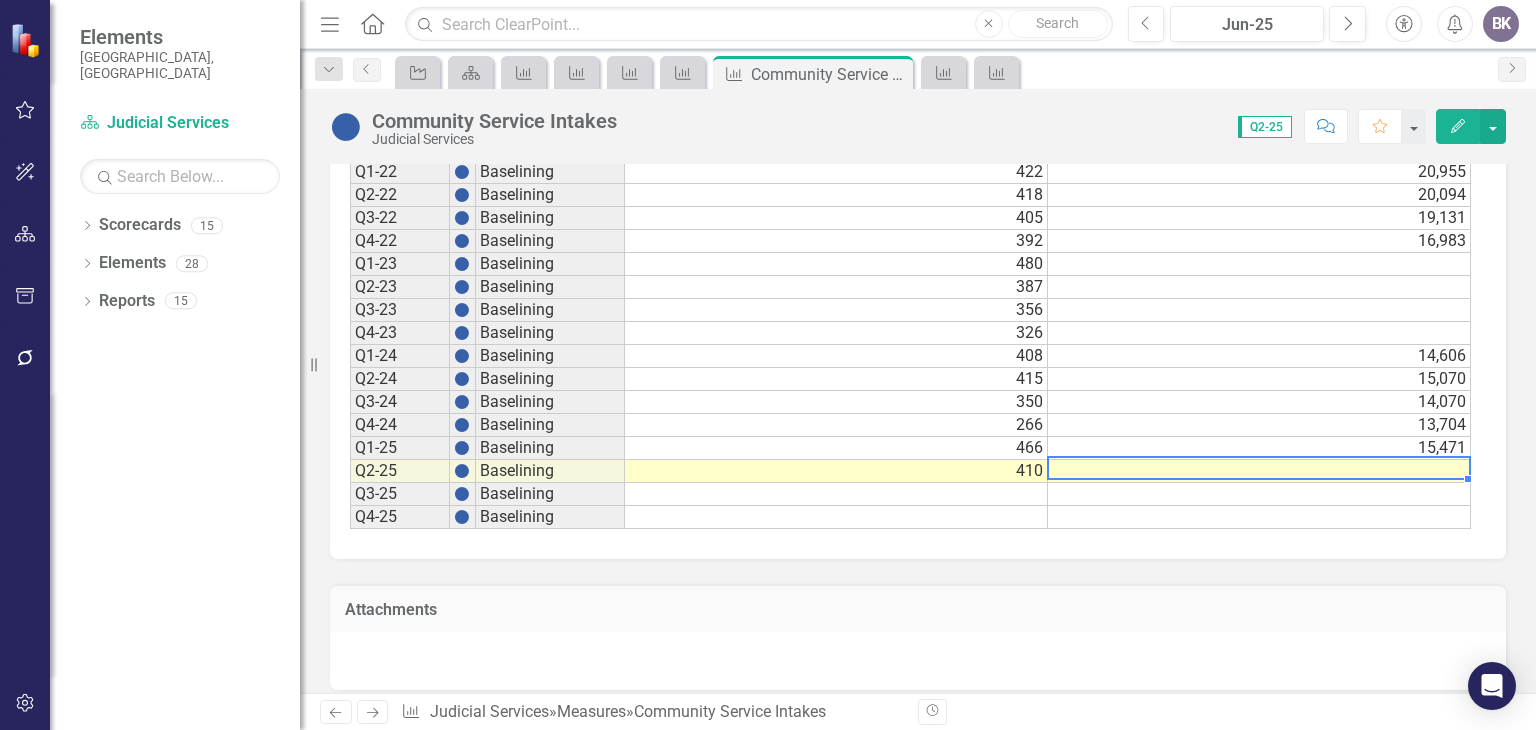 click at bounding box center [1259, 471] 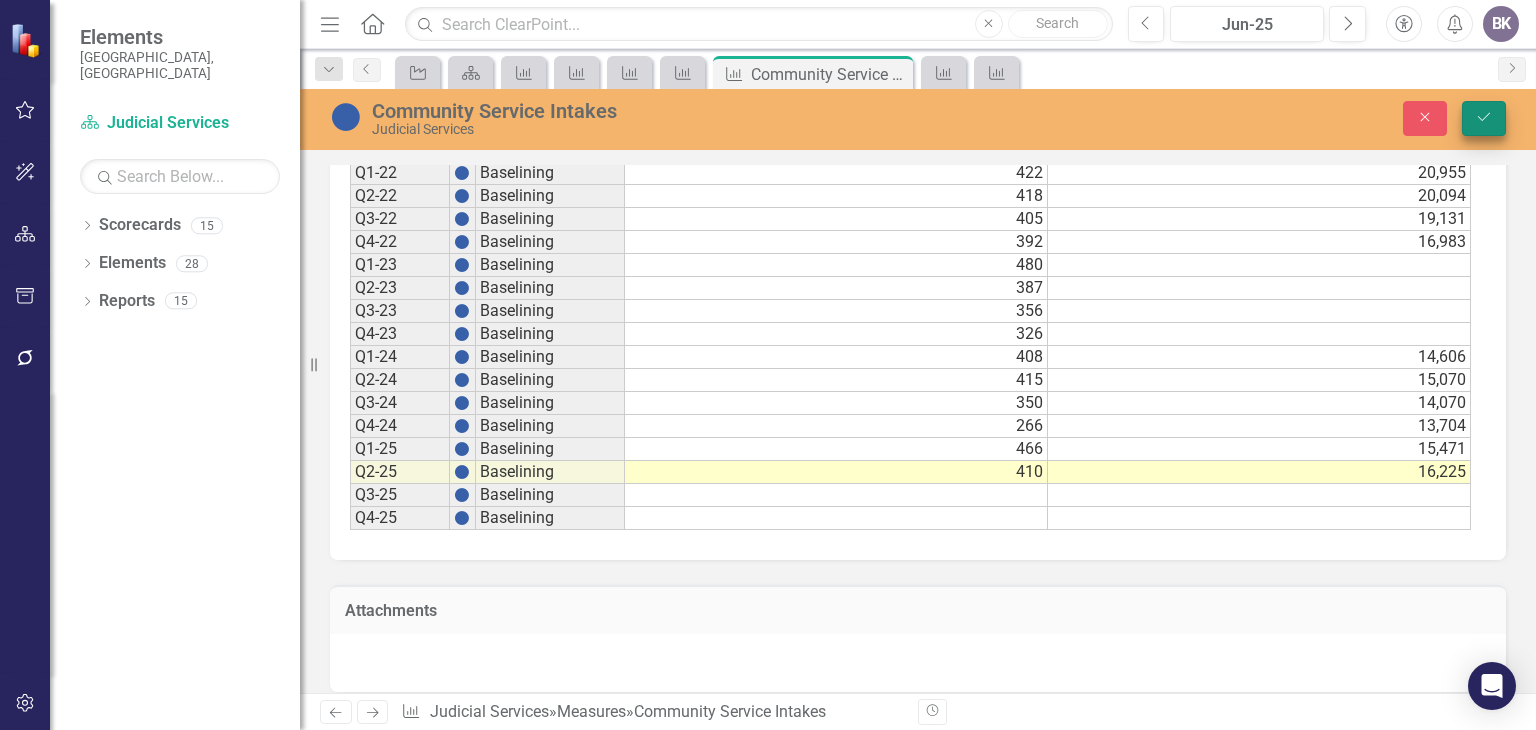 type on "16225" 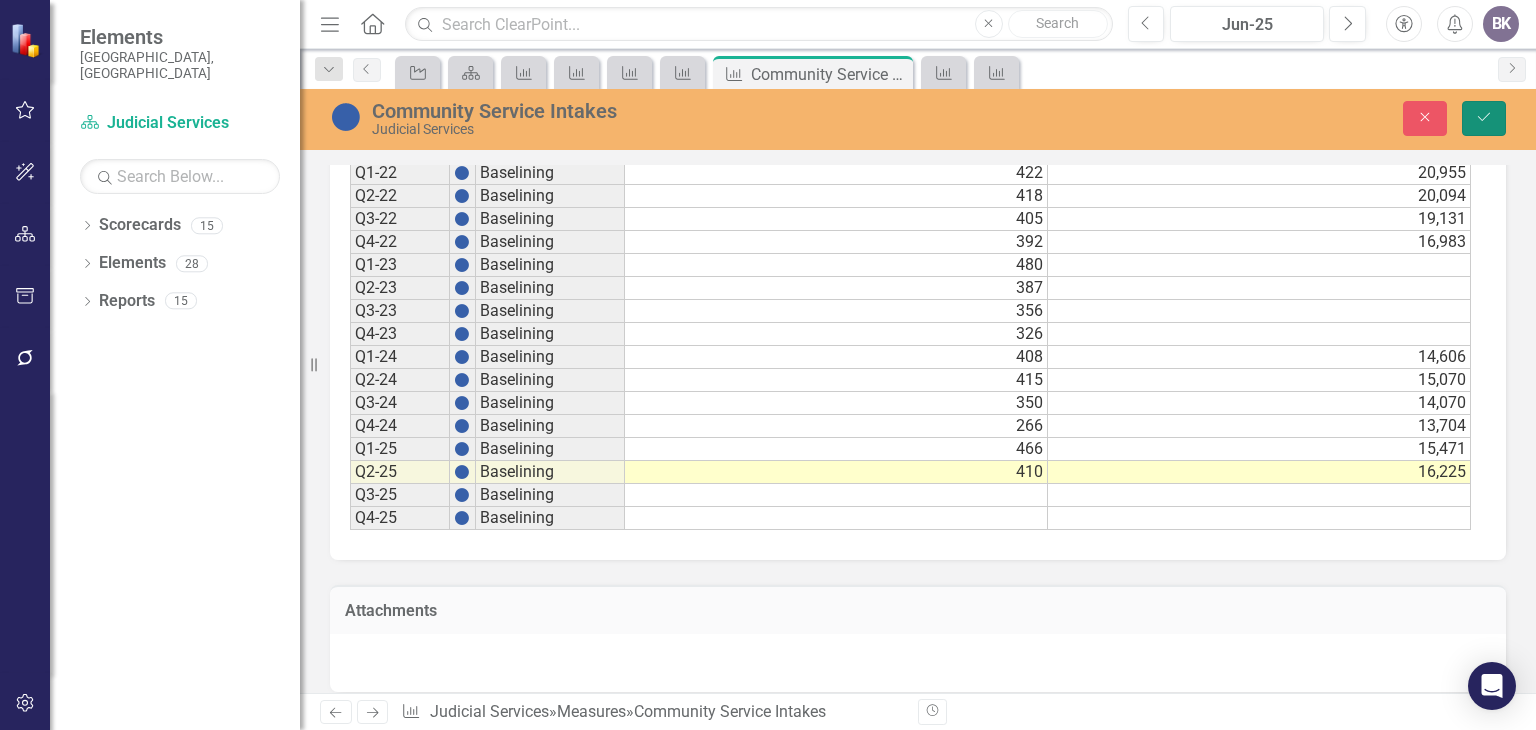 click on "Save" 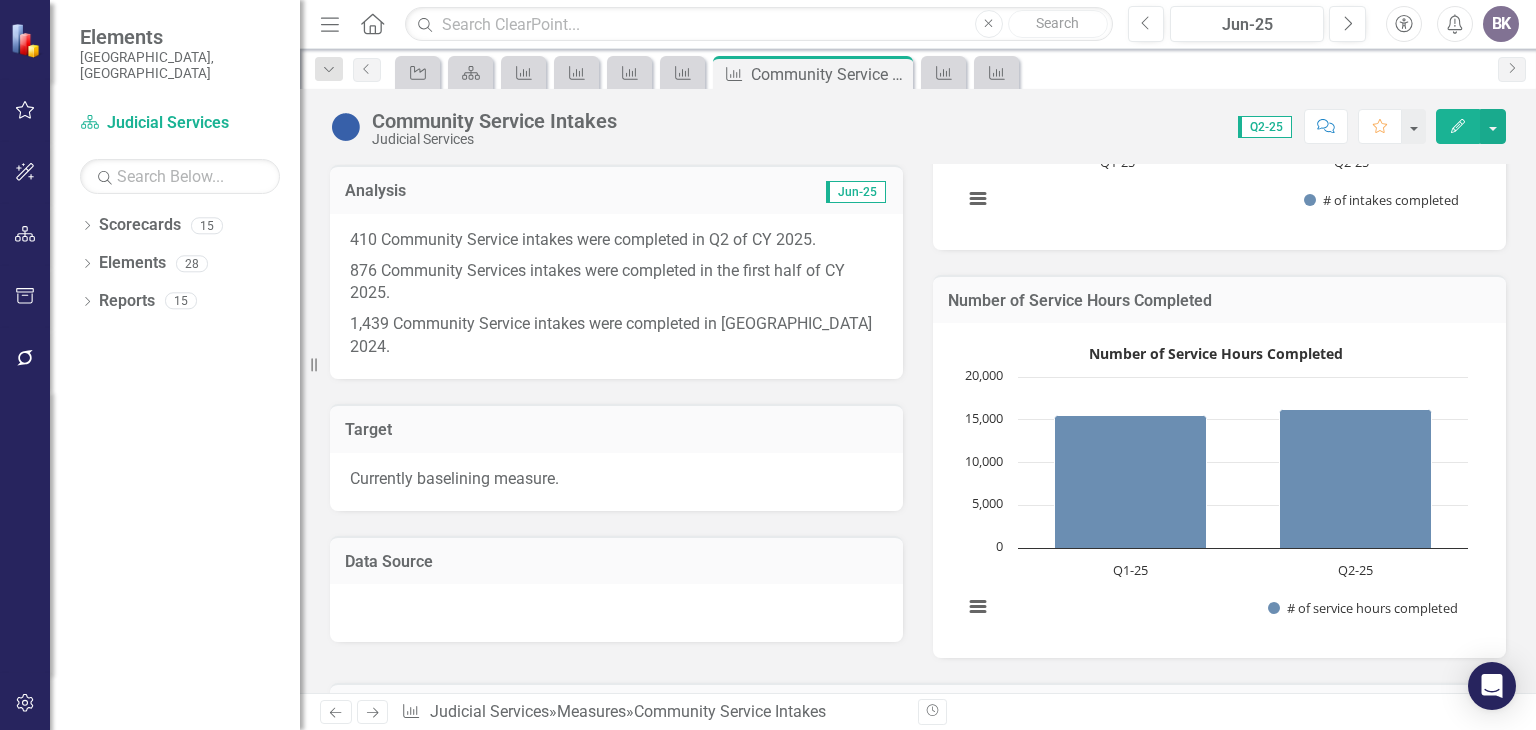 scroll, scrollTop: 300, scrollLeft: 0, axis: vertical 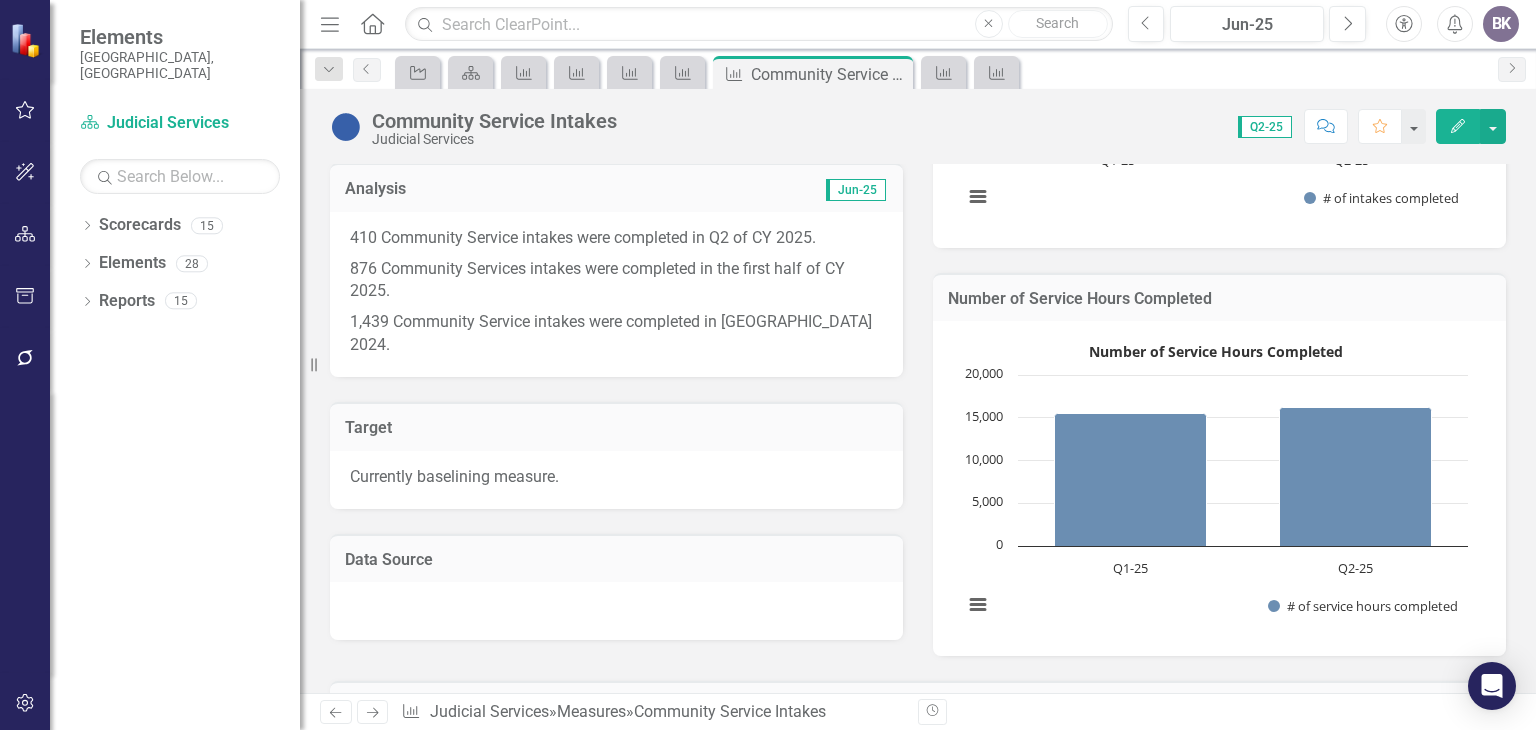 click on "Next" at bounding box center [373, 712] 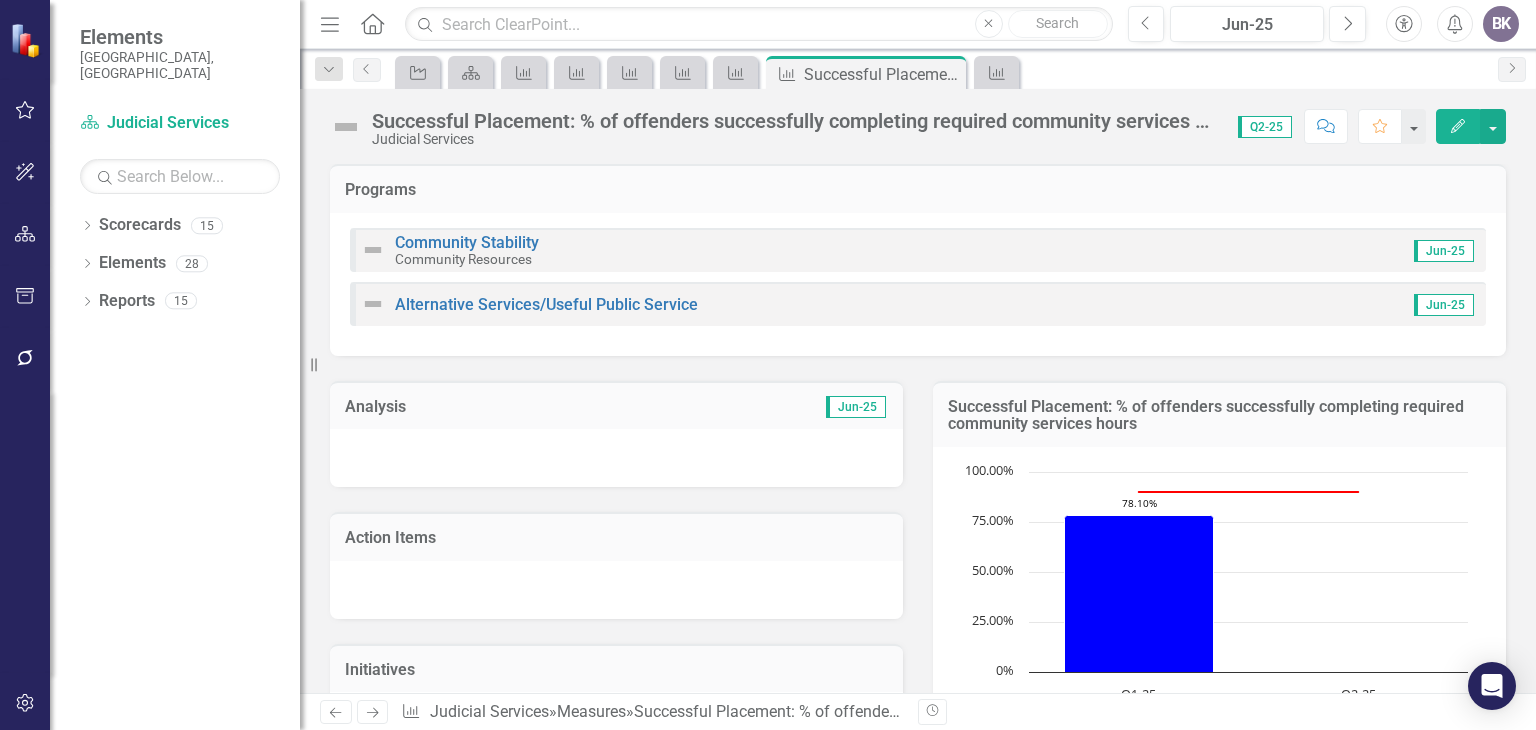 click on "Next" at bounding box center (373, 712) 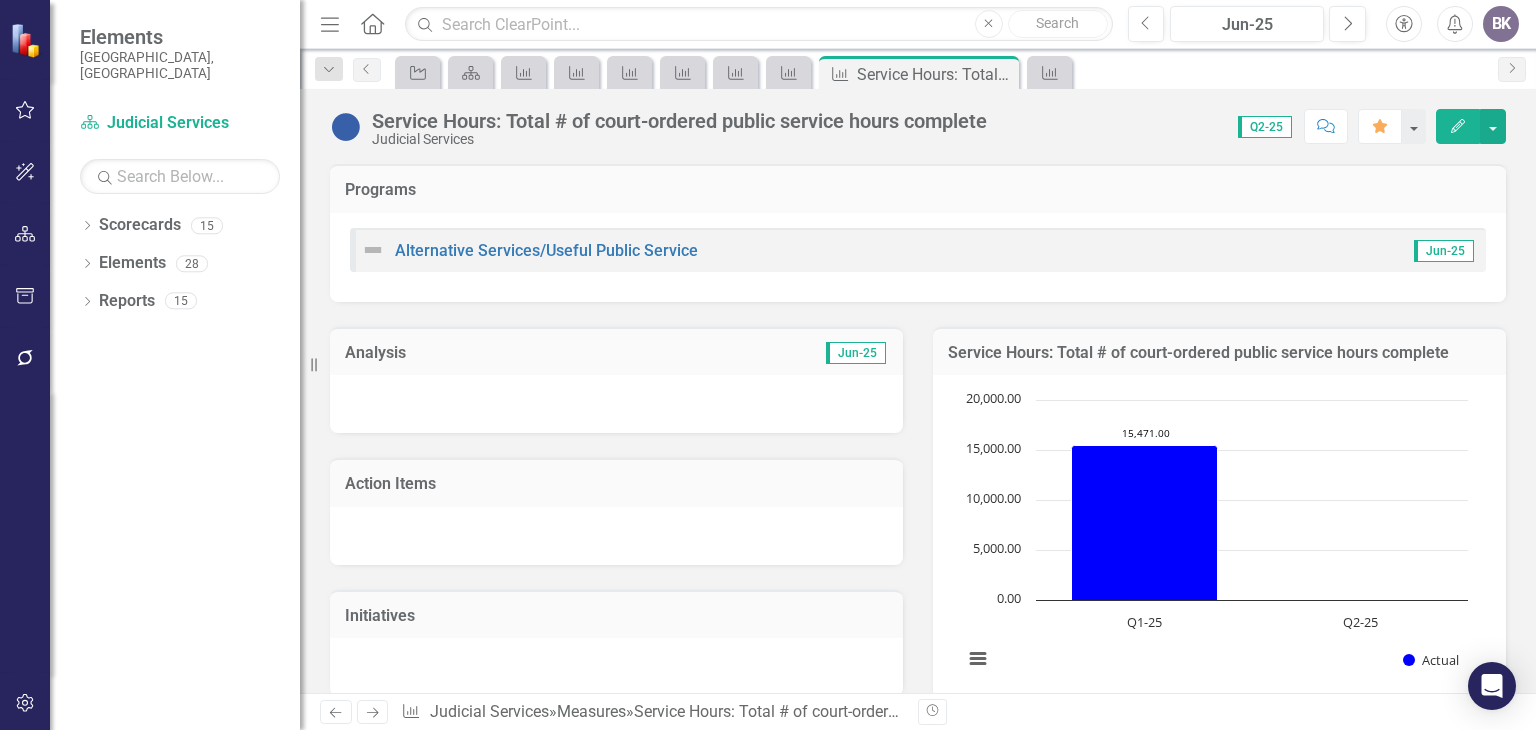 click on "Previous" 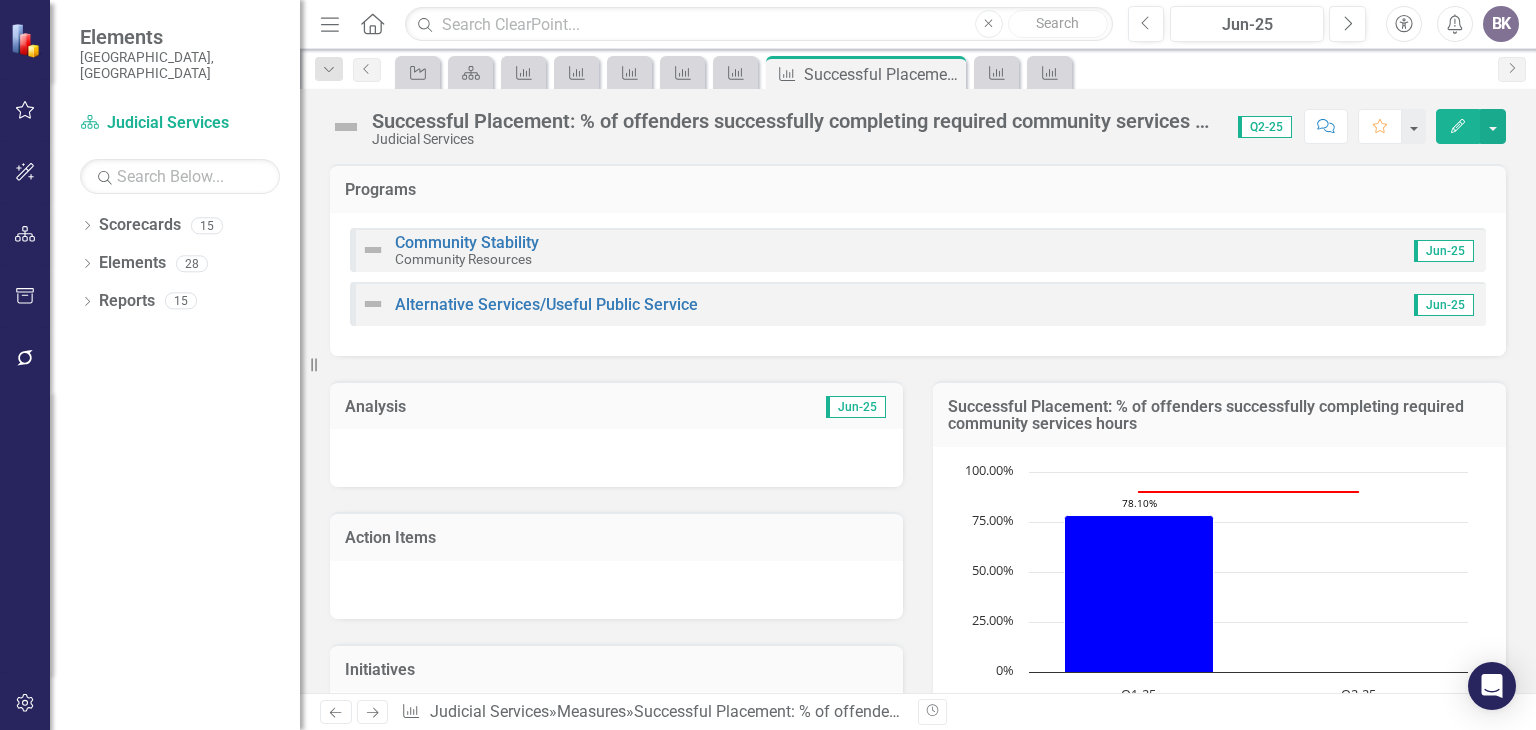 click on "Previous" 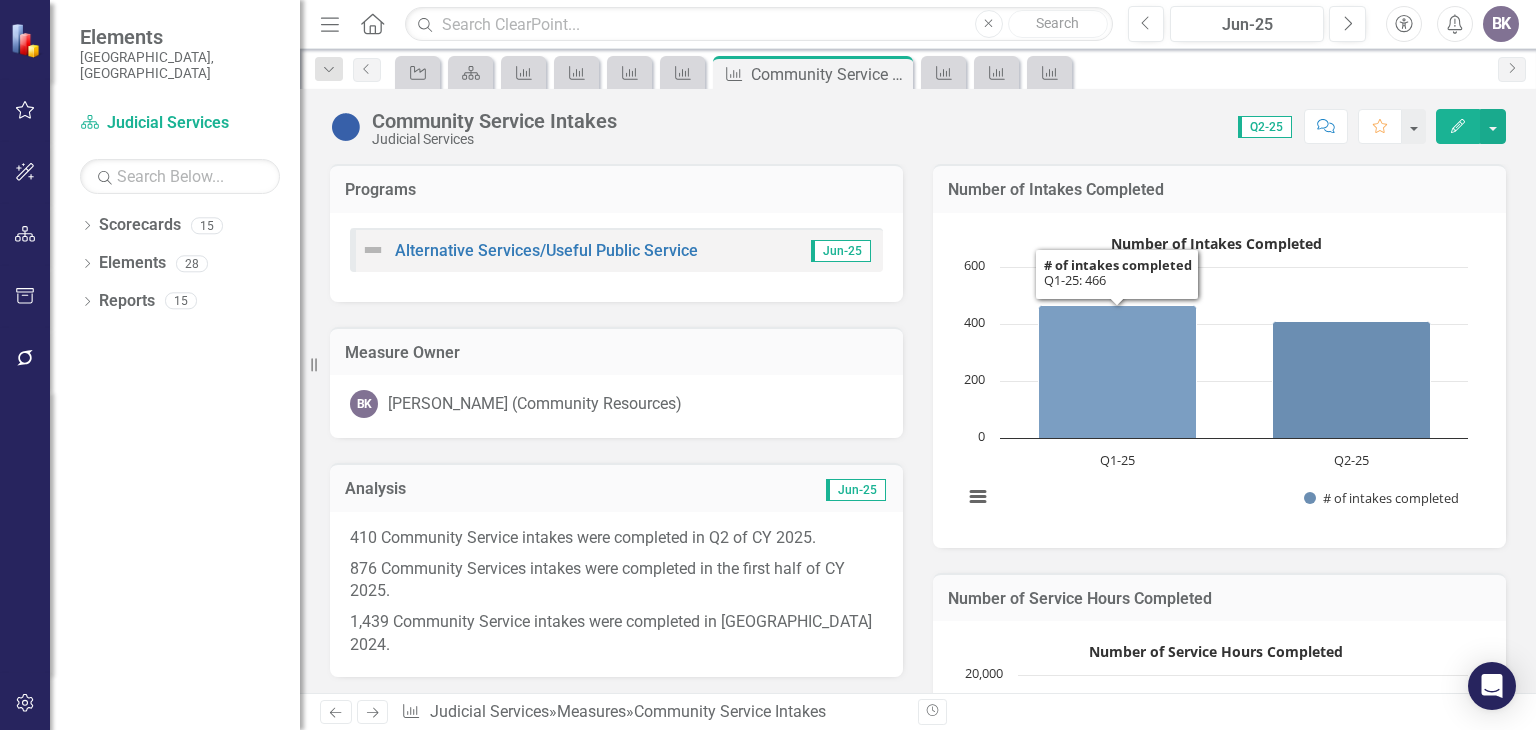 scroll, scrollTop: 400, scrollLeft: 0, axis: vertical 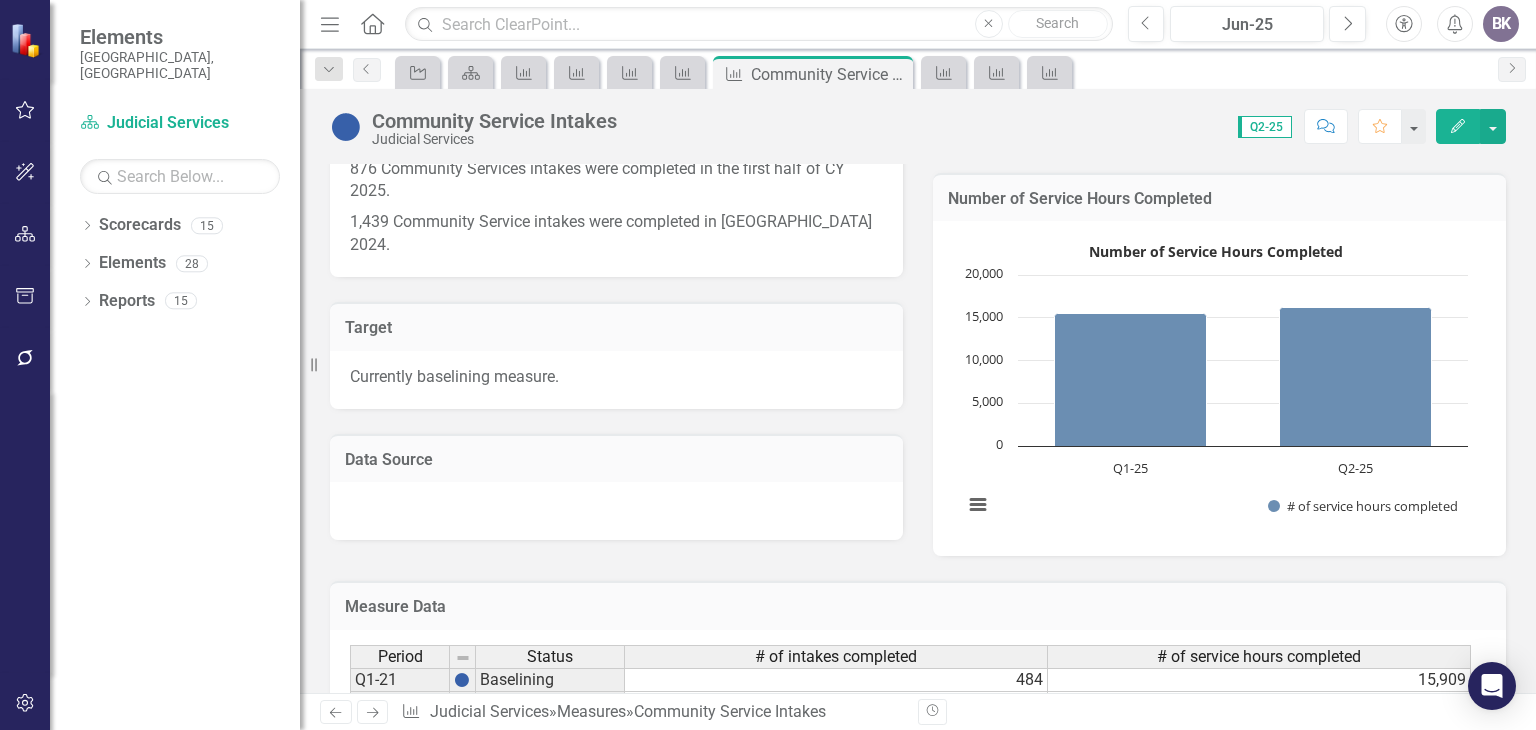 click 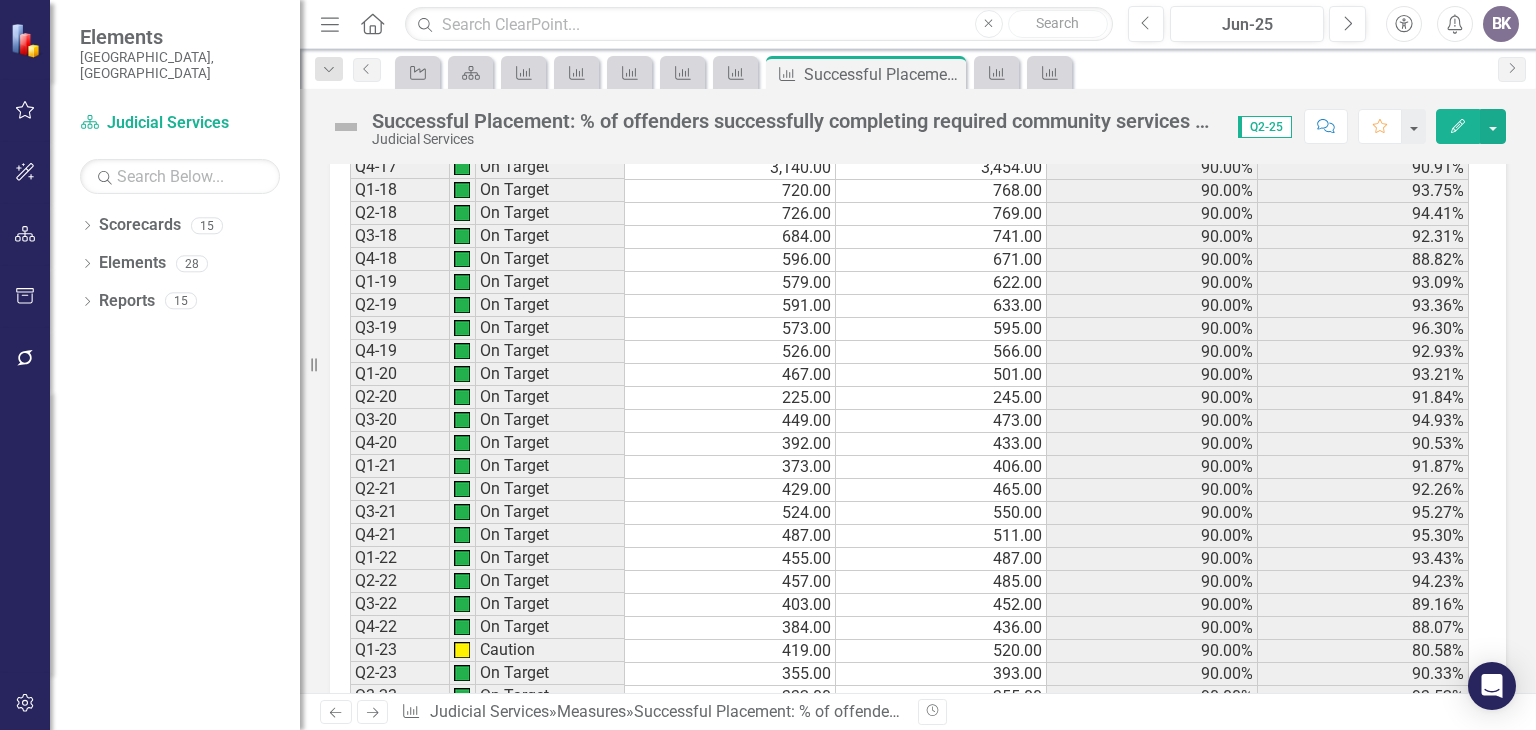 scroll, scrollTop: 1500, scrollLeft: 0, axis: vertical 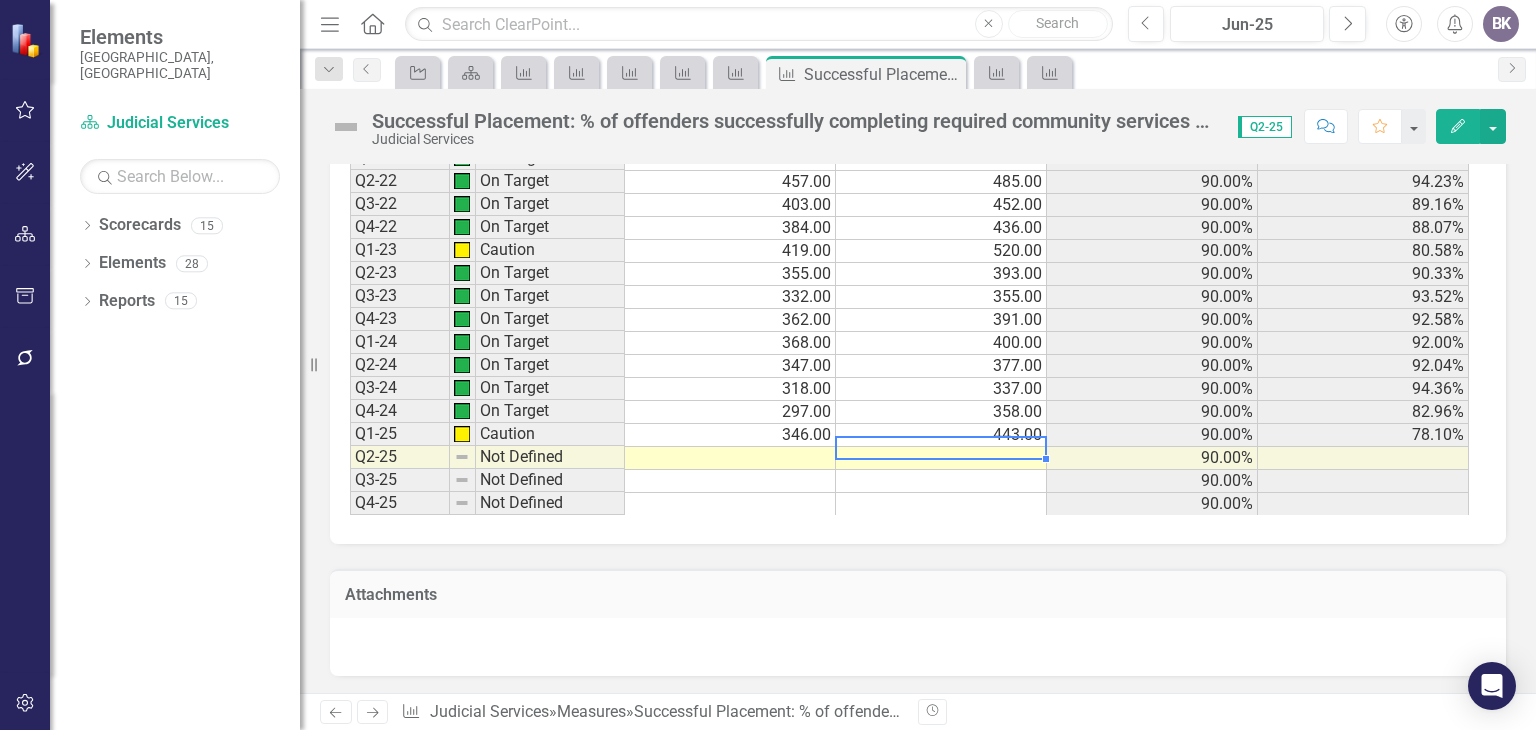 click at bounding box center [941, 458] 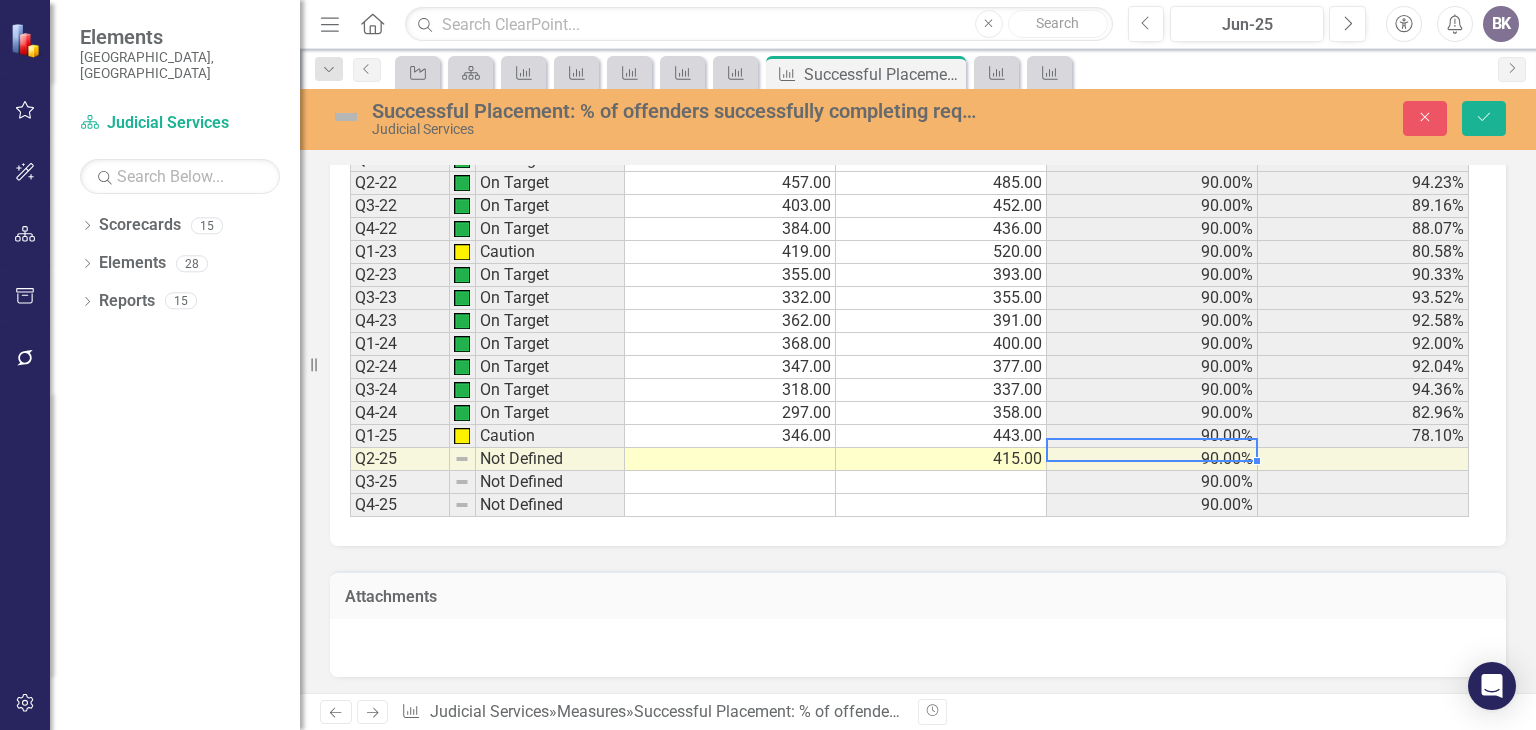 type on "415" 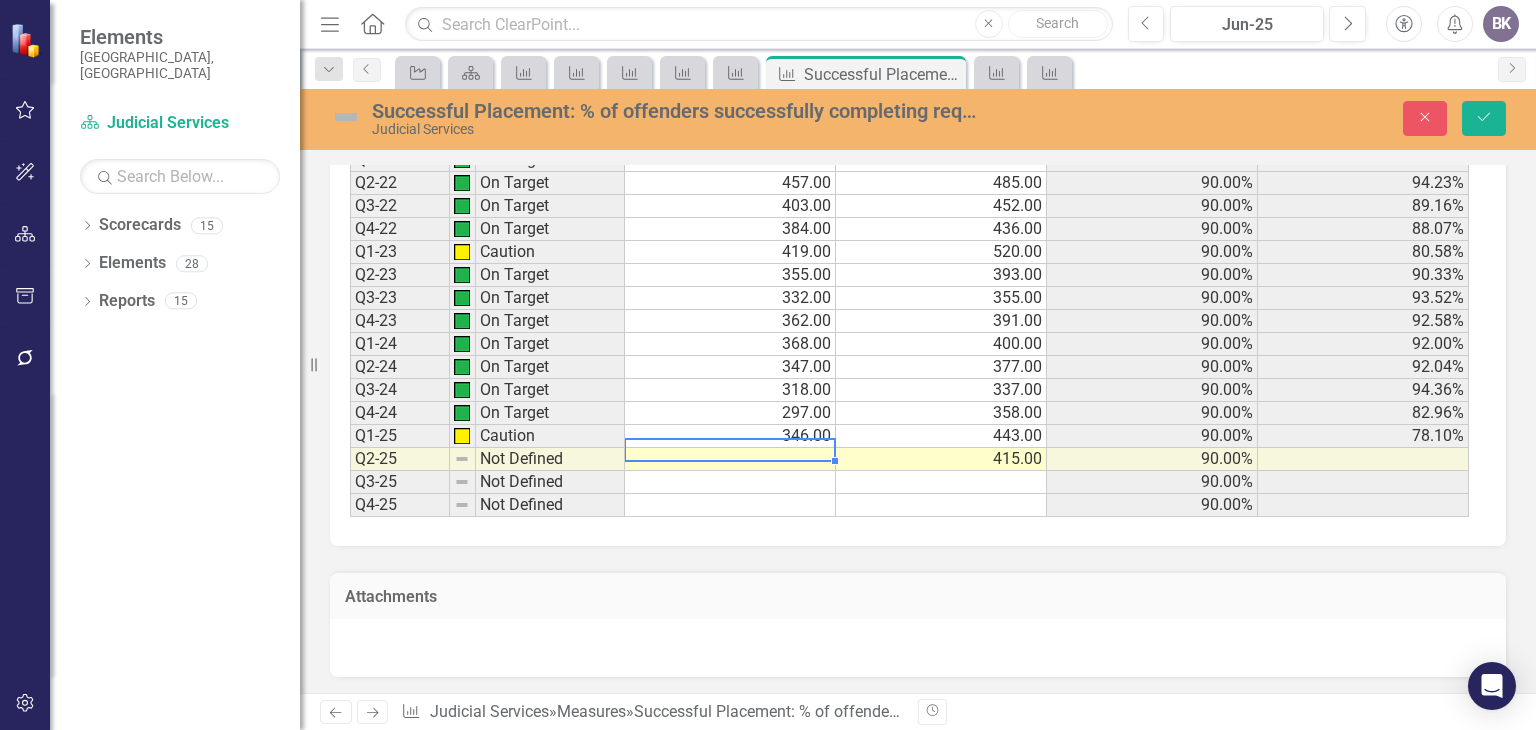click at bounding box center (730, 459) 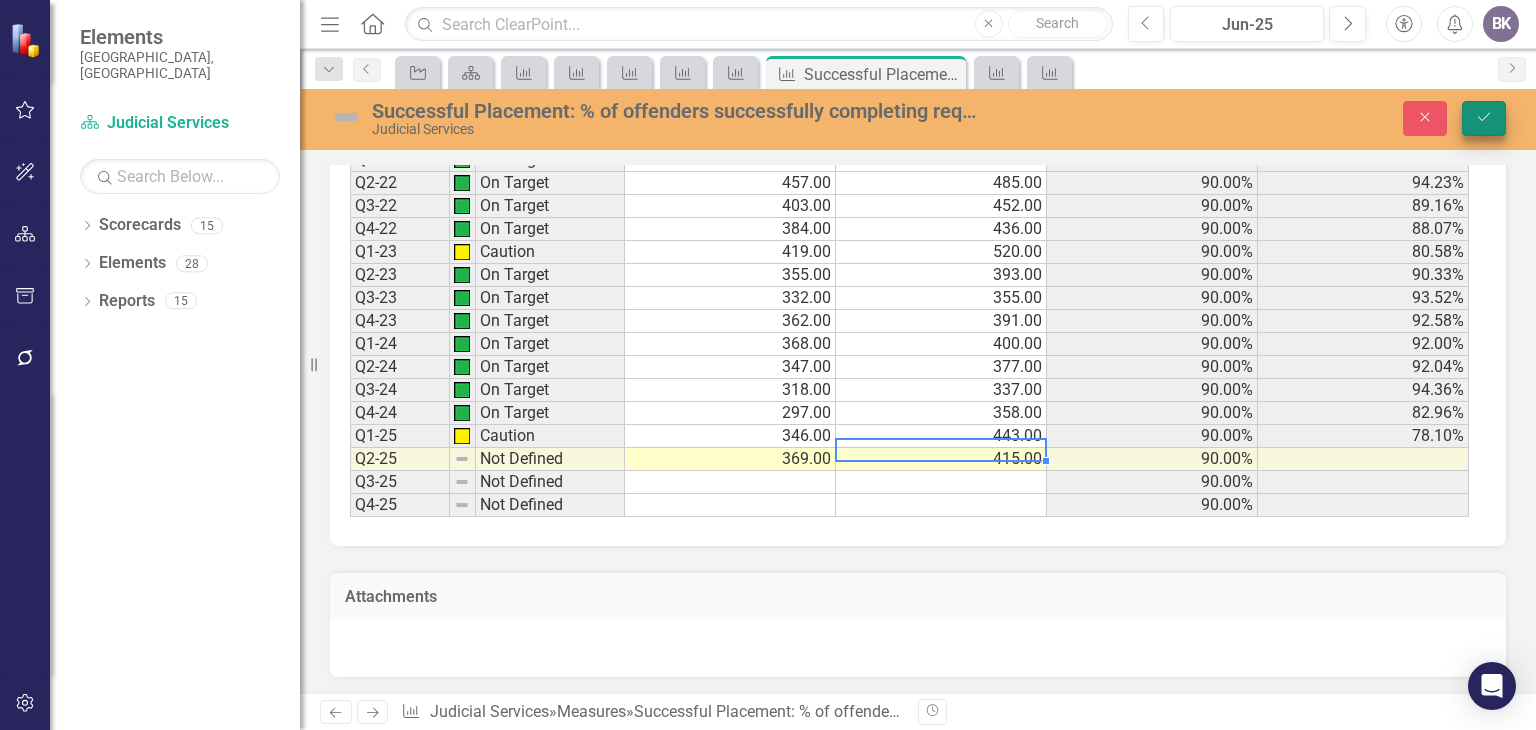 type on "415" 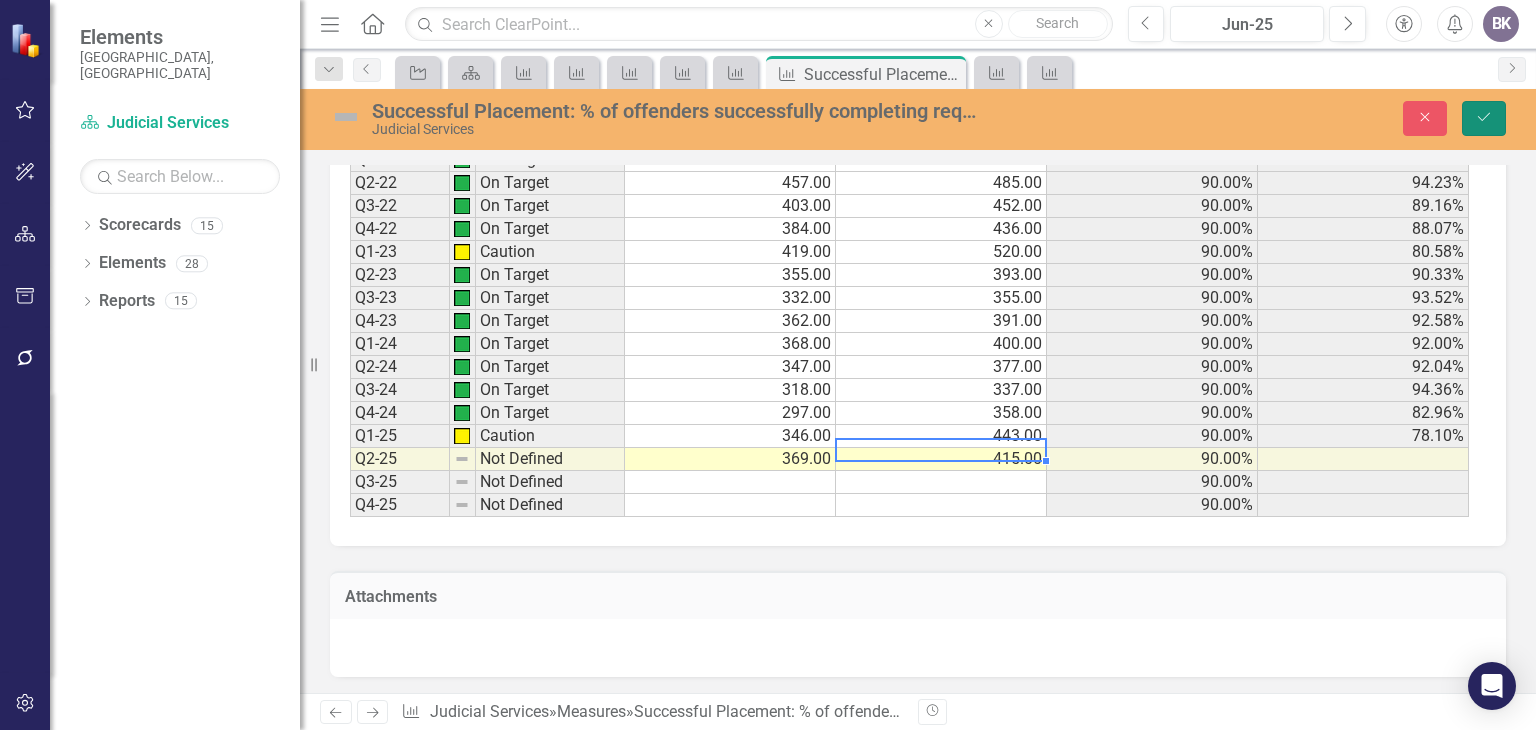 click on "Save" 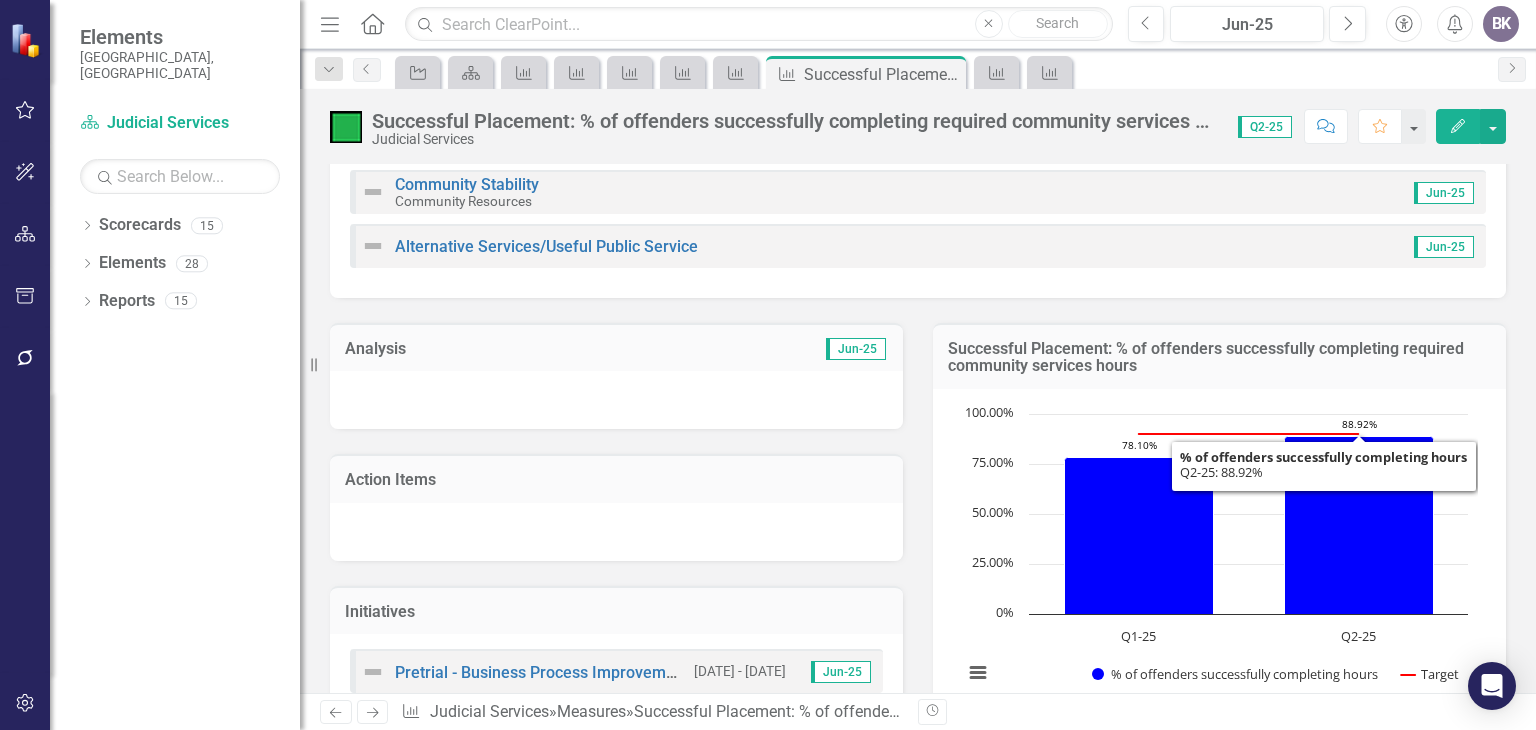 scroll, scrollTop: 100, scrollLeft: 0, axis: vertical 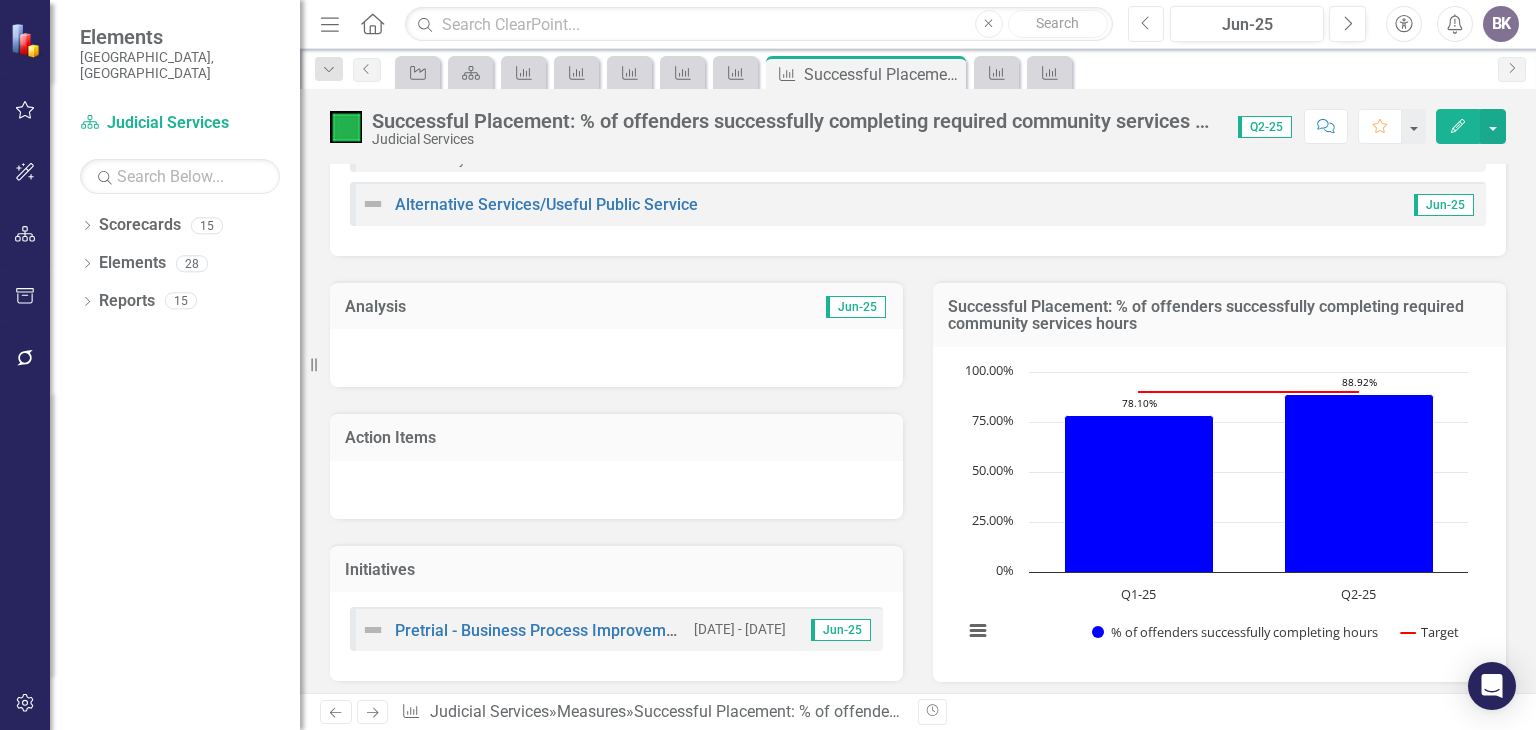 click on "Previous" 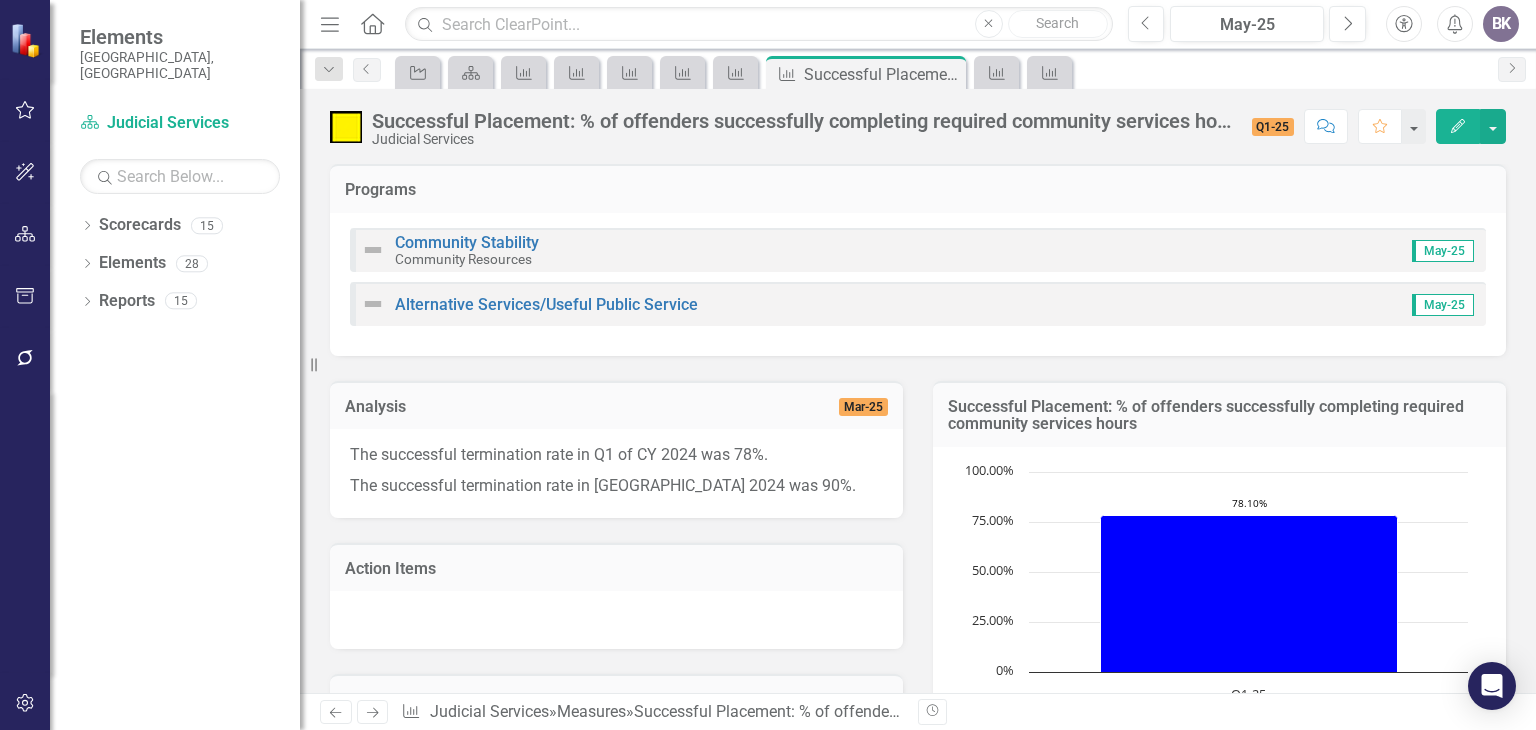 click on "The successful termination rate in Q1 of CY 2024 was 78%.
The successful termination rate in CY 2024 was 90%." at bounding box center [616, 473] 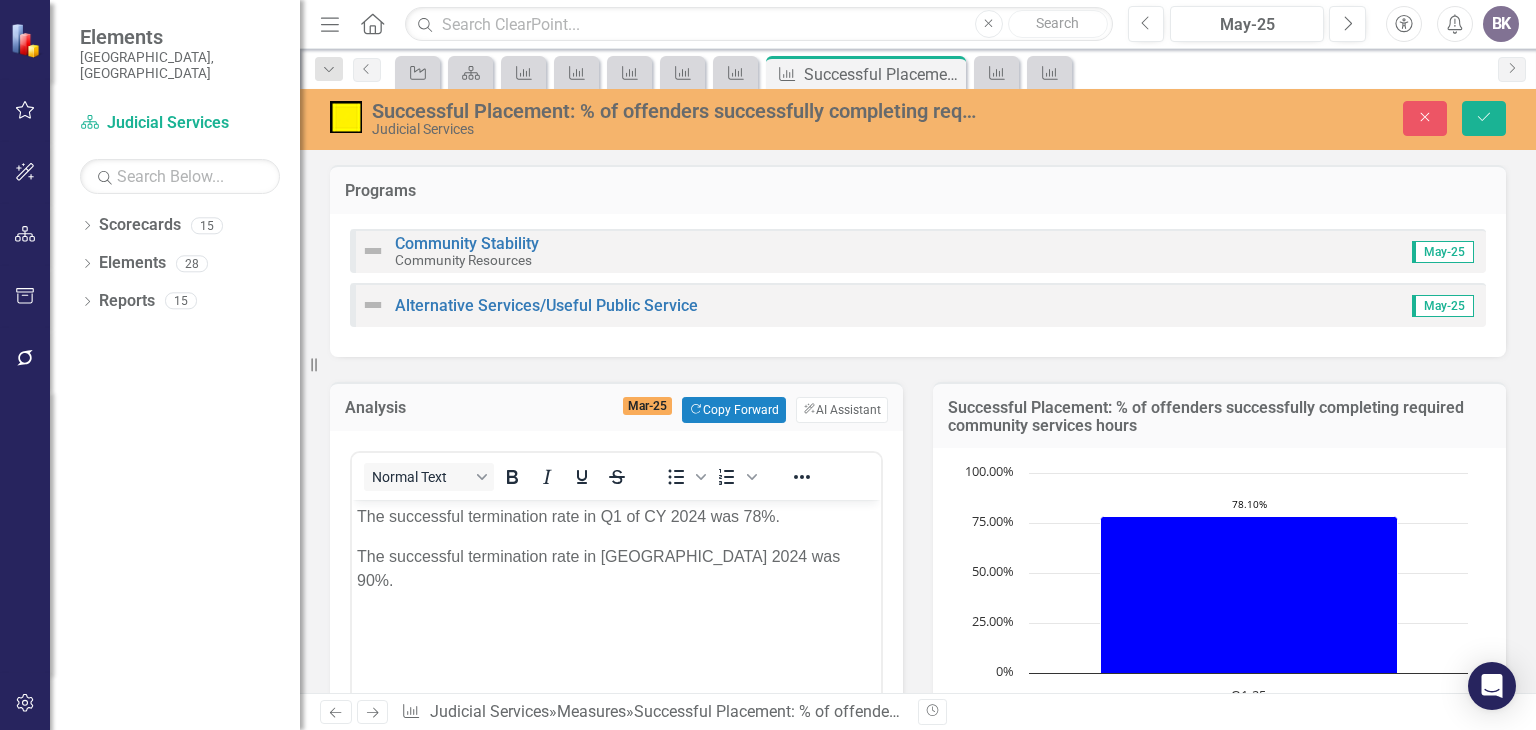 scroll, scrollTop: 0, scrollLeft: 0, axis: both 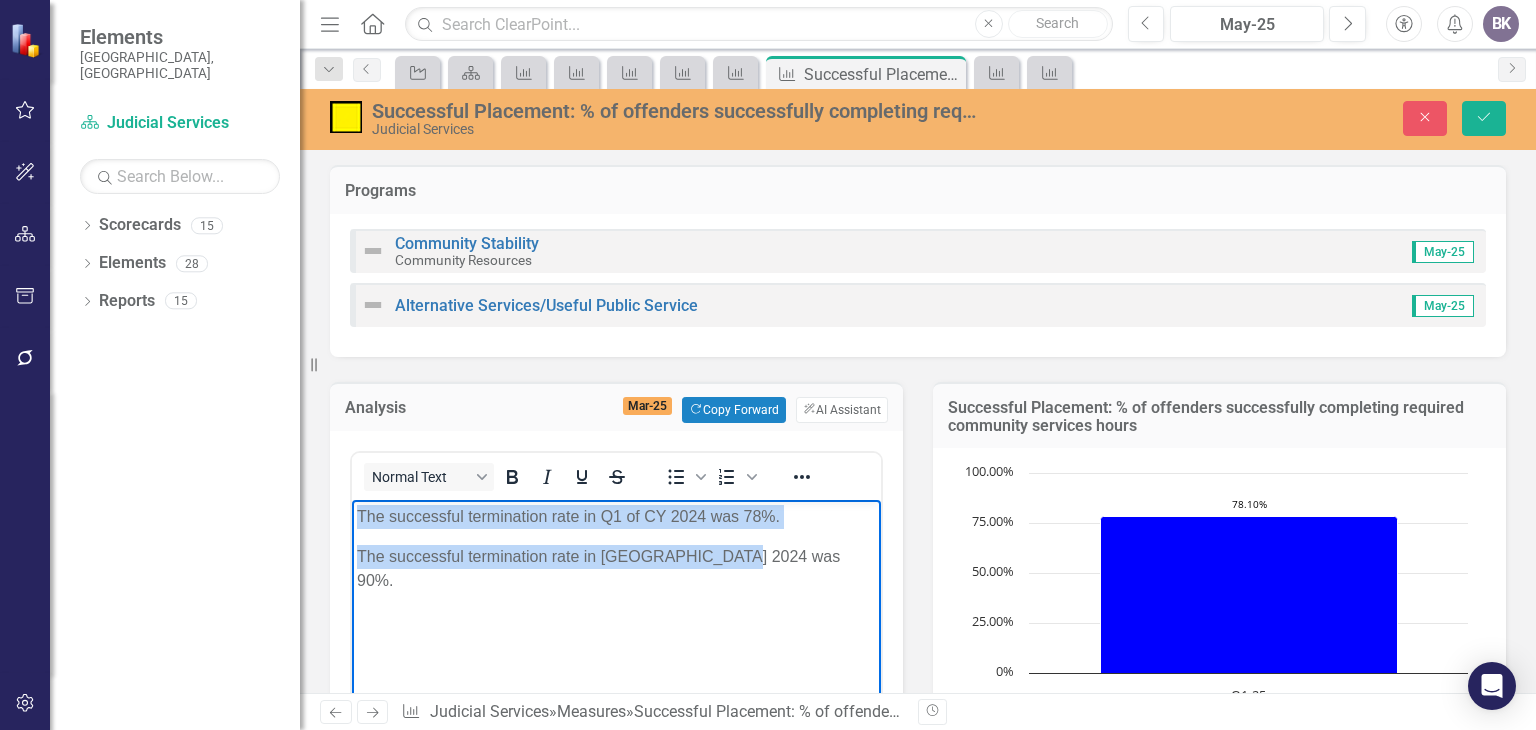 drag, startPoint x: 358, startPoint y: 514, endPoint x: 765, endPoint y: 561, distance: 409.70477 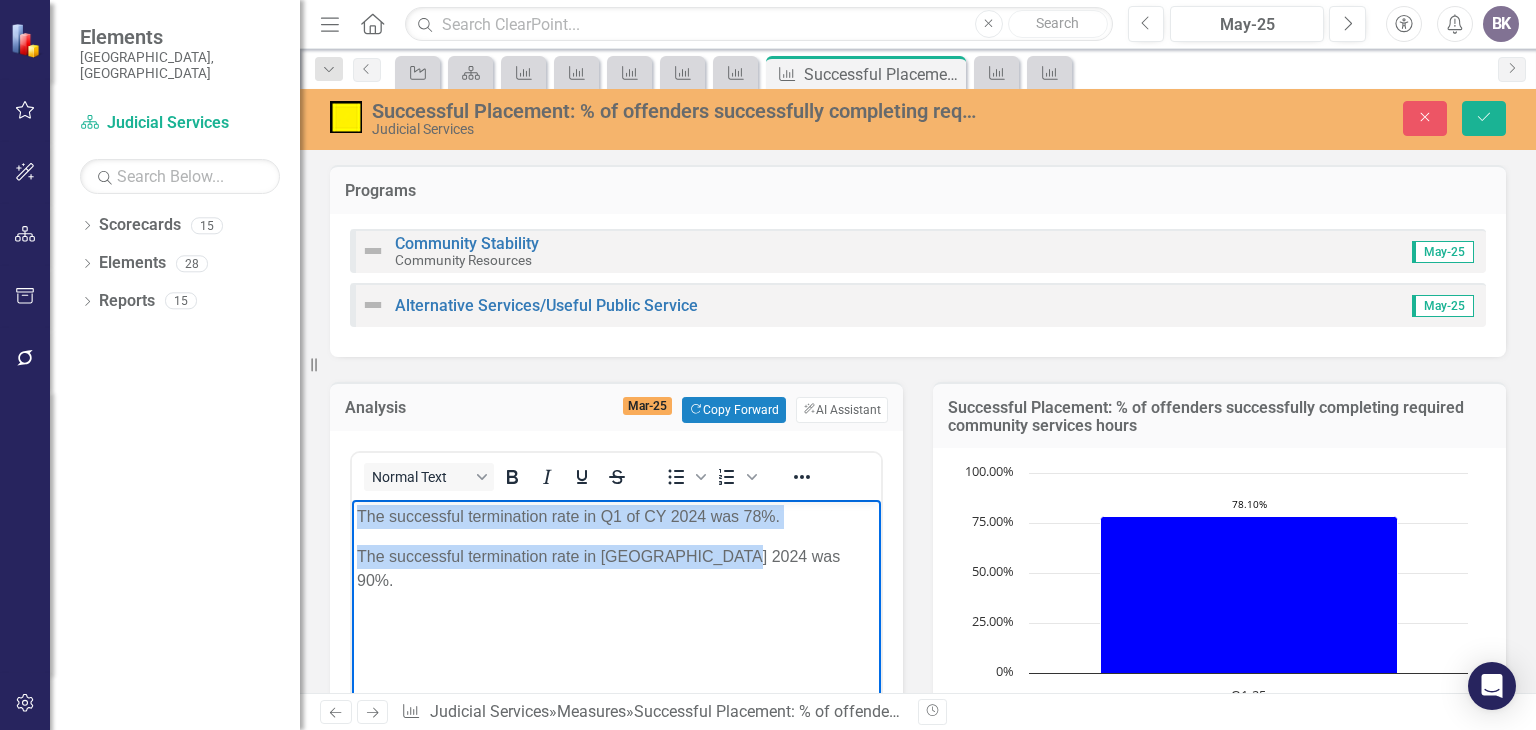 click on "The successful termination rate in Q1 of CY 2024 was 78%. The successful termination rate in CY 2024 was 90%." at bounding box center (616, 650) 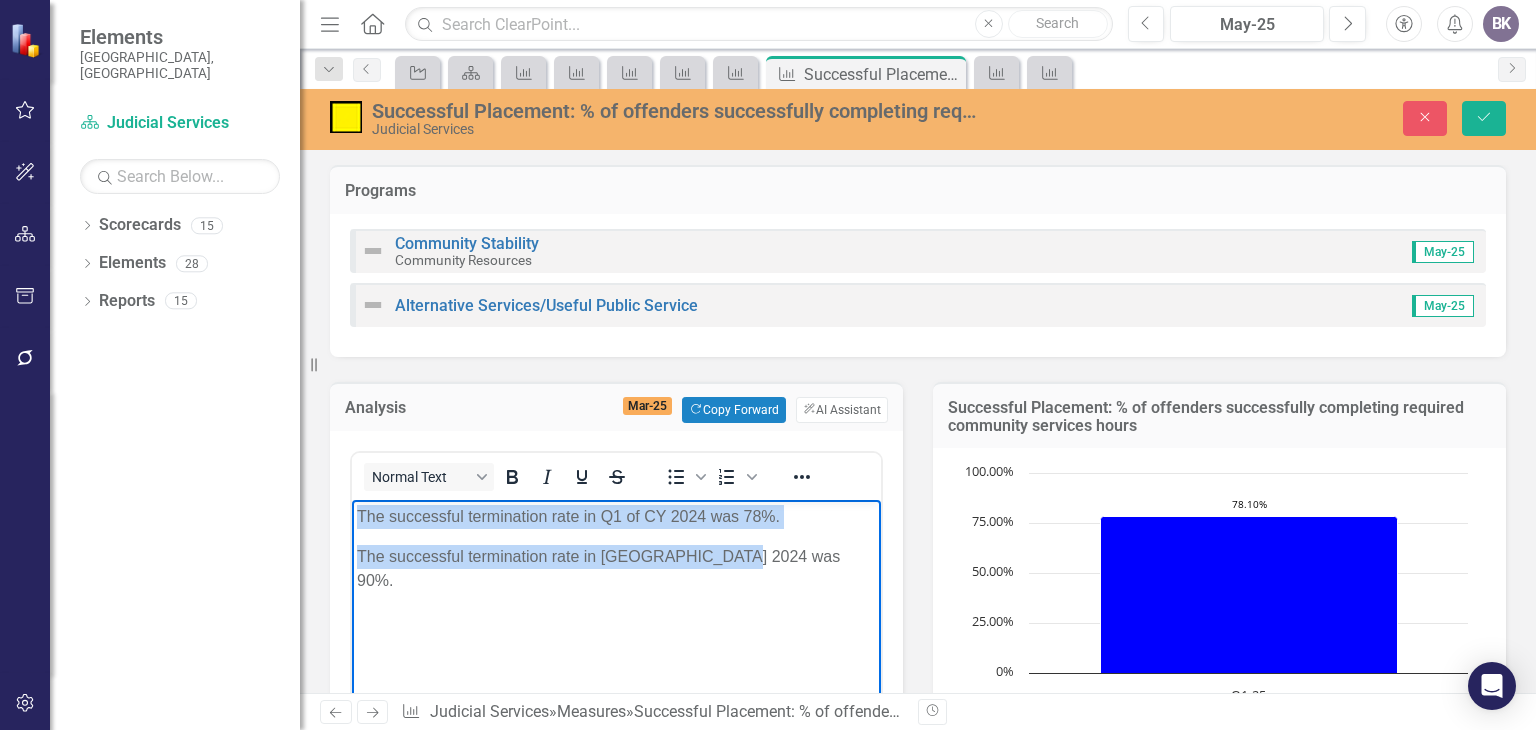 copy on "The successful termination rate in Q1 of CY 2024 was 78%. The successful termination rate in CY 2024 was 90%." 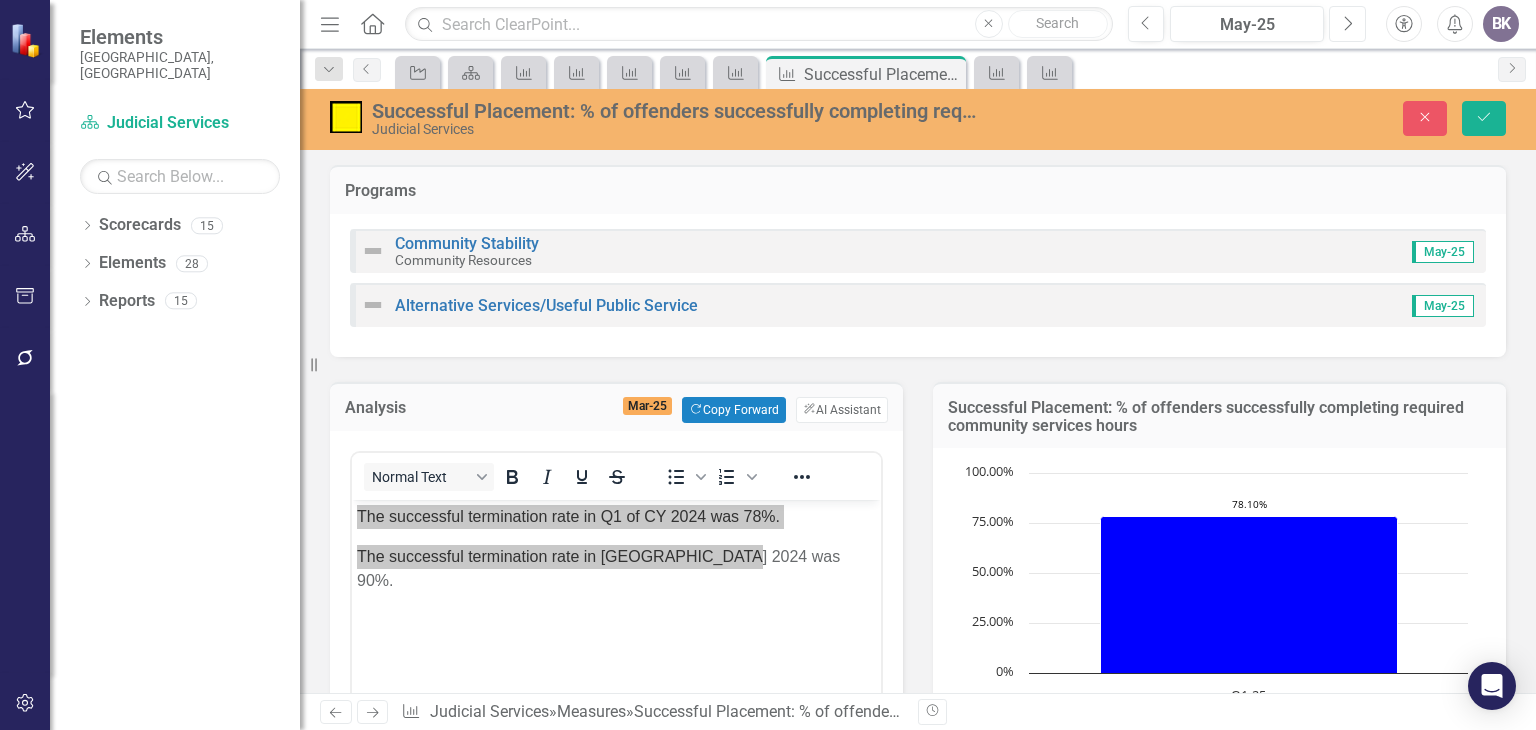 click 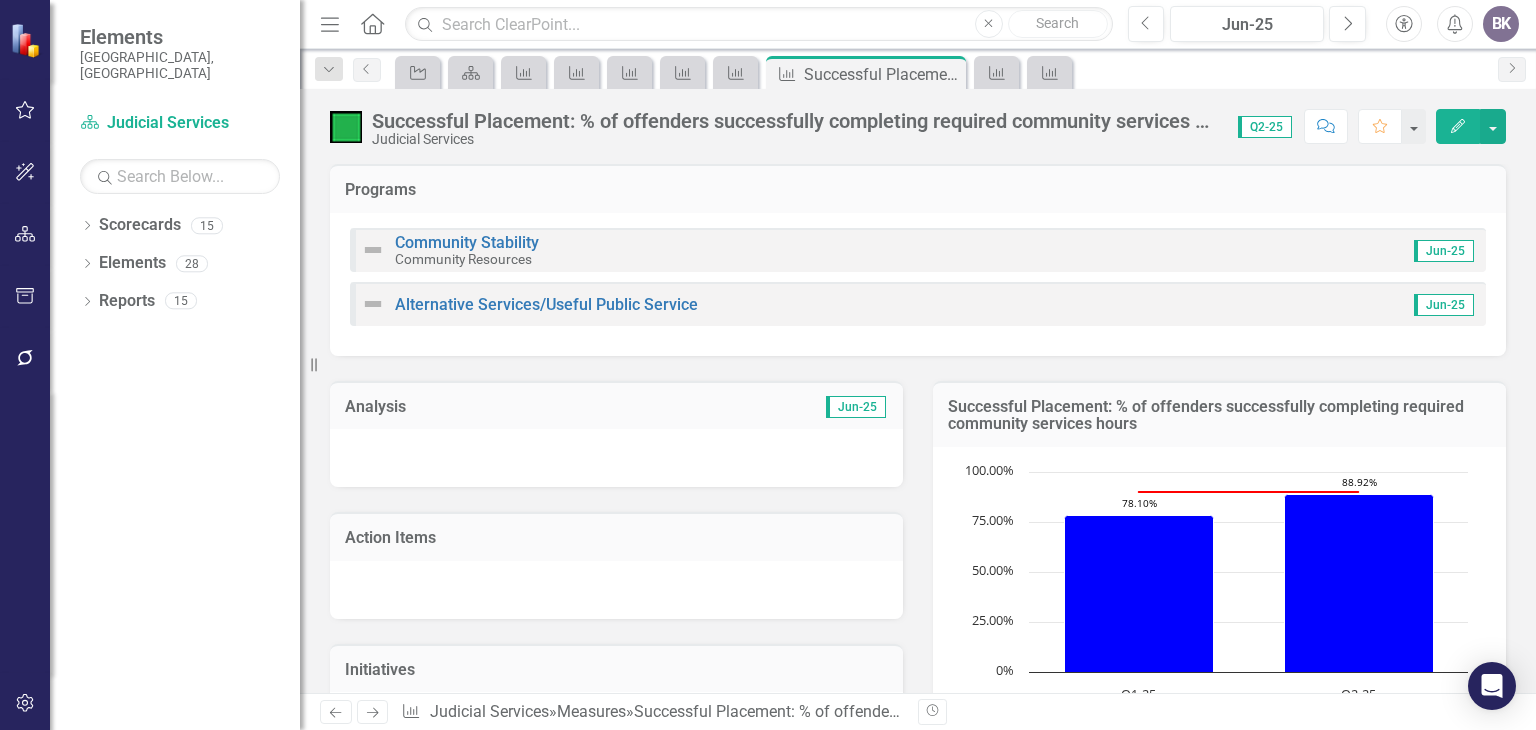 click at bounding box center (616, 458) 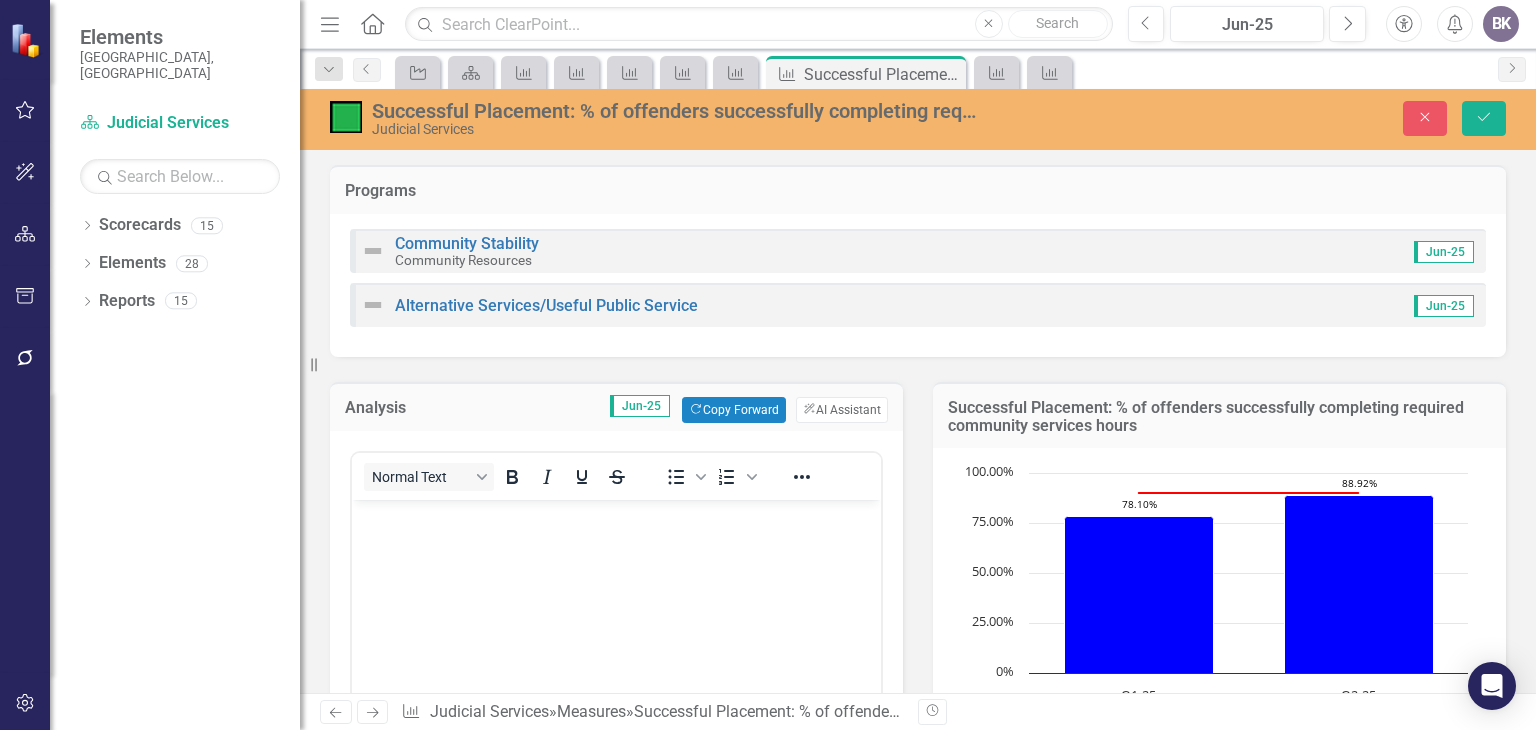 scroll, scrollTop: 0, scrollLeft: 0, axis: both 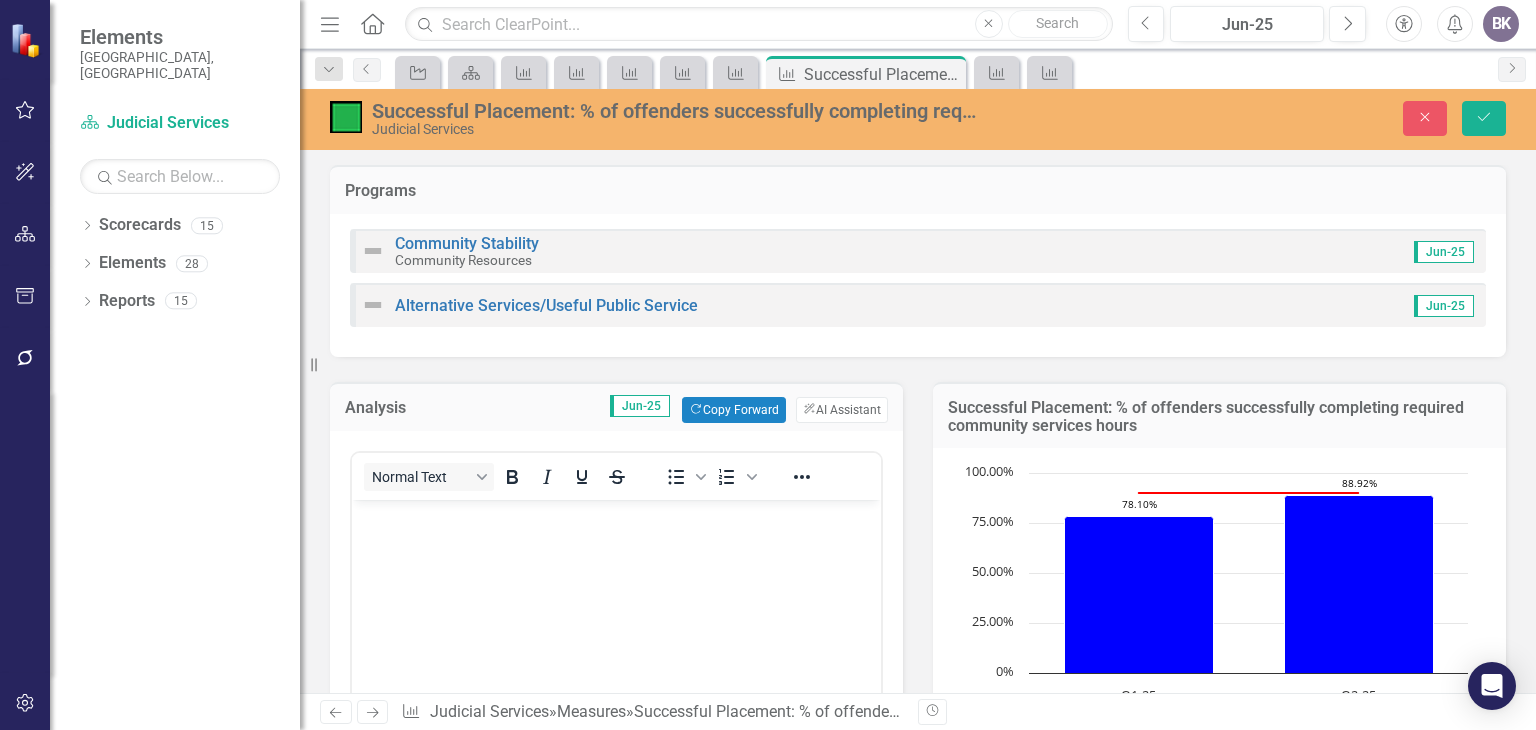 click at bounding box center (616, 650) 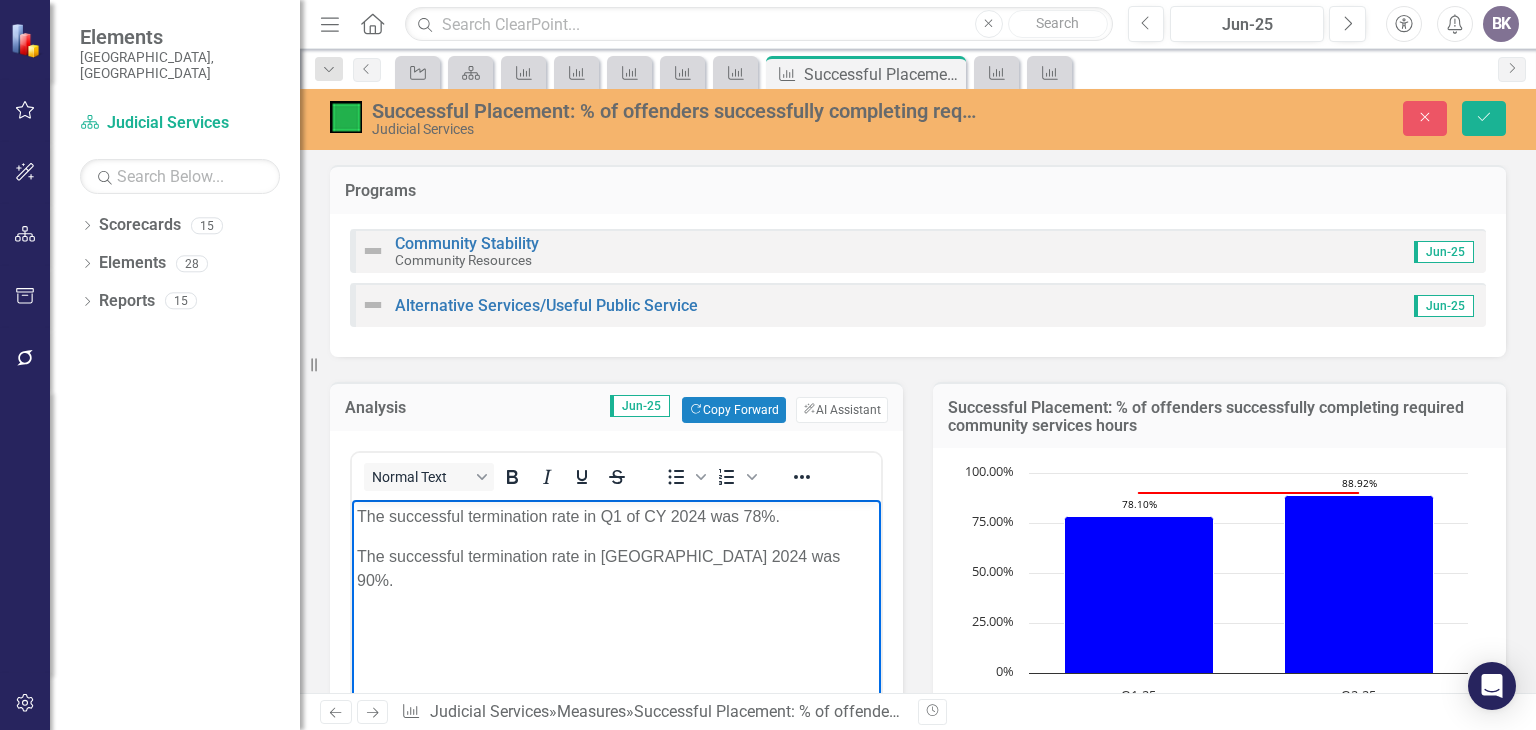 click on "The successful termination rate in Q1 of CY 2024 was 78%." at bounding box center (616, 517) 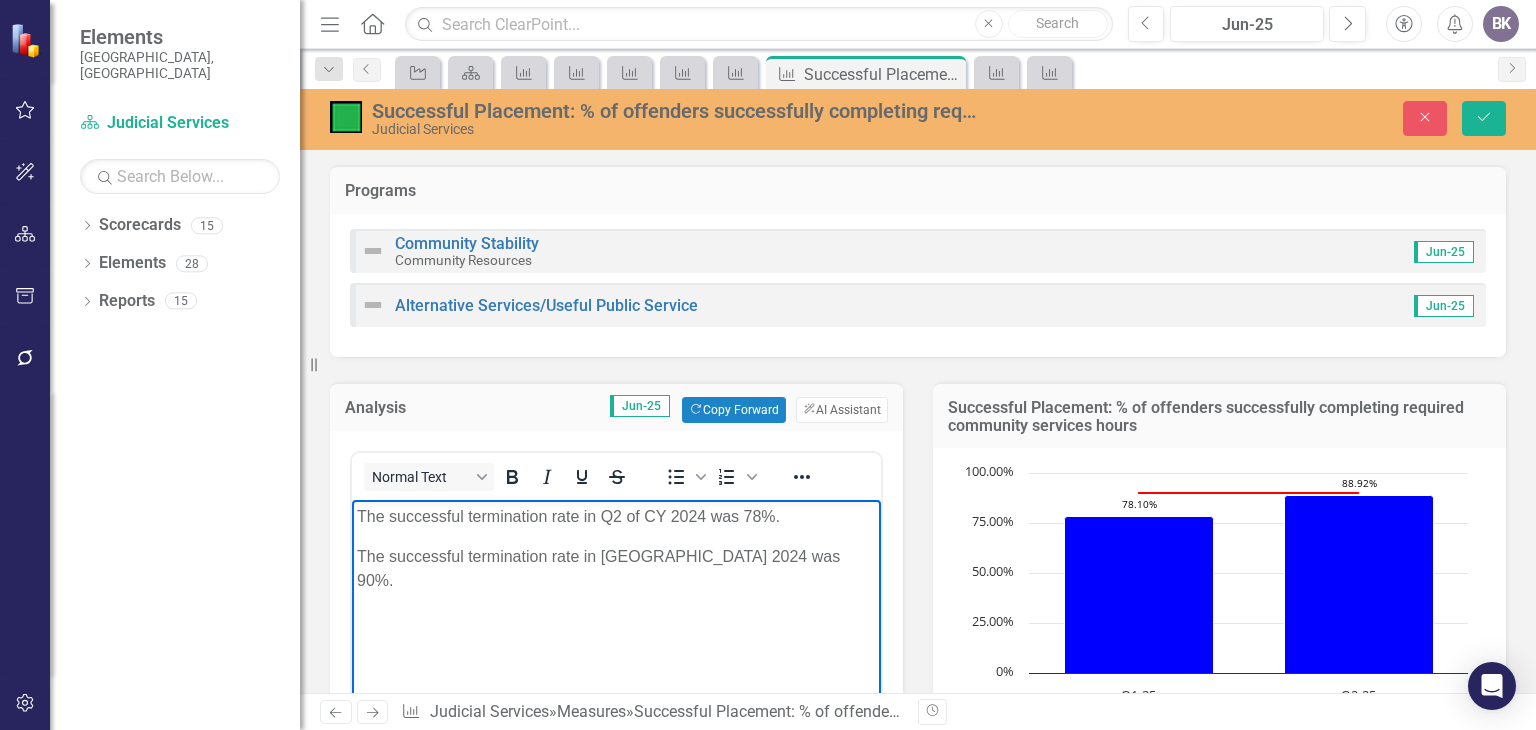 click on "The successful termination rate in Q2 of CY 2024 was 78%." at bounding box center (616, 517) 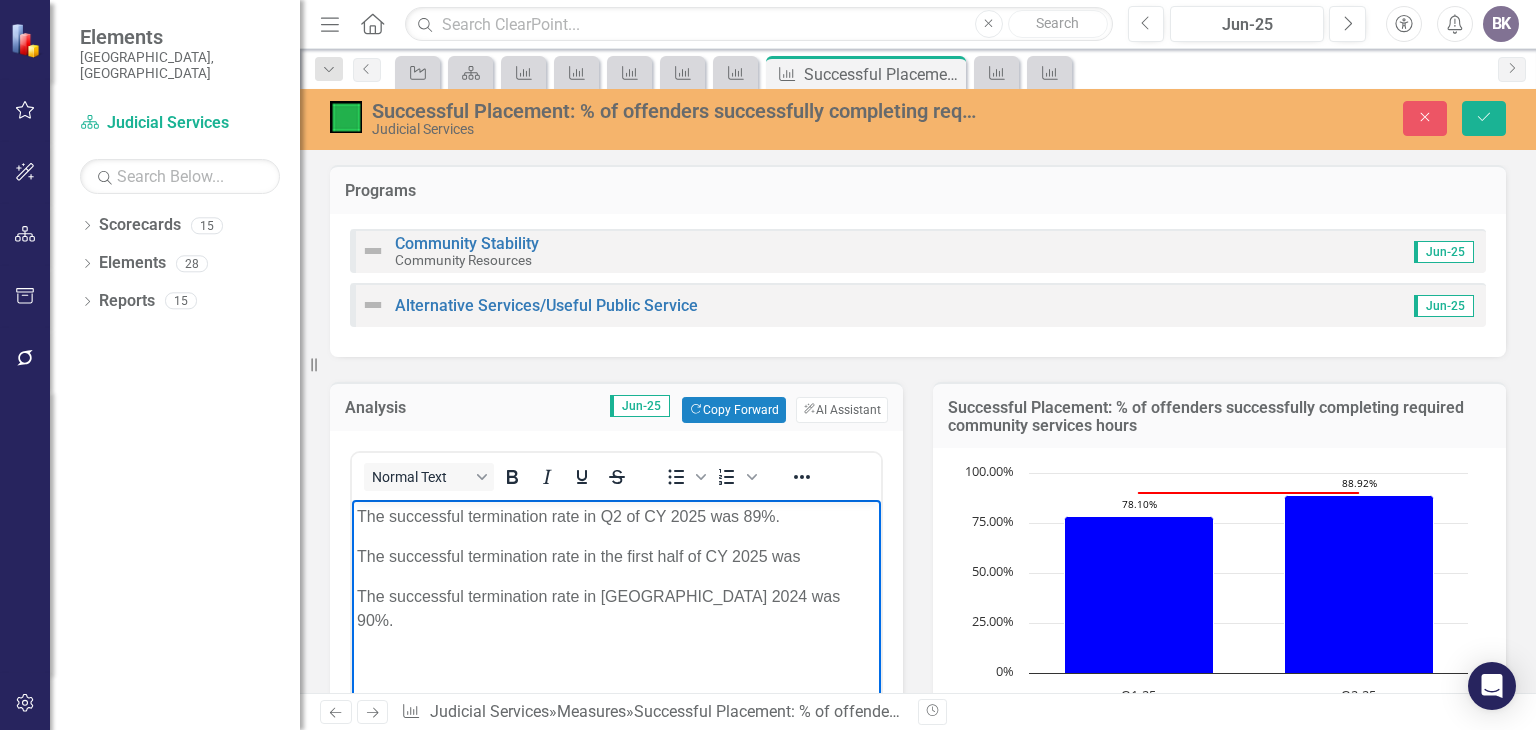 scroll, scrollTop: 0, scrollLeft: 0, axis: both 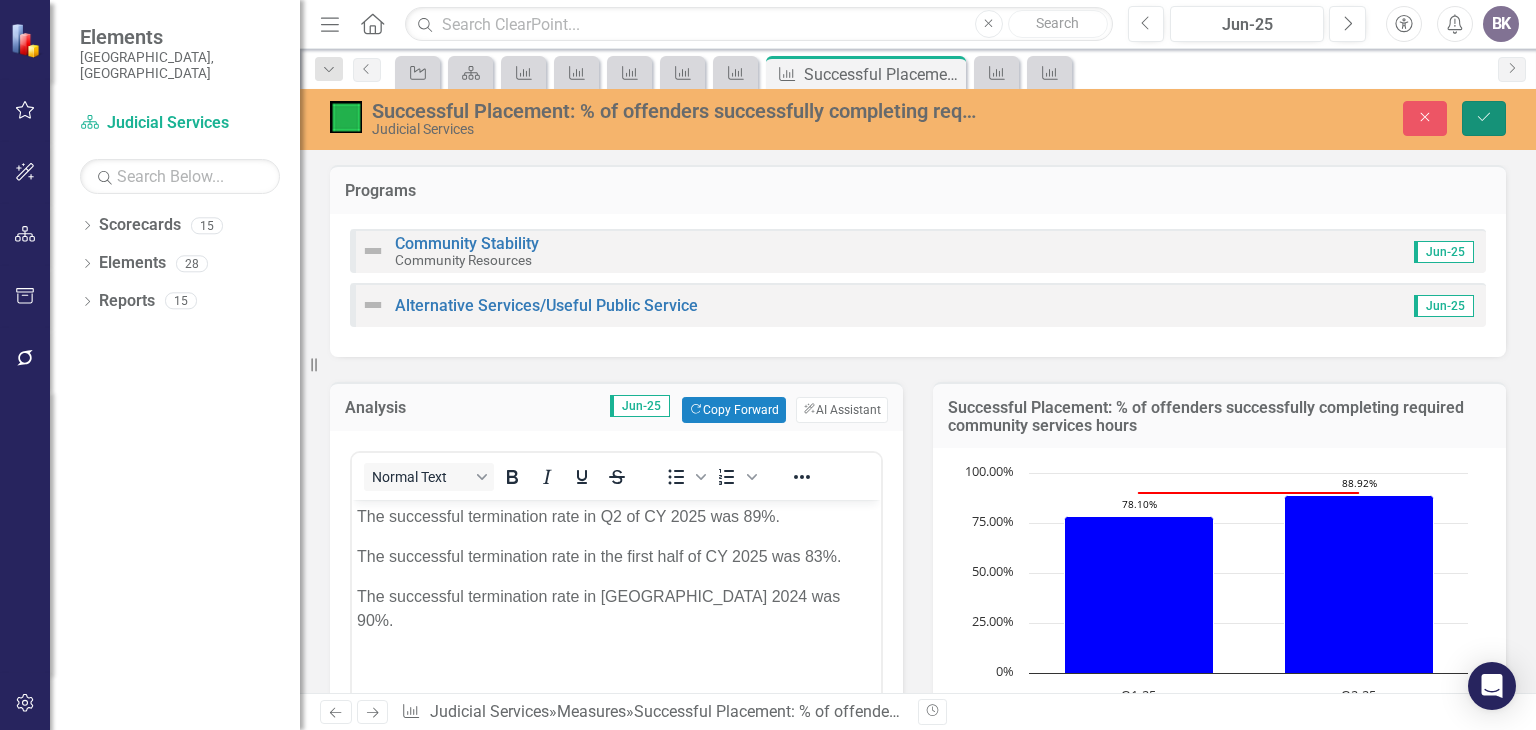 click on "Save" at bounding box center (1484, 118) 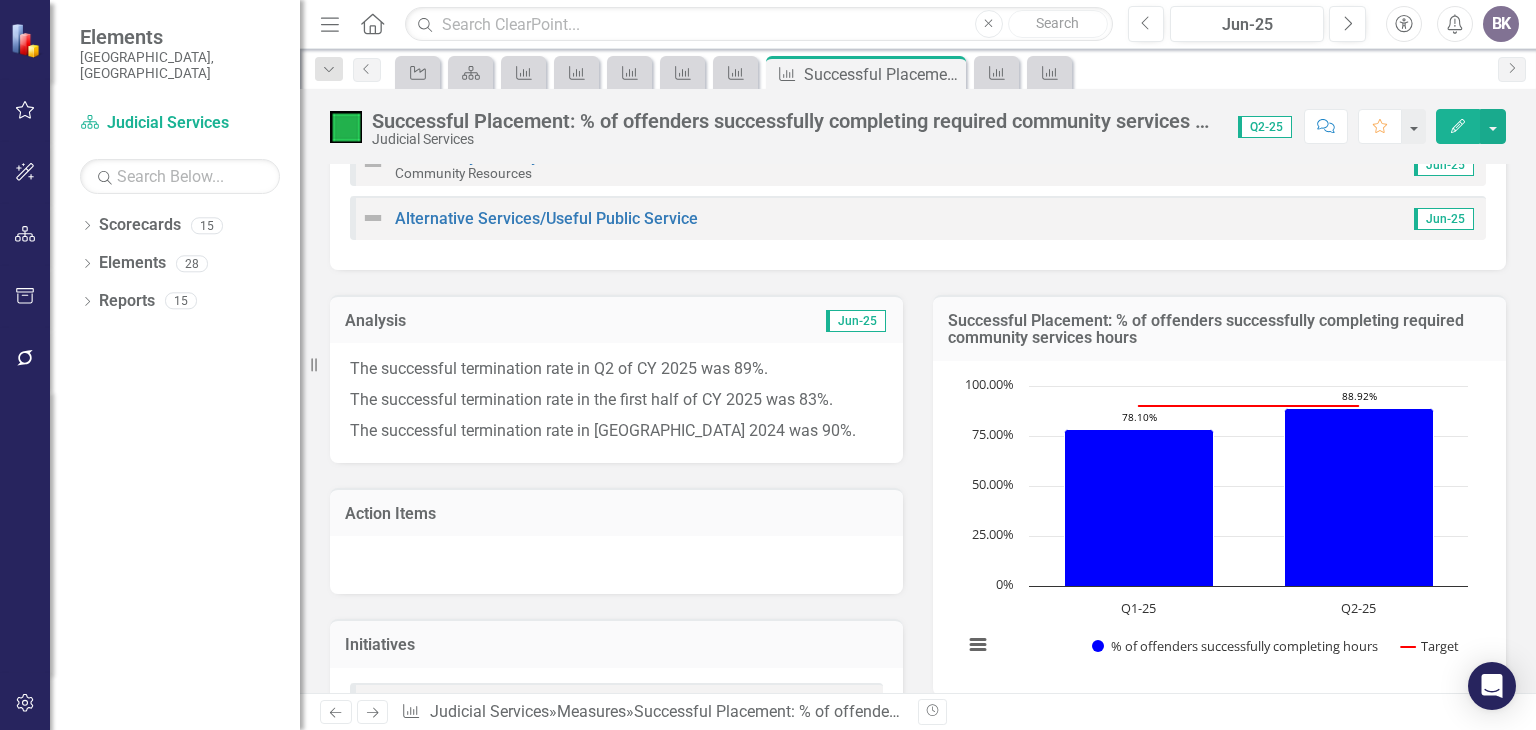 scroll, scrollTop: 0, scrollLeft: 0, axis: both 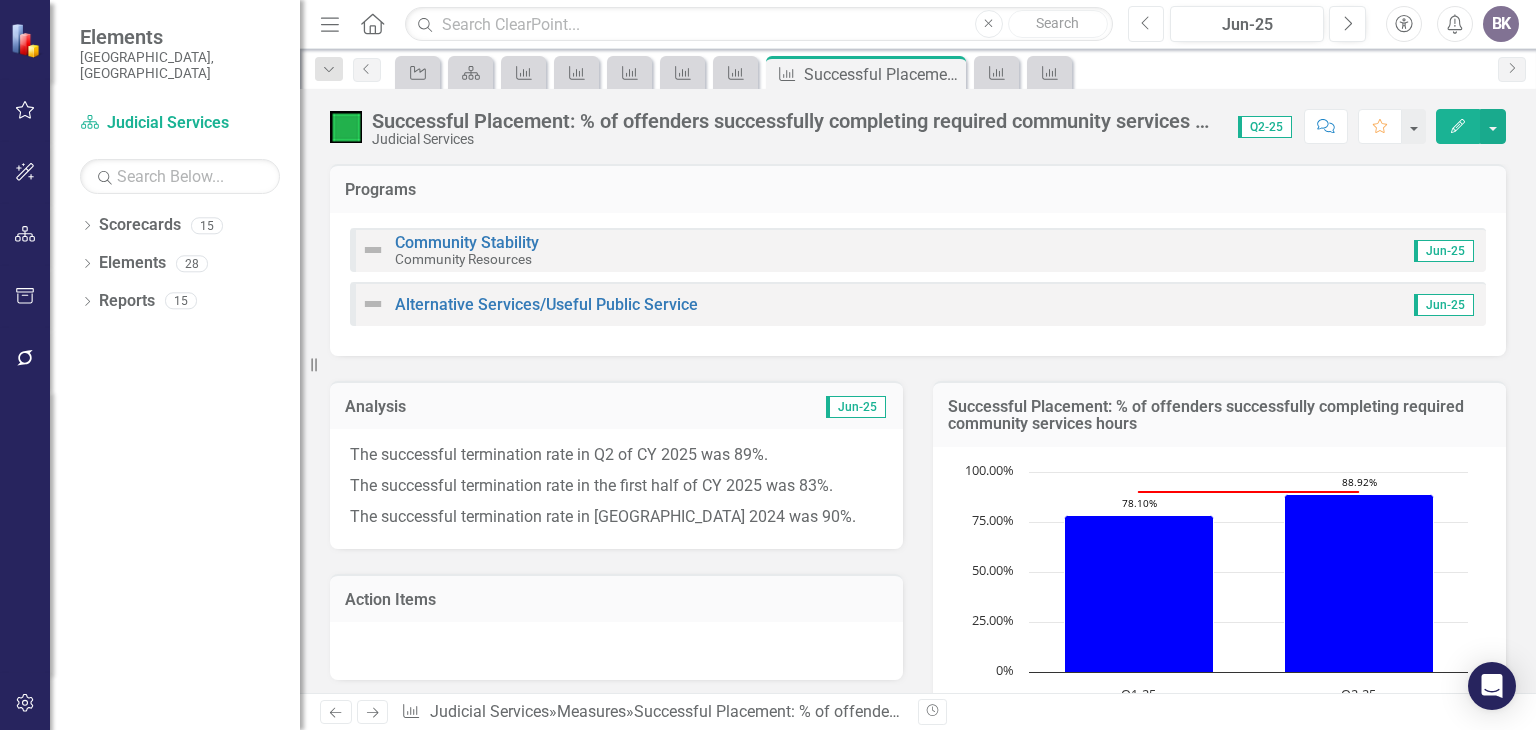 click on "Previous" 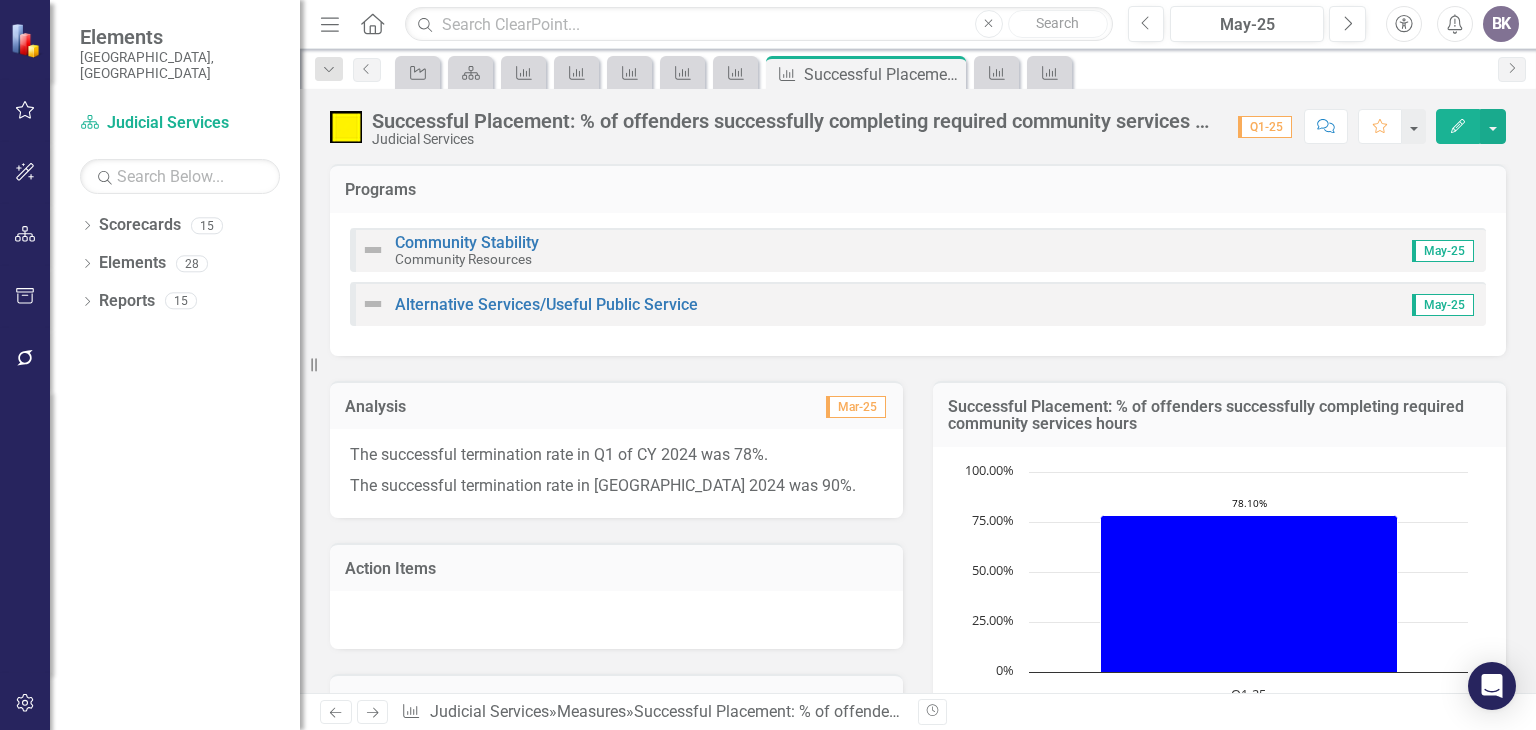 click on "The successful termination rate in Q1 of CY 2024 was 78%.
The successful termination rate in [GEOGRAPHIC_DATA] 2024 was 90%." at bounding box center [616, 473] 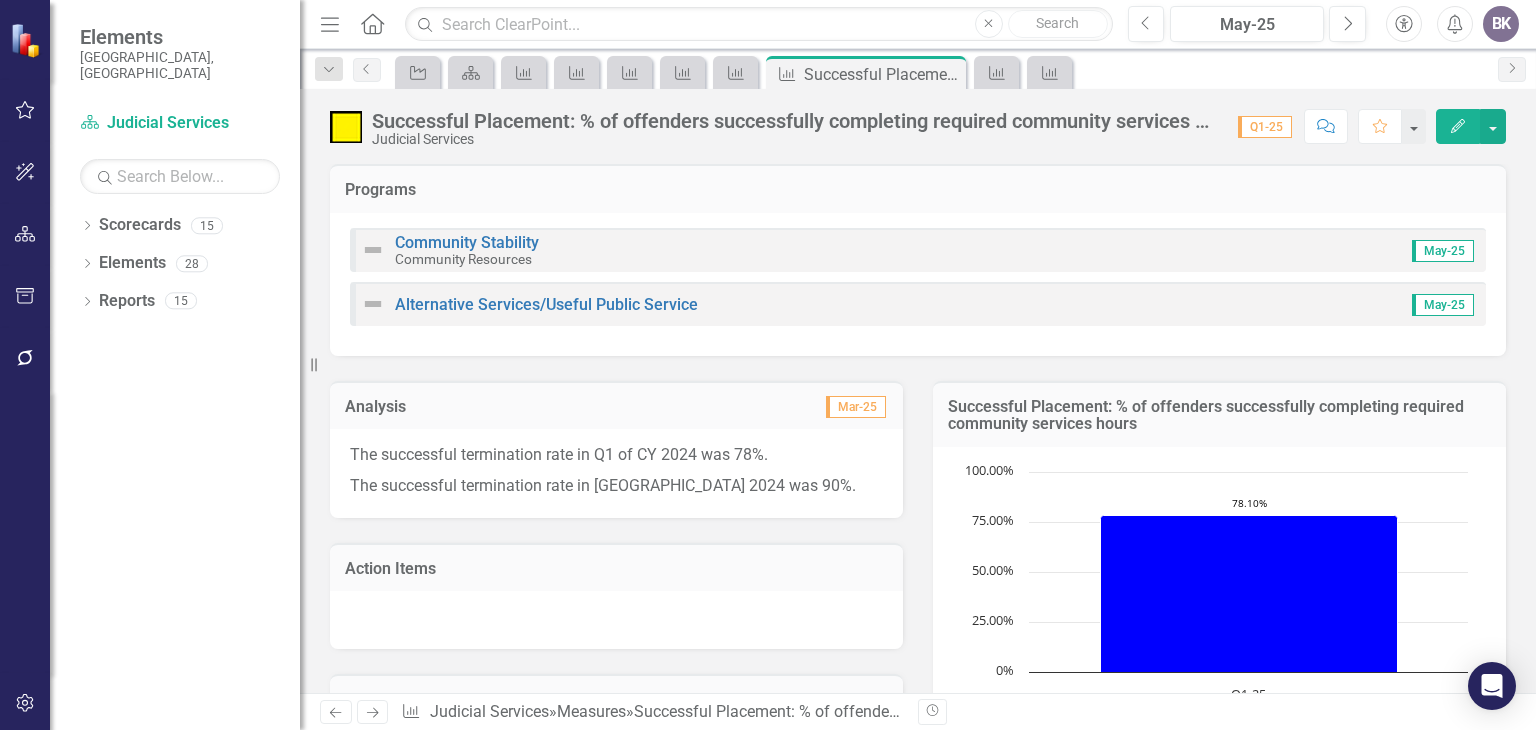 click on "The successful termination rate in Q1 of CY 2024 was 78%.
The successful termination rate in [GEOGRAPHIC_DATA] 2024 was 90%." at bounding box center (616, 473) 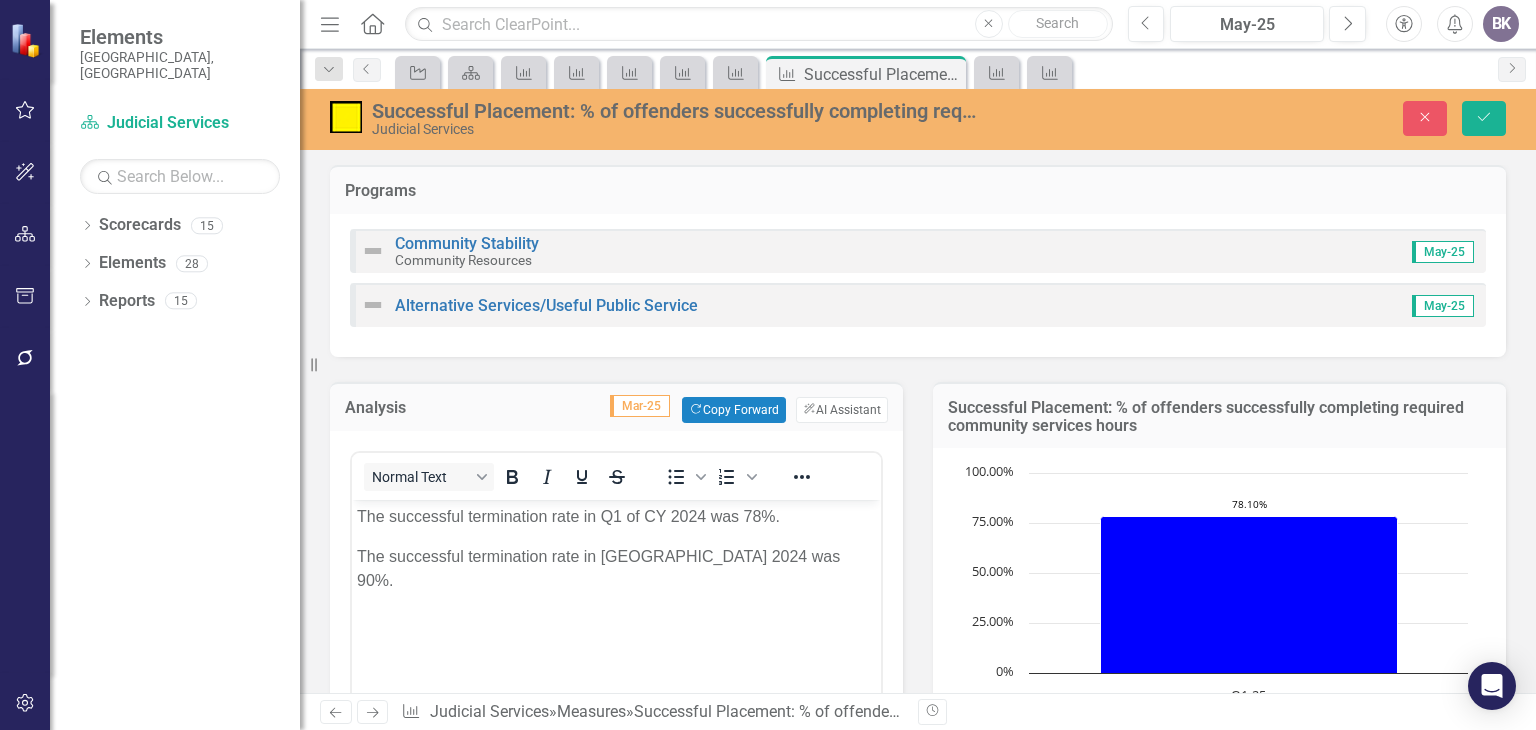 scroll, scrollTop: 0, scrollLeft: 0, axis: both 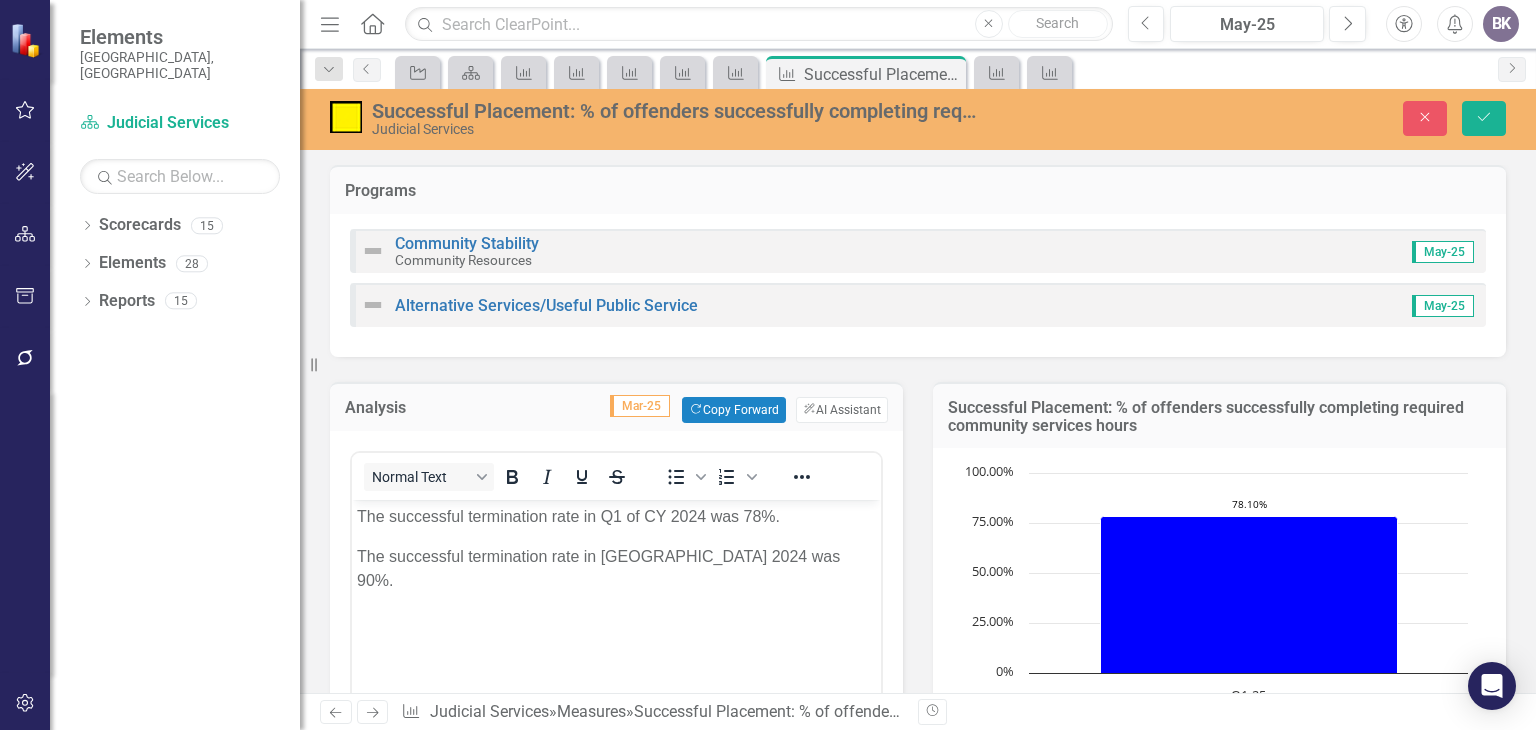 click on "The successful termination rate in Q1 of CY 2024 was 78%." at bounding box center (616, 517) 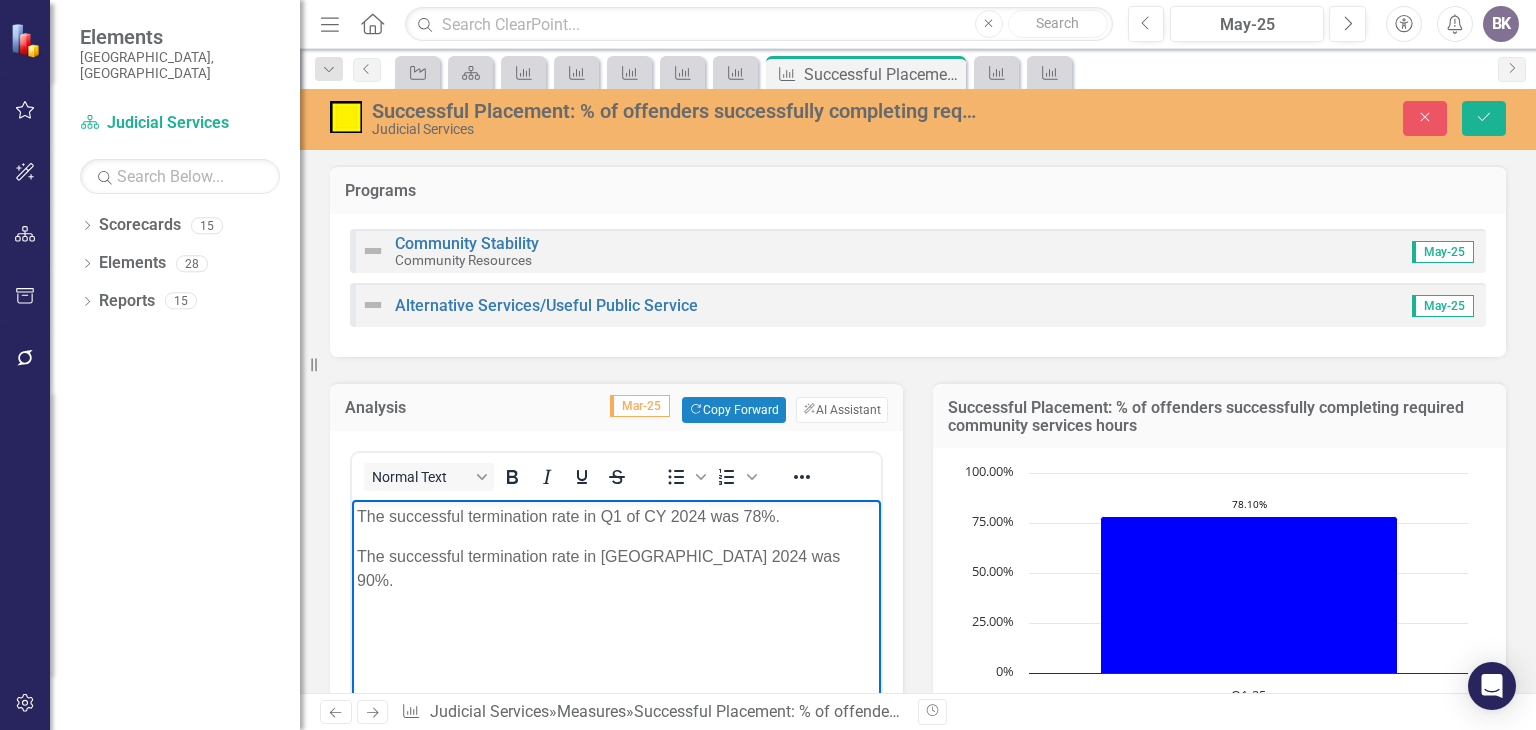 type 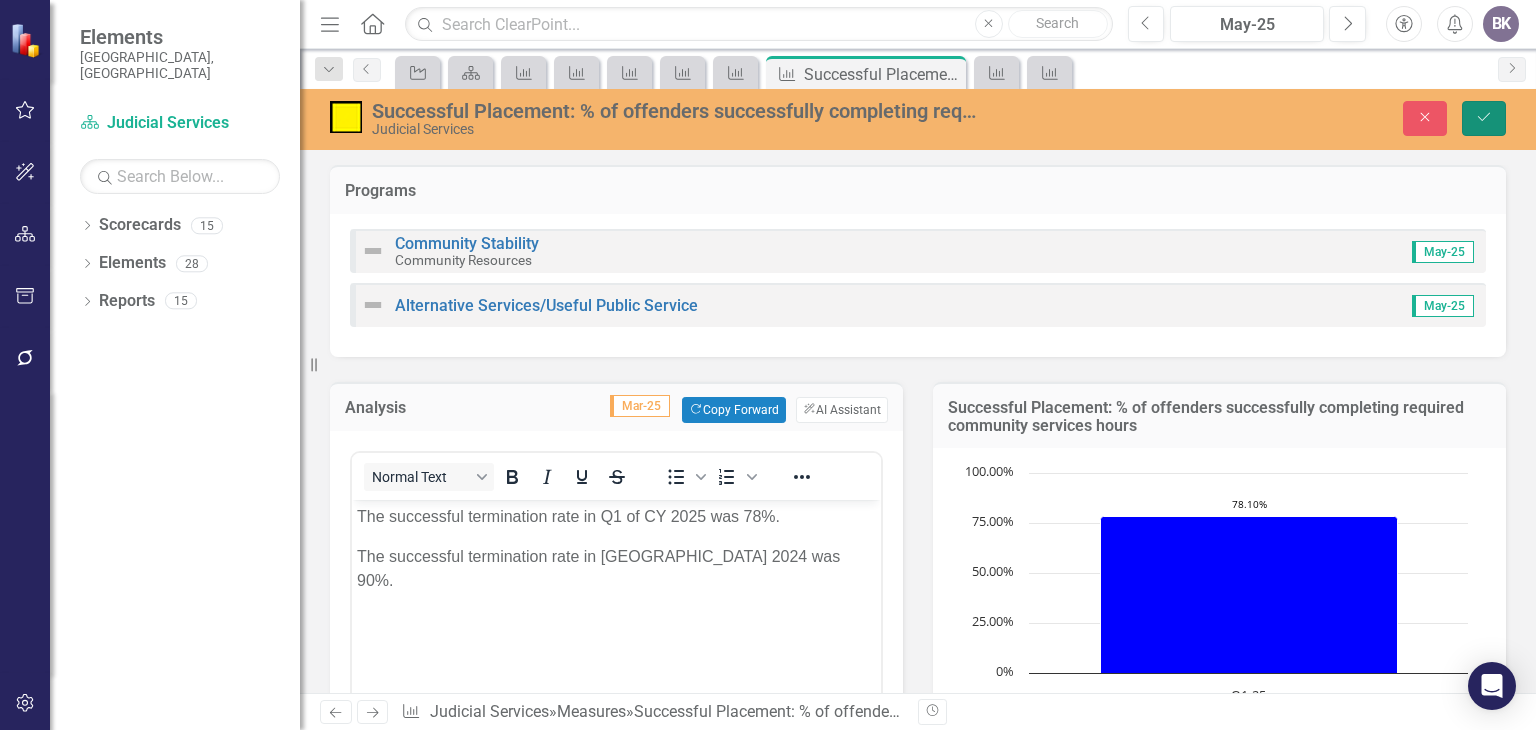 click on "Save" at bounding box center (1484, 118) 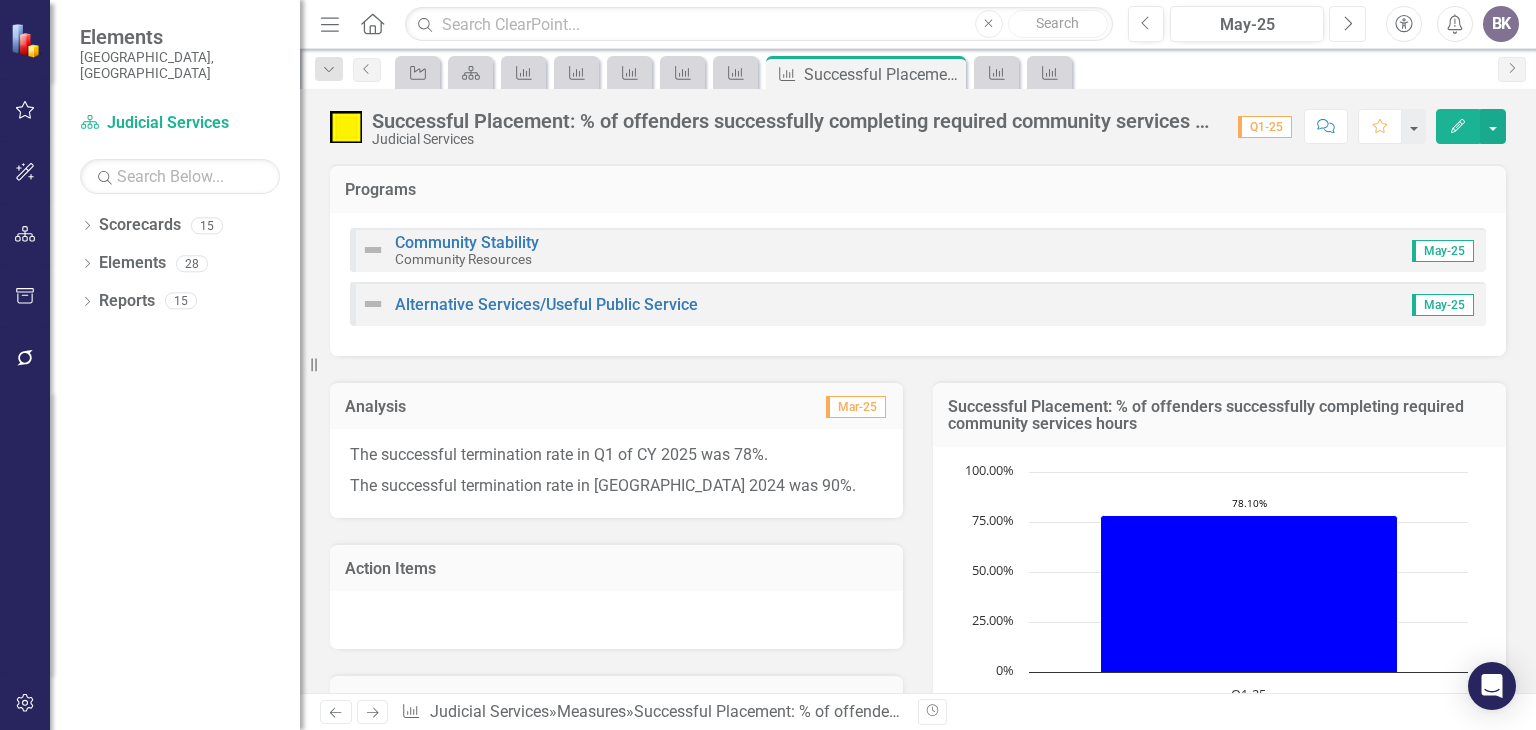 click on "Next" 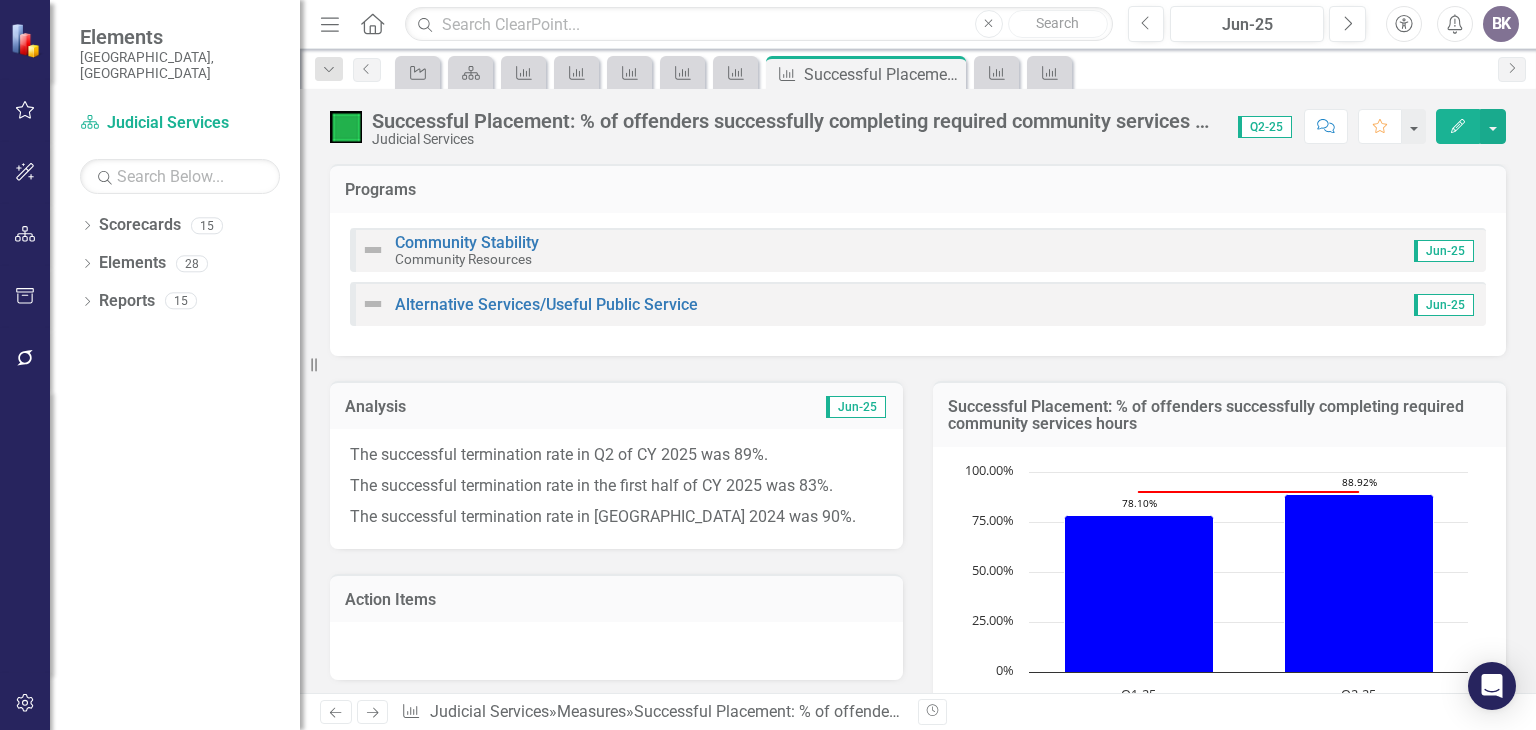 click on "Next" 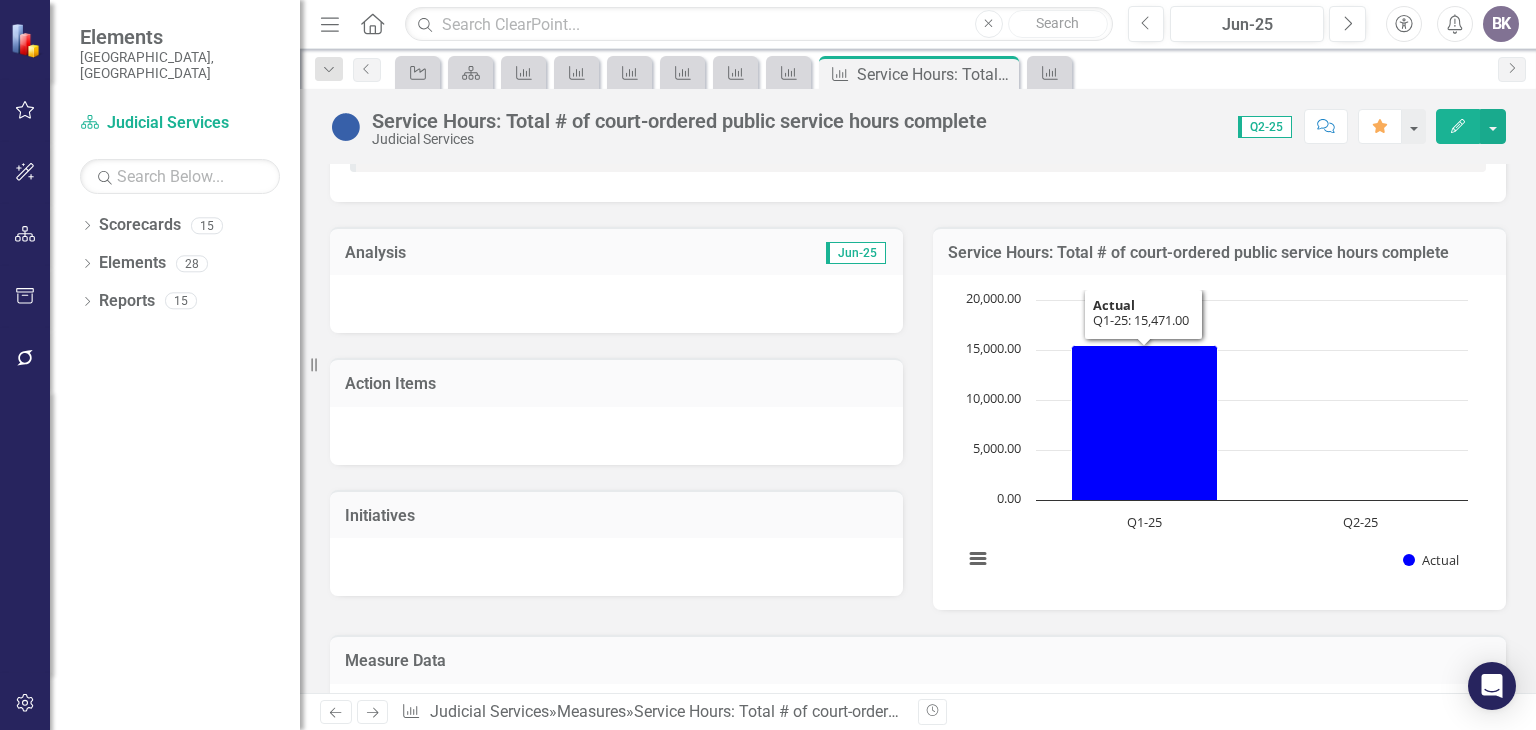 scroll, scrollTop: 0, scrollLeft: 0, axis: both 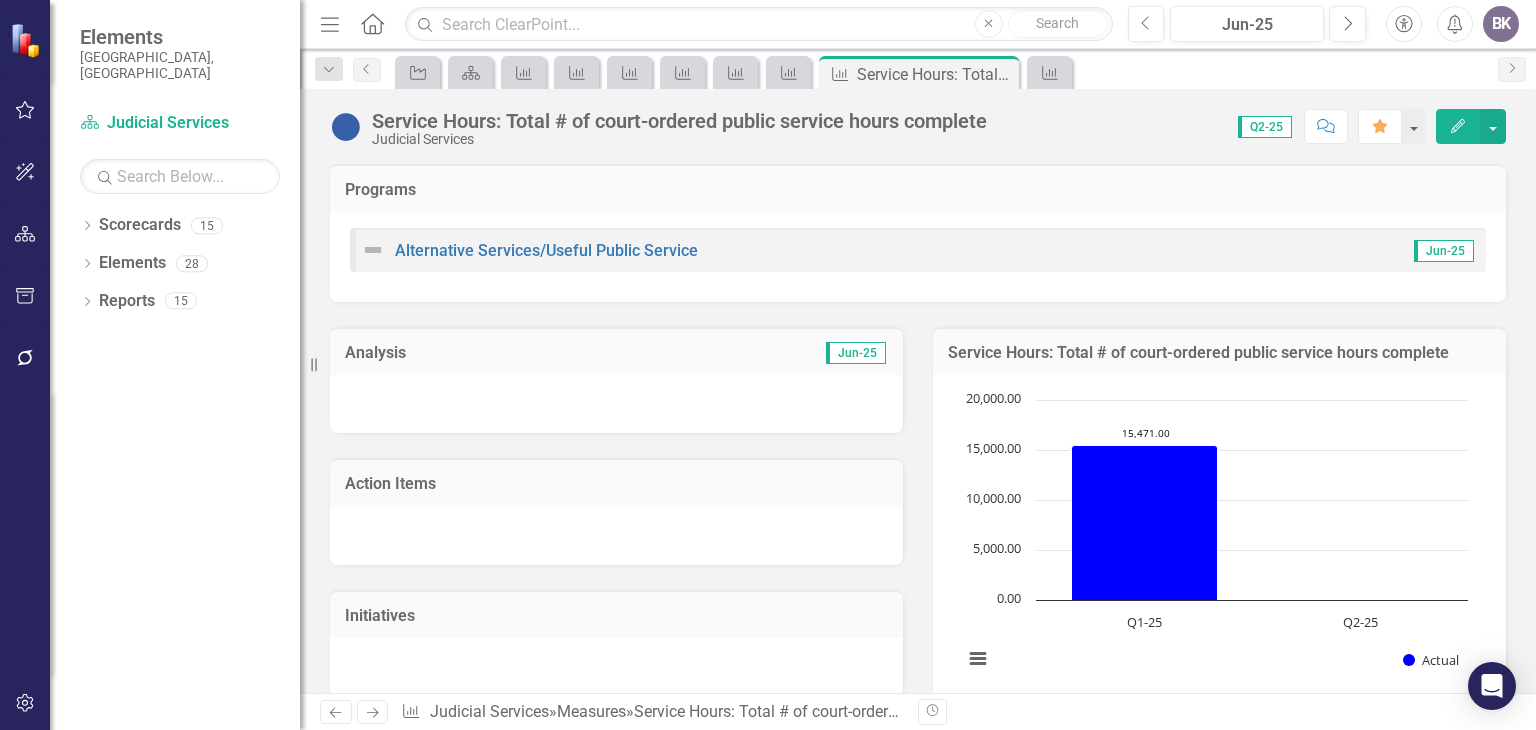 click on "Previous" 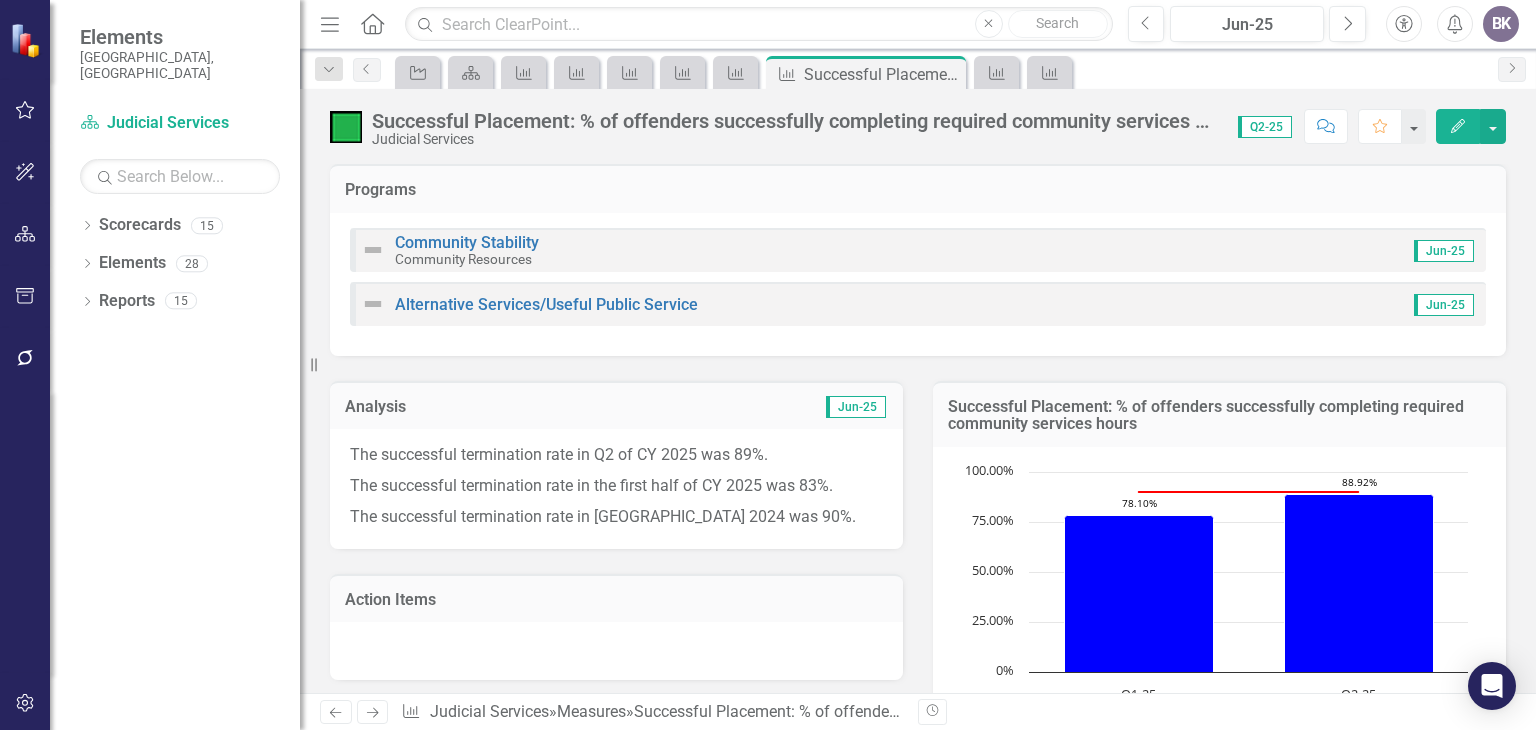 click on "Previous" 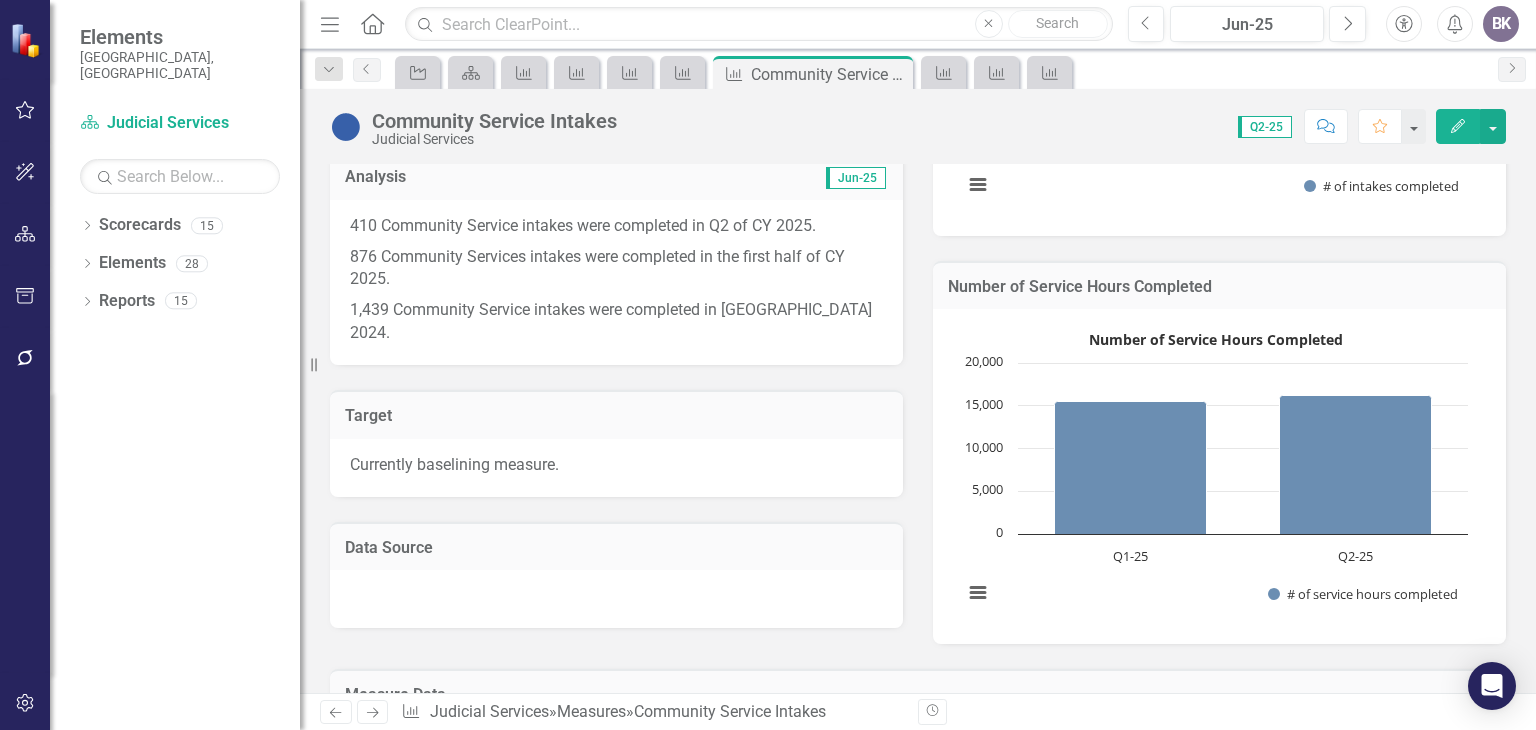 scroll, scrollTop: 116, scrollLeft: 0, axis: vertical 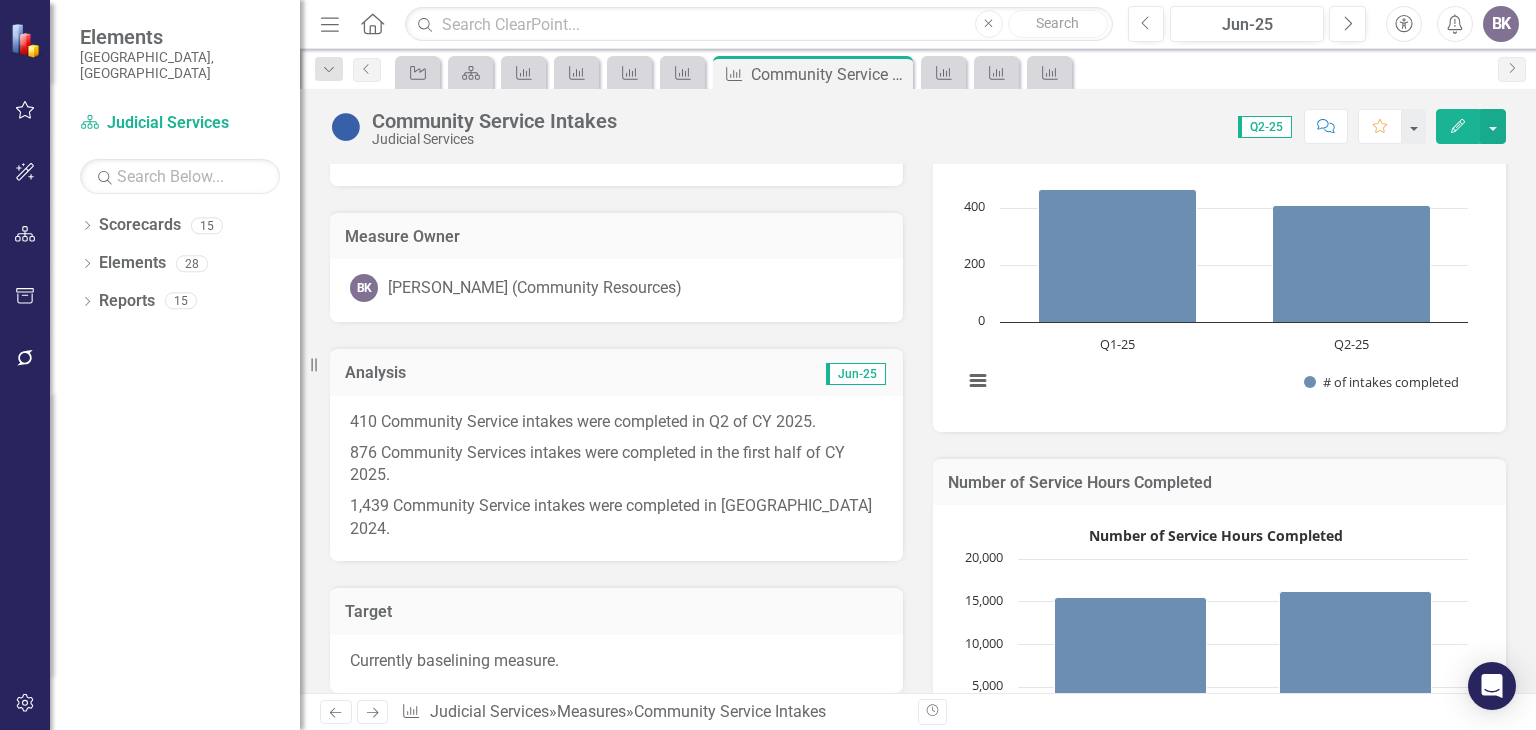 click on "Next" 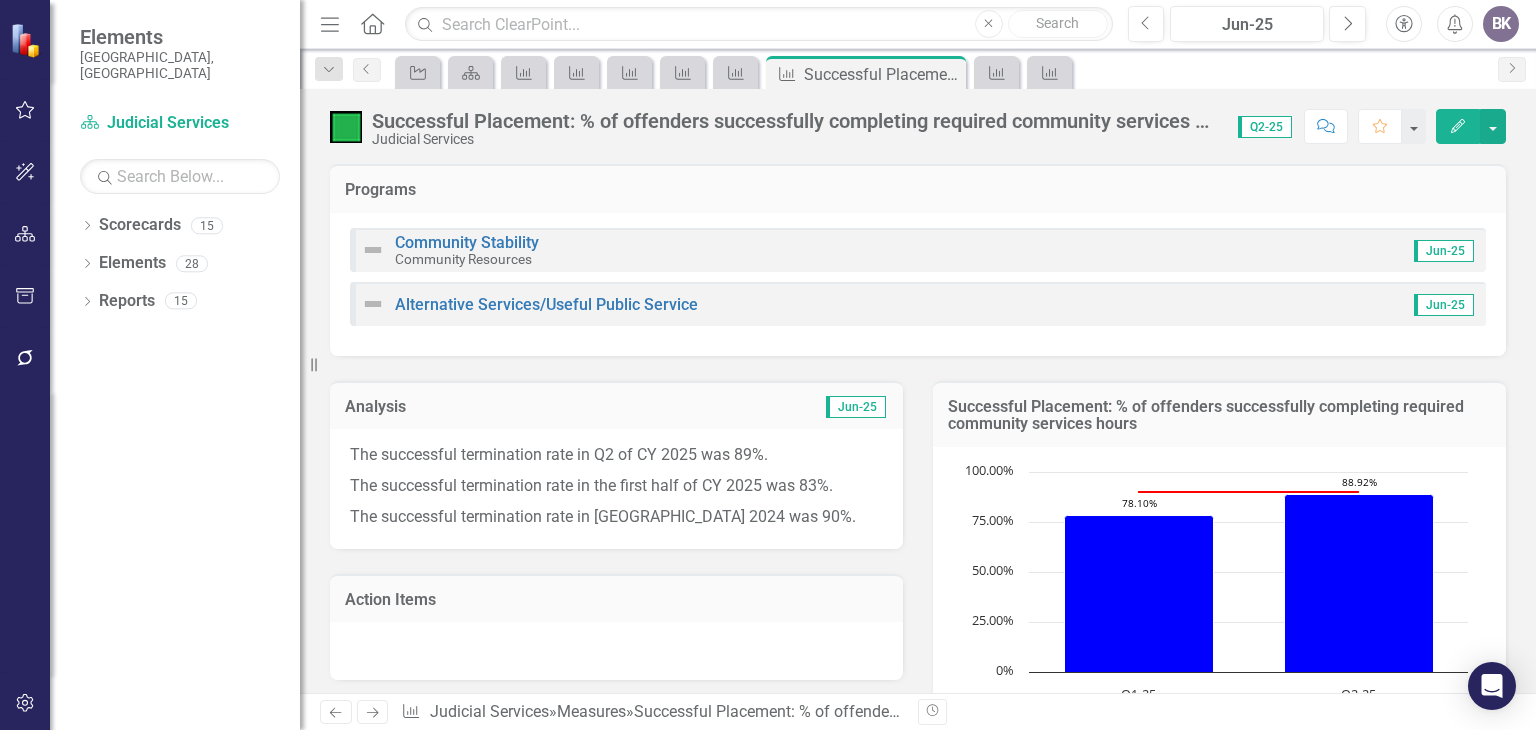 click on "Next" 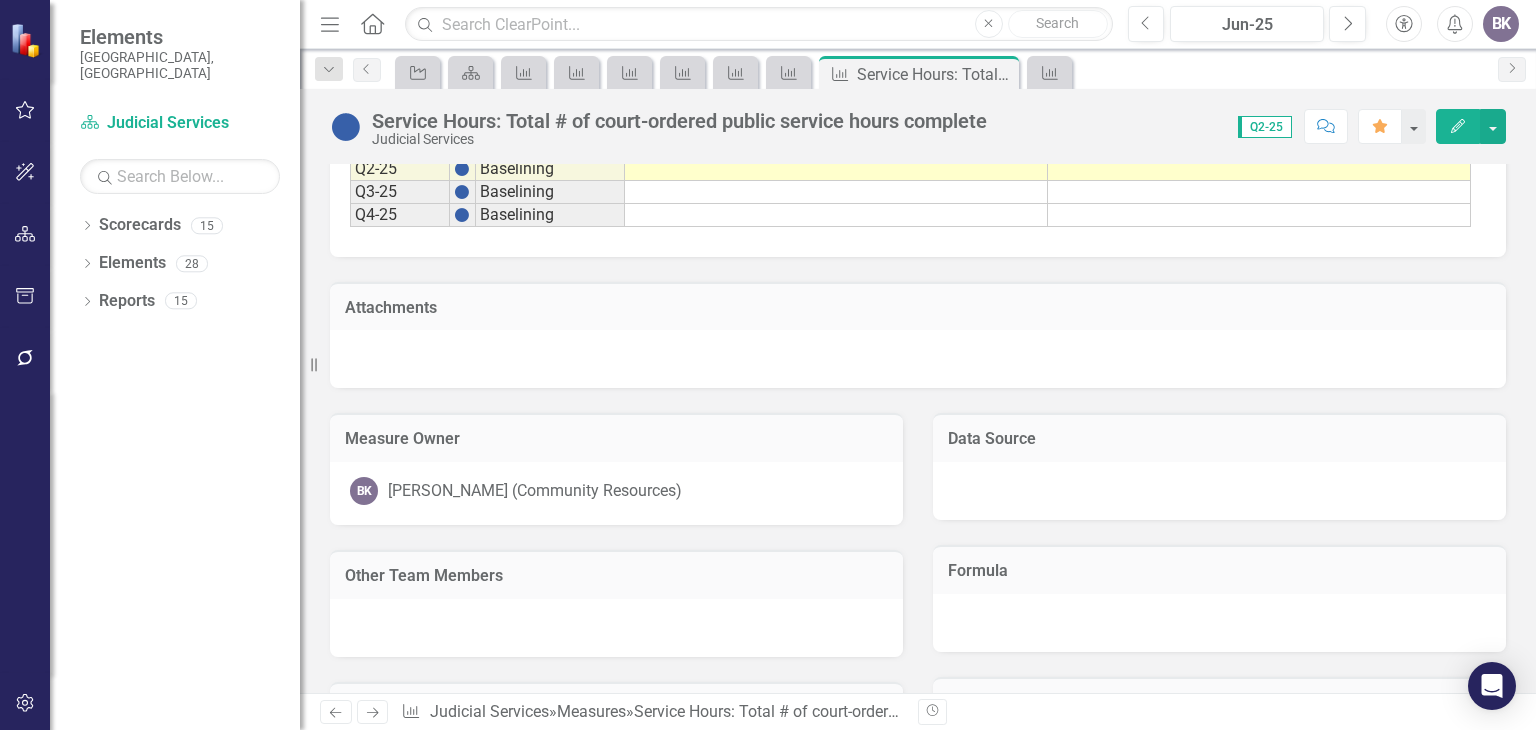 scroll, scrollTop: 1200, scrollLeft: 0, axis: vertical 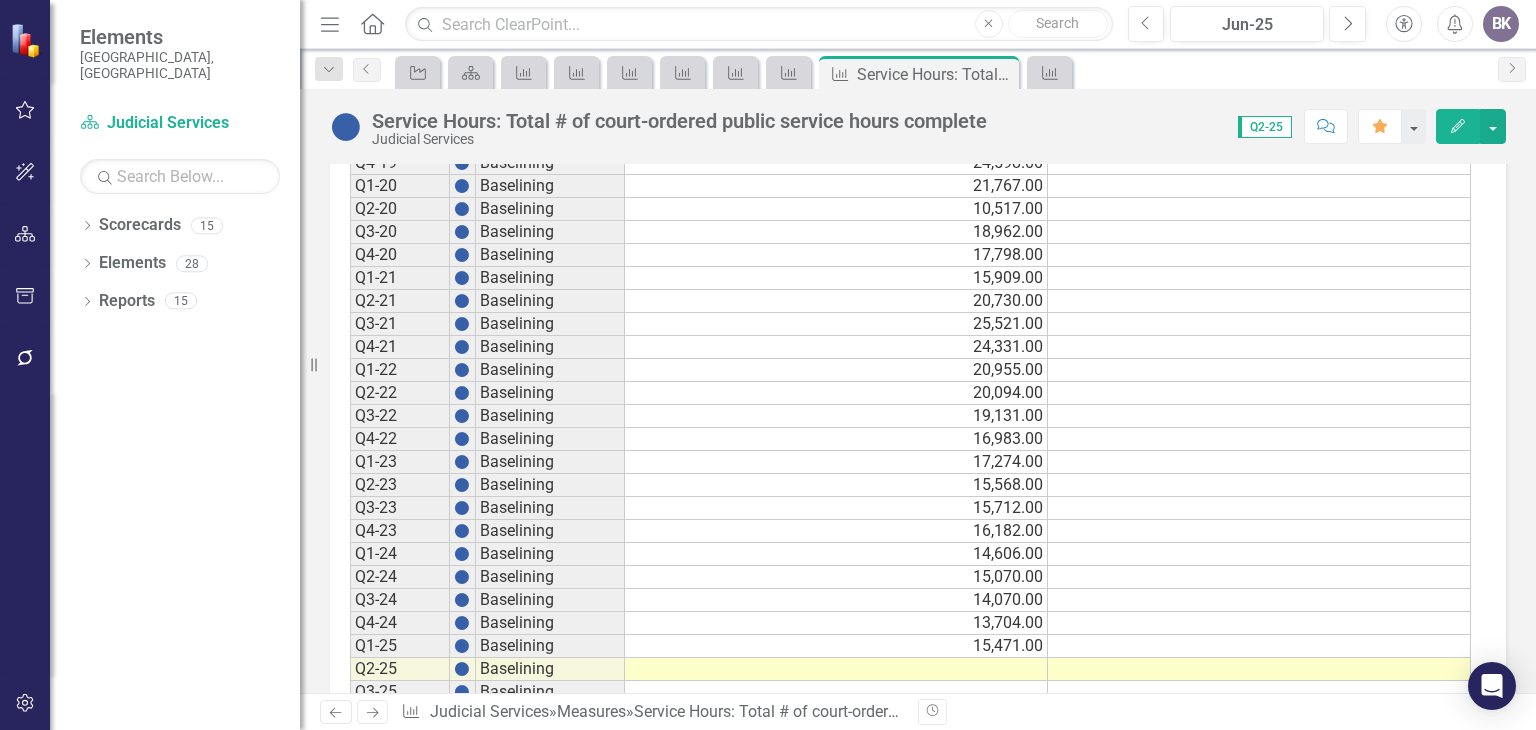 click 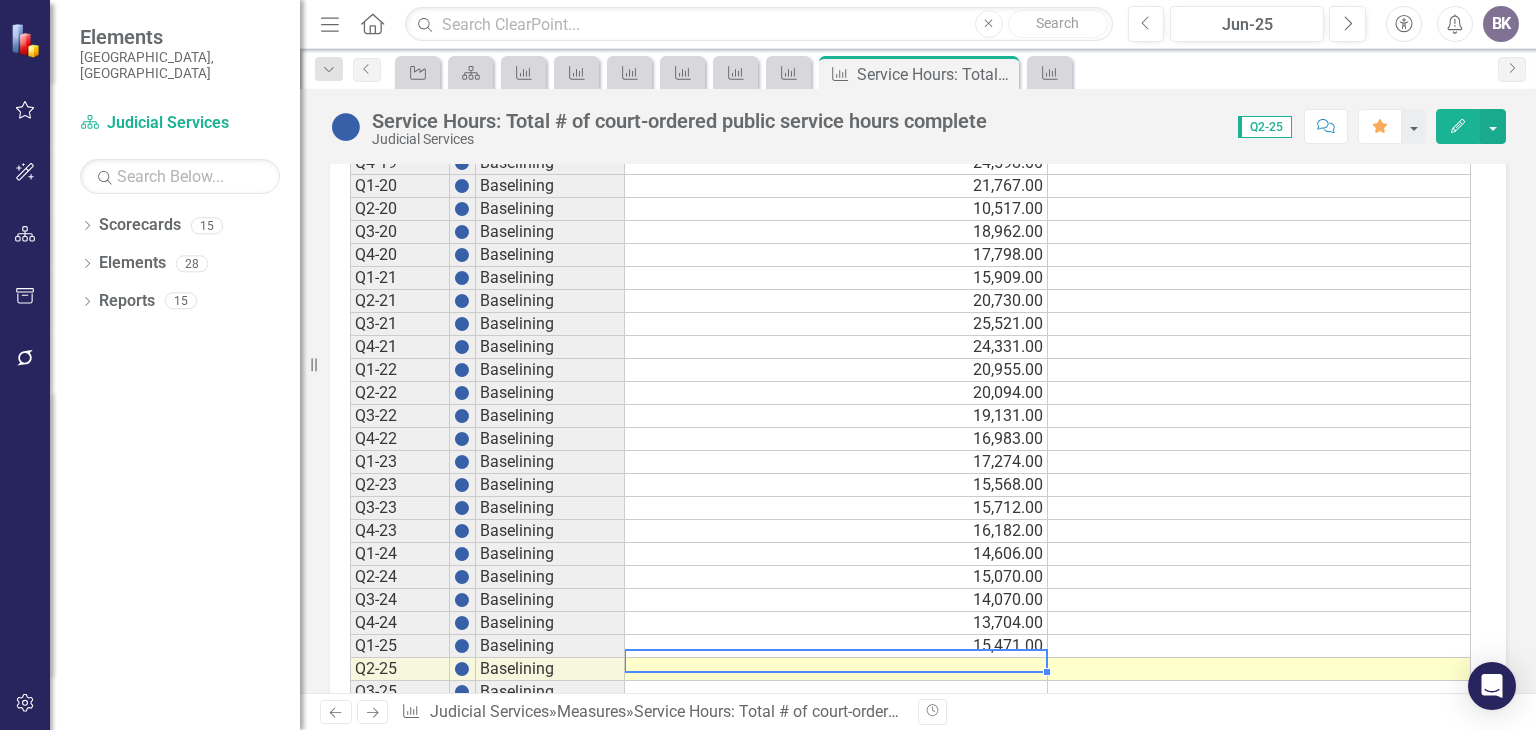 click 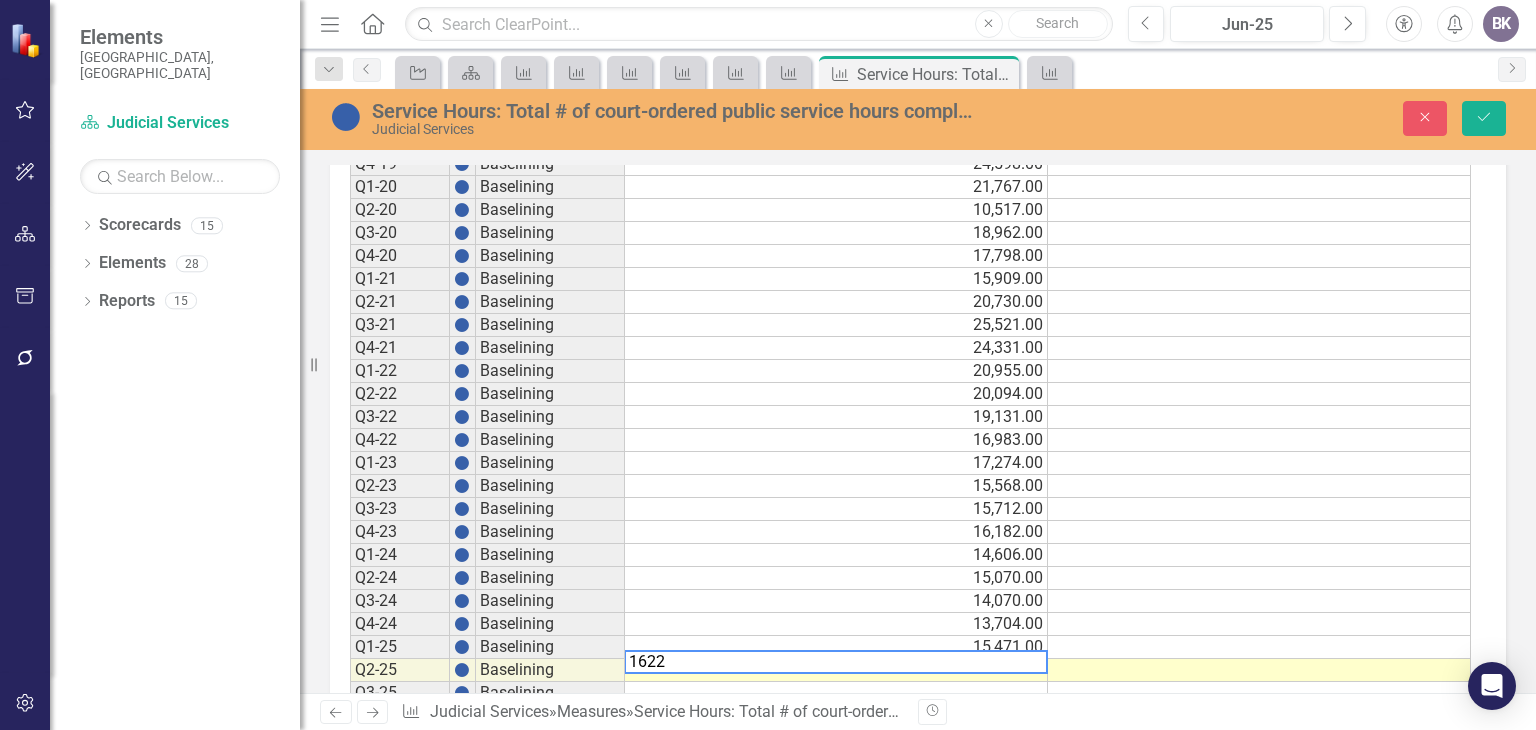 type on "16225" 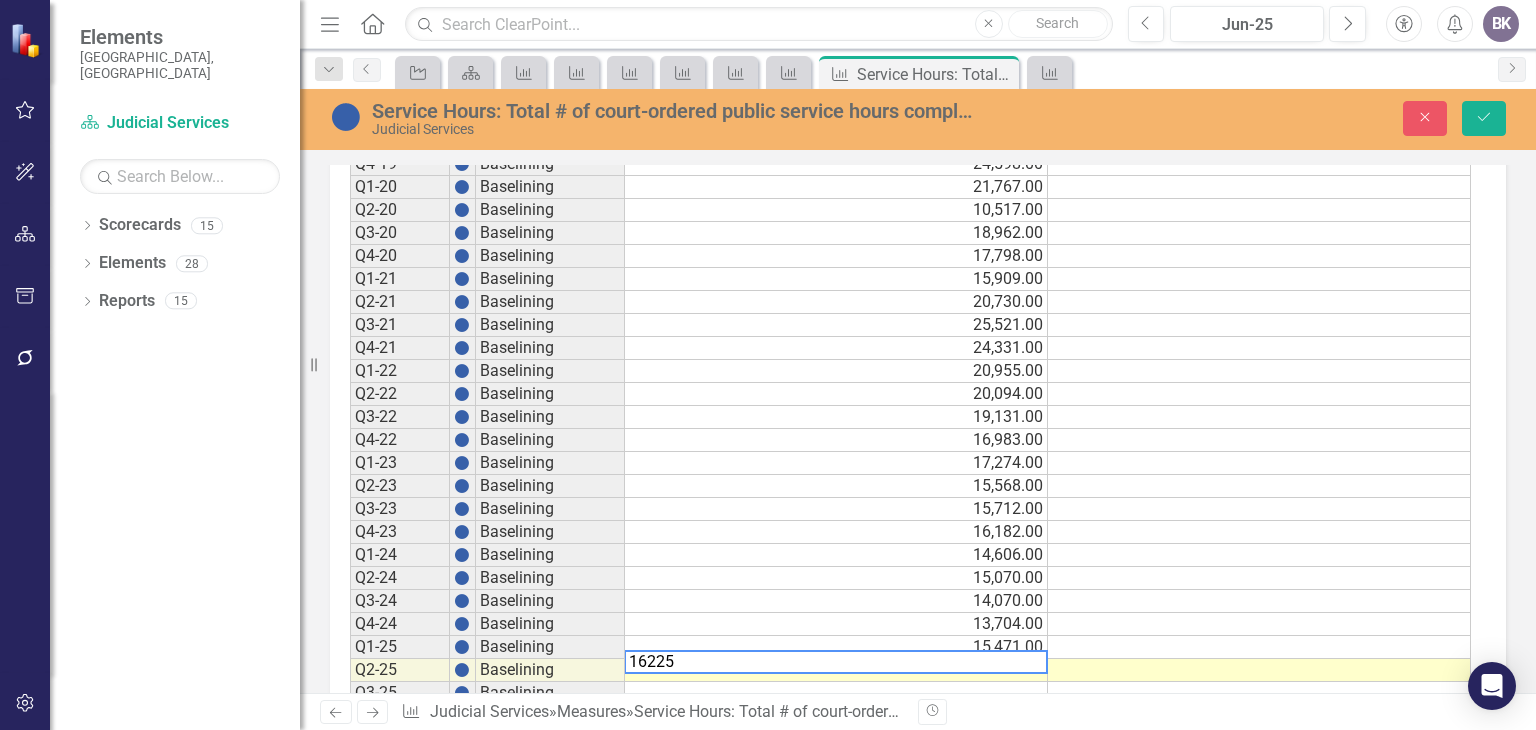 type 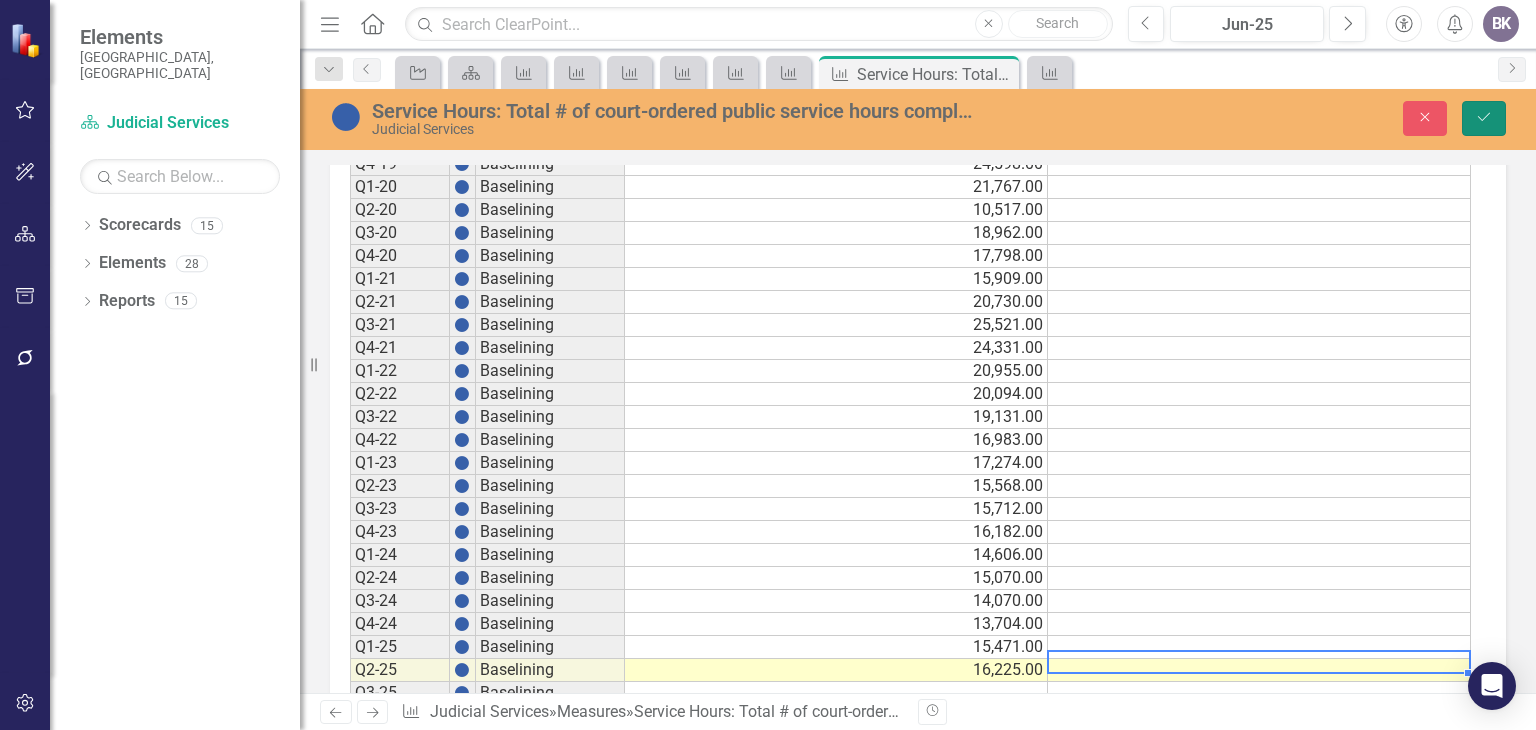 click on "Save" 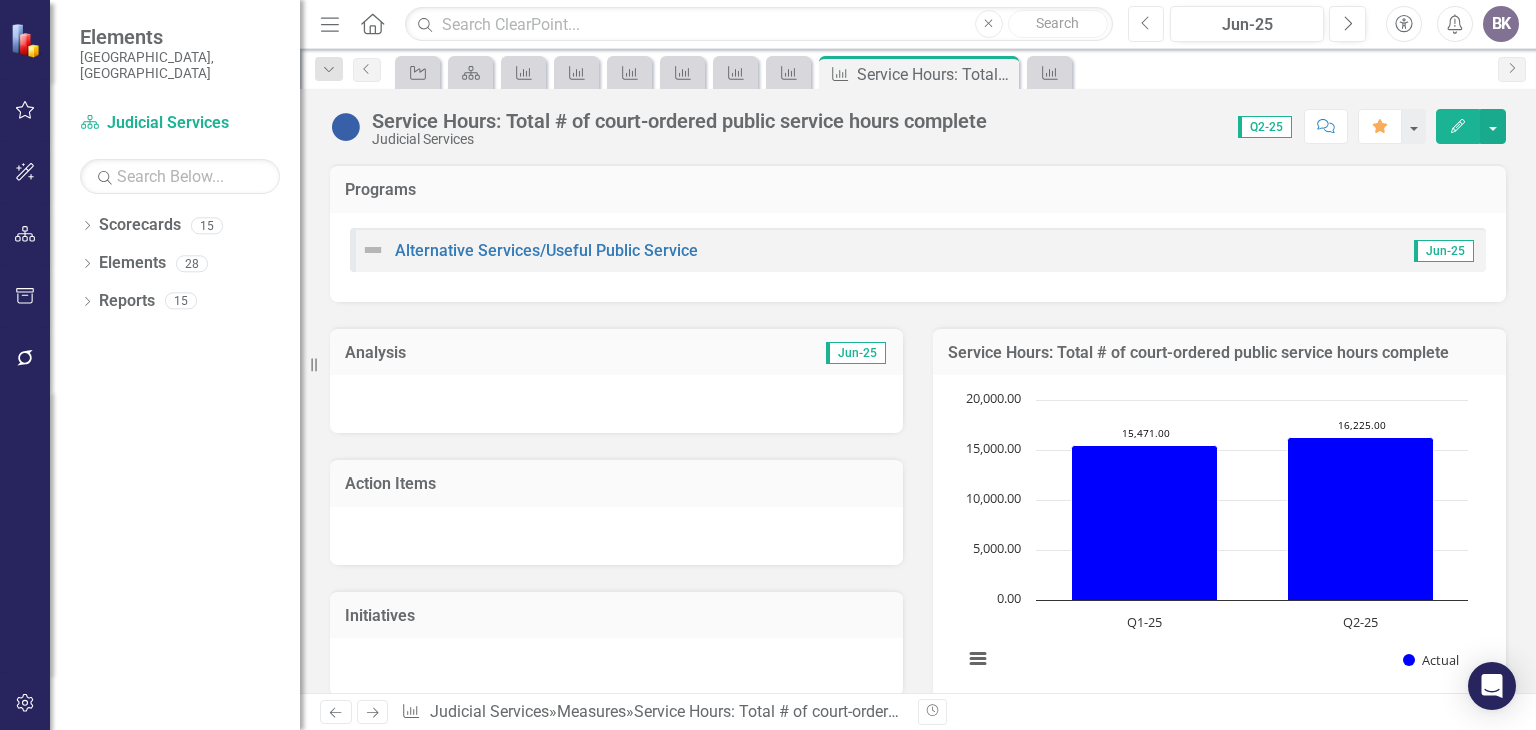 click on "Previous" 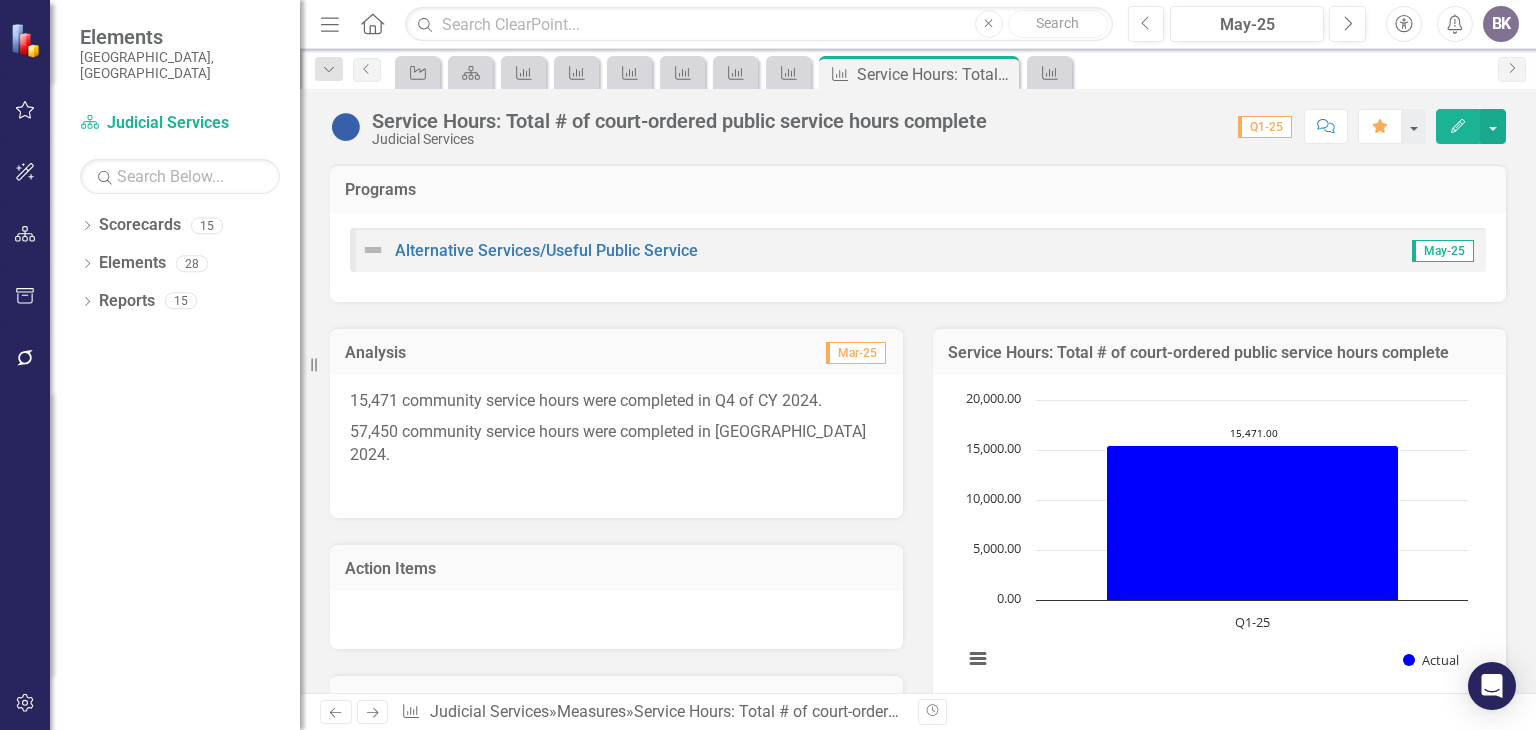 click 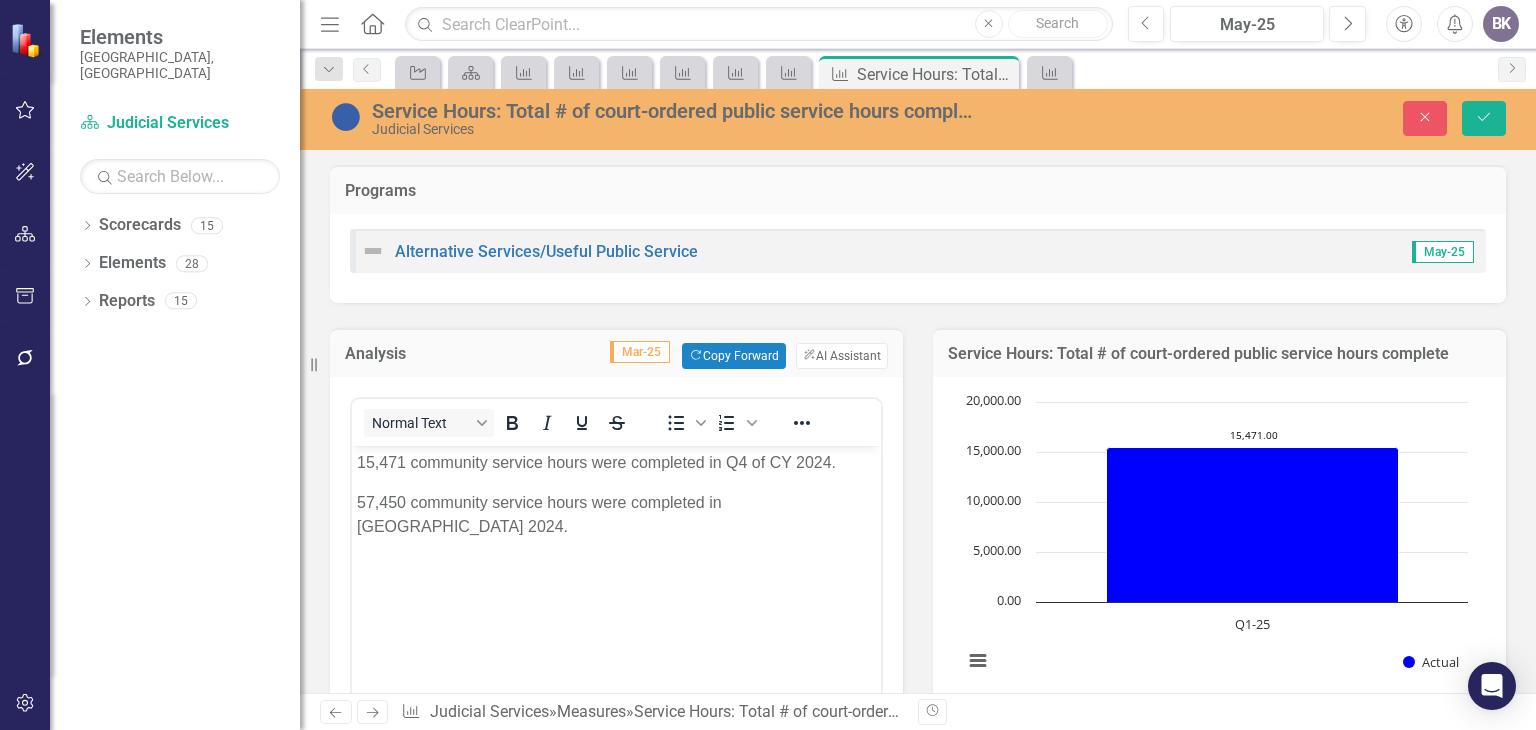 scroll, scrollTop: 0, scrollLeft: 0, axis: both 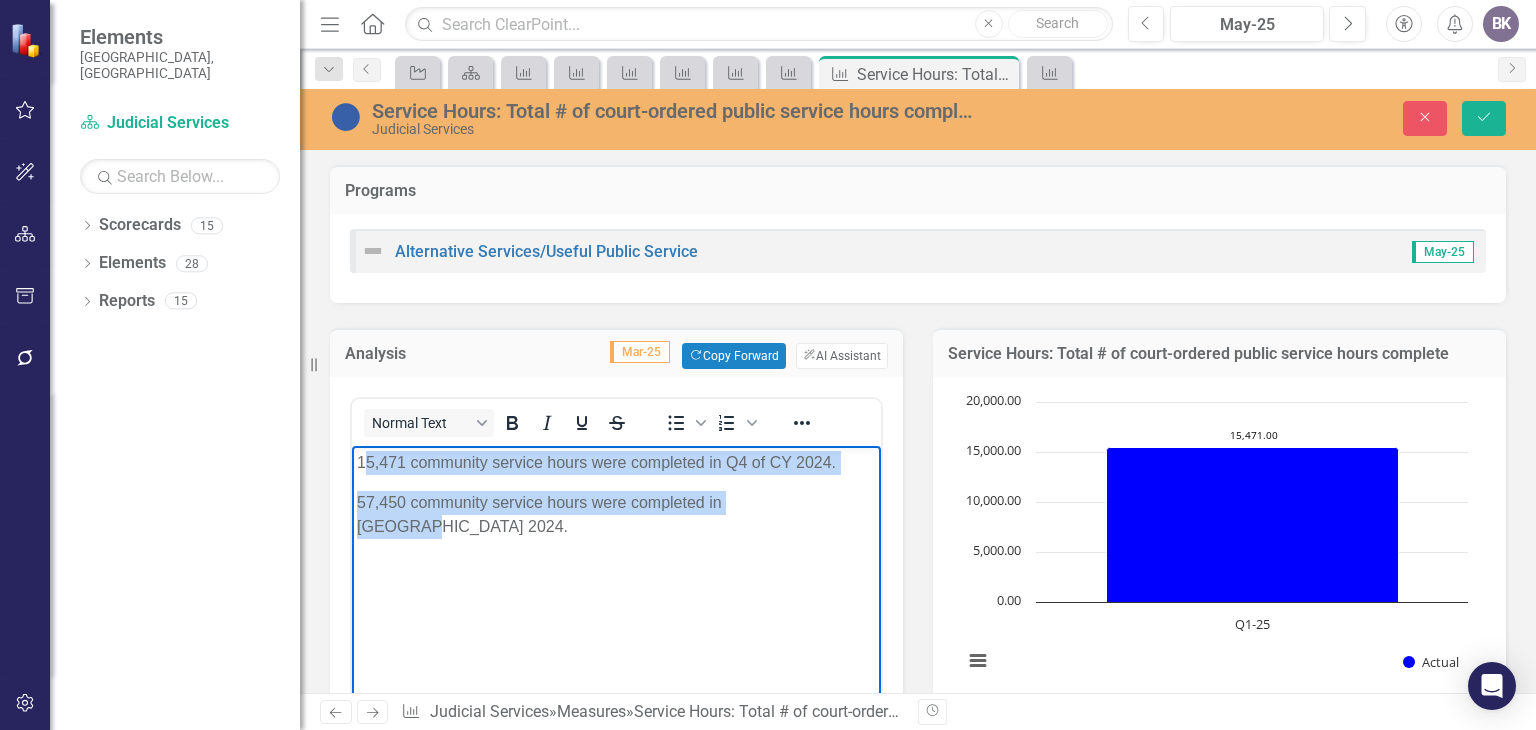 drag, startPoint x: 9, startPoint y: 17, endPoint x: 442, endPoint y: 59, distance: 435.0322 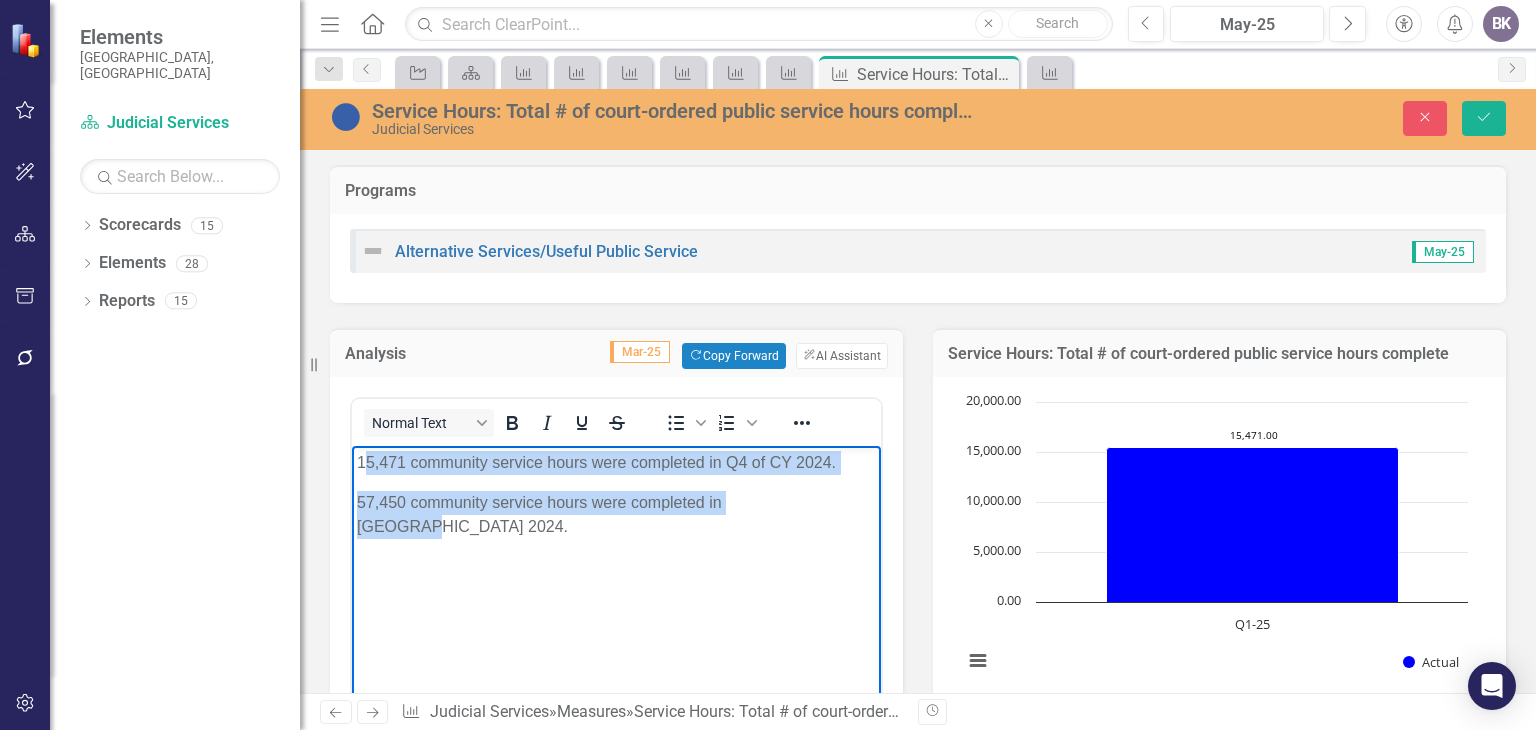 click on "15,471 community service hours were completed in Q4 of CY 2024. 57,450 community service hours were completed in [GEOGRAPHIC_DATA] 2024." 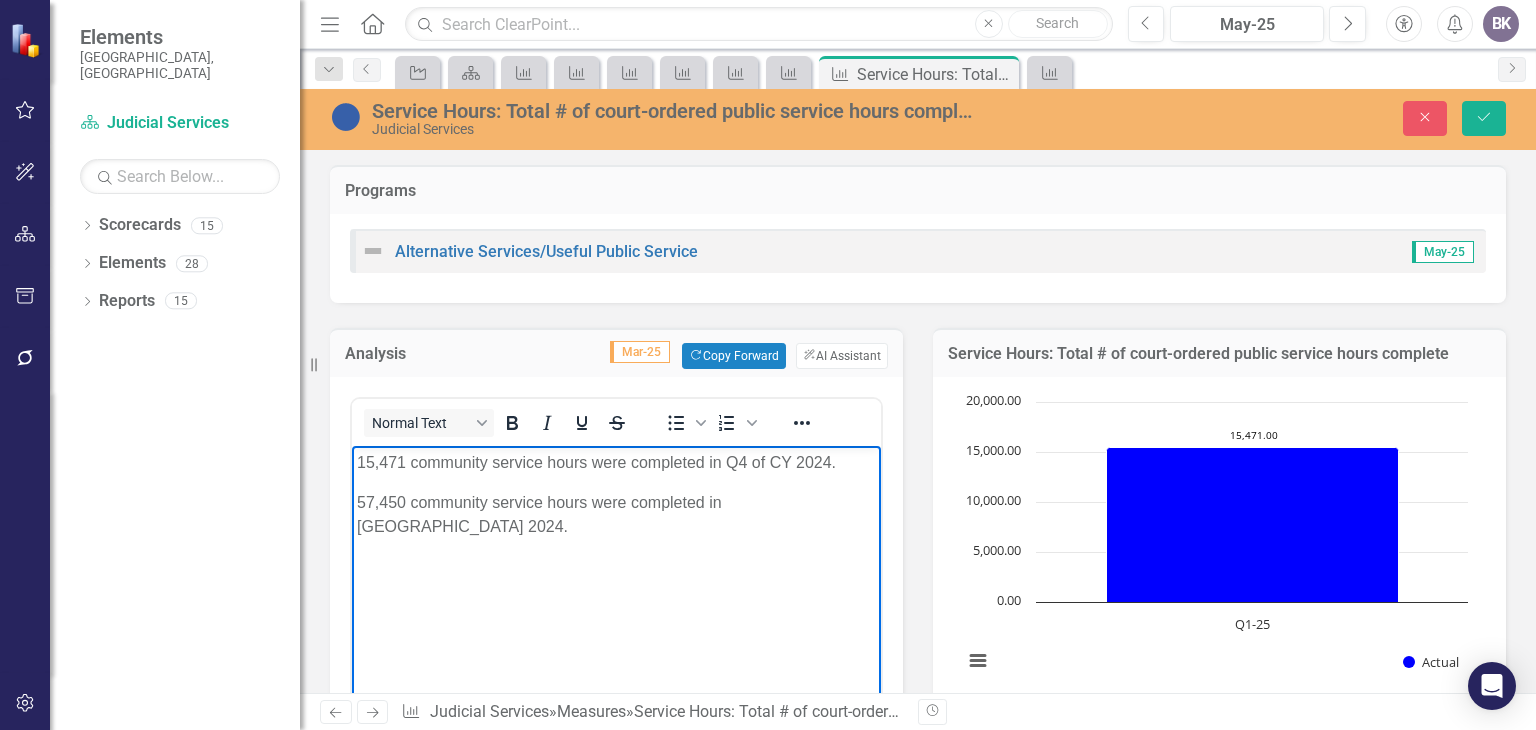 click 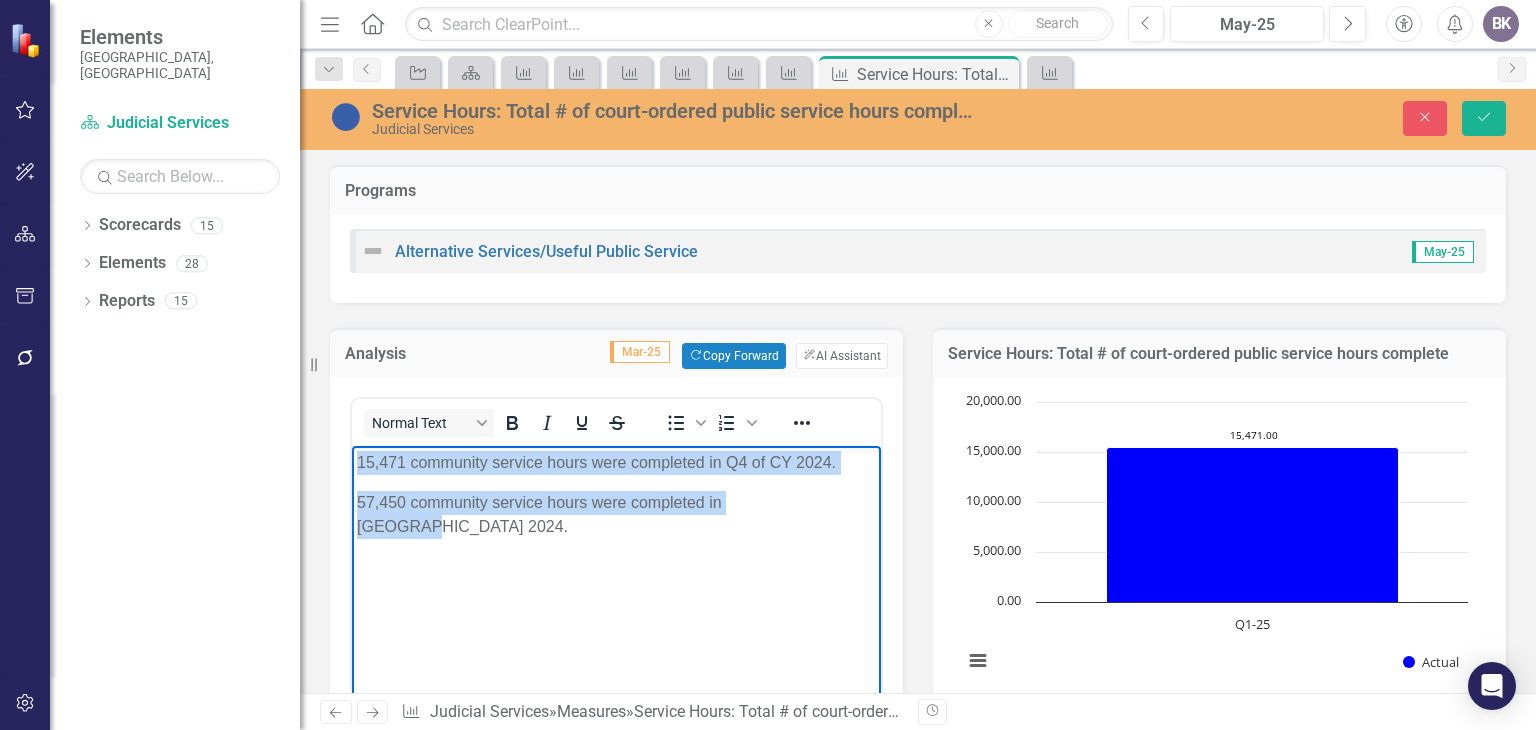 drag, startPoint x: 450, startPoint y: 59, endPoint x: -18, endPoint y: 8, distance: 470.77063 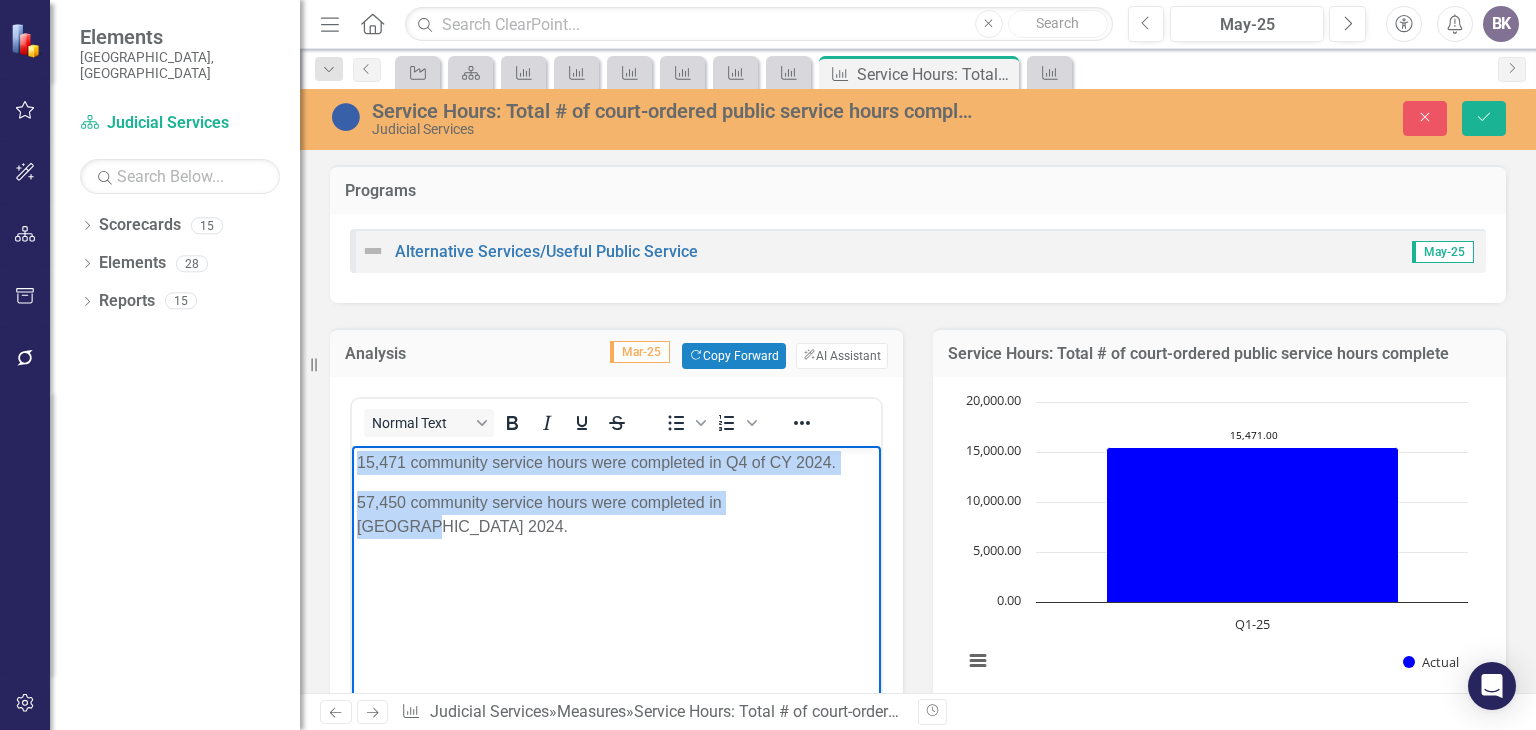 click on "15,471 community service hours were completed in Q4 of CY 2024. 57,450 community service hours were completed in [GEOGRAPHIC_DATA] 2024." 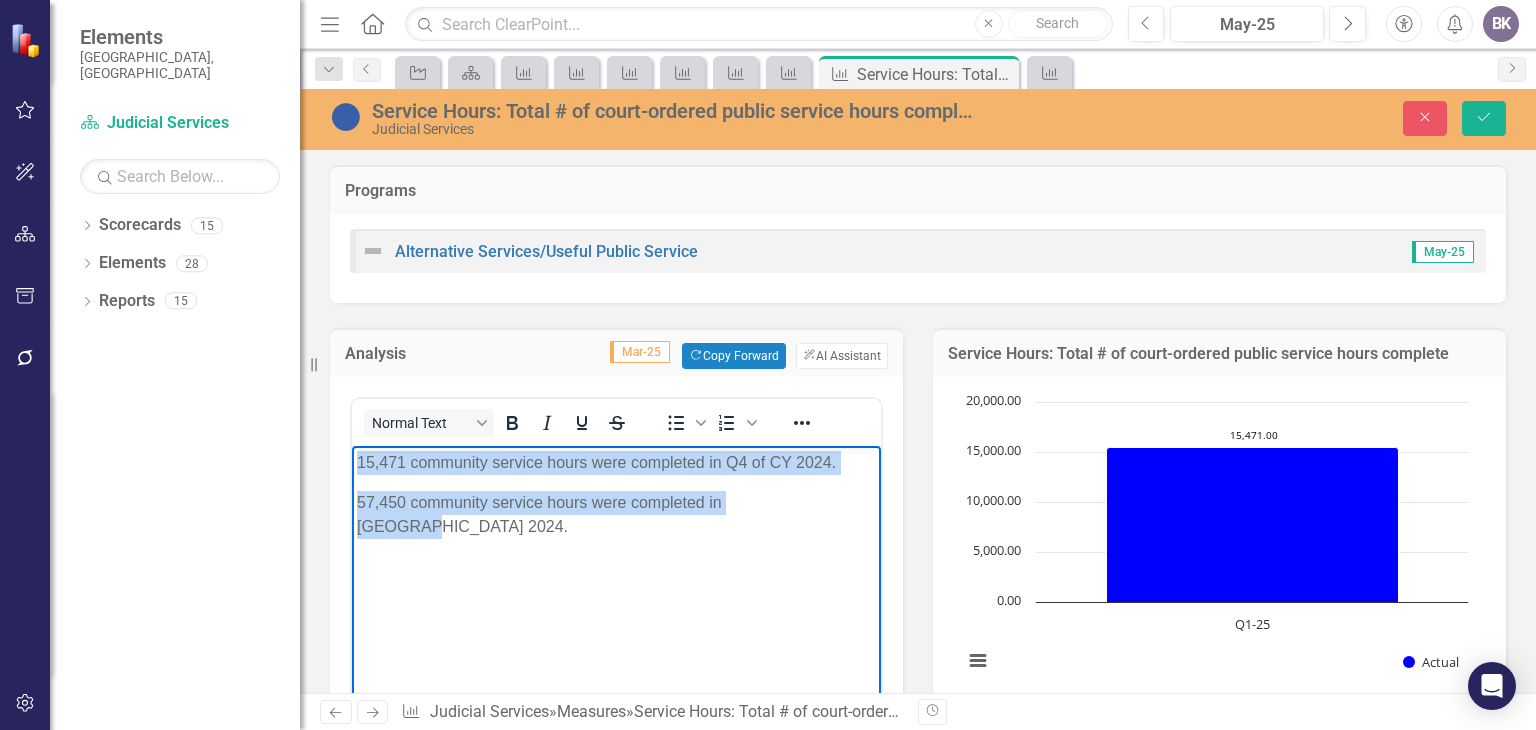 copy on "15,471 community service hours were completed in Q4 of CY 2024. 57,450 community service hours were completed in [GEOGRAPHIC_DATA] 2024." 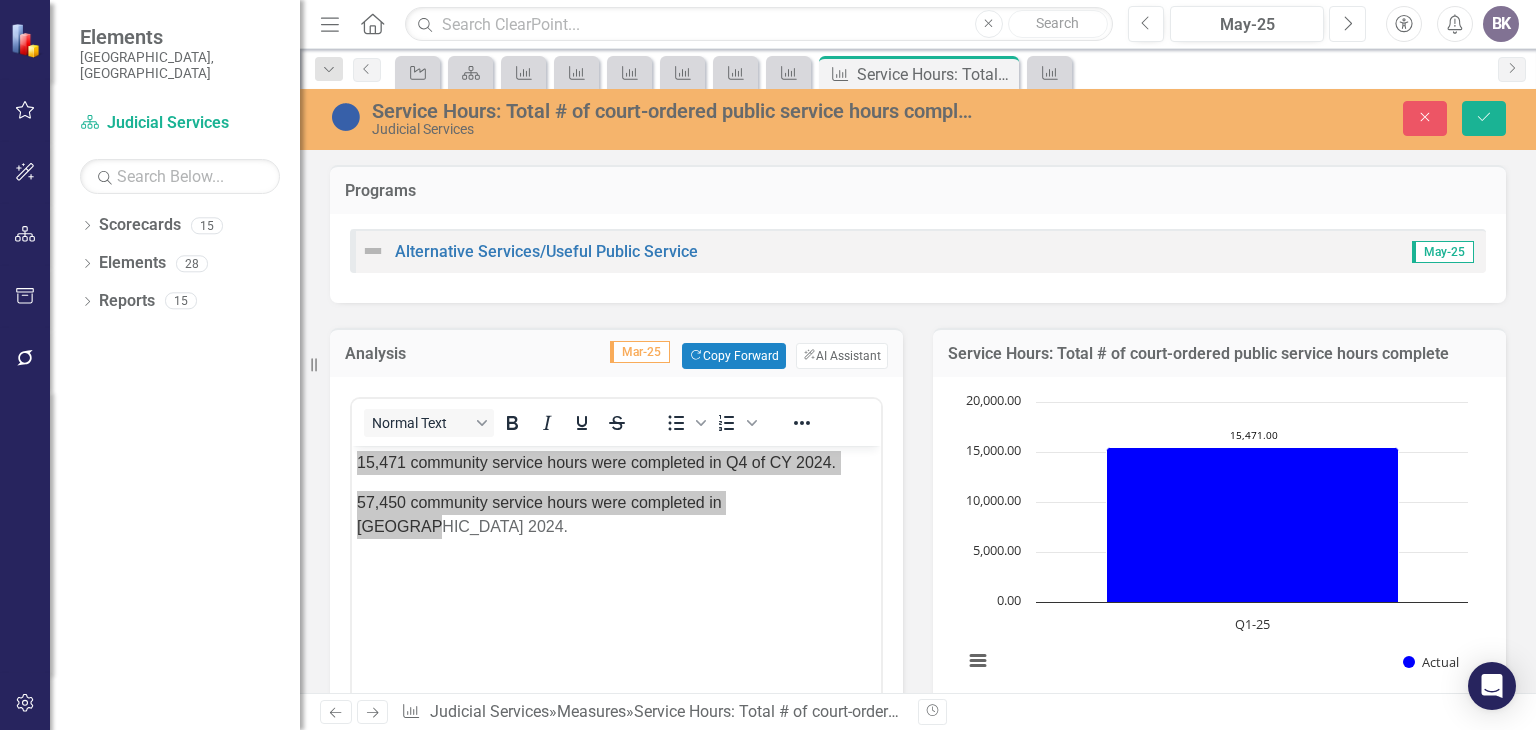 click on "Next" 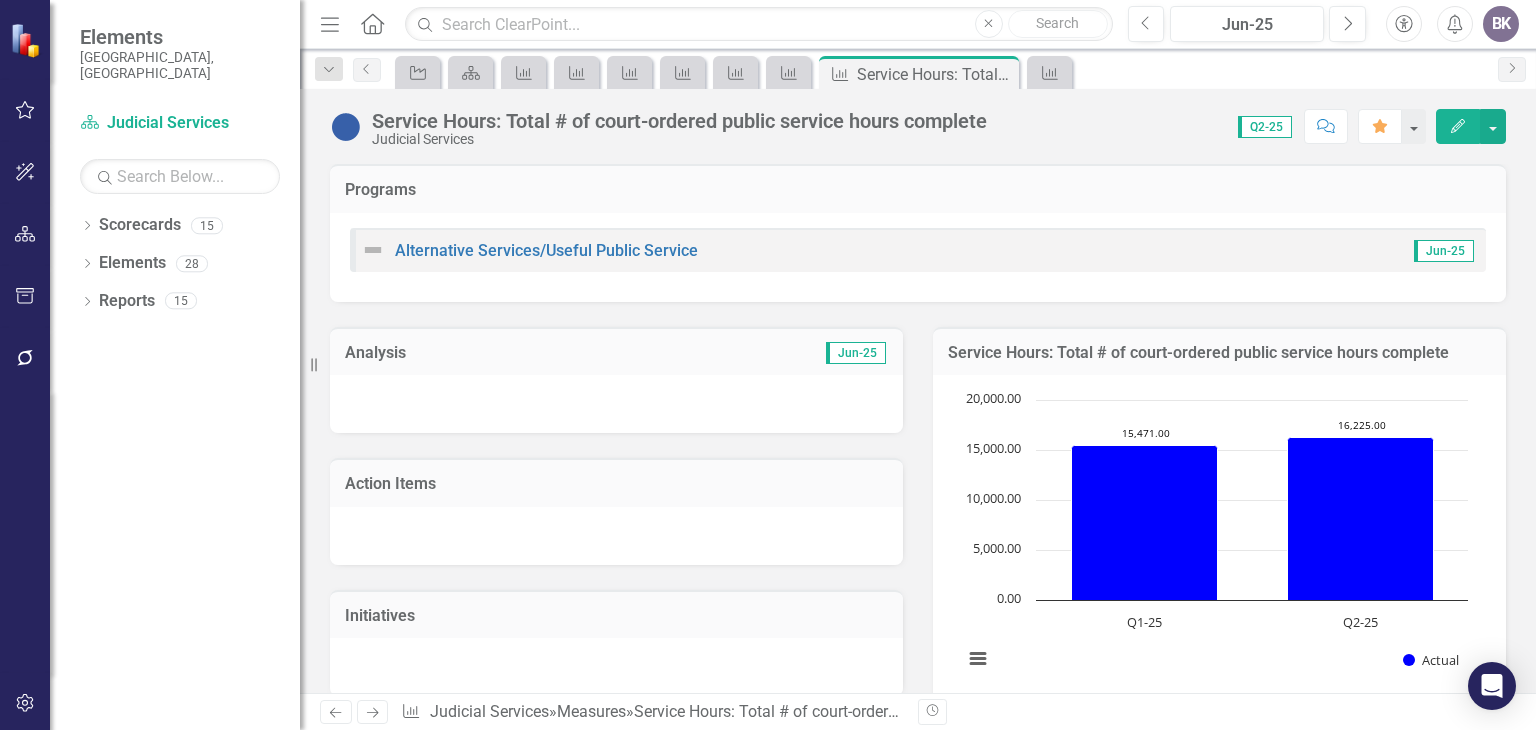 click 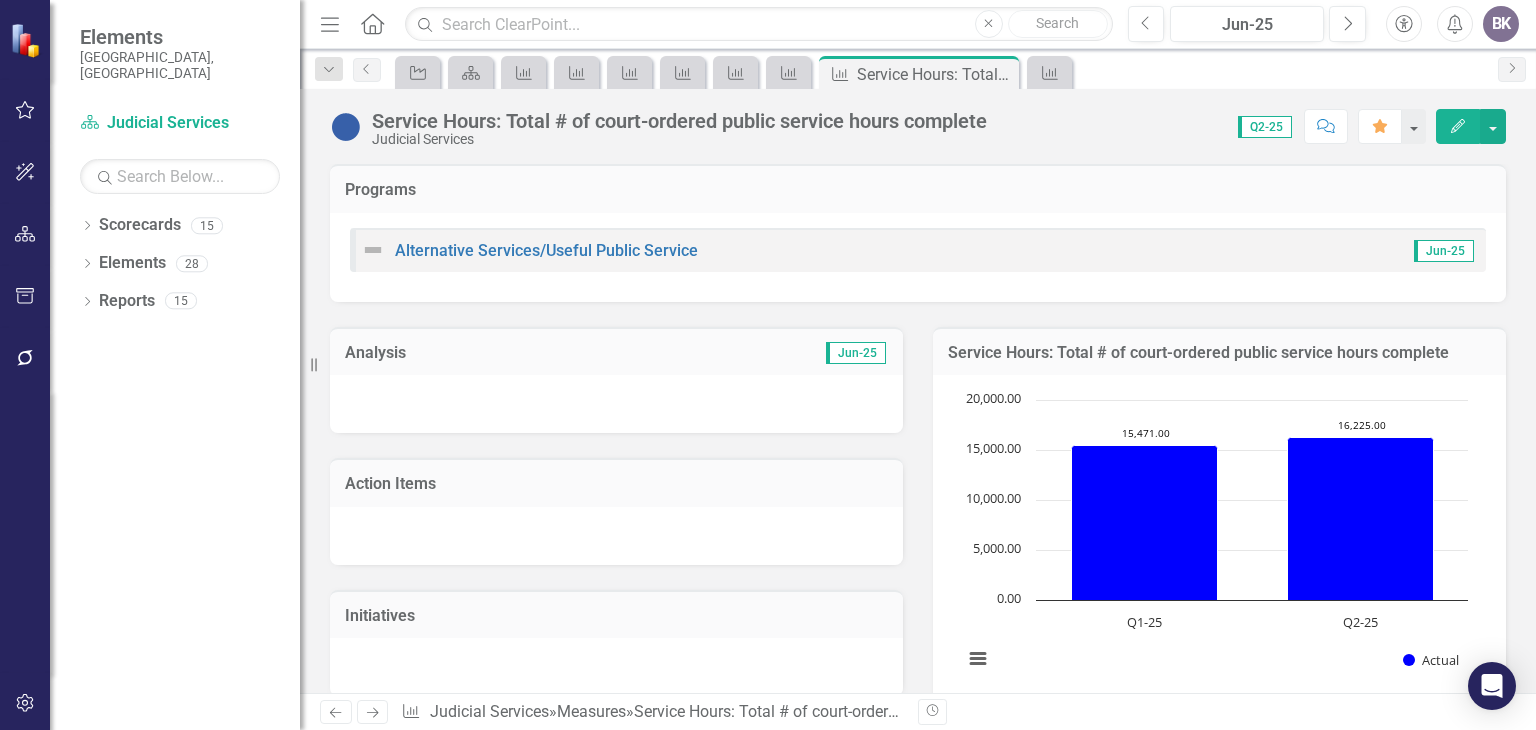 click 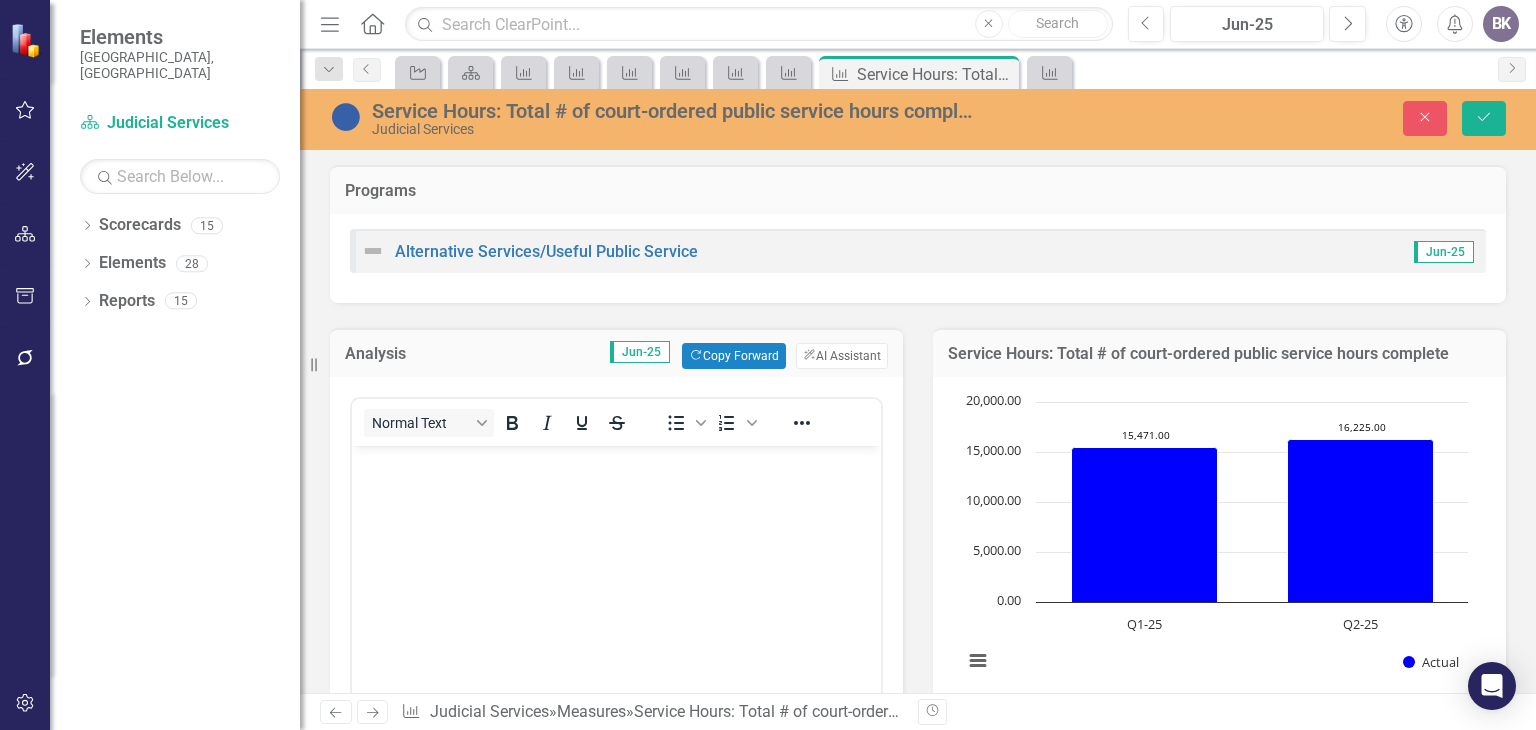 scroll, scrollTop: 0, scrollLeft: 0, axis: both 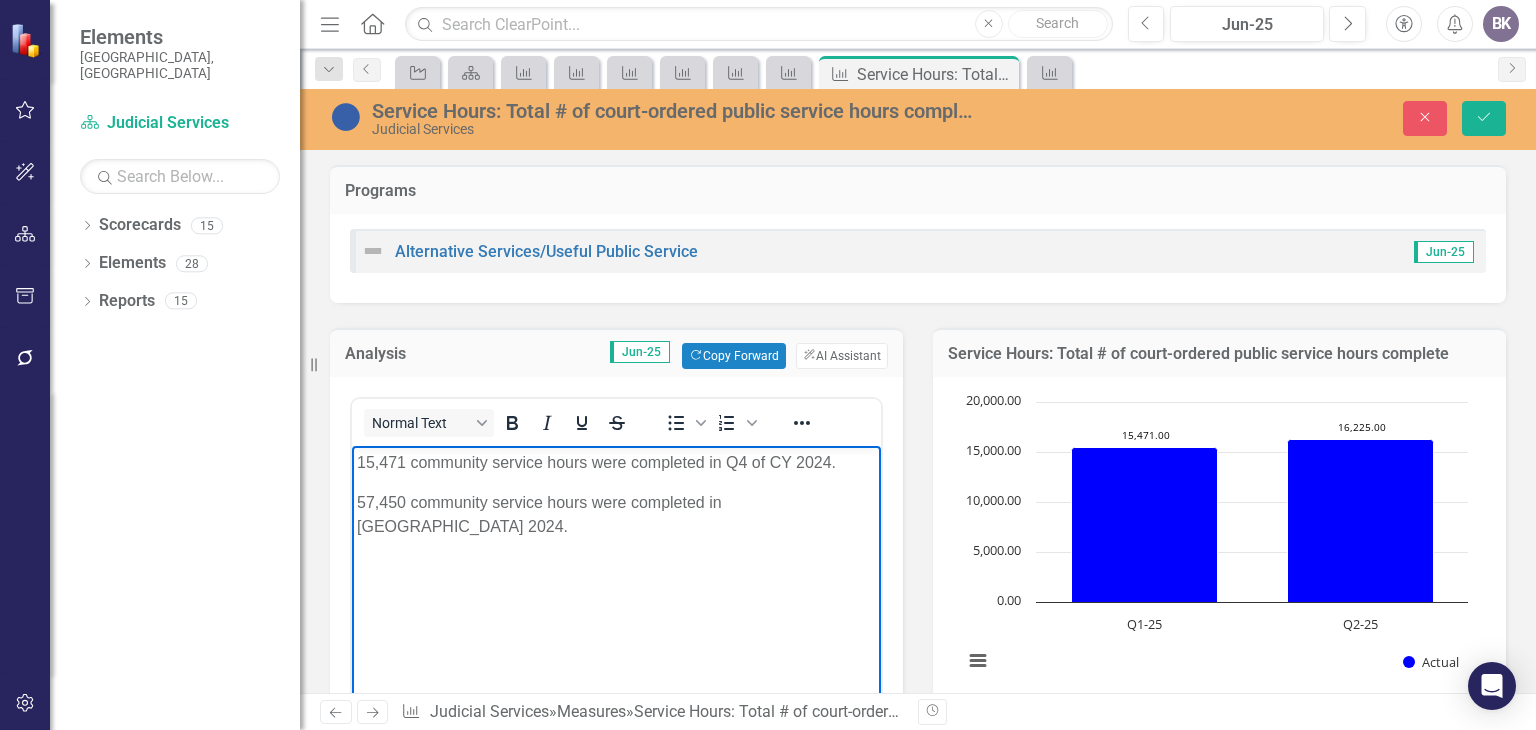 click on "15,471 community service hours were completed in Q4 of CY 2024." 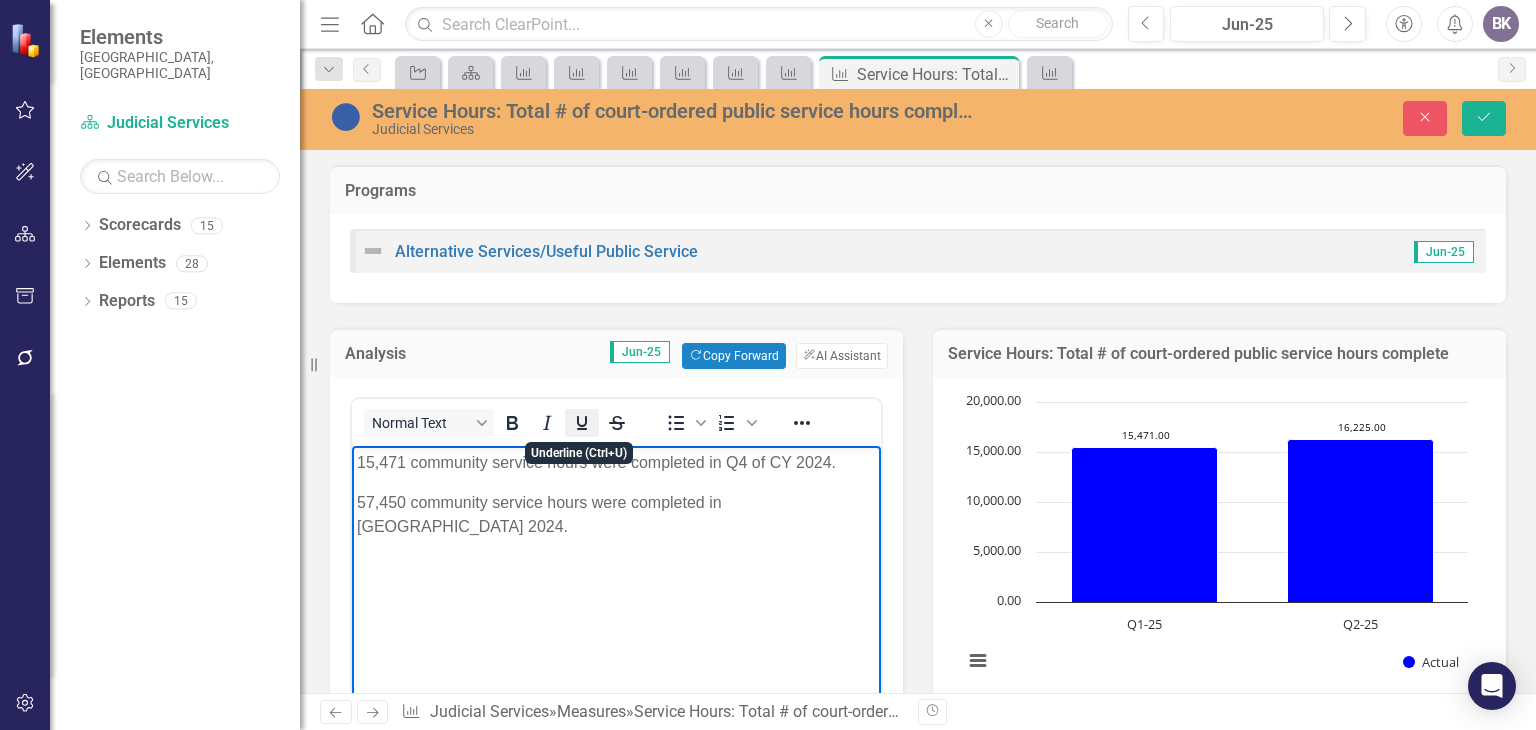 type 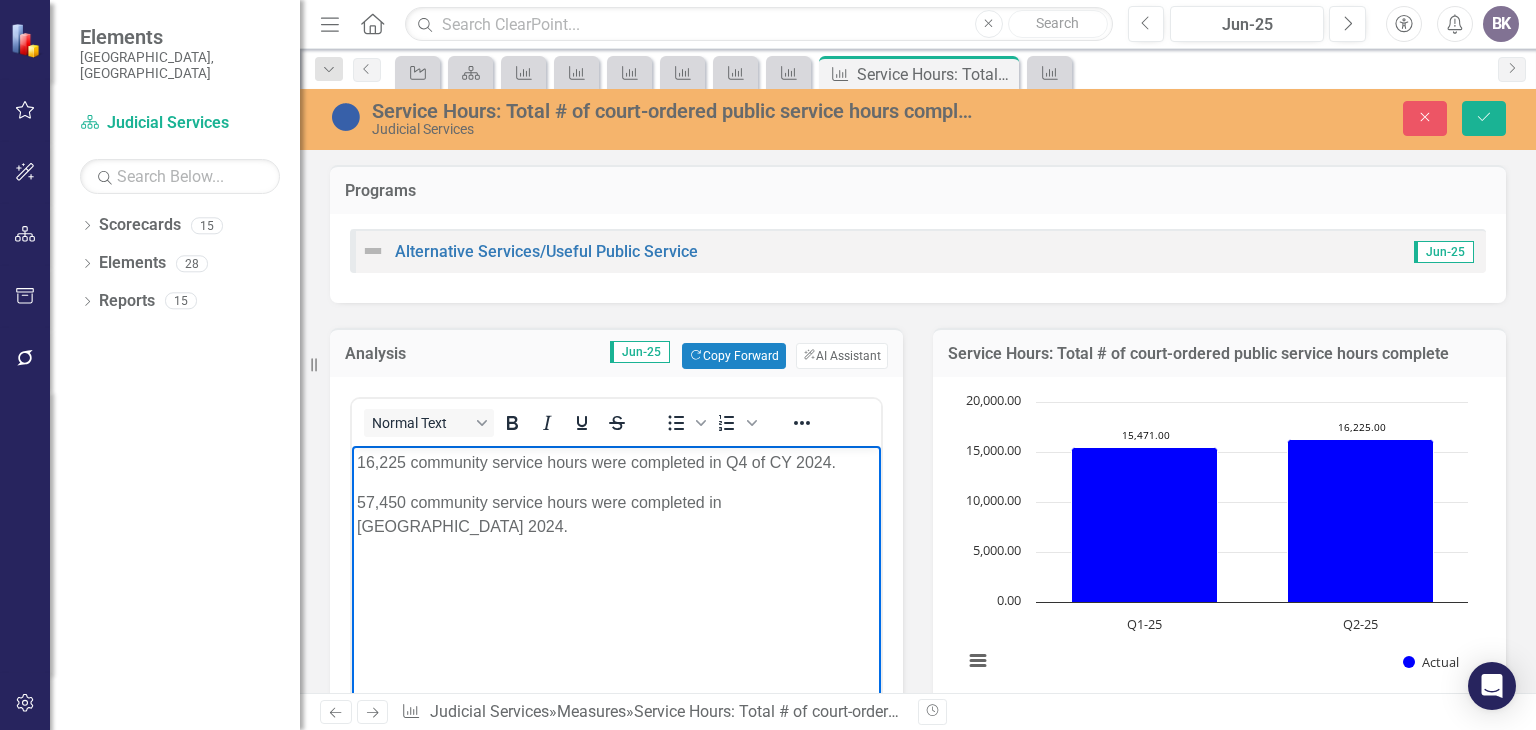 click on "16,225 community service hours were completed in Q4 of CY 2024." 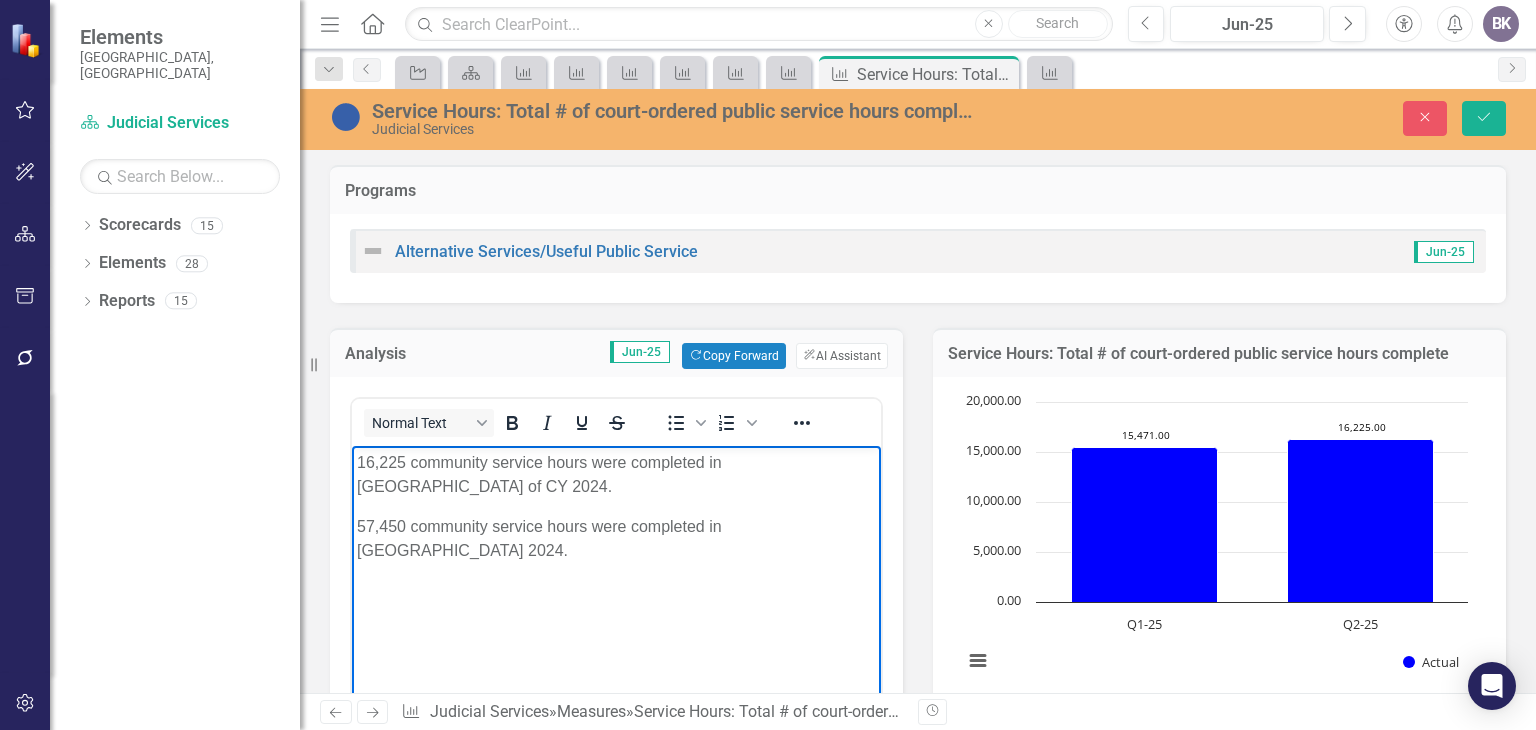 click on "16,225 community service hours were completed in [GEOGRAPHIC_DATA] of CY 2024." 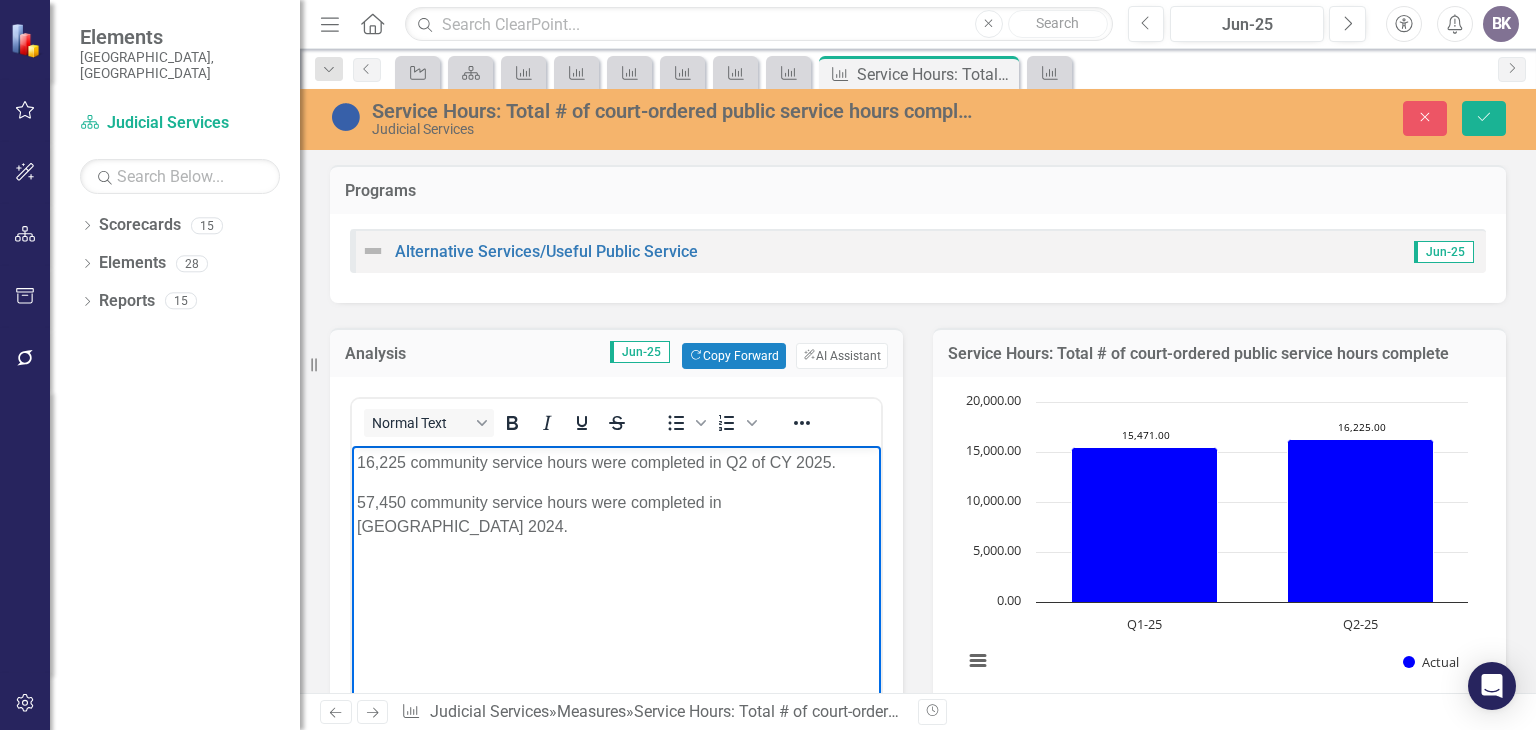 click on "16,225 community service hours were completed in Q2 of CY 2025." 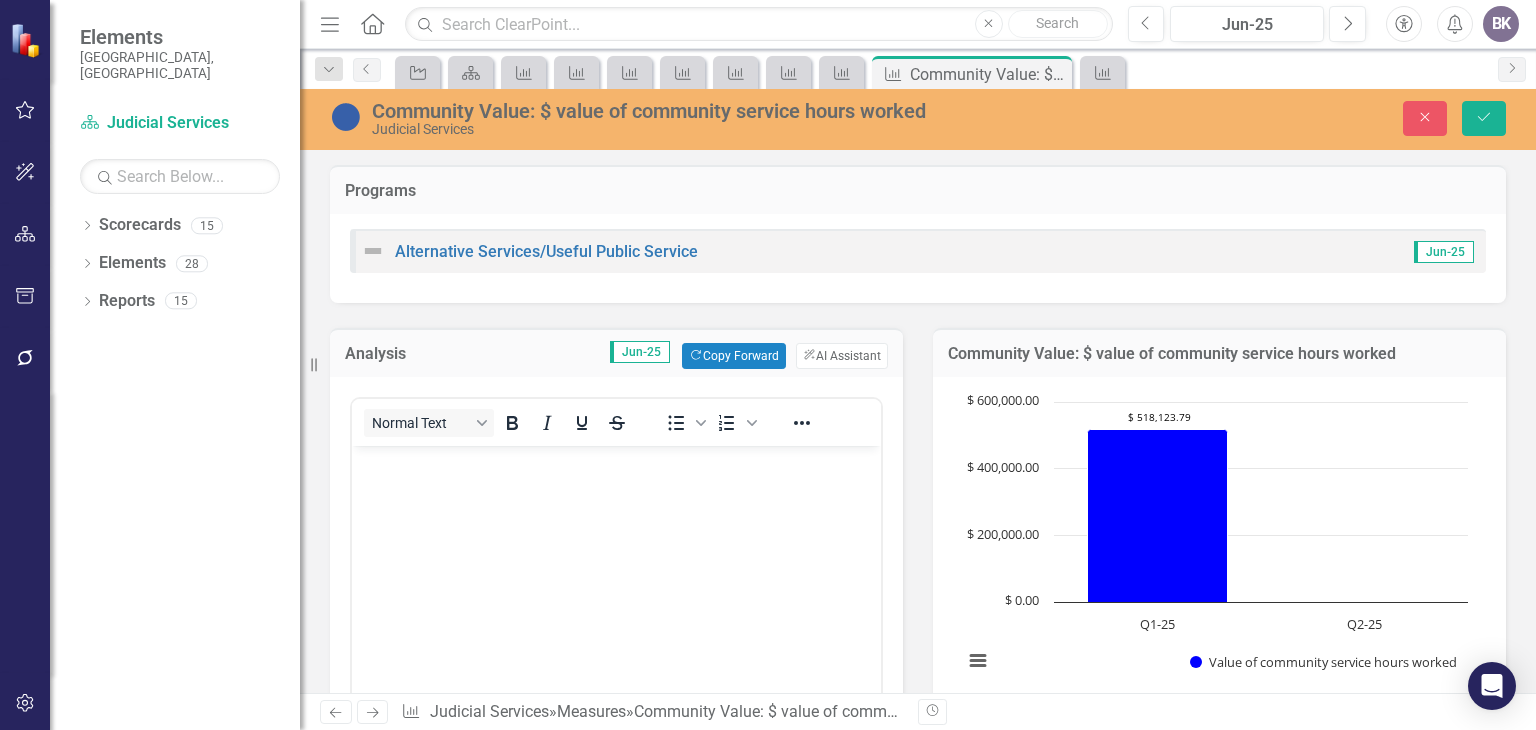 scroll, scrollTop: 0, scrollLeft: 0, axis: both 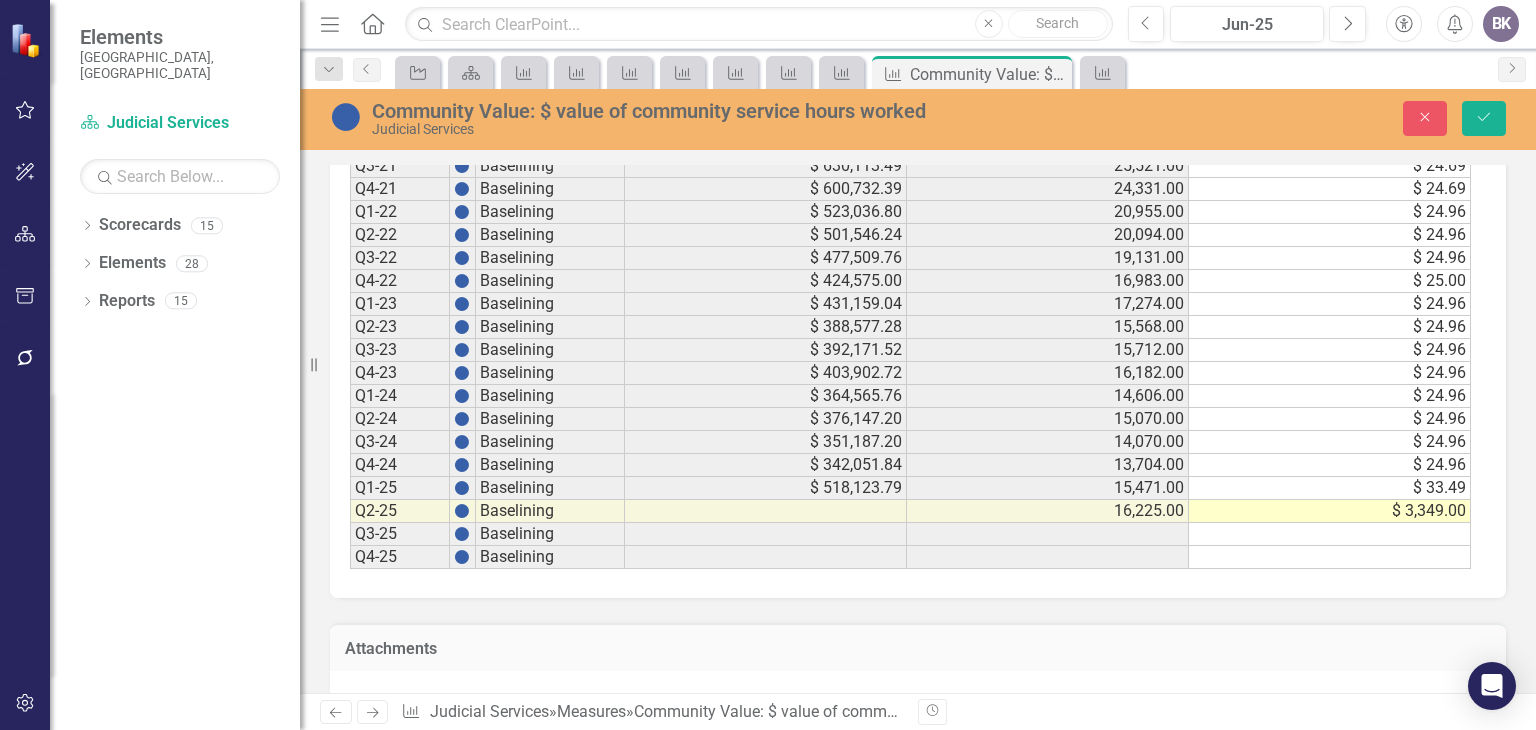 click on "$ 3,349.00" at bounding box center (1330, 511) 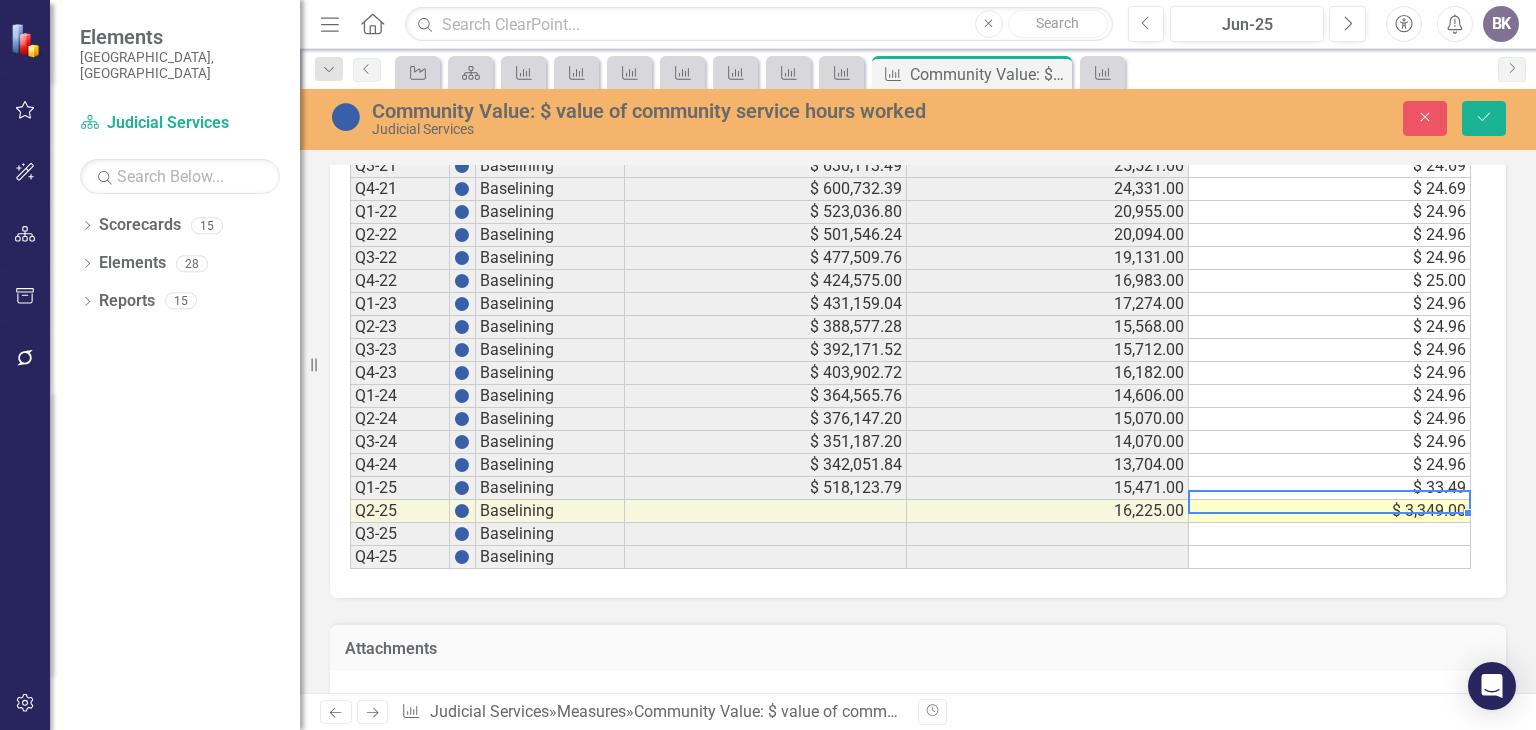 click on "$ 3,349.00" at bounding box center [1330, 511] 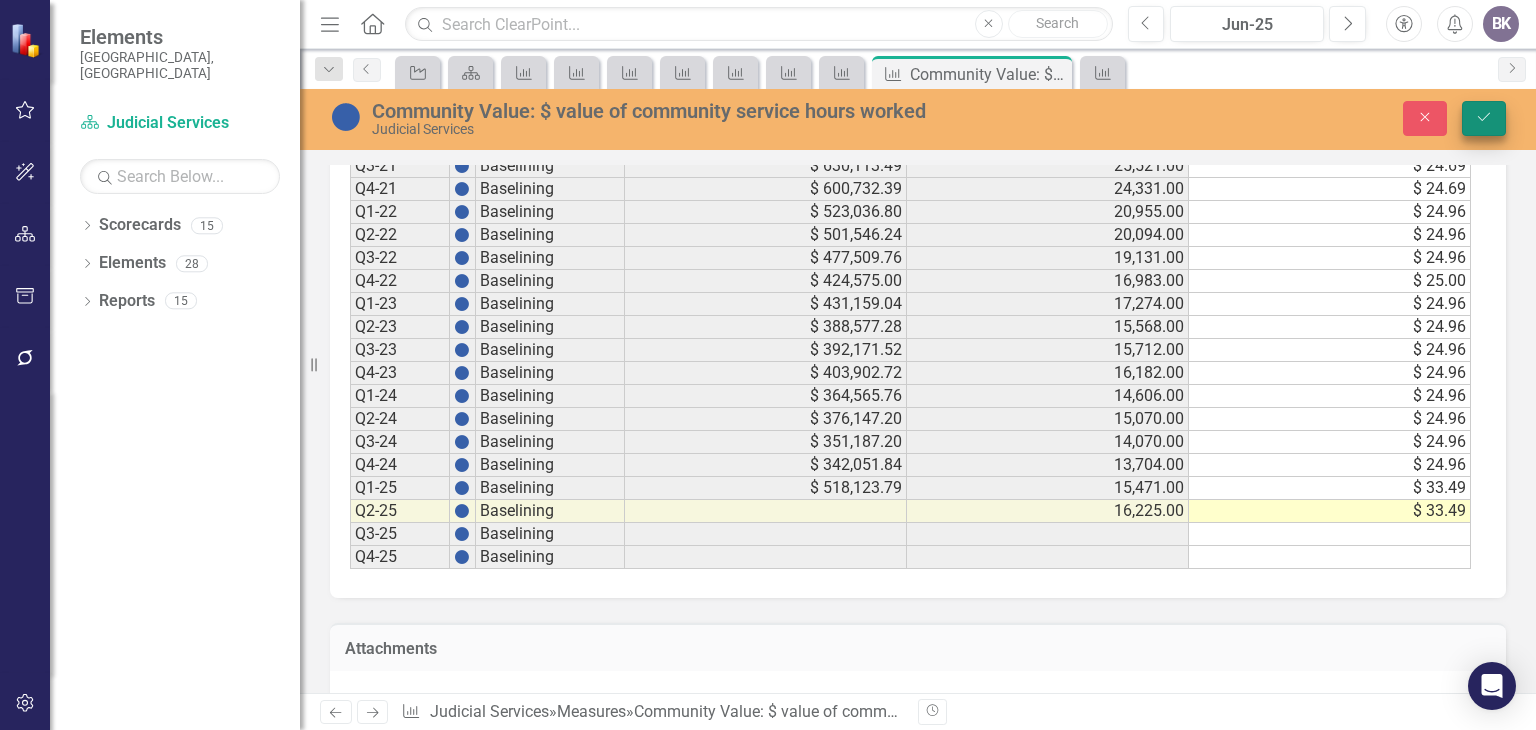 type on "33.49" 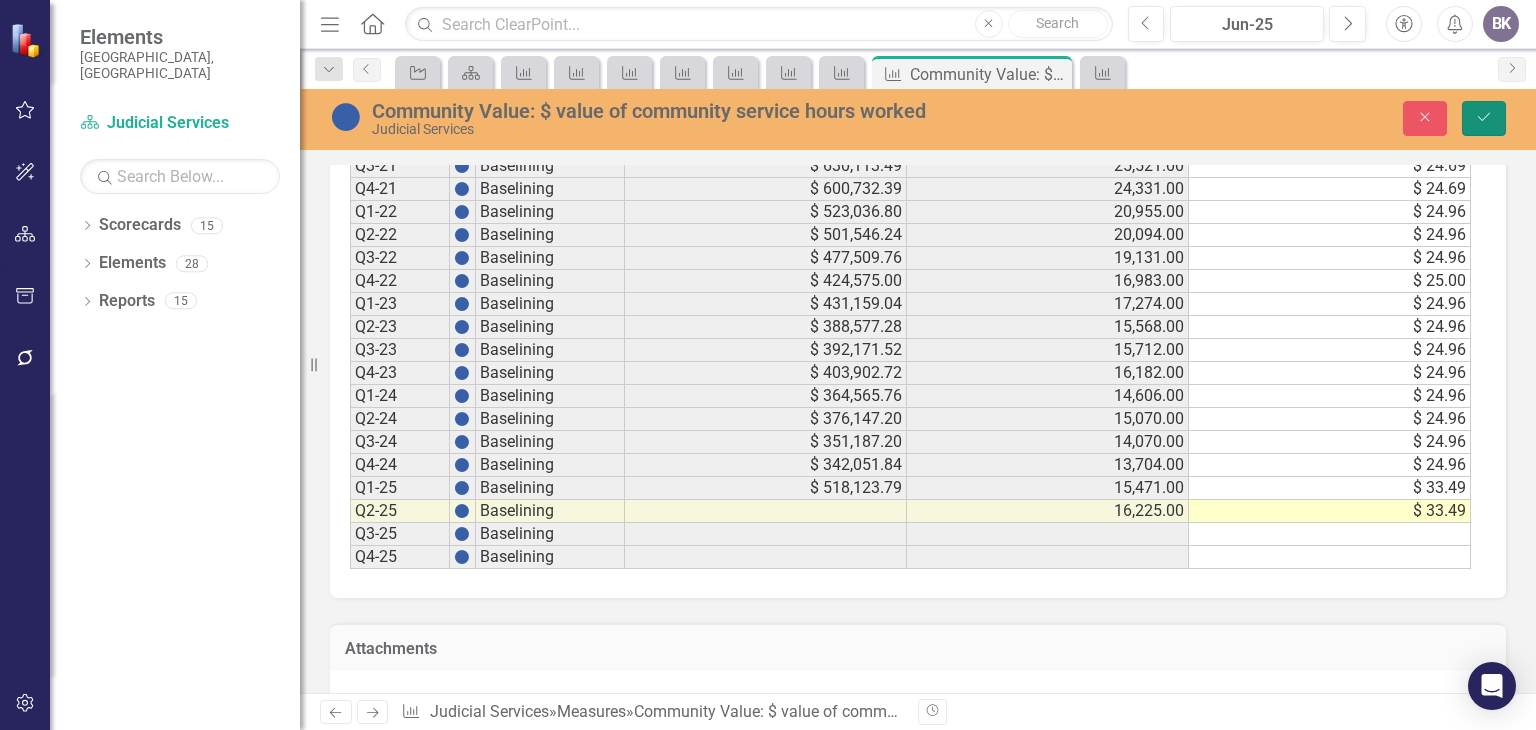 click on "Save" at bounding box center (1484, 118) 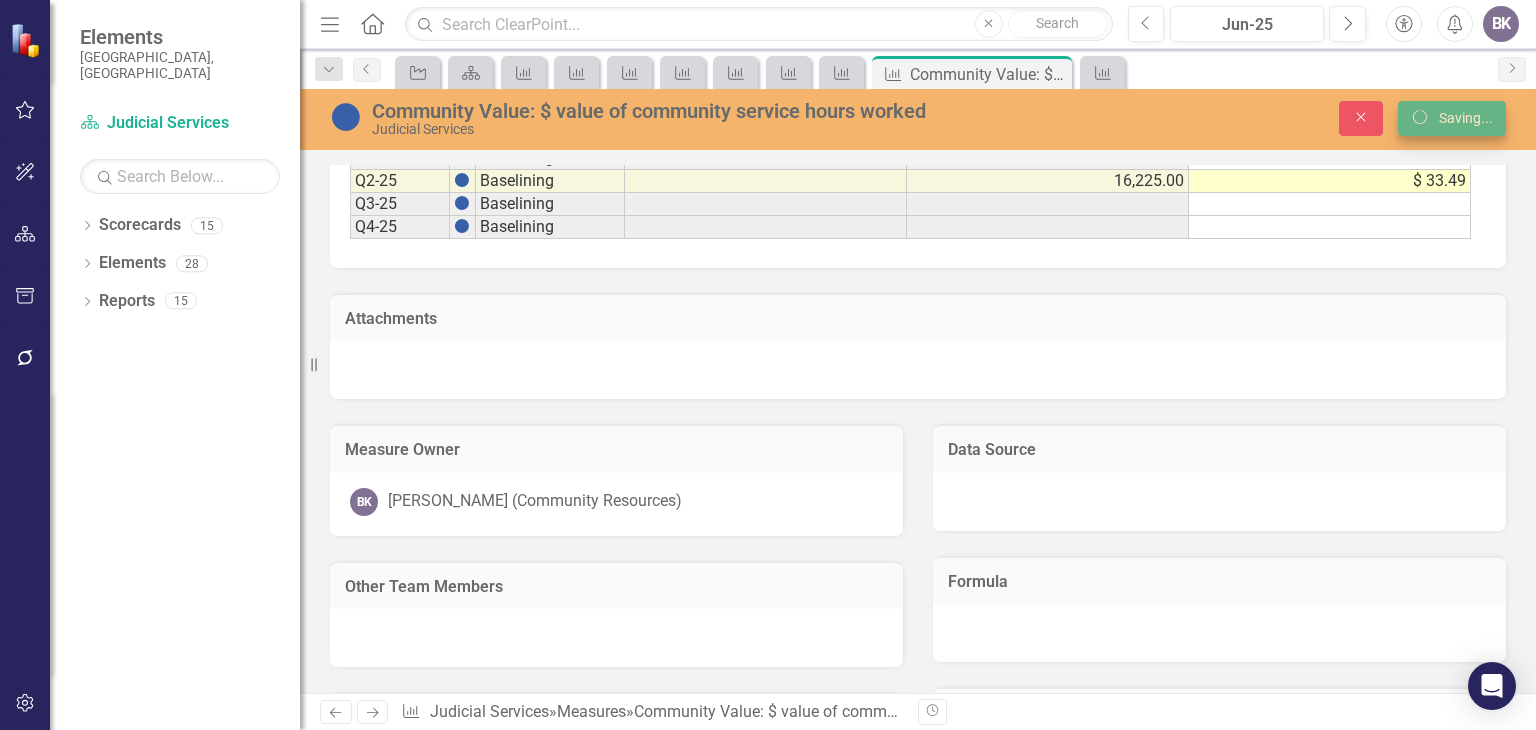 scroll, scrollTop: 1470, scrollLeft: 0, axis: vertical 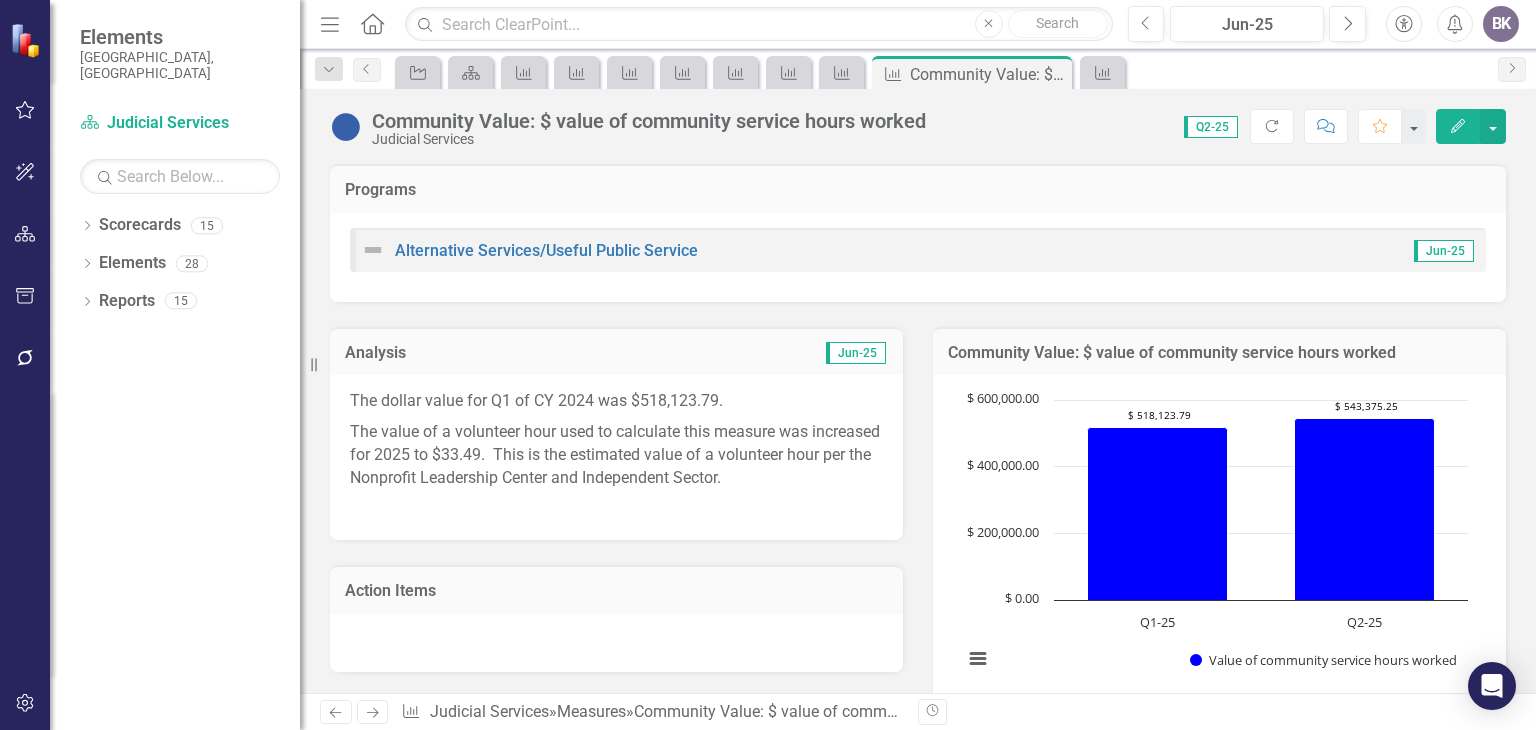 click on "The dollar value for Q1 of CY 2024 was $518,123.79." at bounding box center [616, 403] 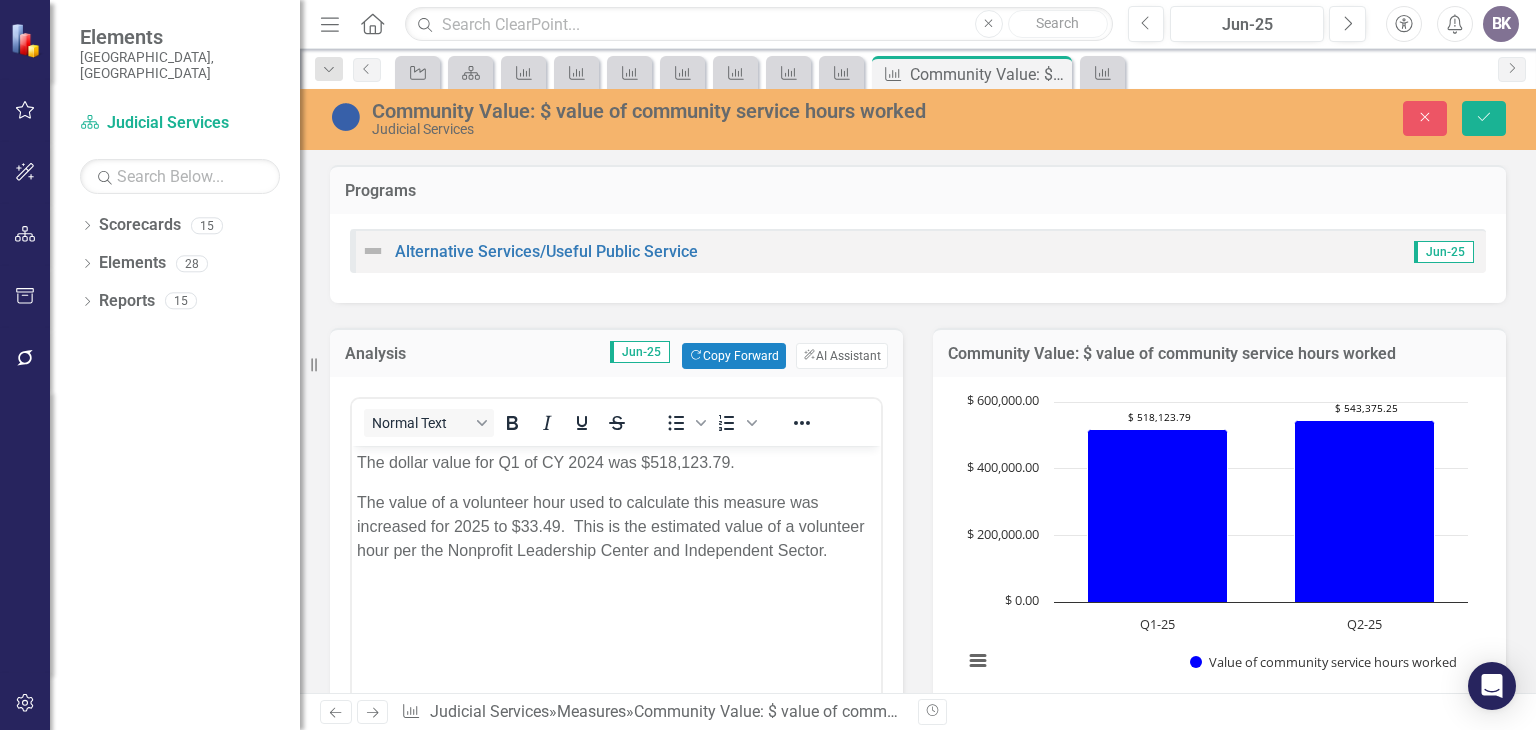 scroll, scrollTop: 0, scrollLeft: 0, axis: both 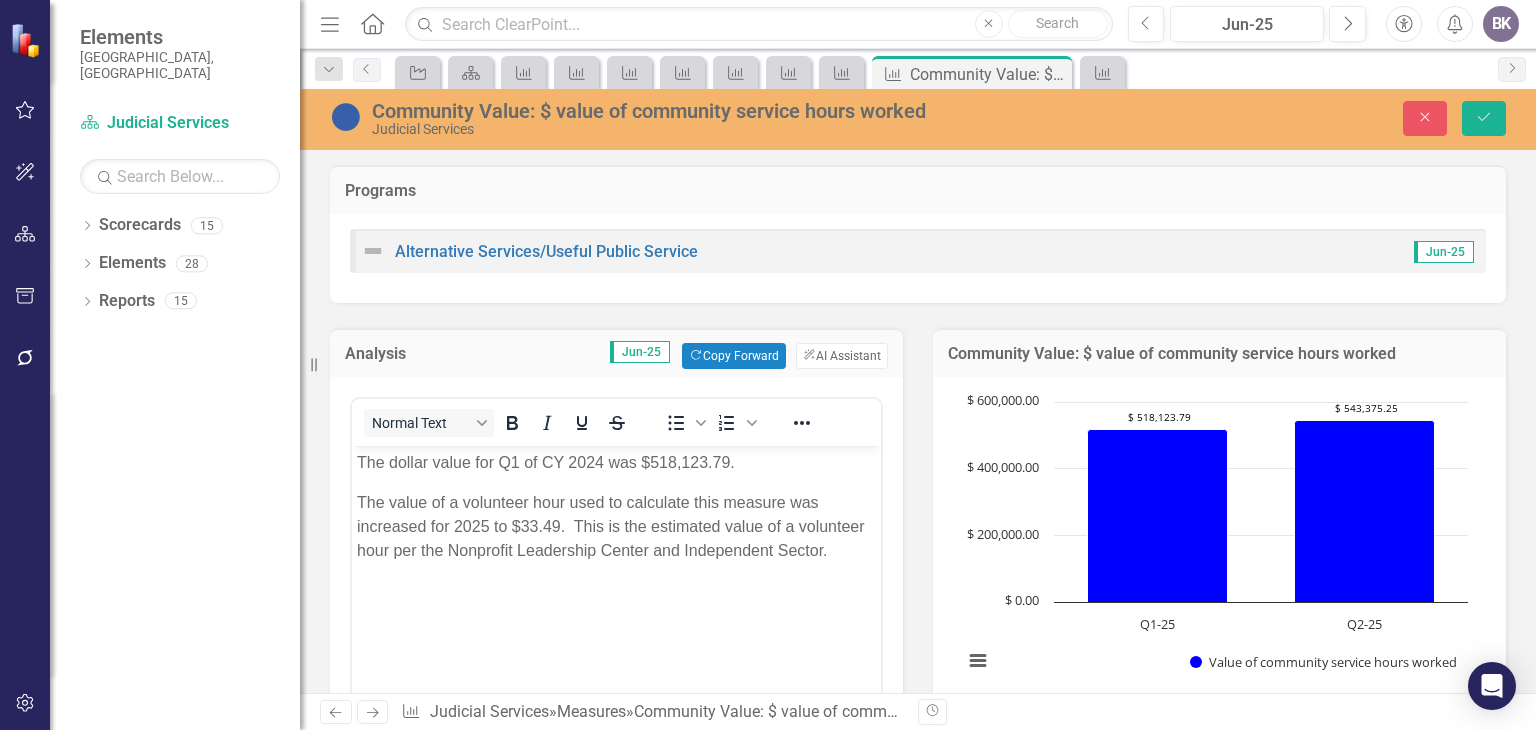 click on "The dollar value for Q1 of CY 2024 was $518,123.79." at bounding box center [616, 463] 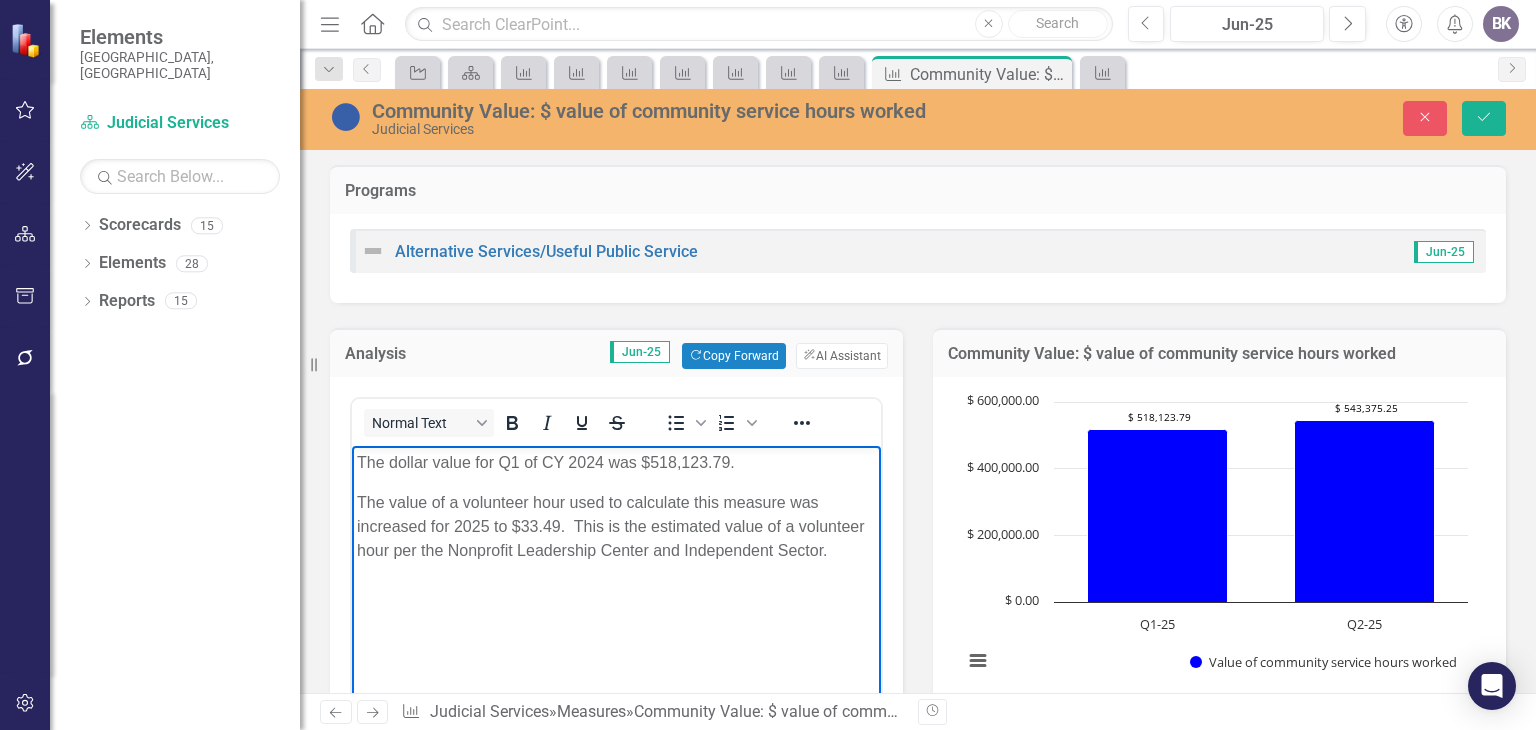 type 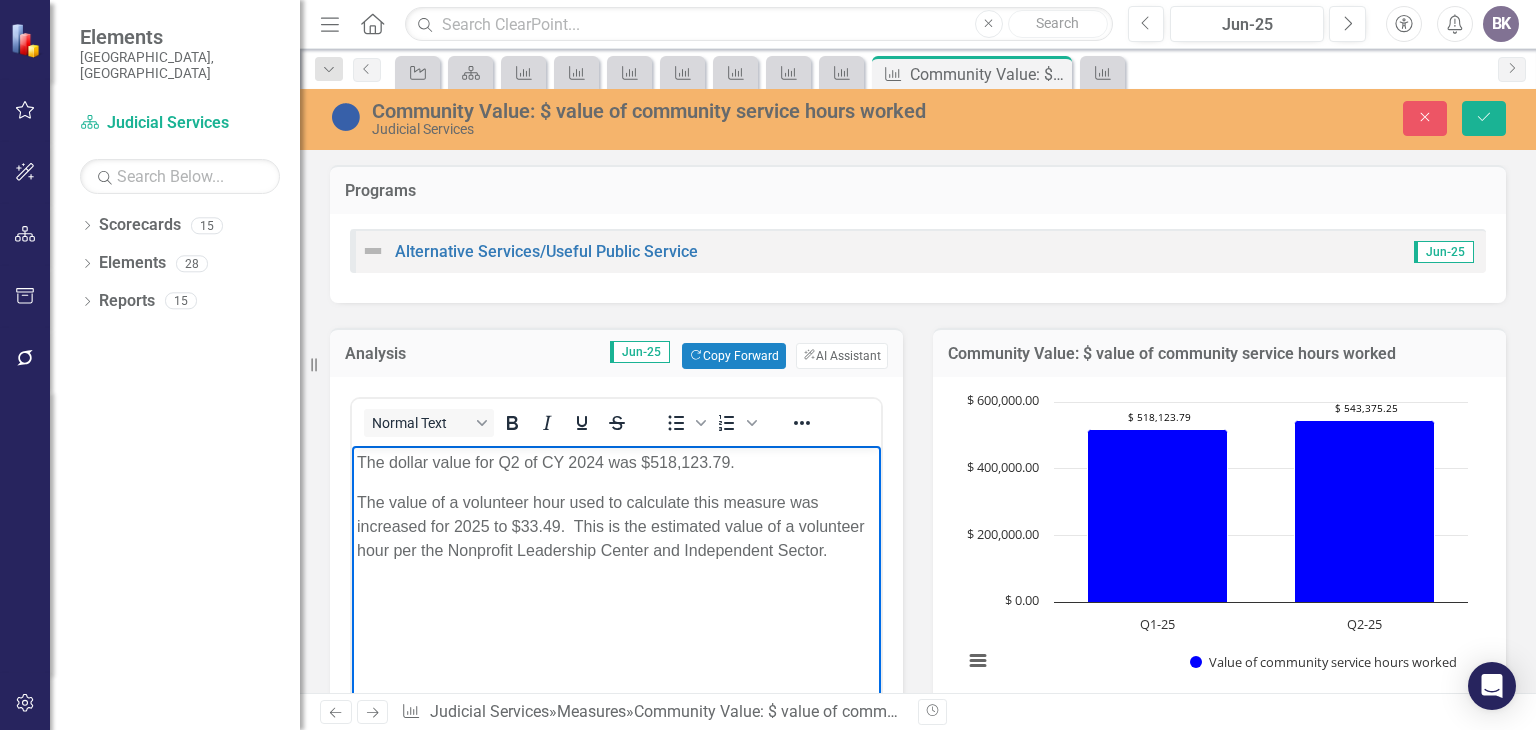 click on "The dollar value for Q2 of CY 2024 was $518,123.79." at bounding box center [616, 463] 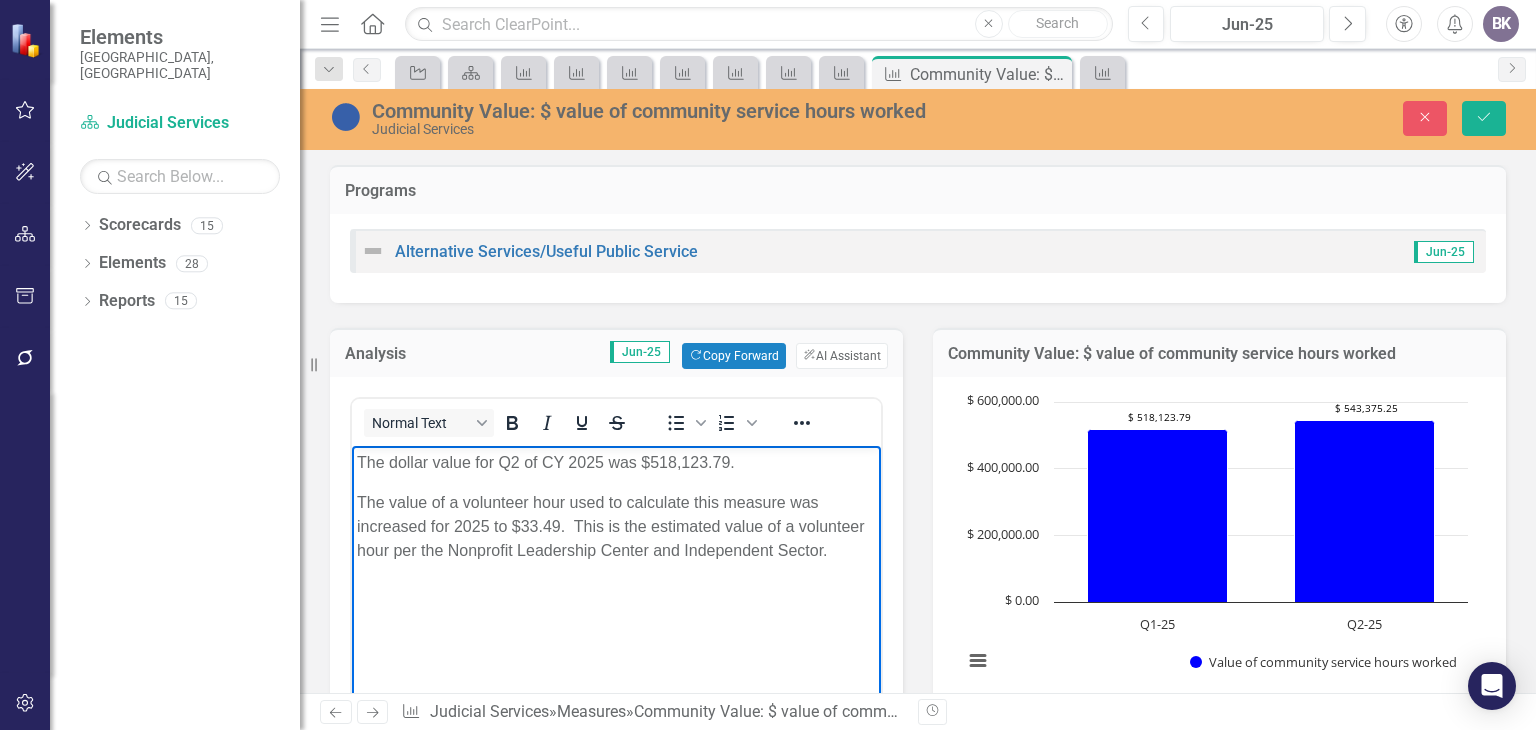 click on "The dollar value for Q2 of CY 2025 was $518,123.79." at bounding box center [616, 463] 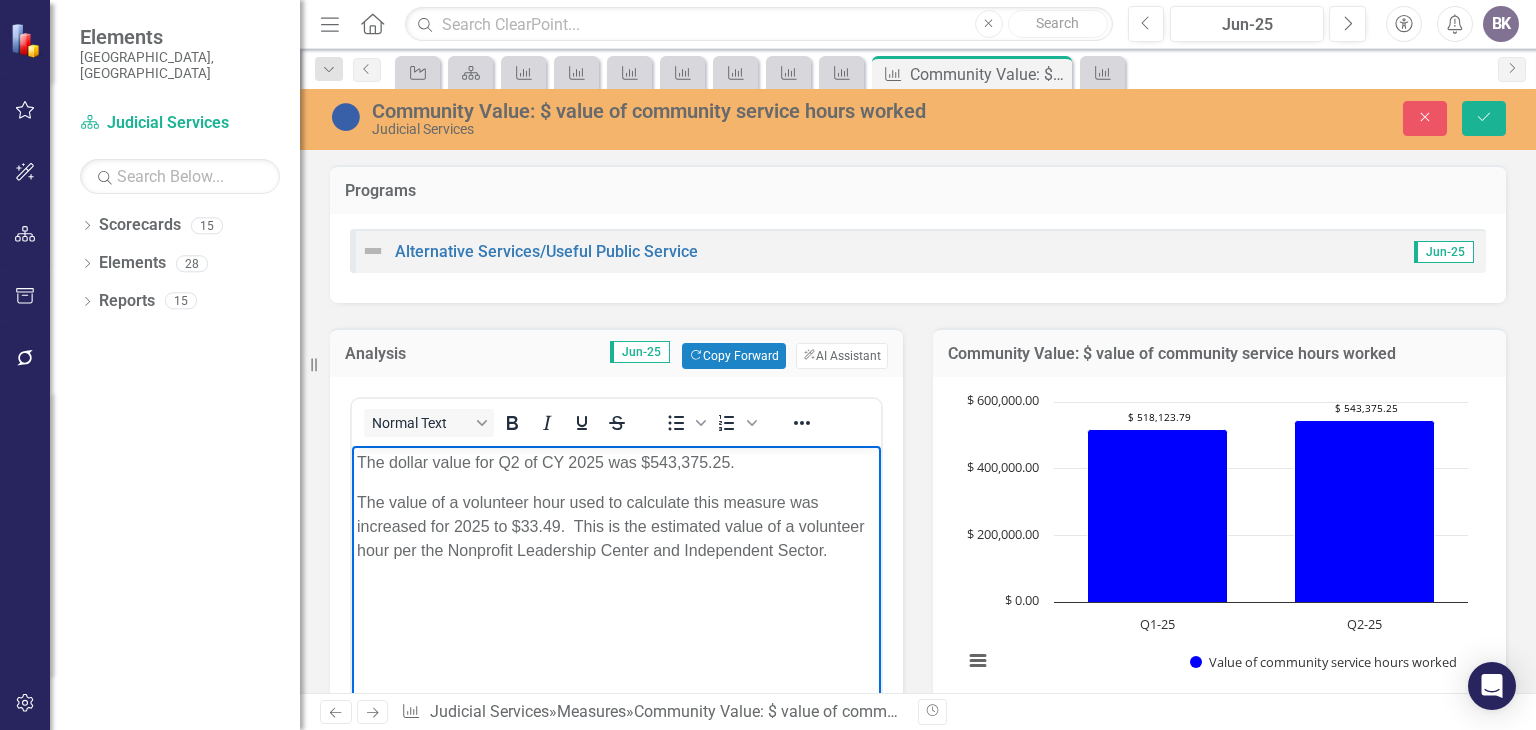 click on "The dollar value for Q2 of CY 2025 was $543,375.25." at bounding box center (616, 463) 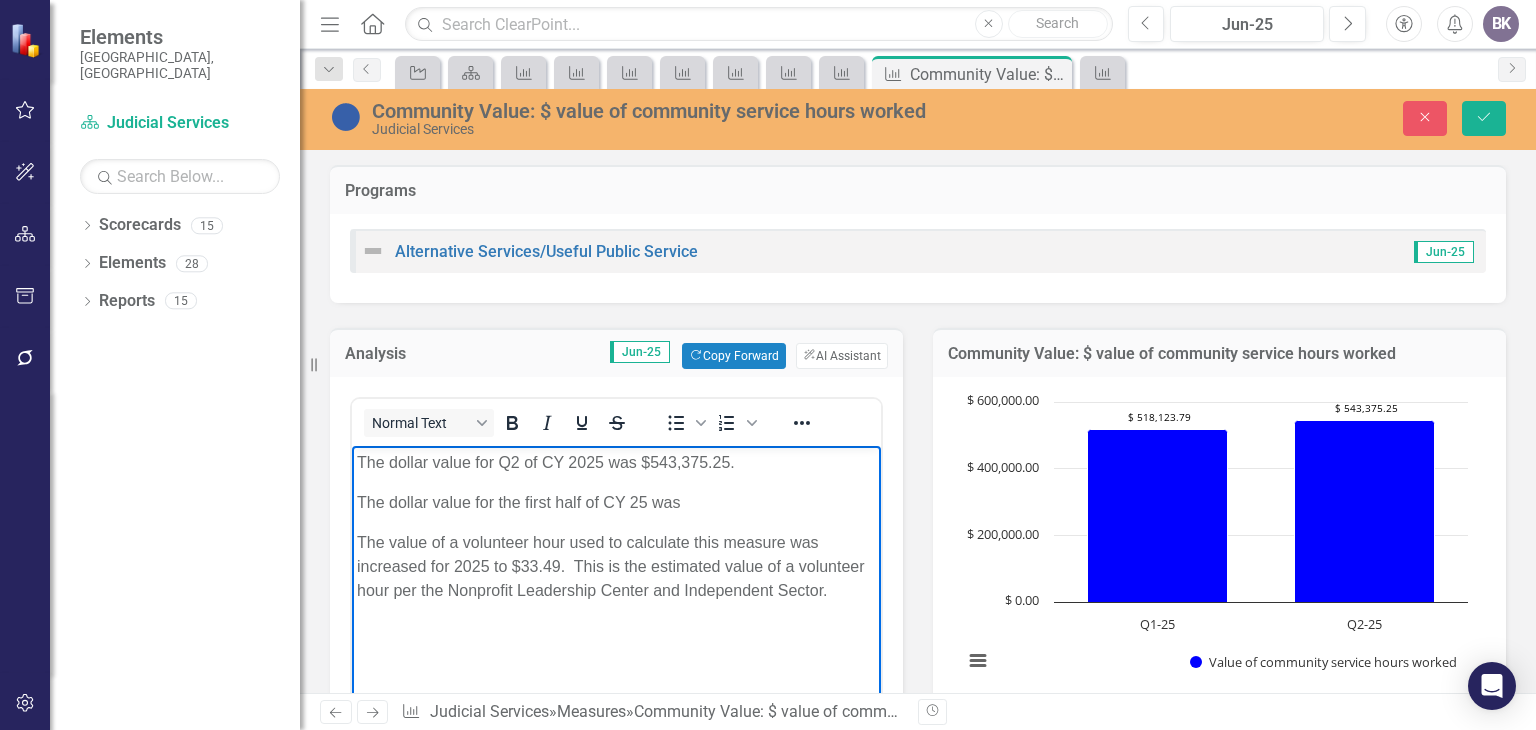click on "The dollar value for Q2 of CY 2025 was $543,375.25." at bounding box center (616, 463) 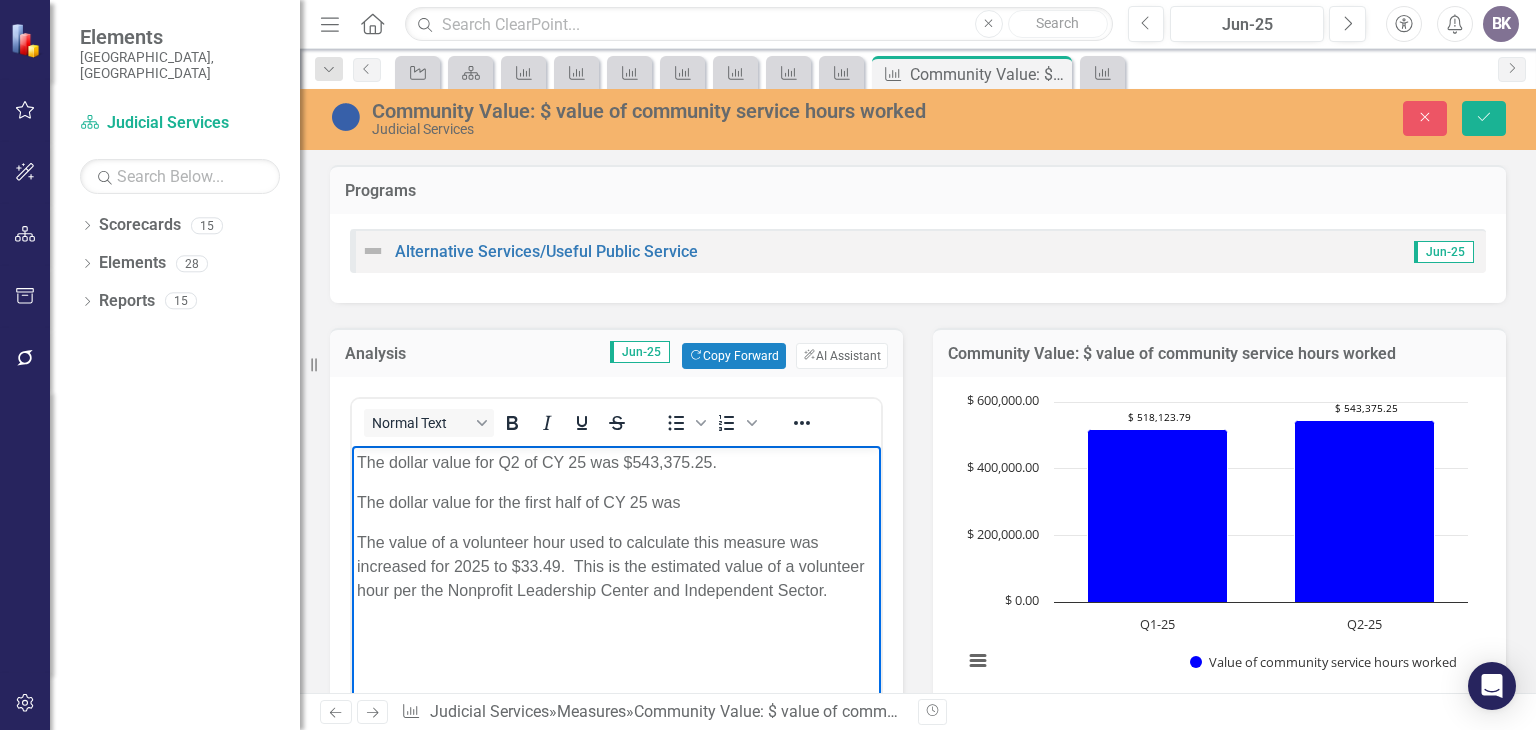 click on "The dollar value for the first half of CY 25 was" at bounding box center [616, 503] 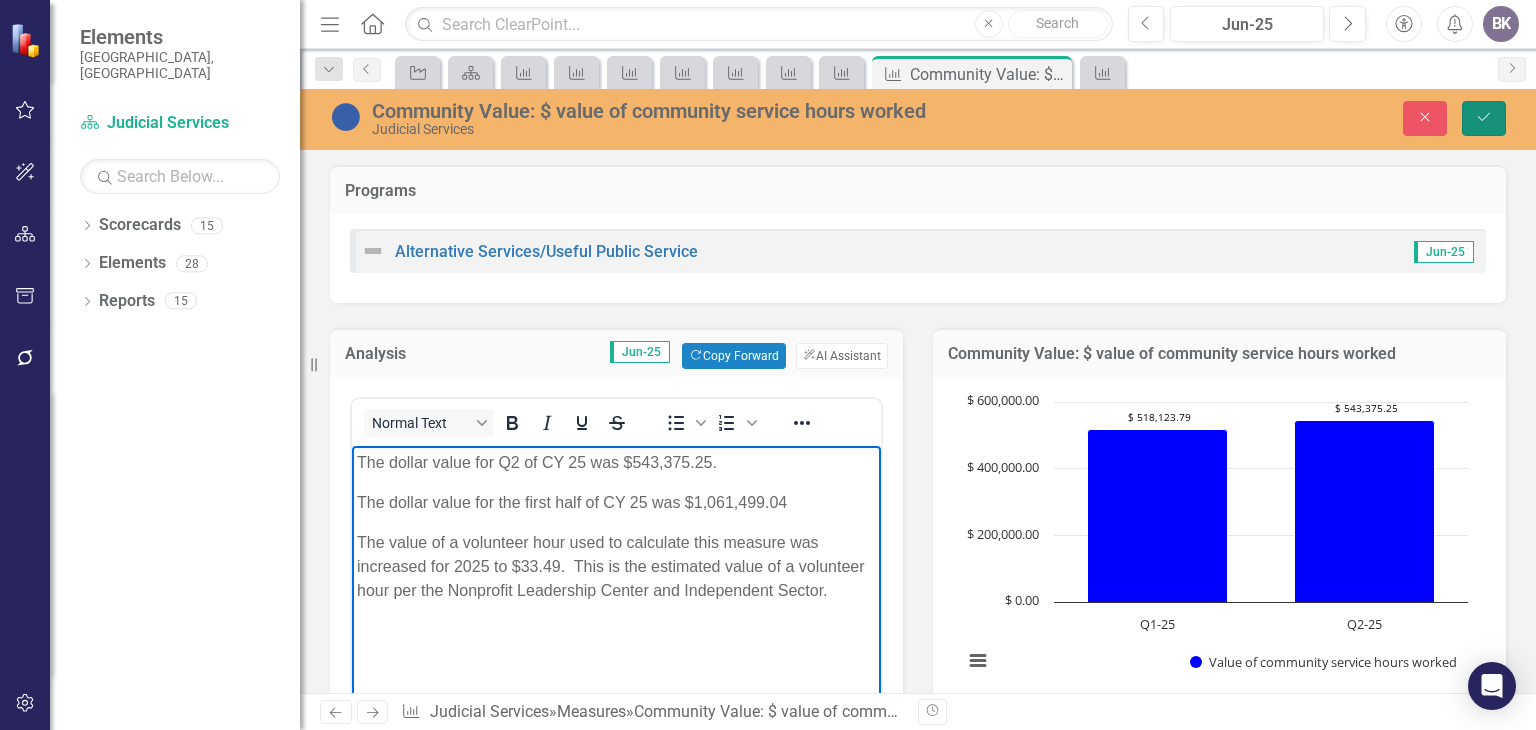 click on "Save" 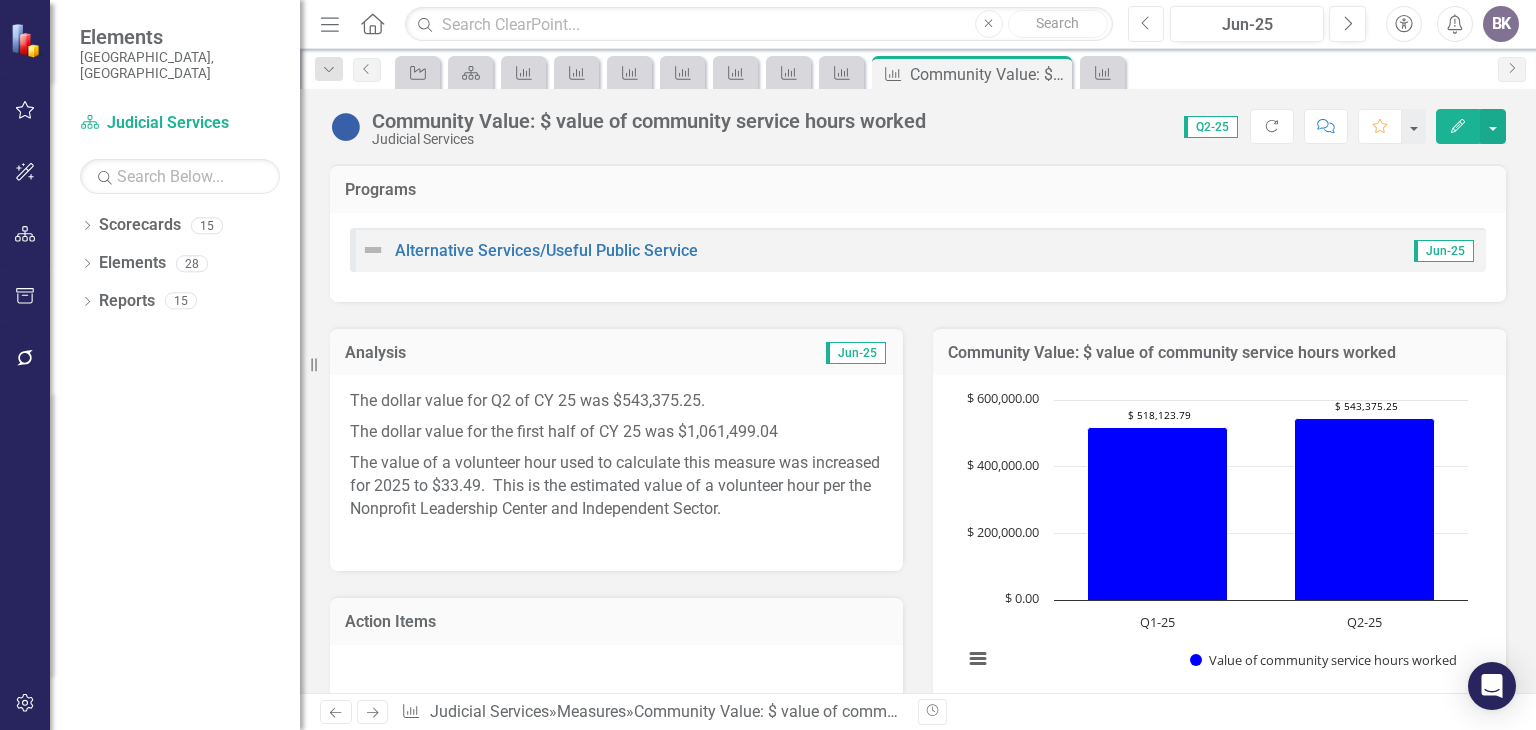 click on "Previous" 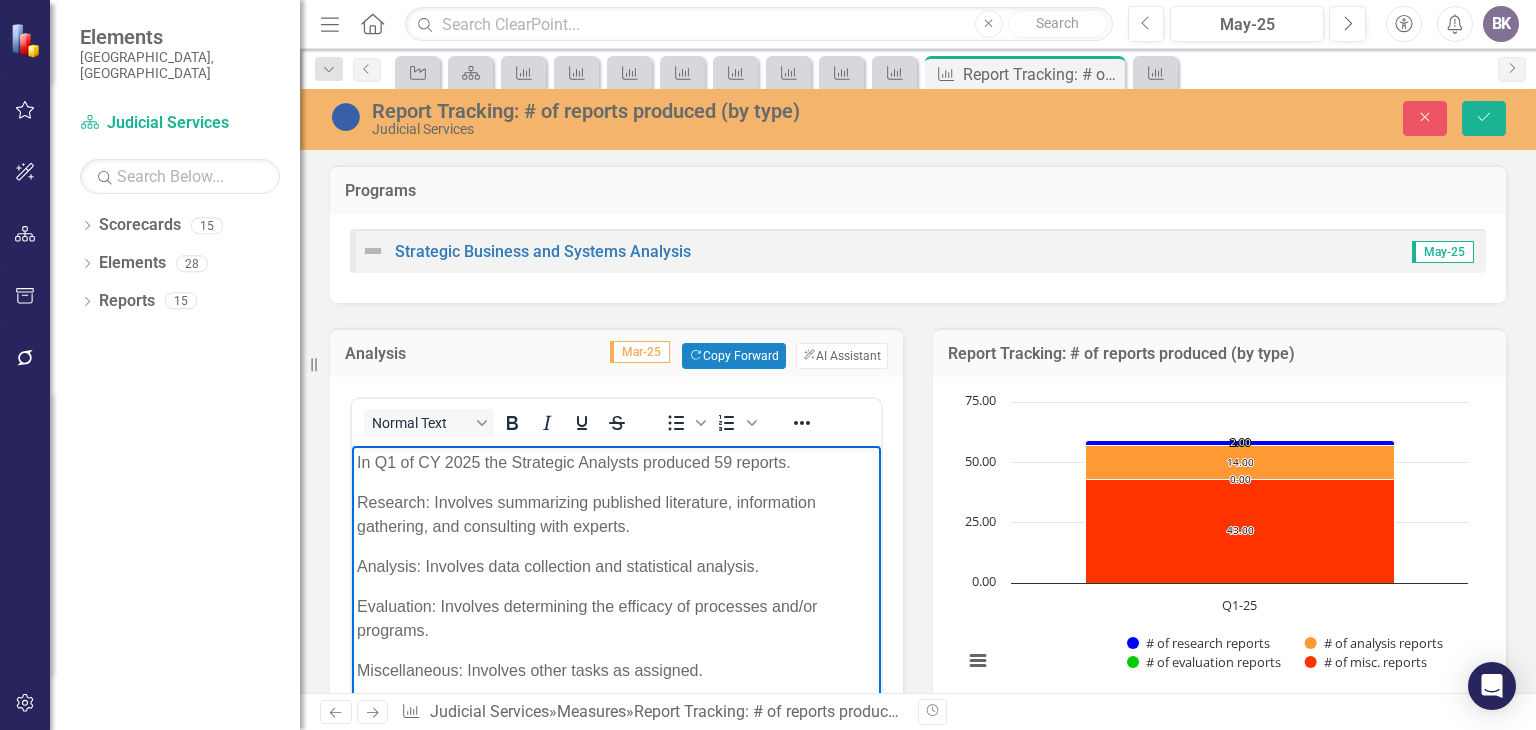 scroll, scrollTop: 0, scrollLeft: 0, axis: both 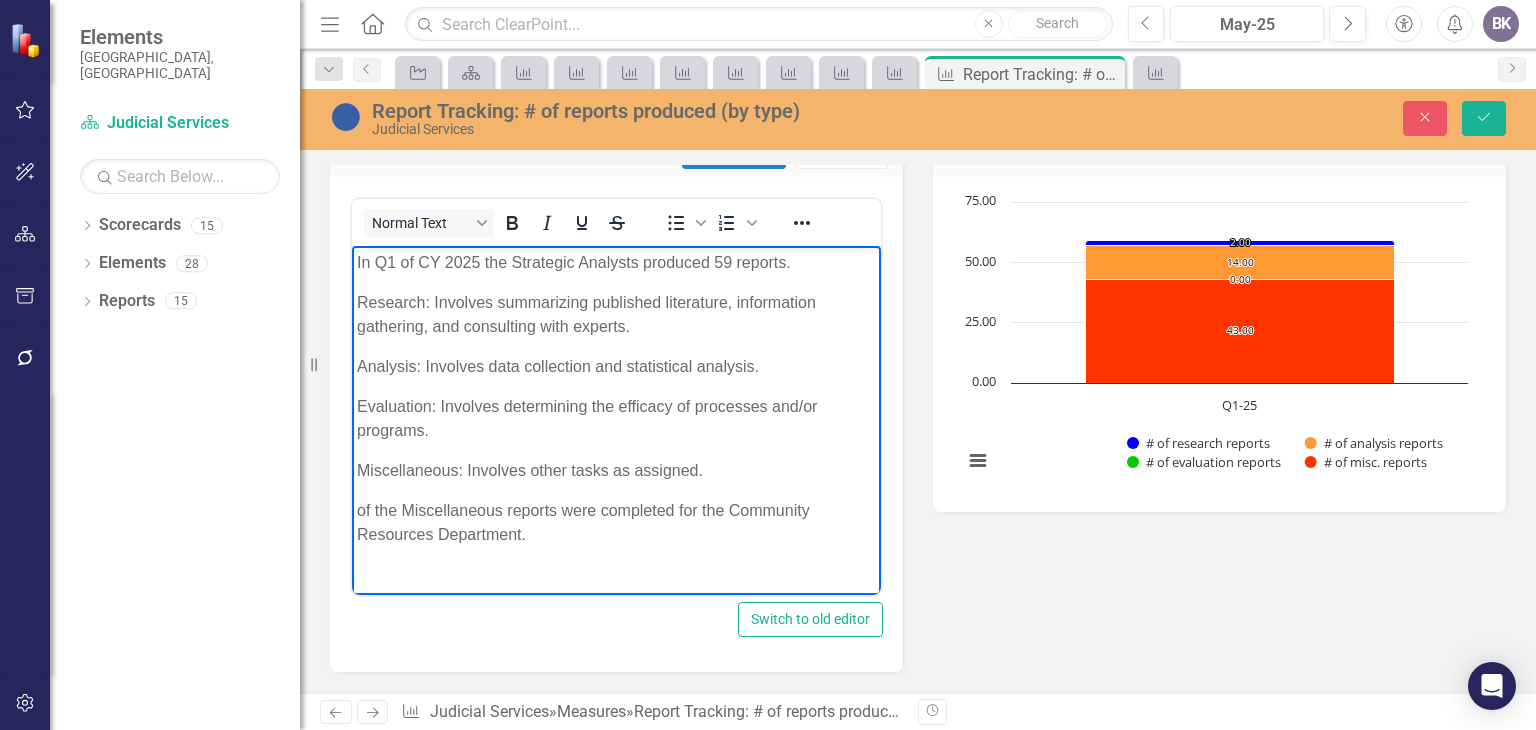 click on "Research: Involves summarizing published literature, information gathering, and consulting with experts." at bounding box center [616, 315] 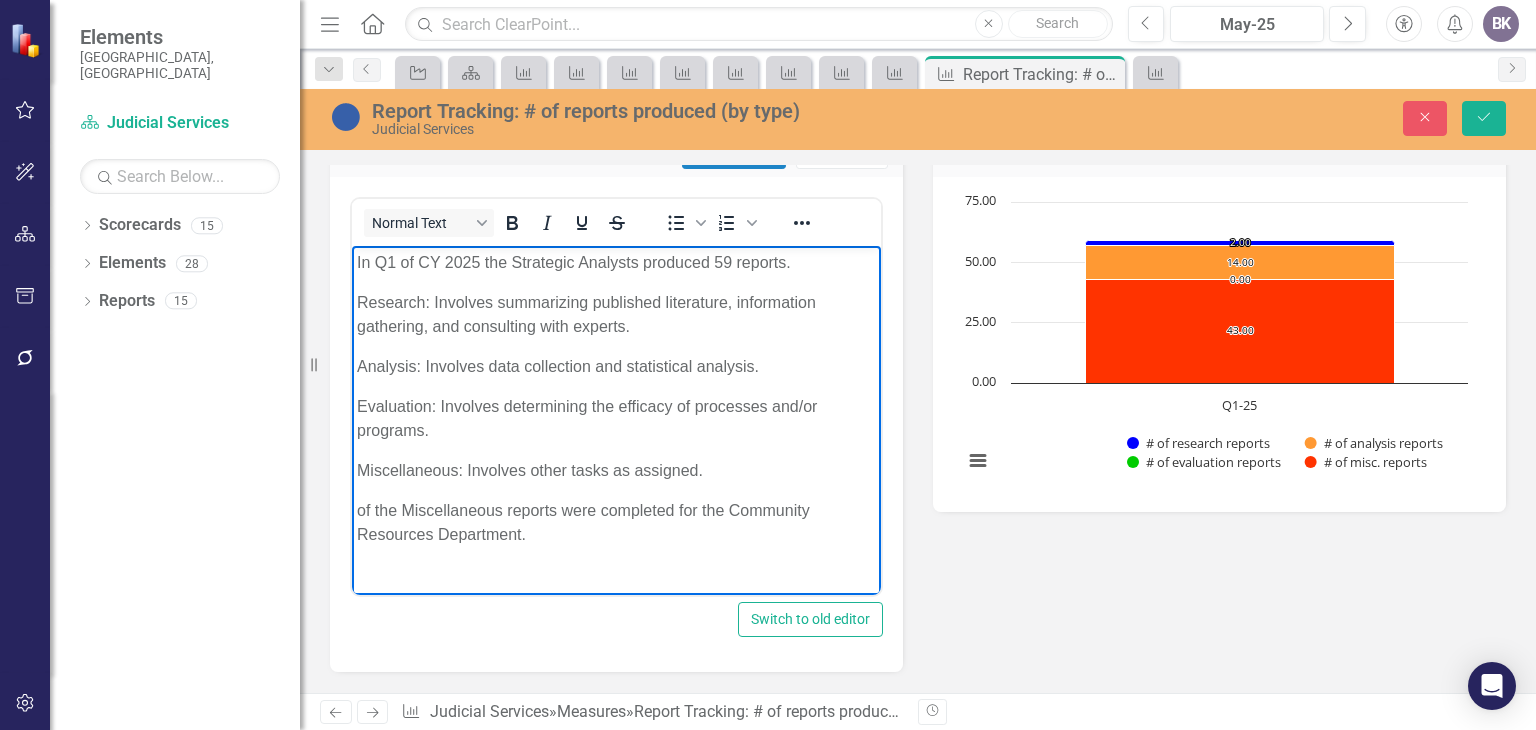 type 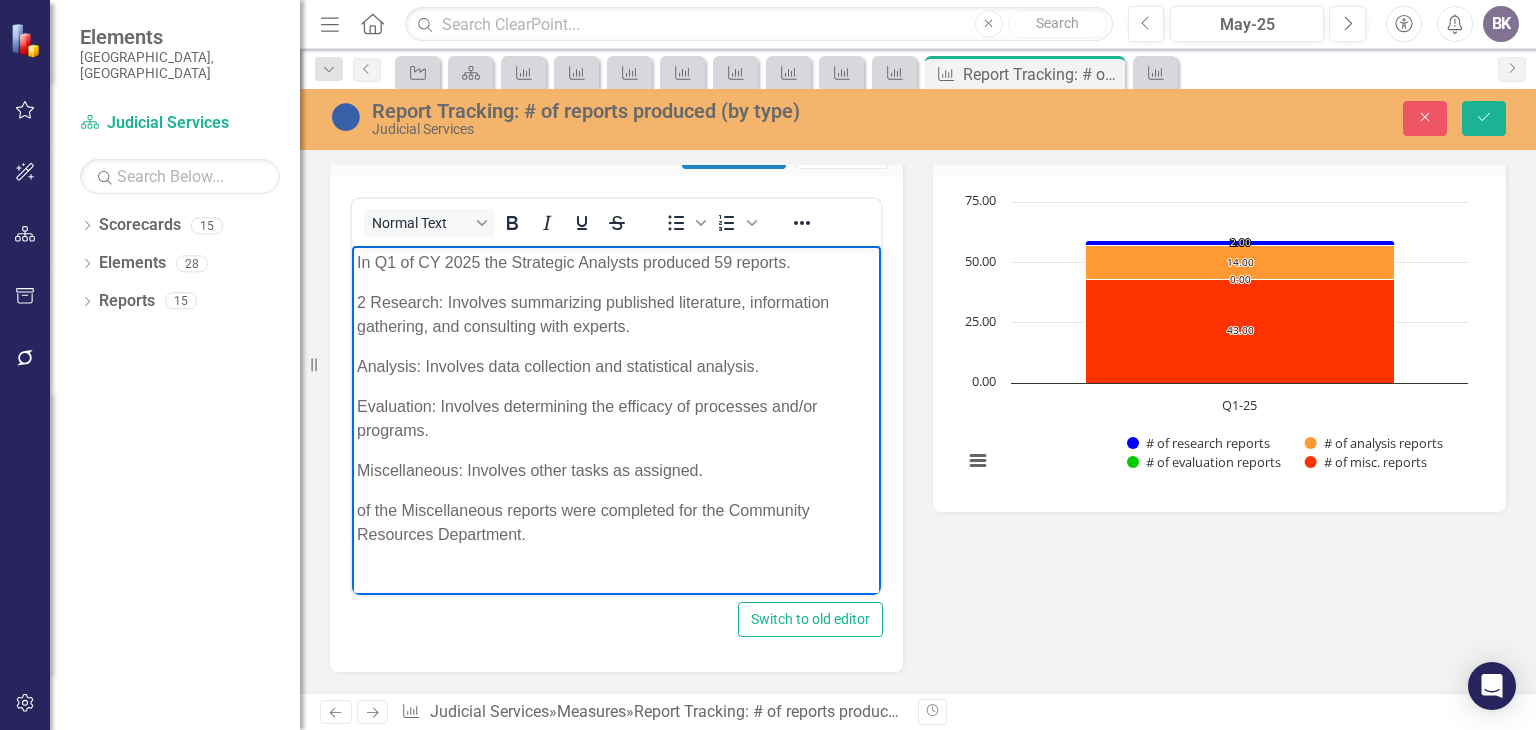 click on "Analysis: Involves data collection and statistical analysis." at bounding box center (616, 367) 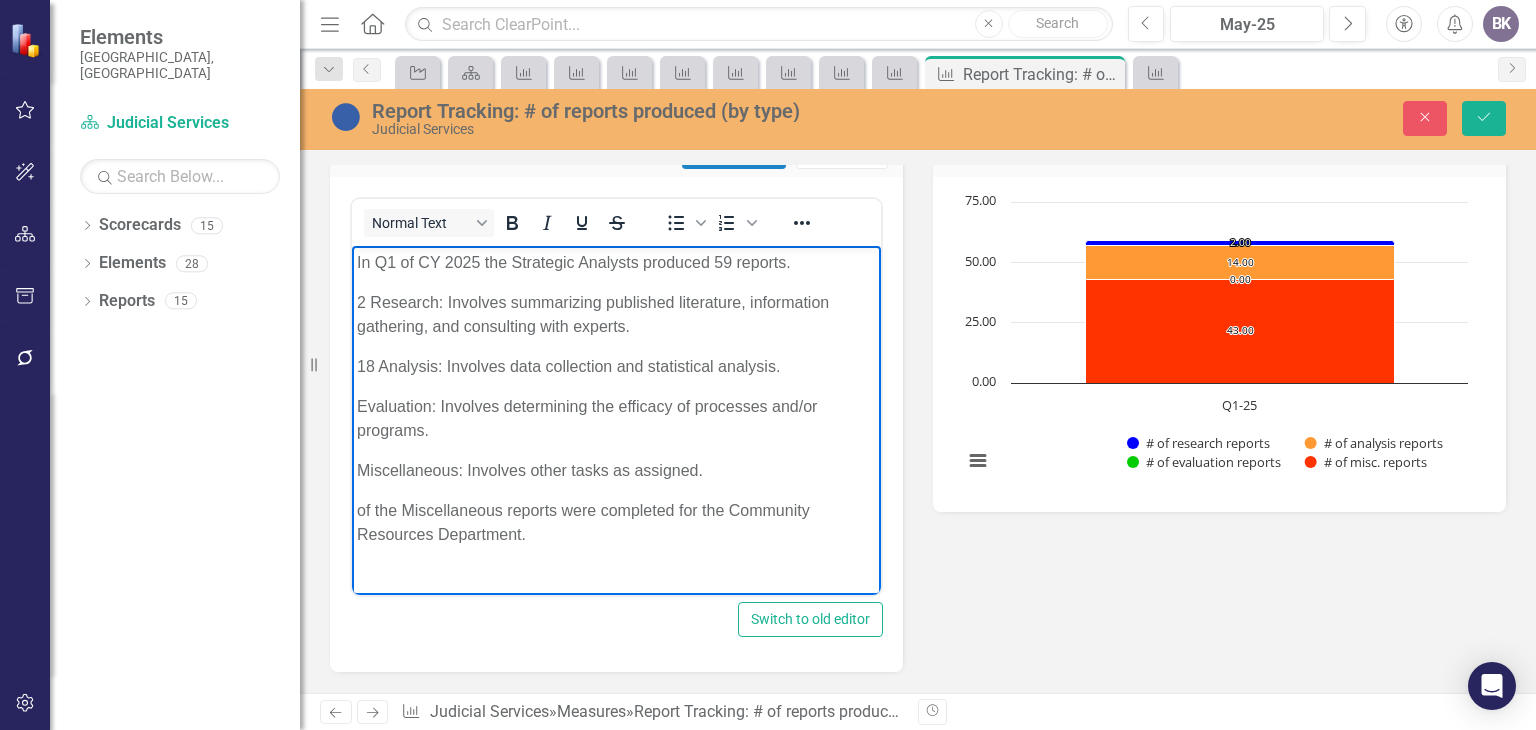 drag, startPoint x: 361, startPoint y: 407, endPoint x: 374, endPoint y: 401, distance: 14.3178215 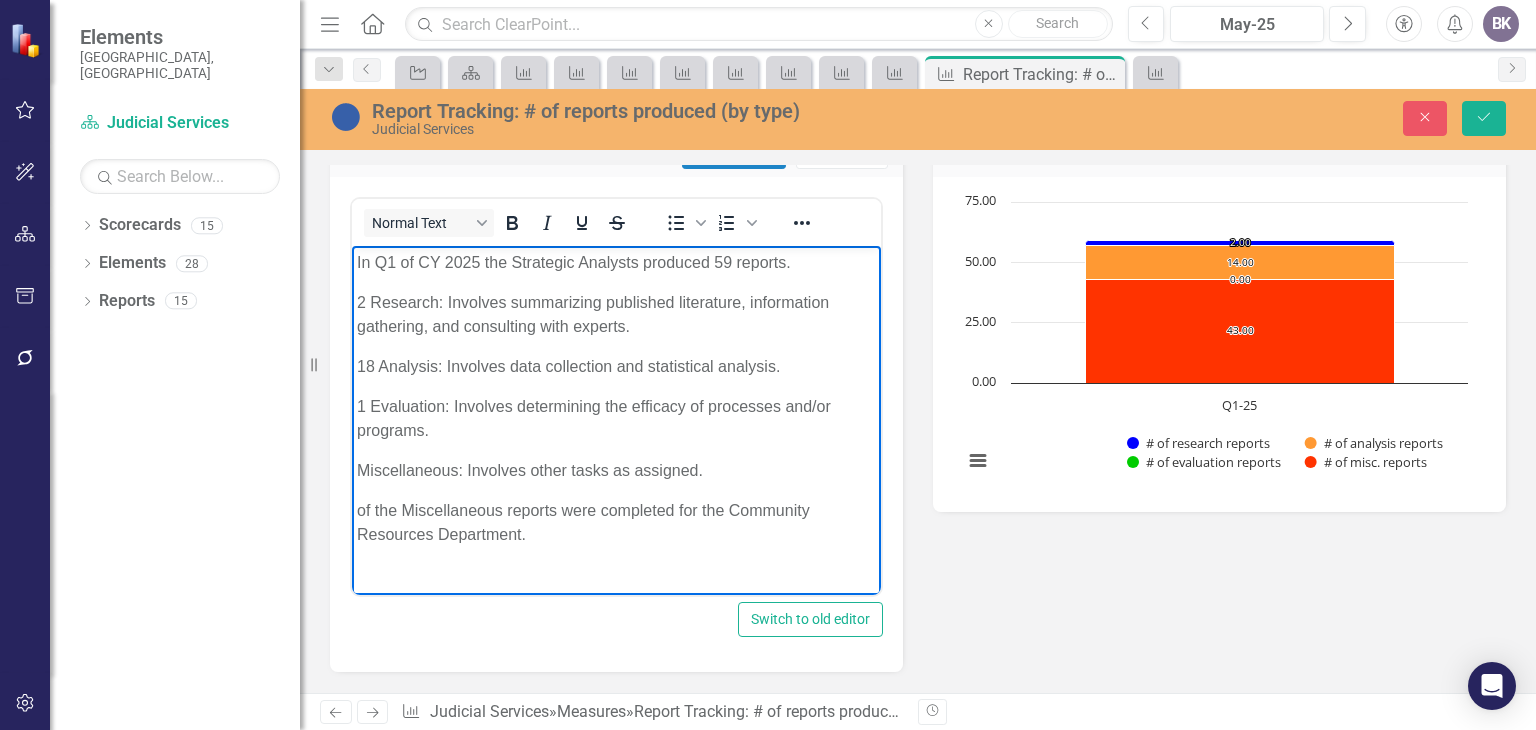 click on "Miscellaneous: Involves other tasks as assigned." at bounding box center (616, 471) 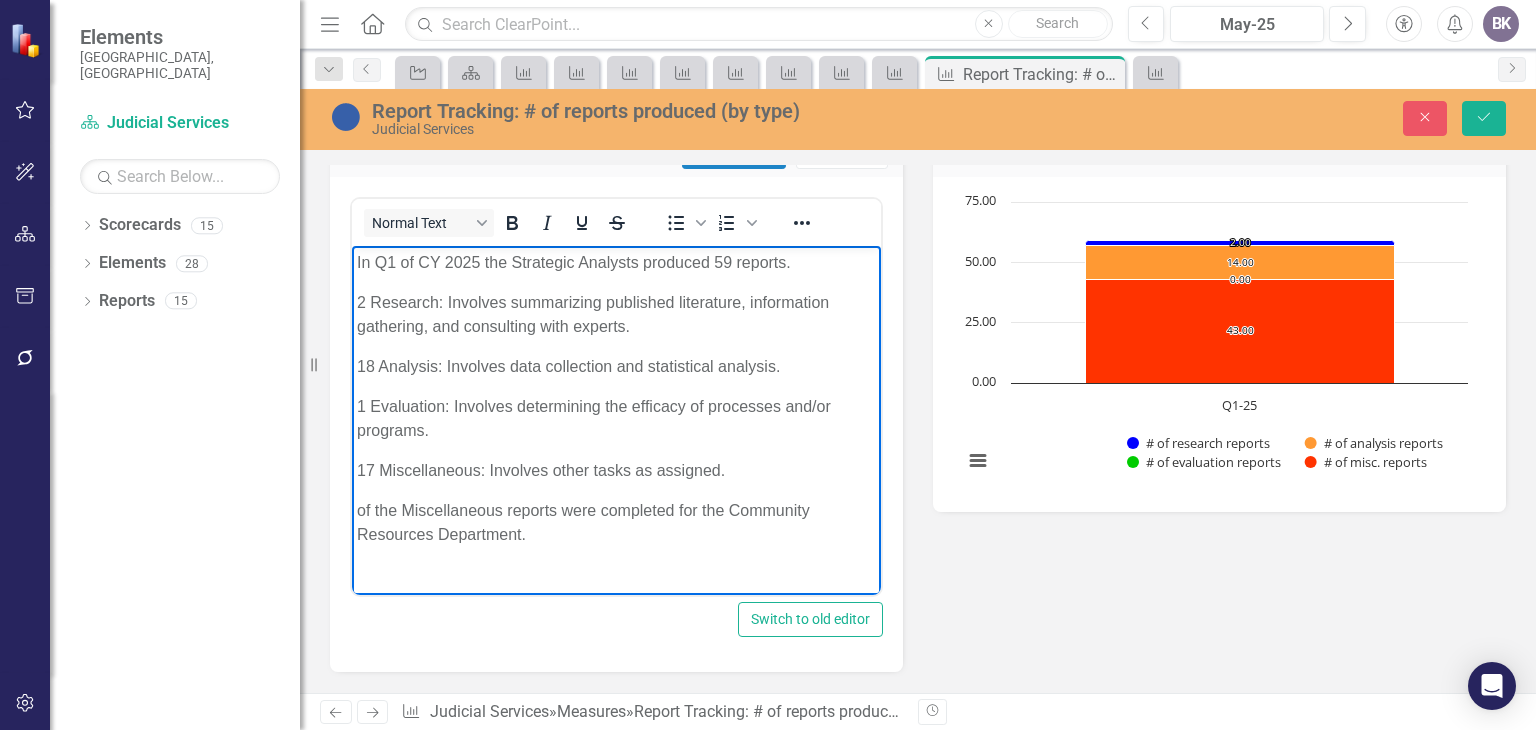 click on "of the Miscellaneous reports were completed for the Community Resources Department." at bounding box center (616, 523) 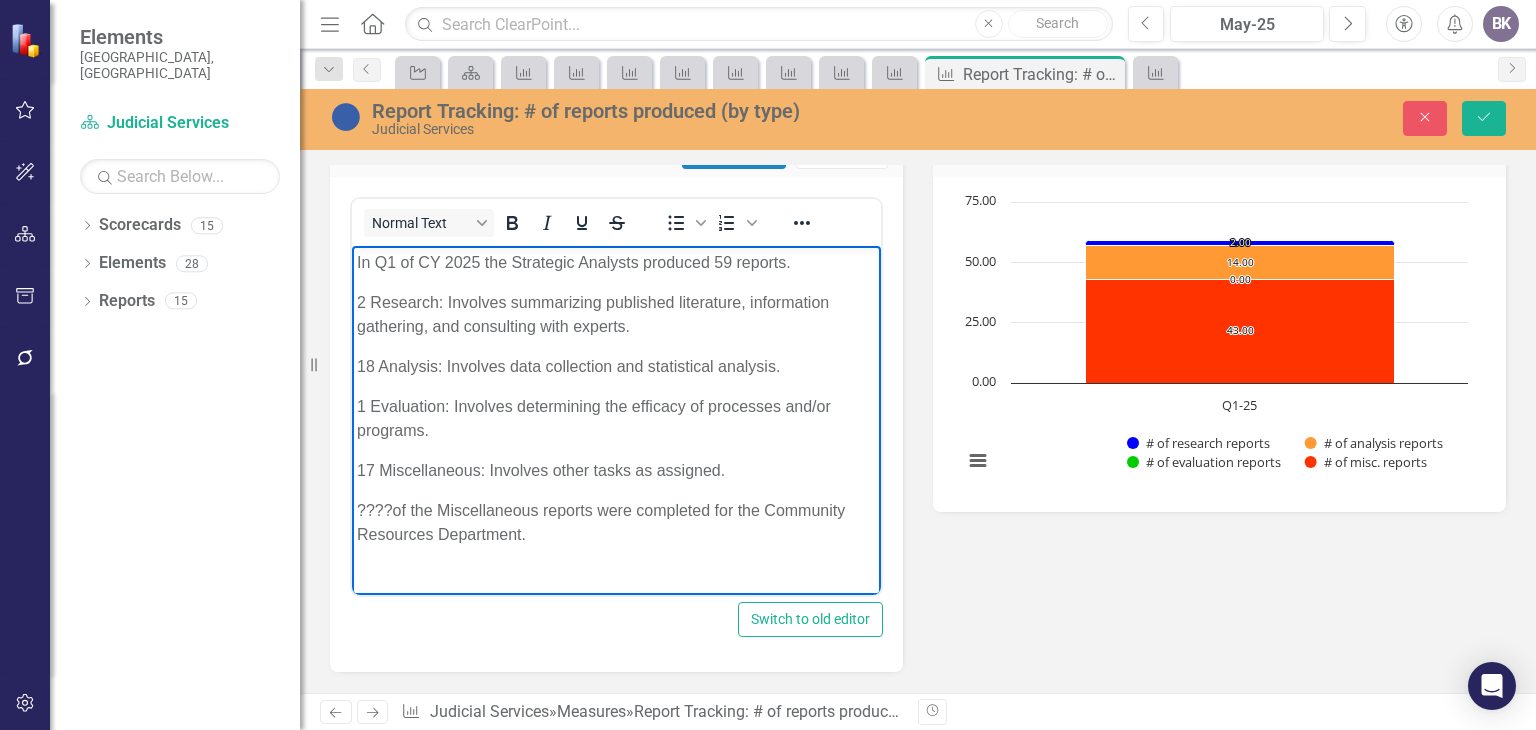 click on "????of the Miscellaneous reports were completed for the Community Resources Department." at bounding box center [616, 523] 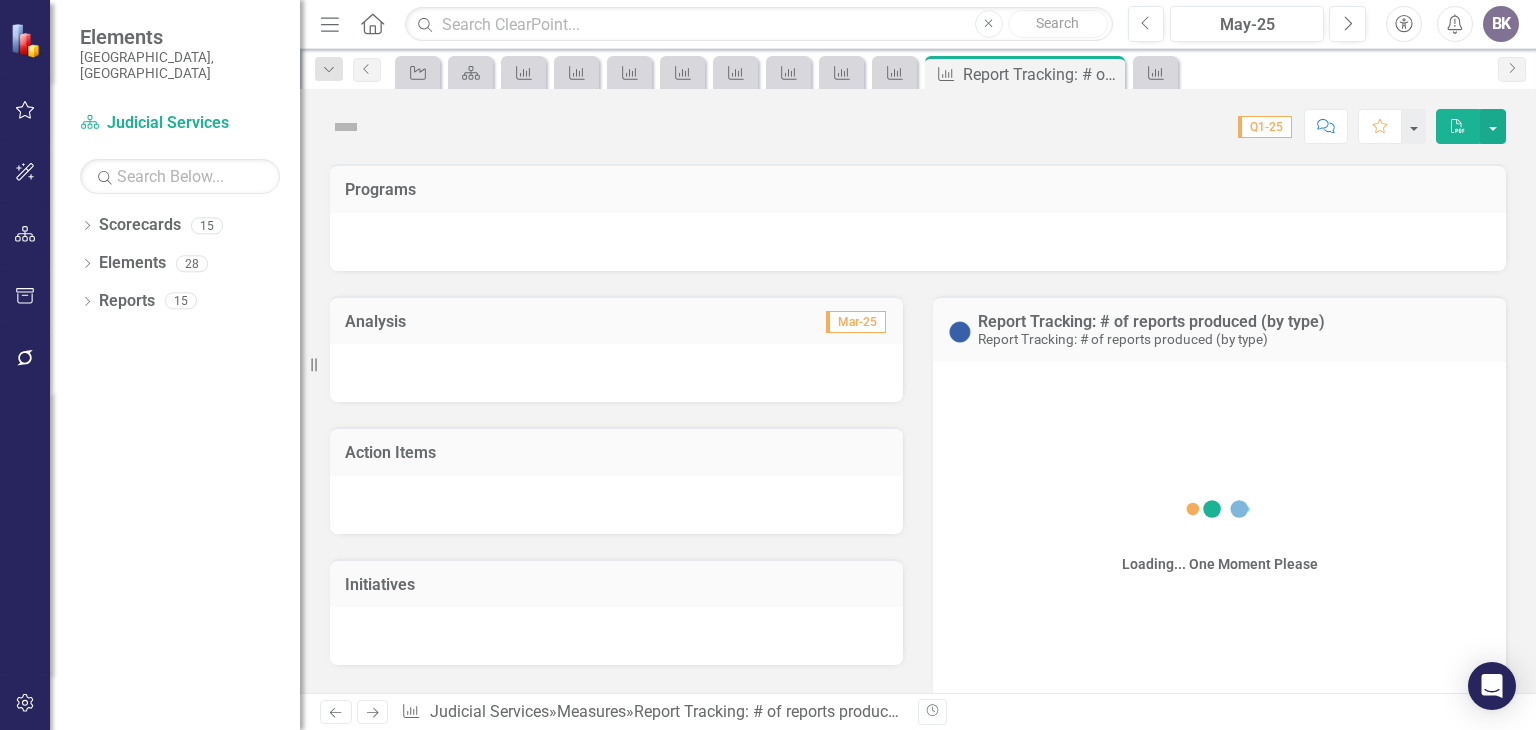 scroll, scrollTop: 0, scrollLeft: 0, axis: both 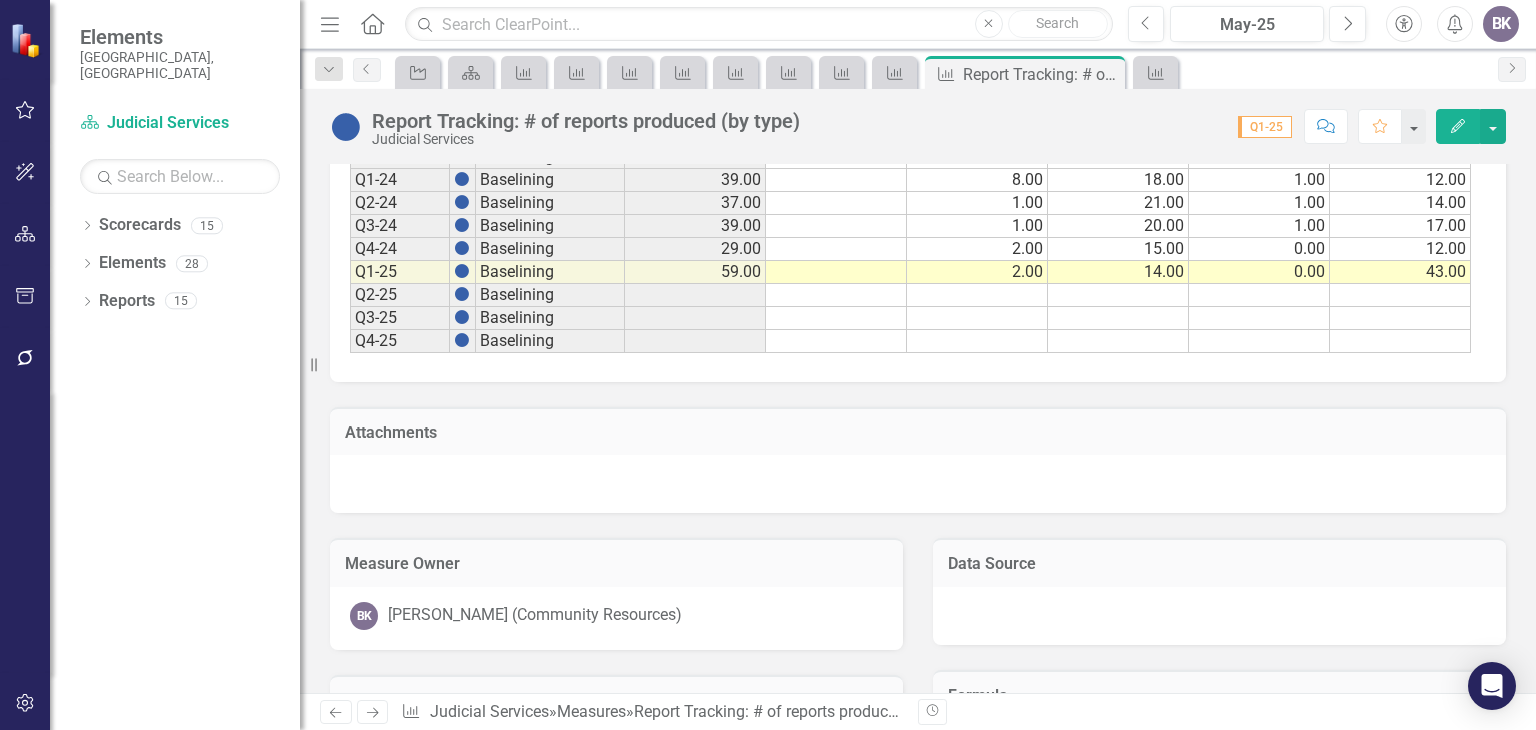 click at bounding box center [977, 295] 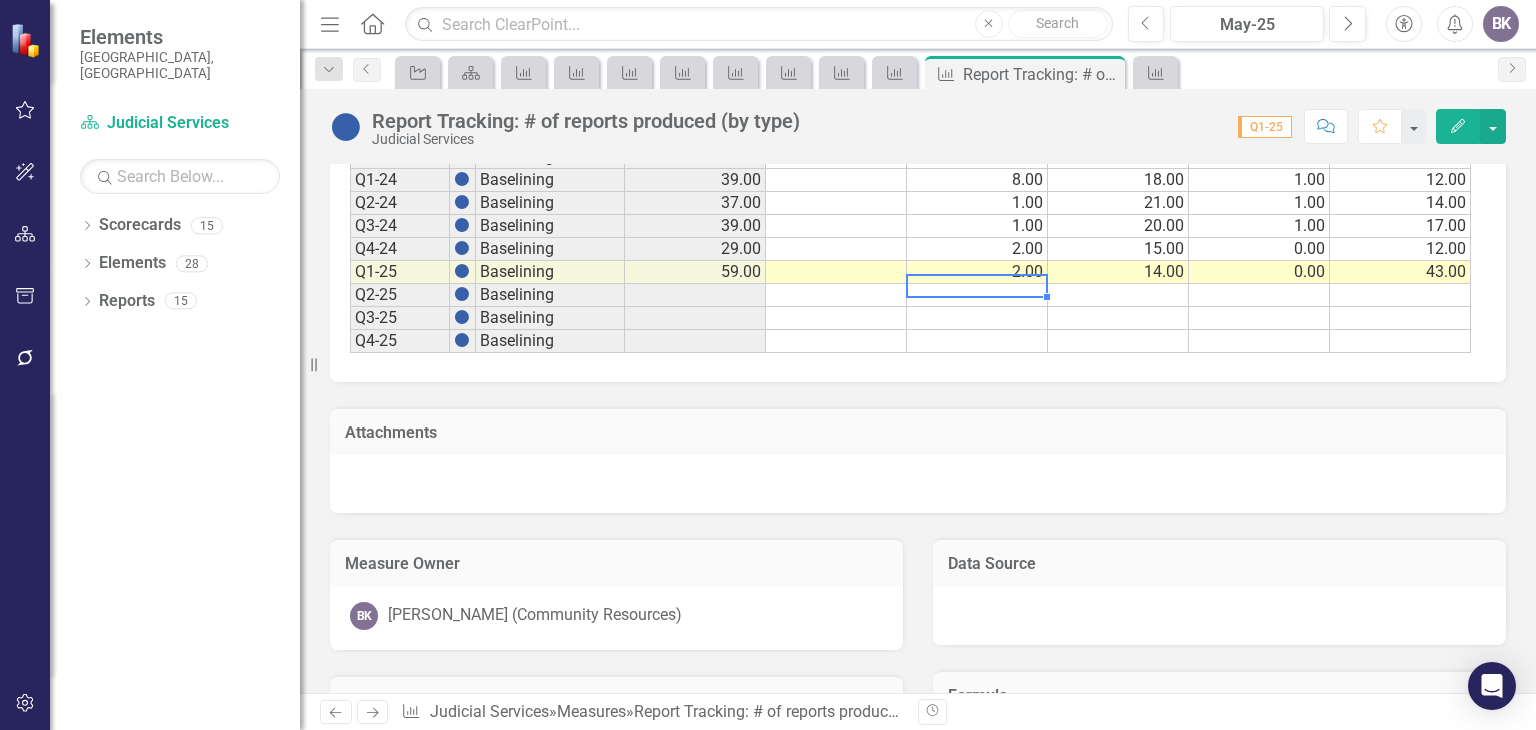 click at bounding box center (977, 295) 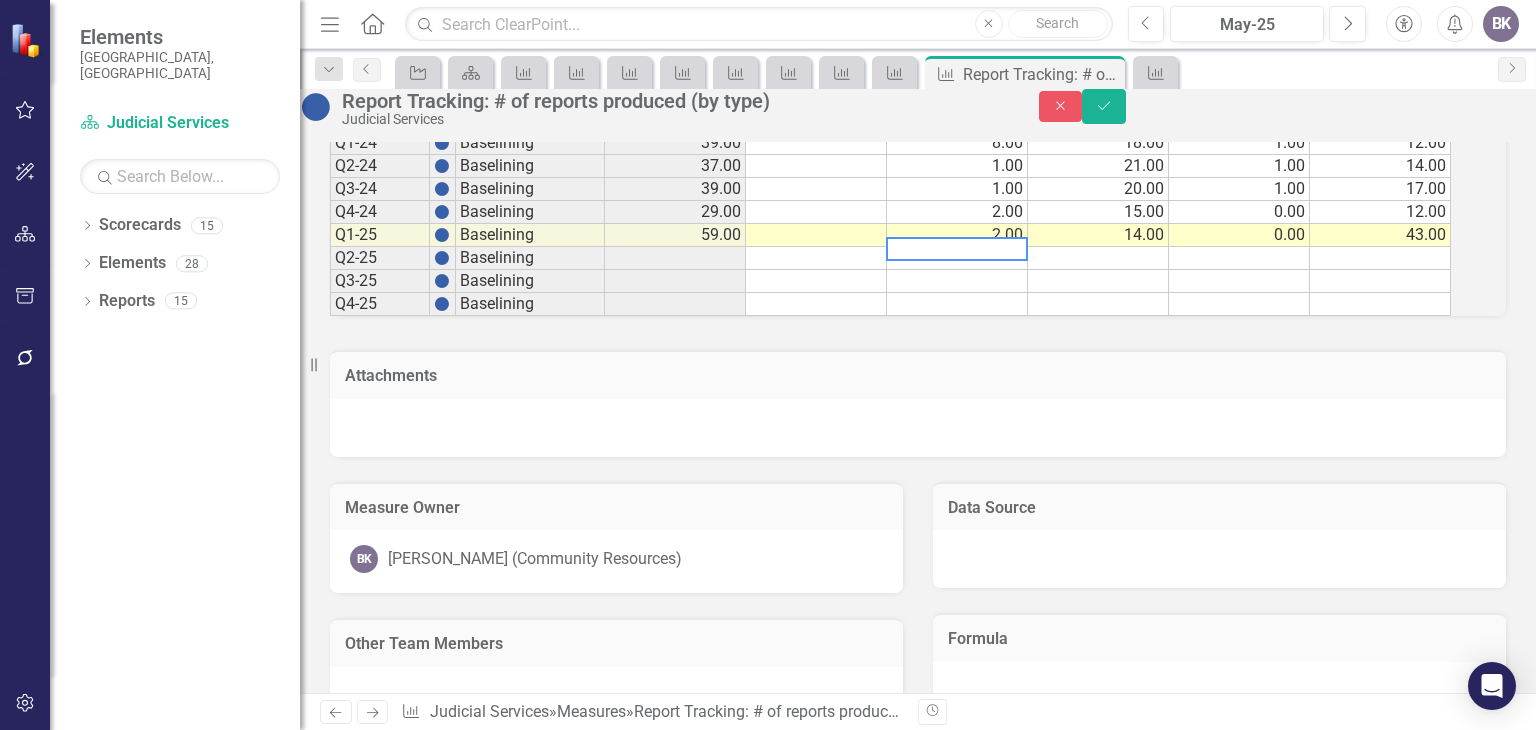 type on "2" 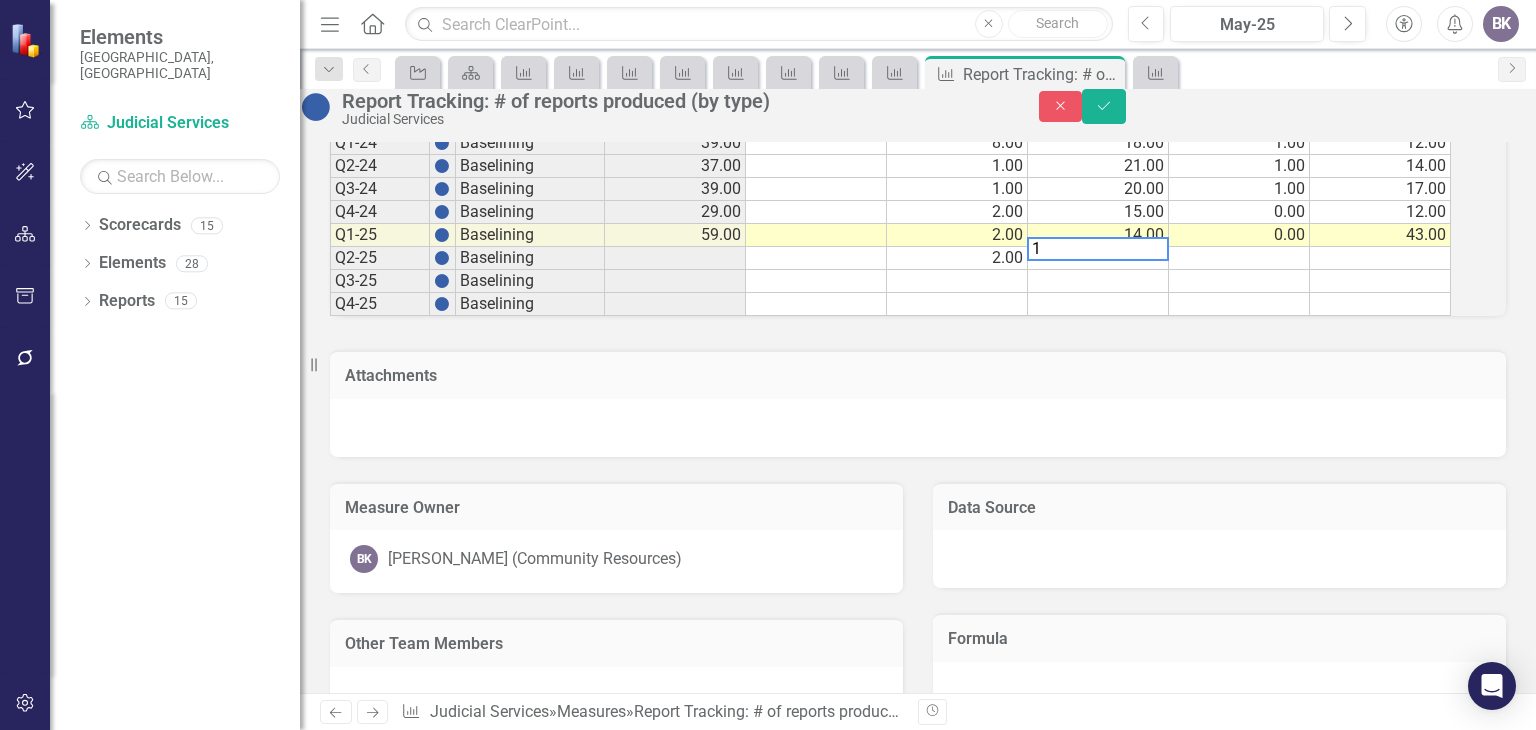 type on "18" 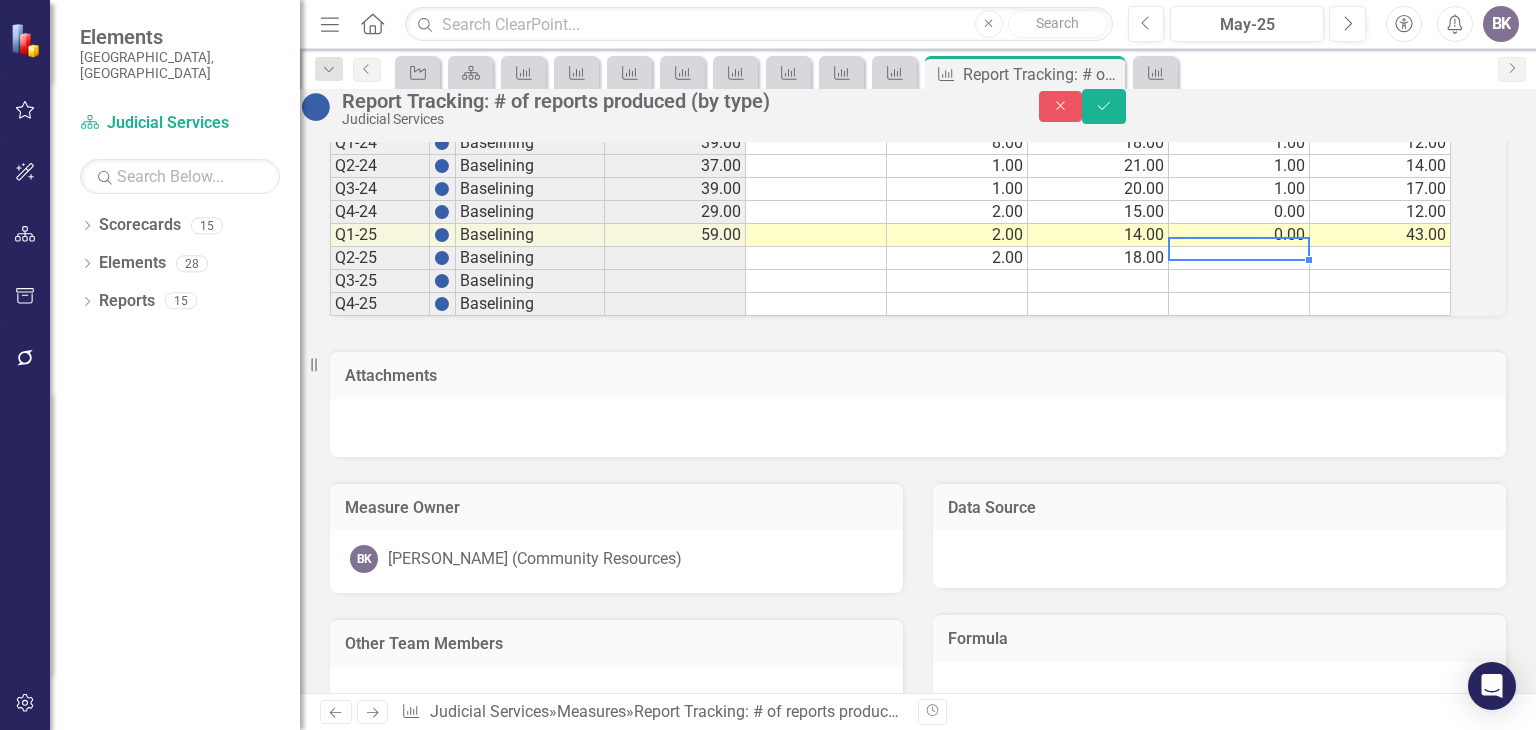 type on "1" 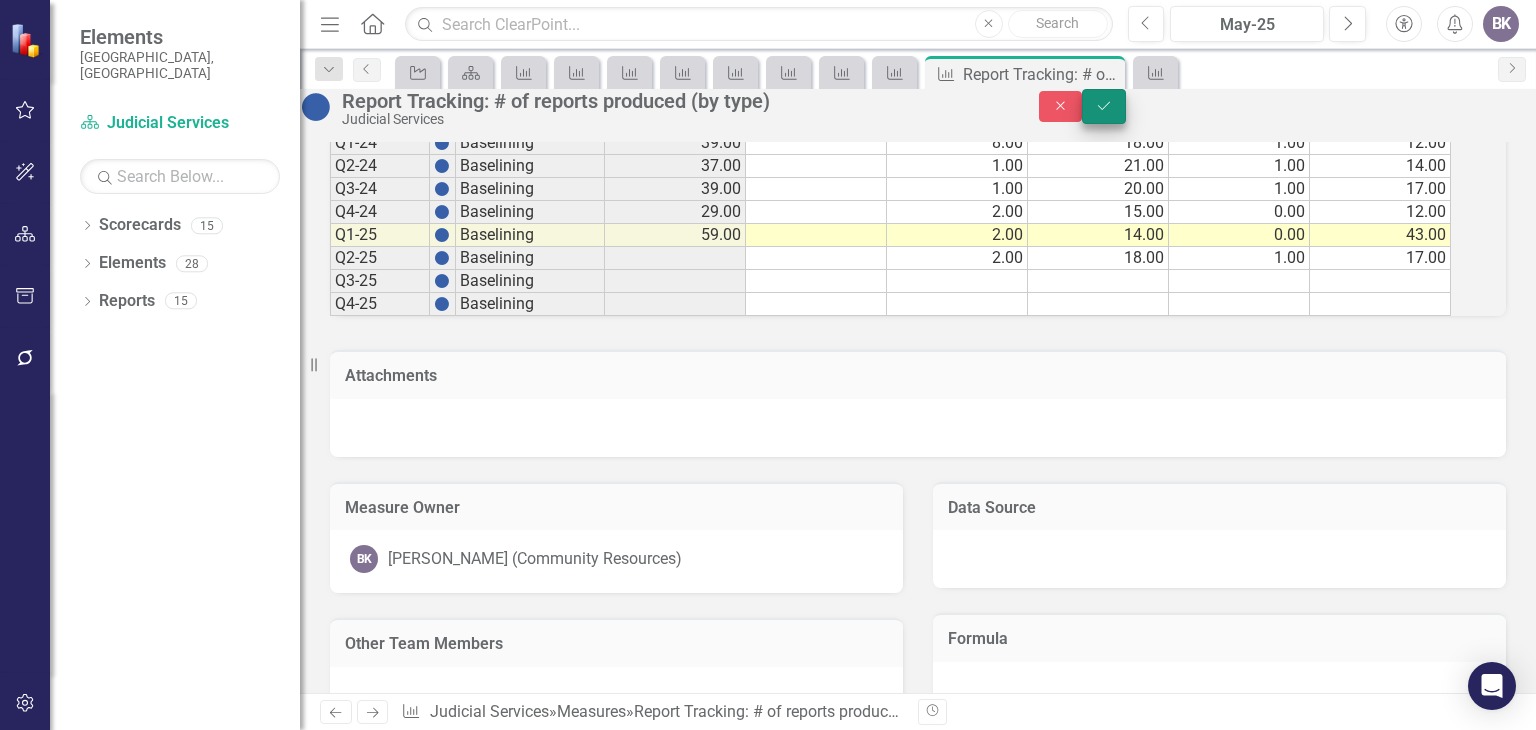 type on "17" 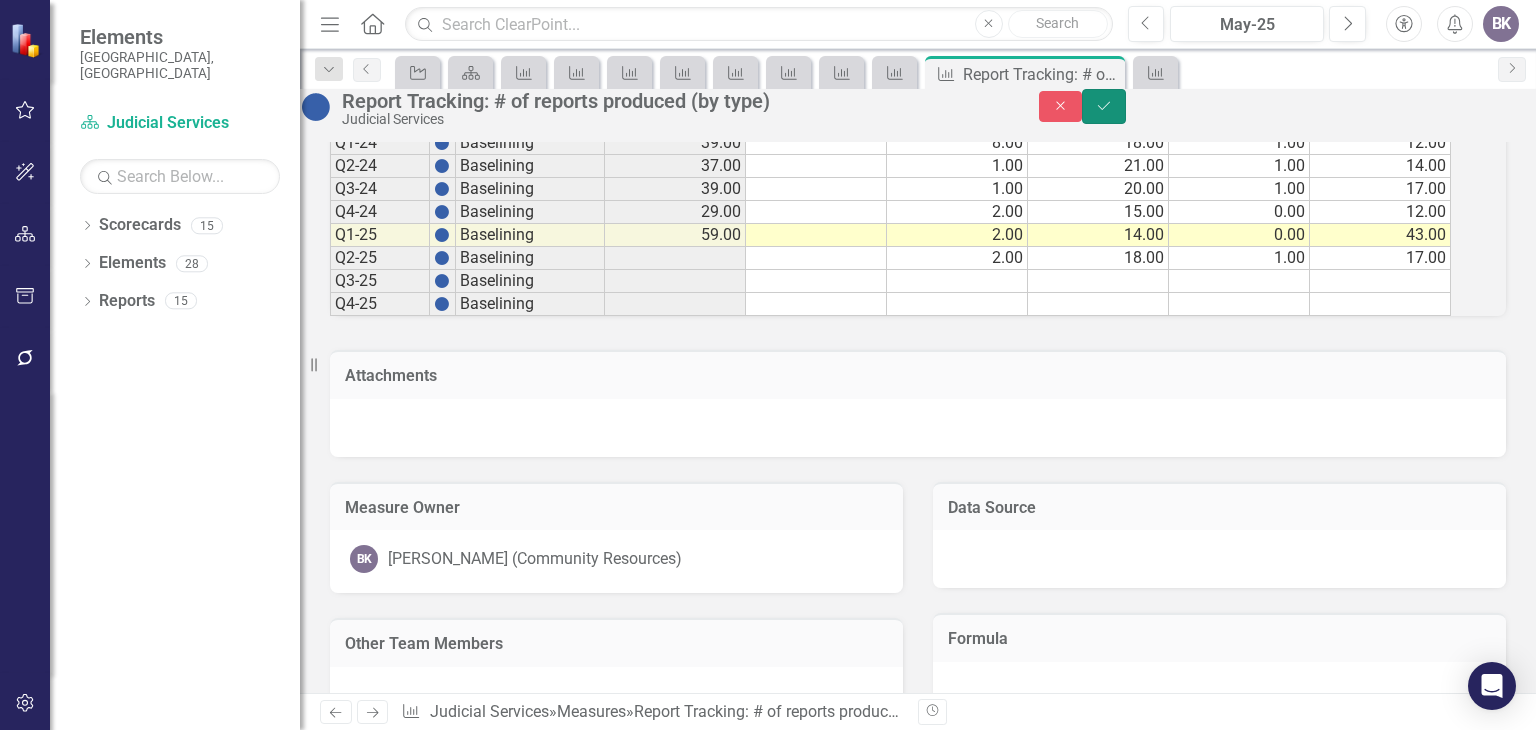 click on "Save" at bounding box center (1104, 106) 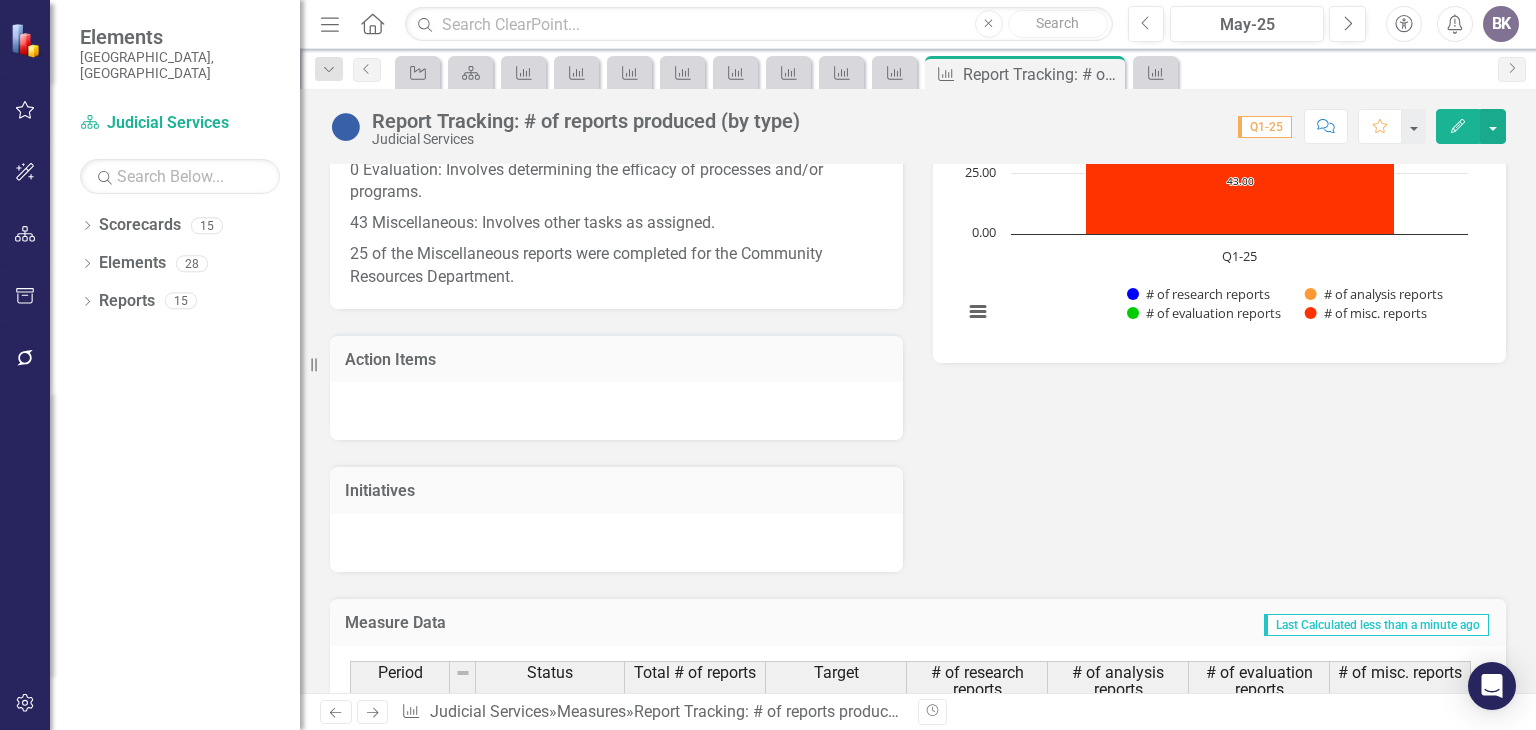 scroll, scrollTop: 200, scrollLeft: 0, axis: vertical 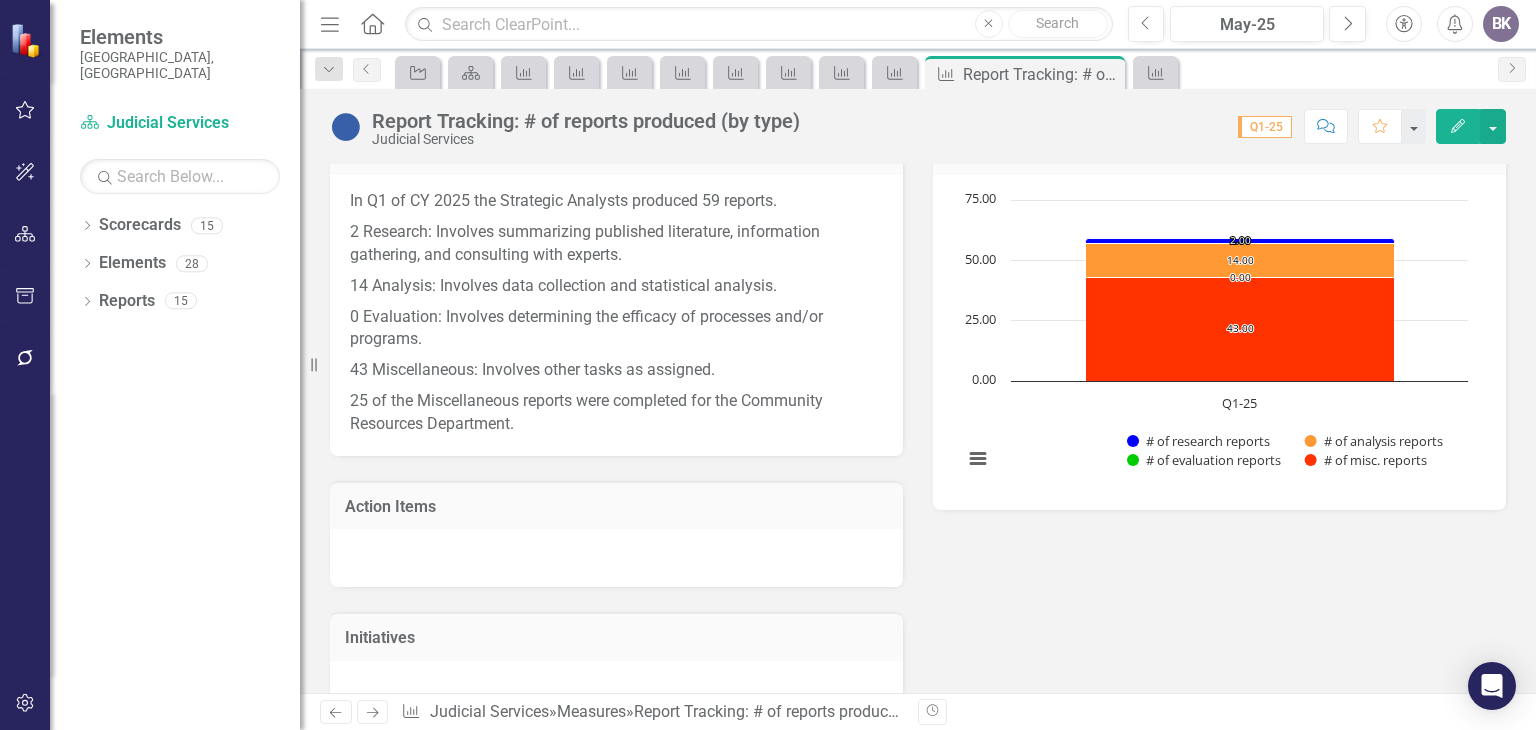 click on "2 Research: Involves summarizing published literature, information gathering, and consulting with experts." at bounding box center [616, 244] 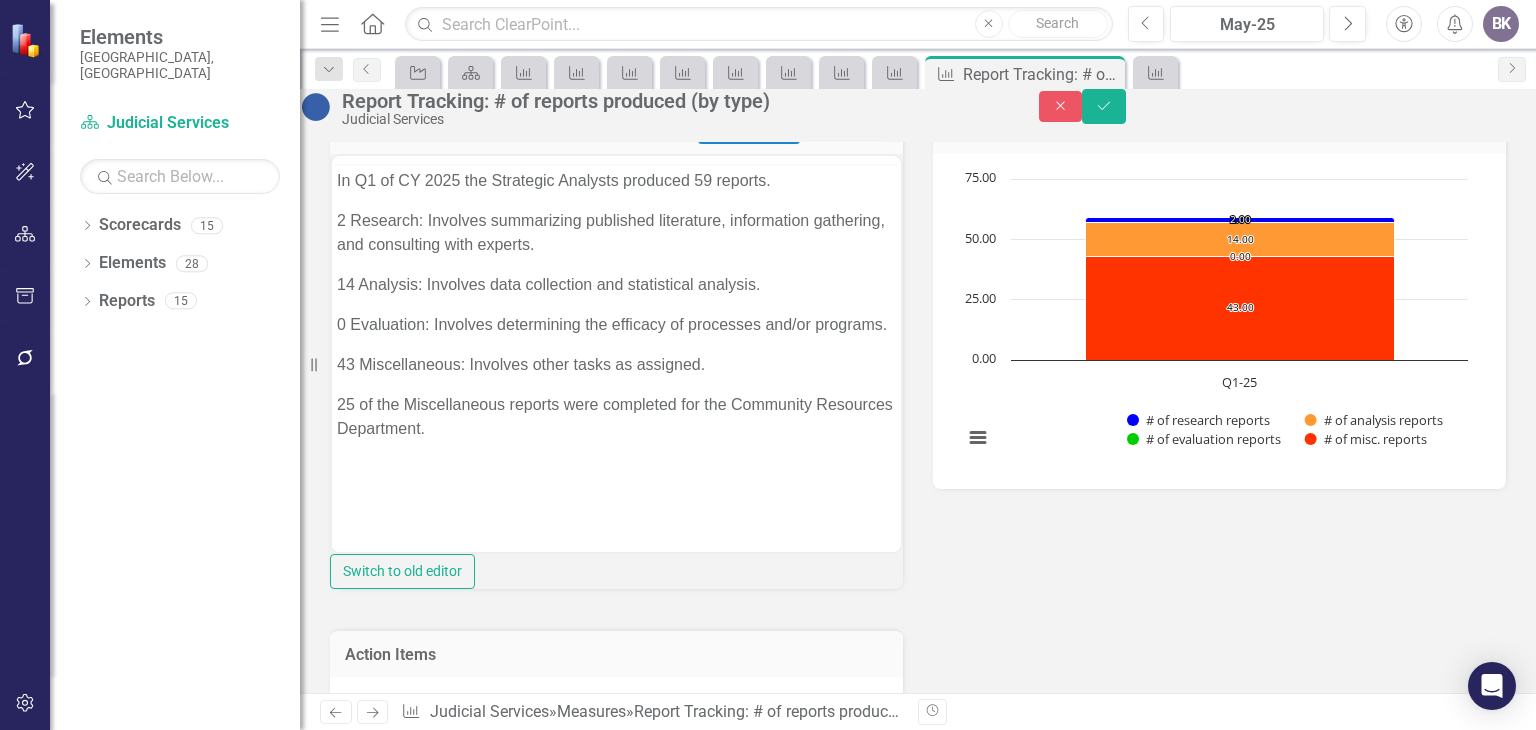 scroll, scrollTop: 0, scrollLeft: 0, axis: both 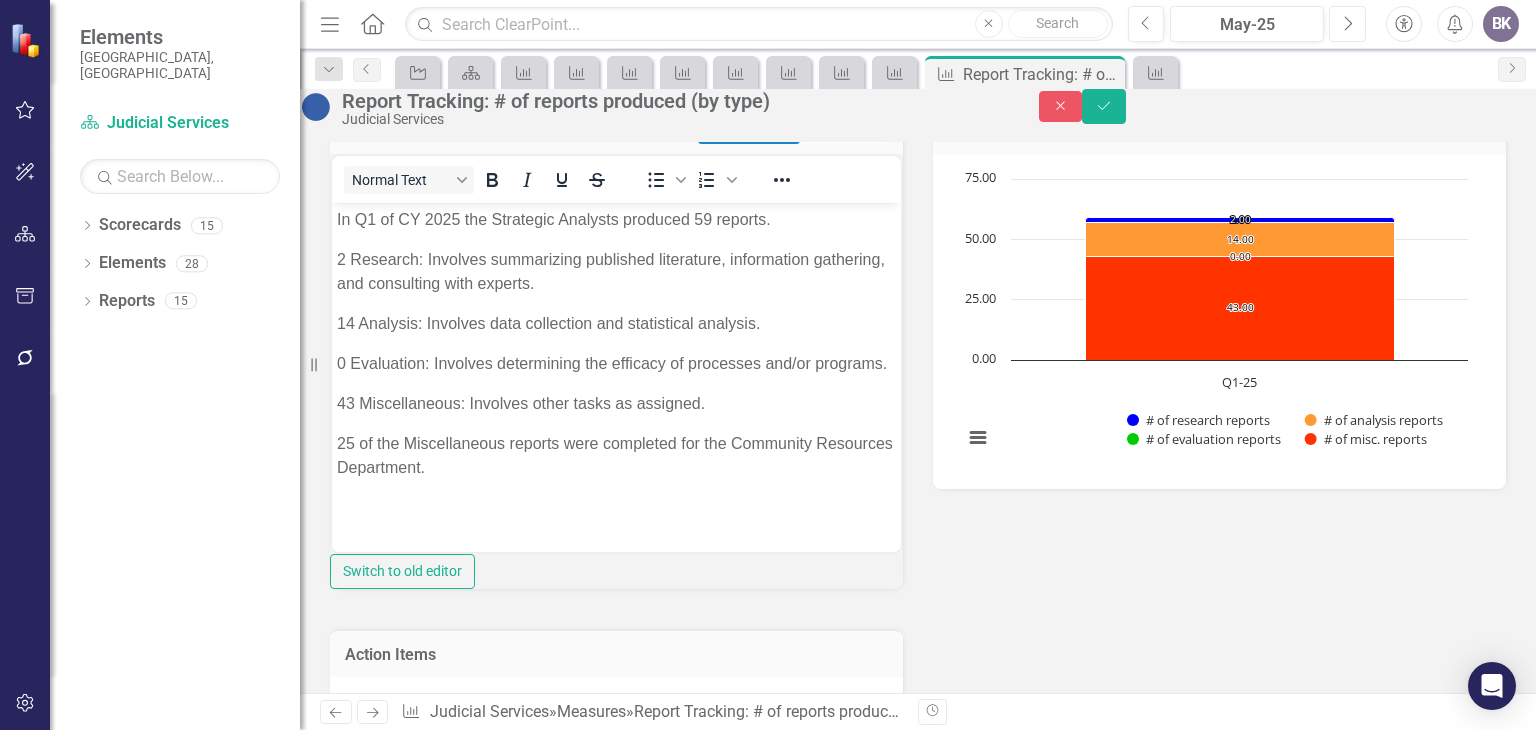 click on "Next" at bounding box center [1347, 24] 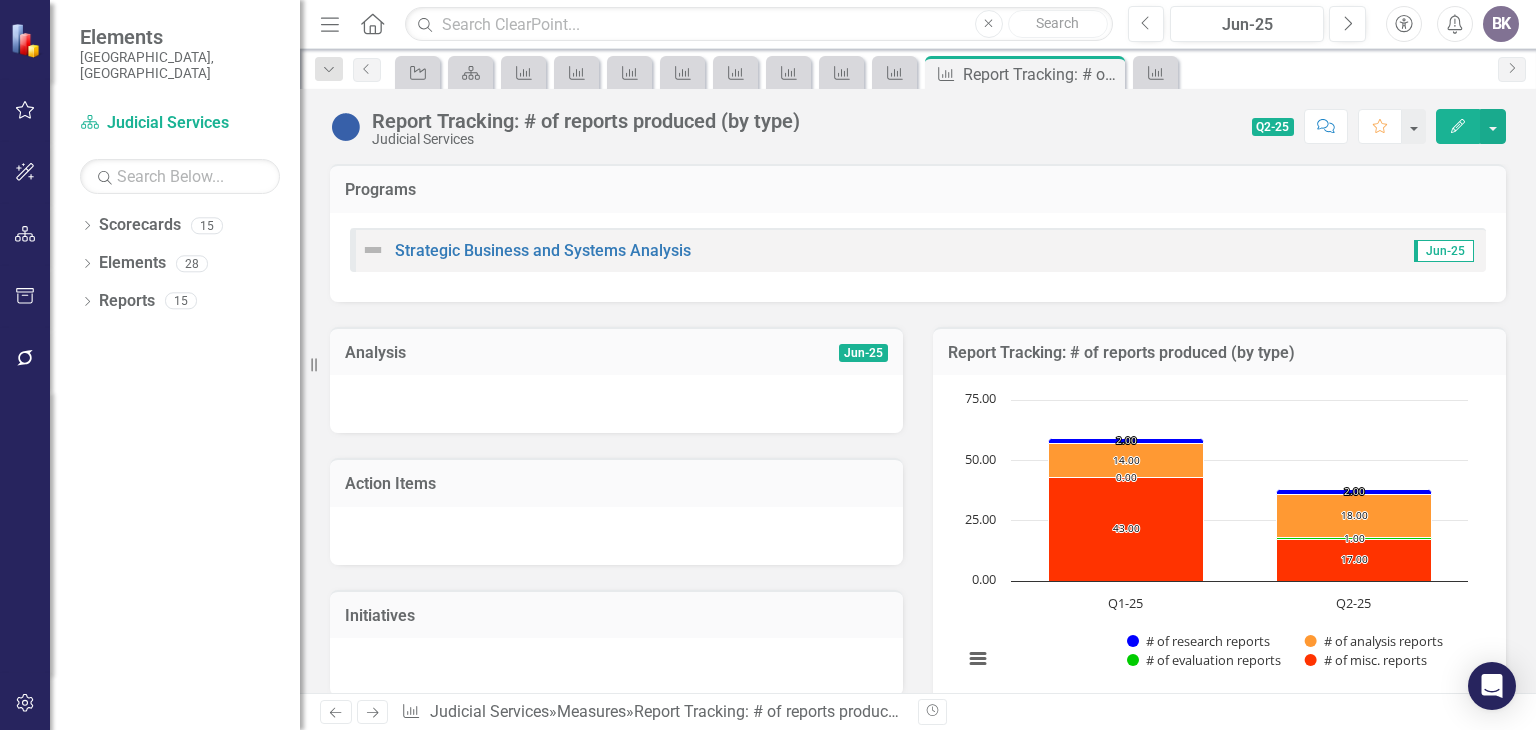 click on "Programs" at bounding box center (918, 190) 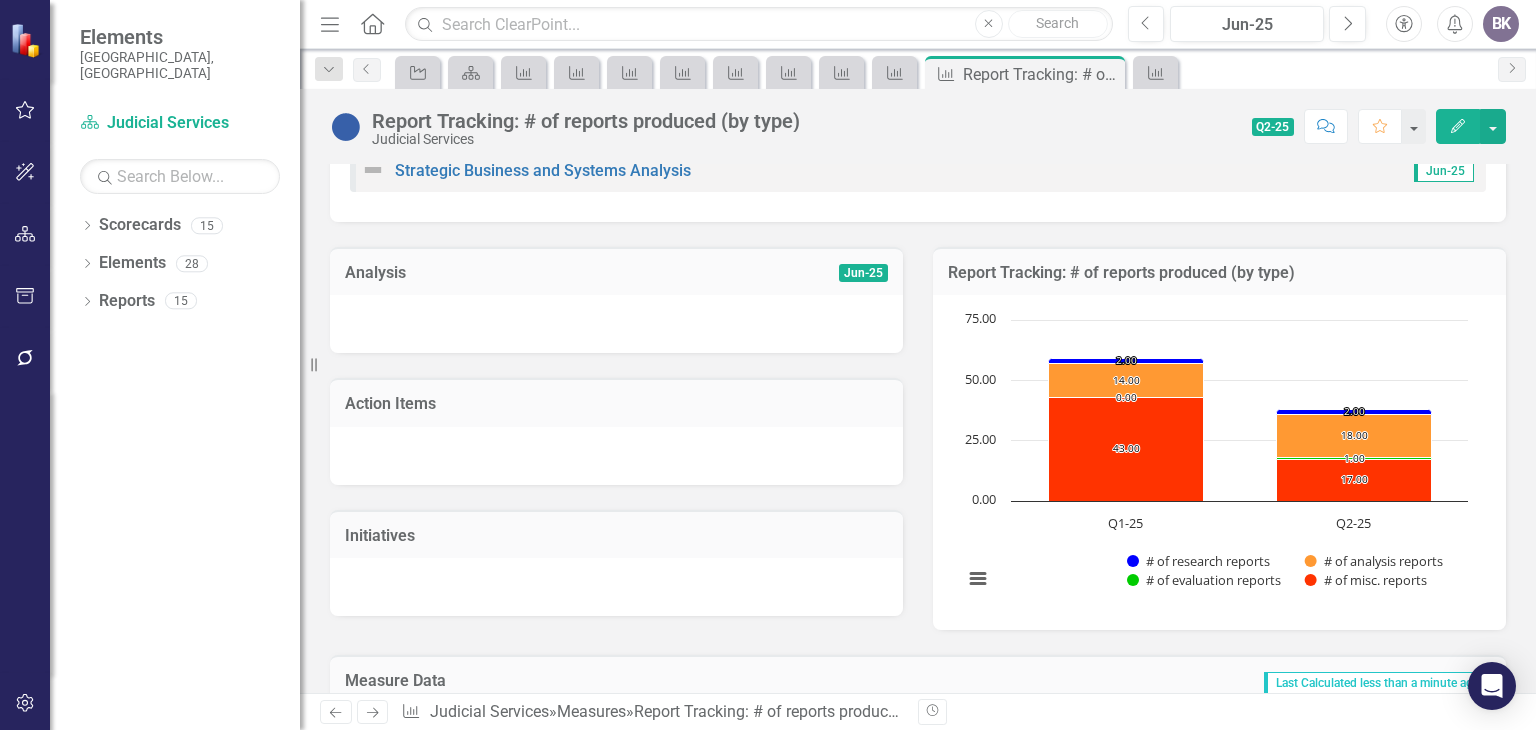 scroll, scrollTop: 0, scrollLeft: 0, axis: both 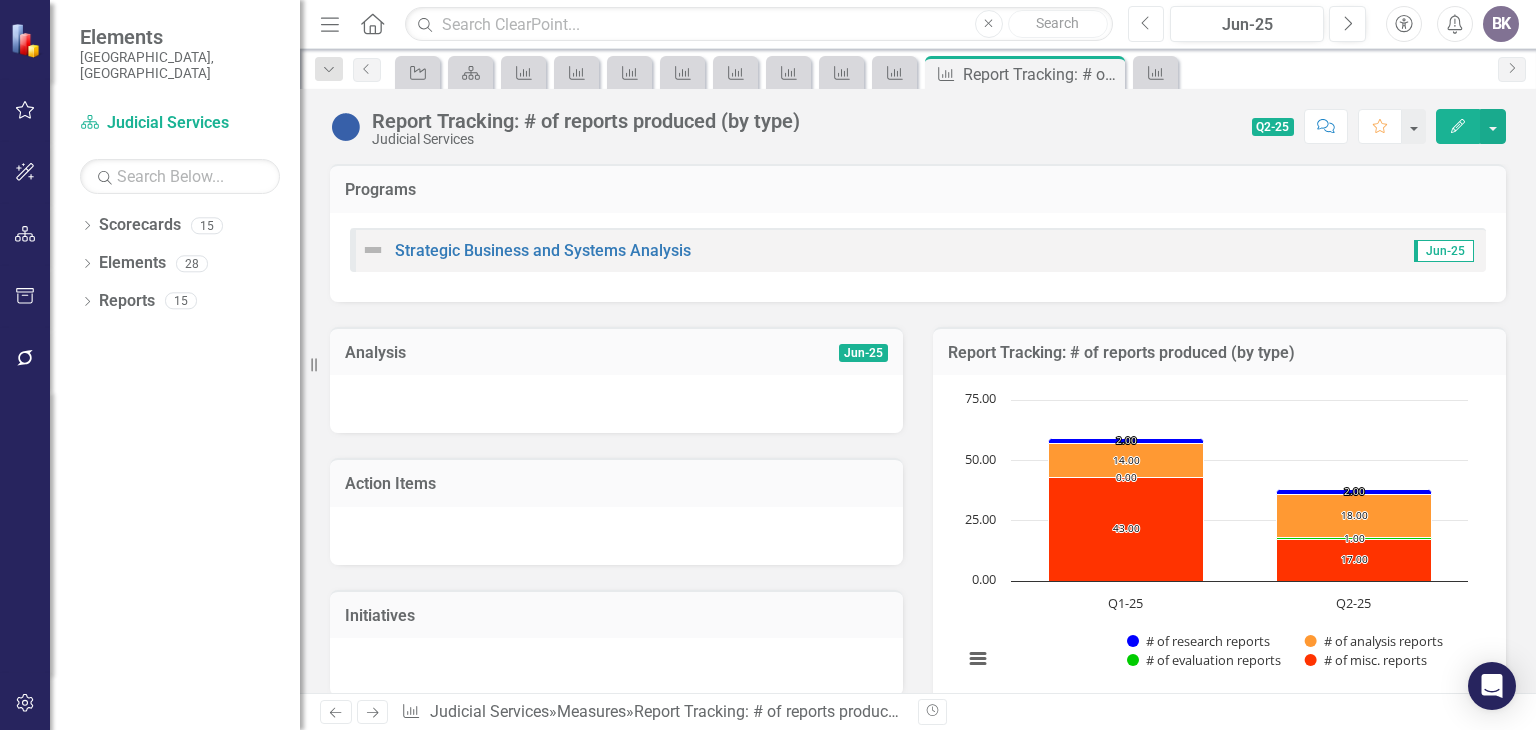 click on "Previous" 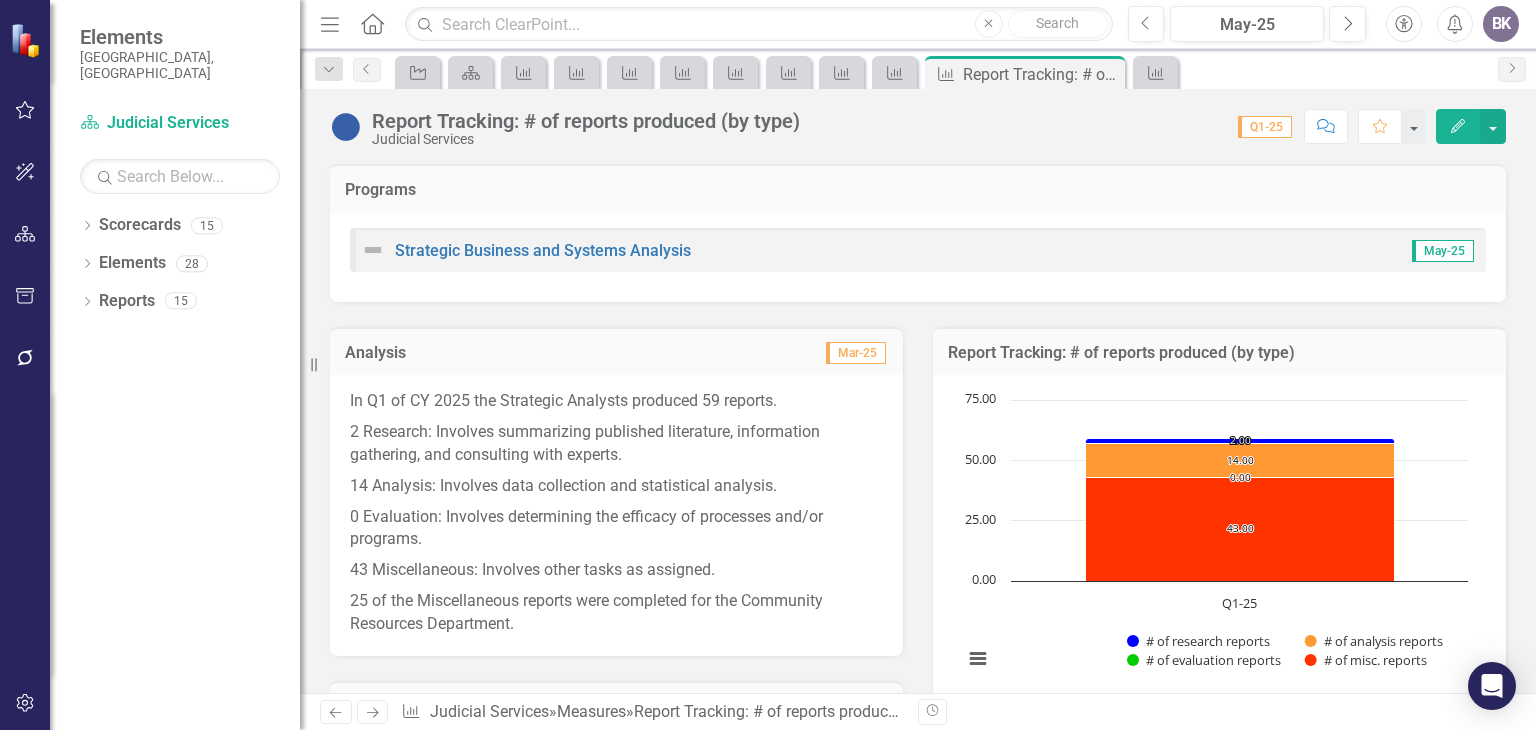 click on "0 Evaluation: Involves determining the efficacy of processes and/or programs." at bounding box center [616, 529] 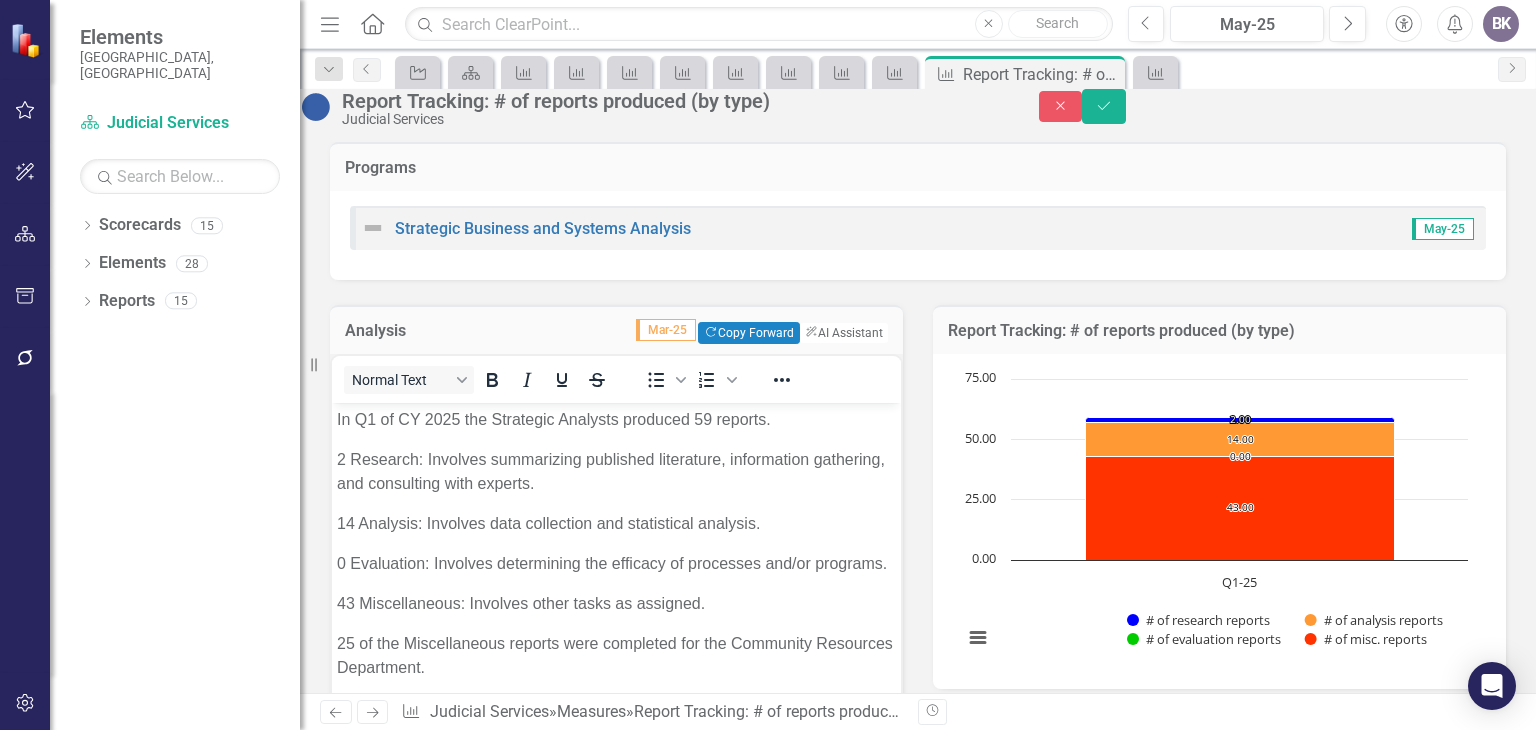 scroll, scrollTop: 0, scrollLeft: 0, axis: both 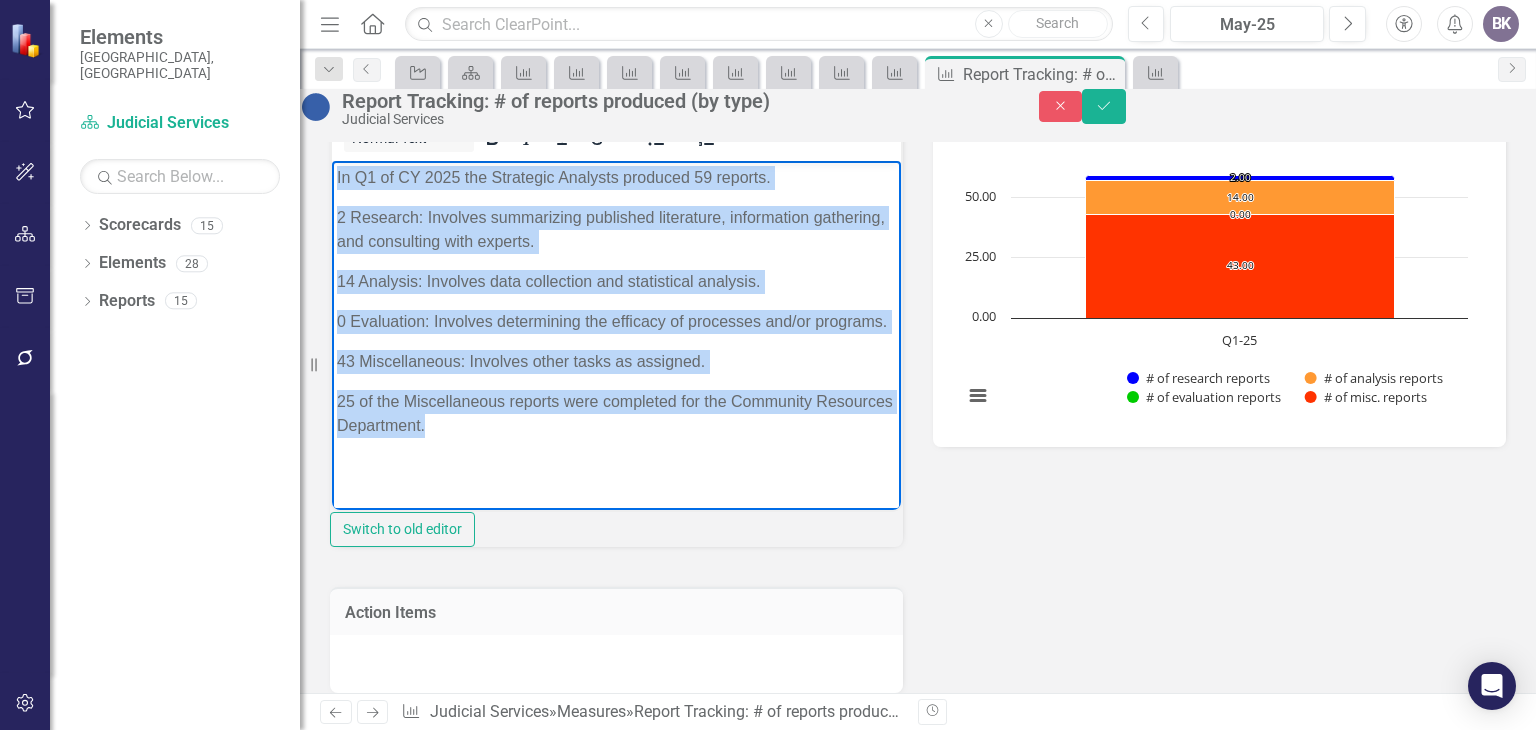 drag, startPoint x: 333, startPoint y: 172, endPoint x: 814, endPoint y: 446, distance: 553.5675 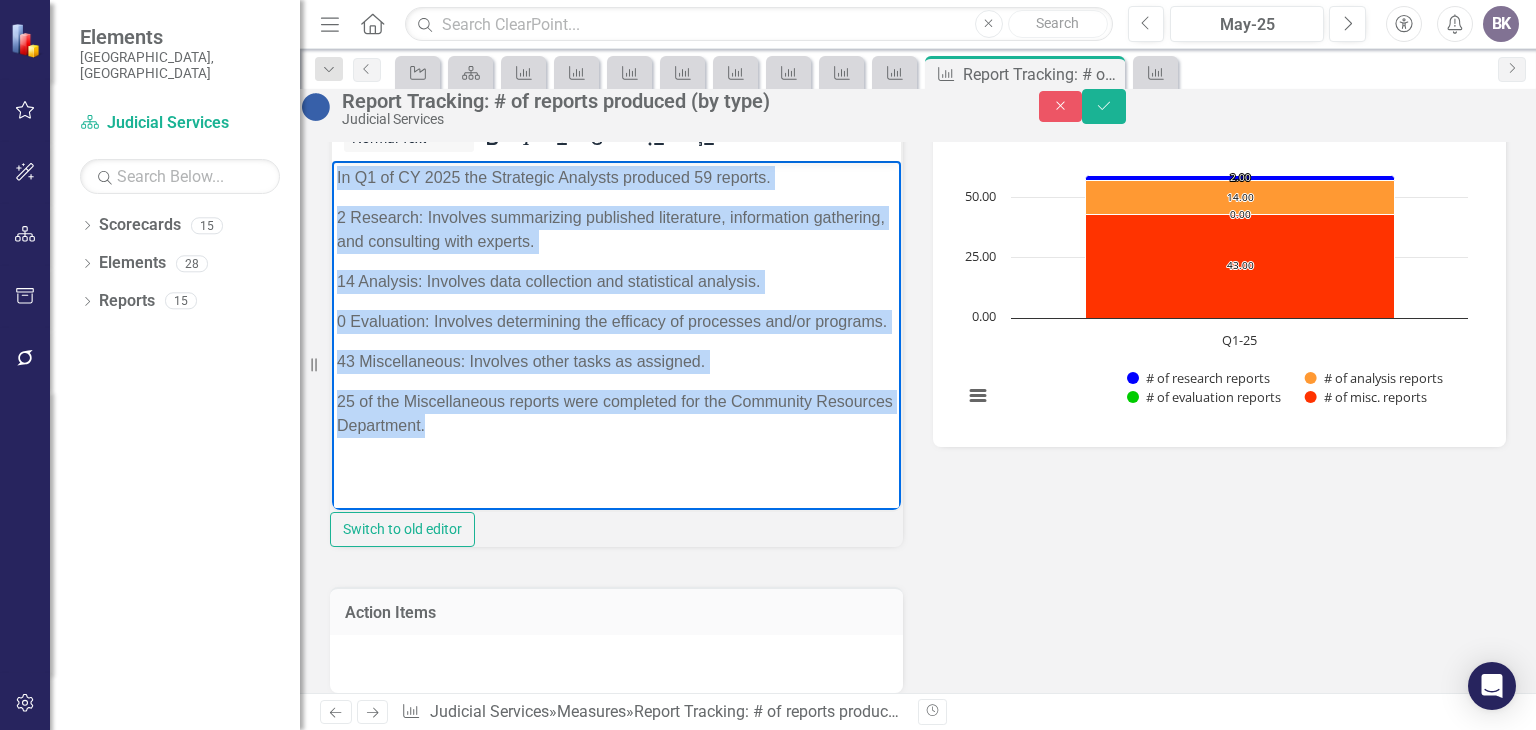 click on "In Q1 of CY 2025 the Strategic Analysts produced 59 reports. 2 Research: Involves summarizing published literature, information gathering, and consulting with experts. 14 Analysis: Involves data collection and statistical analysis. 0 Evaluation: Involves determining the efficacy of processes and/or programs. 43 Miscellaneous: Involves other tasks as assigned. 25 of the Miscellaneous reports were completed for the Community Resources Department." at bounding box center [616, 310] 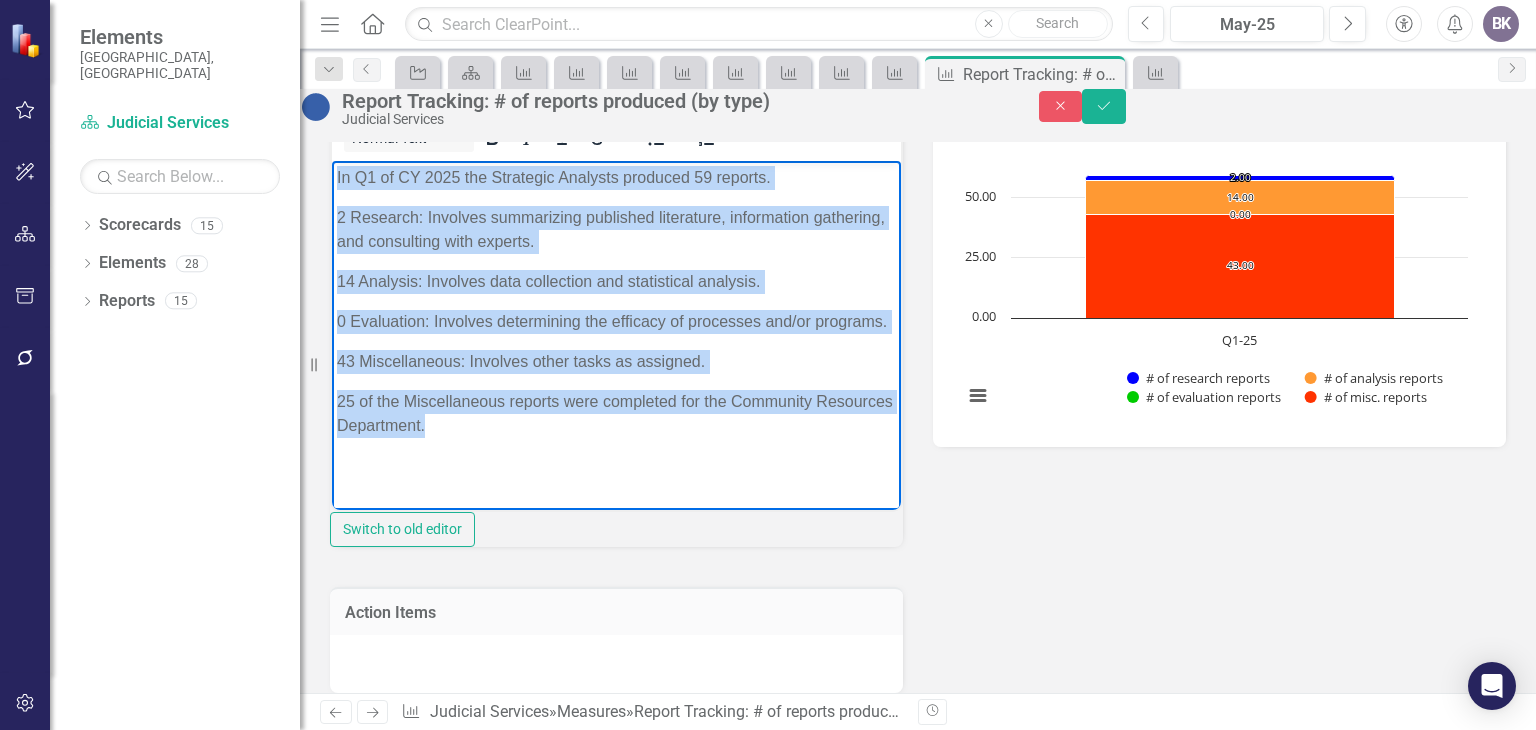 copy on "In Q1 of CY 2025 the Strategic Analysts produced 59 reports. 2 Research: Involves summarizing published literature, information gathering, and consulting with experts. 14 Analysis: Involves data collection and statistical analysis. 0 Evaluation: Involves determining the efficacy of processes and/or programs. 43 Miscellaneous: Involves other tasks as assigned. 25 of the Miscellaneous reports were completed for the Community Resources Department." 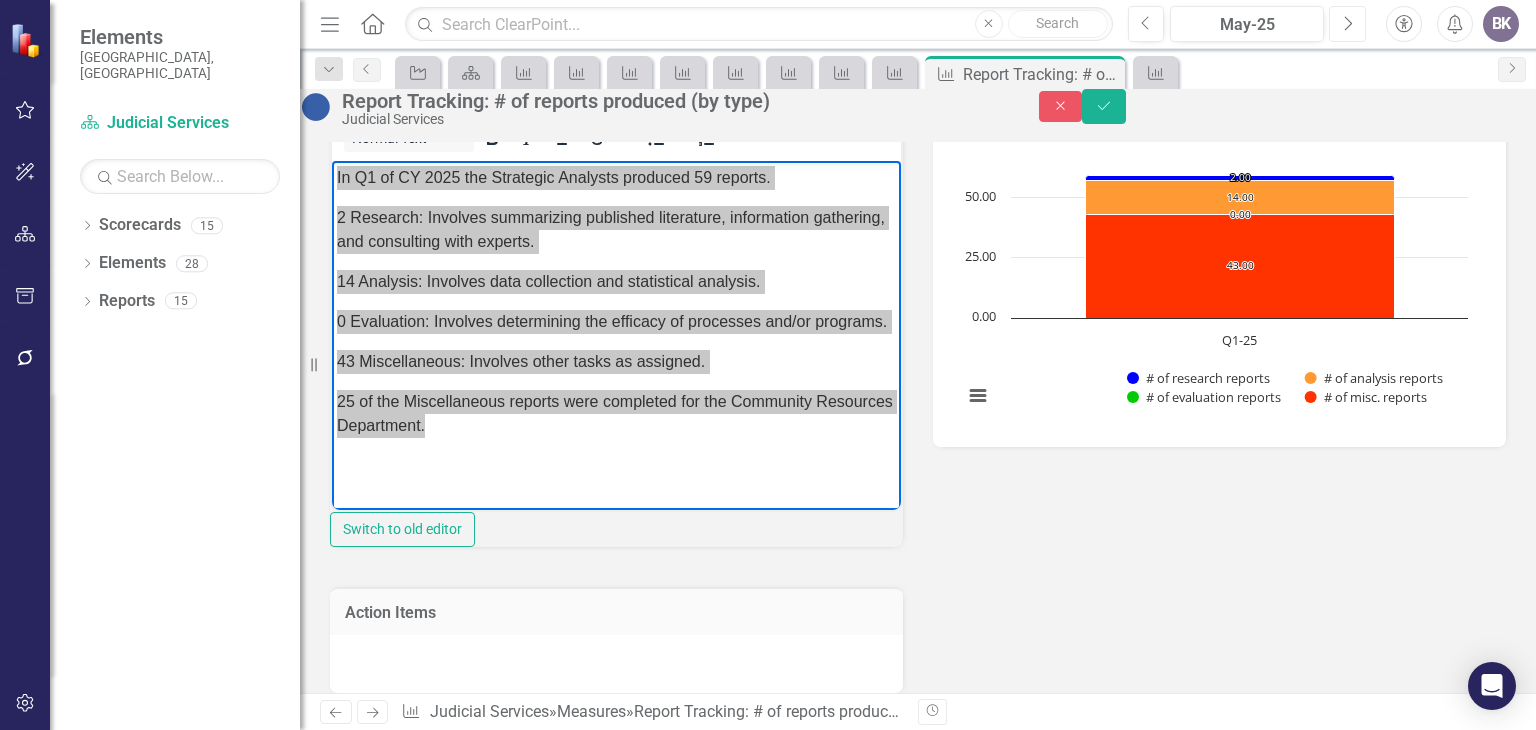 click on "Next" 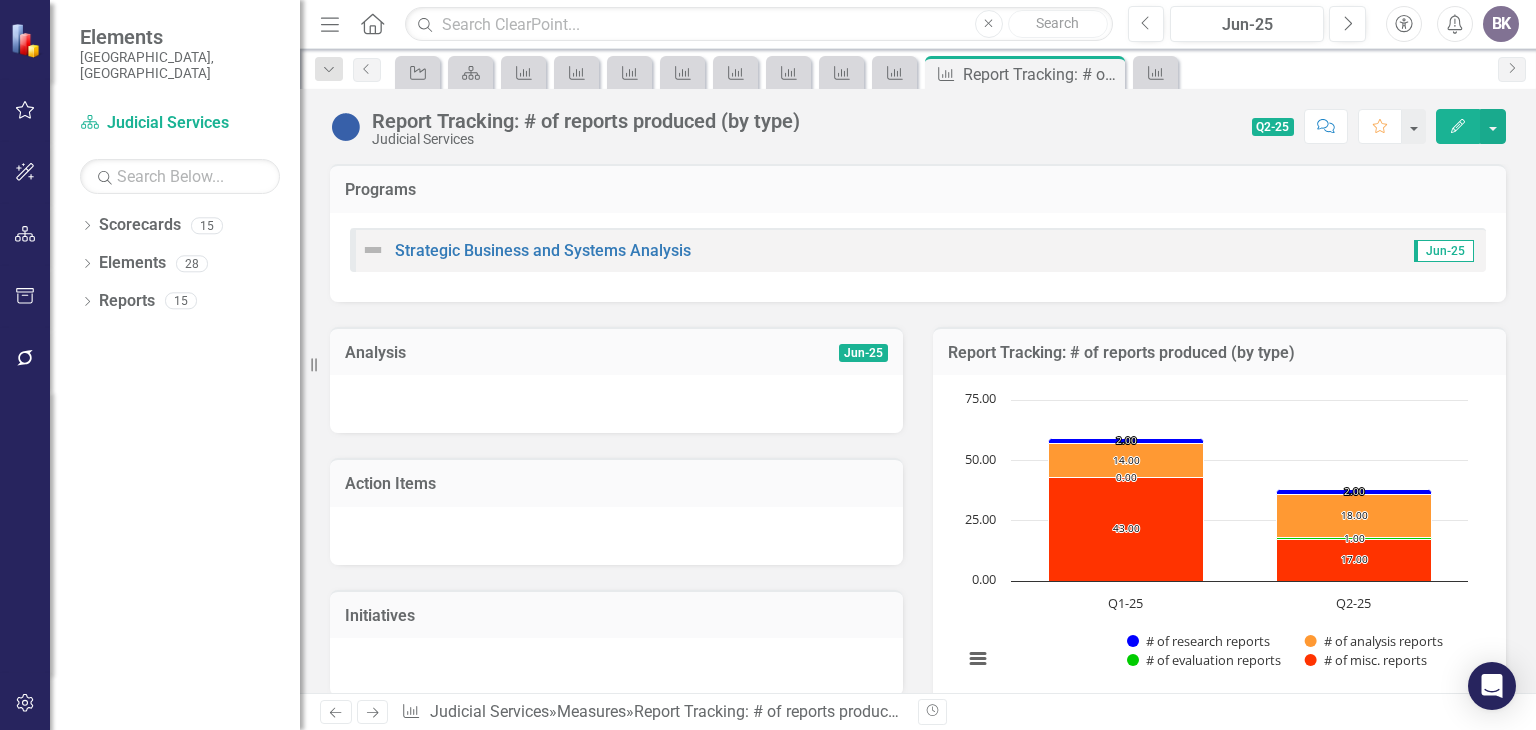 click at bounding box center (616, 404) 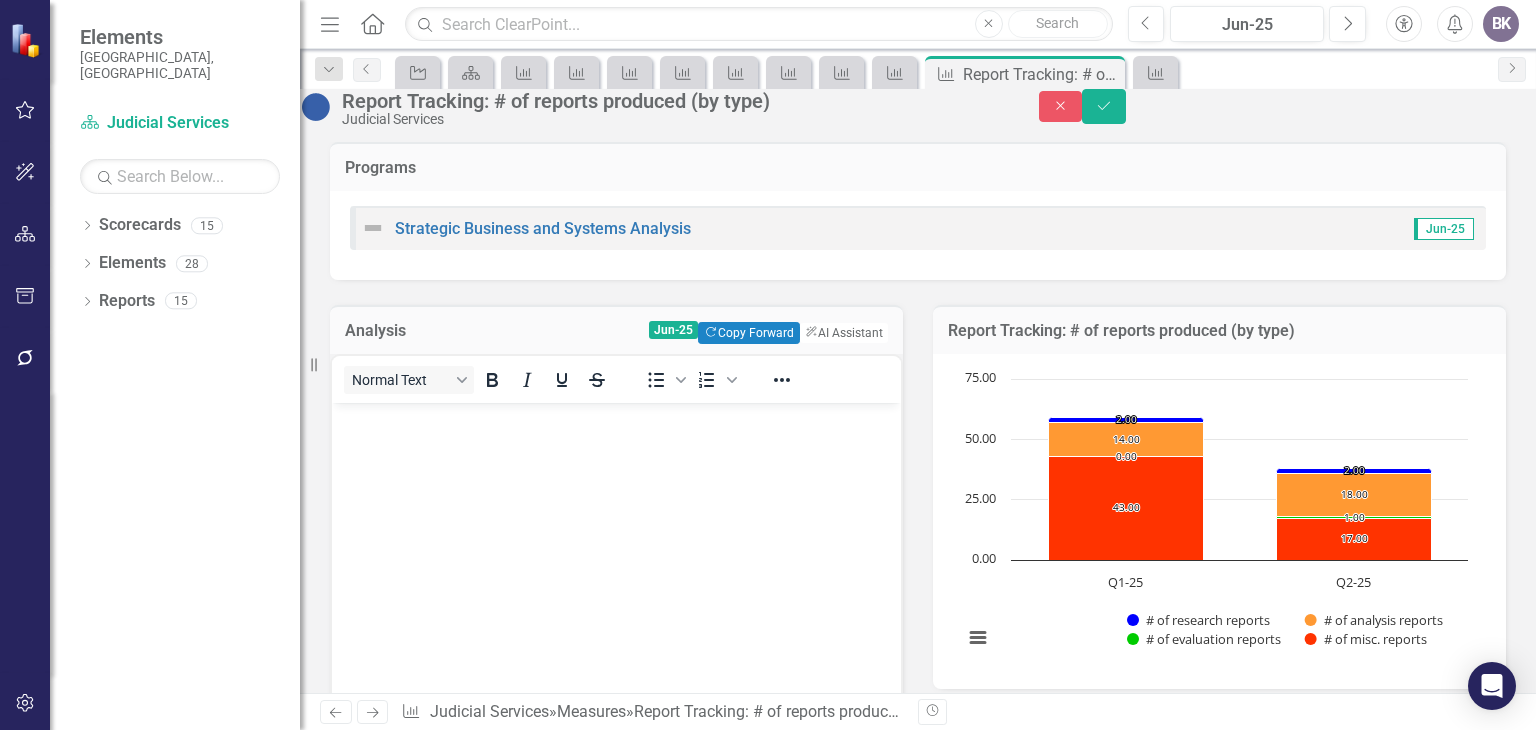 scroll, scrollTop: 0, scrollLeft: 0, axis: both 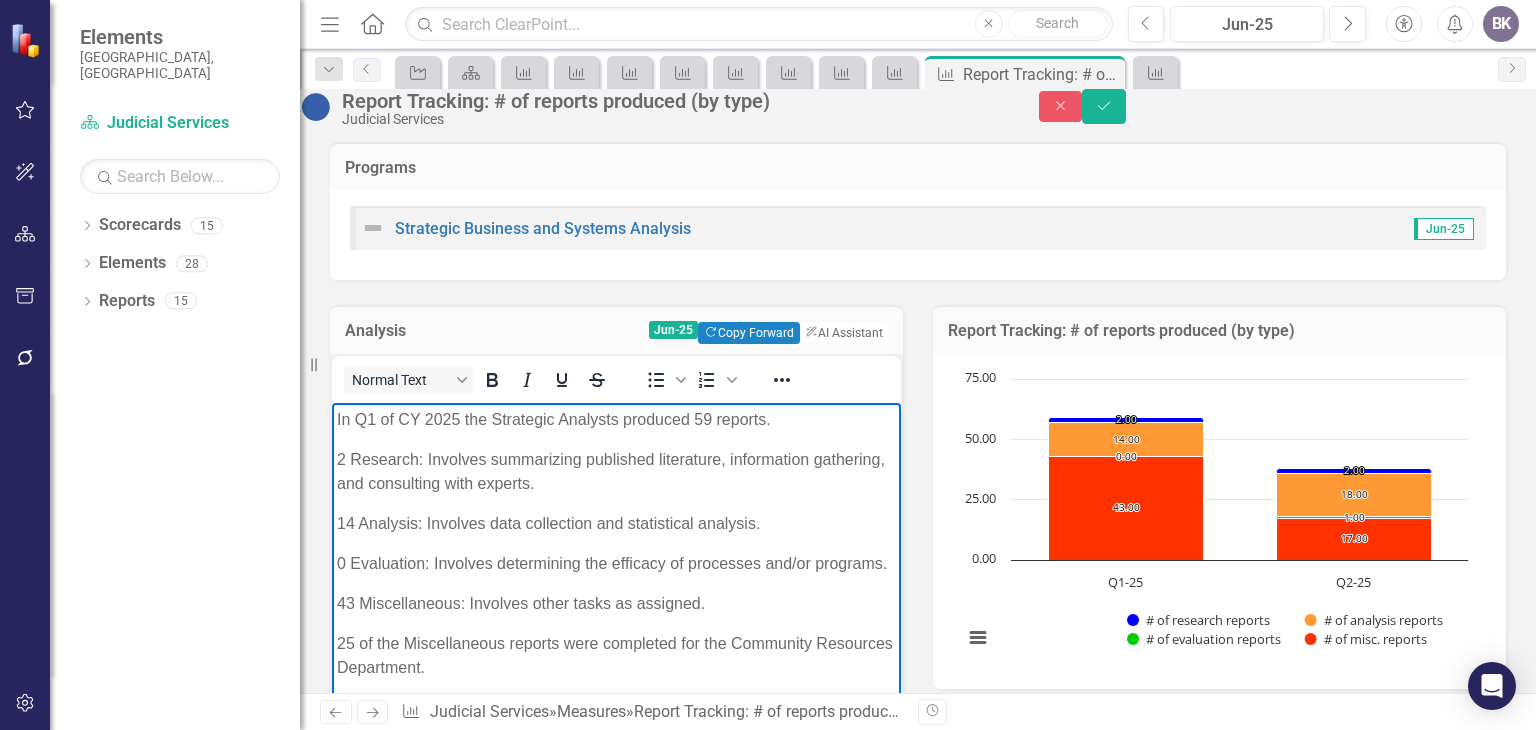 click on "In Q1 of CY 2025 the Strategic Analysts produced 59 reports." at bounding box center [616, 419] 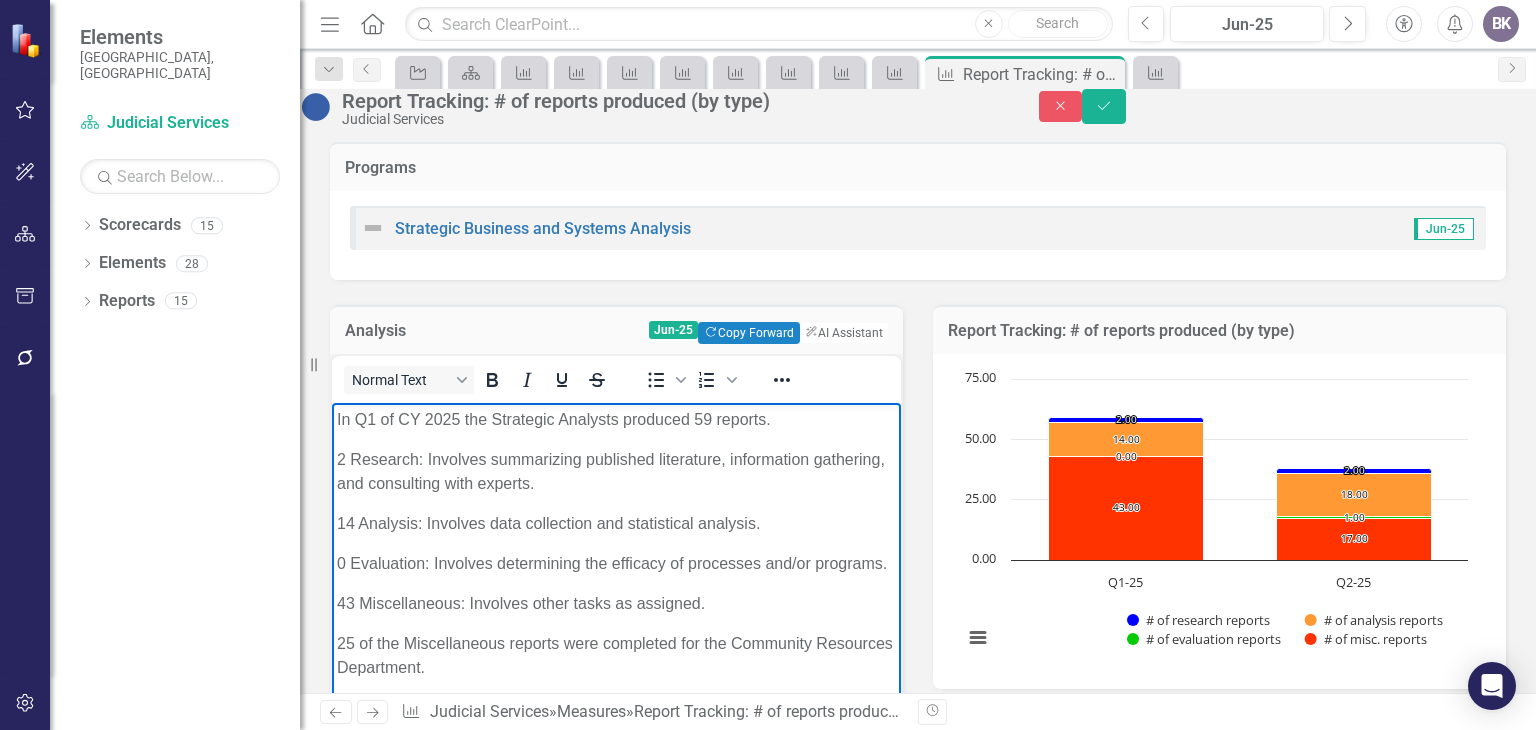 type 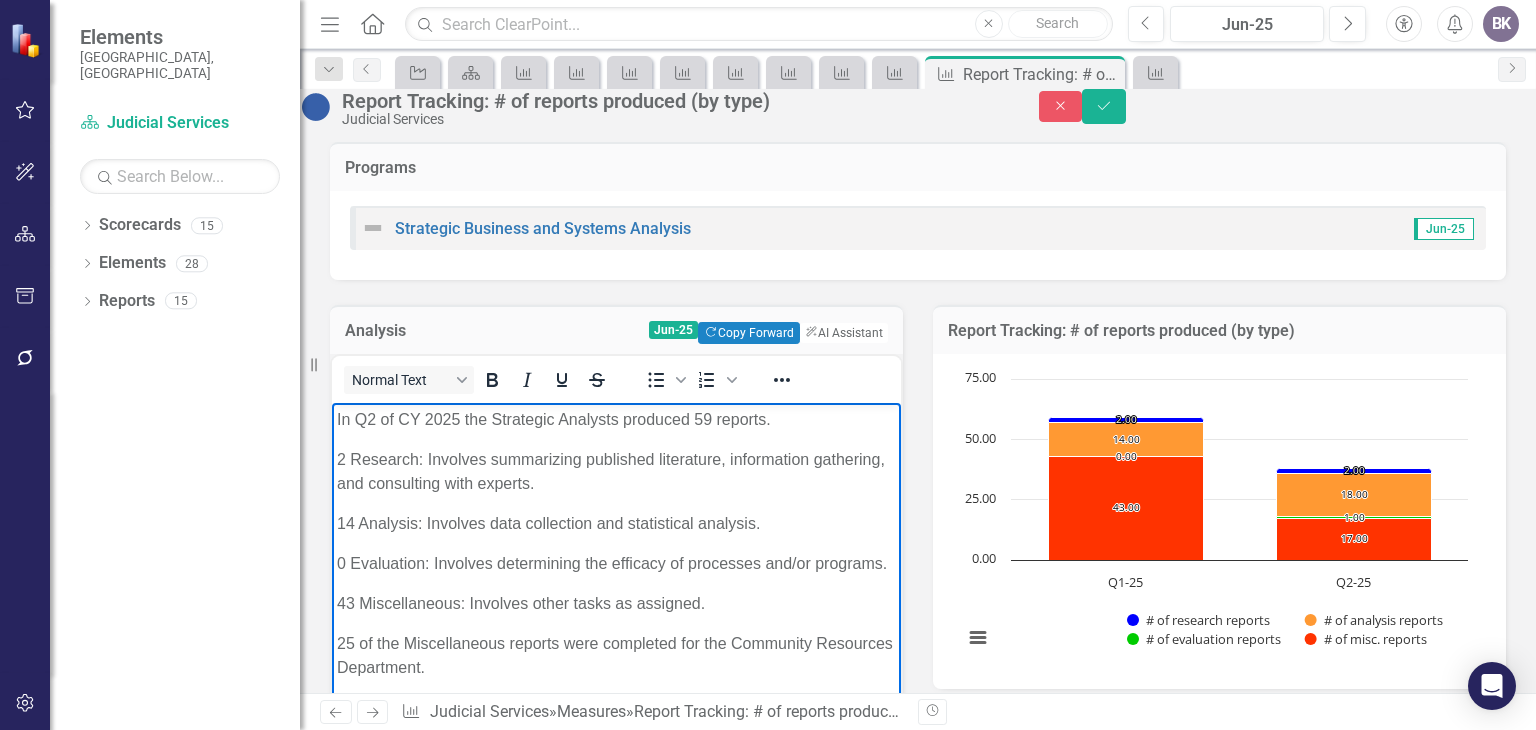 click on "In Q2 of CY 2025 the Strategic Analysts produced 59 reports." at bounding box center (616, 419) 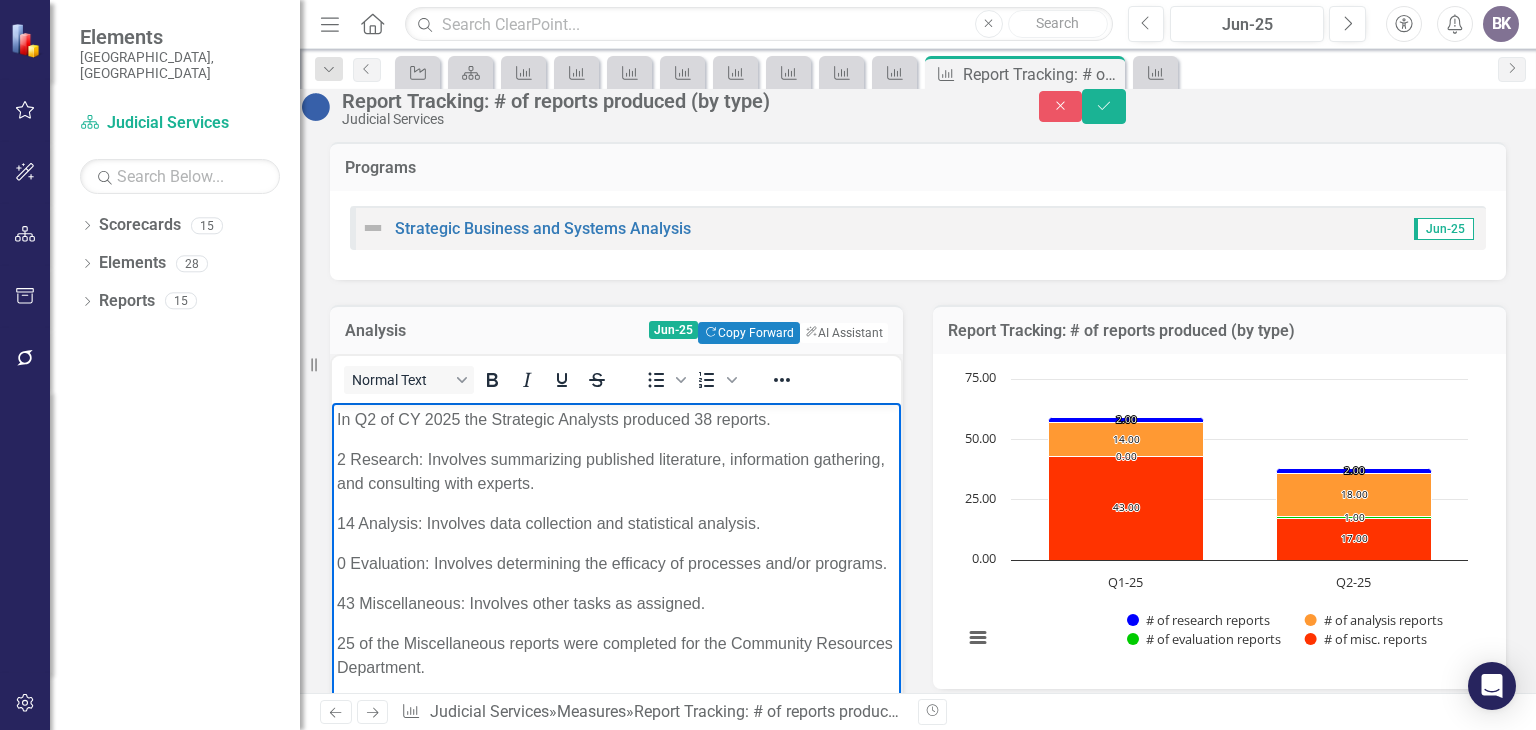 click on "14 Analysis: Involves data collection and statistical analysis." at bounding box center (616, 523) 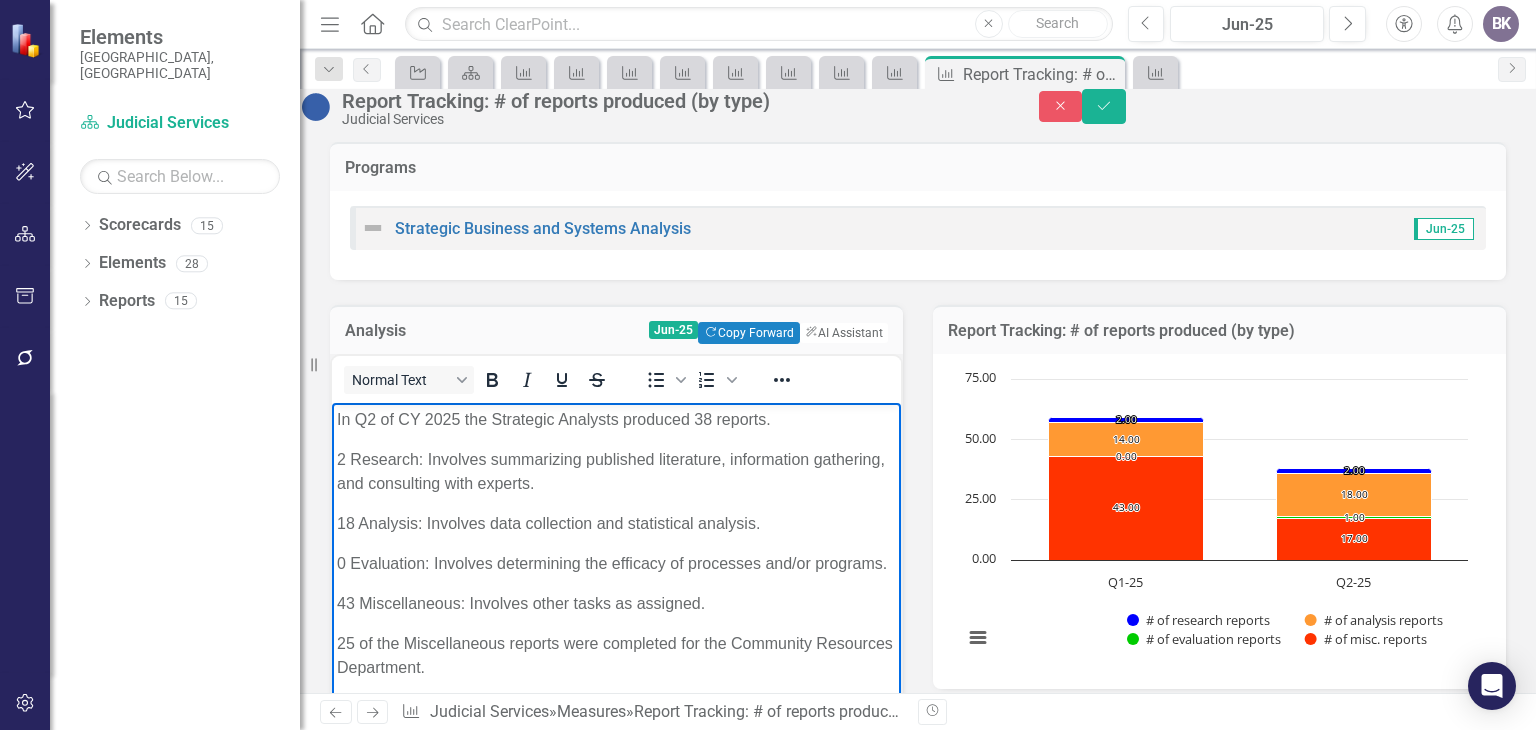 click on "0 Evaluation: Involves determining the efficacy of processes and/or programs." at bounding box center [616, 563] 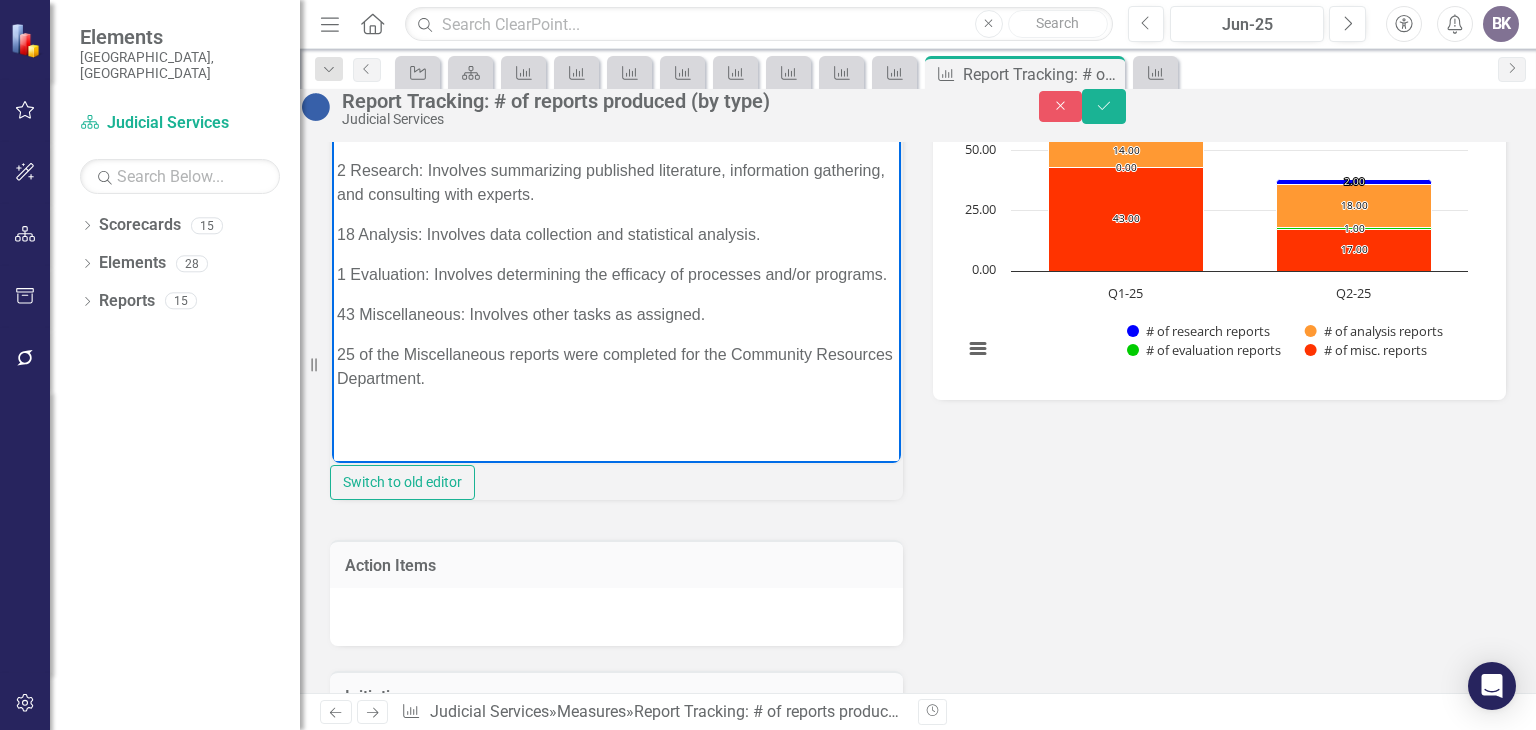 scroll, scrollTop: 300, scrollLeft: 0, axis: vertical 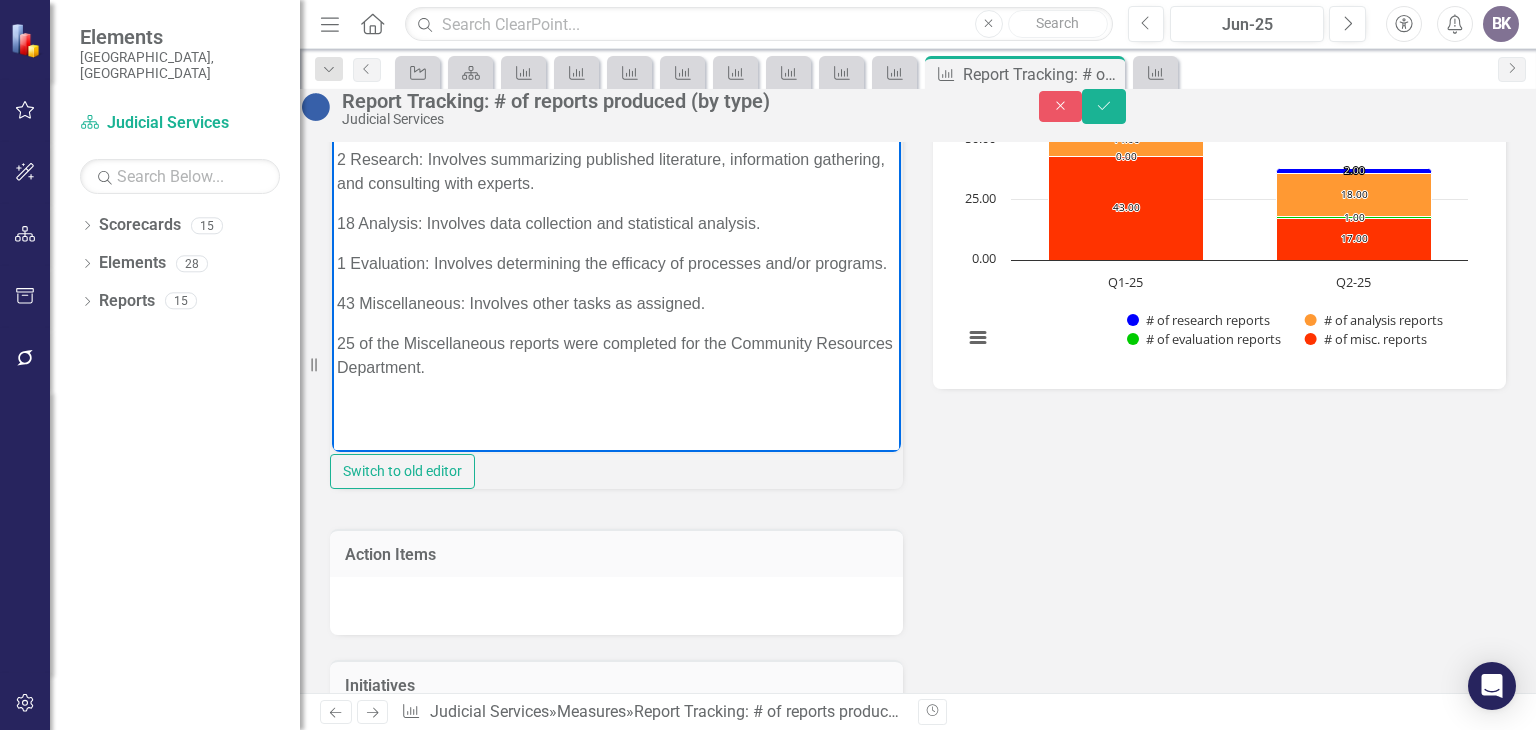 click on "43 Miscellaneous: Involves other tasks as assigned." at bounding box center [616, 303] 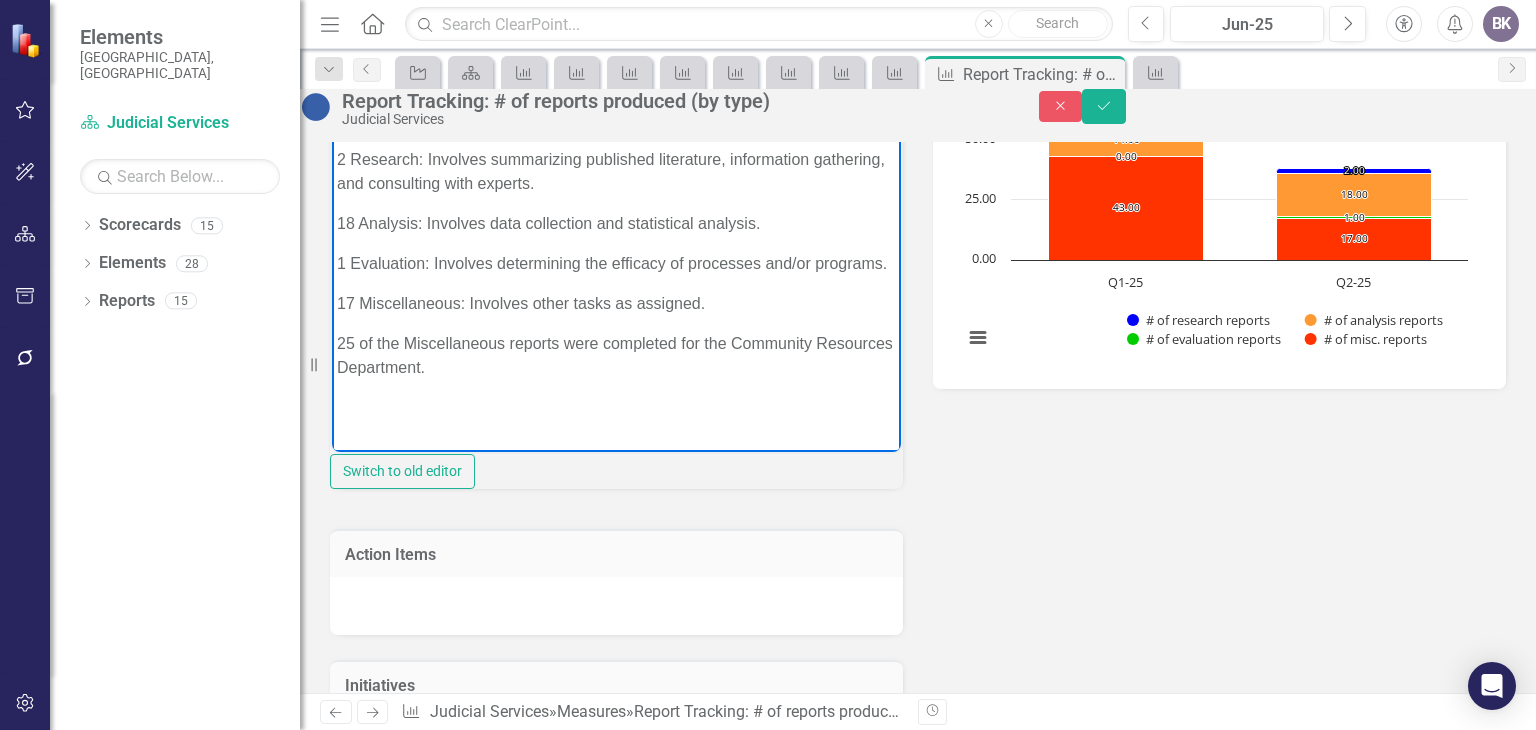 click on "25 of the Miscellaneous reports were completed for the Community Resources Department." at bounding box center [616, 355] 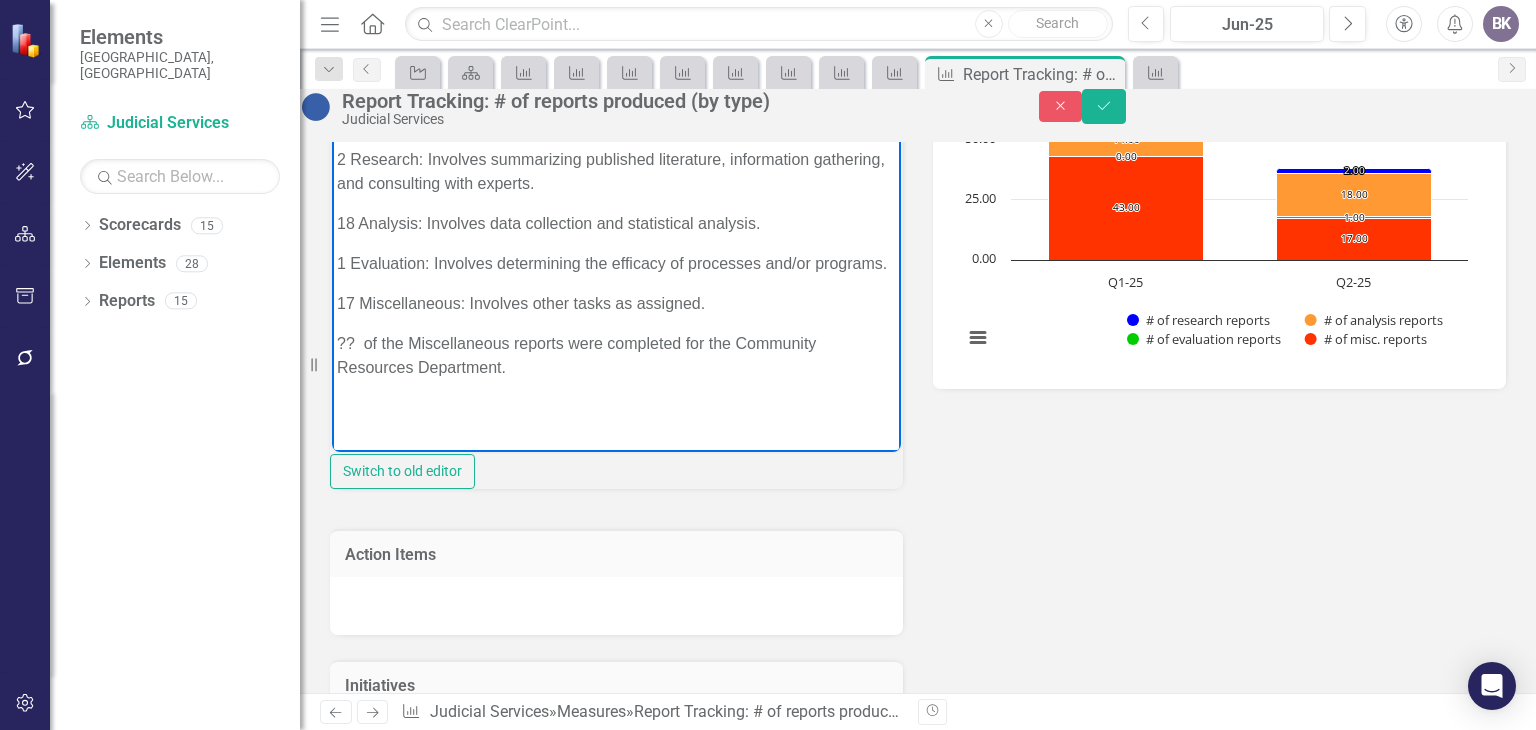 click on "??  of the Miscellaneous reports were completed for the Community Resources Department." at bounding box center (616, 355) 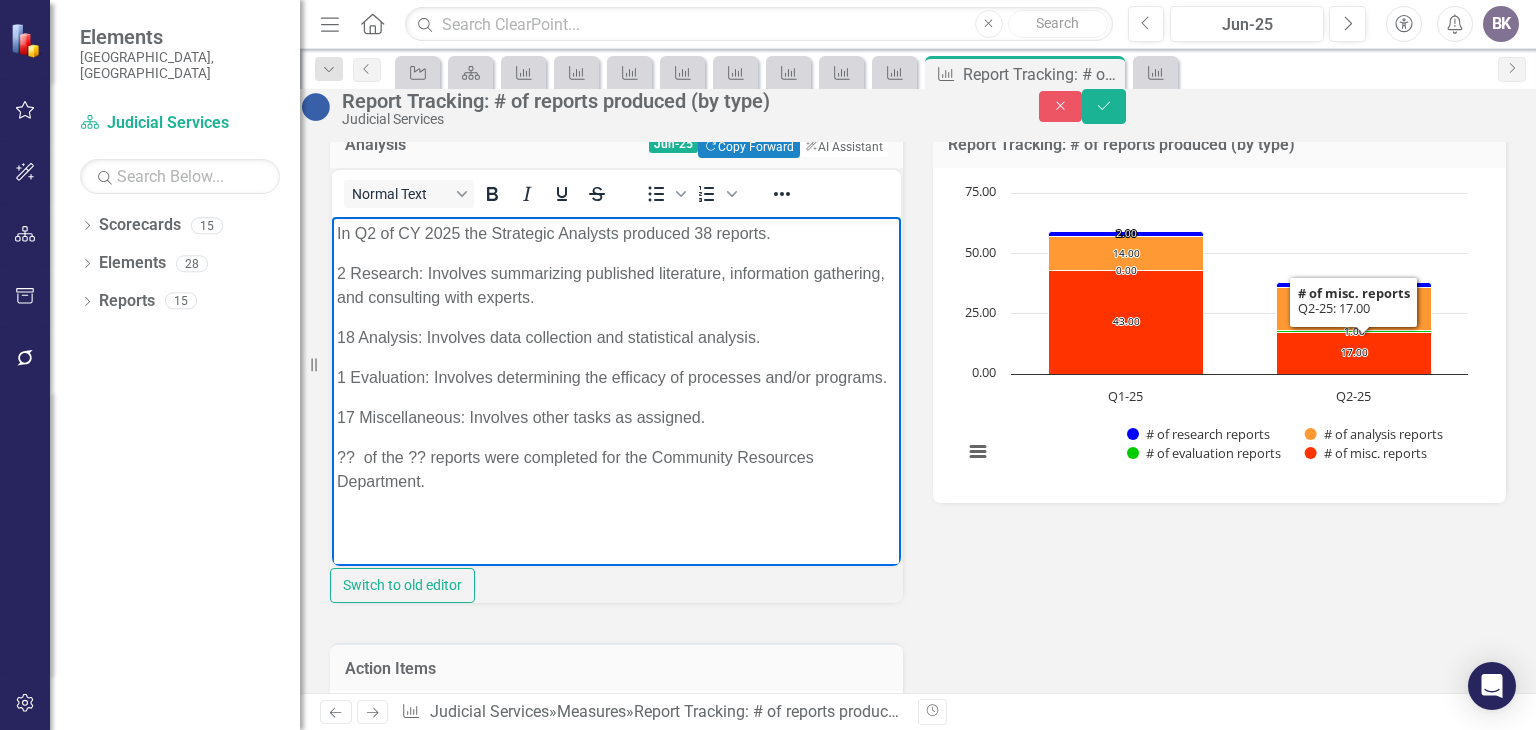 scroll, scrollTop: 100, scrollLeft: 0, axis: vertical 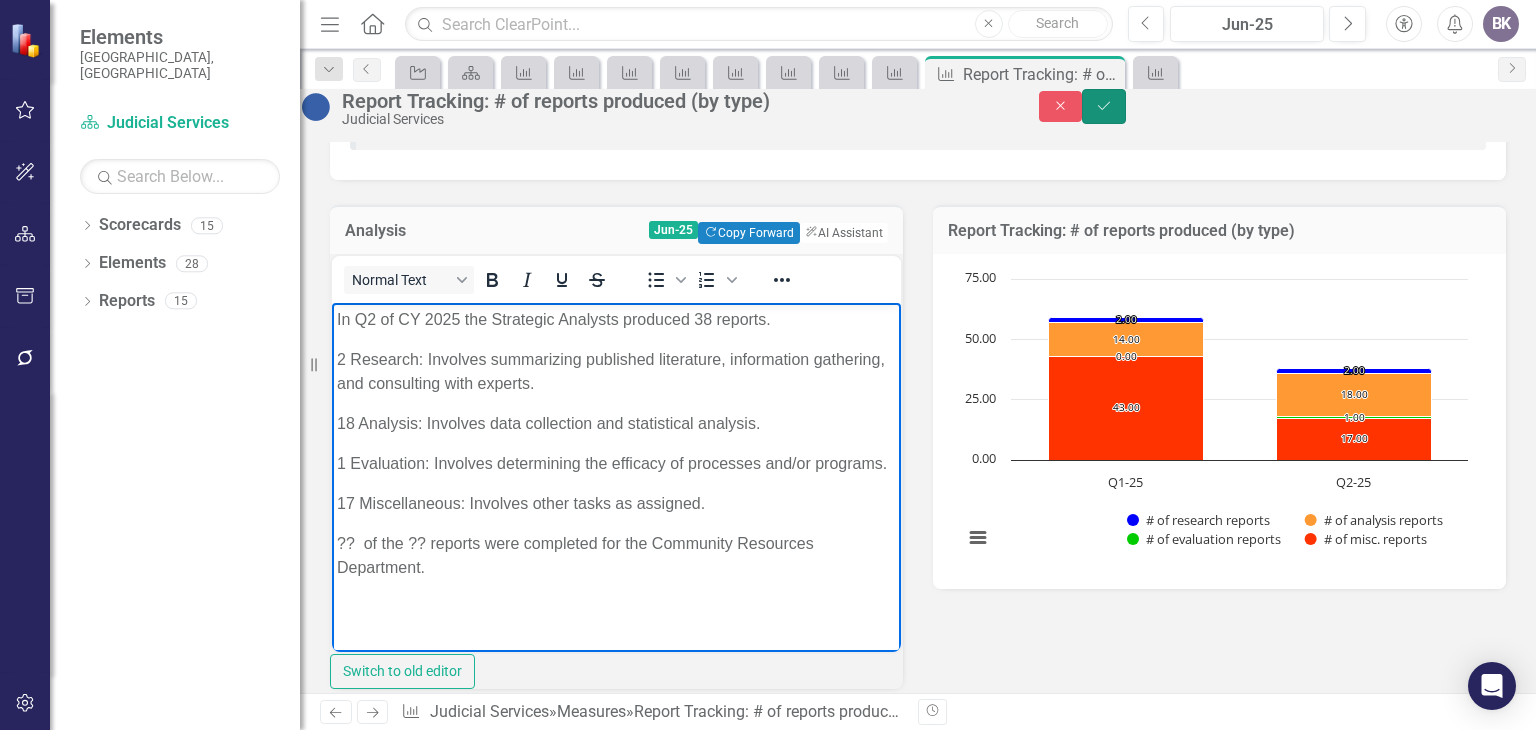 click on "Save" at bounding box center (1104, 106) 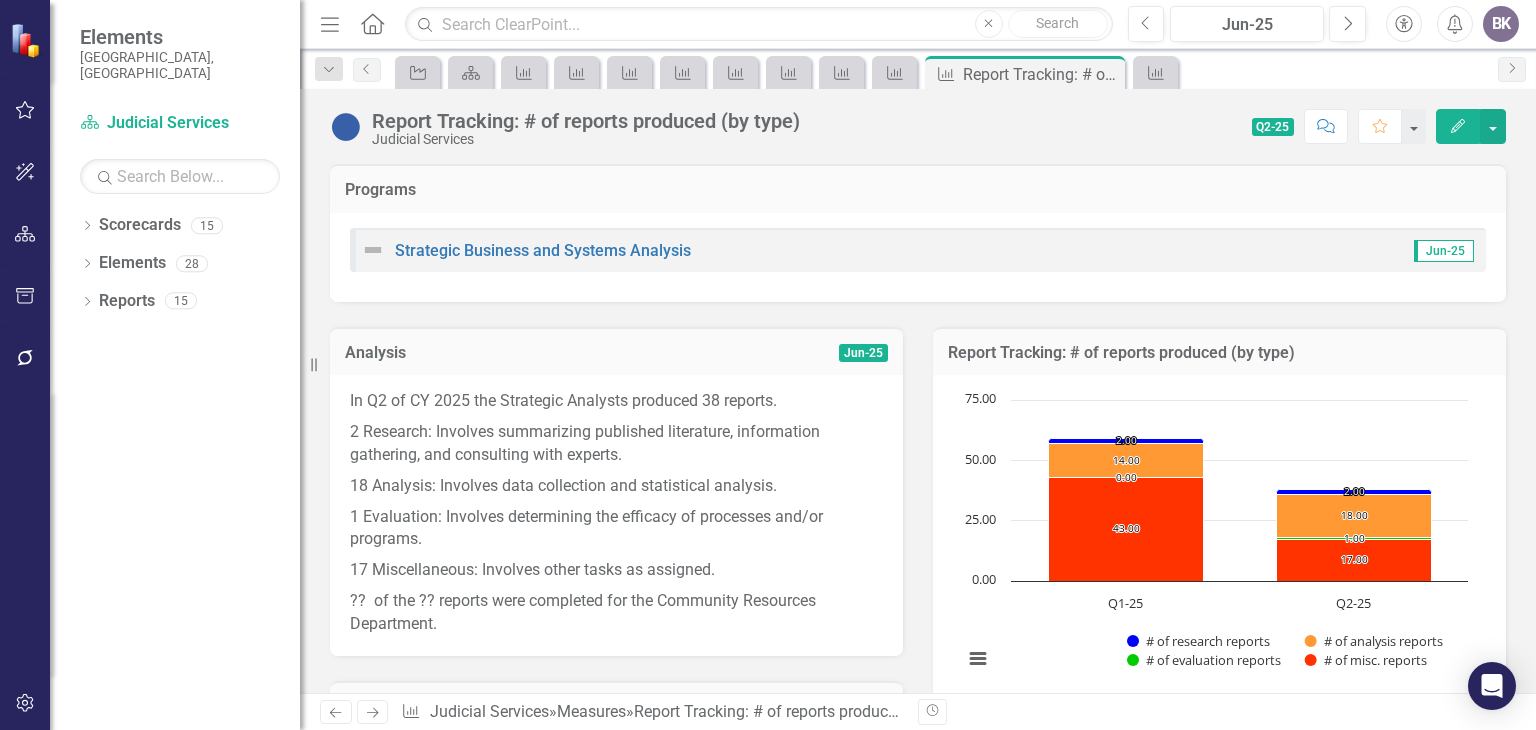 click on "Next" 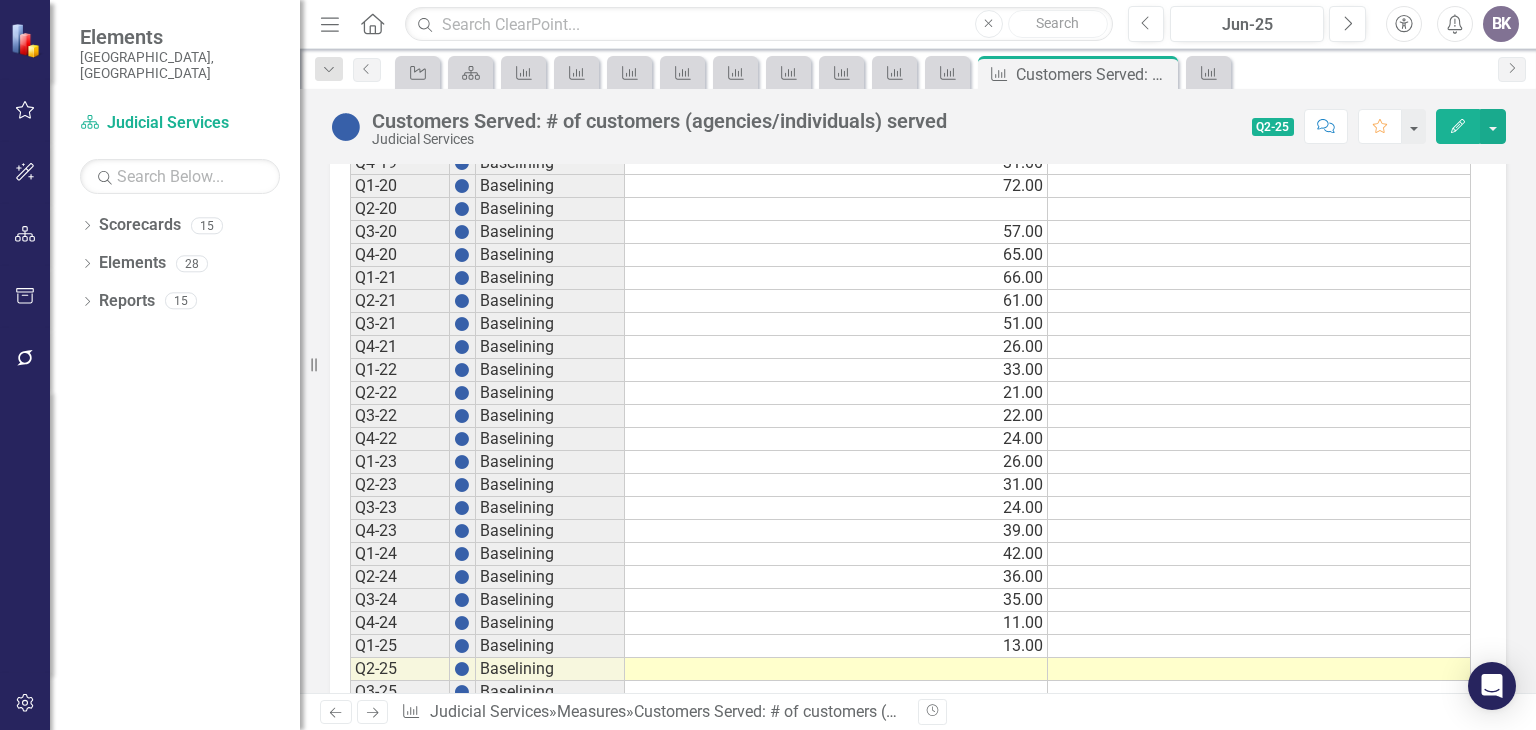 scroll, scrollTop: 1300, scrollLeft: 0, axis: vertical 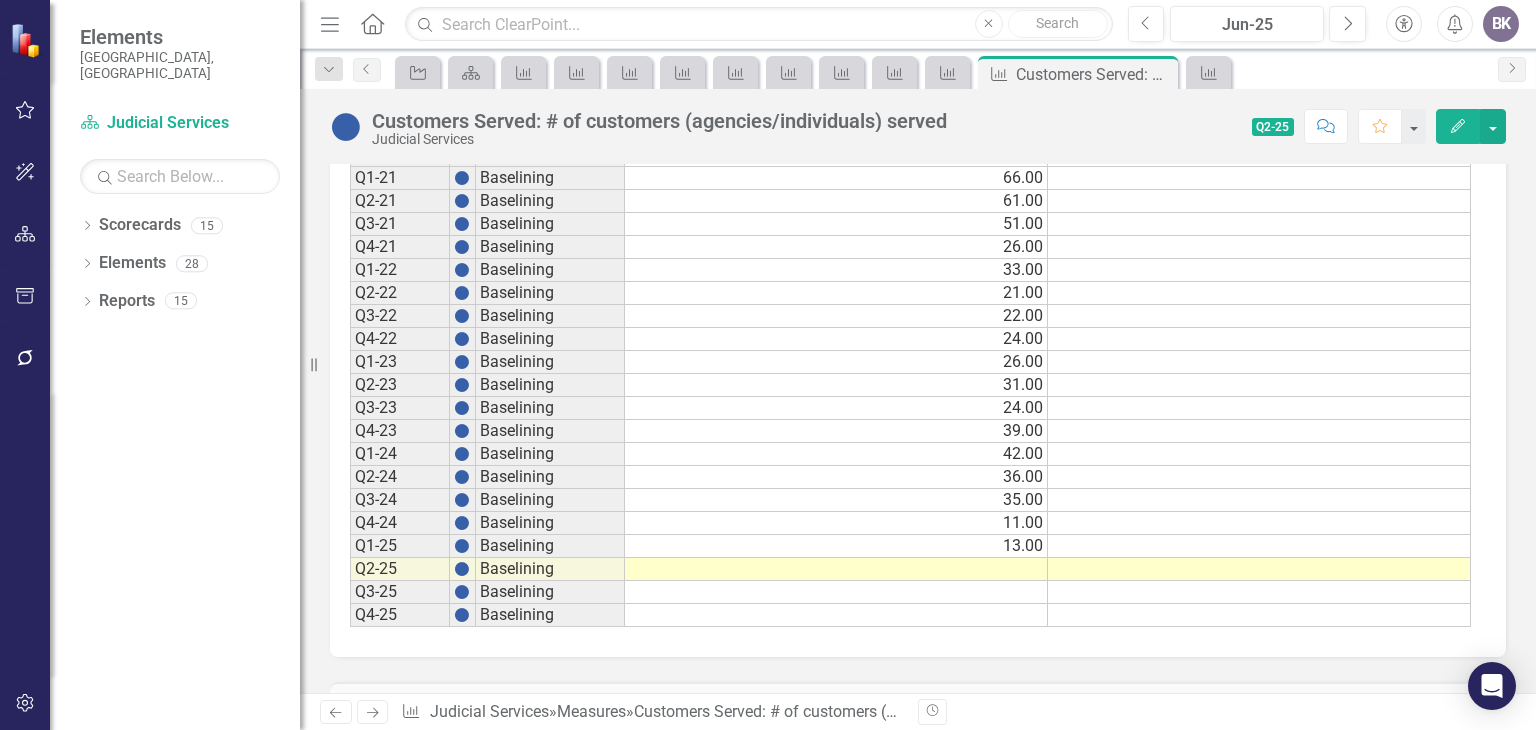 click at bounding box center [836, 569] 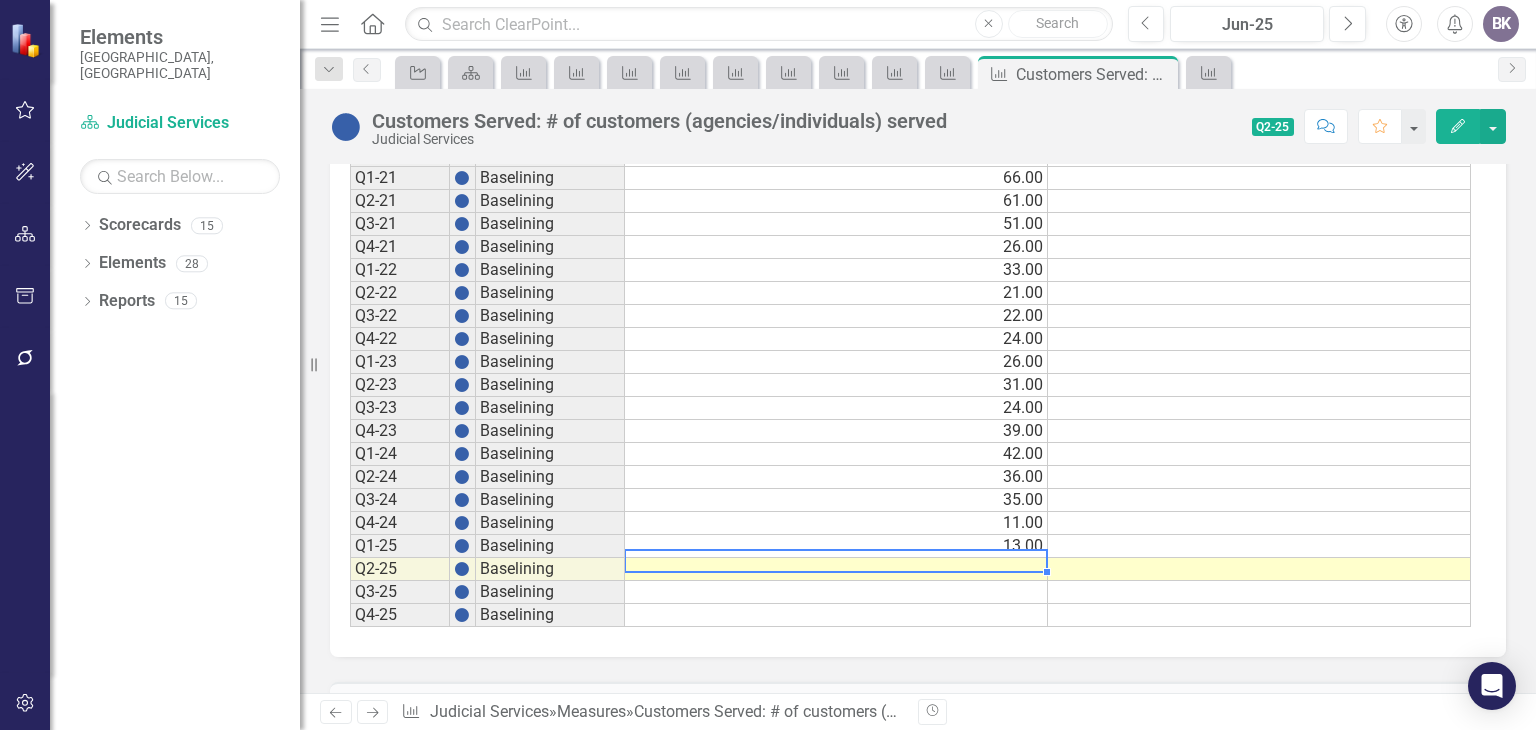 click at bounding box center [836, 569] 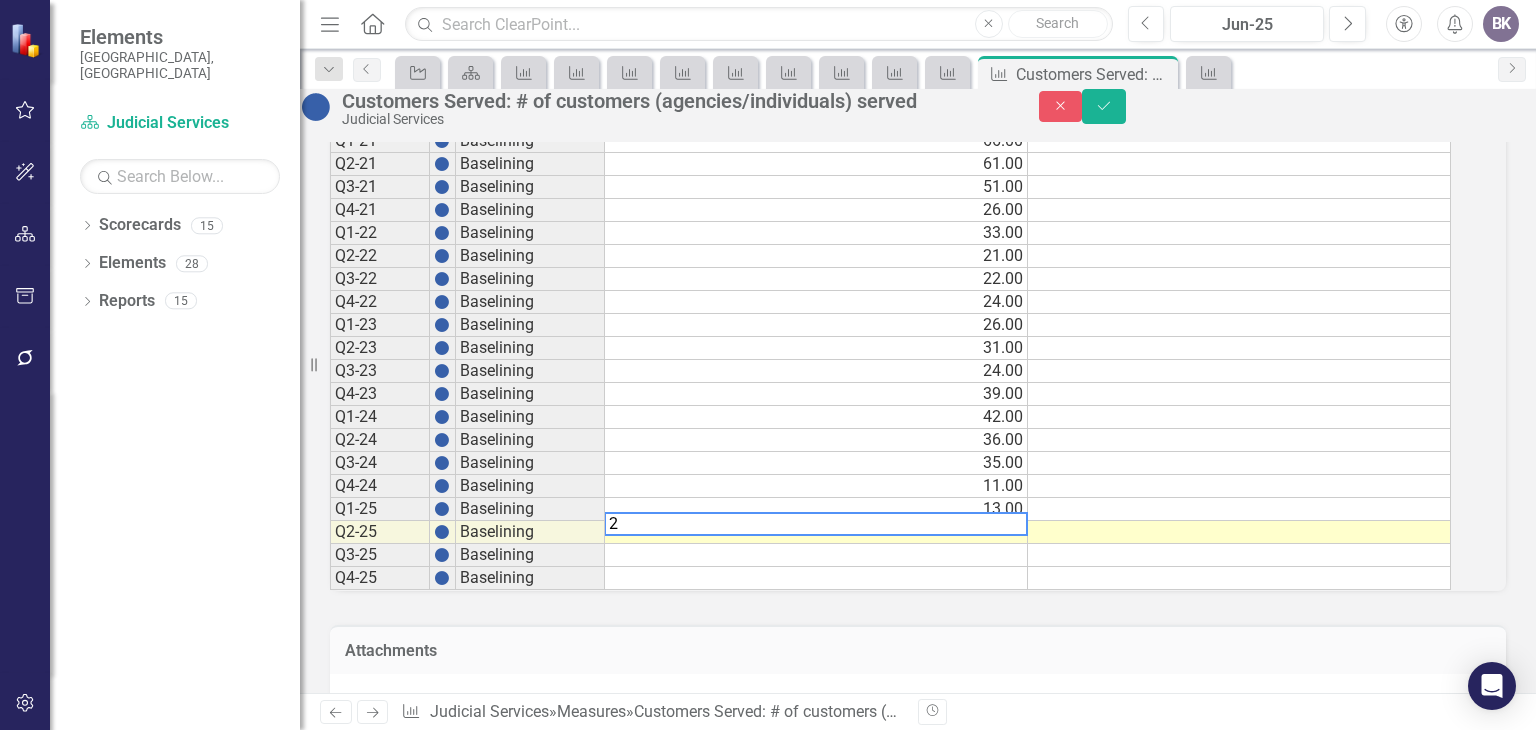 type on "22" 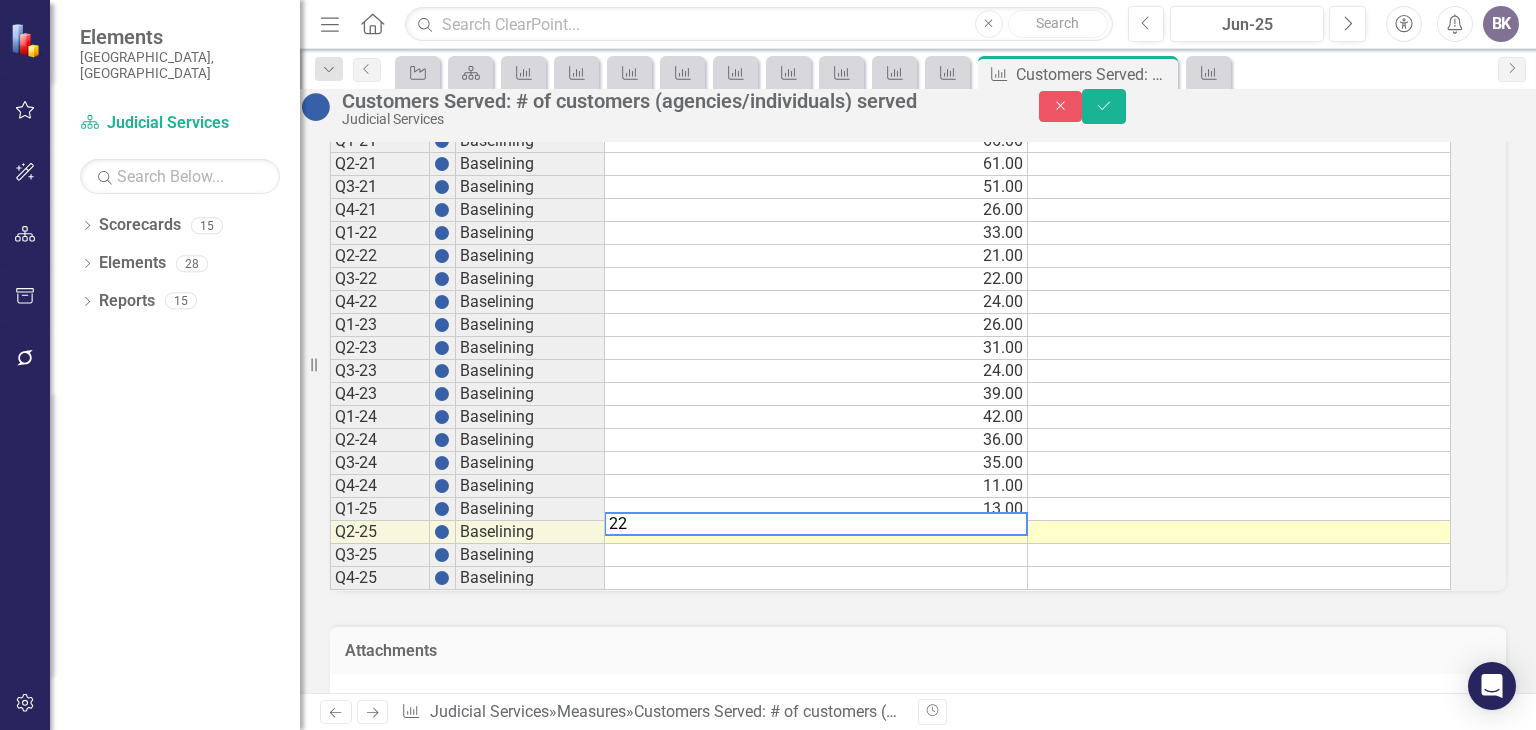 type 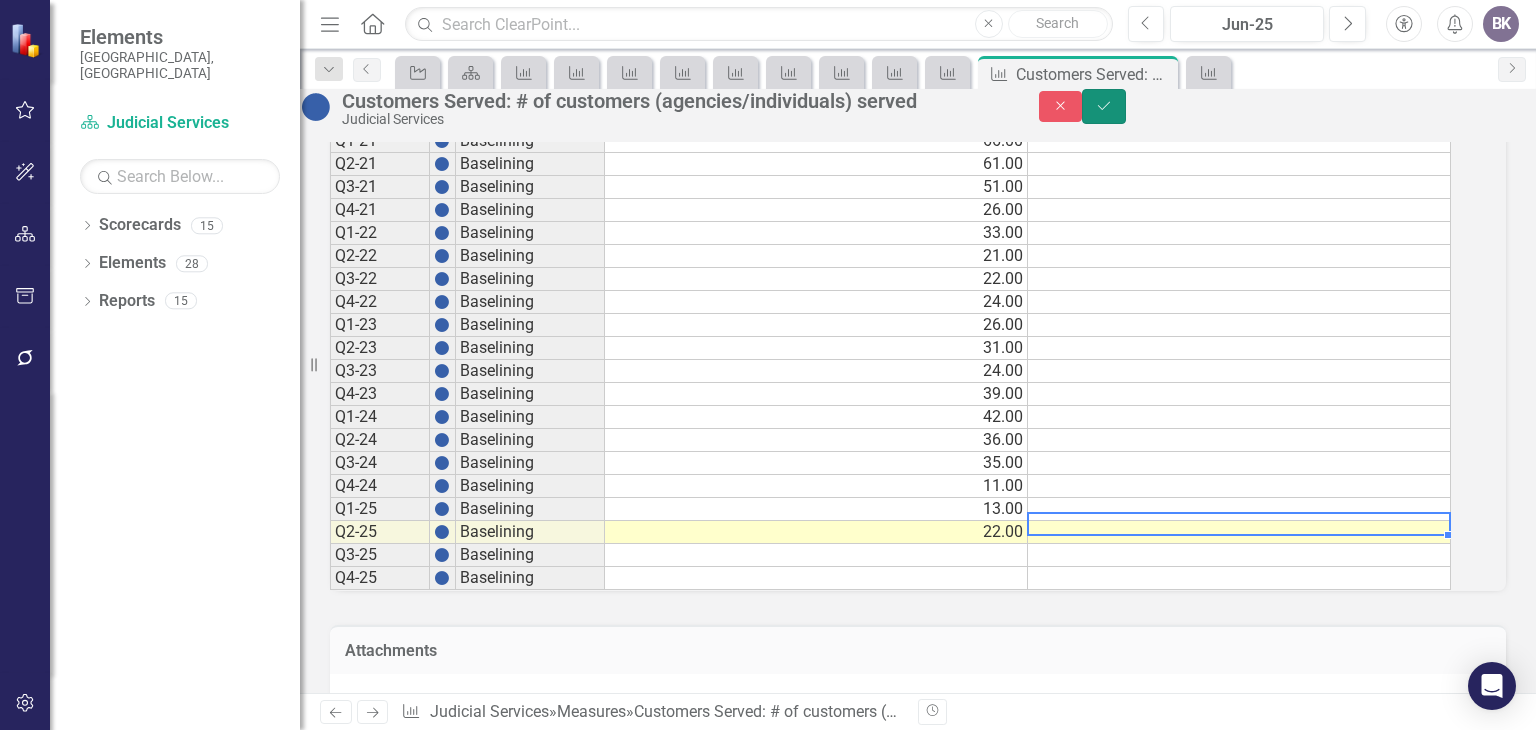 click on "Save" at bounding box center [1104, 106] 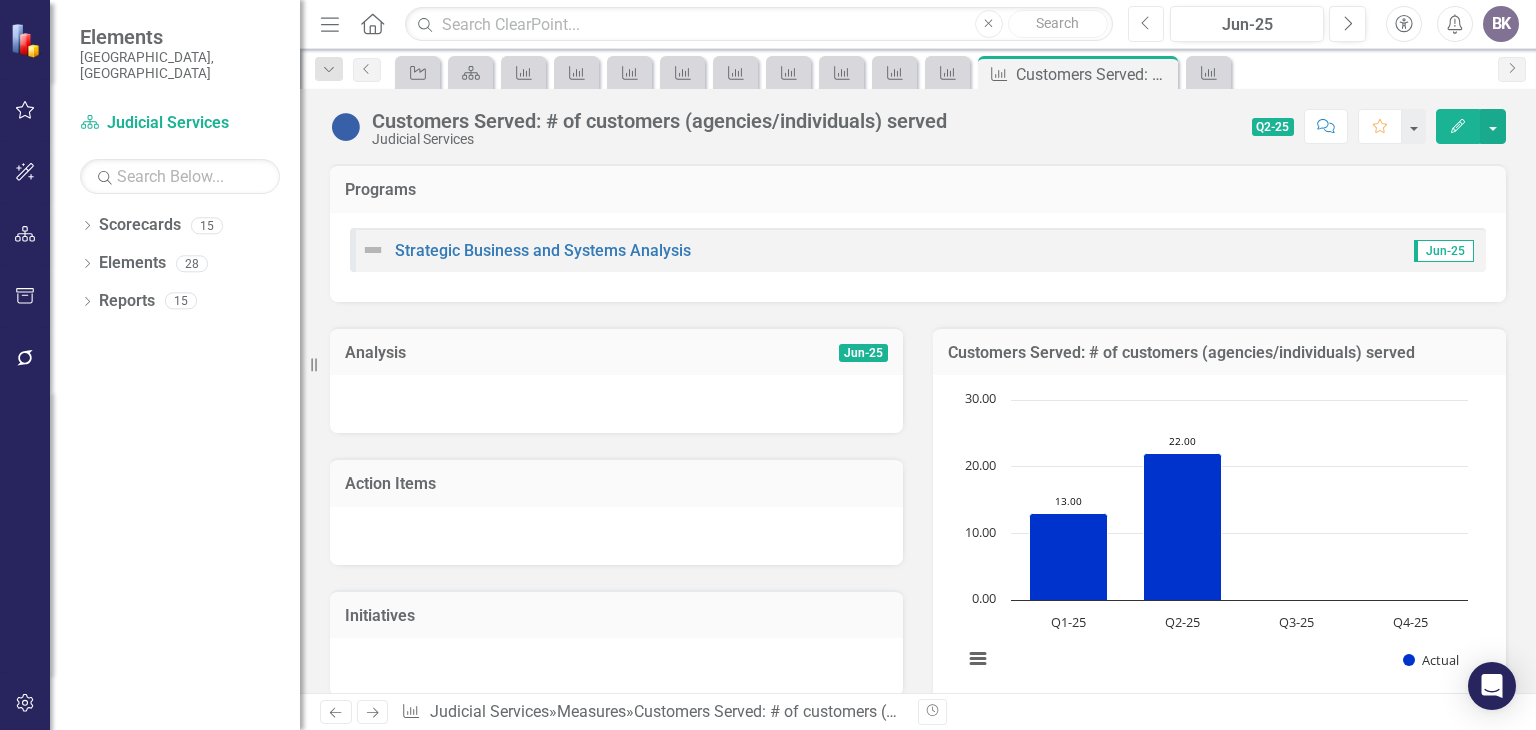 click on "Previous" 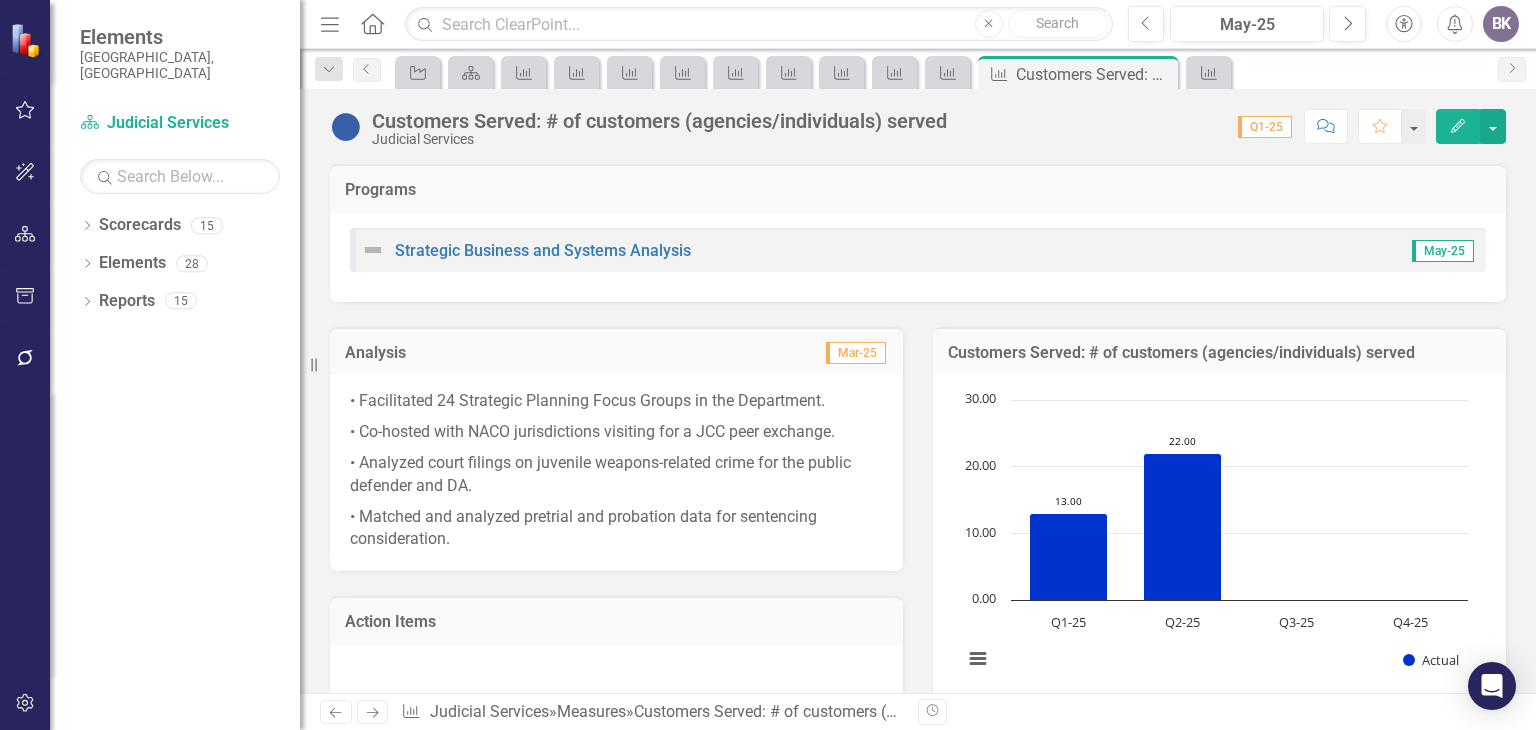 click on "• Matched and analyzed pretrial and probation data for sentencing consideration." at bounding box center (616, 527) 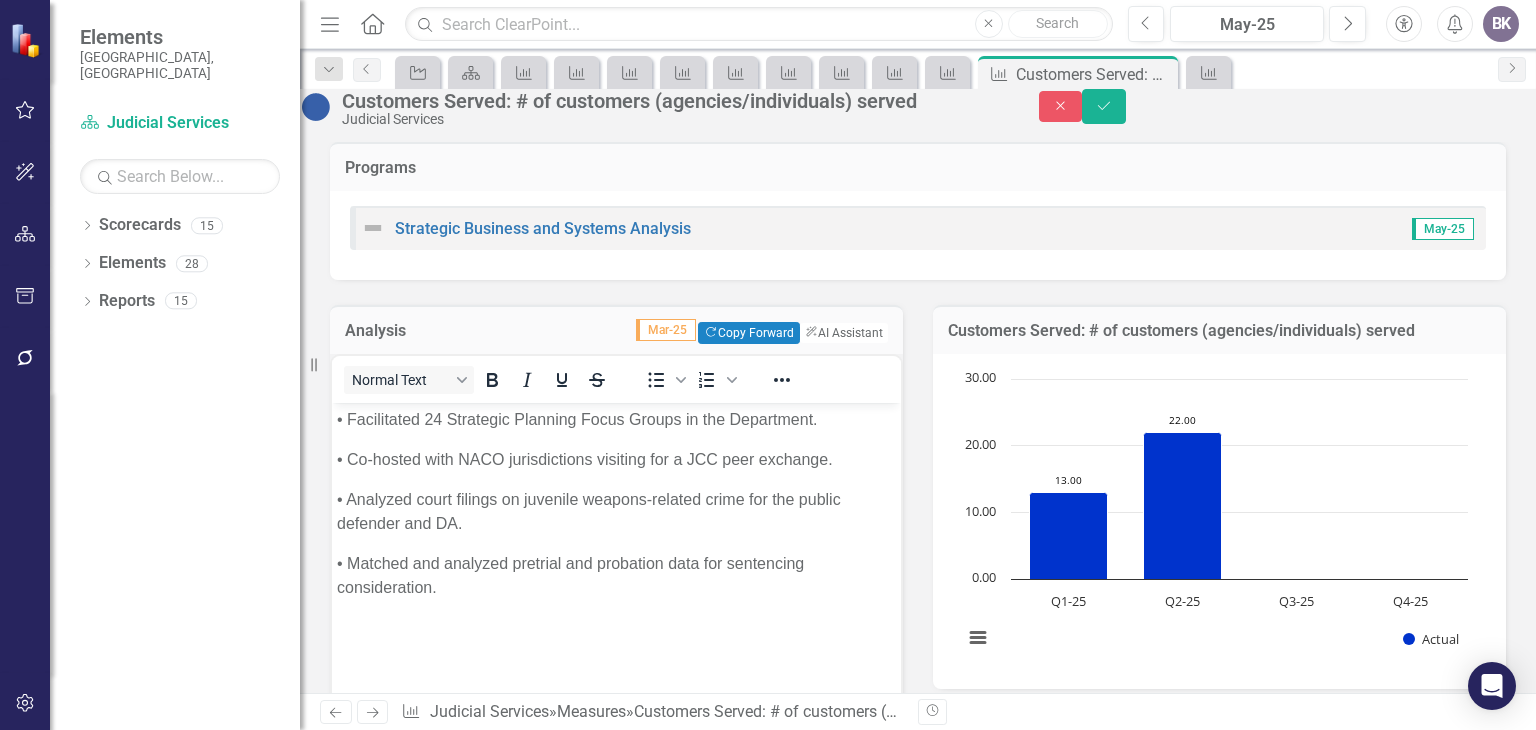 scroll, scrollTop: 0, scrollLeft: 0, axis: both 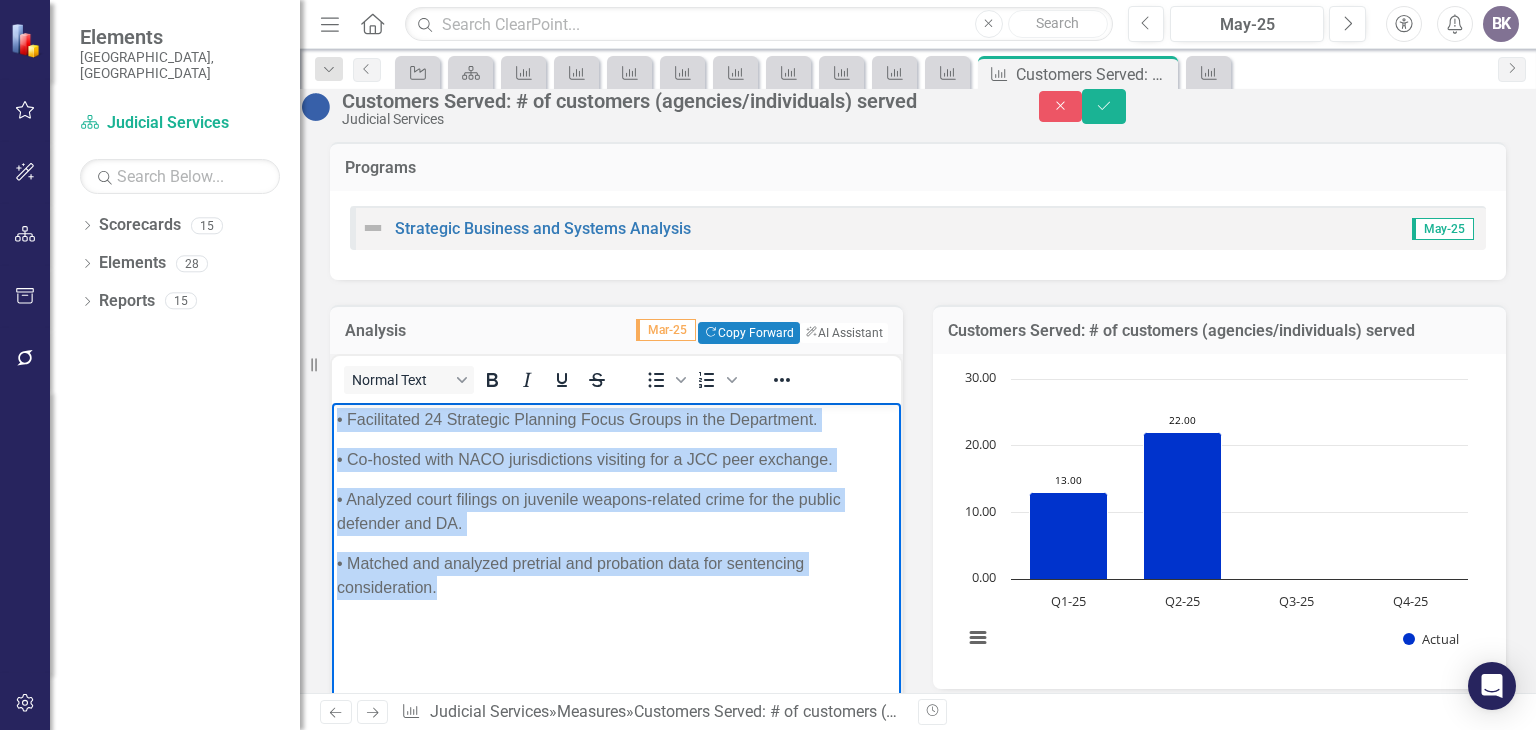 drag, startPoint x: 451, startPoint y: 591, endPoint x: 411, endPoint y: 481, distance: 117.047 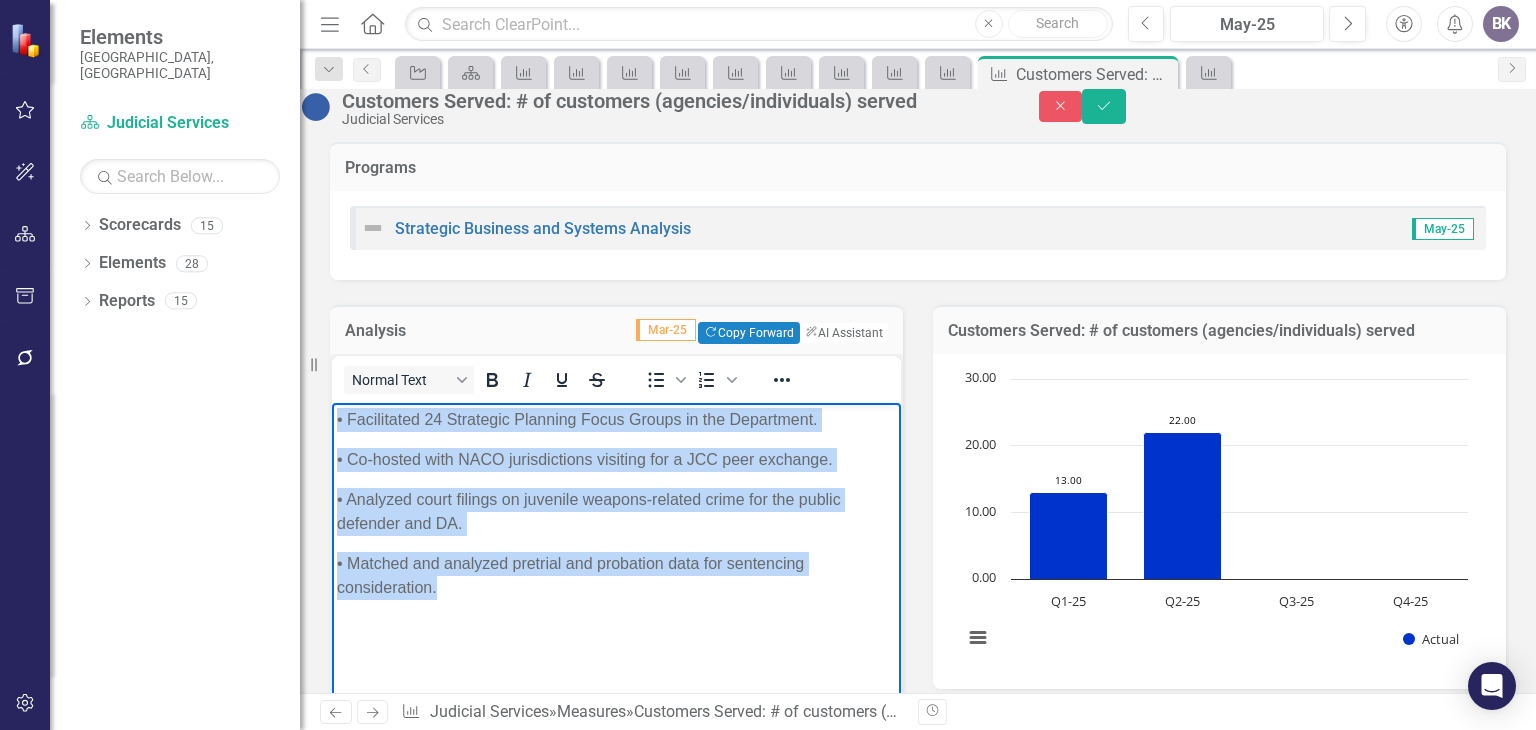 click on "• Facilitated 24 Strategic Planning Focus Groups in the Department. • Co-hosted with NACO jurisdictions visiting for a JCC peer exchange. • Analyzed court filings on juvenile weapons-related crime for the public defender and DA. • Matched and analyzed pretrial and probation data for sentencing consideration." at bounding box center [616, 552] 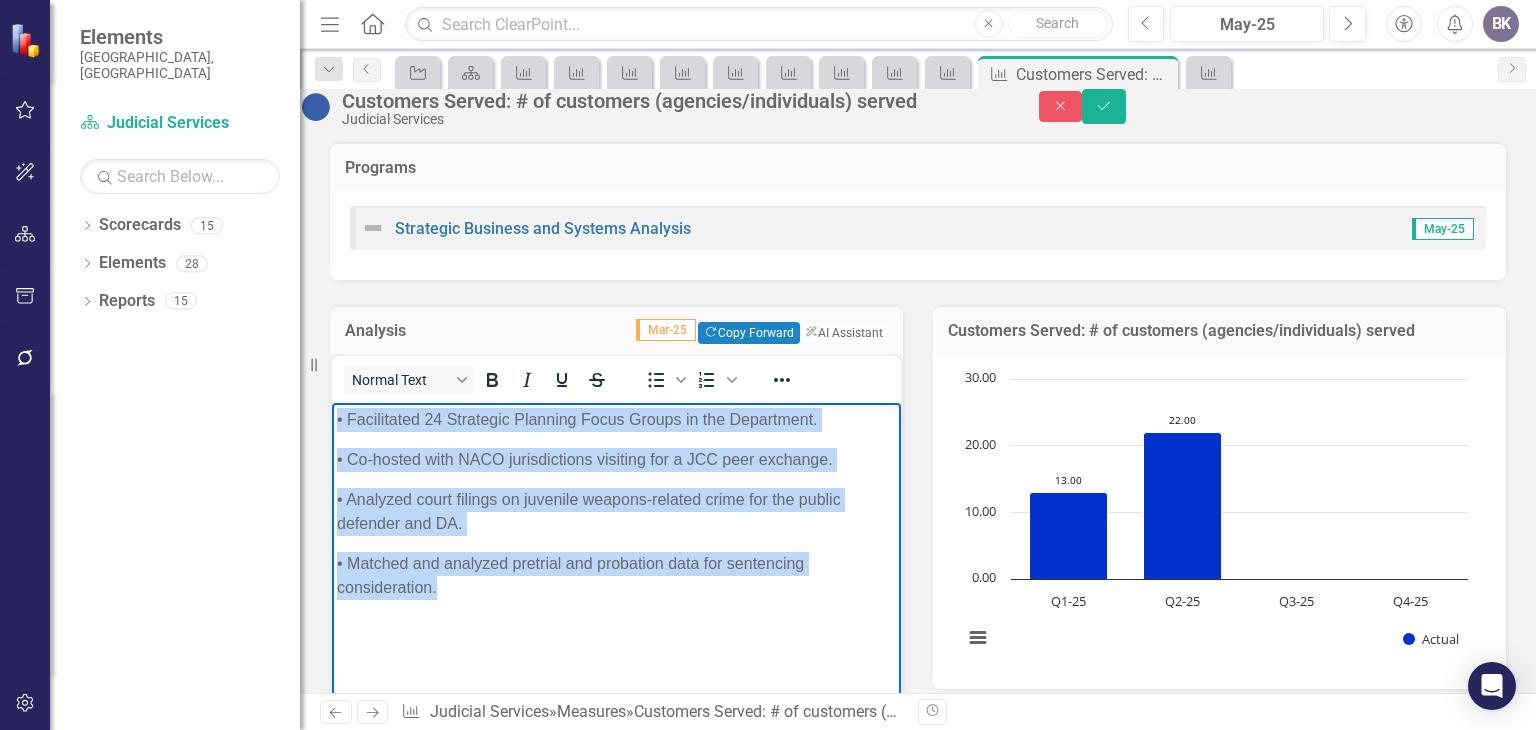 copy on "• Facilitated 24 Strategic Planning Focus Groups in the Department. • Co-hosted with NACO jurisdictions visiting for a JCC peer exchange. • Analyzed court filings on juvenile weapons-related crime for the public defender and DA. • Matched and analyzed pretrial and probation data for sentencing consideration." 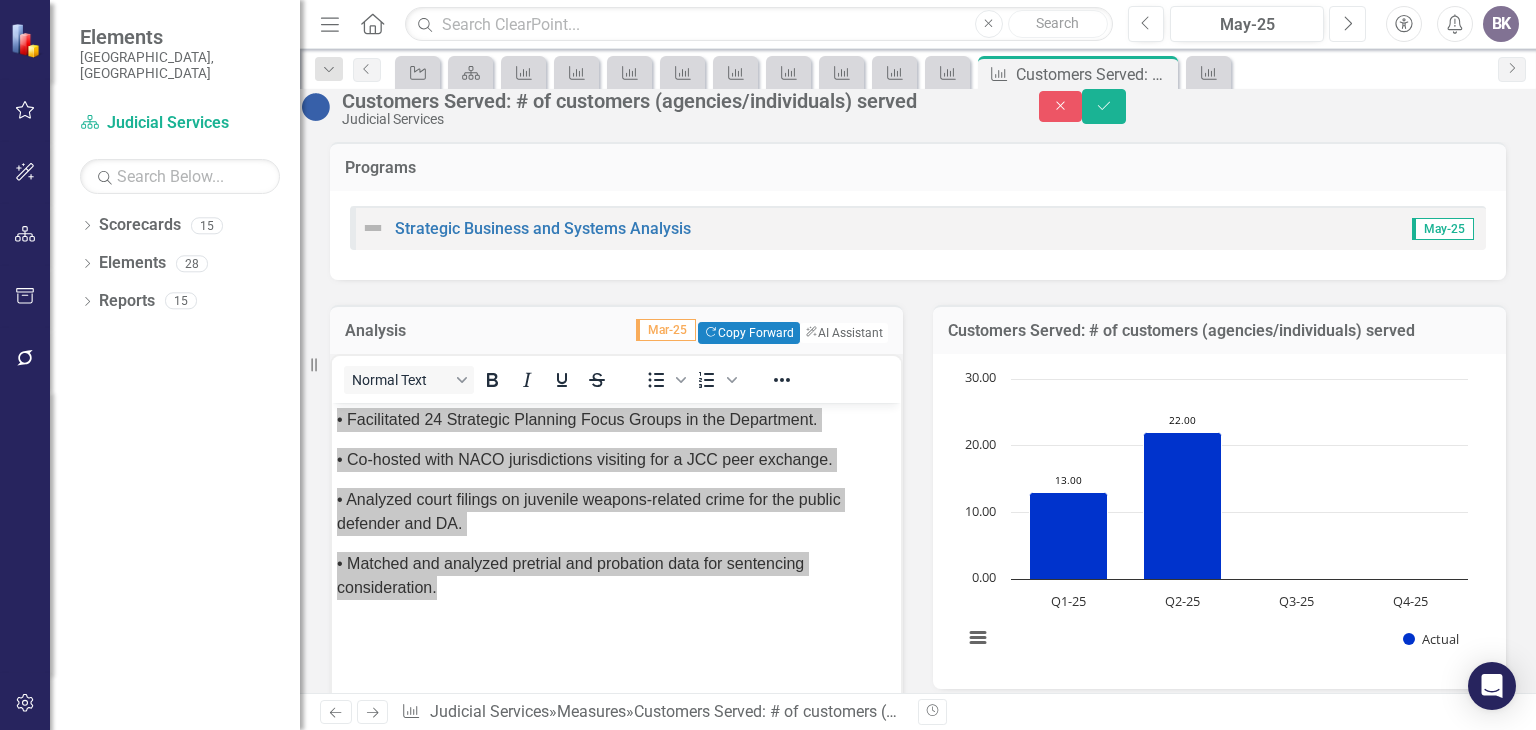 click on "Next" 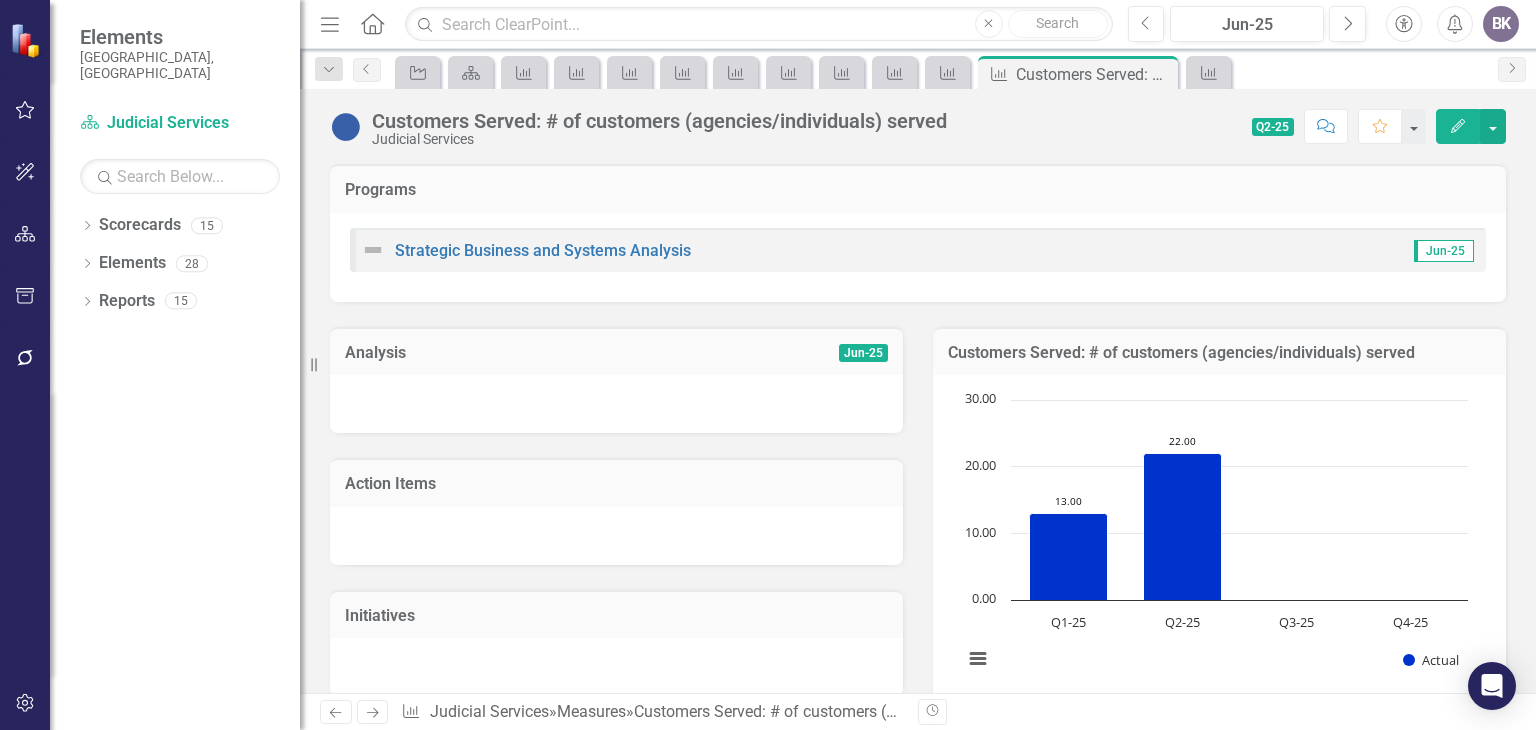 click at bounding box center (616, 404) 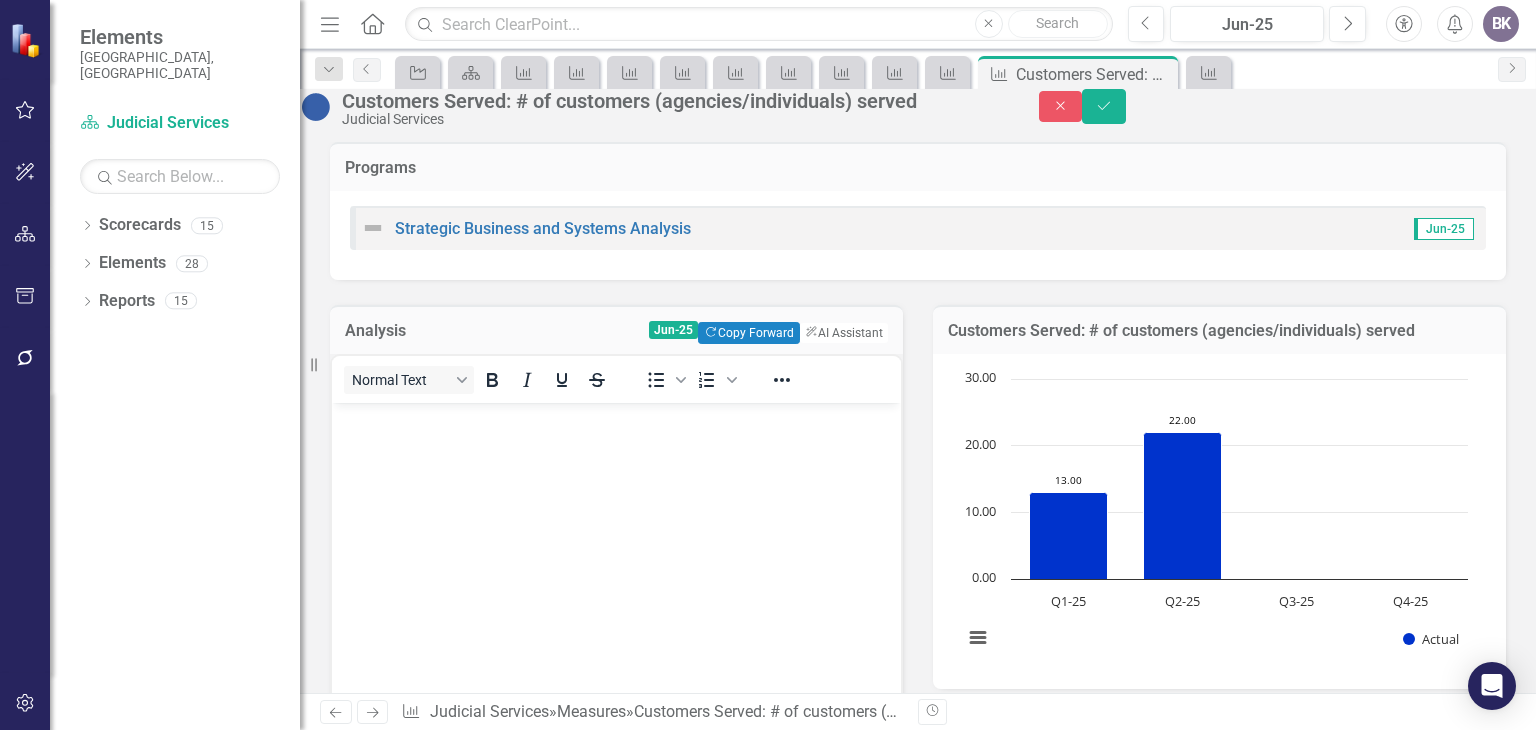 scroll, scrollTop: 0, scrollLeft: 0, axis: both 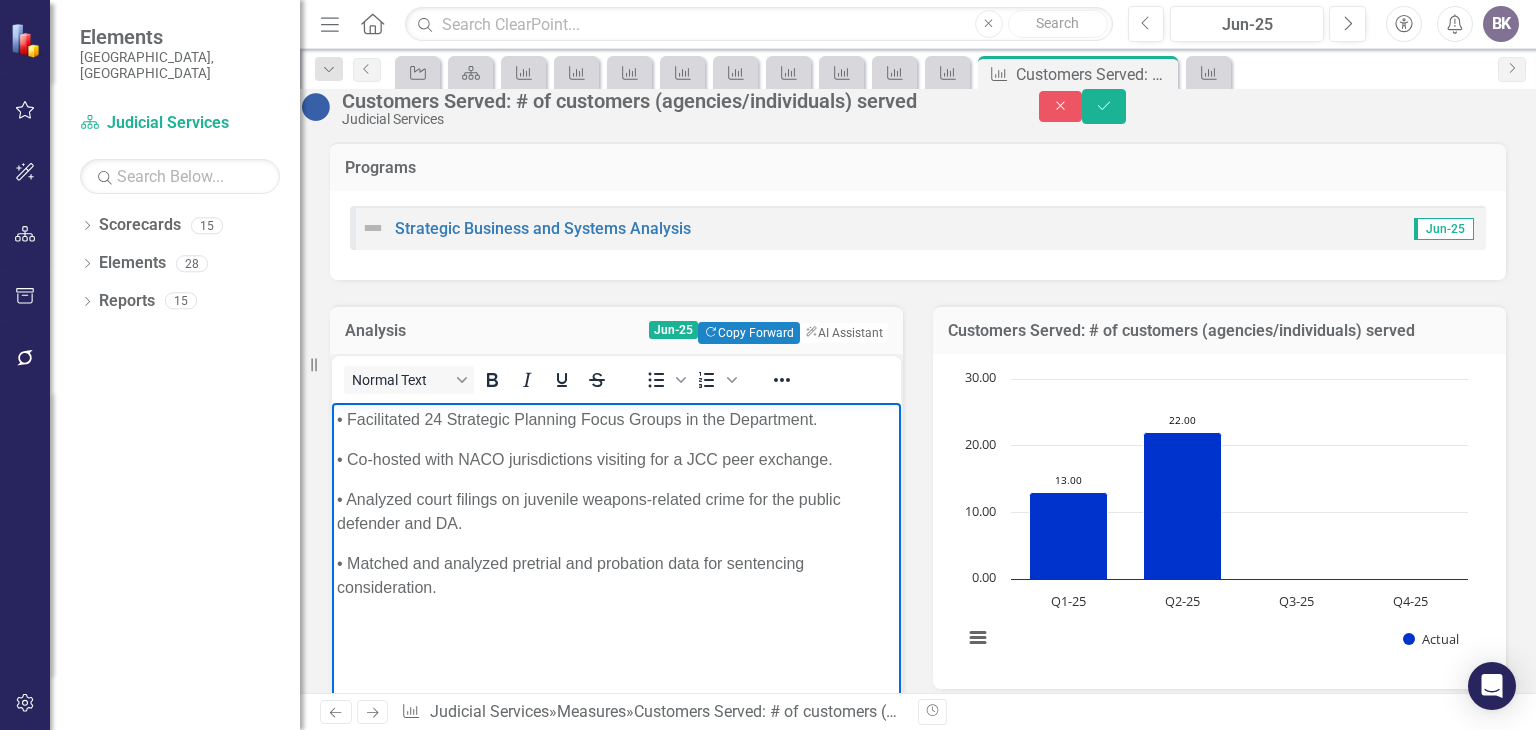 click on "• Facilitated 24 Strategic Planning Focus Groups in the Department." at bounding box center [616, 419] 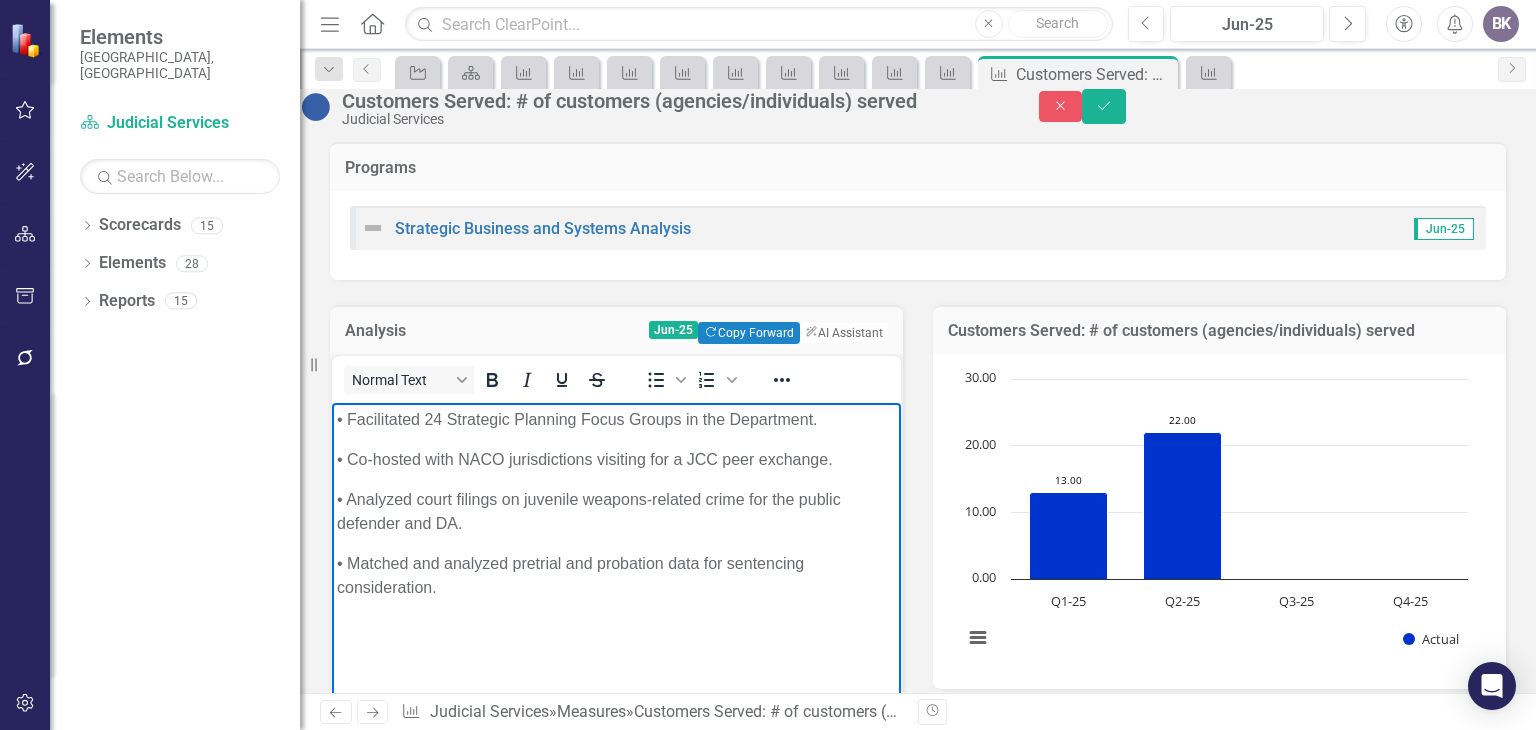 type 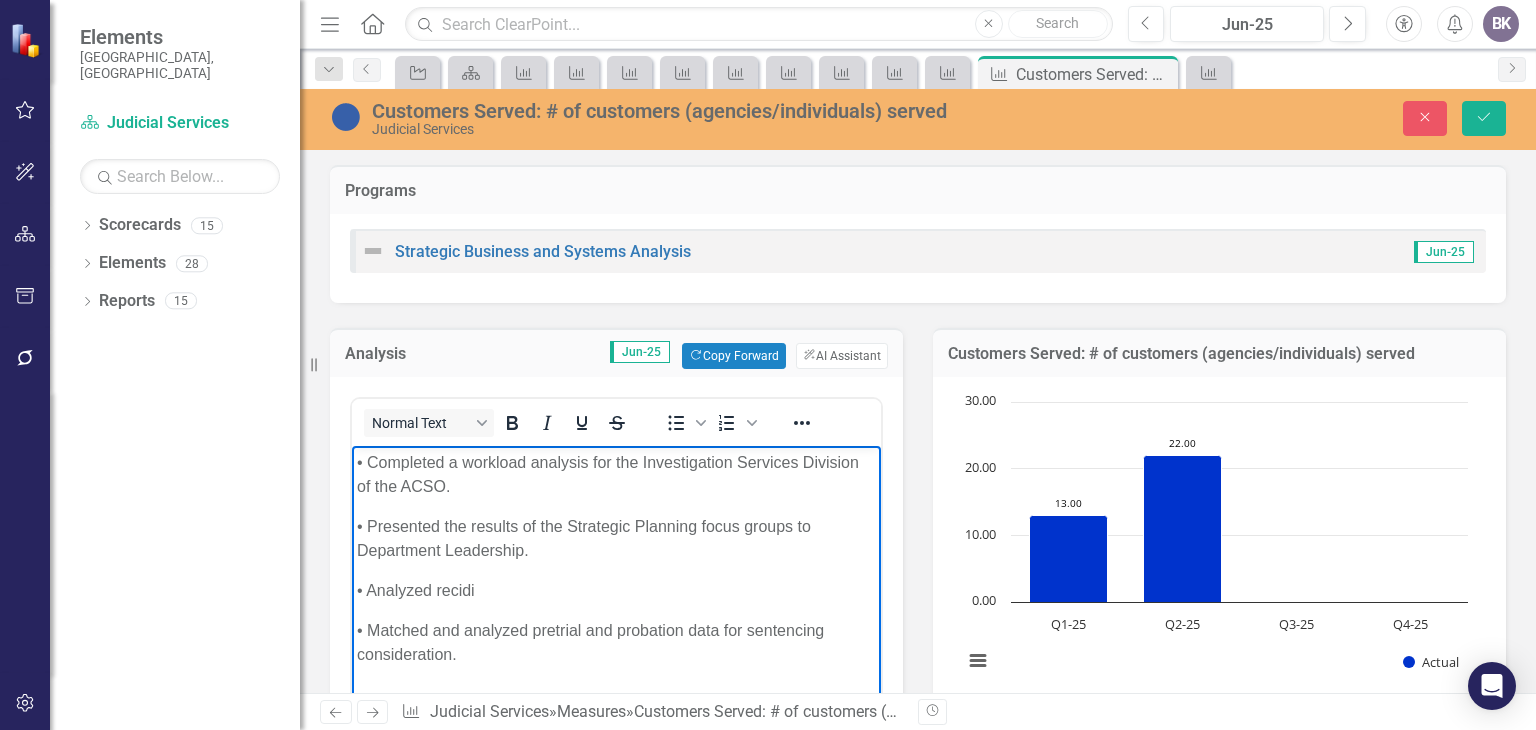 scroll, scrollTop: 0, scrollLeft: 0, axis: both 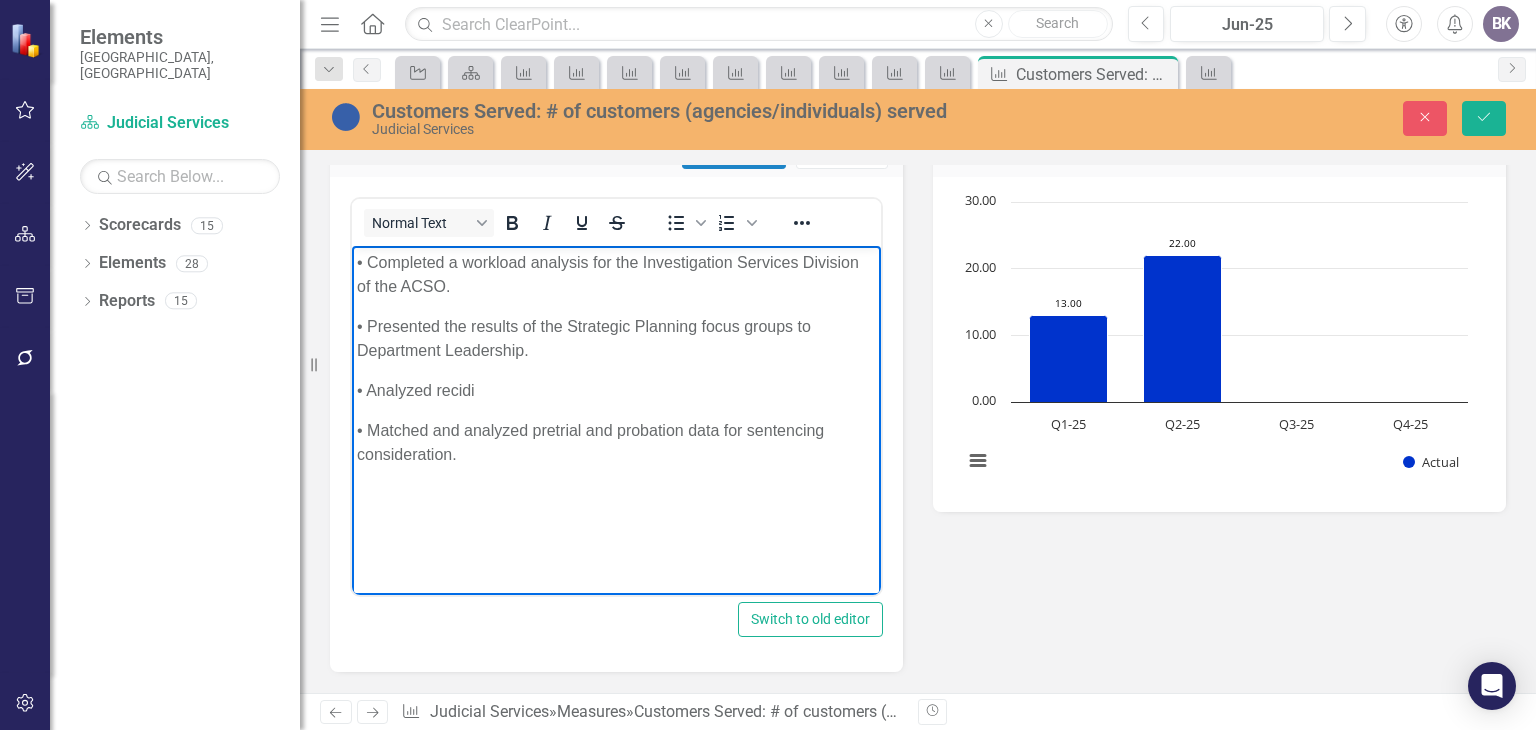 type 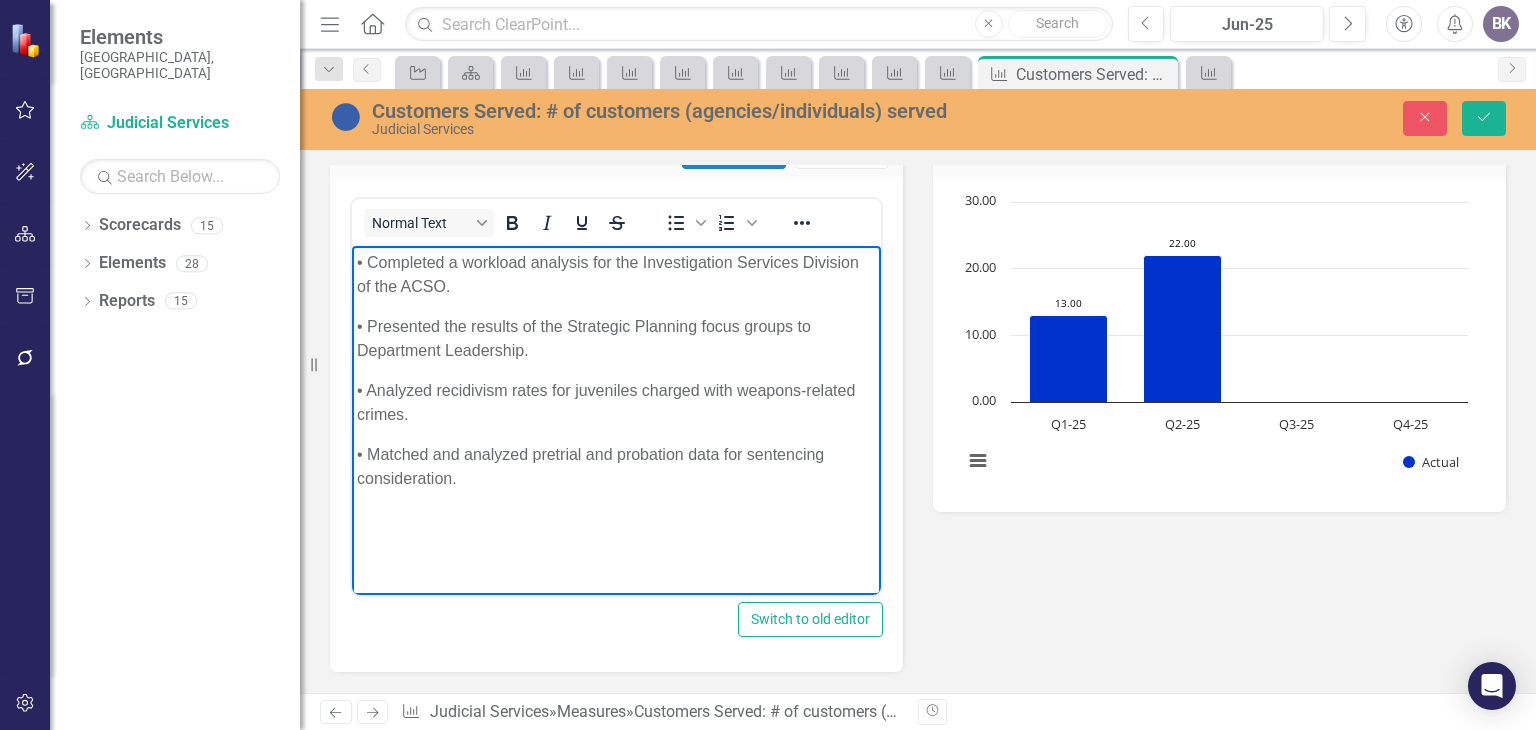 click on "• Matched and analyzed pretrial and probation data for sentencing consideration." at bounding box center (616, 467) 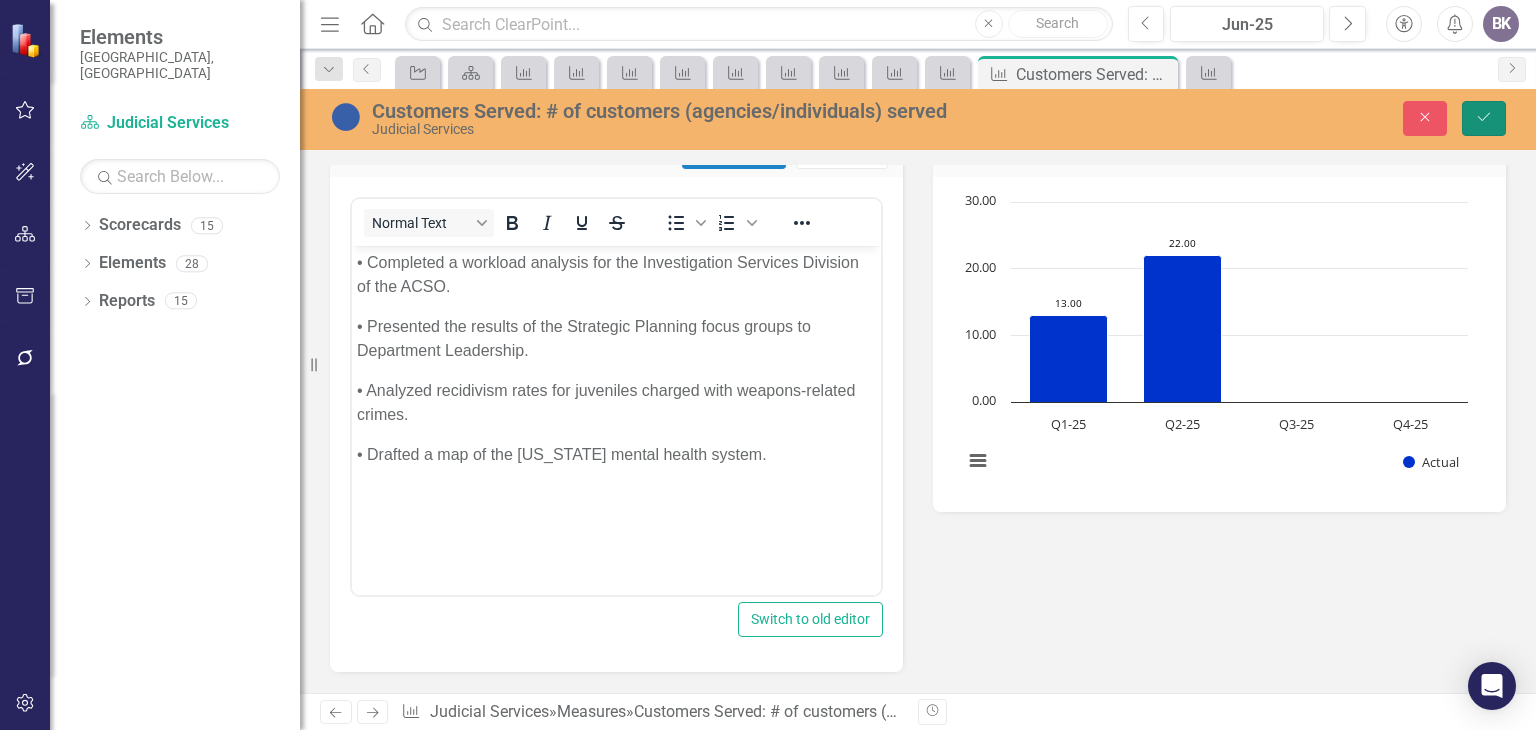 click on "Save" 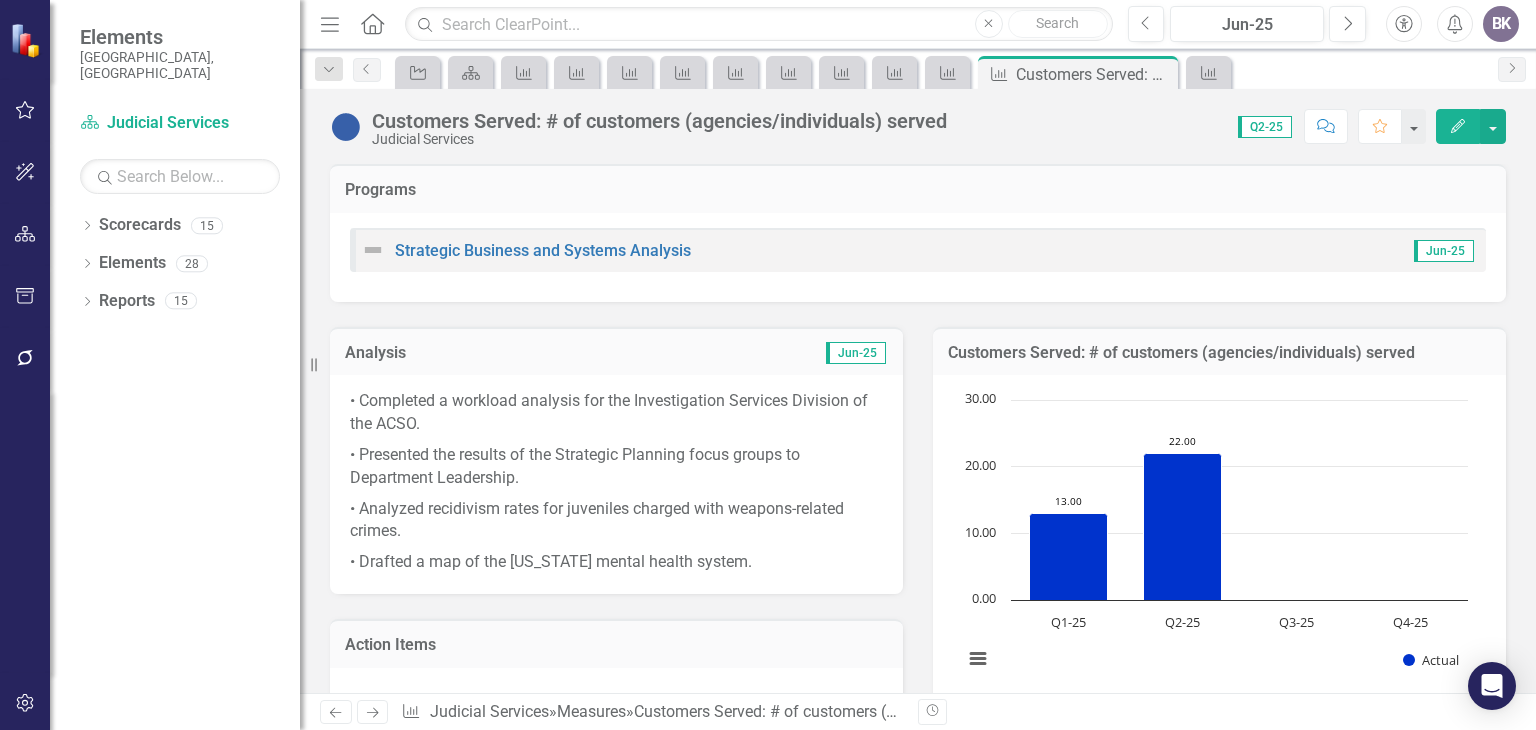 click 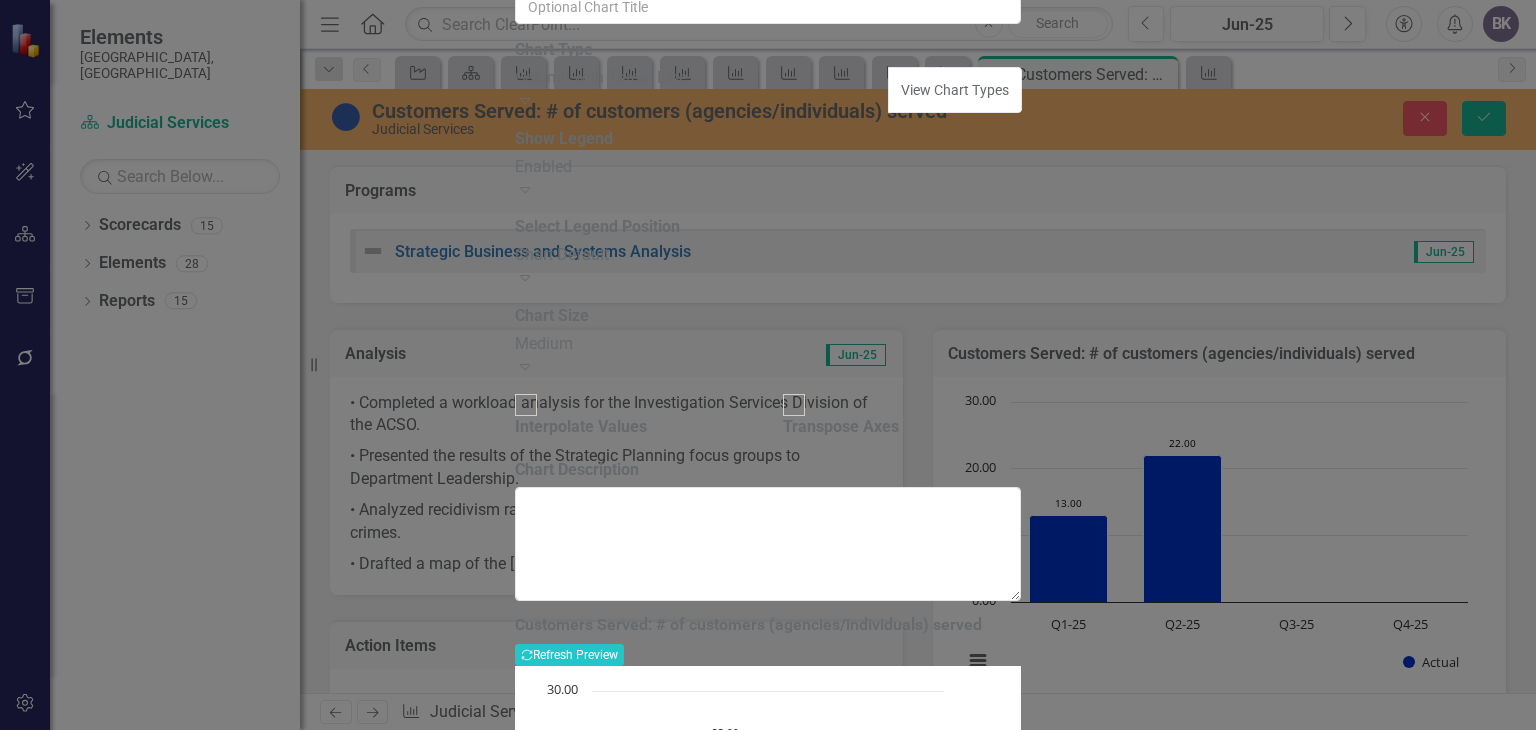 click on "Chart Periods" at bounding box center (692, -205) 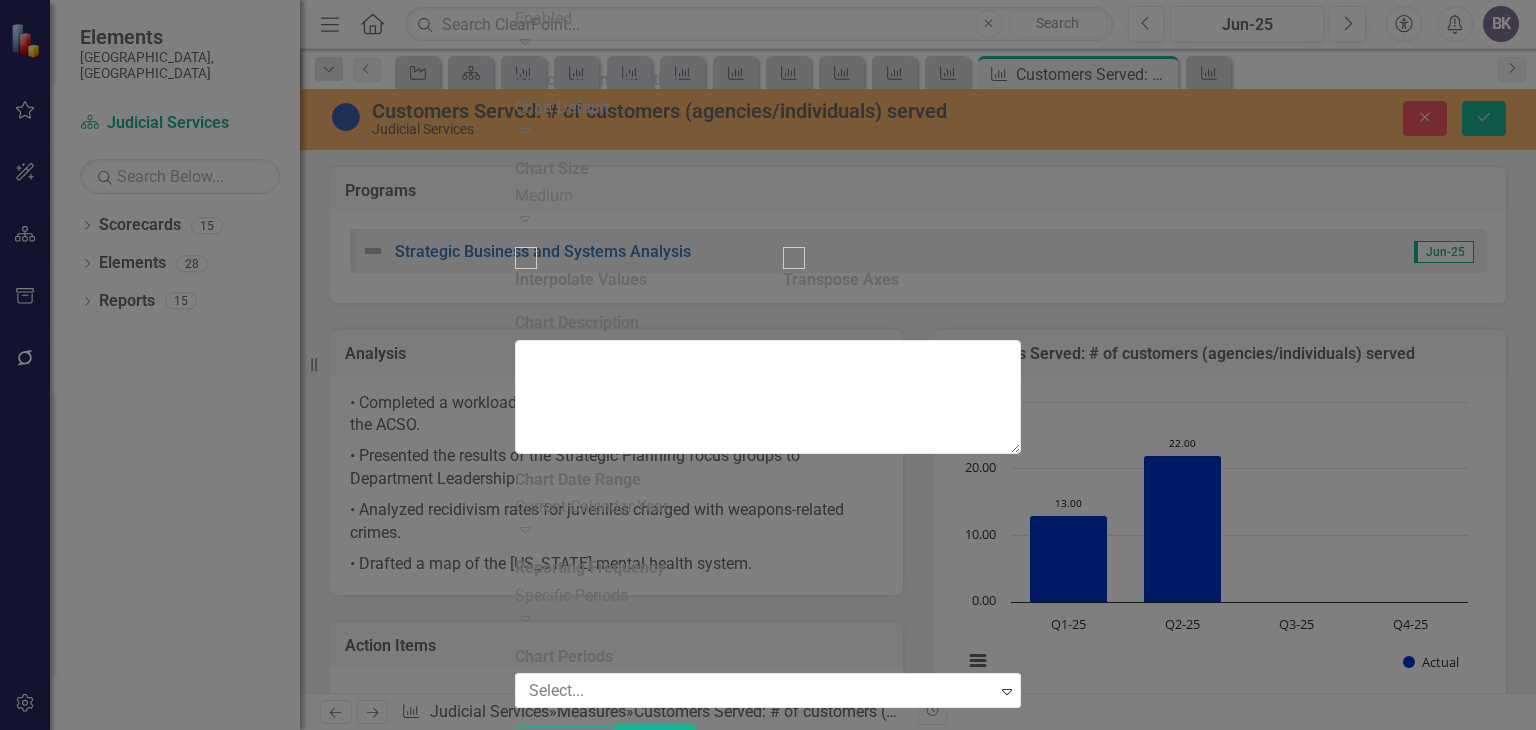 click on "Expand" 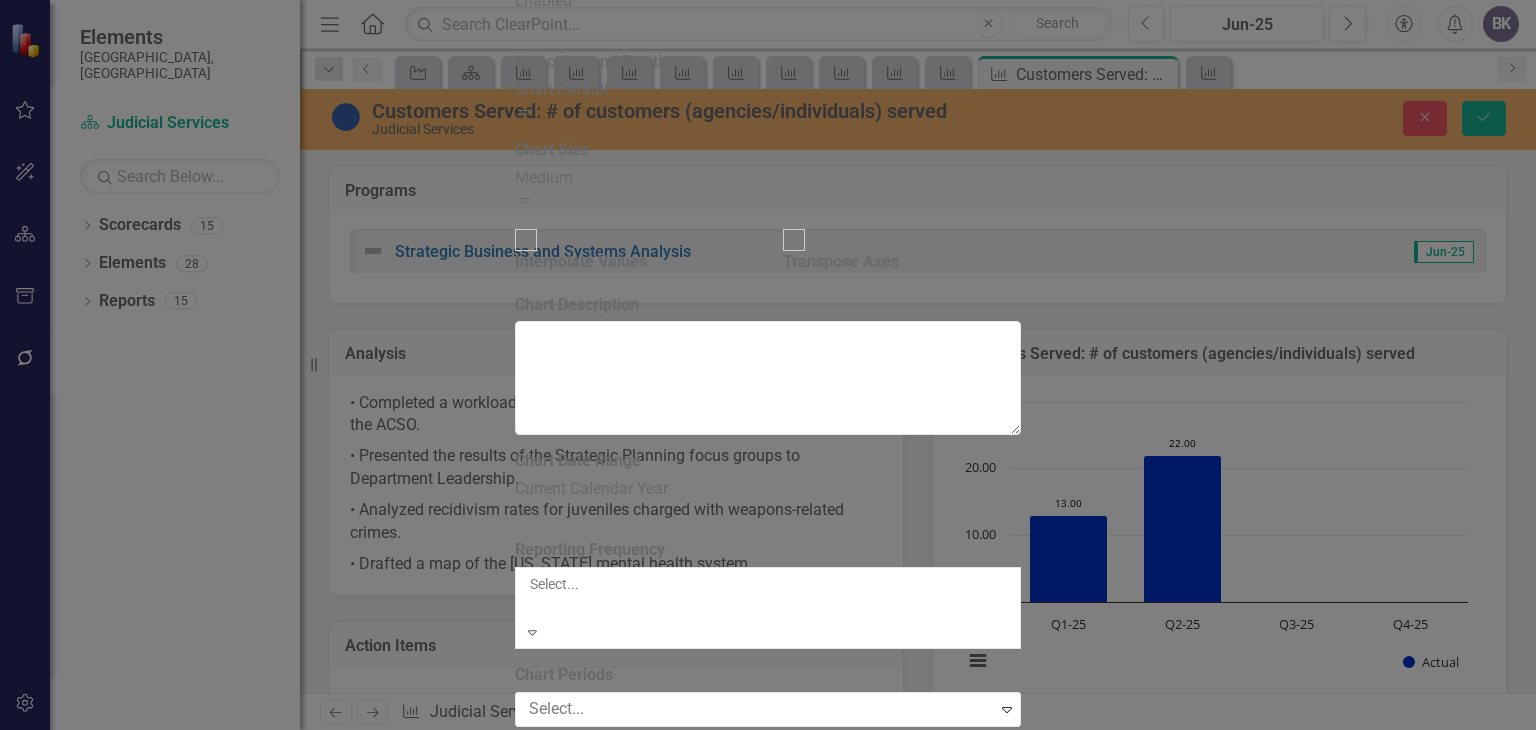 scroll, scrollTop: 1966, scrollLeft: 0, axis: vertical 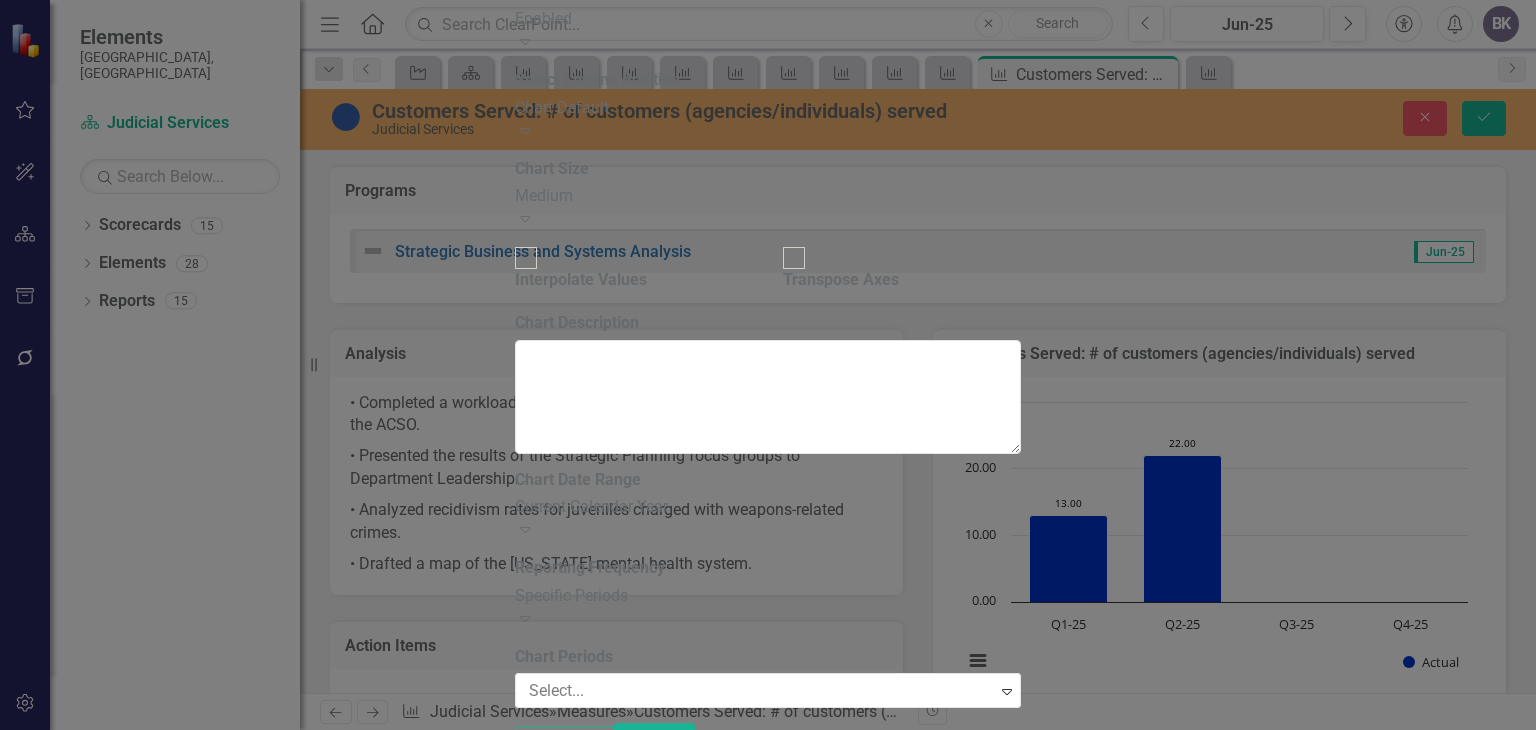 click on "Customers Served: # of customers  (agencies/individuals) served Recalculate Refresh Preview Chart Bar chart with 4 bars. Customers Served: # of customers  (agencies/individuals) served (Chart Type: Column with Target Line)
Plot Bands
Actual
Q1-25: 13.00
Q2-25: 22.00
Q3-25: No Value
Q4-25: No Value The chart has 1 X axis displaying categories.  The chart has 1 Y axis displaying values. Data ranges from 13 to 22. Customers Served: # of customers  (agencies/individuals) served (Chart Type: Column with Target Line)
Plot Bands
Actual
Q1-25: 13.00
Q2-25: 22.00
Q3-25: No Value
Q4-25: No Value Chart context menu 13.00 ​ 13.00 22.00 ​ 22.00 Actual Q1-25 Q2-25 Q3-25 Q4-25 0.00 10.00 20.00 30.00 End of interactive chart." at bounding box center [768, 955] 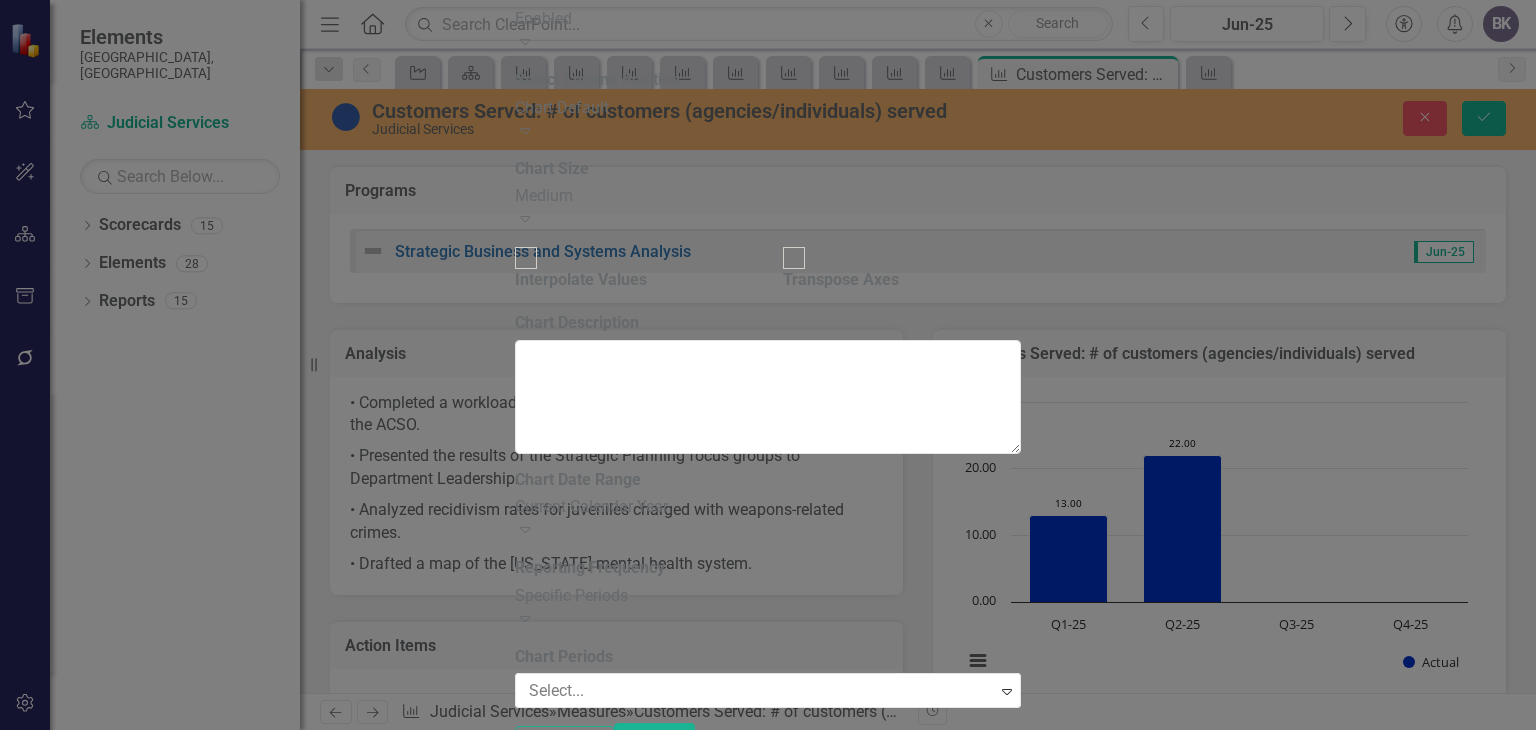 click on "Expand" 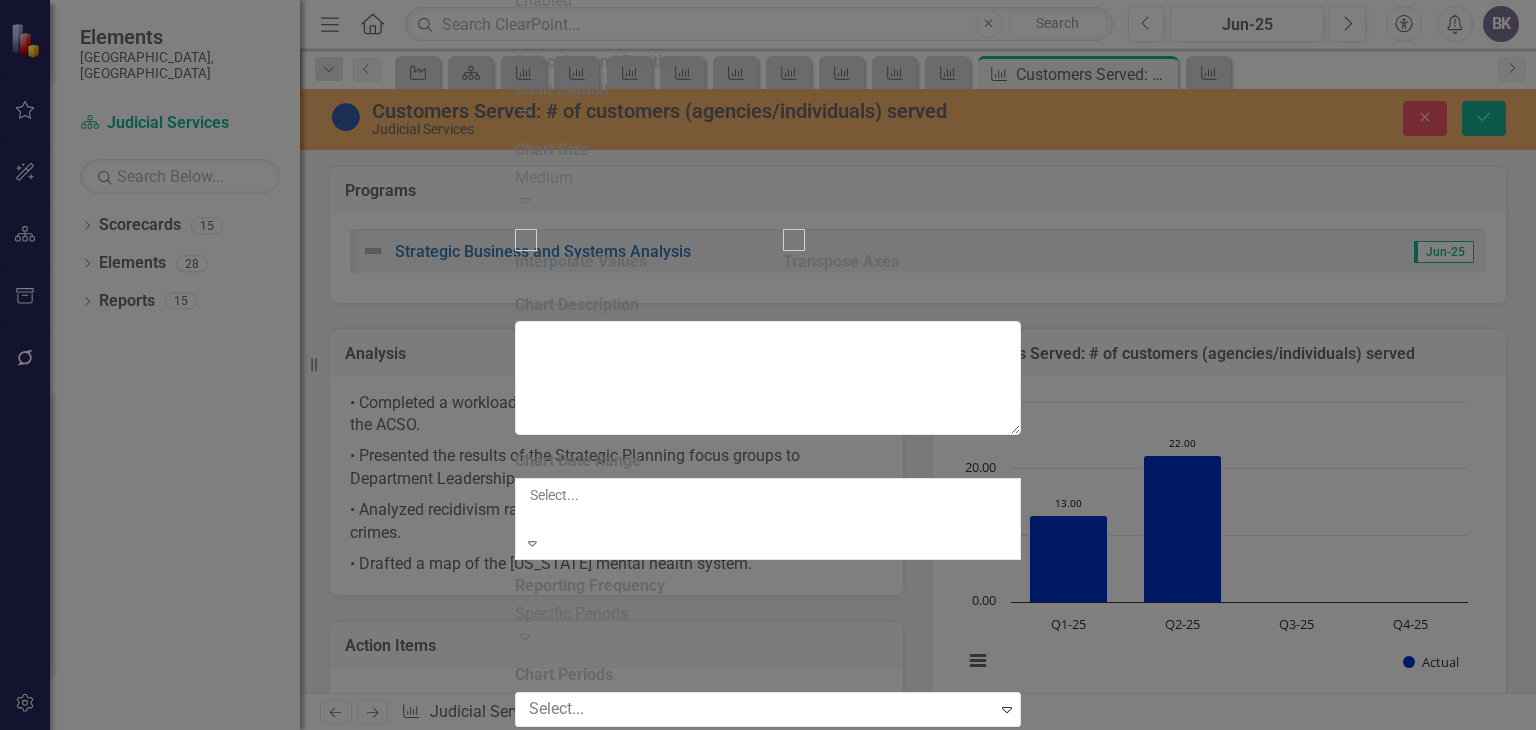 click on "+/- N Periods" at bounding box center [768, 901] 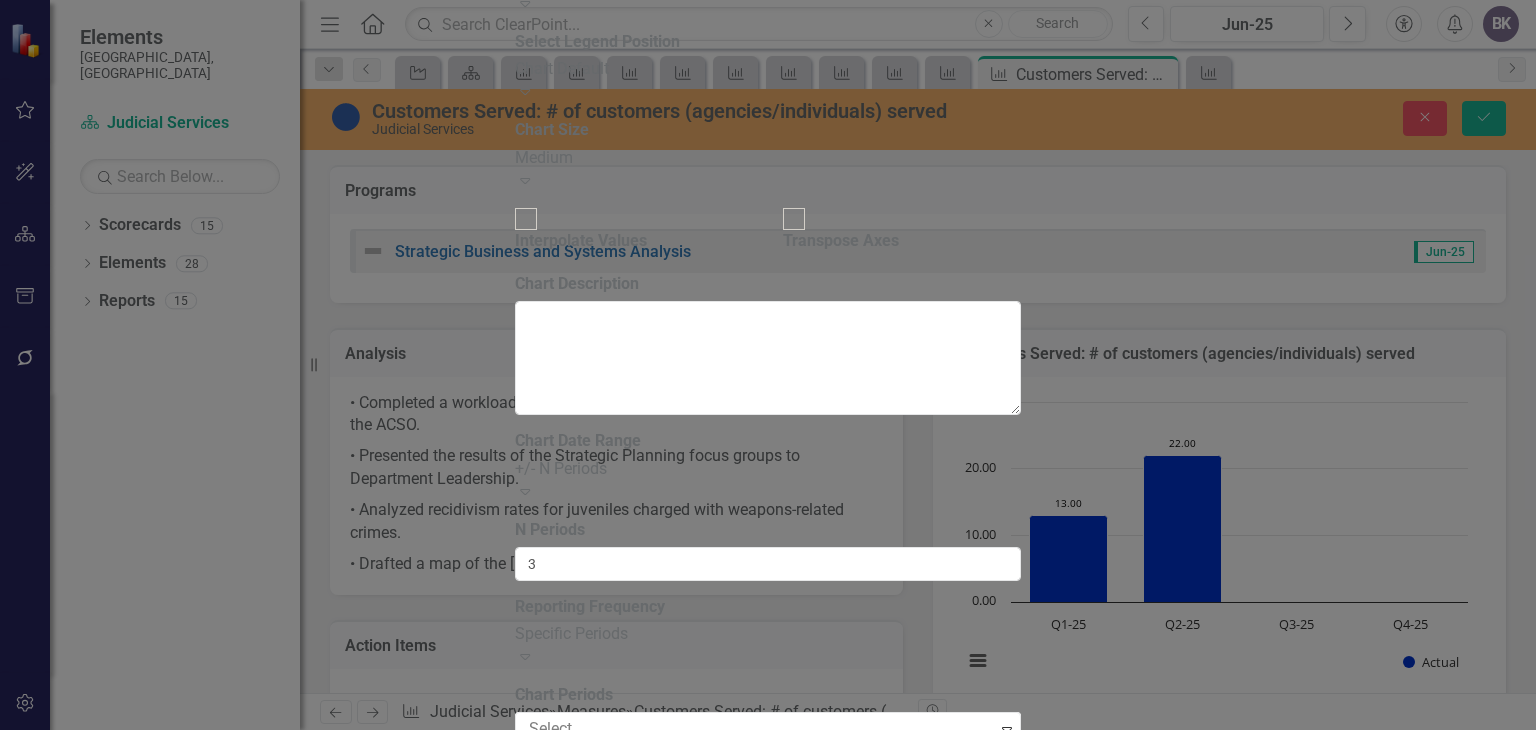 click on "Save" at bounding box center (621, 1204) 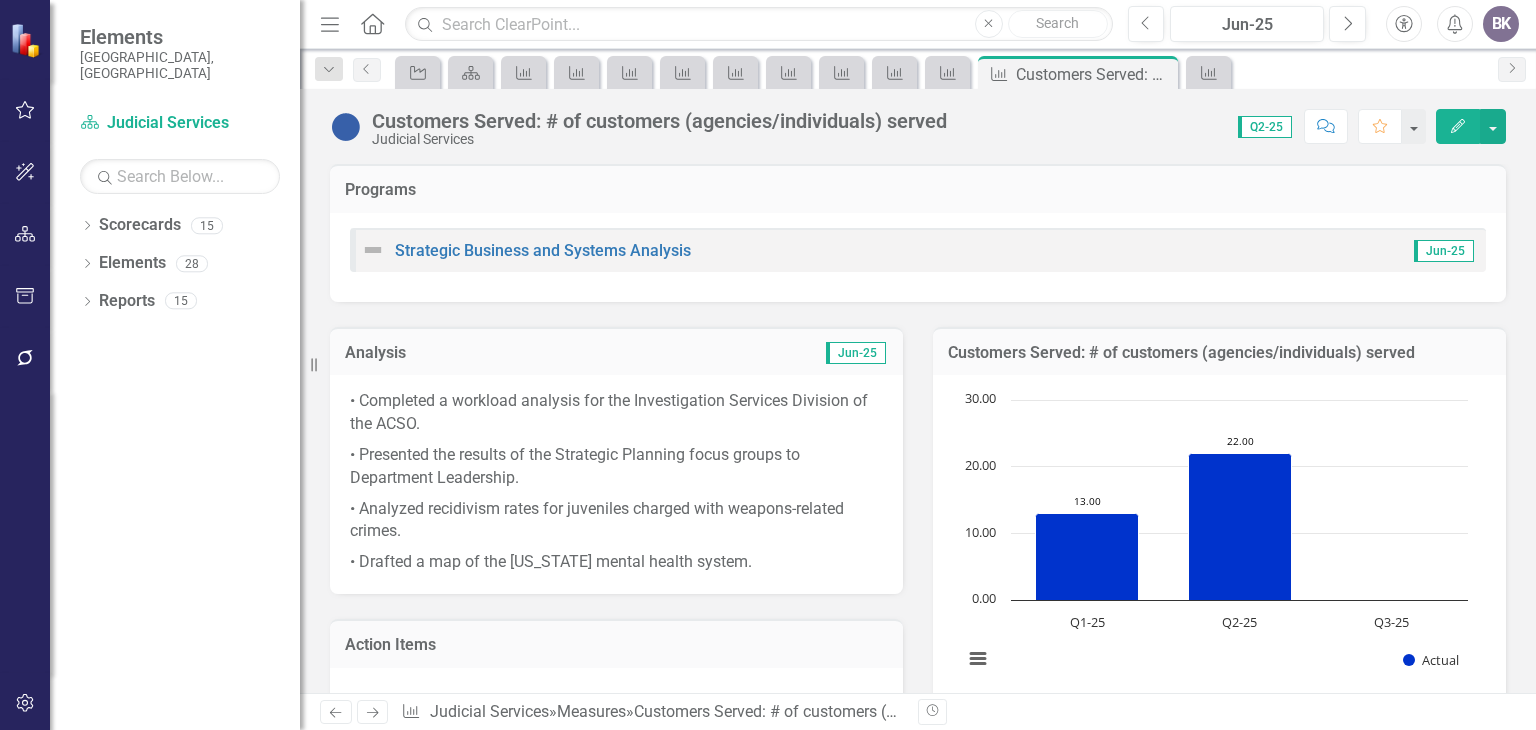 click 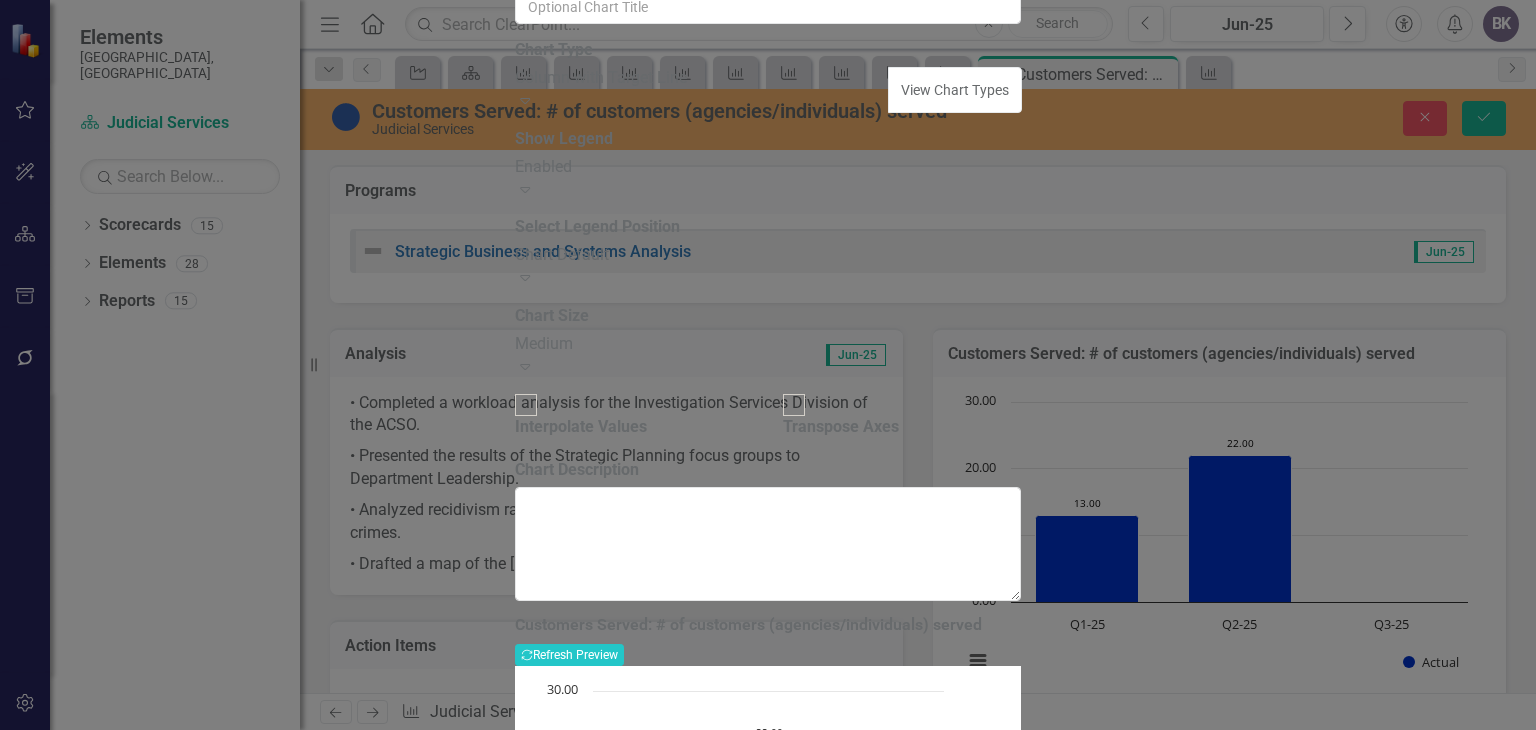 click on "Chart Periods" at bounding box center (692, -205) 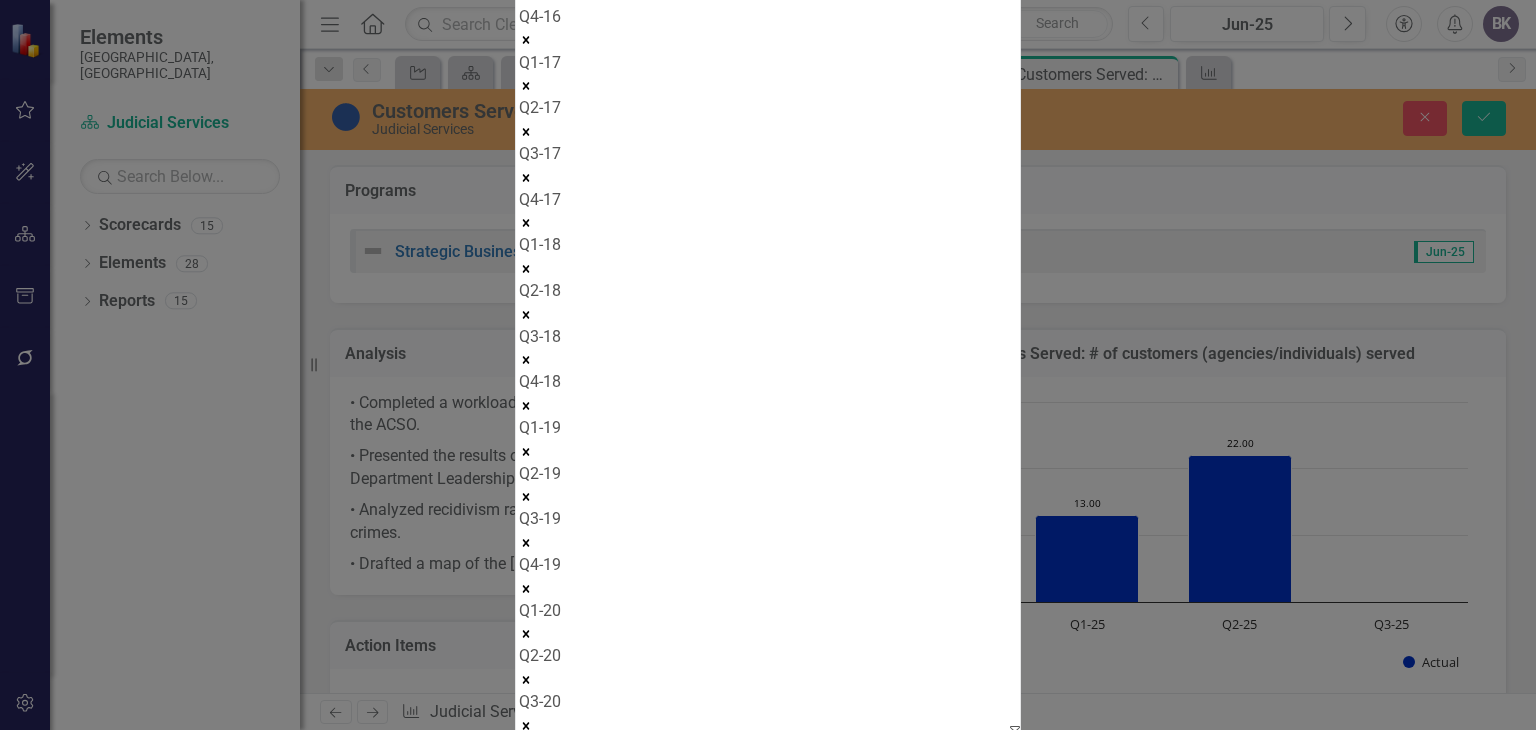 type on "2" 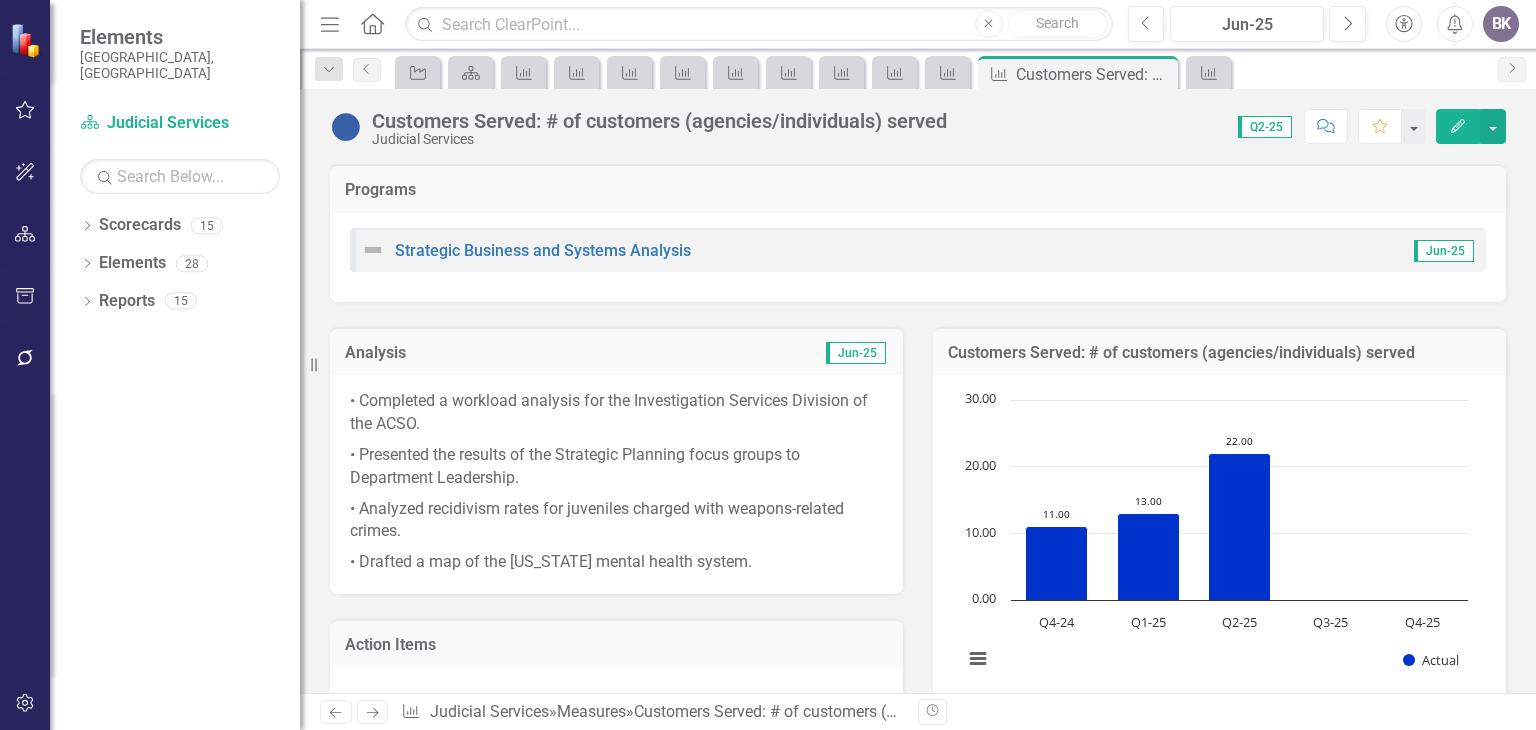 click 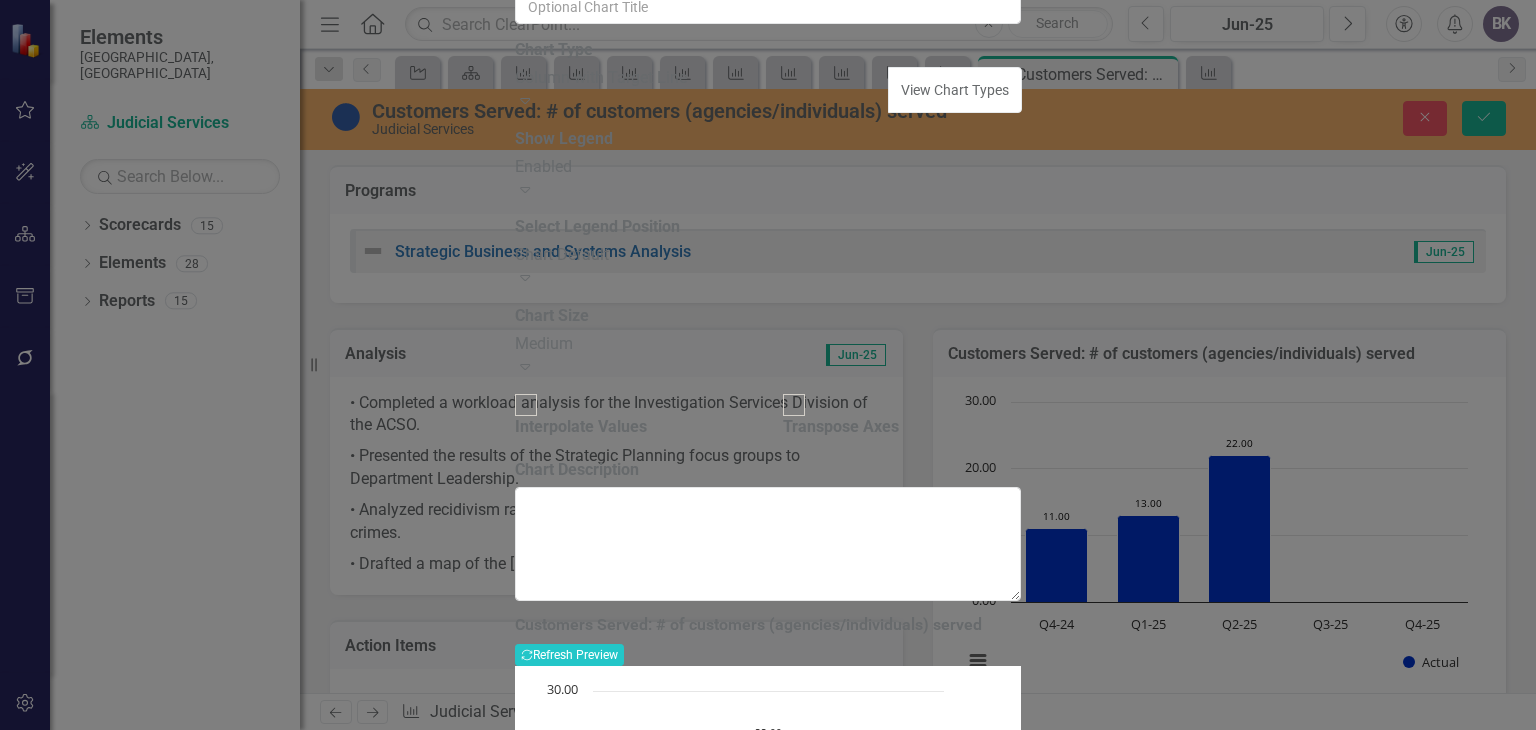 click on "Chart Periods" at bounding box center (692, -205) 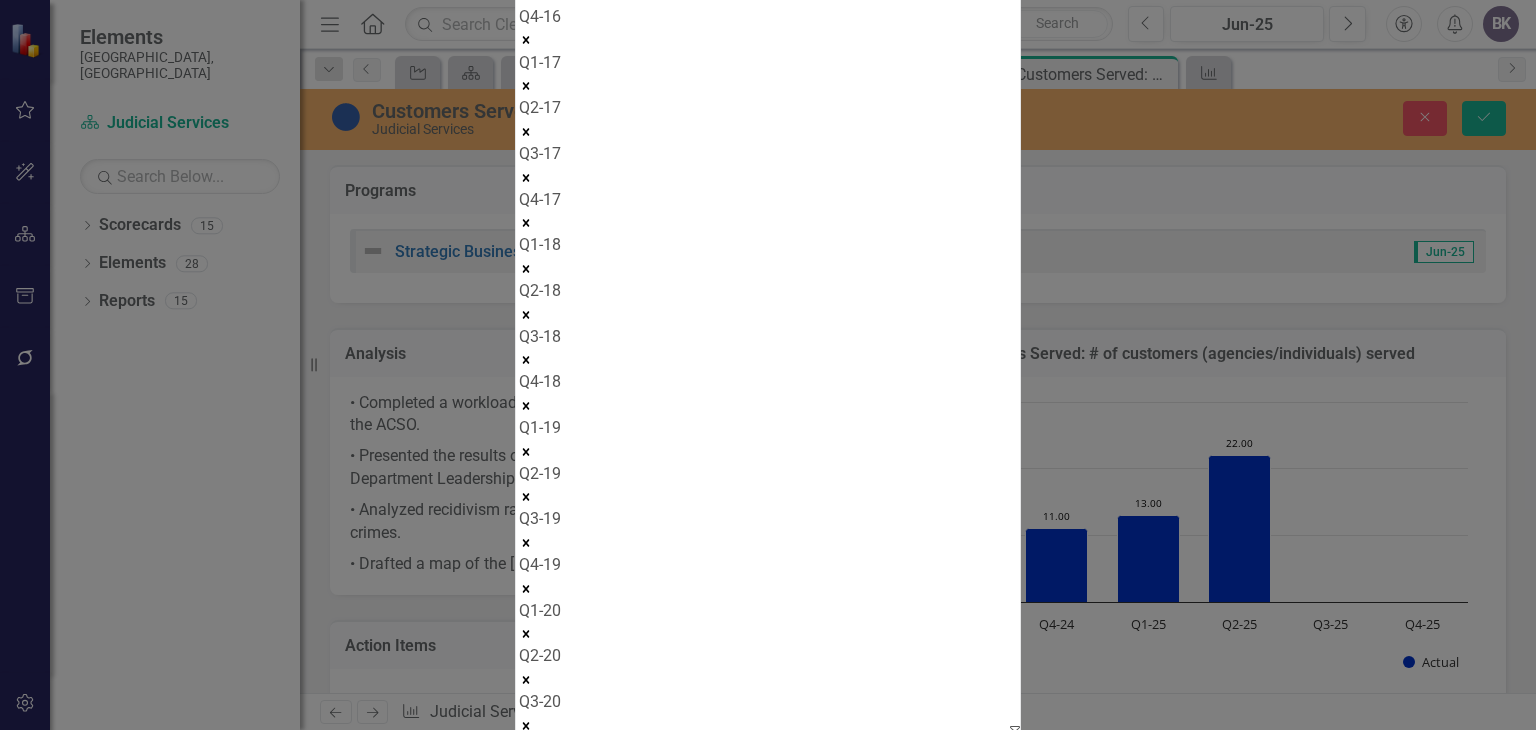 click on "2" at bounding box center [768, -418] 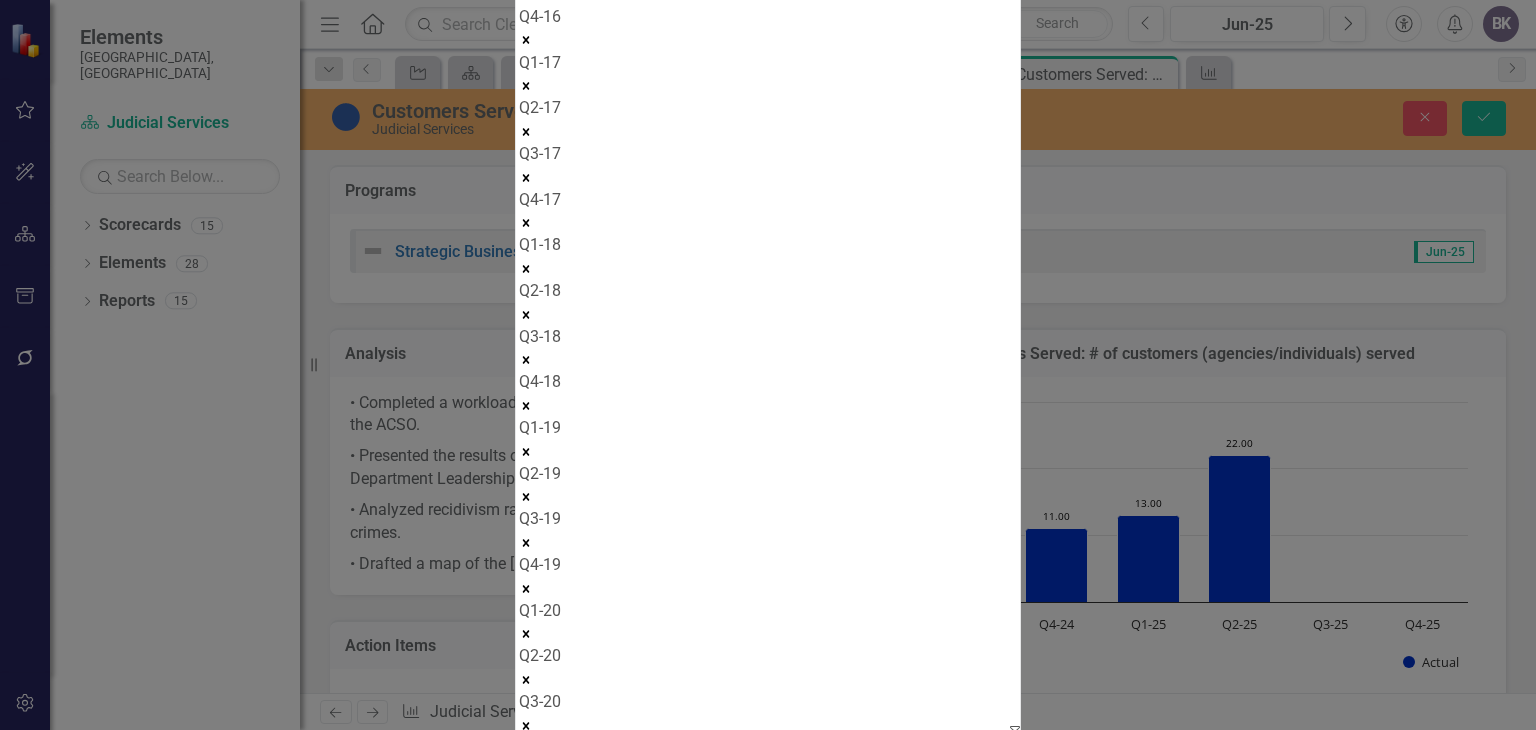 type on "1" 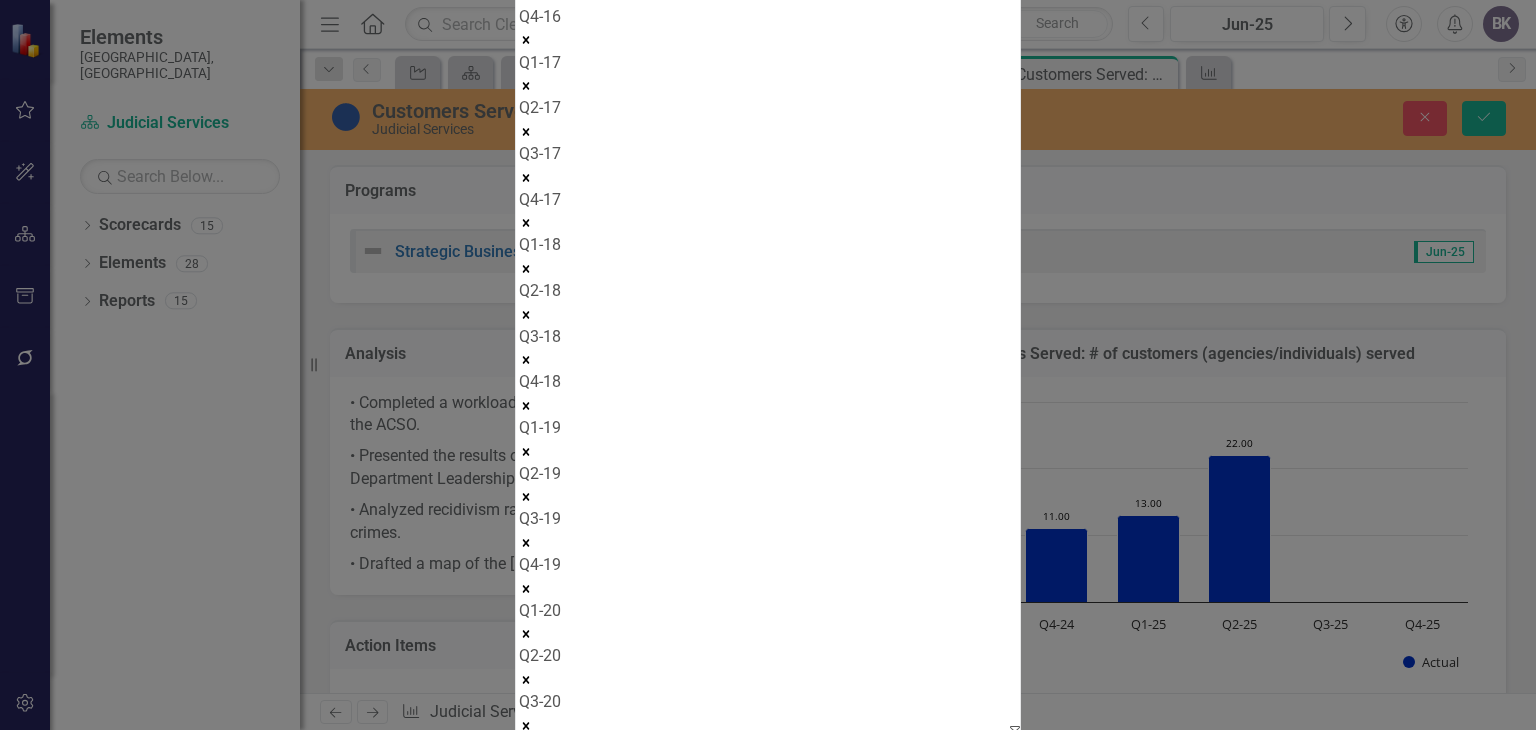 click on "1" at bounding box center (768, -418) 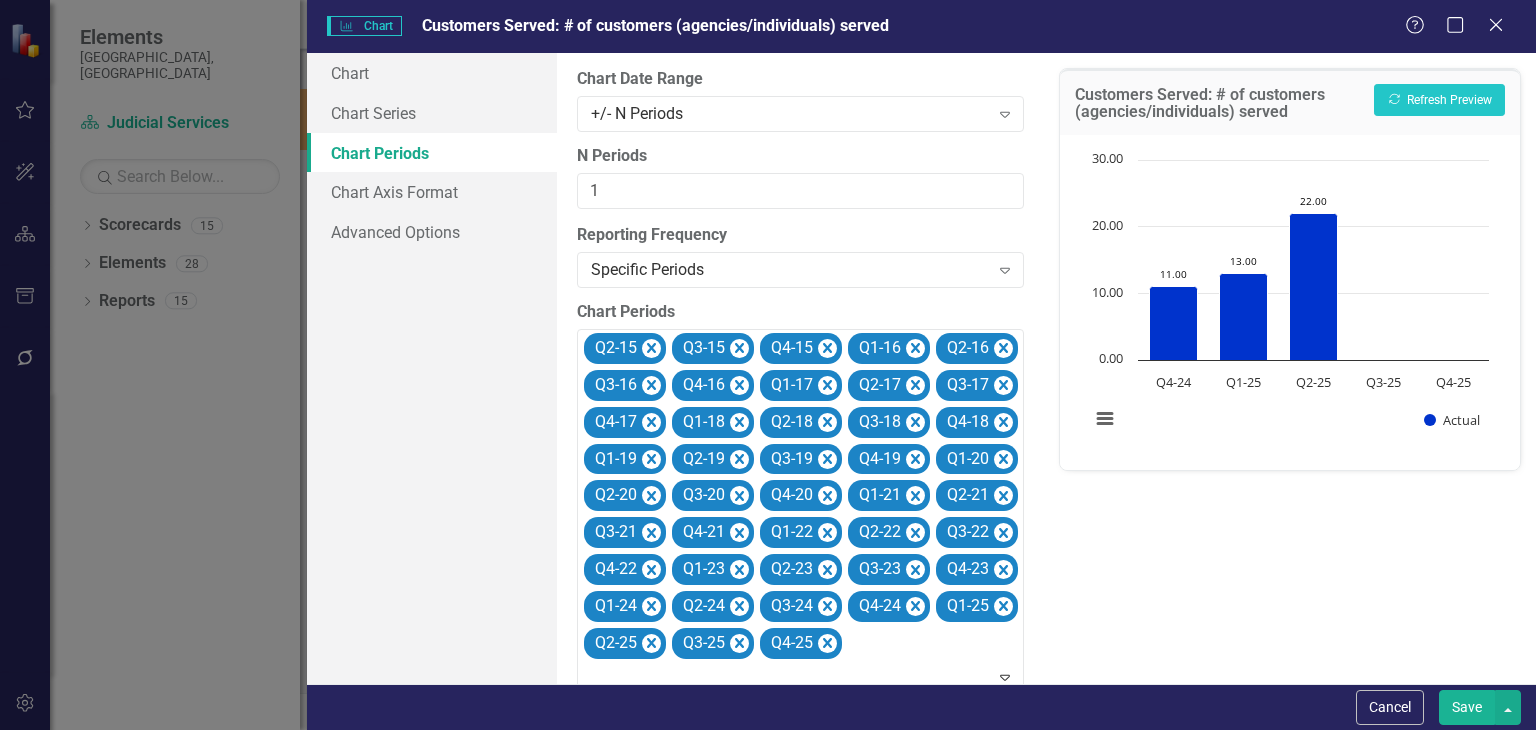 scroll, scrollTop: 0, scrollLeft: 0, axis: both 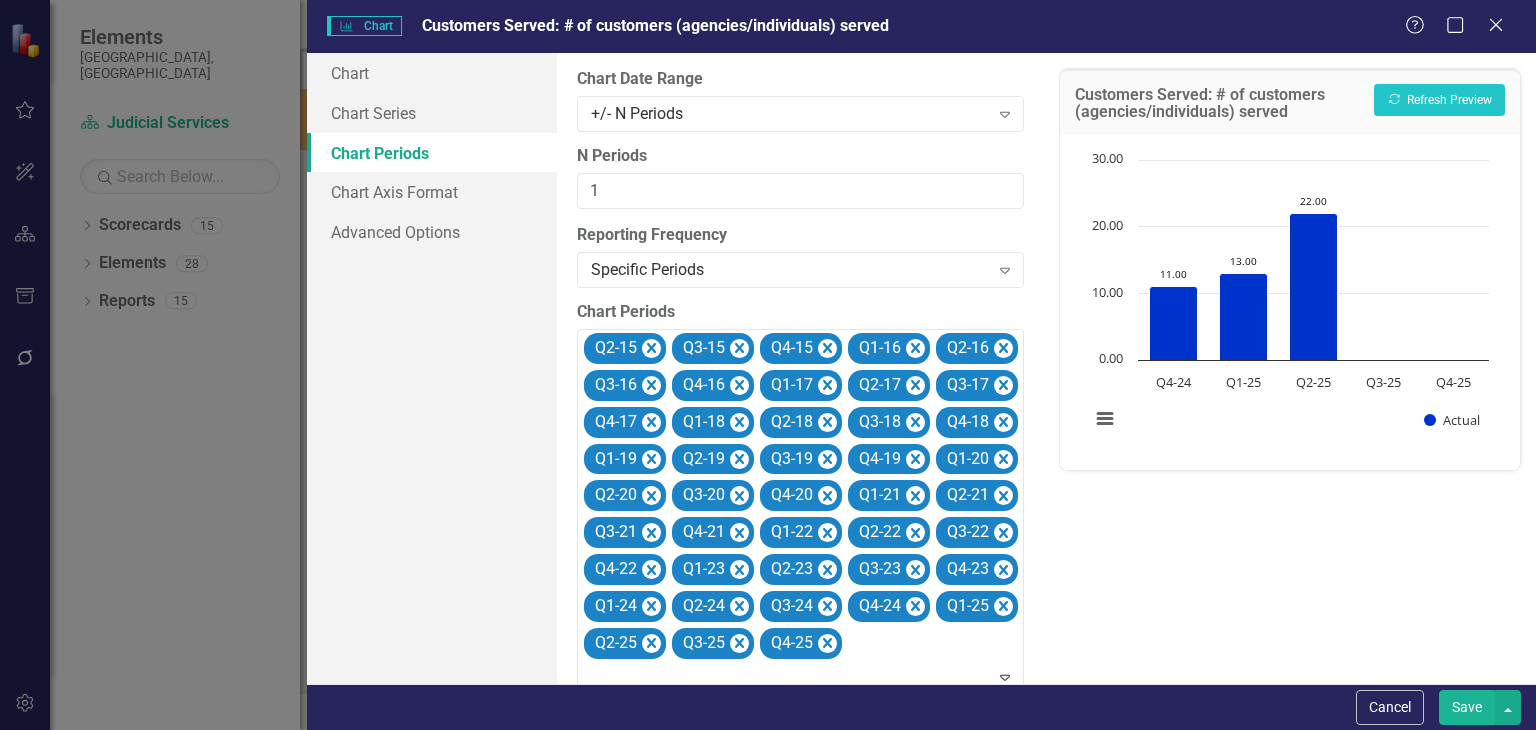 click on "Save" at bounding box center [1467, 707] 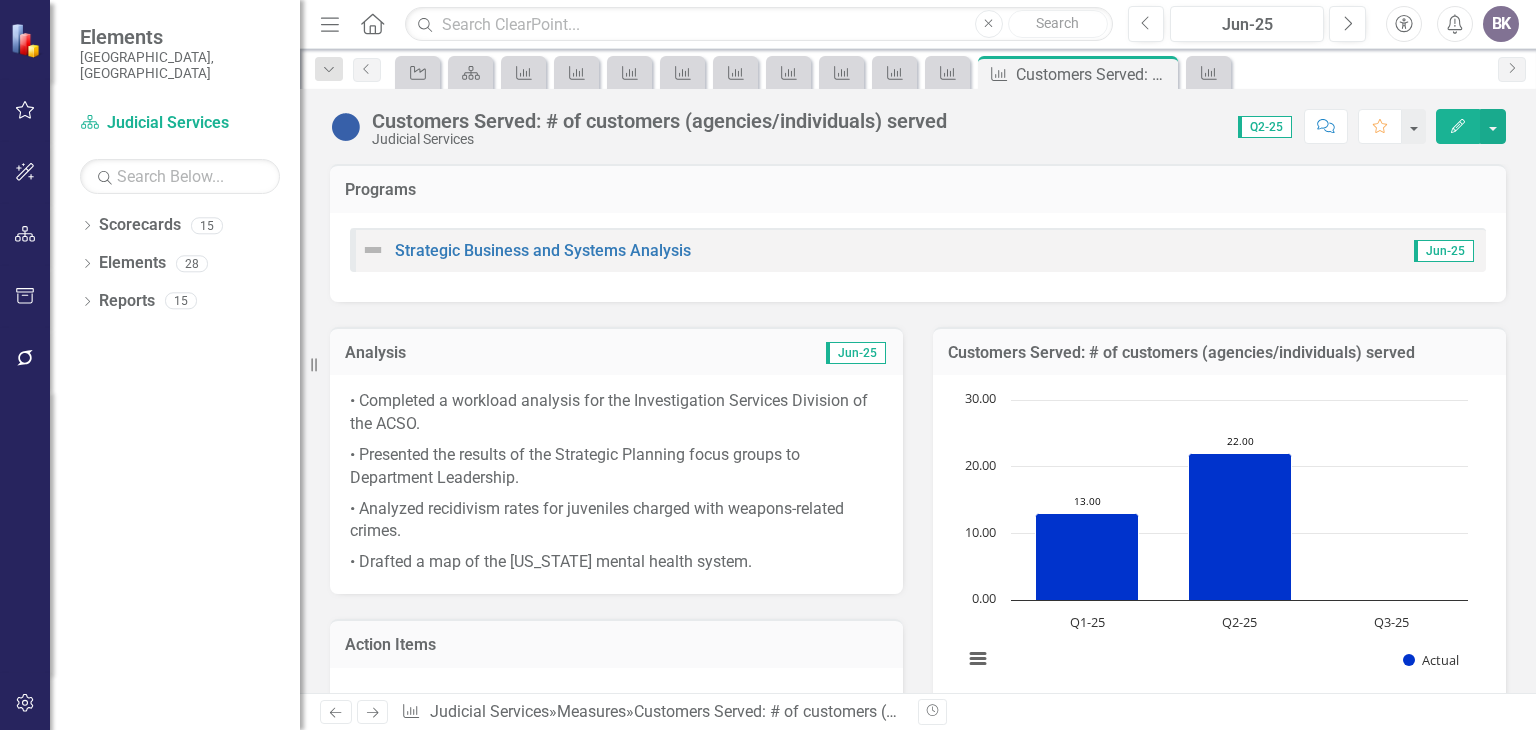 click on "Next" 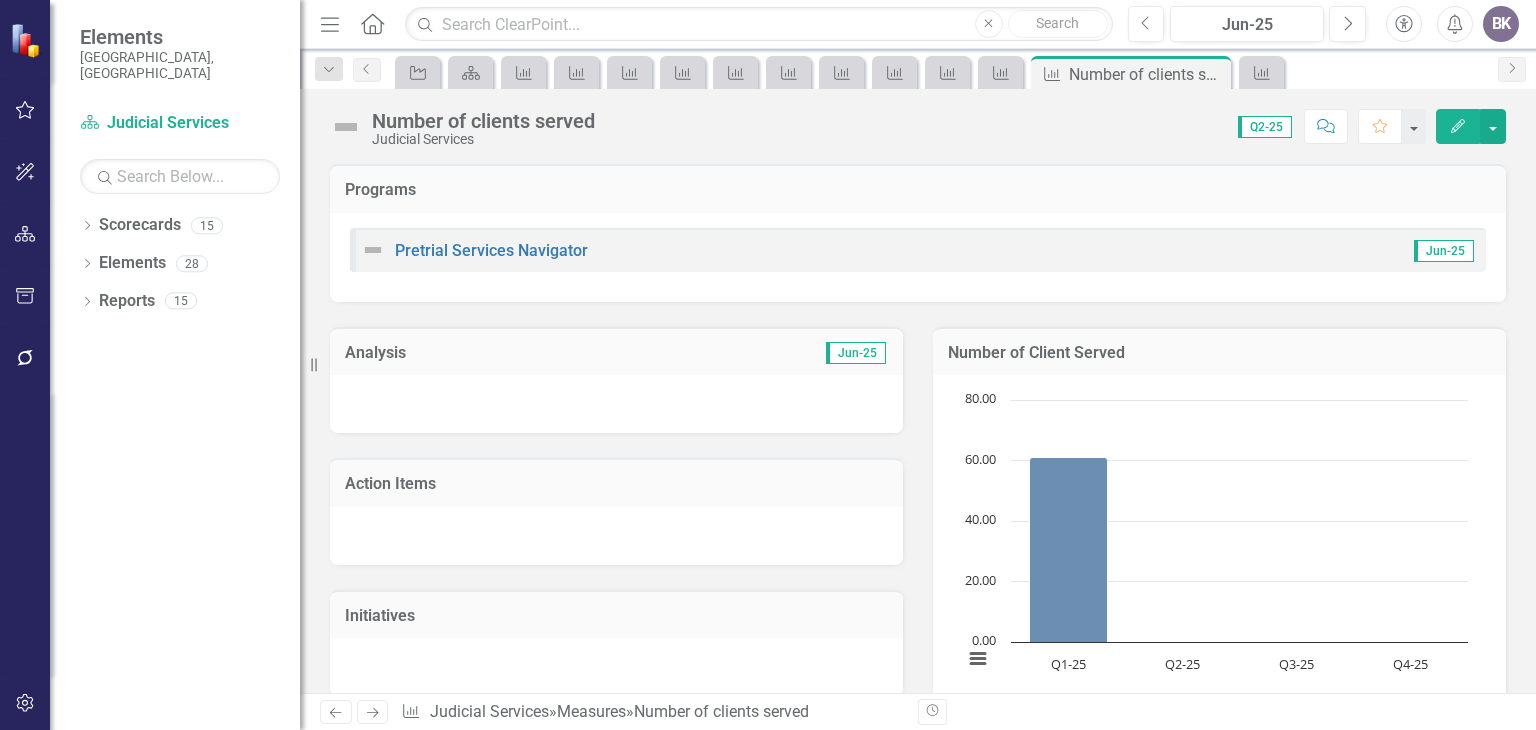 click 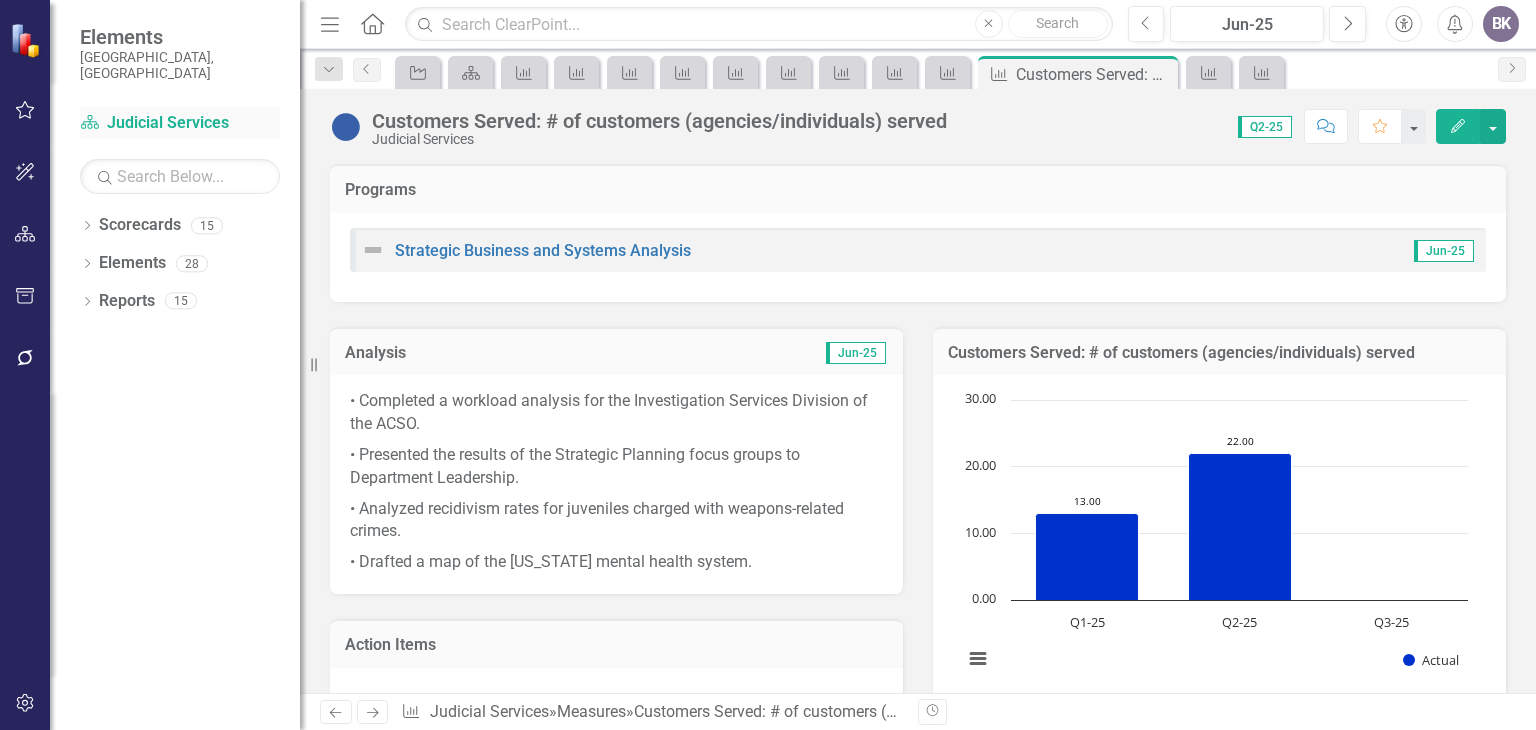 click on "Scorecard Judicial Services" at bounding box center (180, 123) 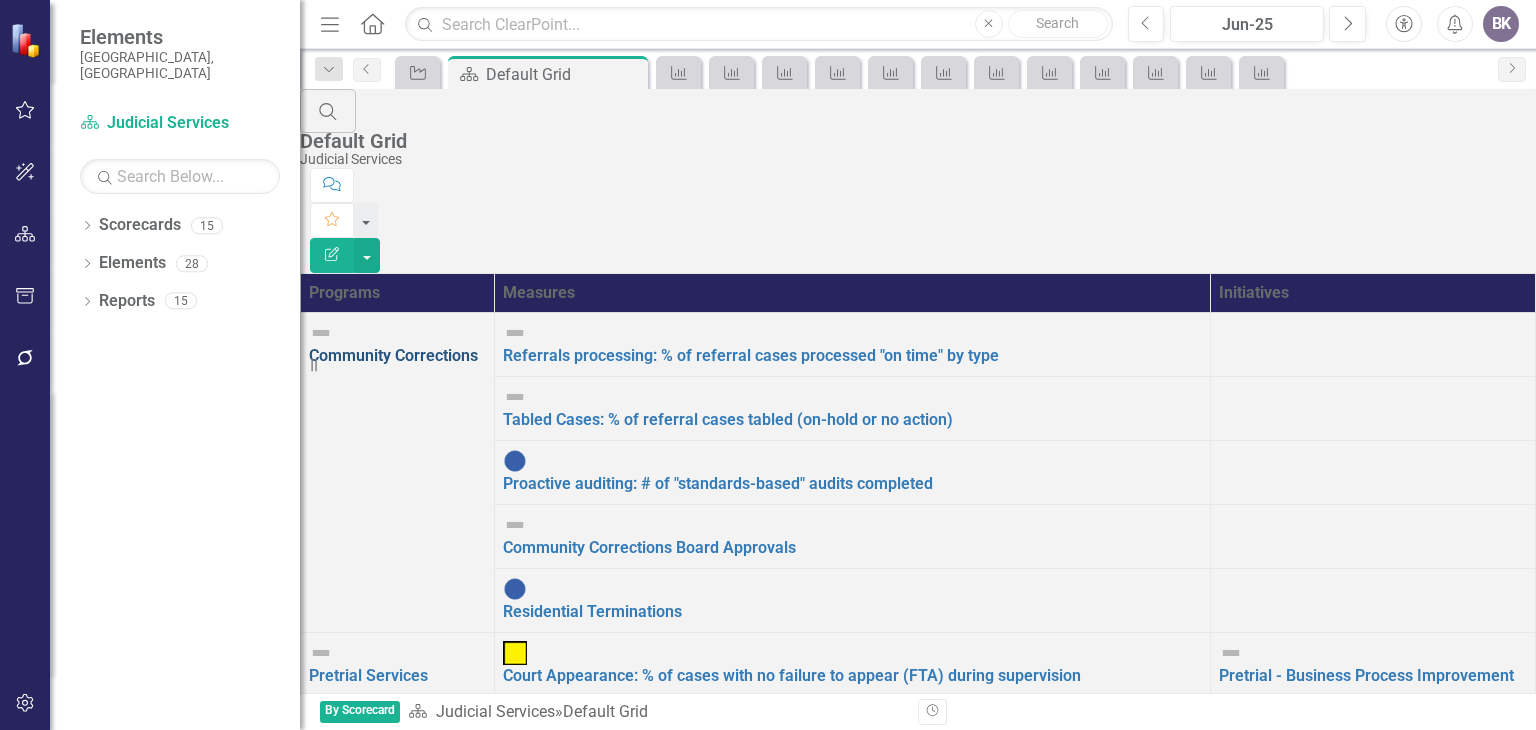 click on "Community Corrections" at bounding box center [393, 355] 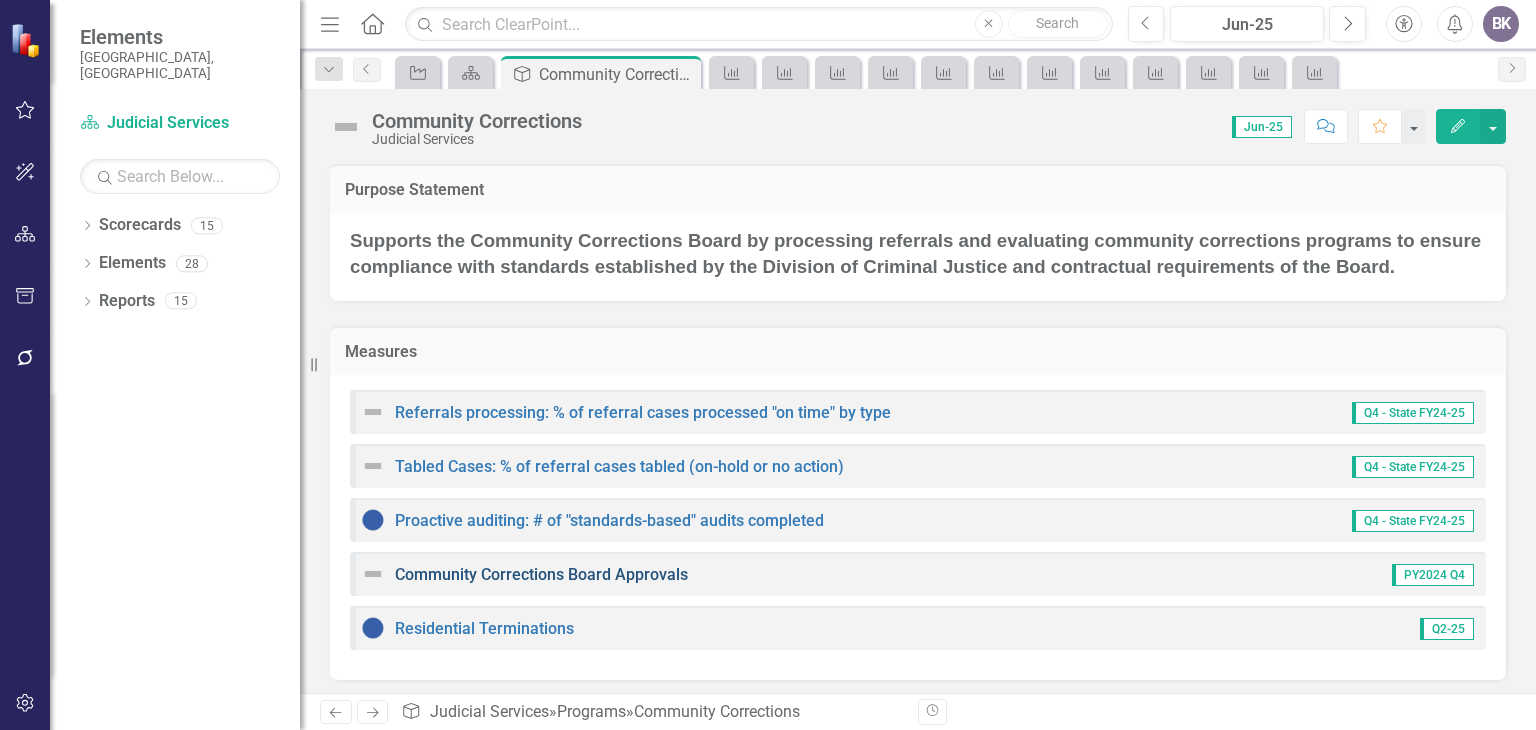 click on "Community Corrections Board Approvals" at bounding box center [541, 574] 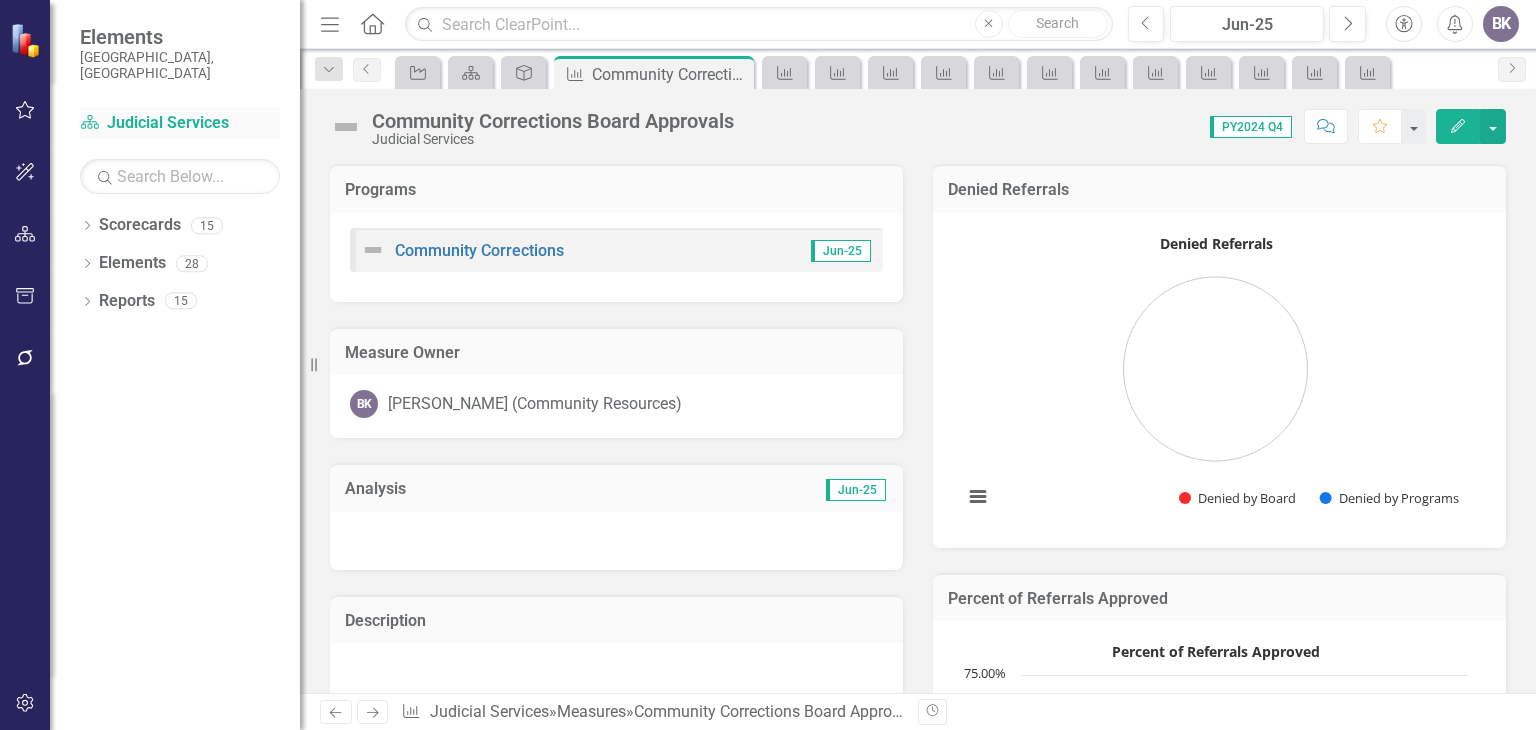 click on "Scorecard Judicial Services" at bounding box center (180, 123) 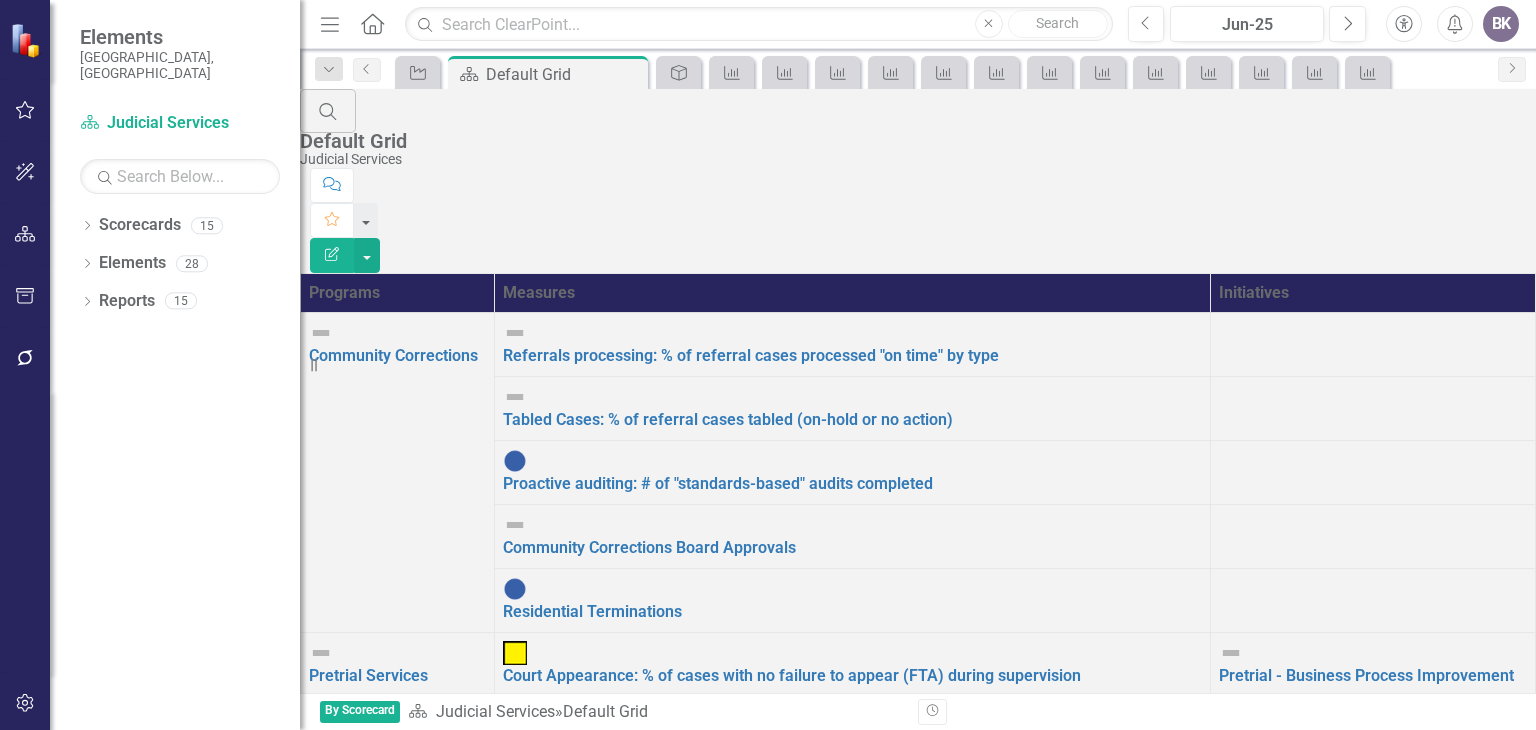 click on "2" at bounding box center (357, 980) 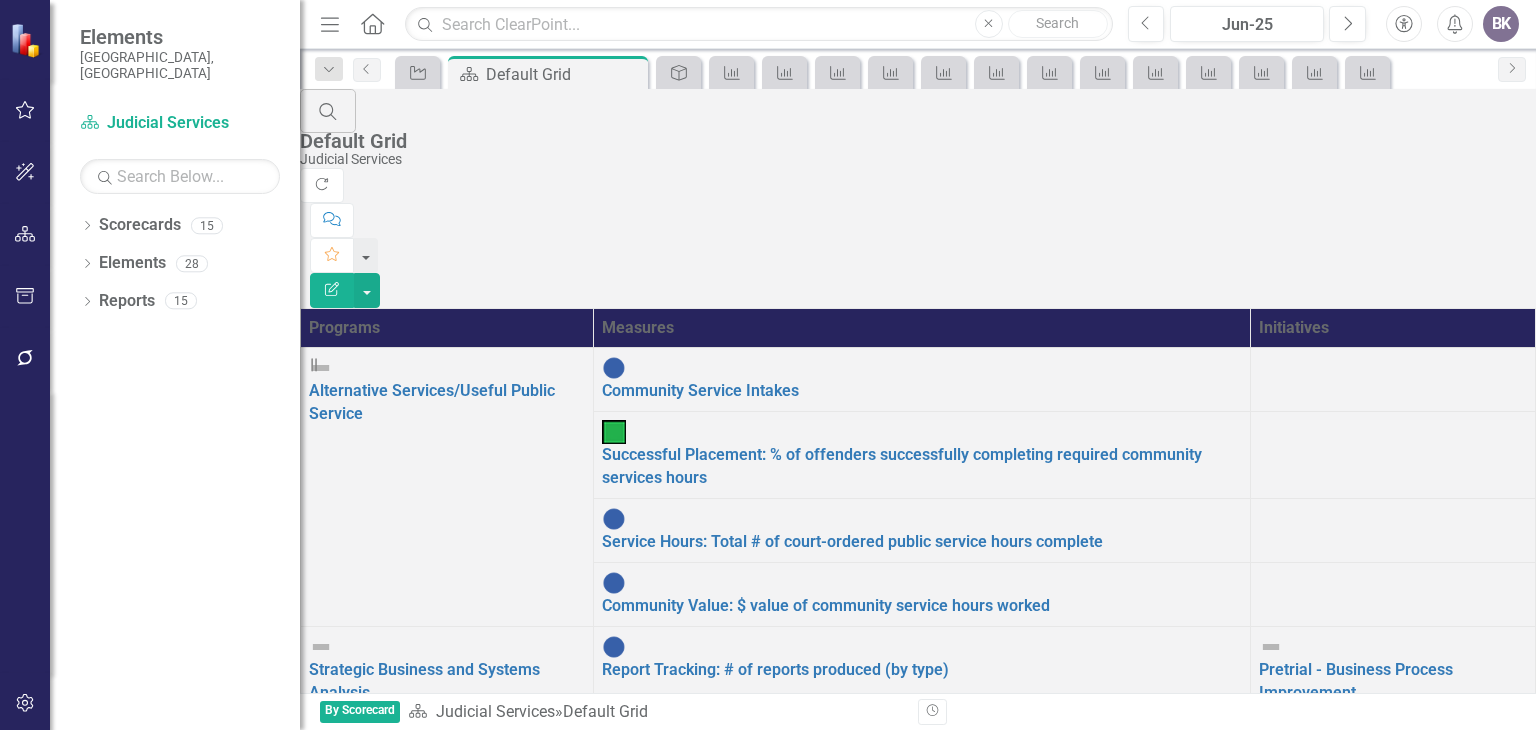 click on "› Next" at bounding box center [378, 997] 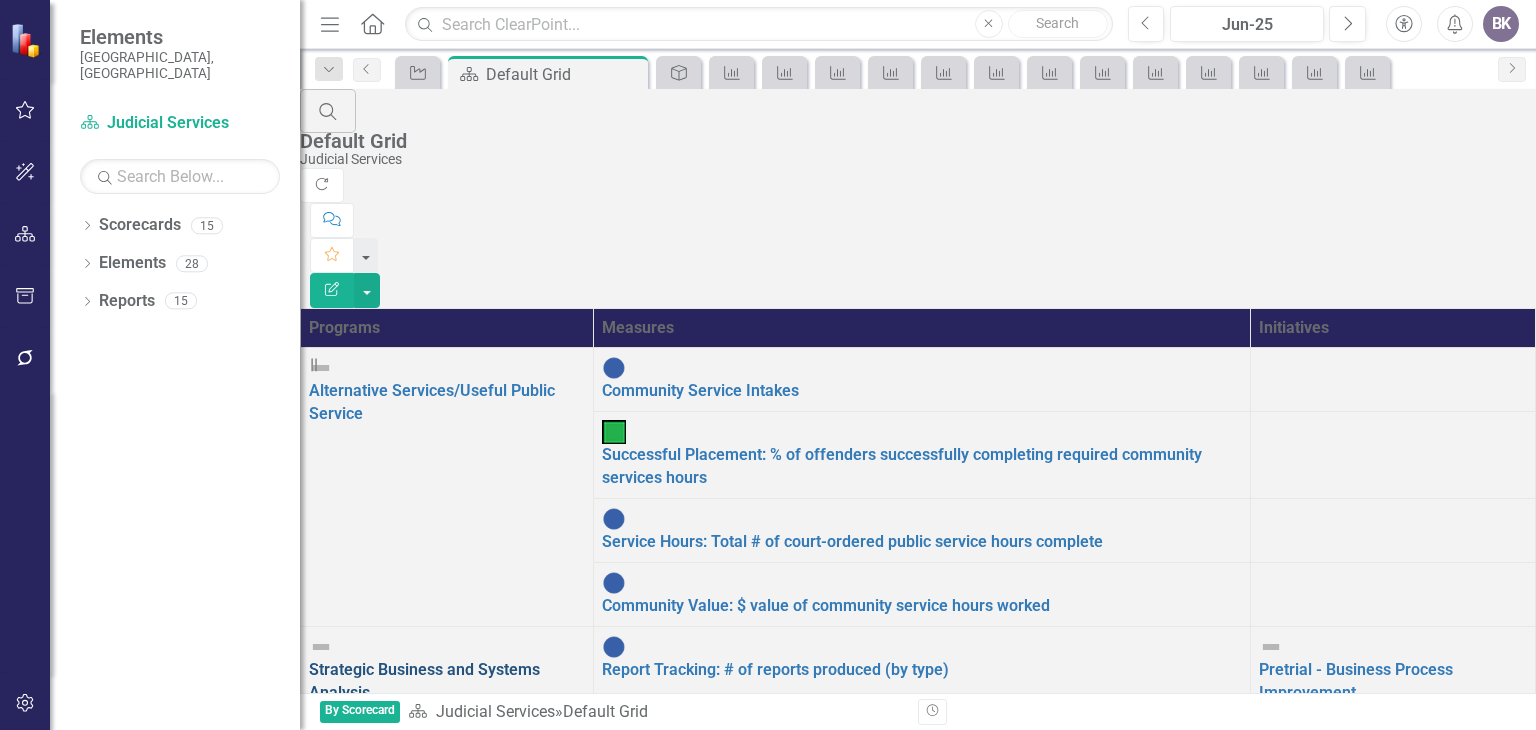 click on "Strategic Business and Systems Analysis" at bounding box center (424, 681) 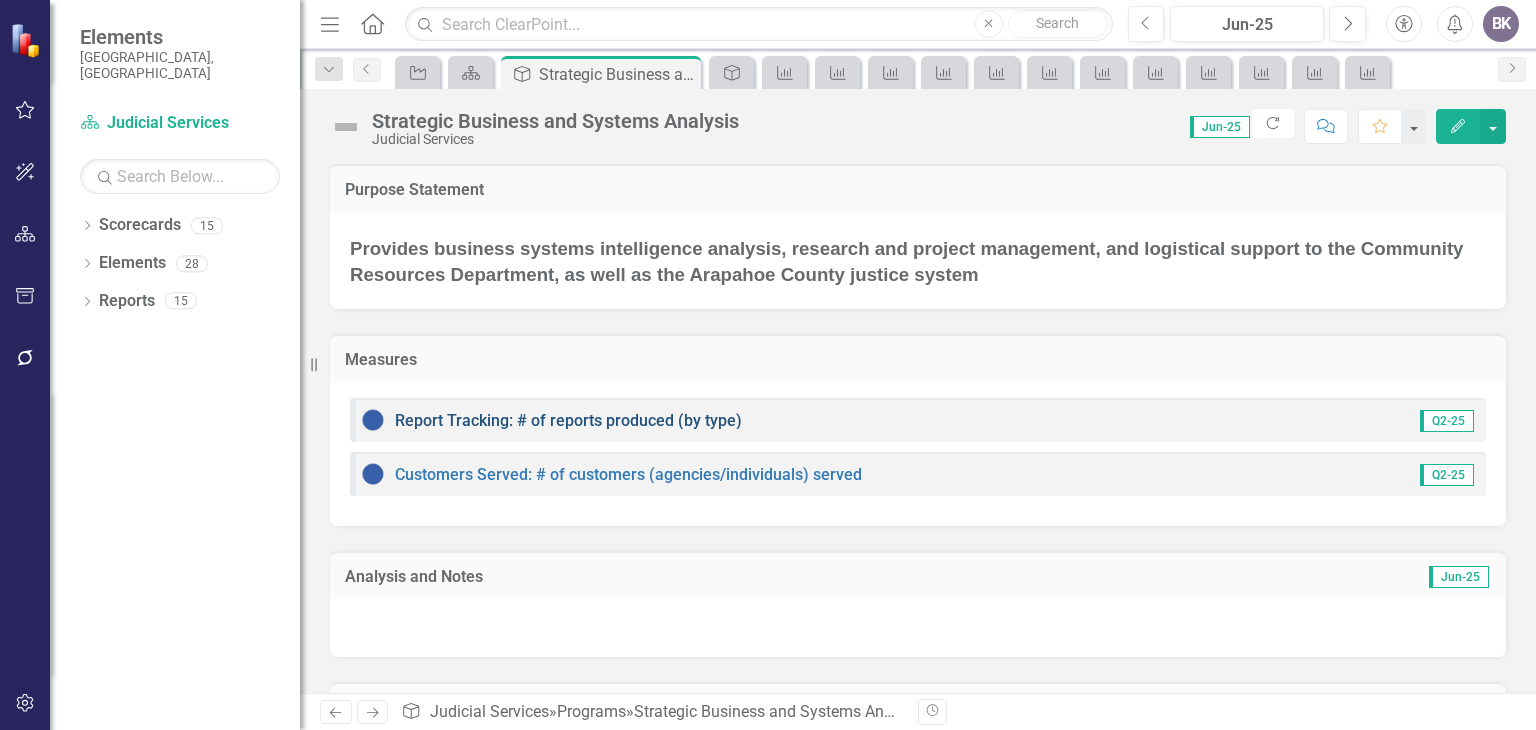 click on "Report Tracking:  # of reports produced (by type)" at bounding box center [568, 420] 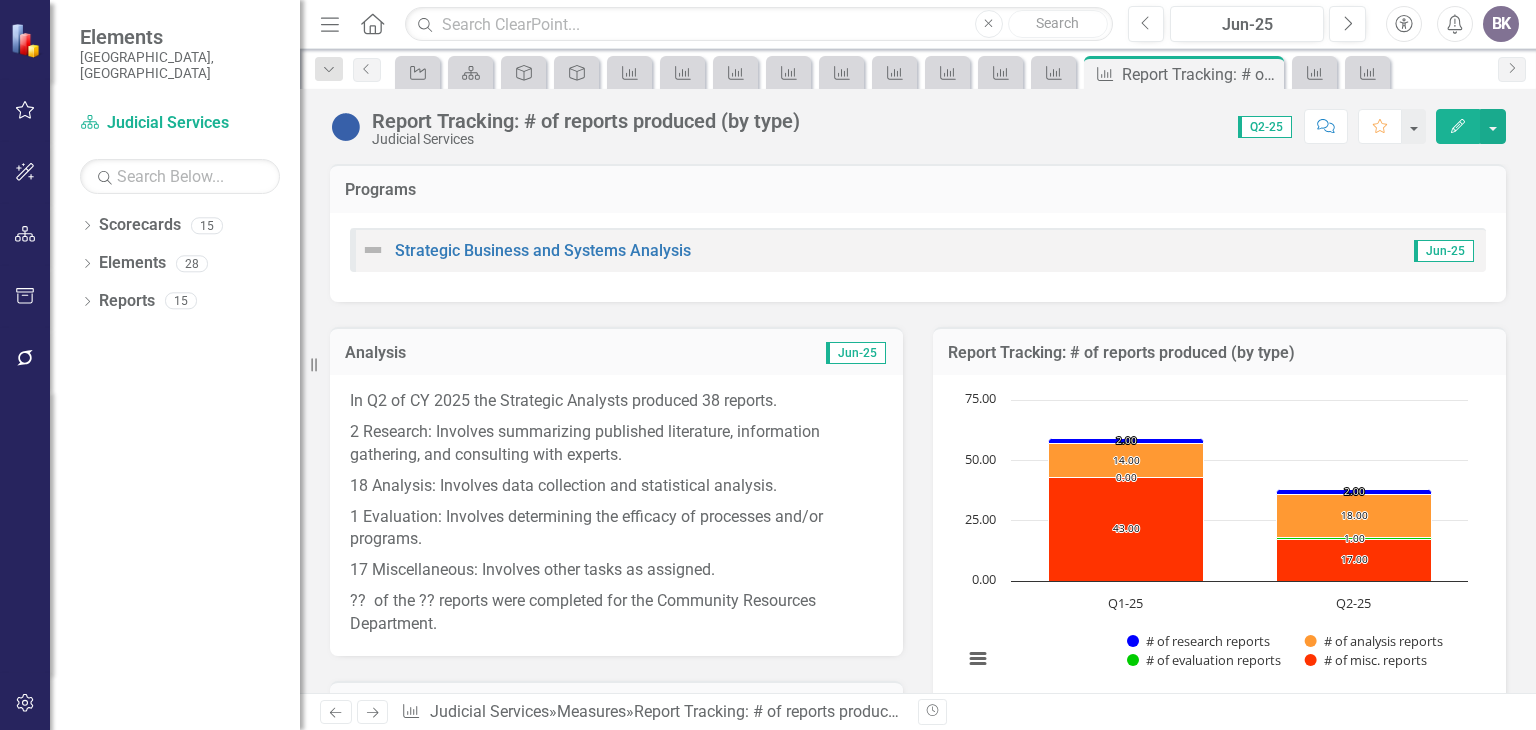 click on "??  of the ?? reports were completed for the Community Resources Department." at bounding box center [616, 611] 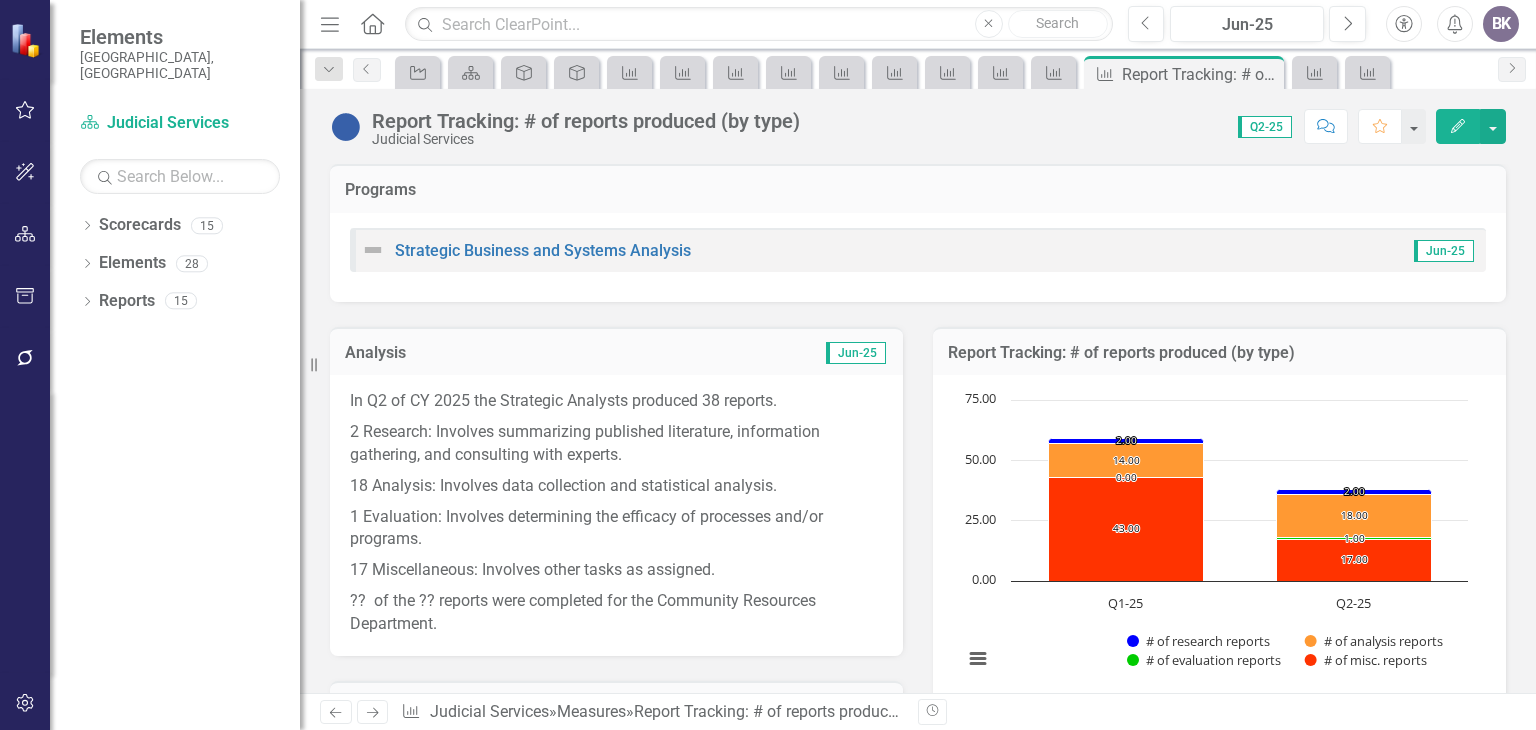 click on "??  of the ?? reports were completed for the Community Resources Department." at bounding box center (616, 611) 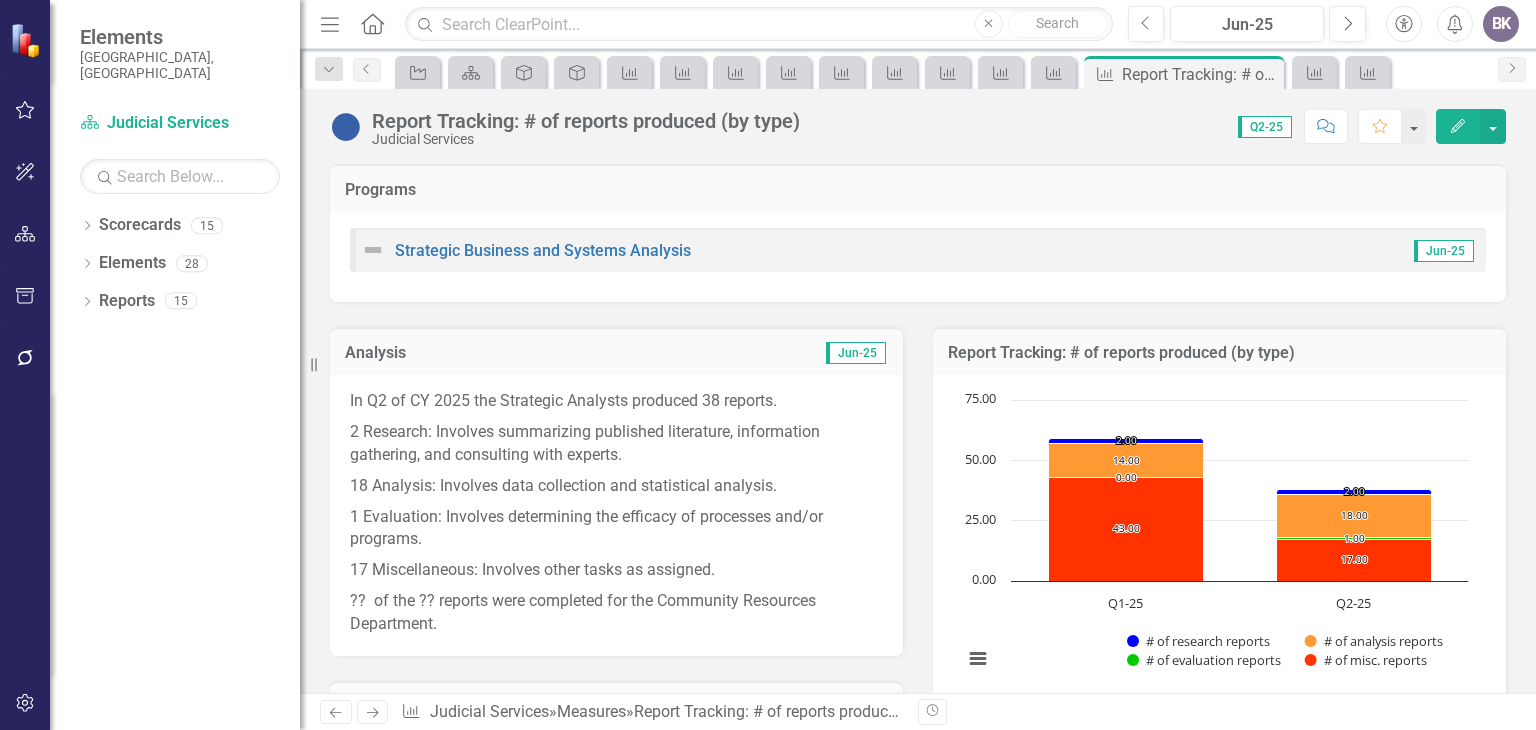 click on "??  of the ?? reports were completed for the Community Resources Department." at bounding box center [616, 611] 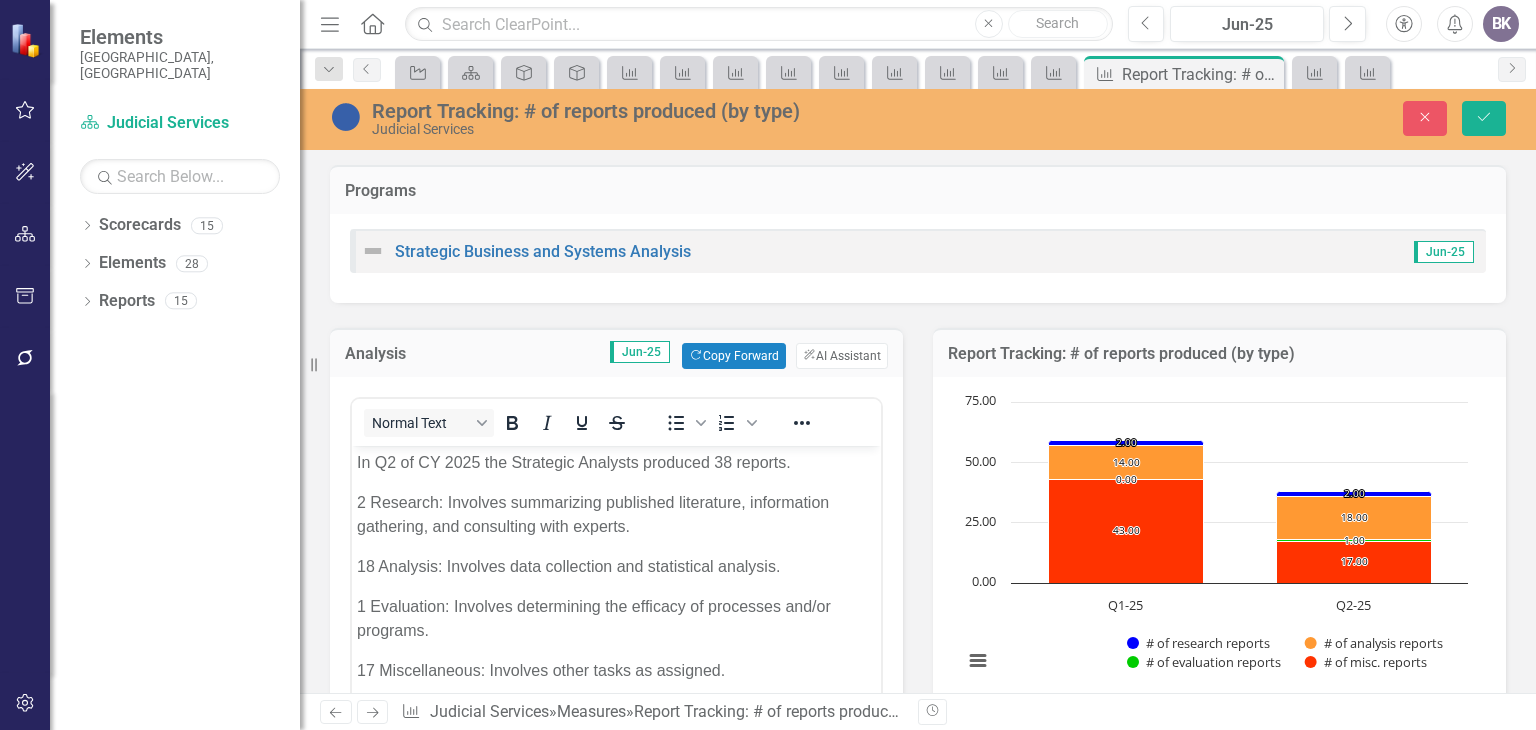 scroll, scrollTop: 0, scrollLeft: 0, axis: both 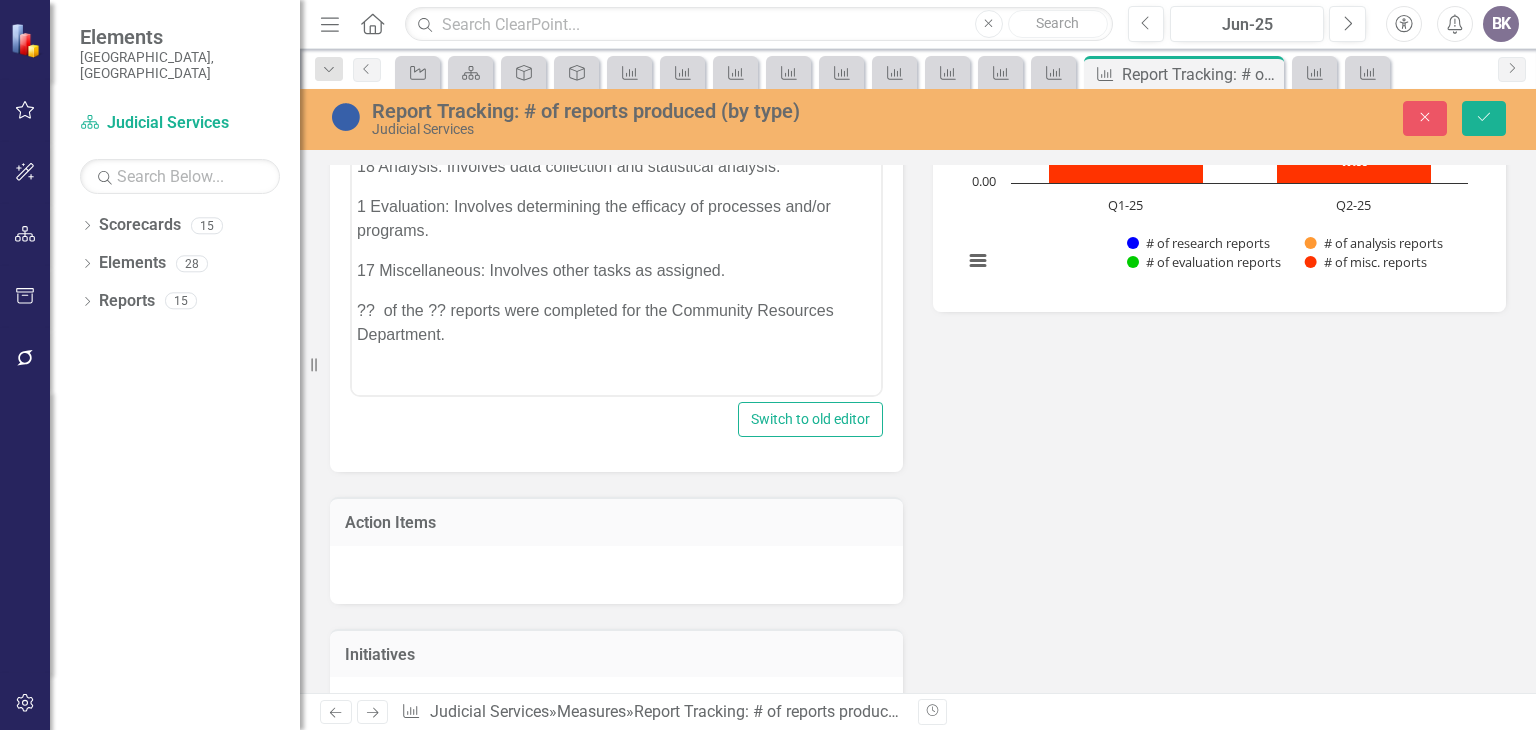 click on "??  of the ?? reports were completed for the Community Resources Department." at bounding box center [616, 323] 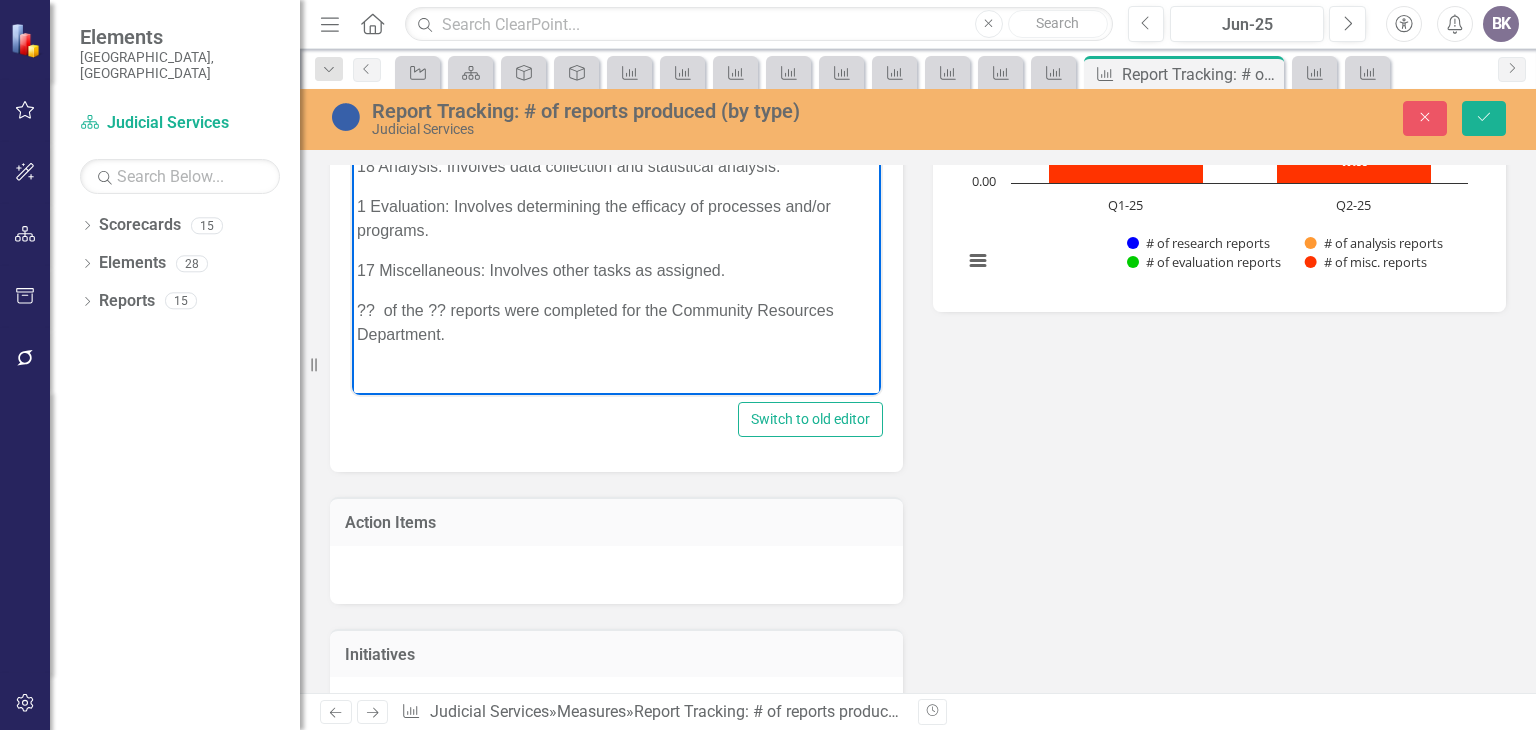 type 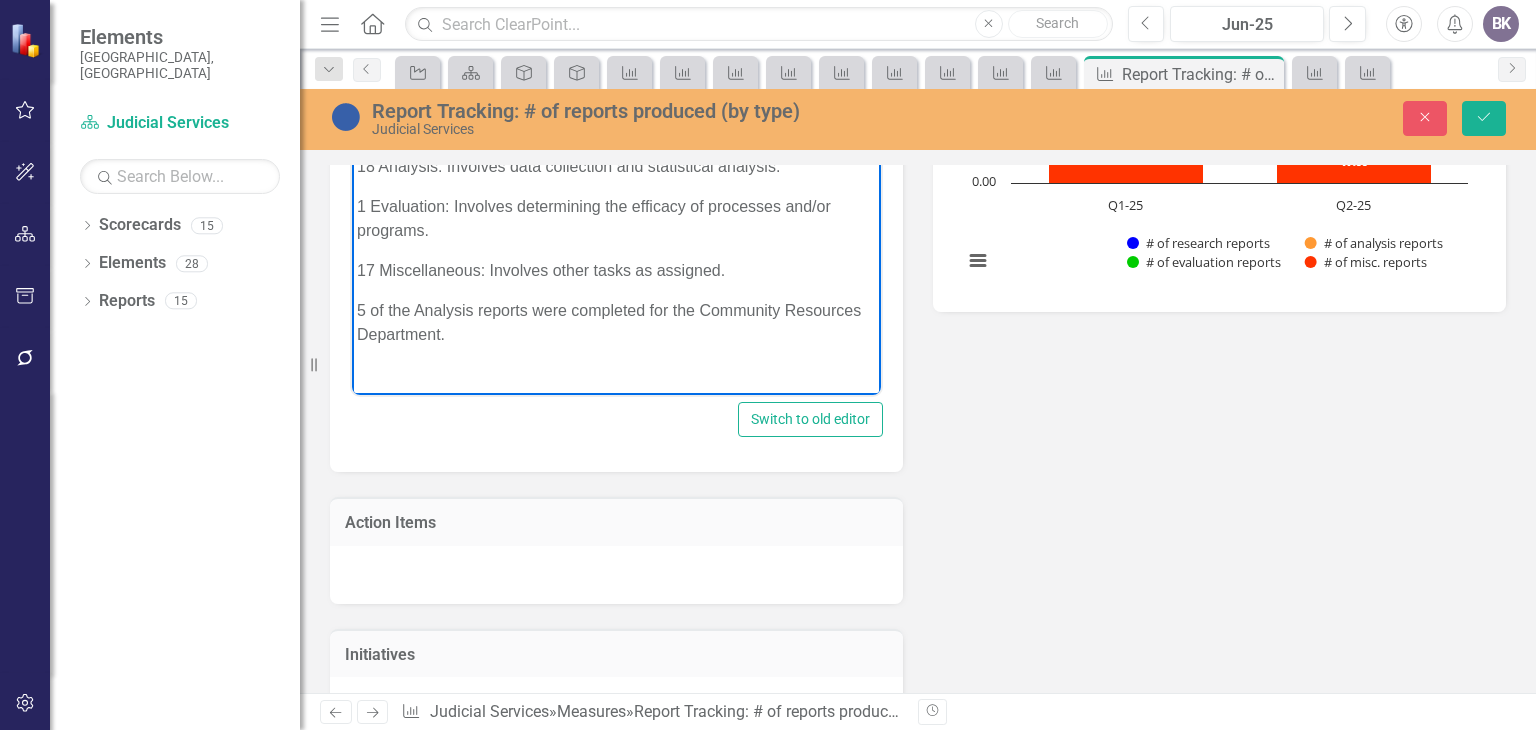 click on "5 of the Analysis reports were completed for the Community Resources Department." at bounding box center [616, 323] 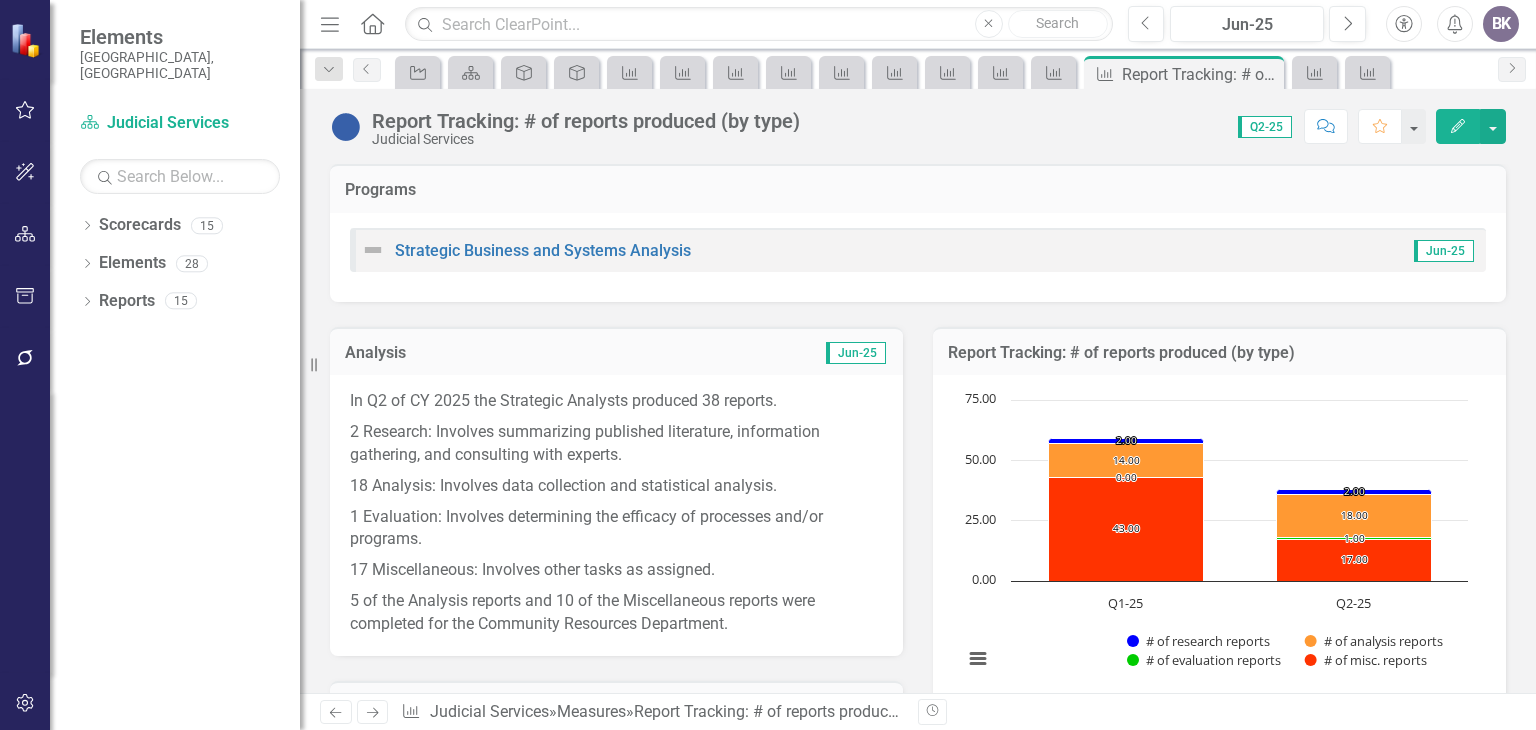 scroll, scrollTop: 0, scrollLeft: 0, axis: both 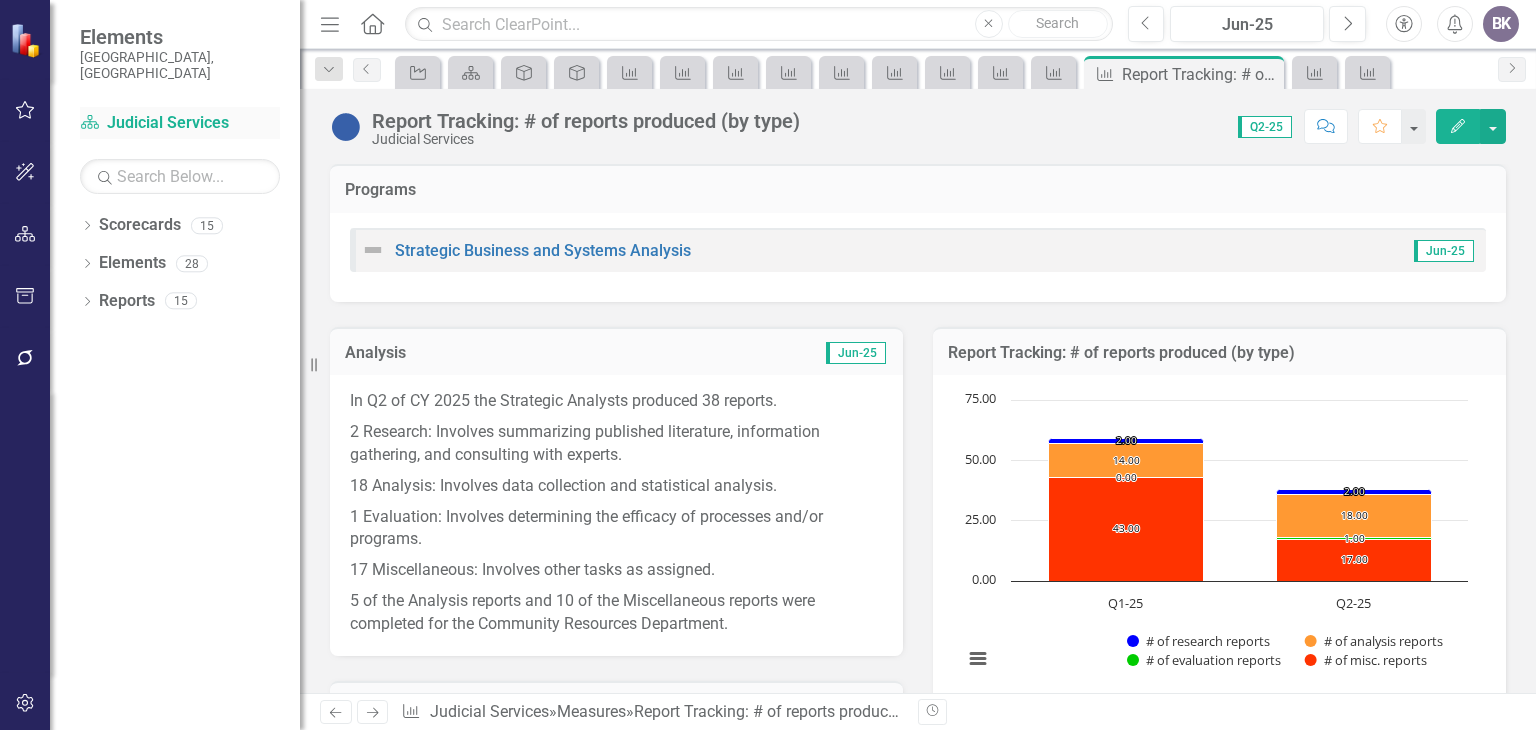 click on "Scorecard Judicial Services" at bounding box center (180, 123) 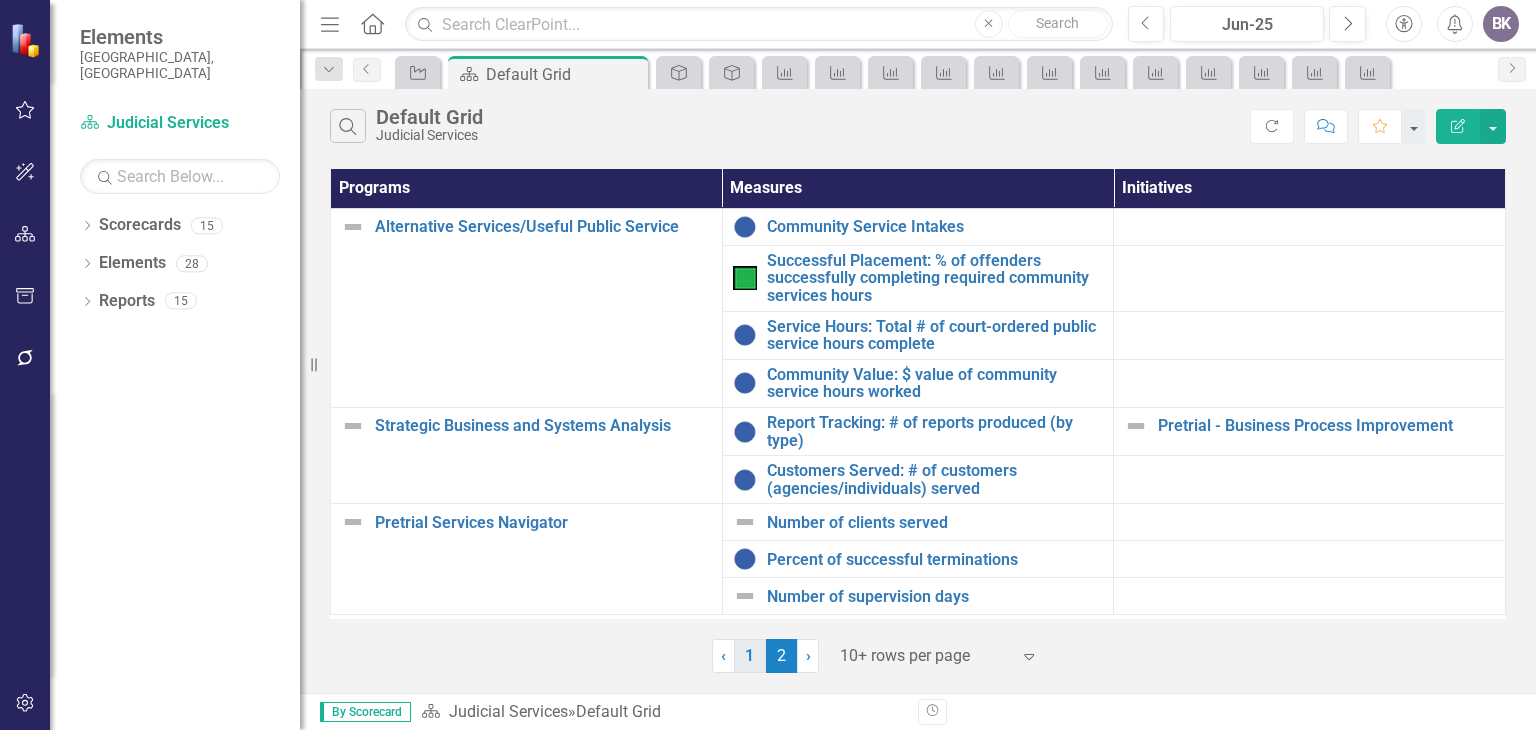 click on "1" at bounding box center [750, 656] 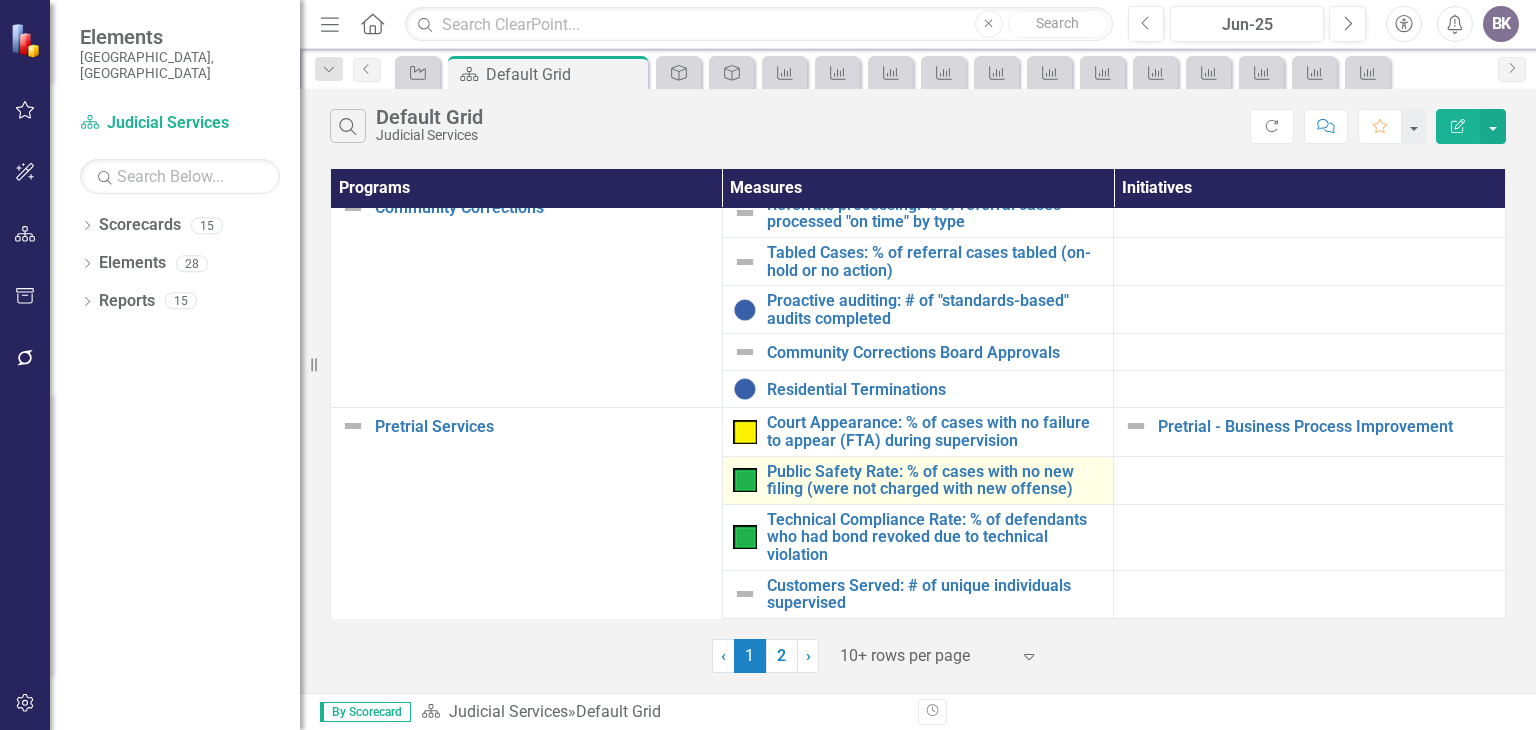scroll, scrollTop: 0, scrollLeft: 0, axis: both 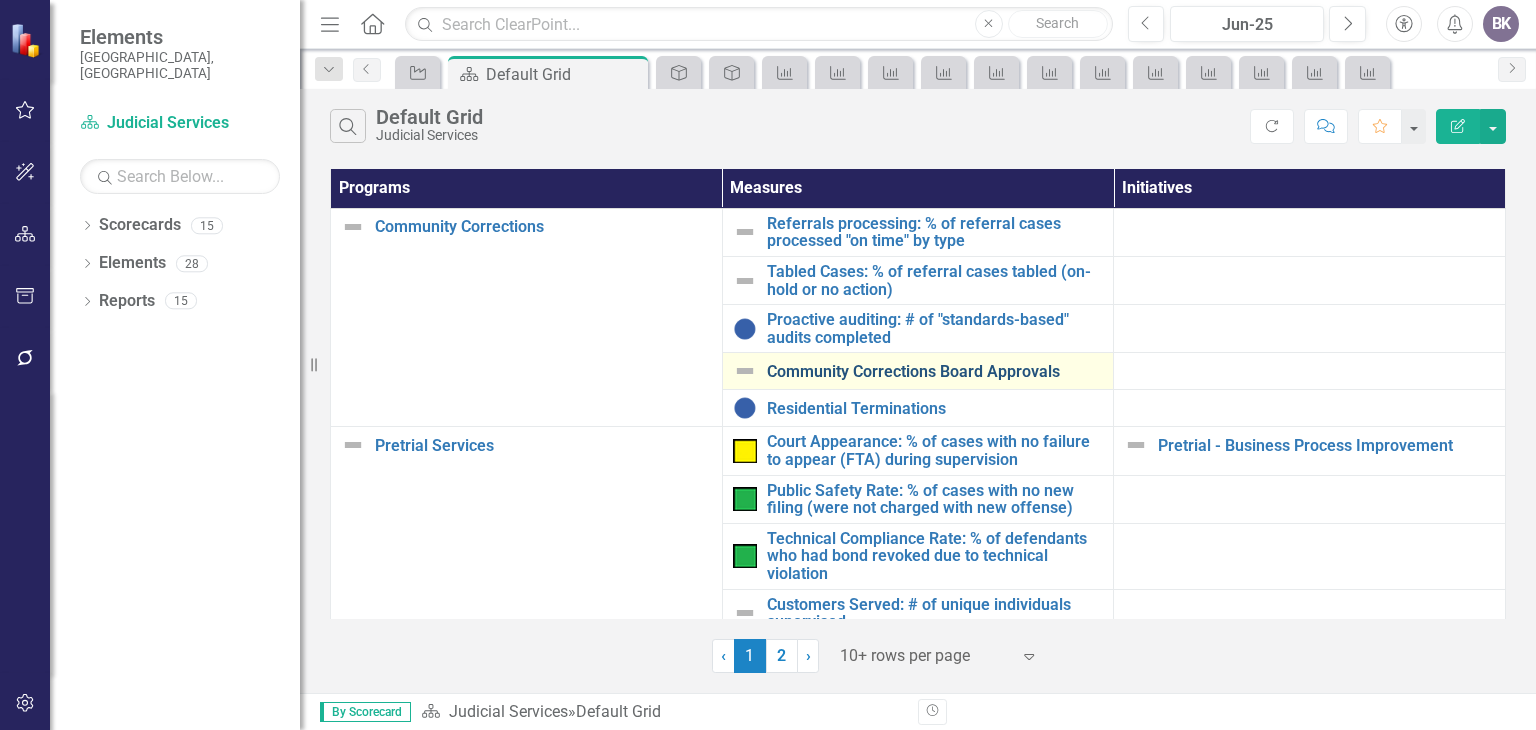 click on "Community Corrections Board Approvals" at bounding box center [935, 372] 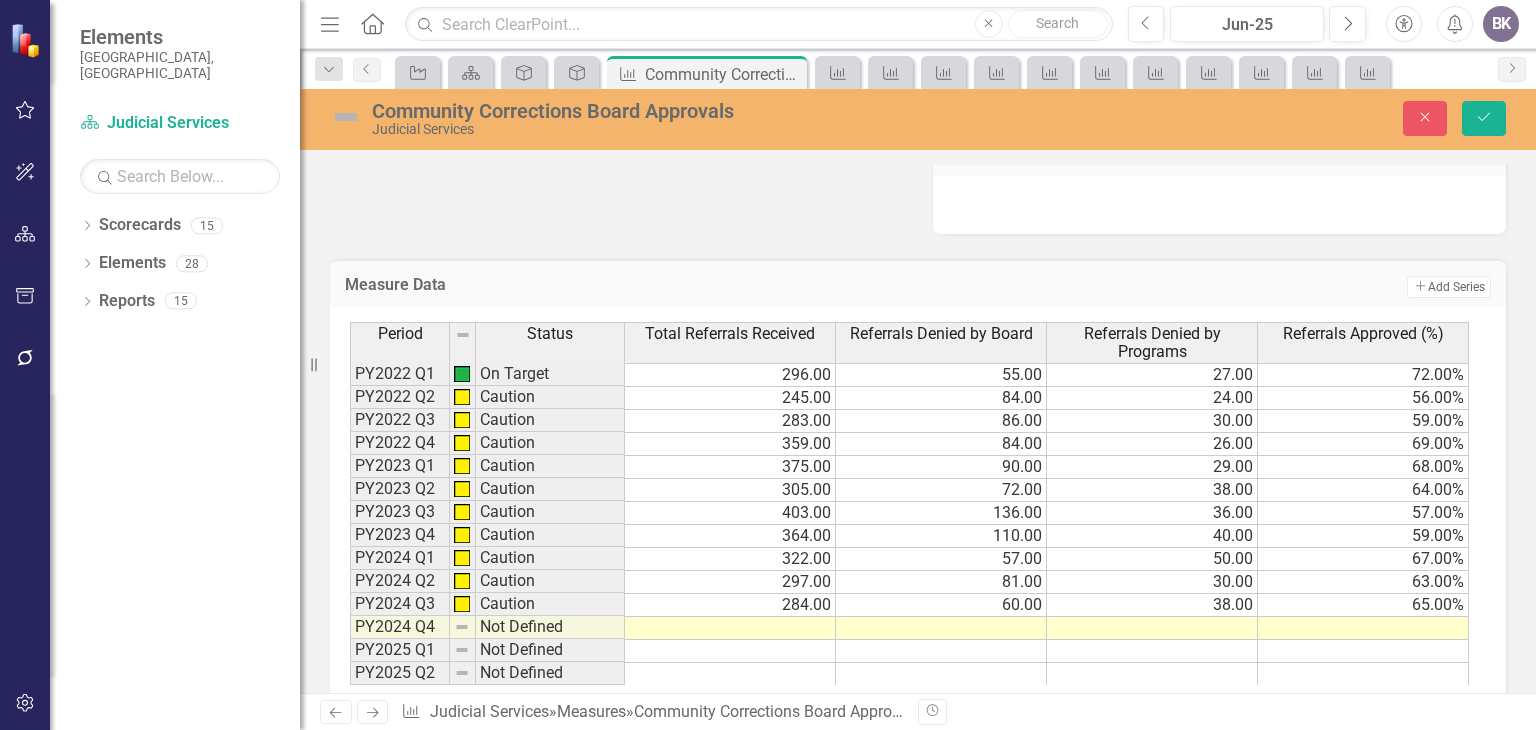 scroll, scrollTop: 957, scrollLeft: 0, axis: vertical 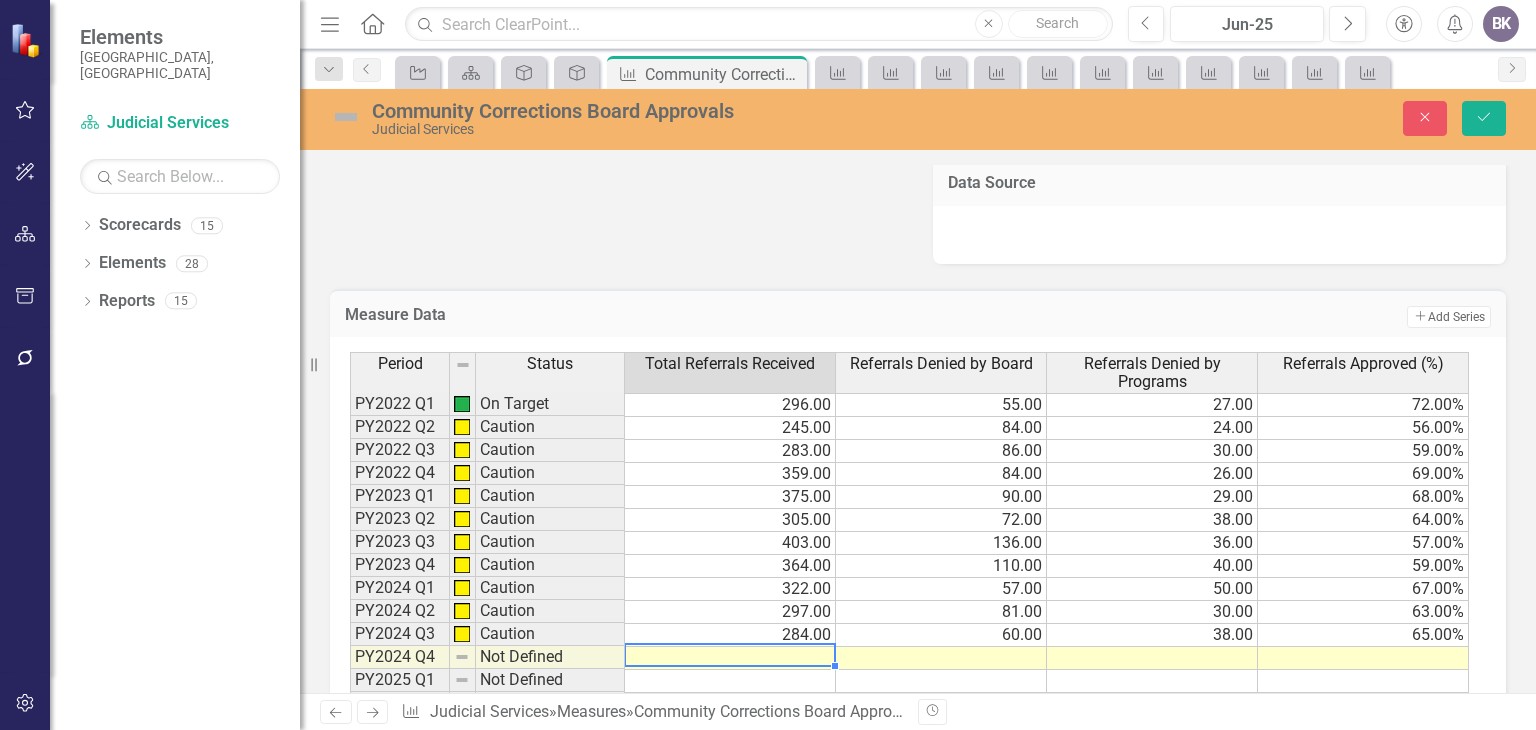 click at bounding box center [730, 658] 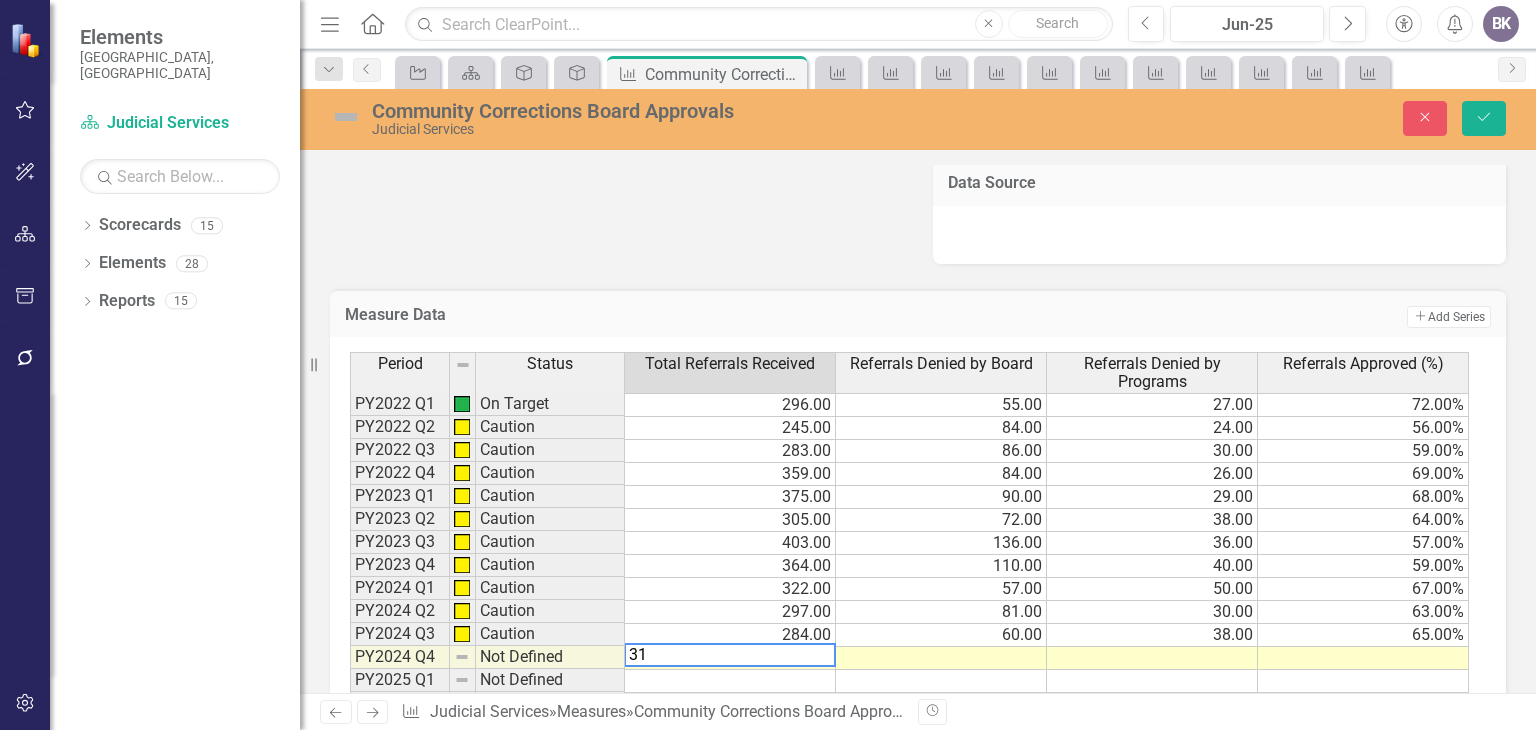type on "316" 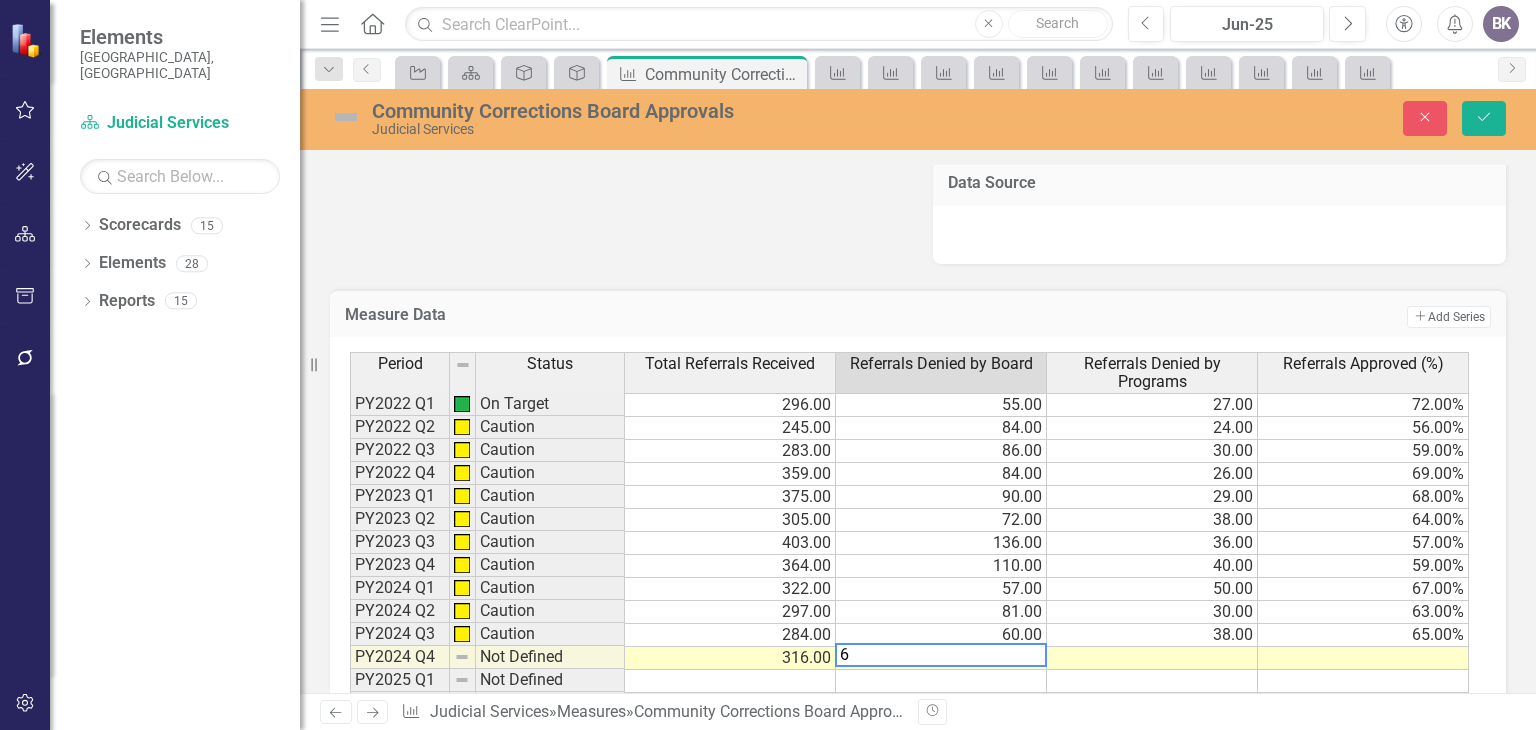 type on "67" 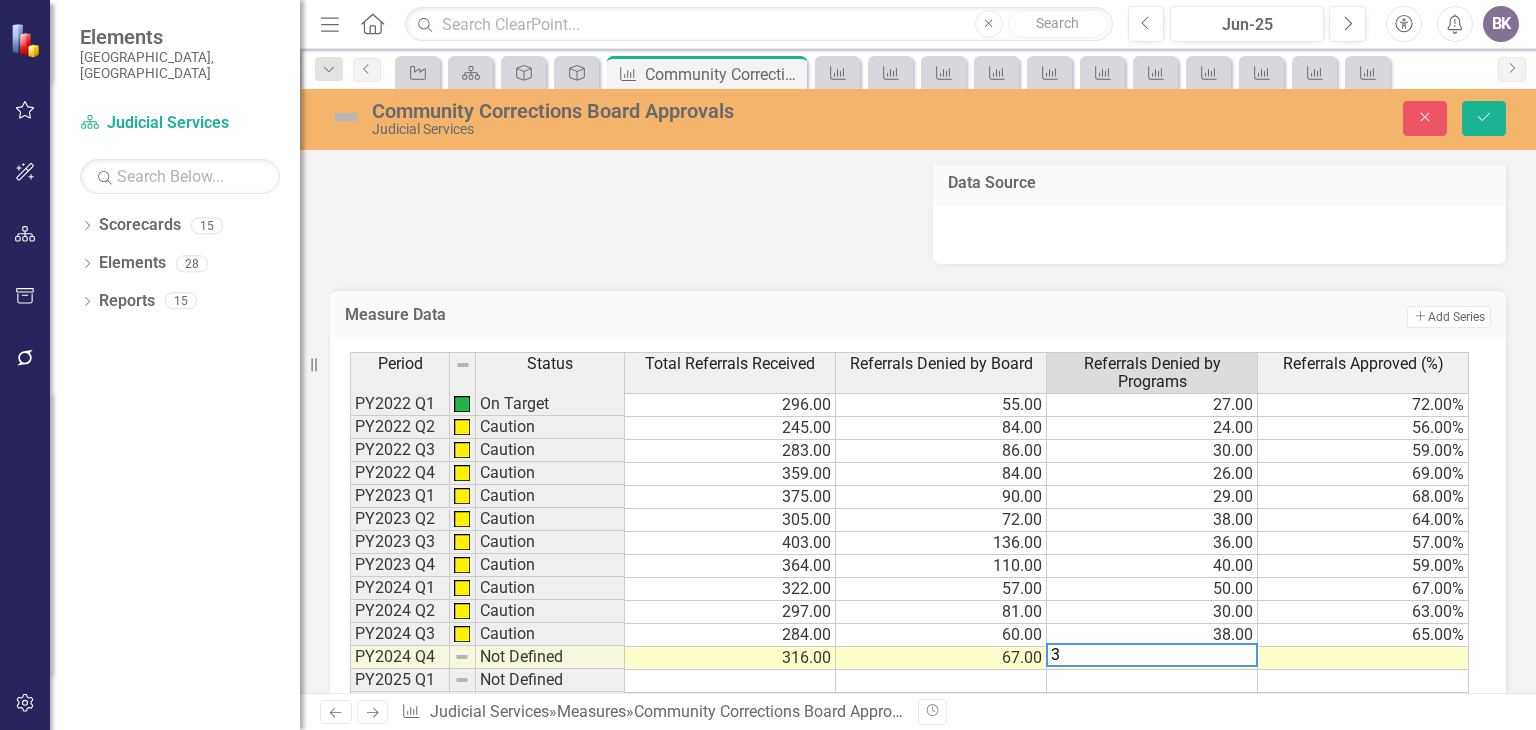 type on "37" 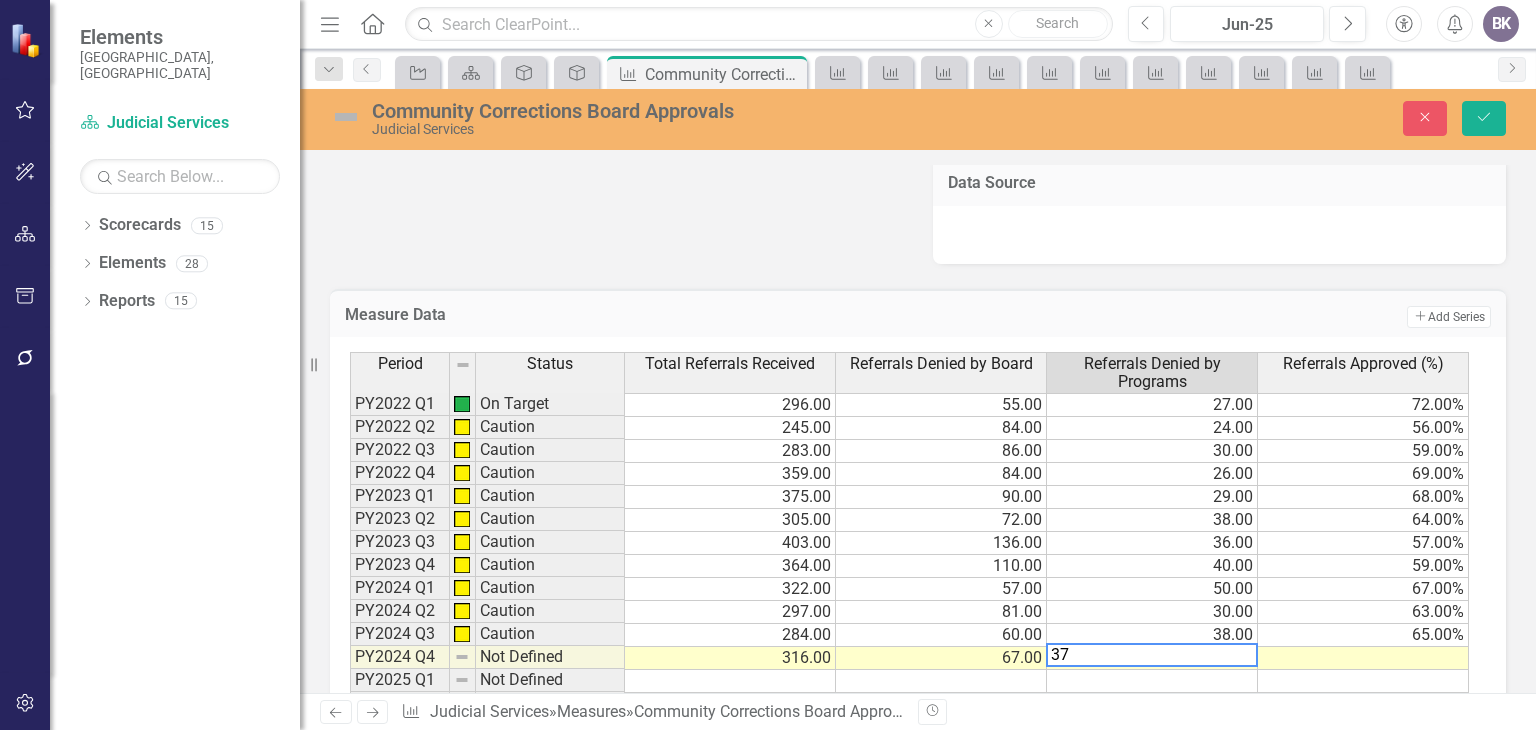 type 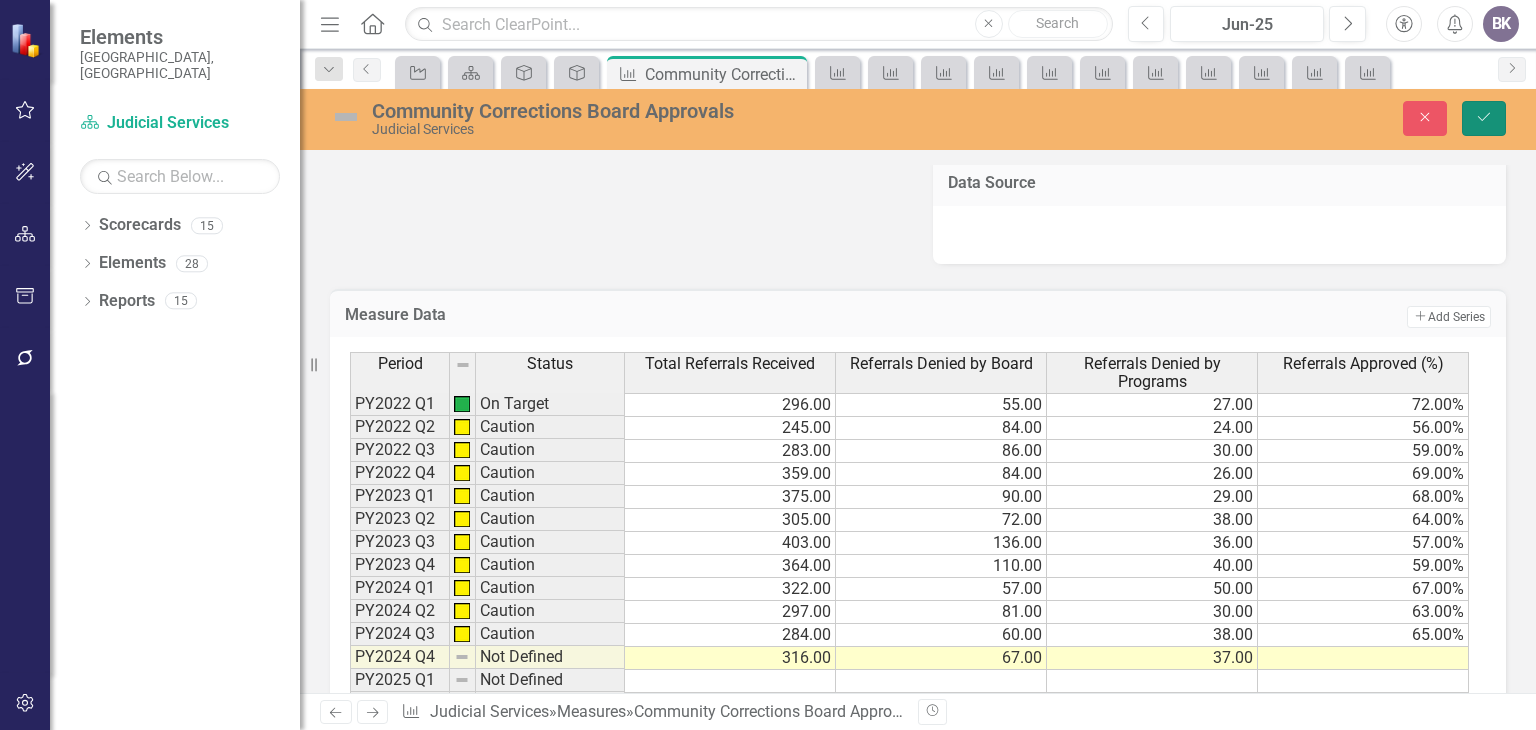 click on "Save" 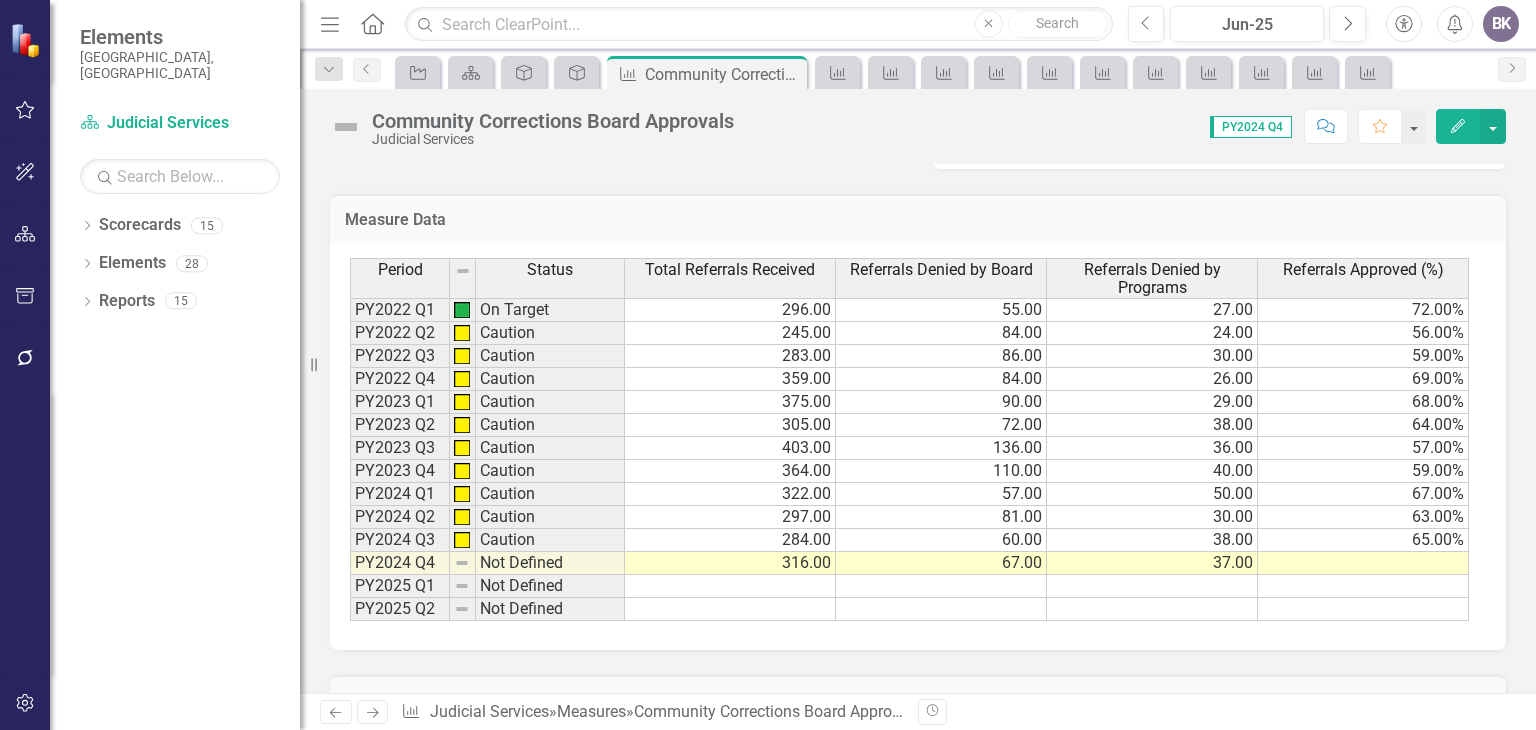 scroll, scrollTop: 1156, scrollLeft: 0, axis: vertical 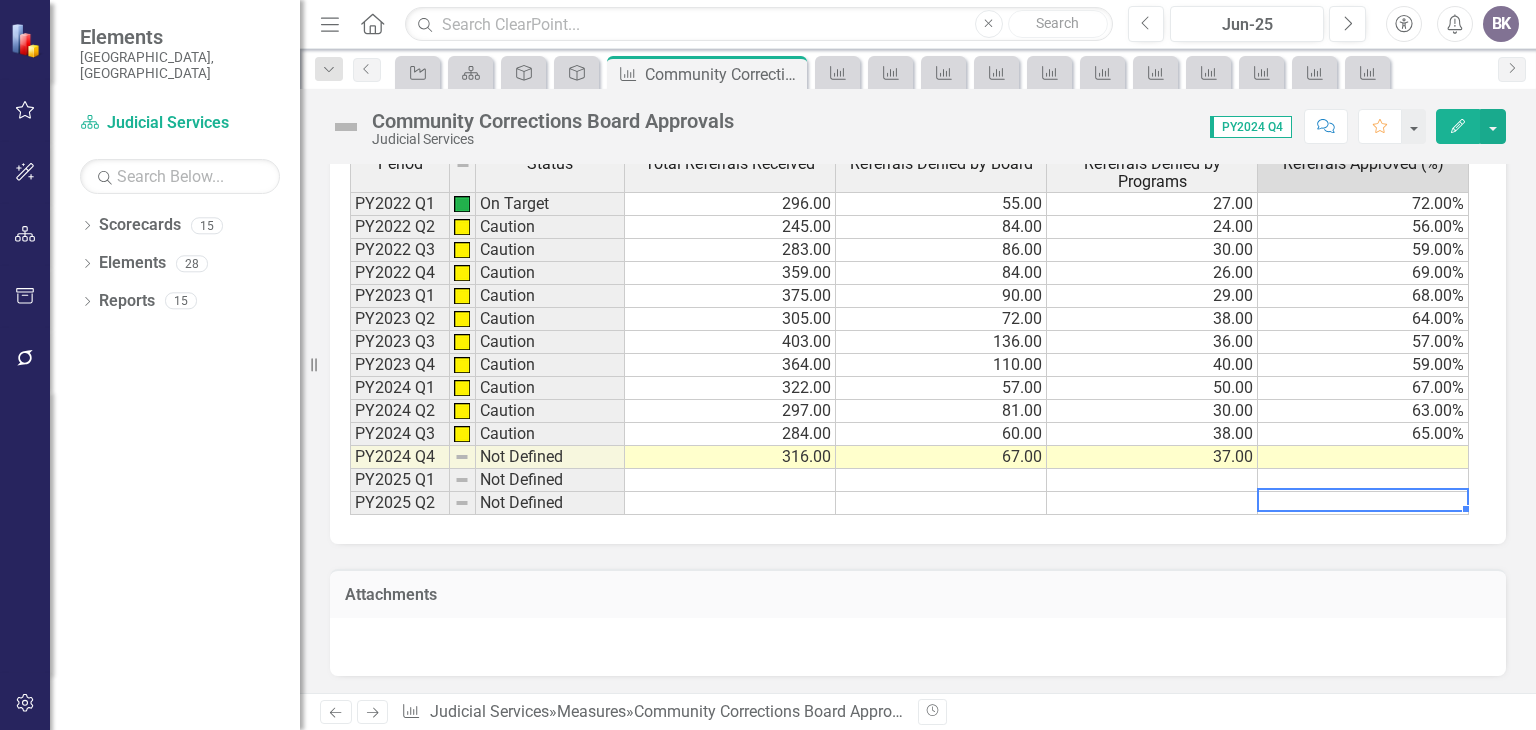 click at bounding box center (1363, 503) 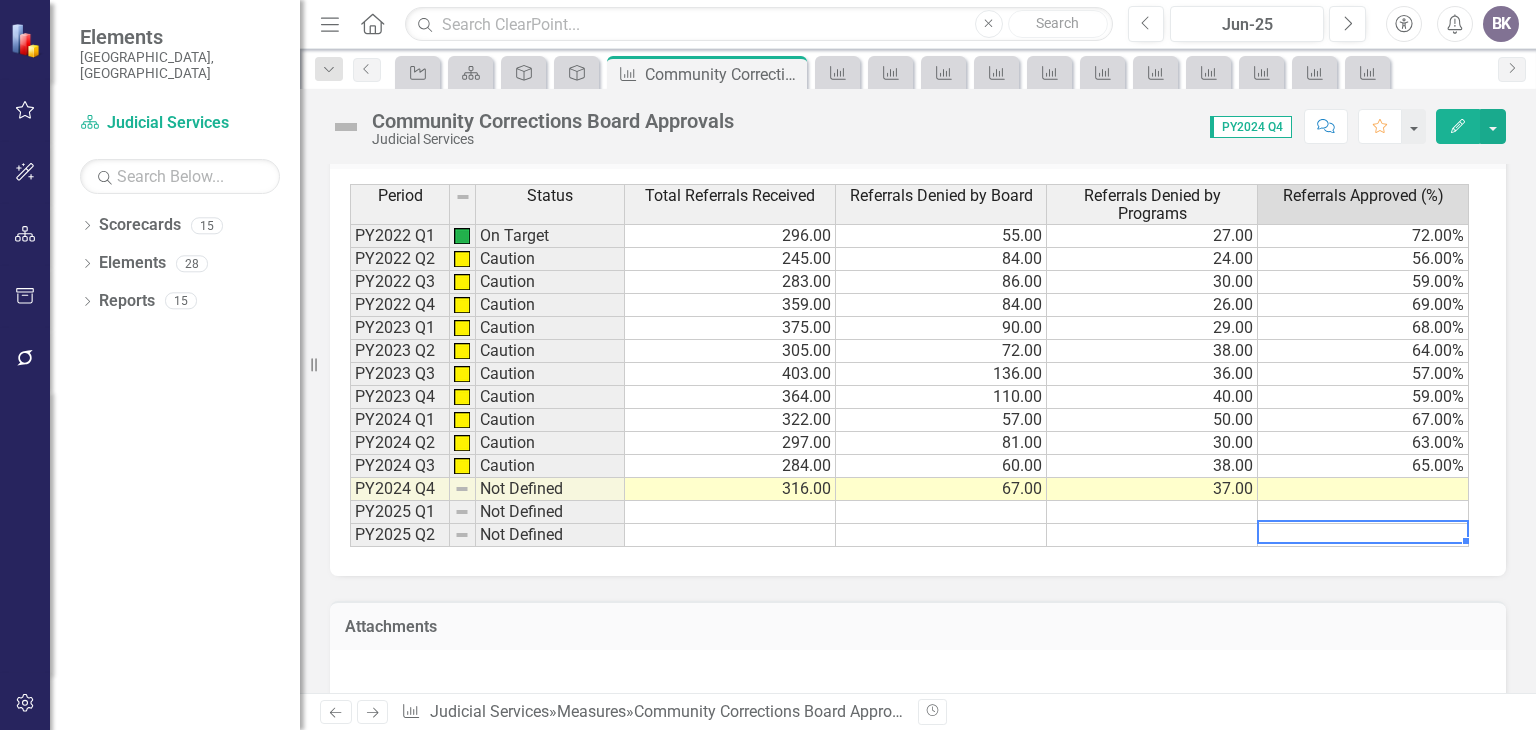 scroll, scrollTop: 1156, scrollLeft: 0, axis: vertical 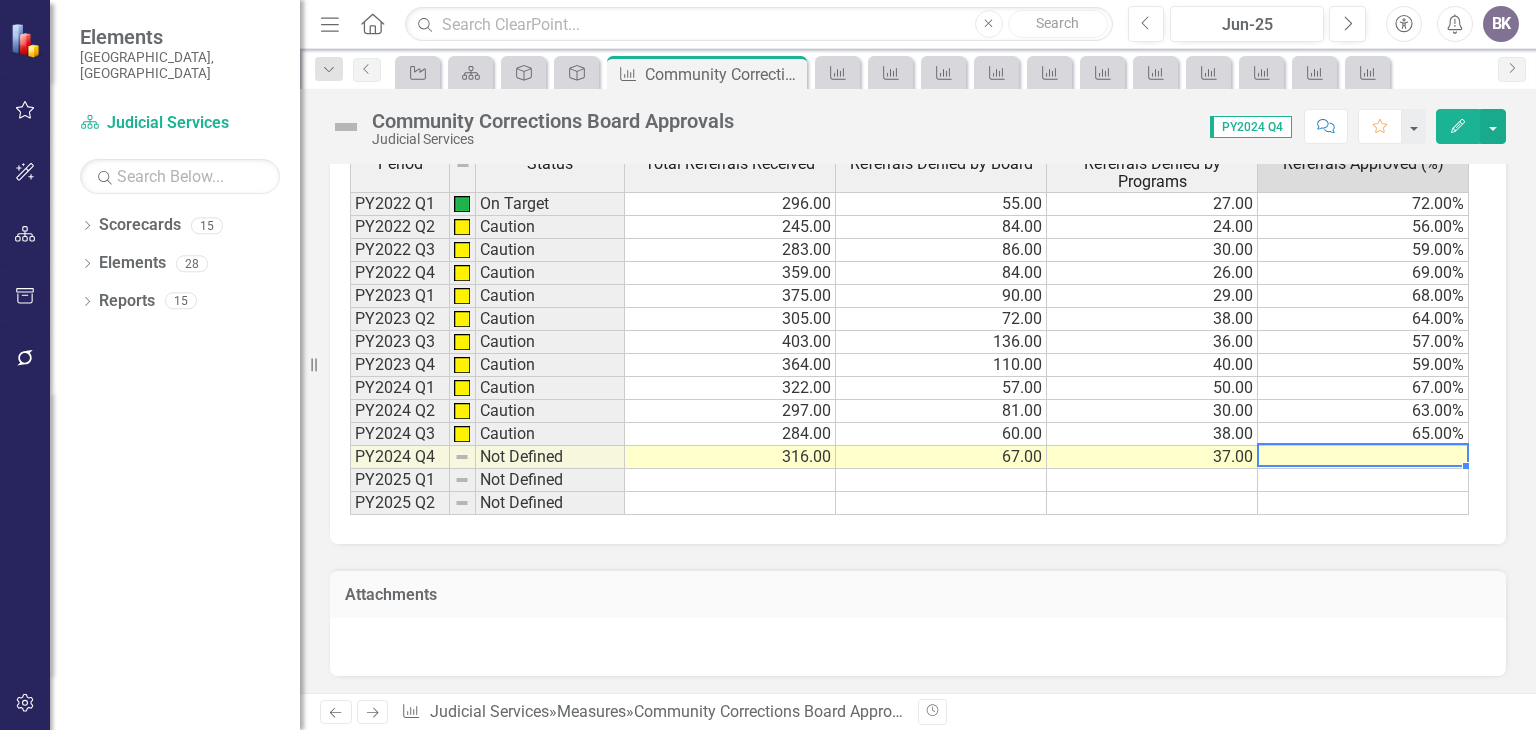 click at bounding box center (1363, 457) 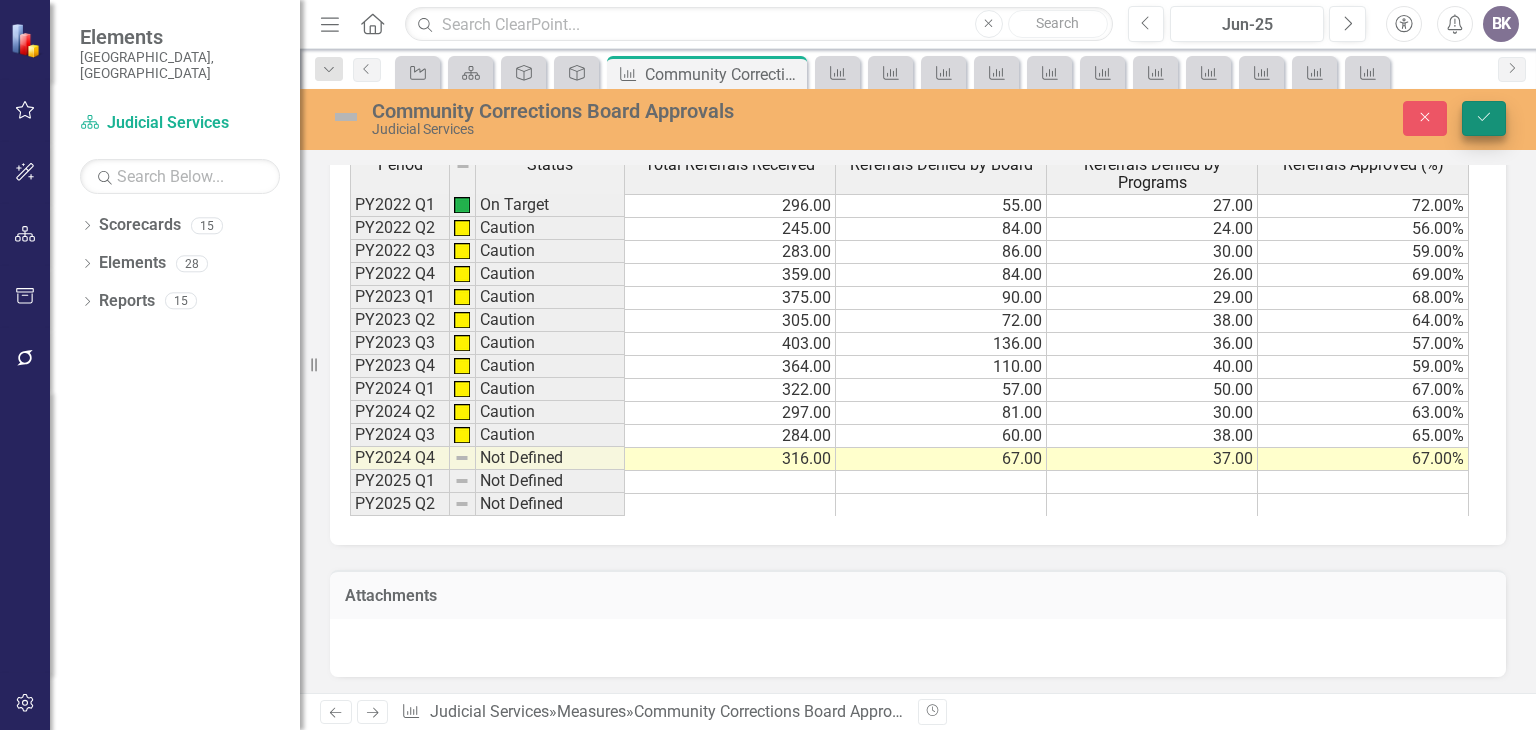 type on "67" 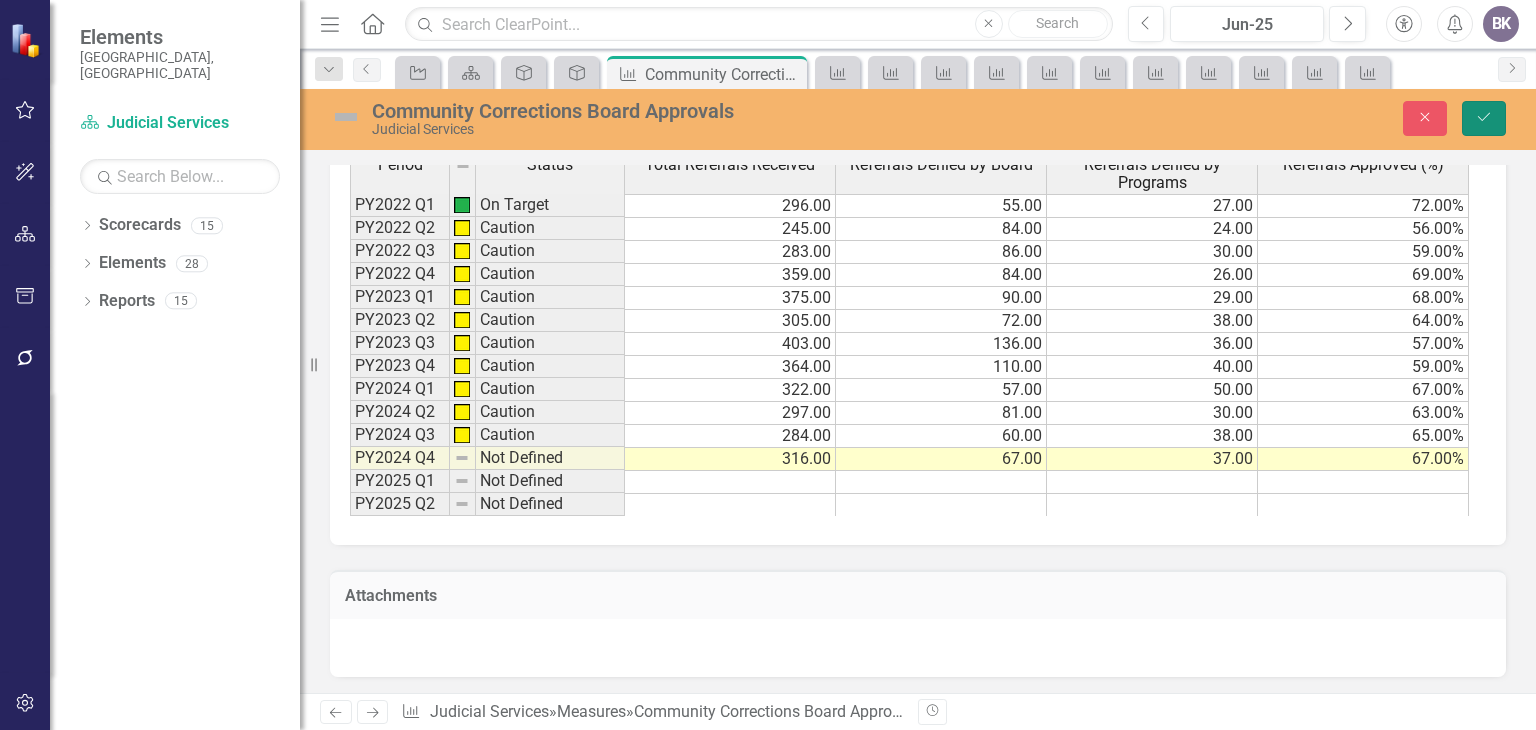 click on "Save" at bounding box center [1484, 118] 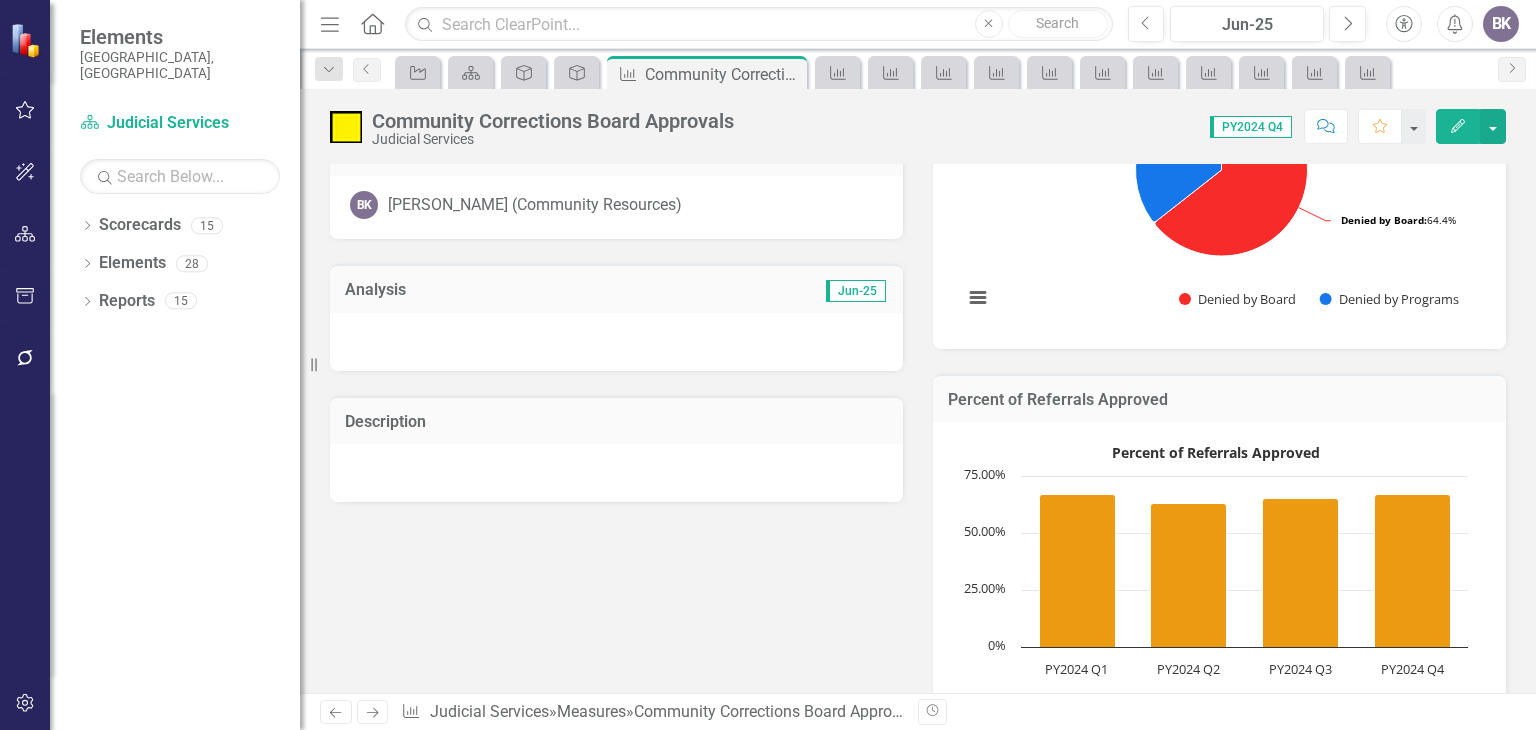 scroll, scrollTop: 200, scrollLeft: 0, axis: vertical 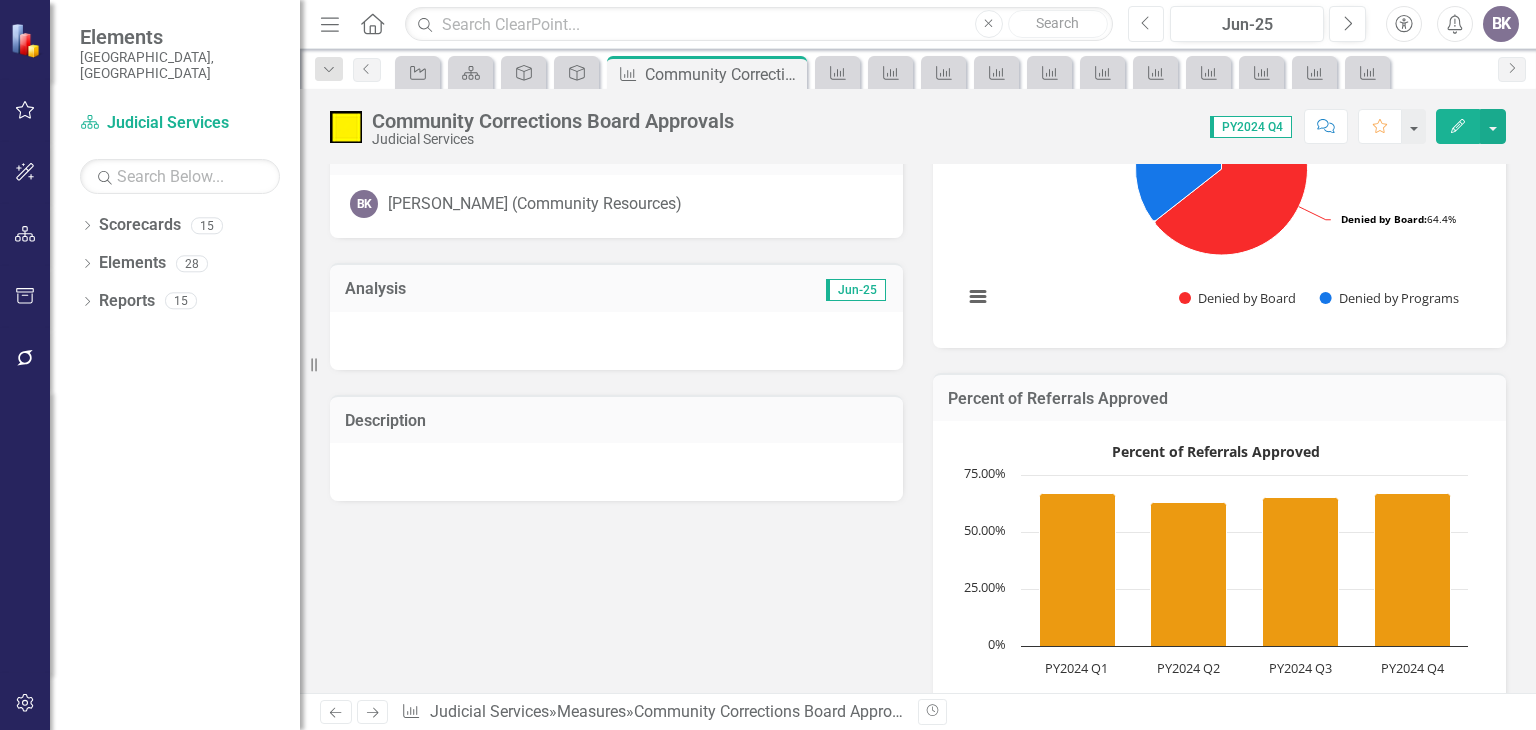 click on "Previous" 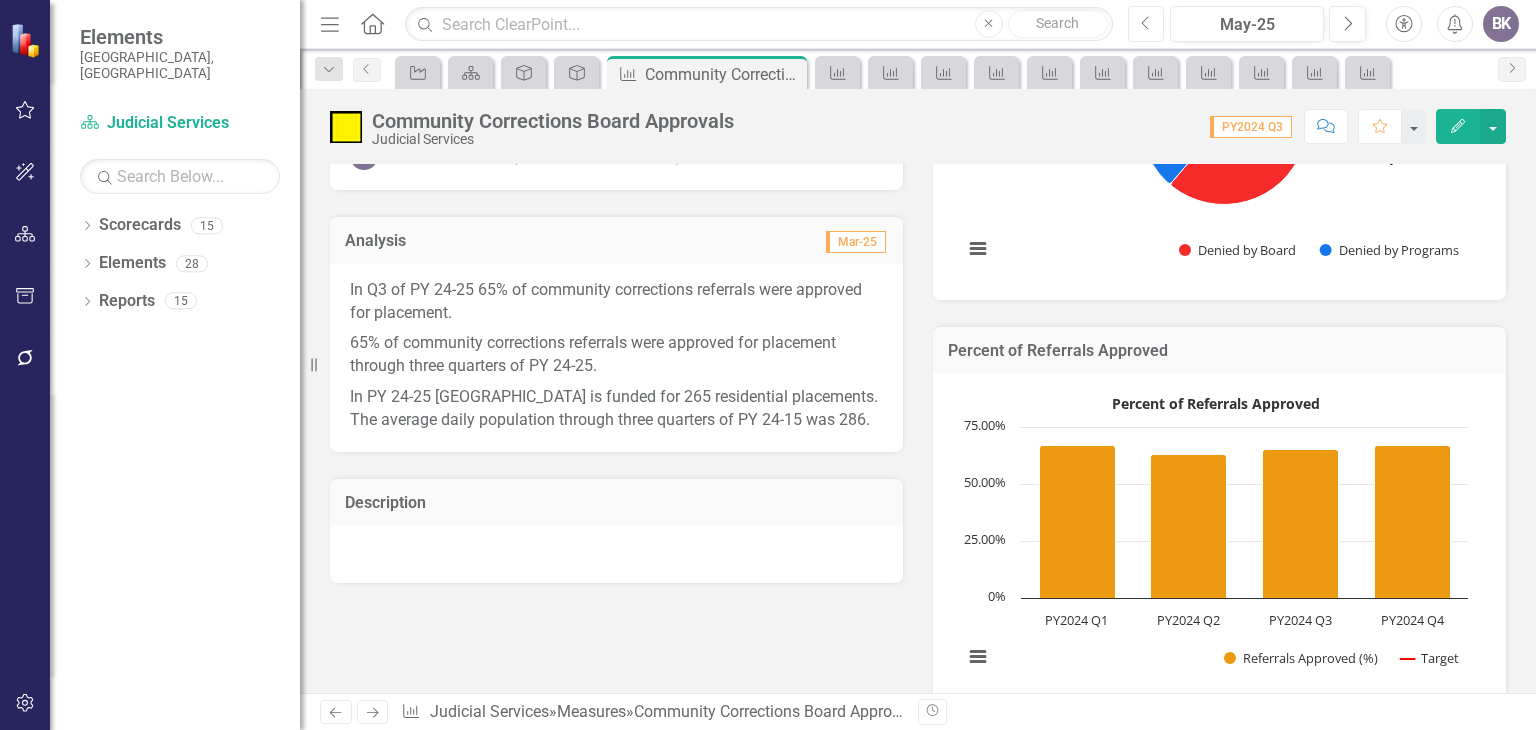 scroll, scrollTop: 300, scrollLeft: 0, axis: vertical 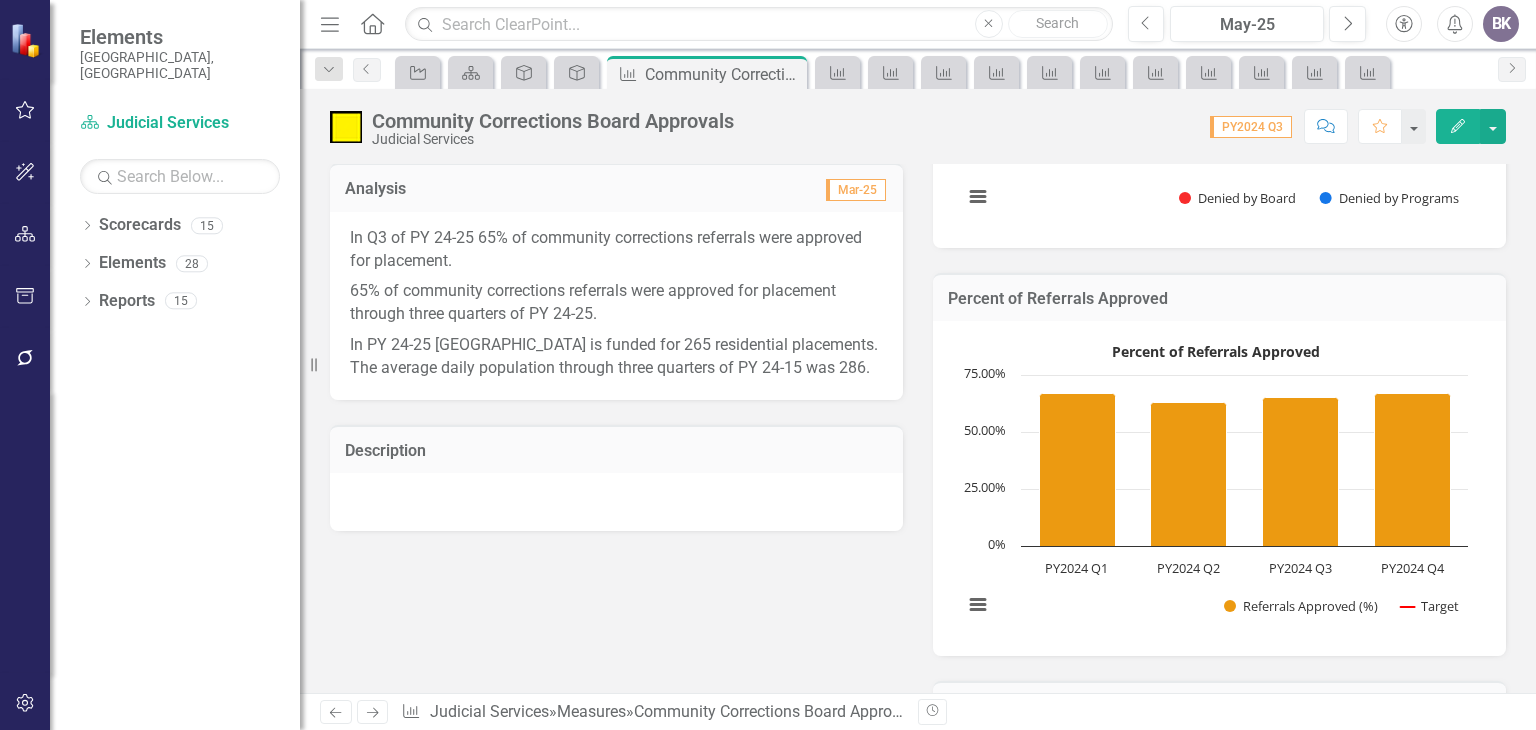 click on "Mar-25" at bounding box center [751, 191] 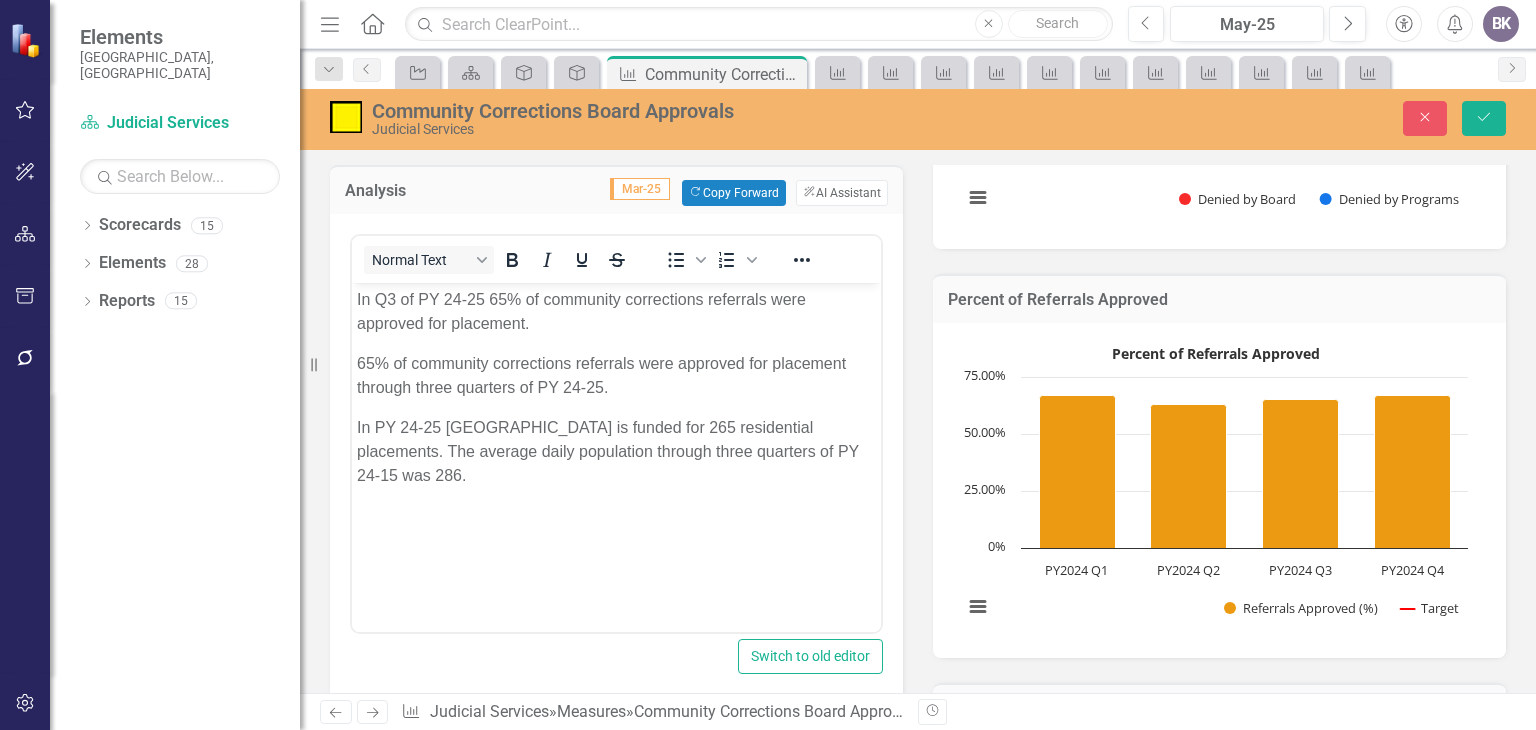 scroll, scrollTop: 0, scrollLeft: 0, axis: both 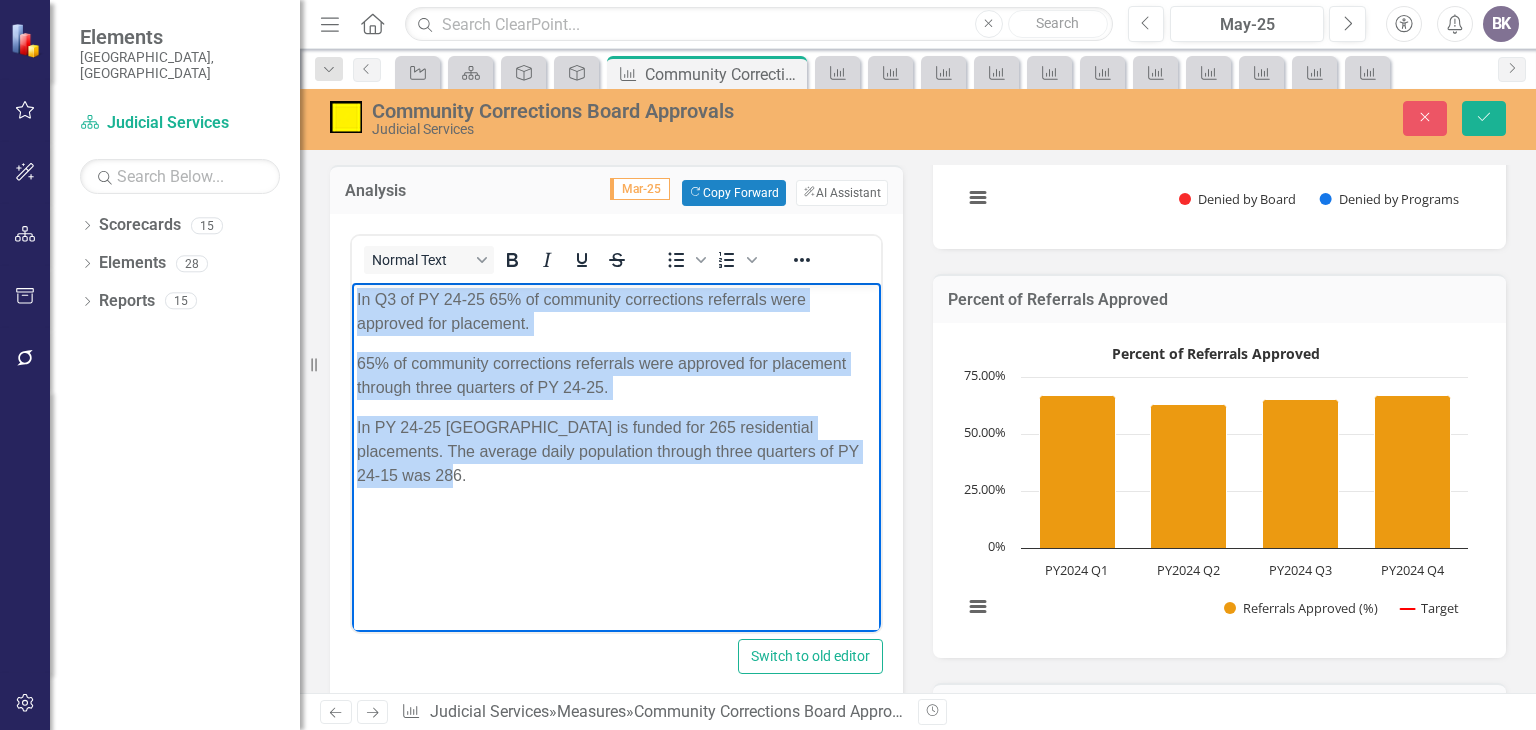 drag, startPoint x: 355, startPoint y: 300, endPoint x: 421, endPoint y: 478, distance: 189.84204 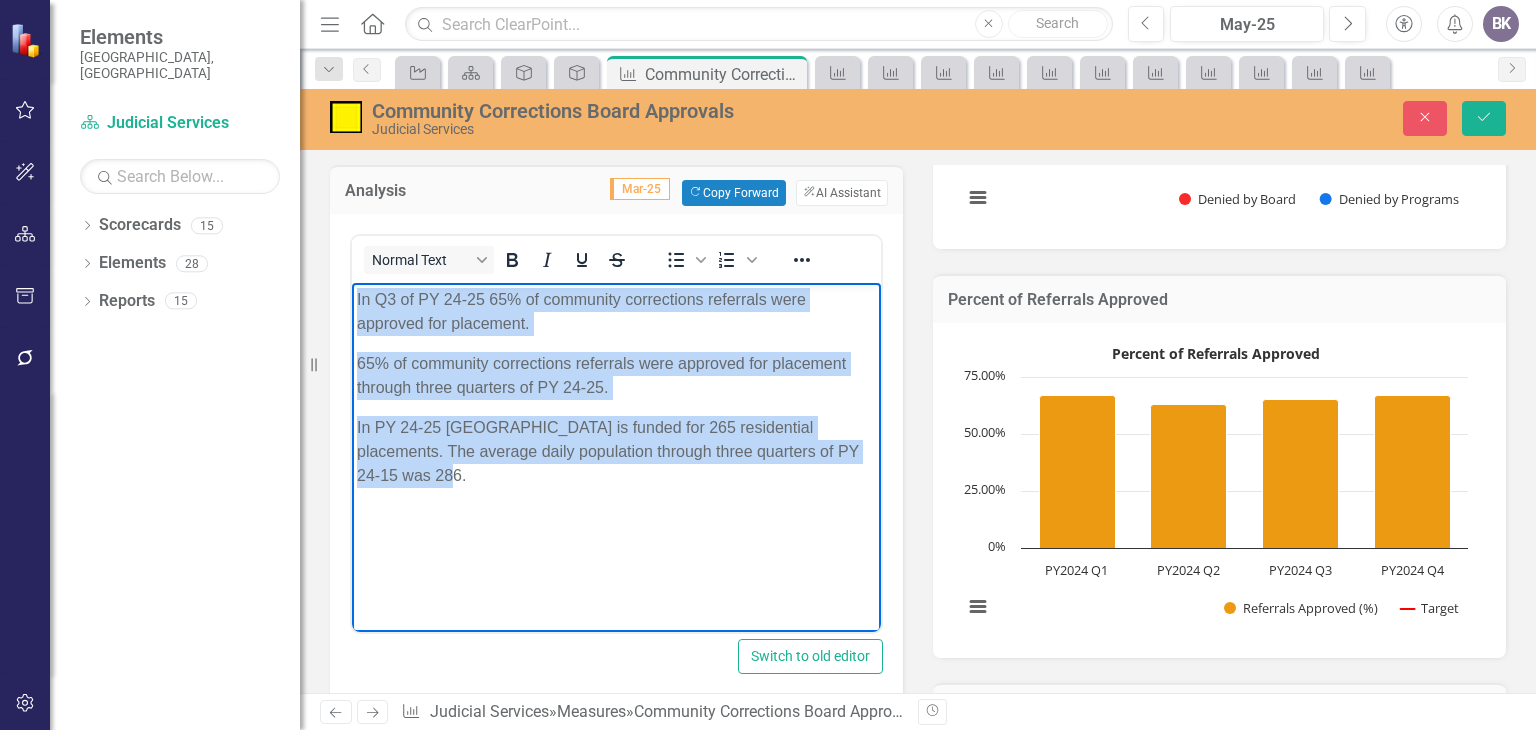 click on "In Q3 of PY 24-25 65% of community corrections referrals were approved for placement. 65% of community corrections referrals were approved for placement through three quarters of PY 24-25. In PY 24-25 Arapahoe County is funded for 265 residential placements. The average daily population through three quarters of PY 24-15 was 286." at bounding box center (616, 432) 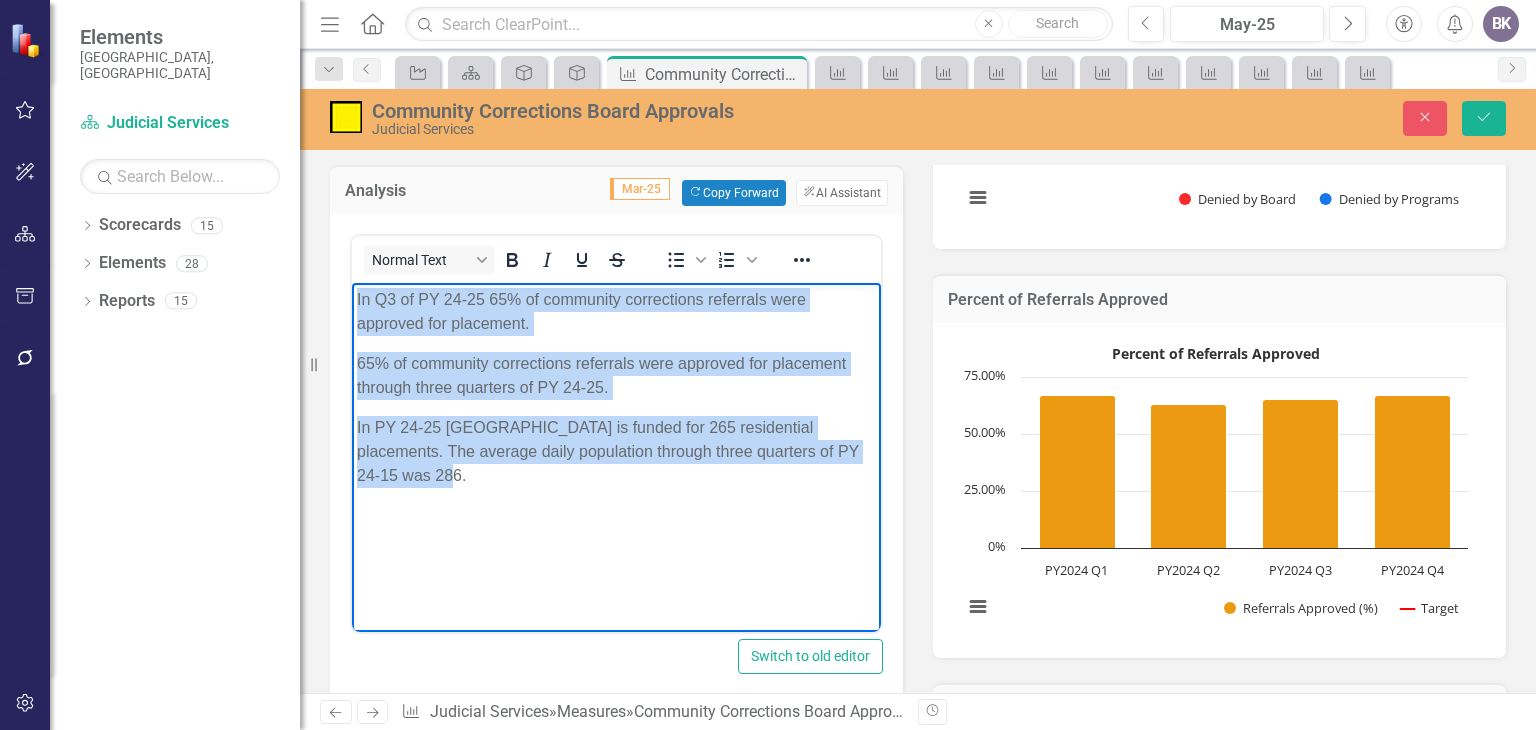 copy on "In Q3 of PY 24-25 65% of community corrections referrals were approved for placement. 65% of community corrections referrals were approved for placement through three quarters of PY 24-25. In PY 24-25 Arapahoe County is funded for 265 residential placements. The average daily population through three quarters of PY 24-15 was 286." 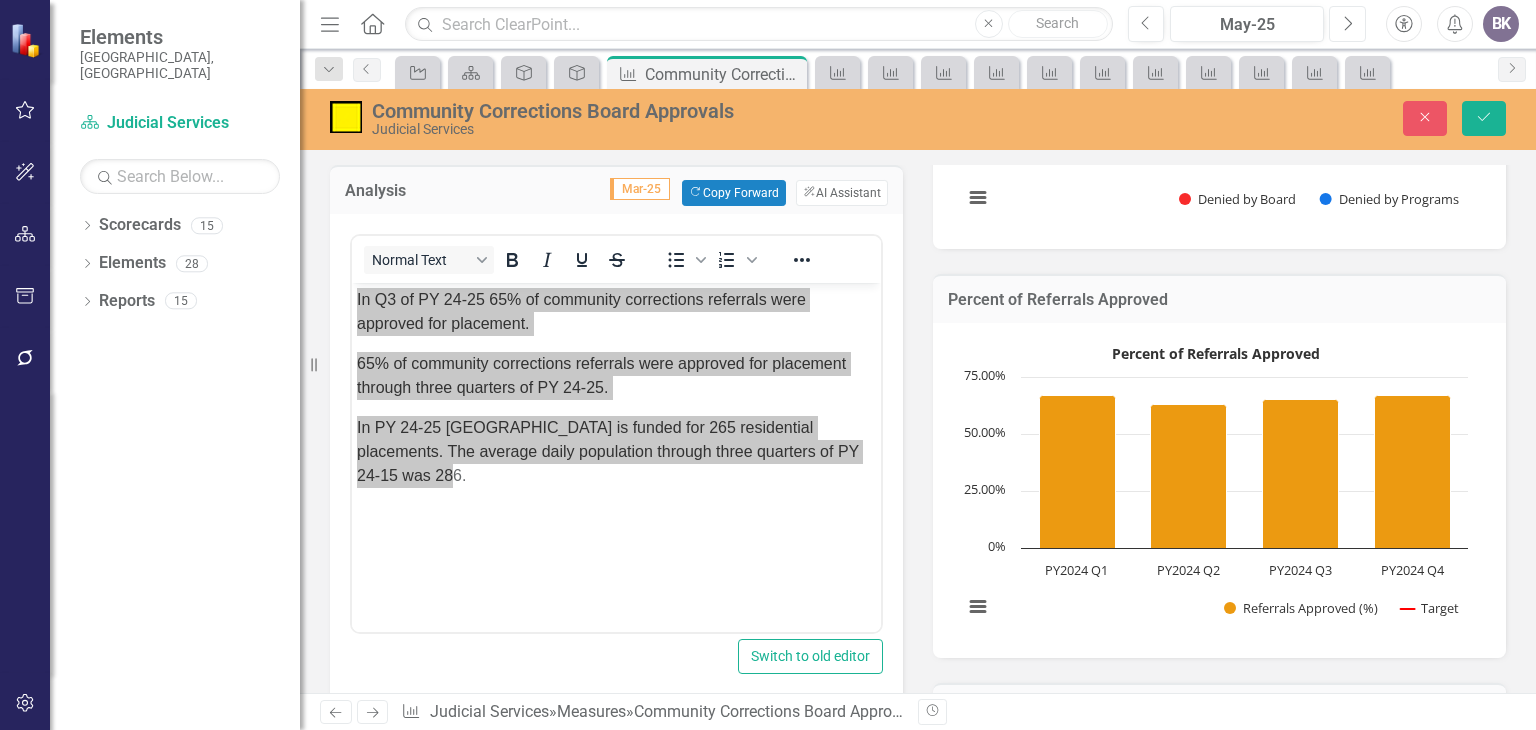 click on "Next" 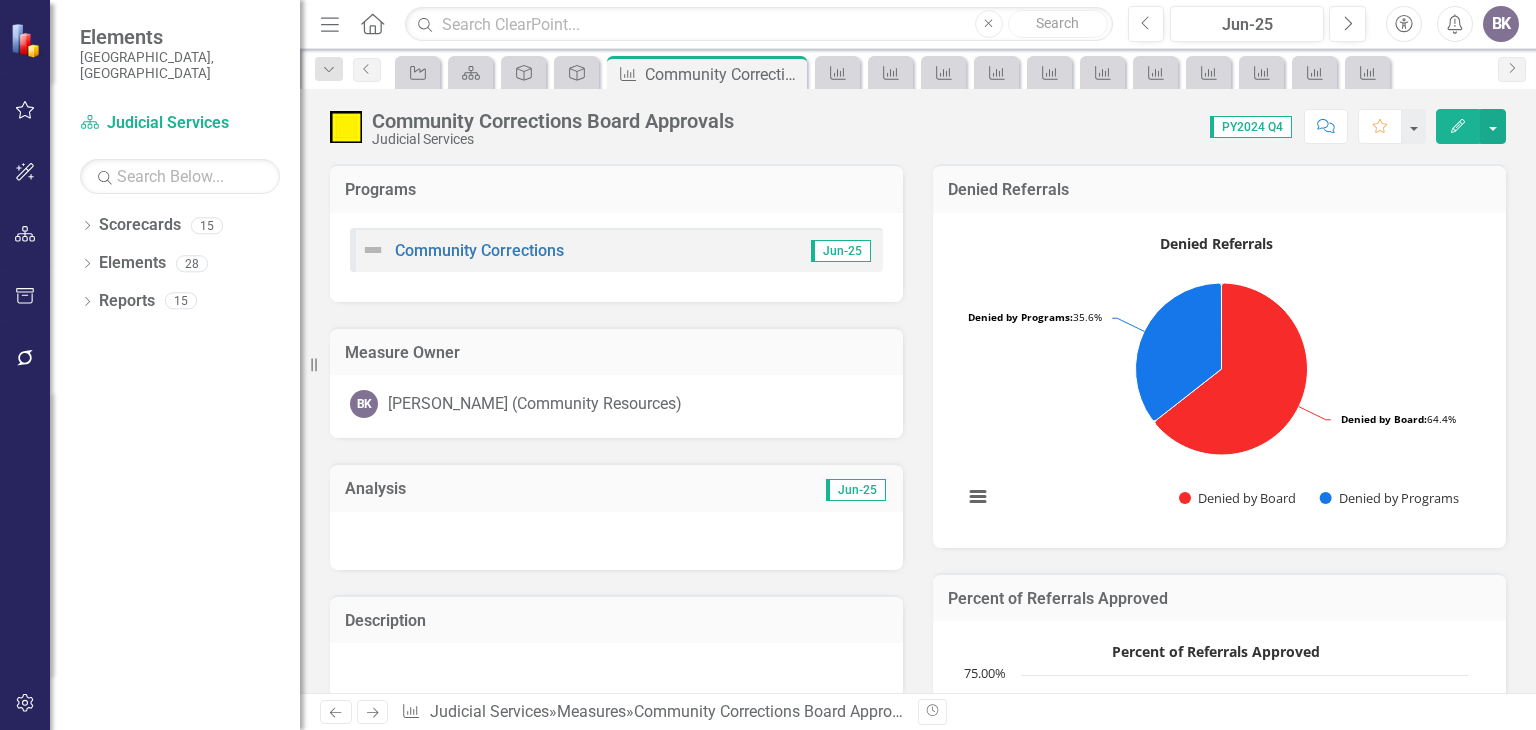 click at bounding box center (616, 541) 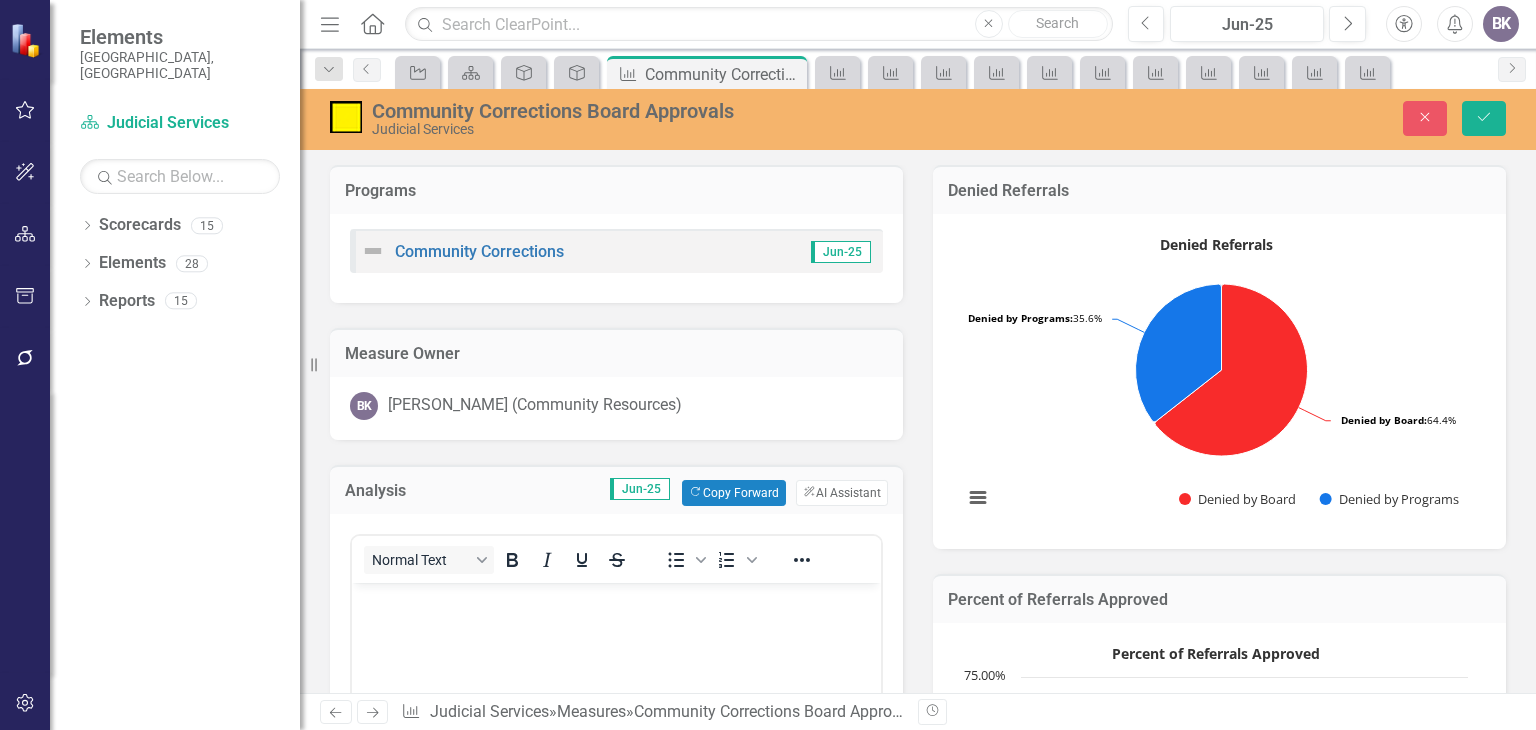 scroll, scrollTop: 0, scrollLeft: 0, axis: both 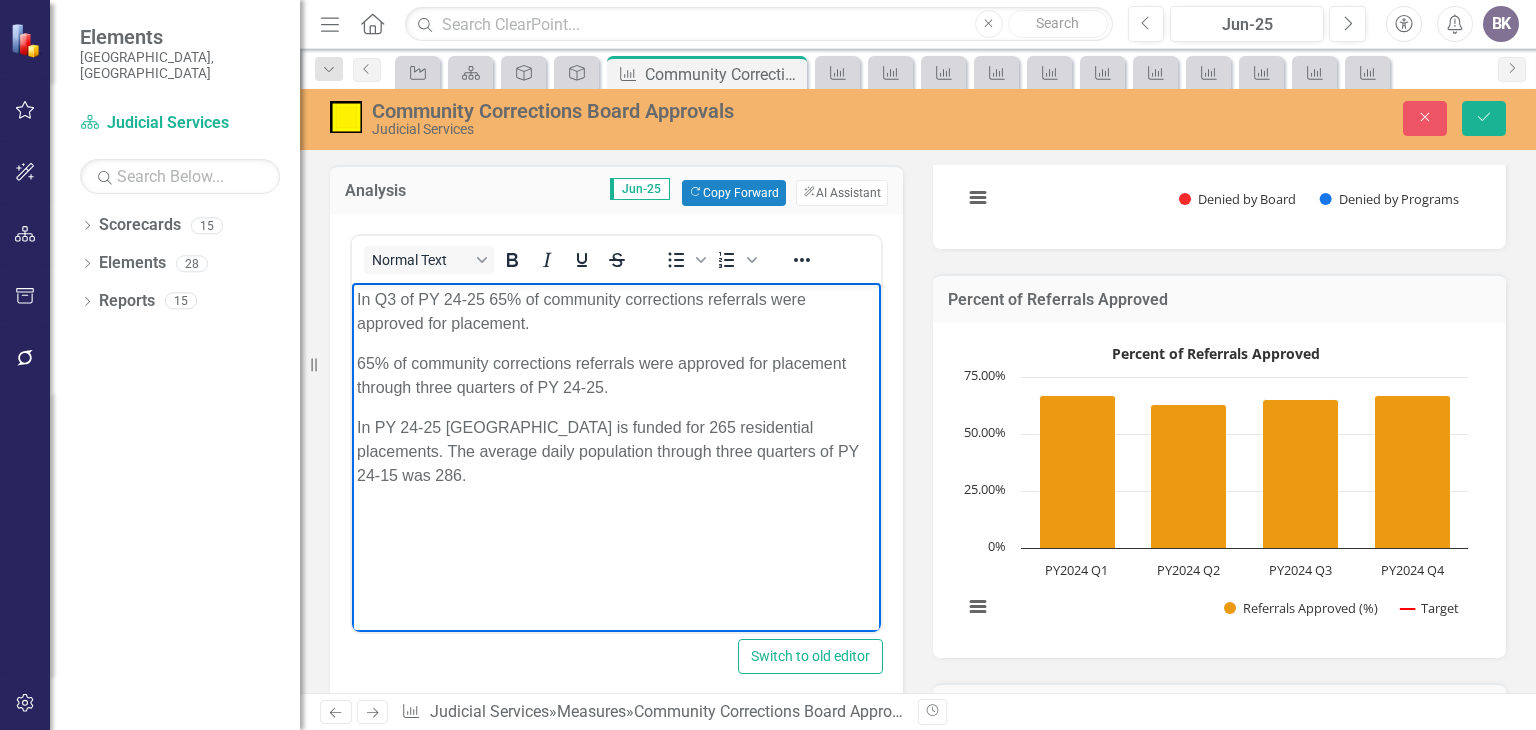 click on "In Q3 of PY 24-25 65% of community corrections referrals were approved for placement." at bounding box center [616, 311] 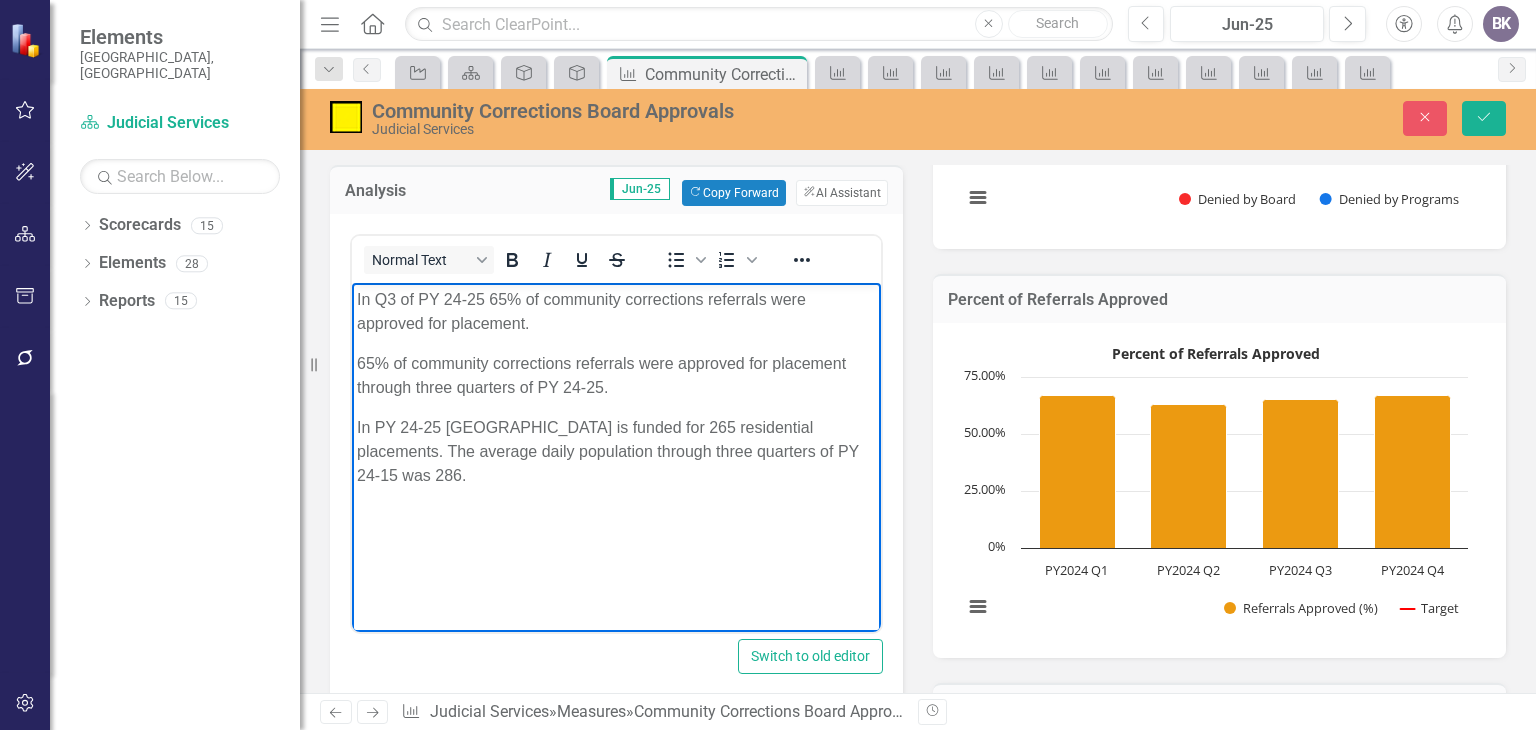 type 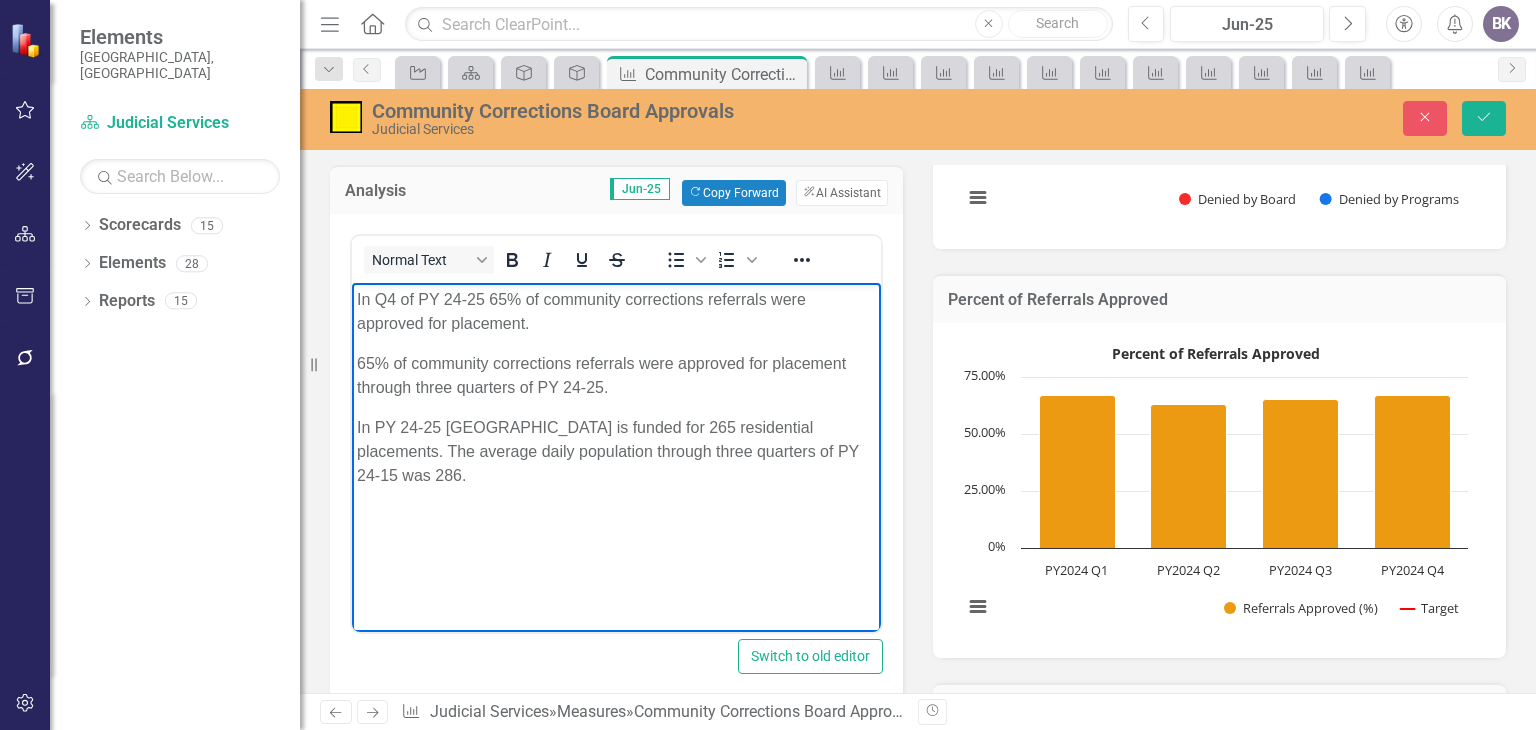 click on "In Q4 of PY 24-25 65% of community corrections referrals were approved for placement." at bounding box center (616, 311) 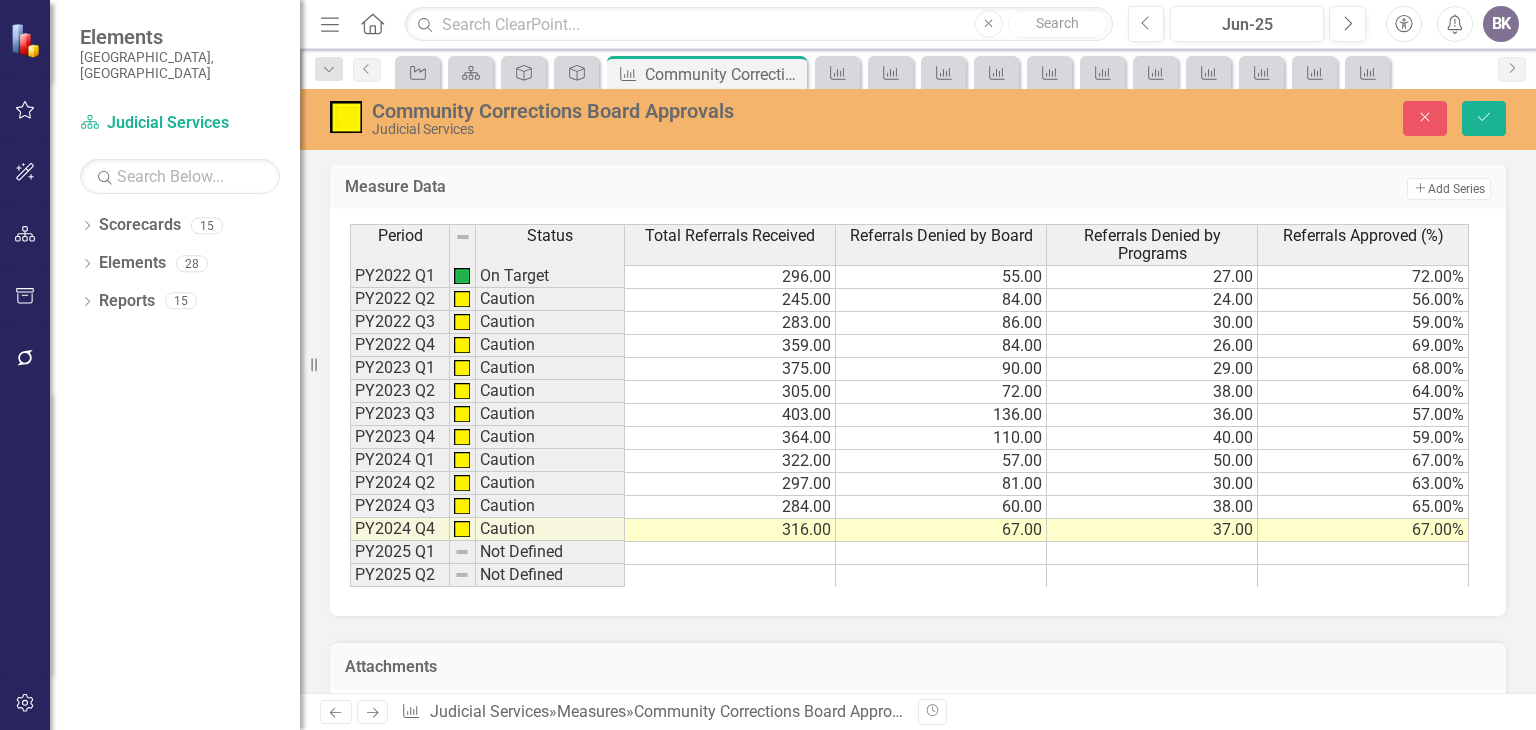 scroll, scrollTop: 1057, scrollLeft: 0, axis: vertical 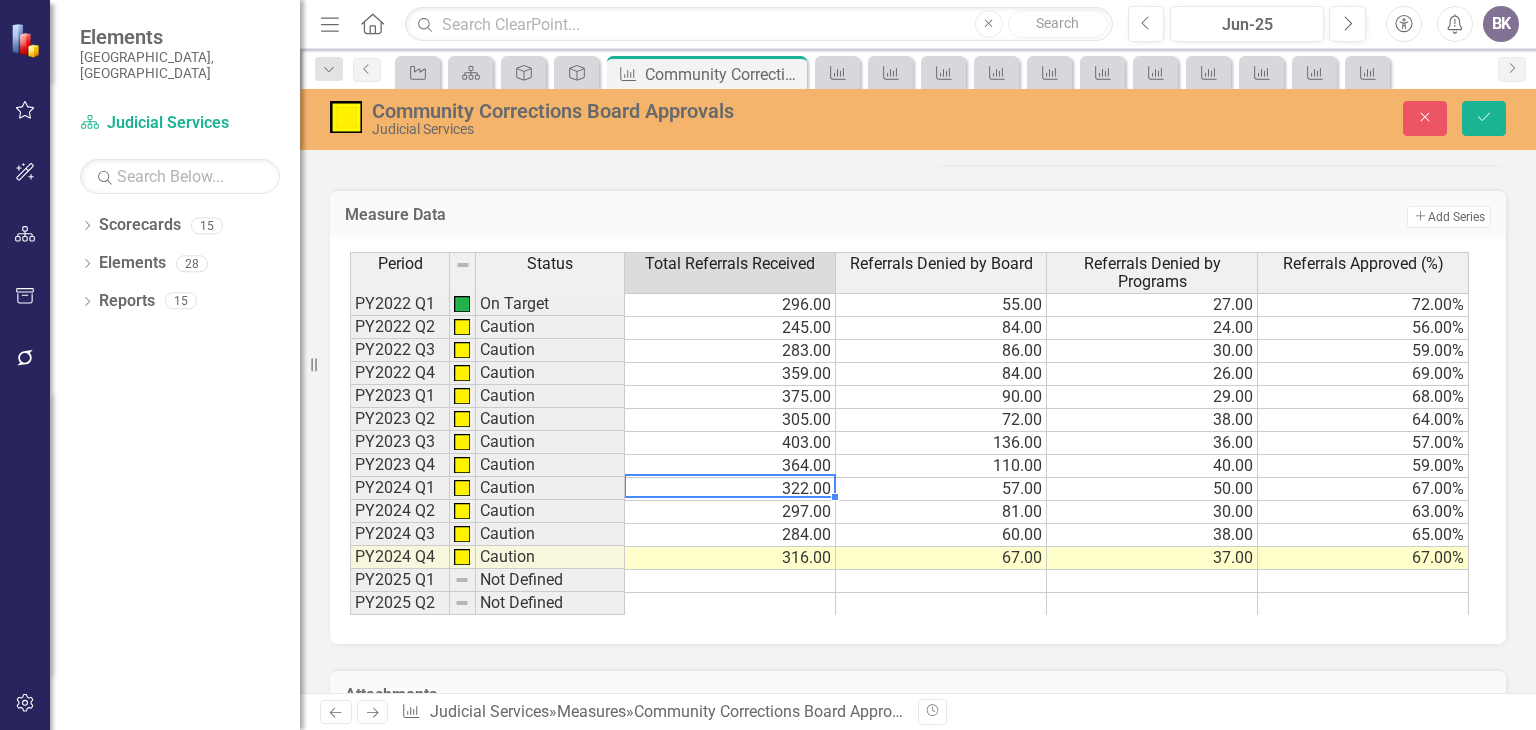 click on "322.00" at bounding box center (730, 489) 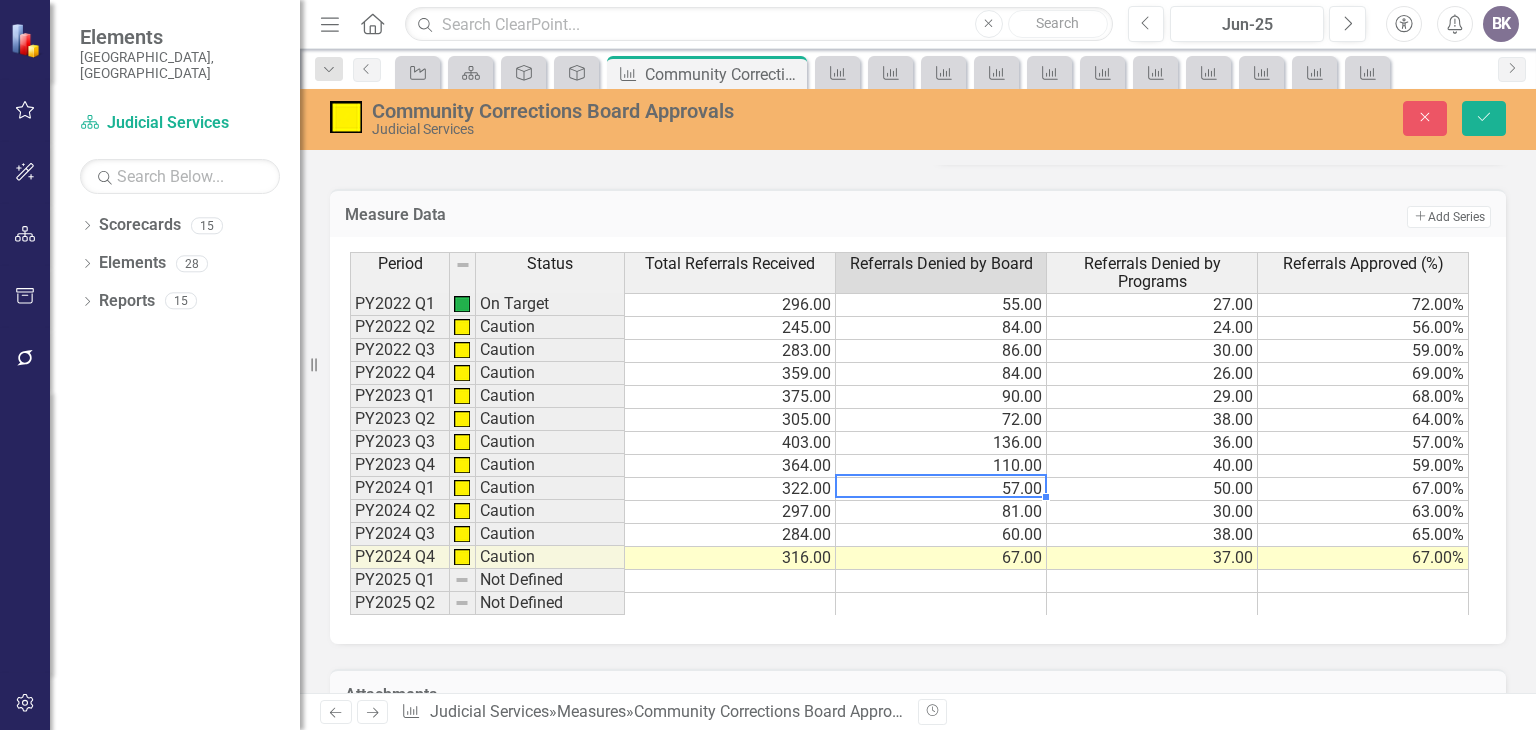 click on "57.00" at bounding box center [941, 489] 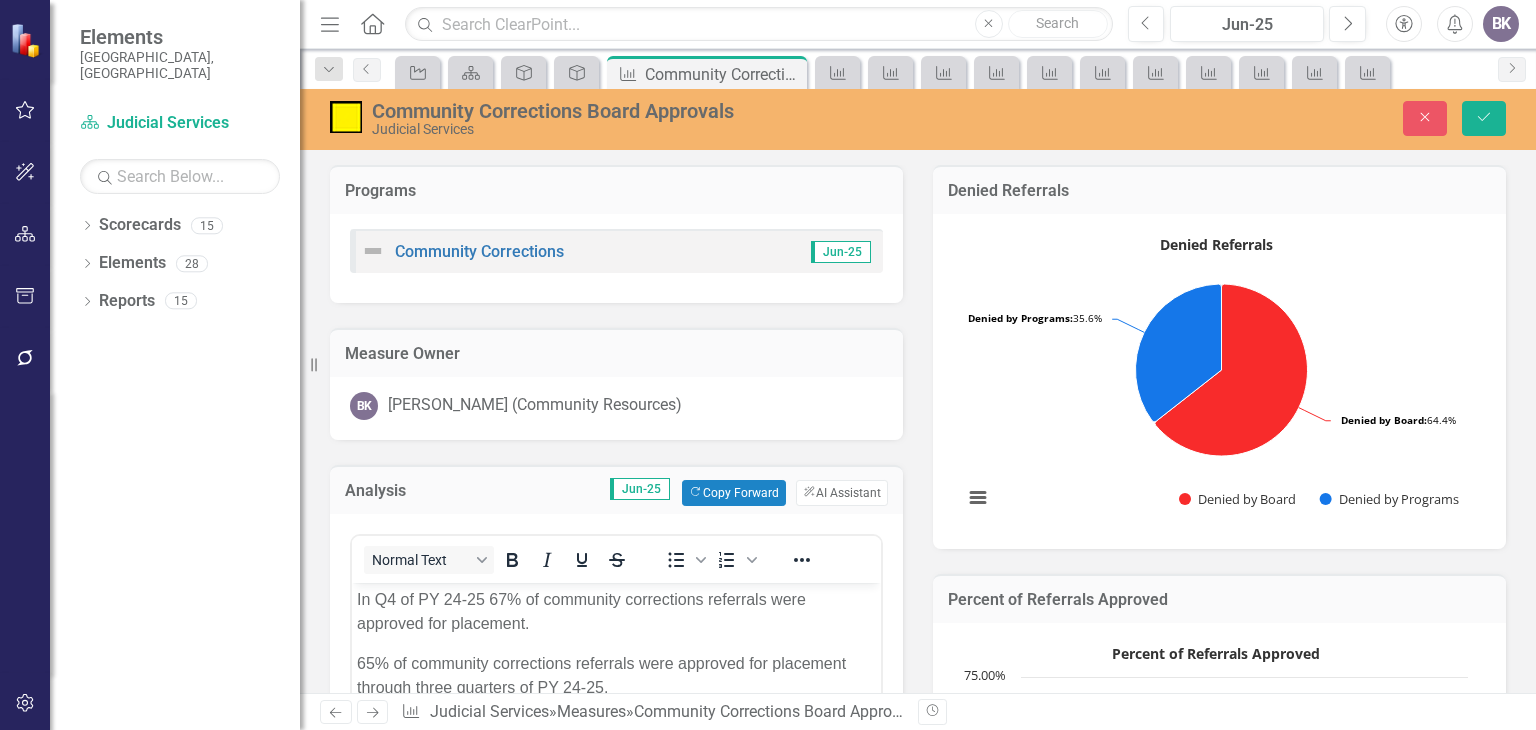 scroll, scrollTop: 200, scrollLeft: 0, axis: vertical 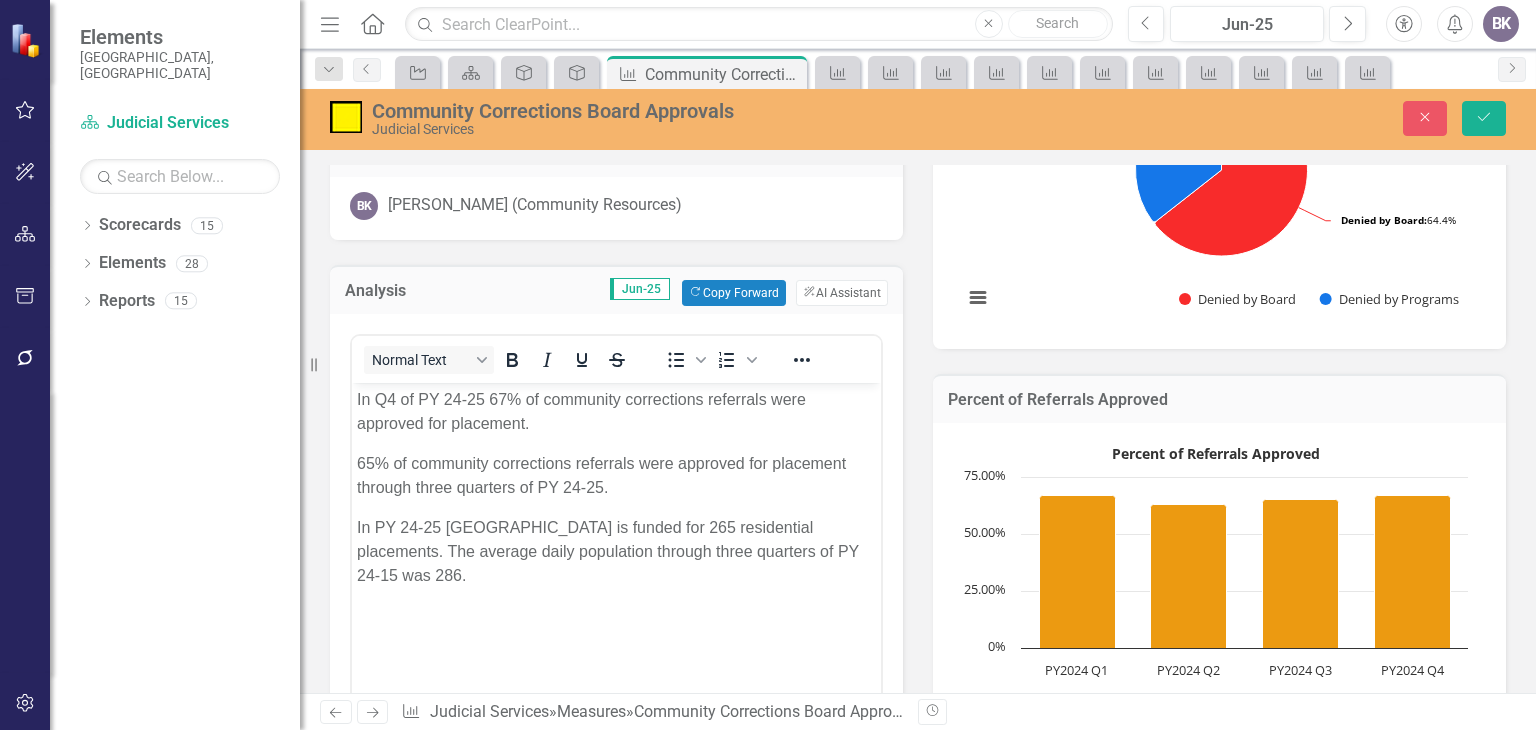 click on "In Q4 of PY 24-25 67% of community corrections referrals were approved for placement." at bounding box center (616, 411) 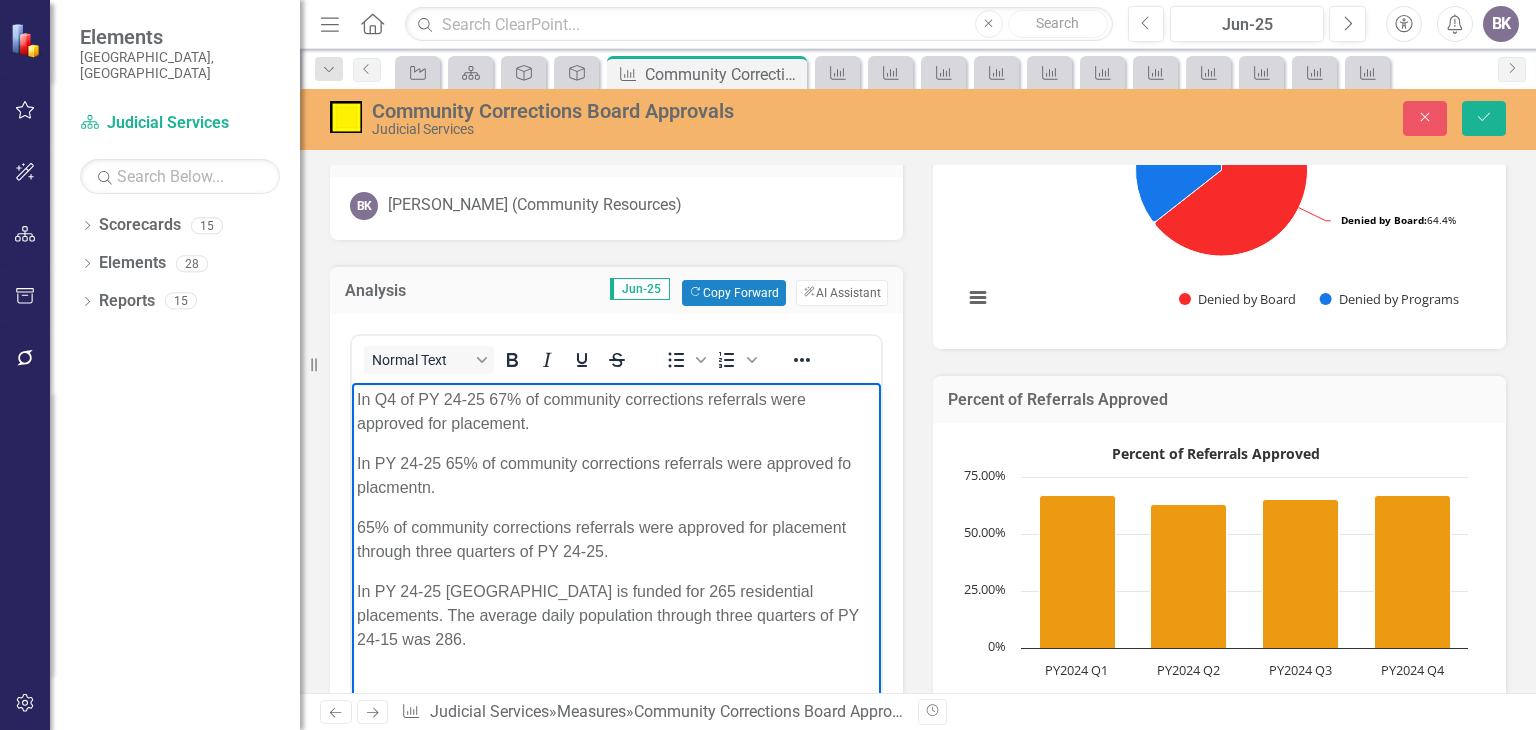 click on "In PY 24-25 65% of community corrections referrals were approved fo placmentn." at bounding box center (616, 475) 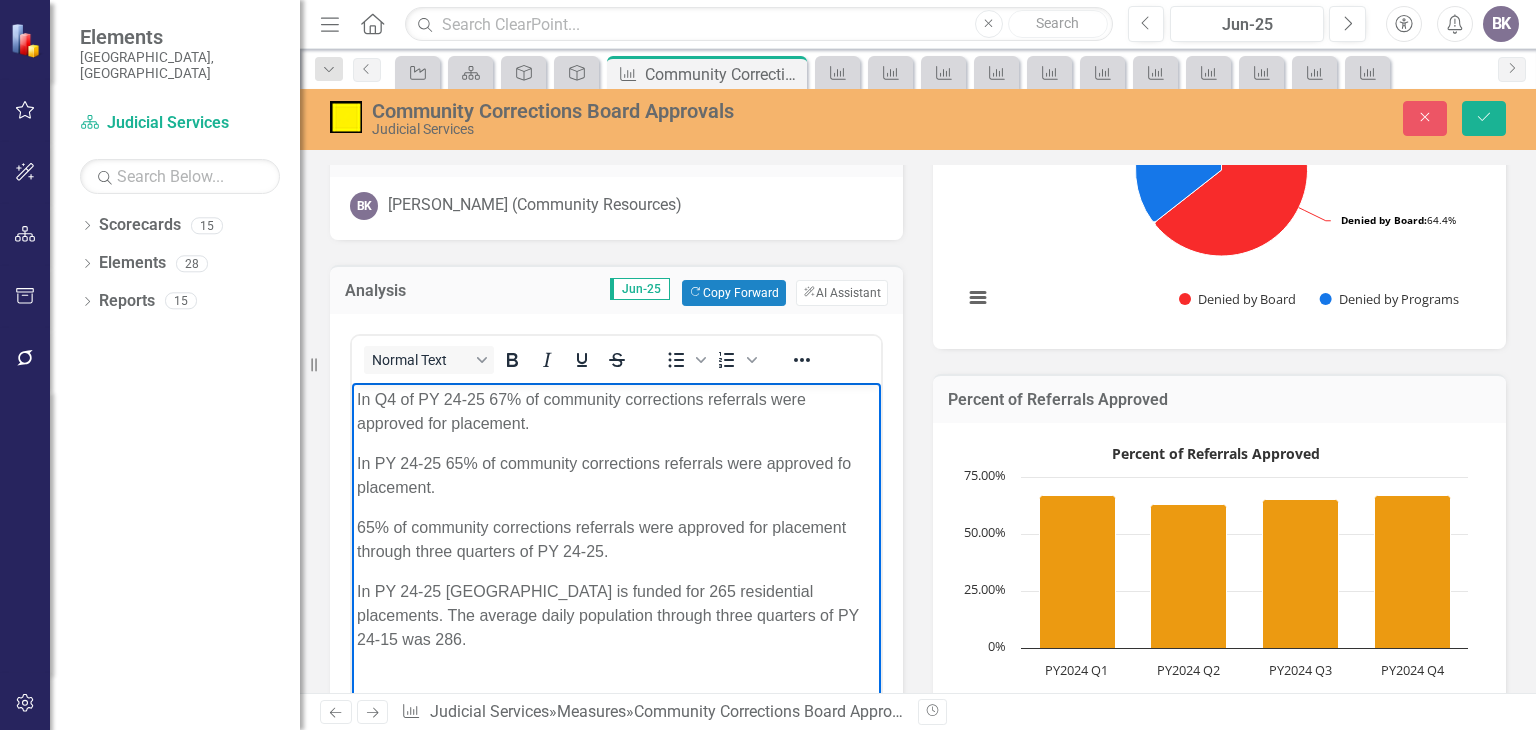 click on "65% of community corrections referrals were approved for placement through three quarters of PY 24-25." at bounding box center (616, 539) 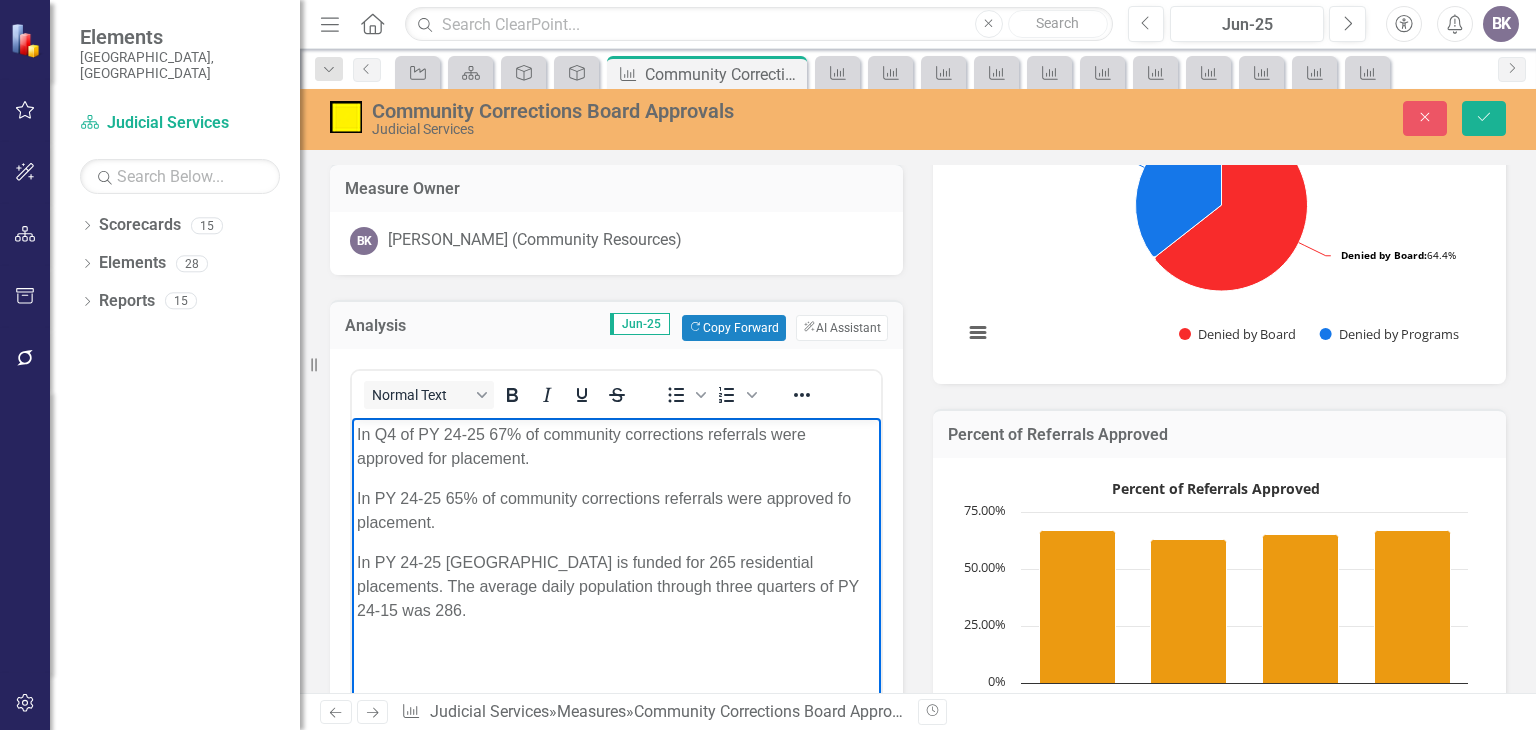 scroll, scrollTop: 200, scrollLeft: 0, axis: vertical 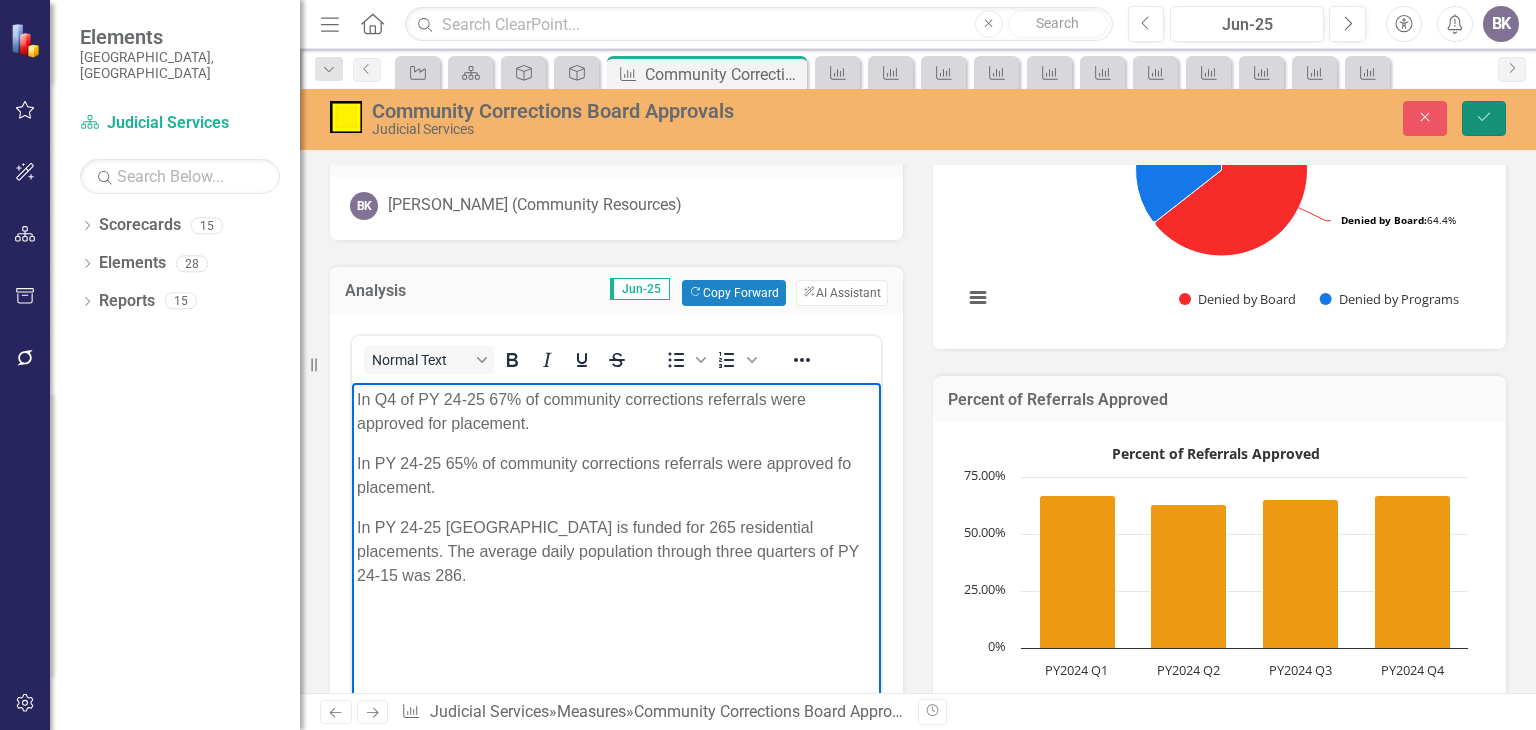 click on "Save" 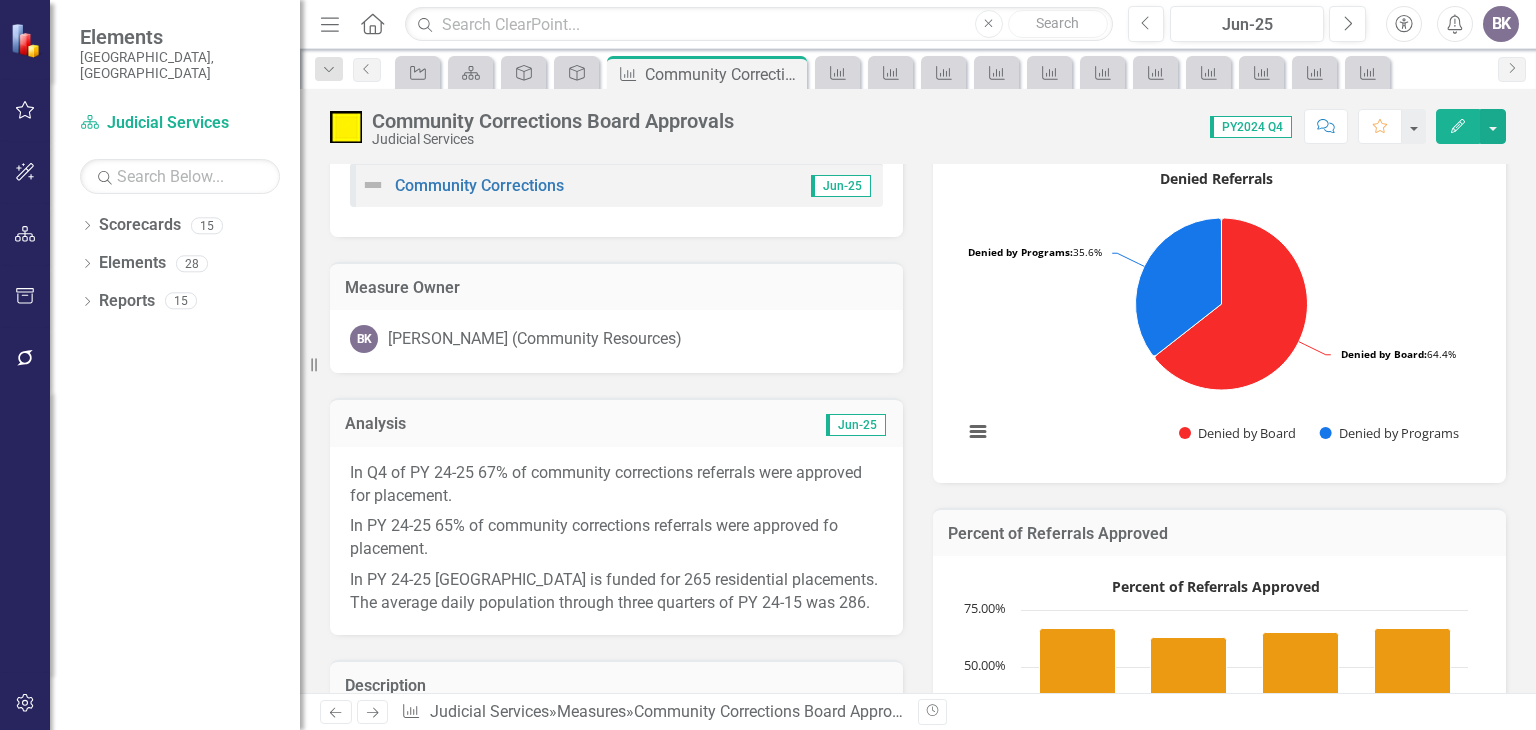 scroll, scrollTop: 100, scrollLeft: 0, axis: vertical 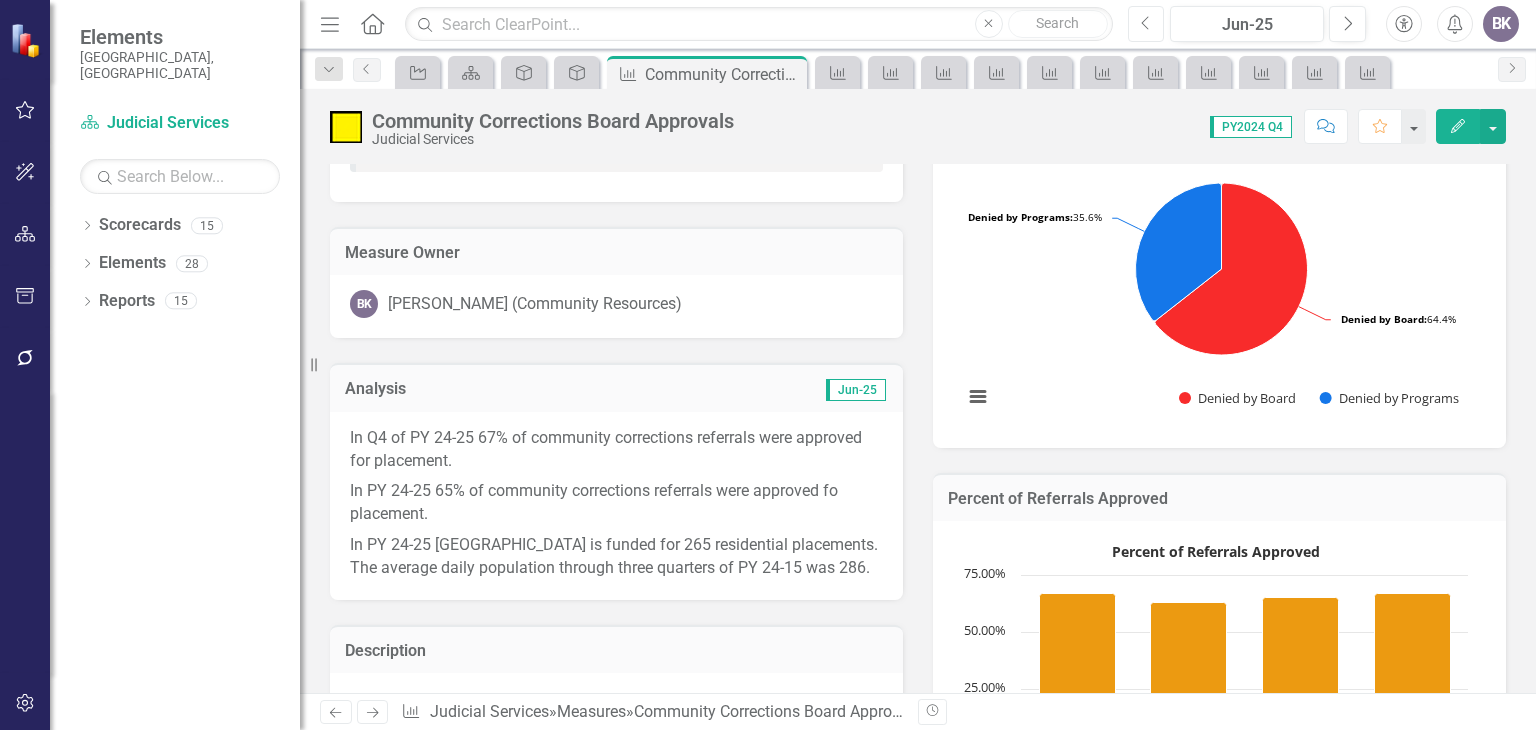 click on "Previous" 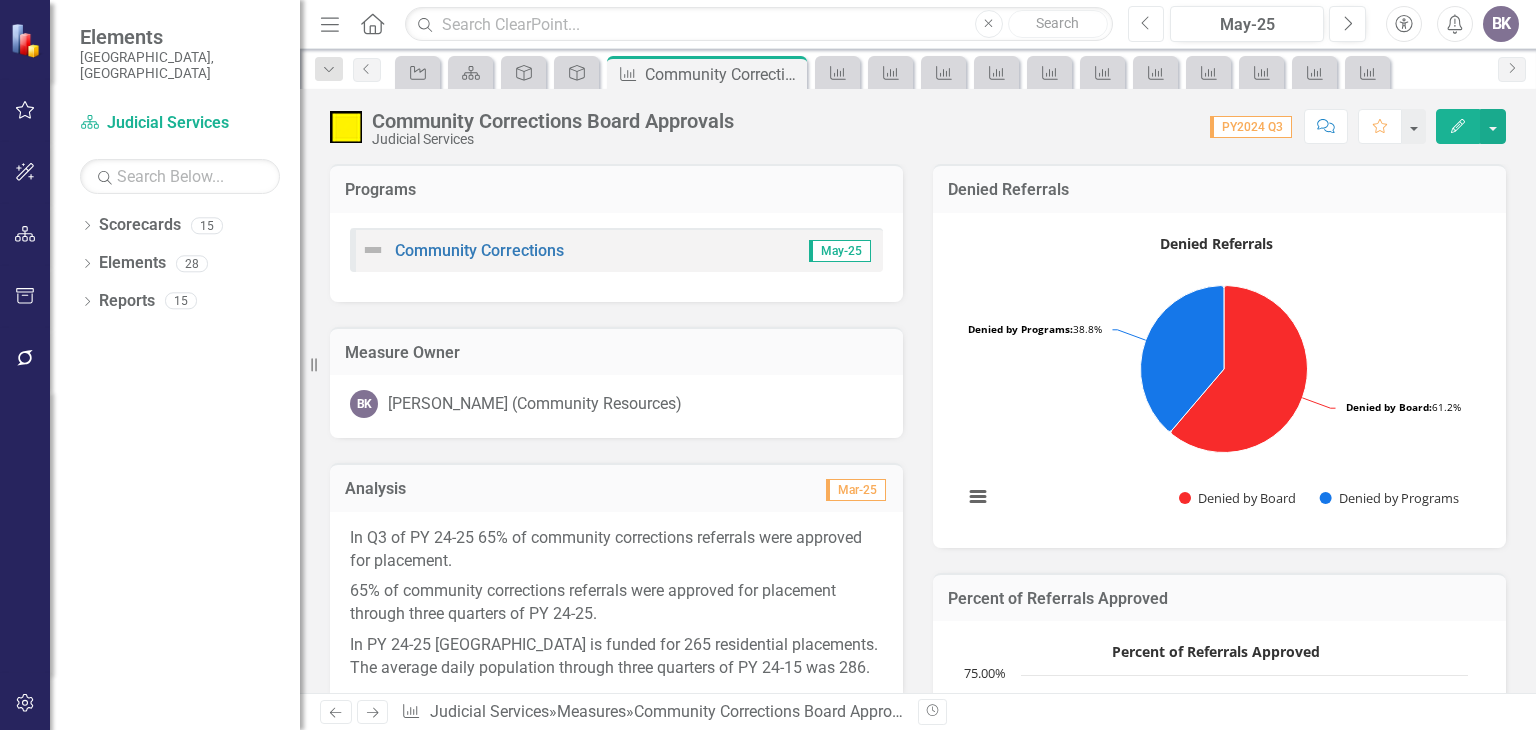 click on "Previous" 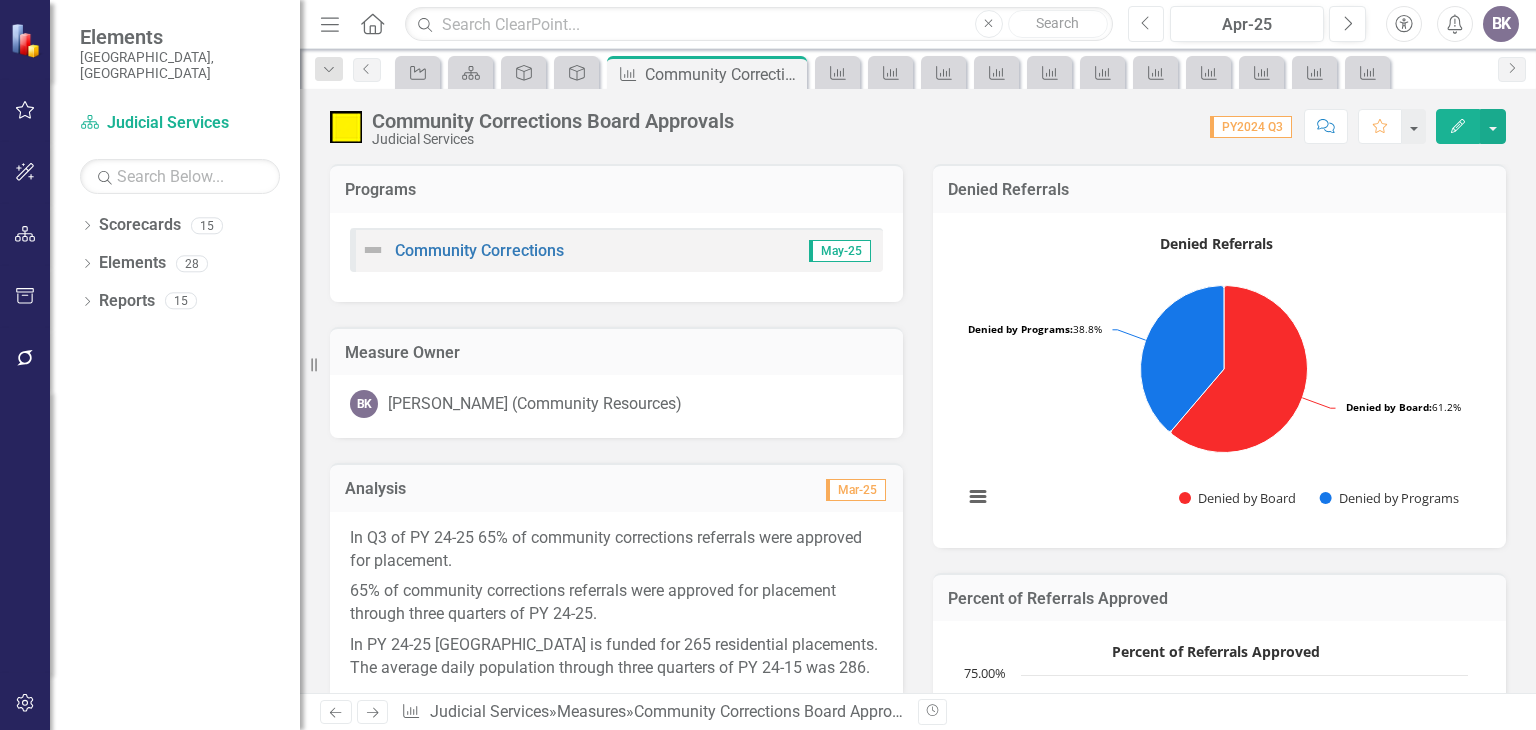 click on "Previous" 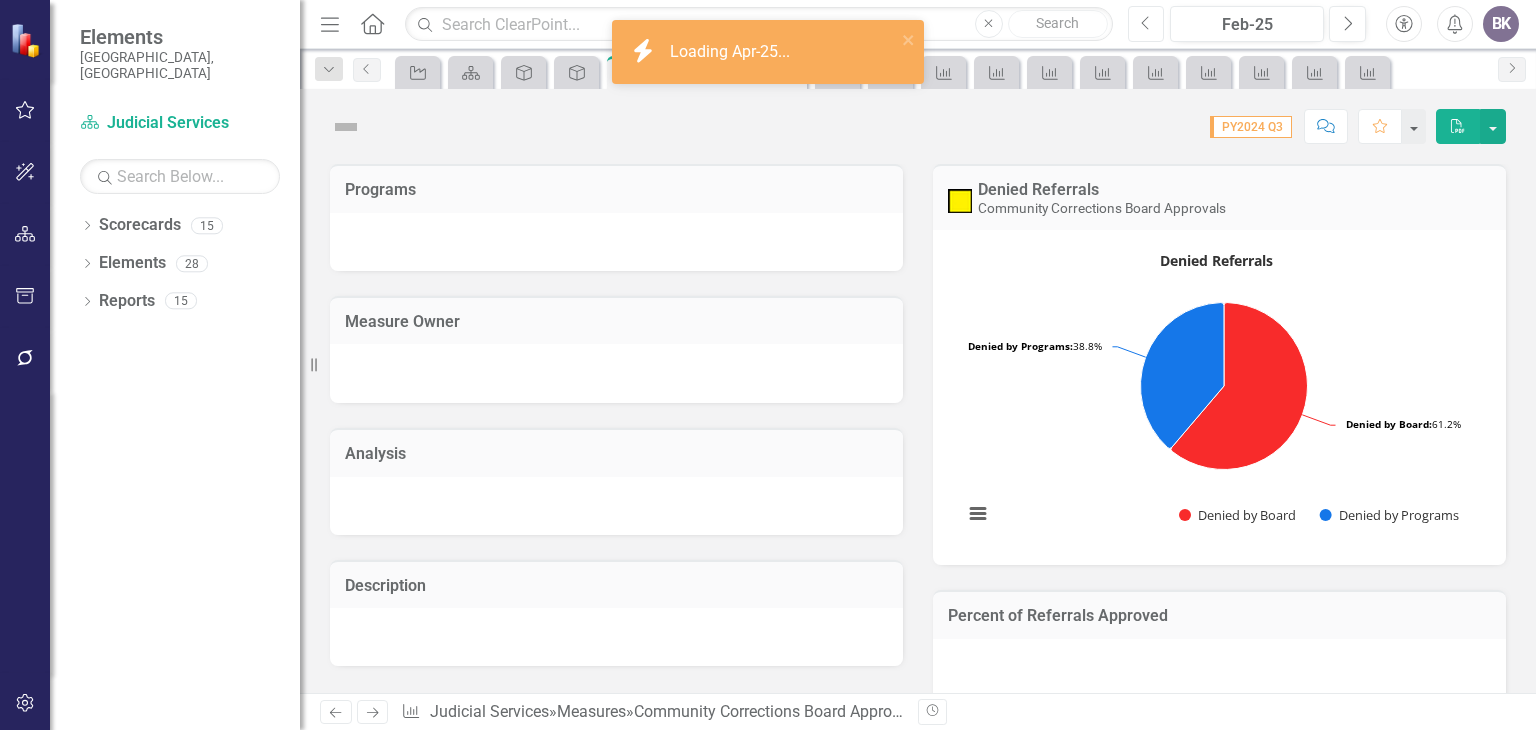 click on "Previous" 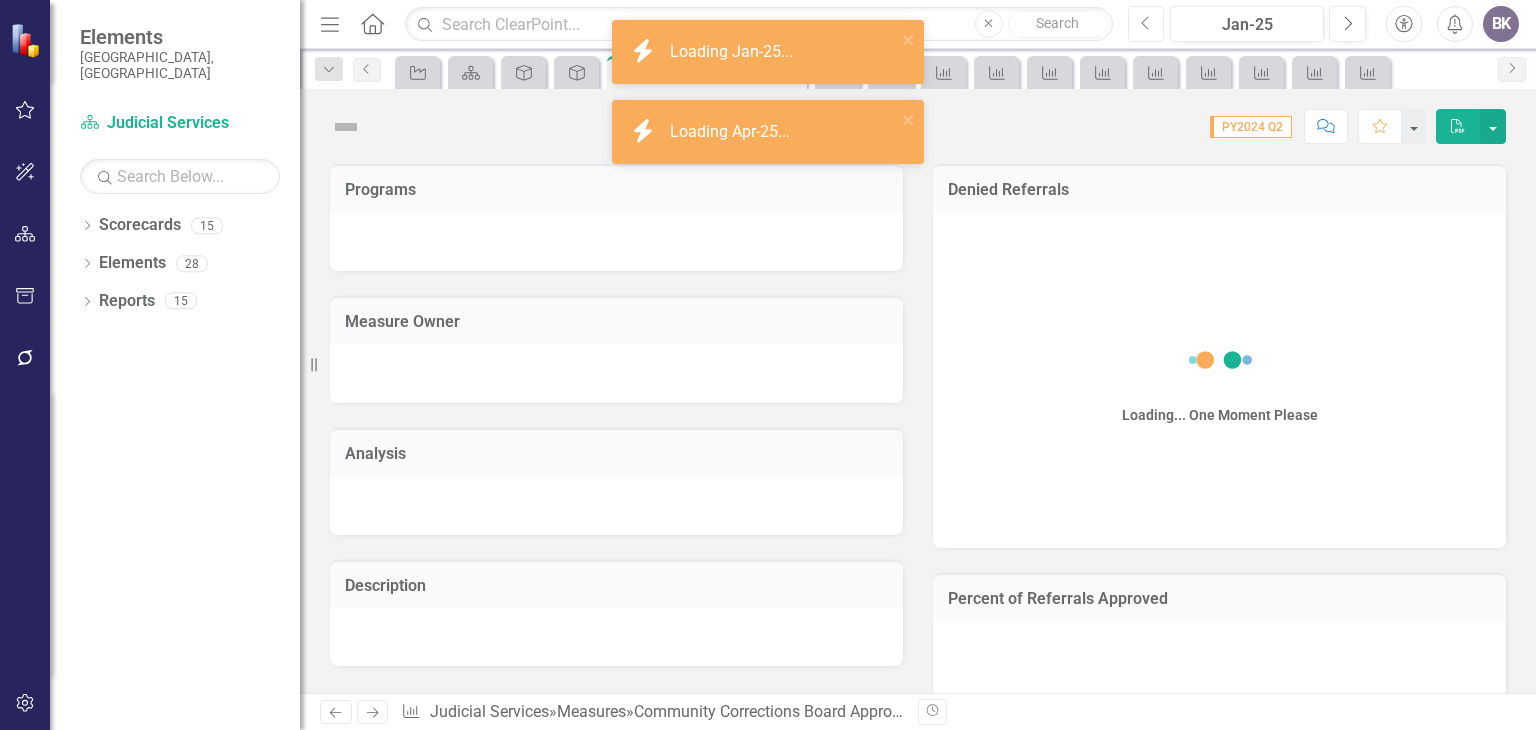 click on "Previous" 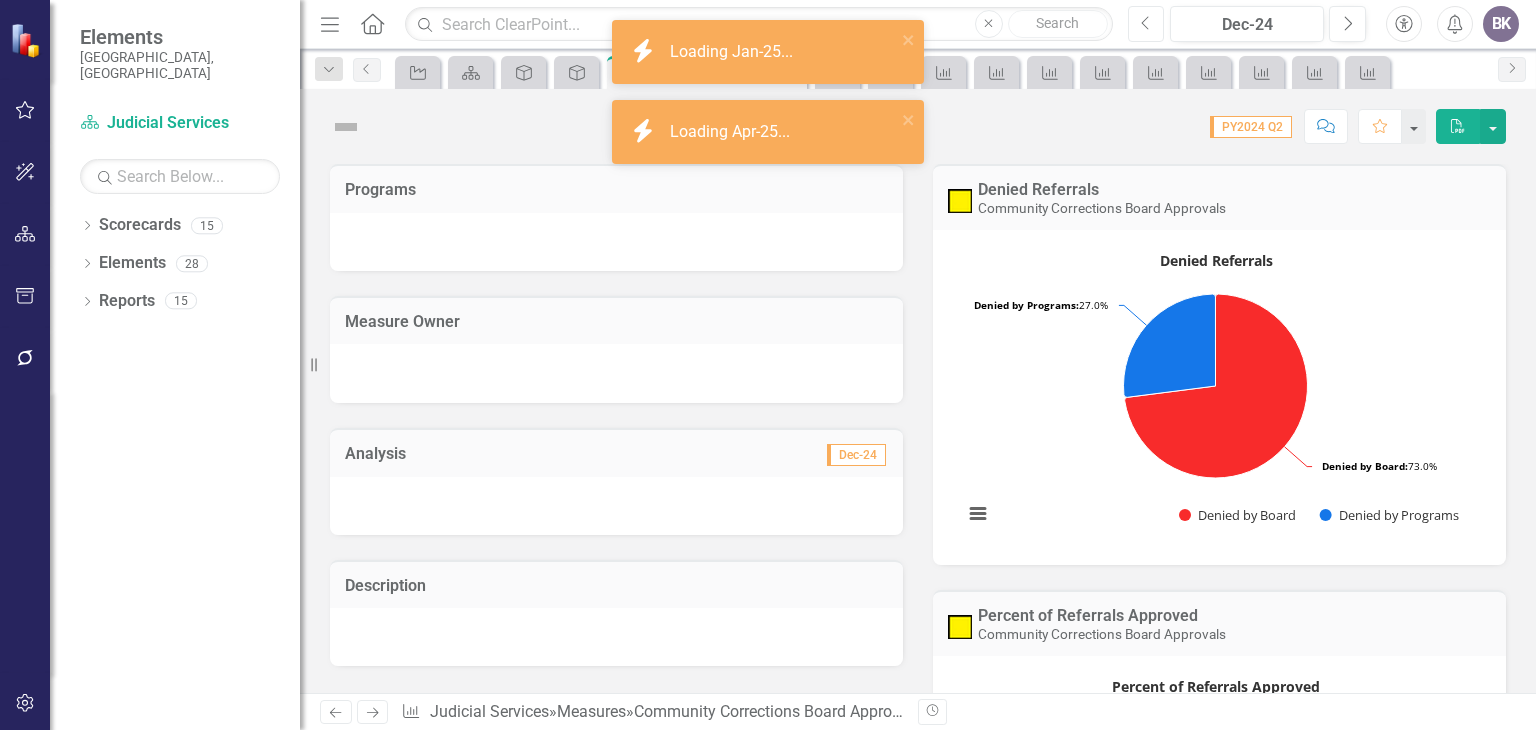click on "Previous" 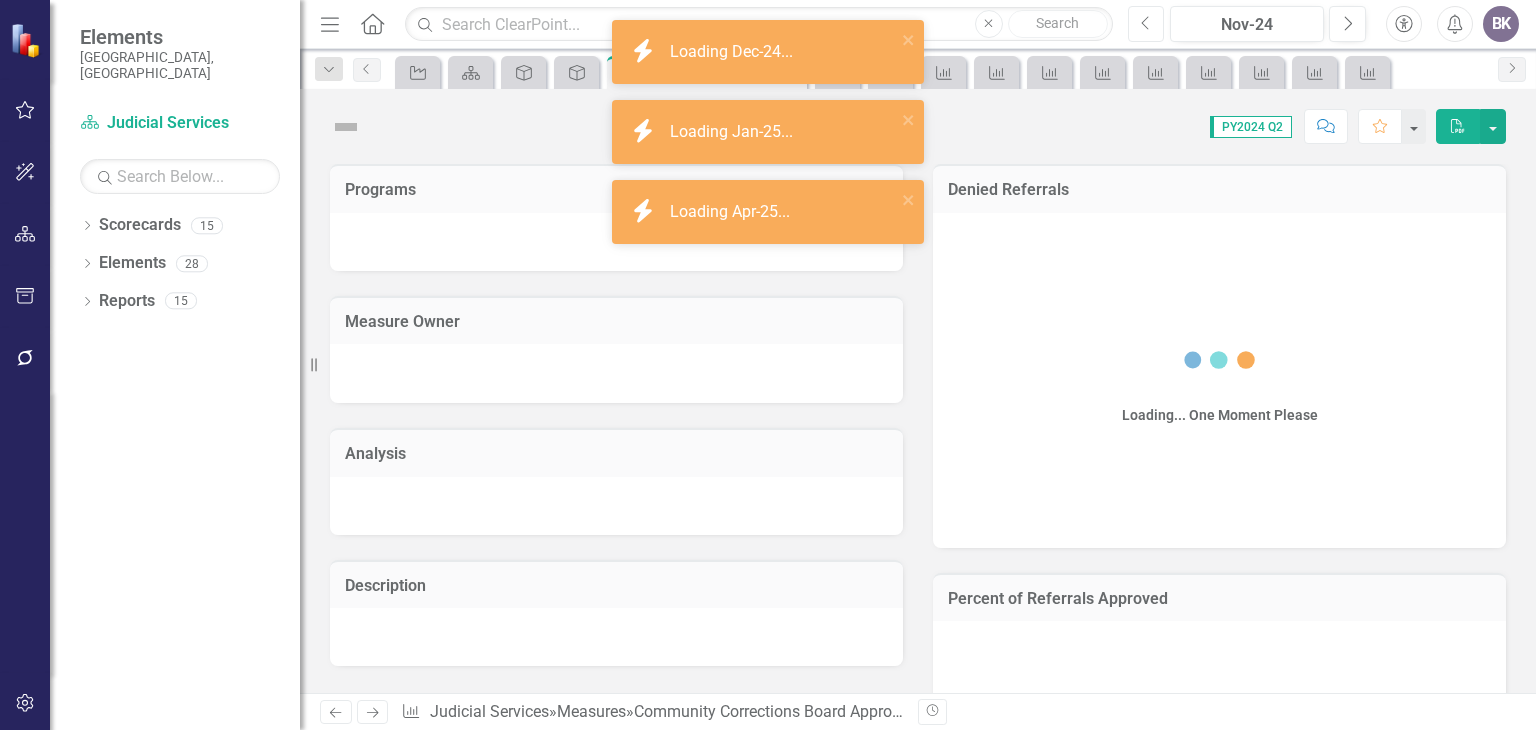 click on "Previous" 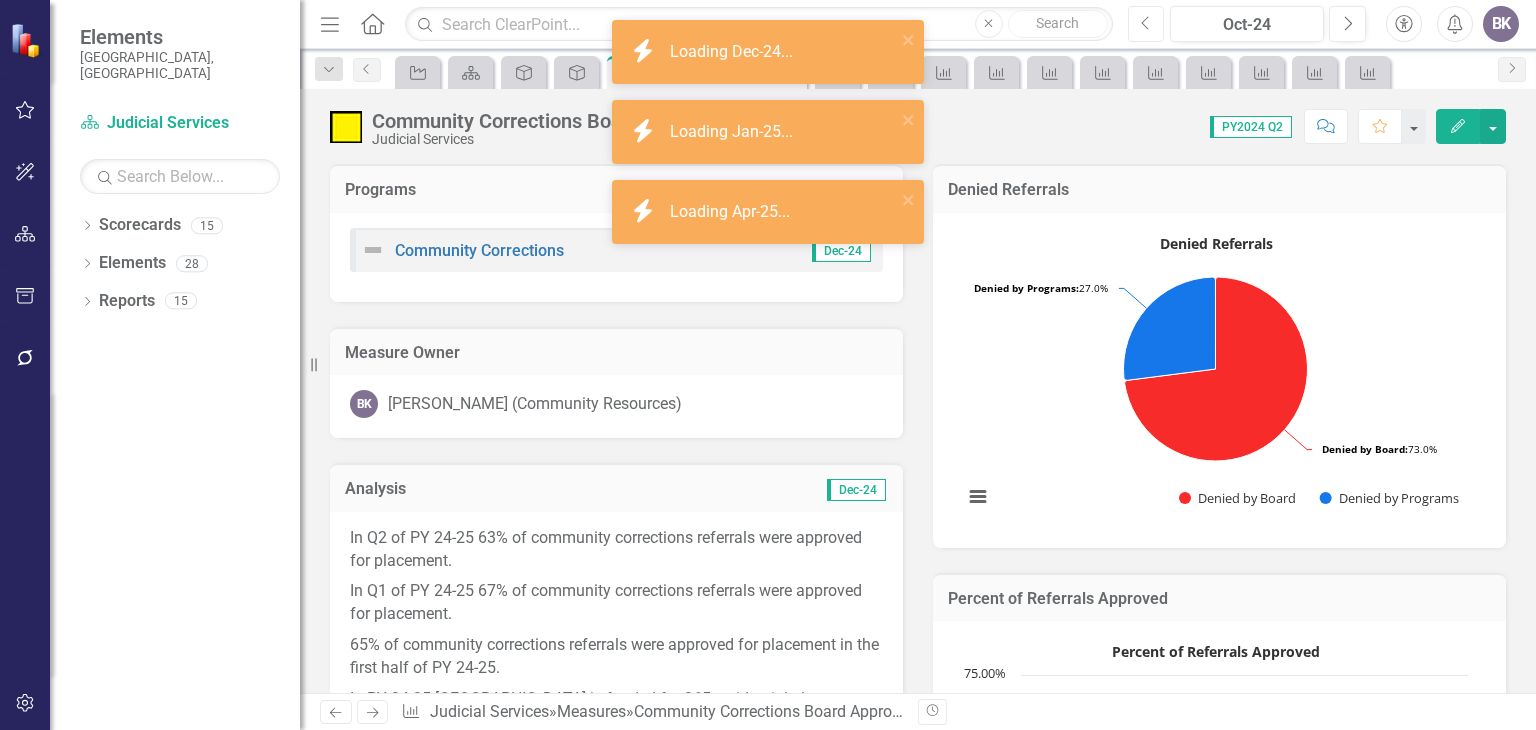 click on "Previous" 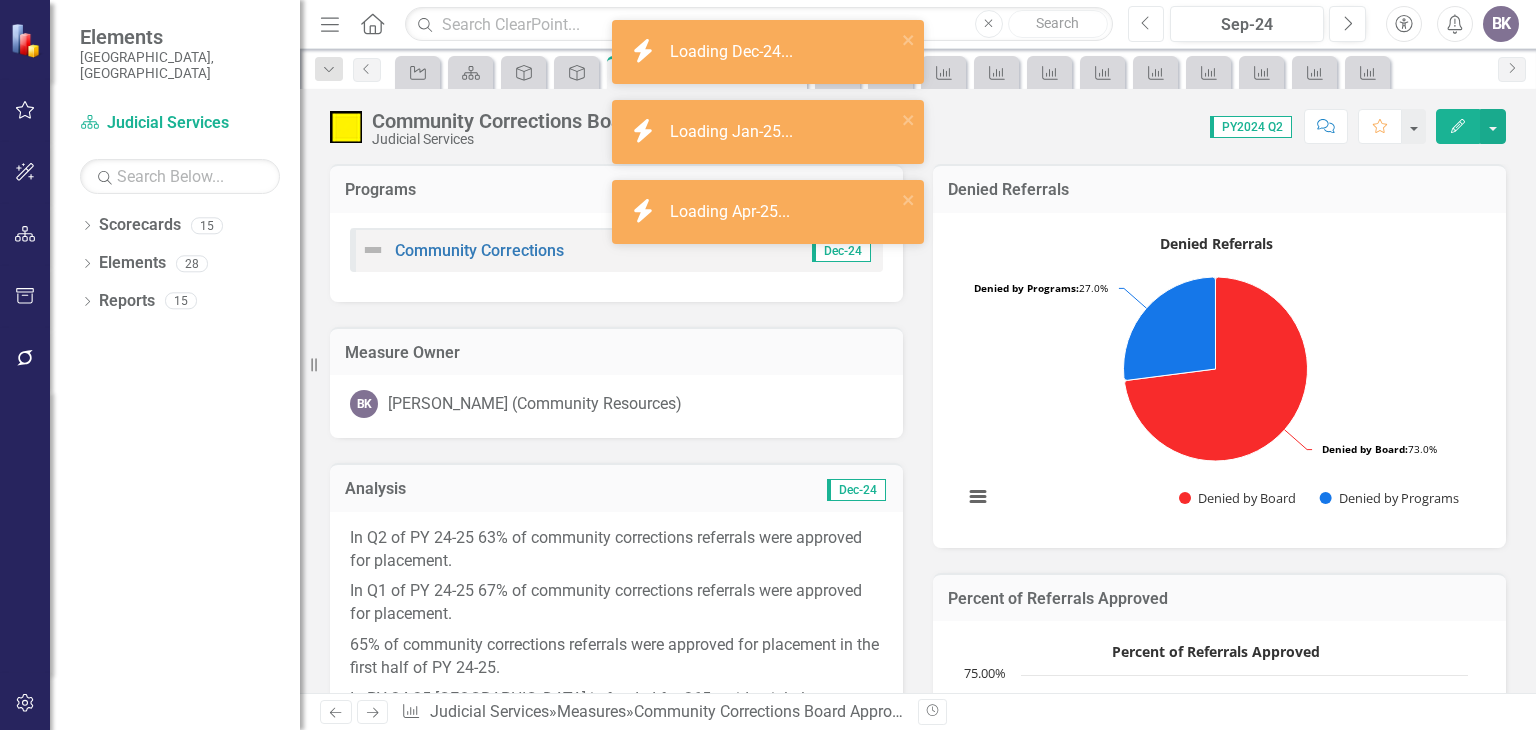 click on "Previous" 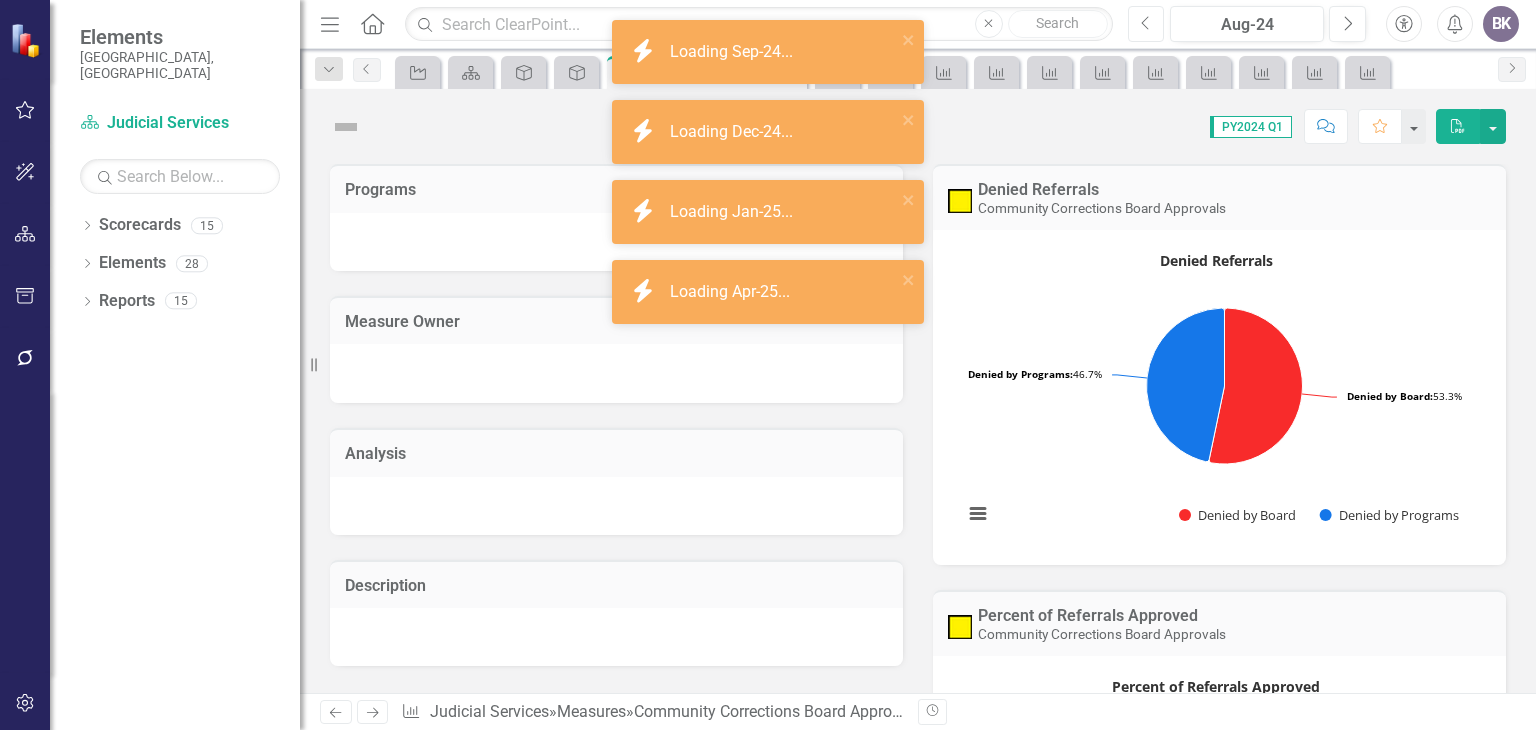 click on "Previous" 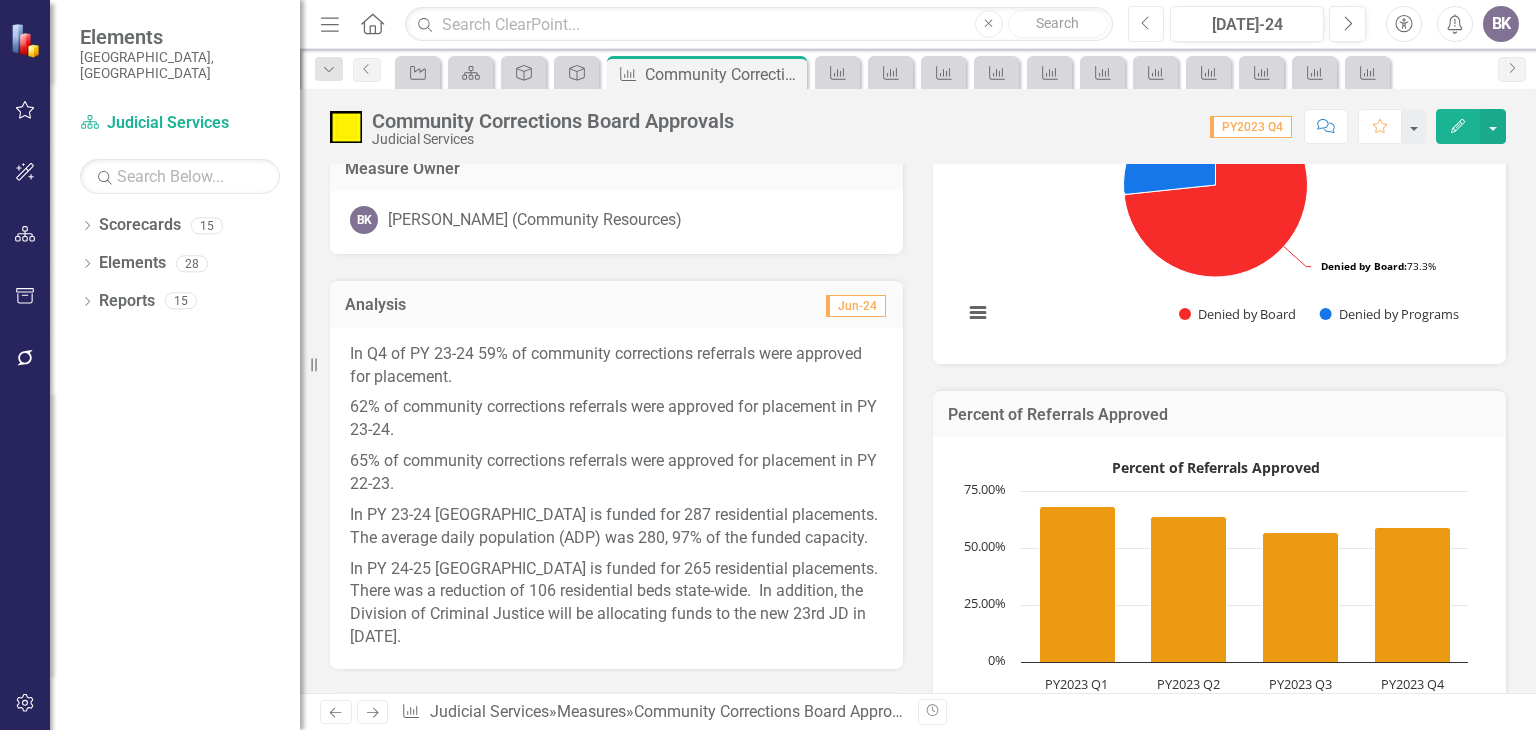 scroll, scrollTop: 200, scrollLeft: 0, axis: vertical 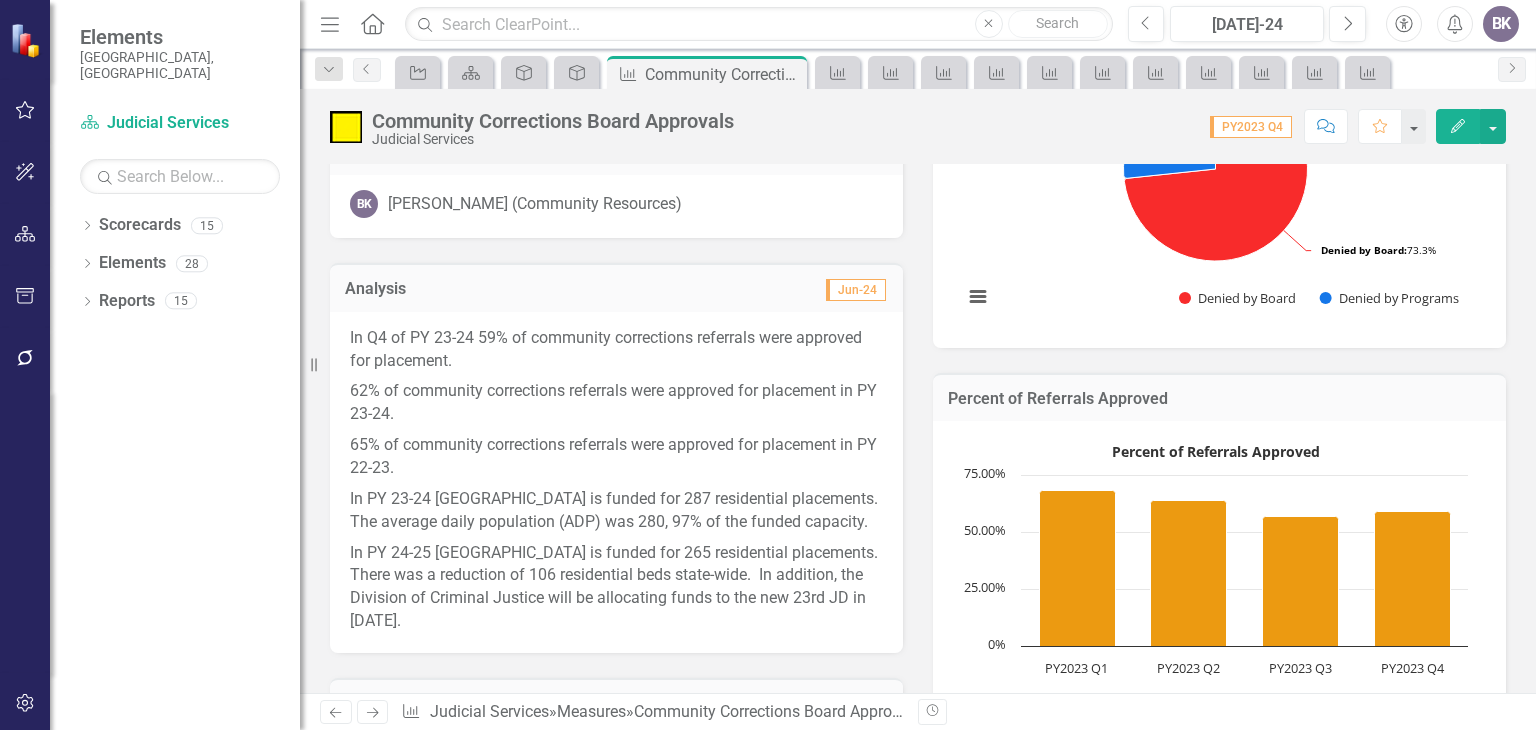 click on "65% of community corrections referrals were approved for placement in PY 22-23." at bounding box center (616, 457) 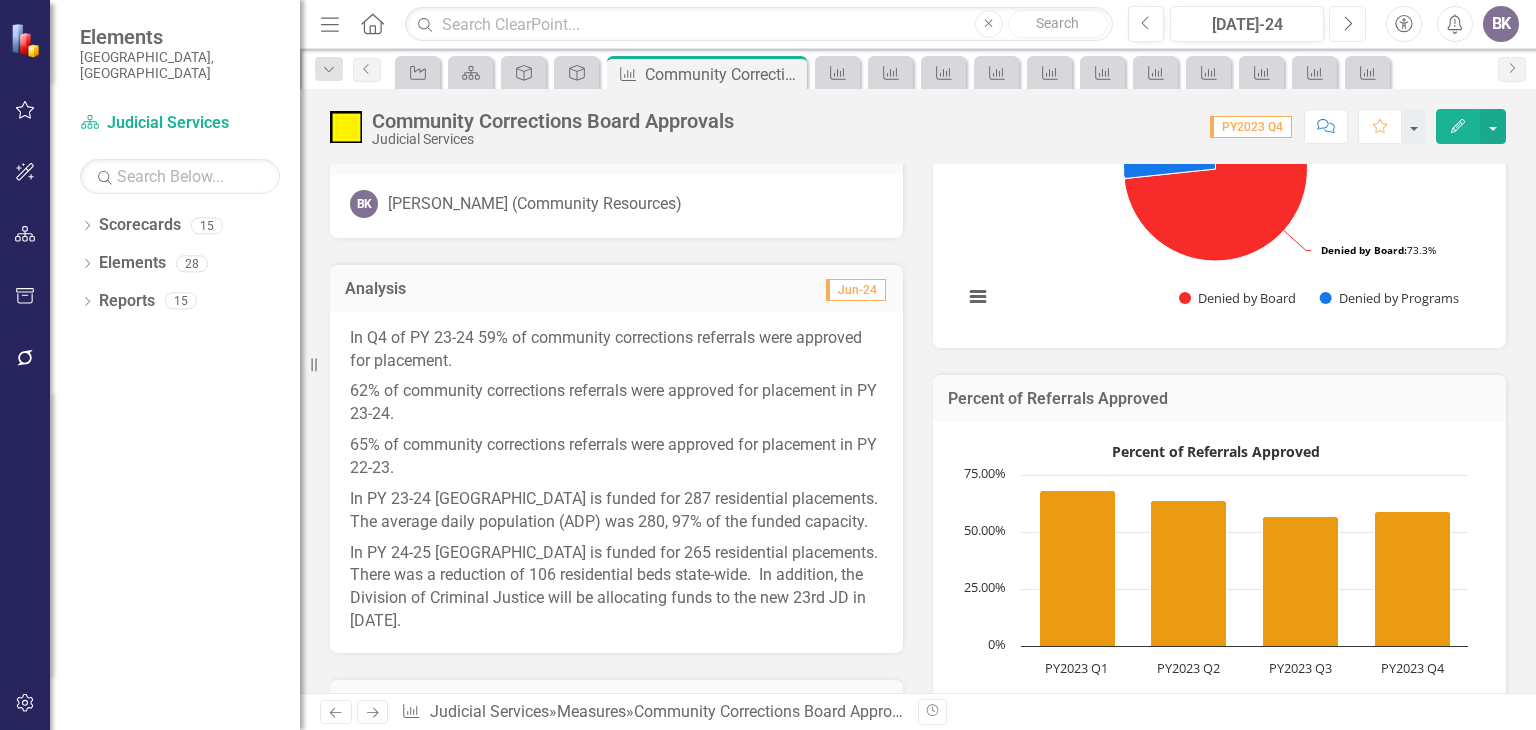 click 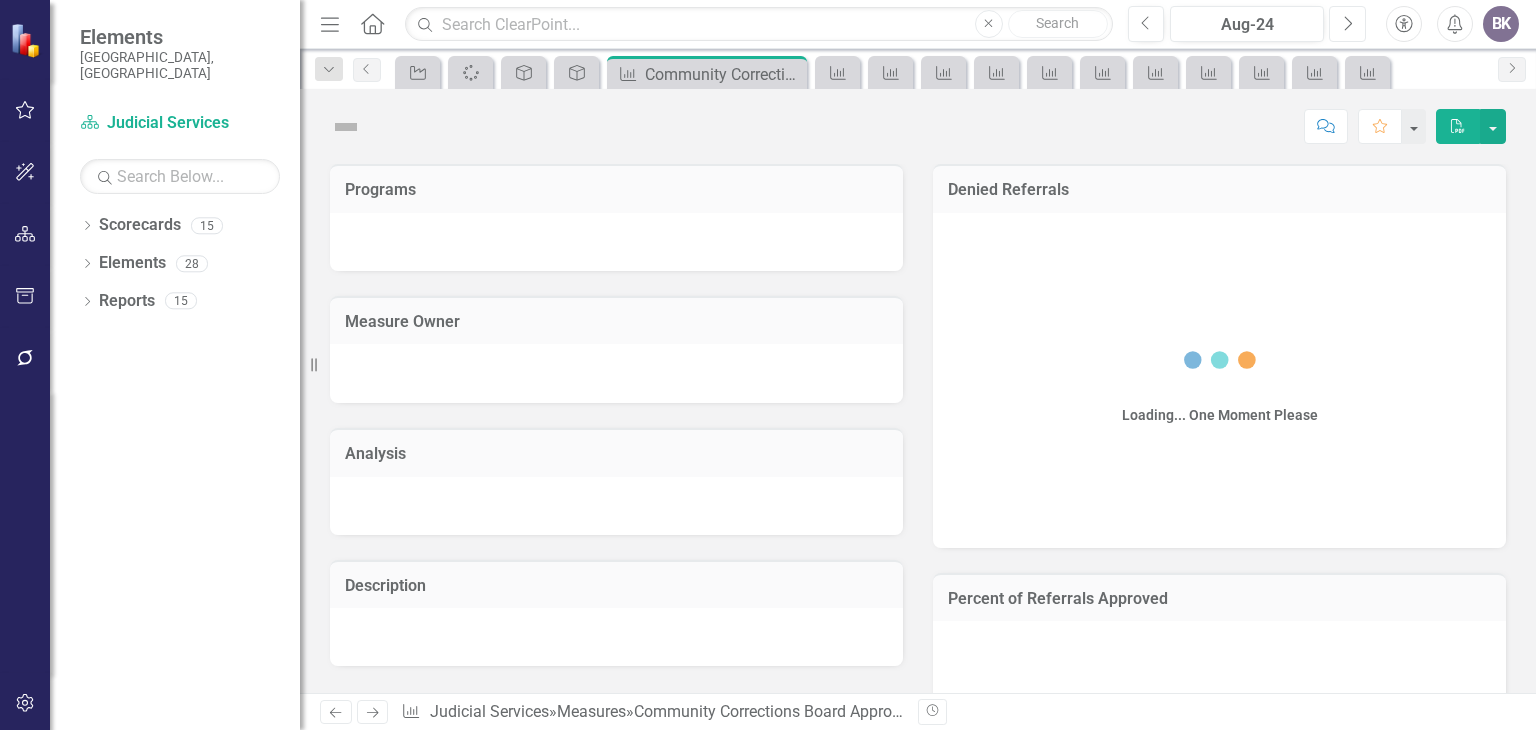 click 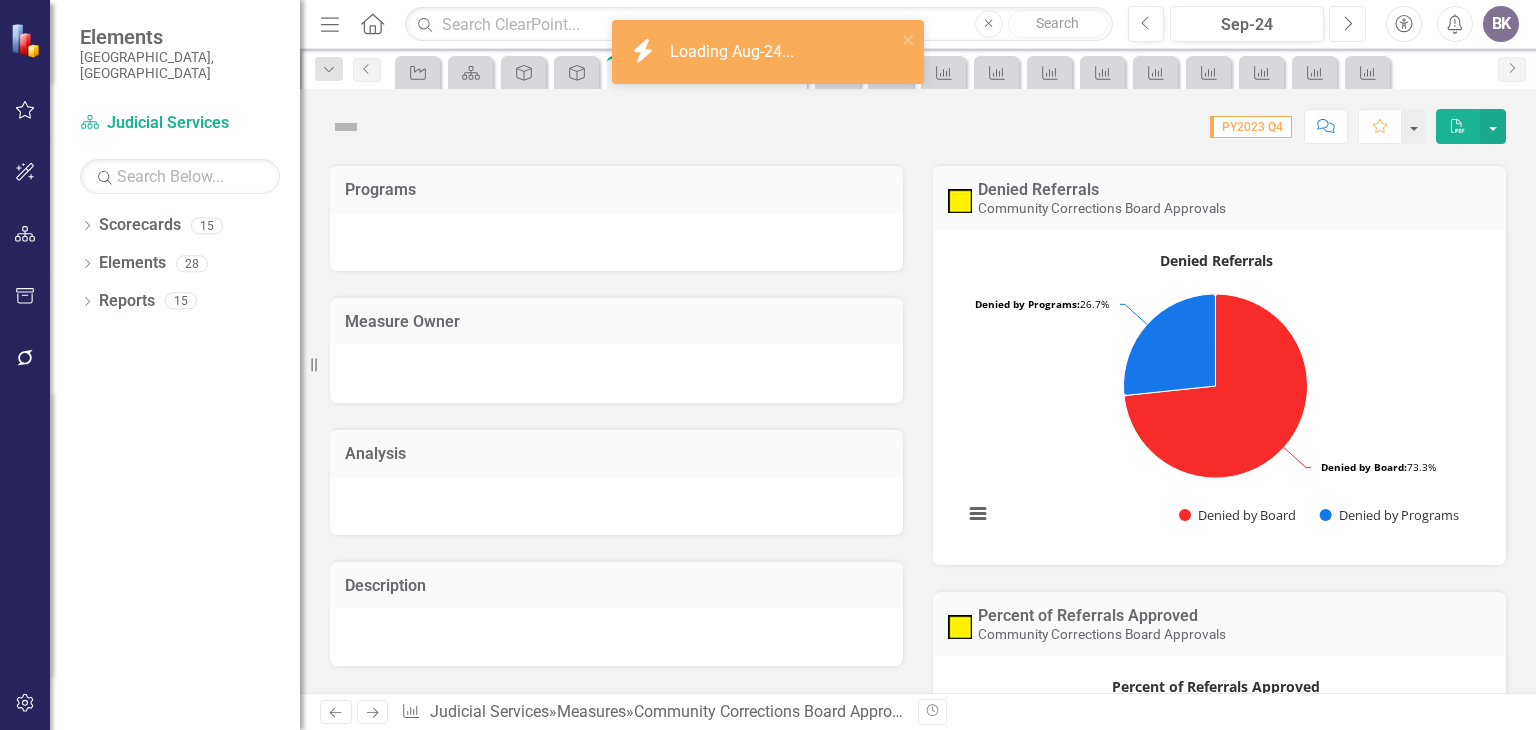 click 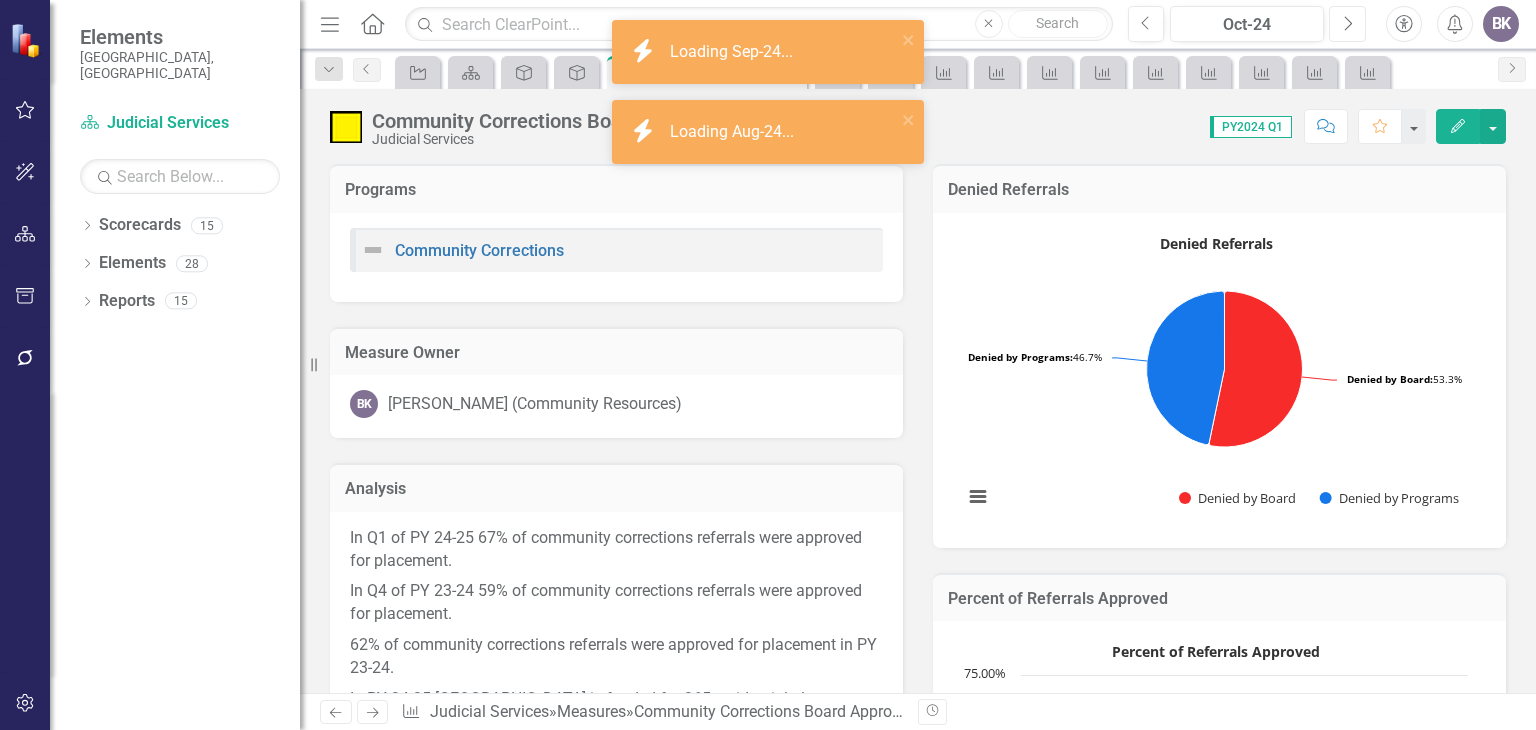 click 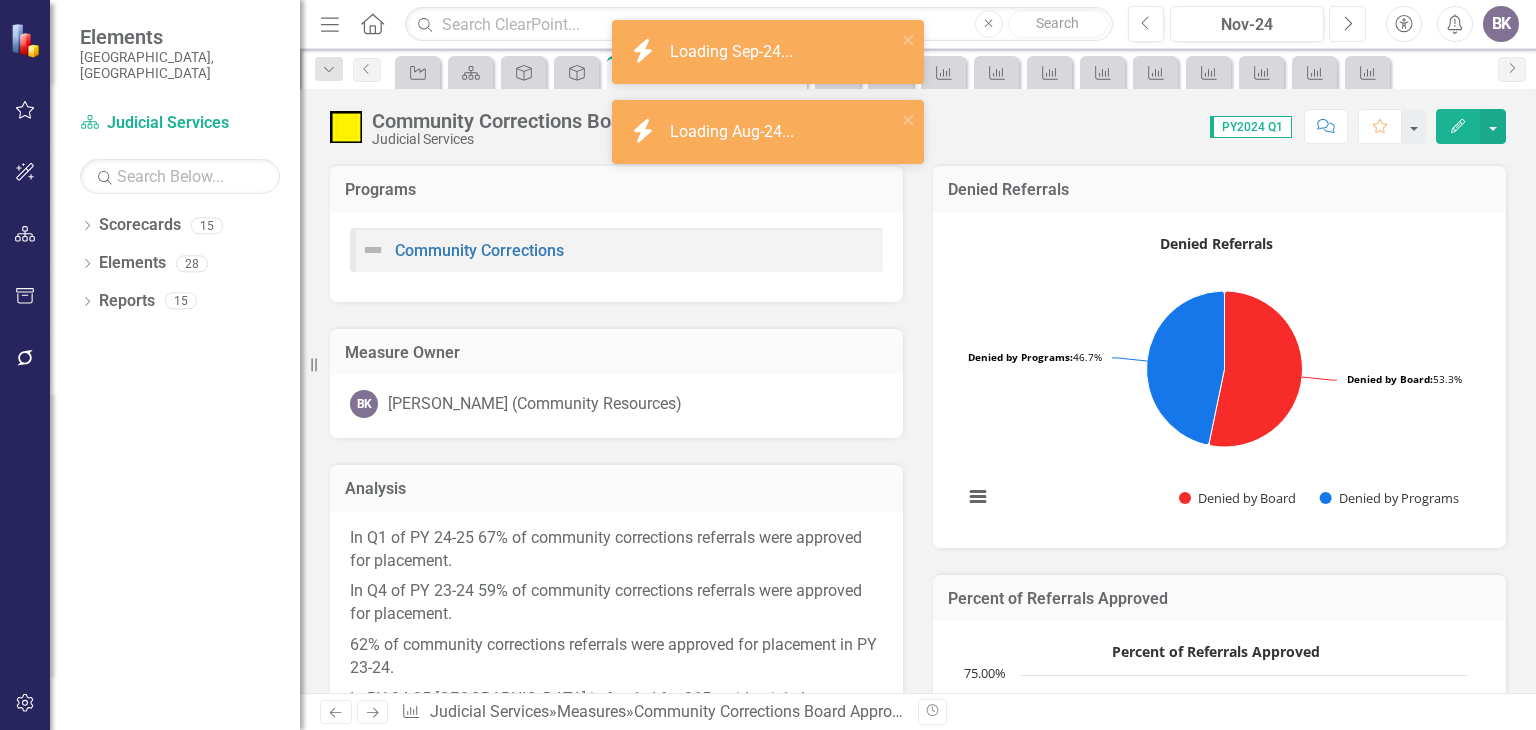 click 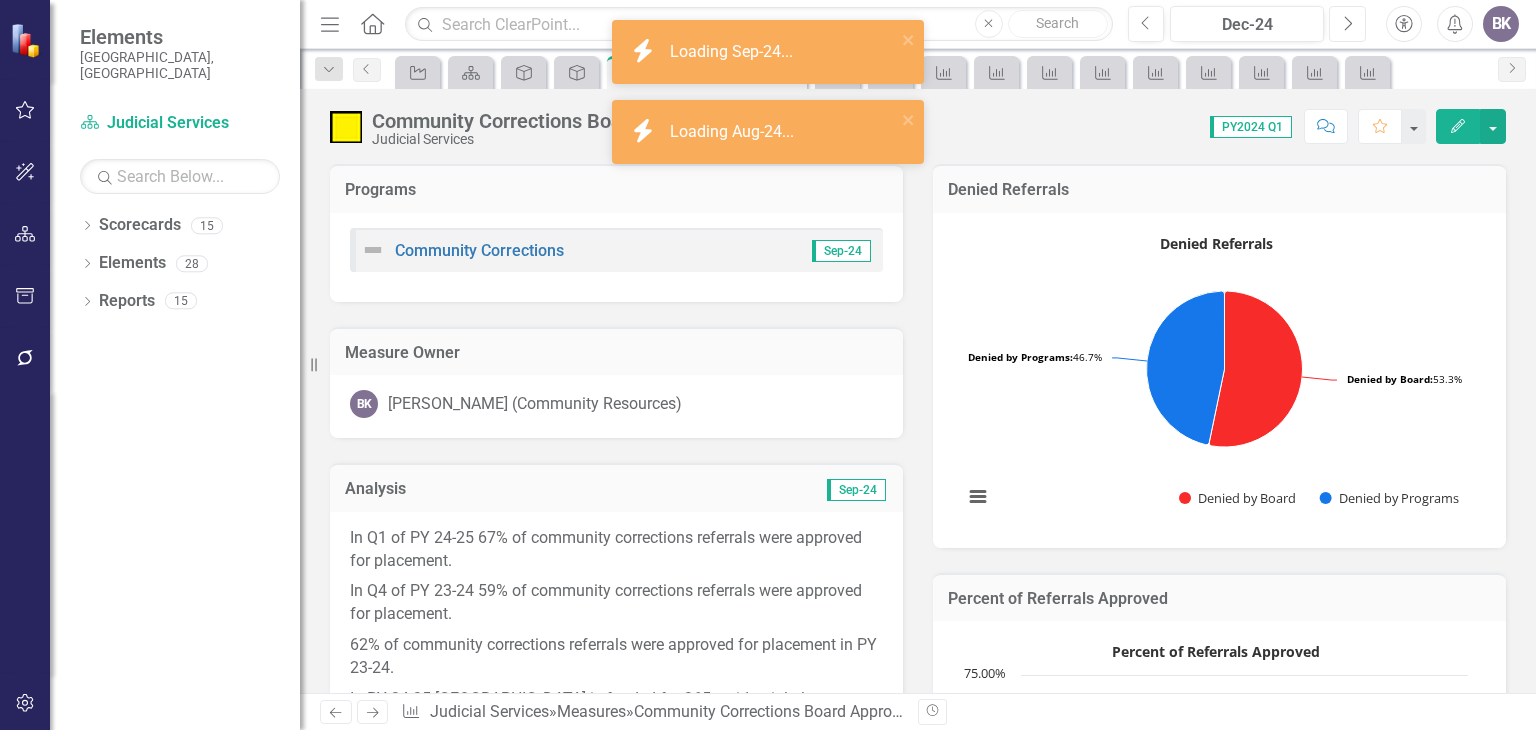 click 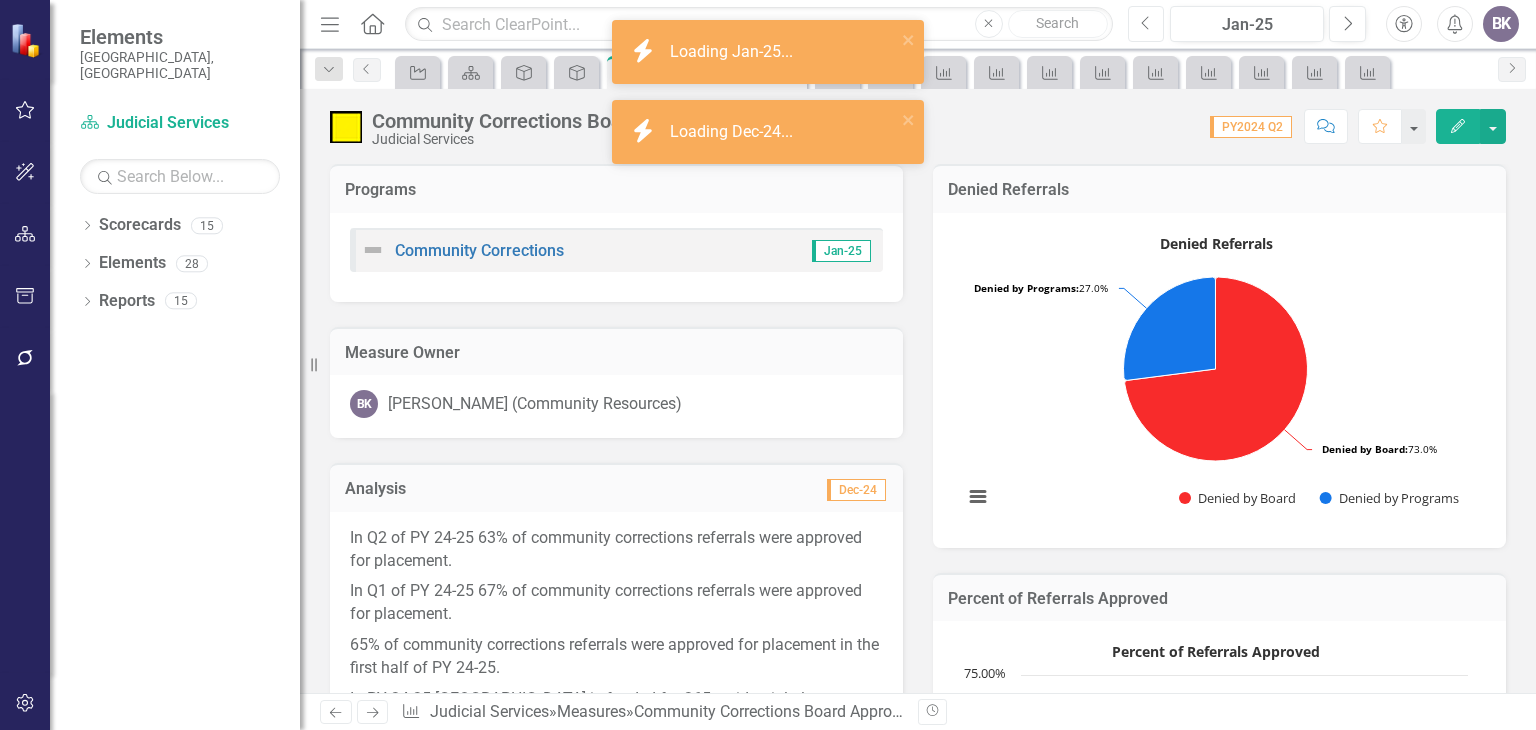 click on "Previous" at bounding box center [1146, 24] 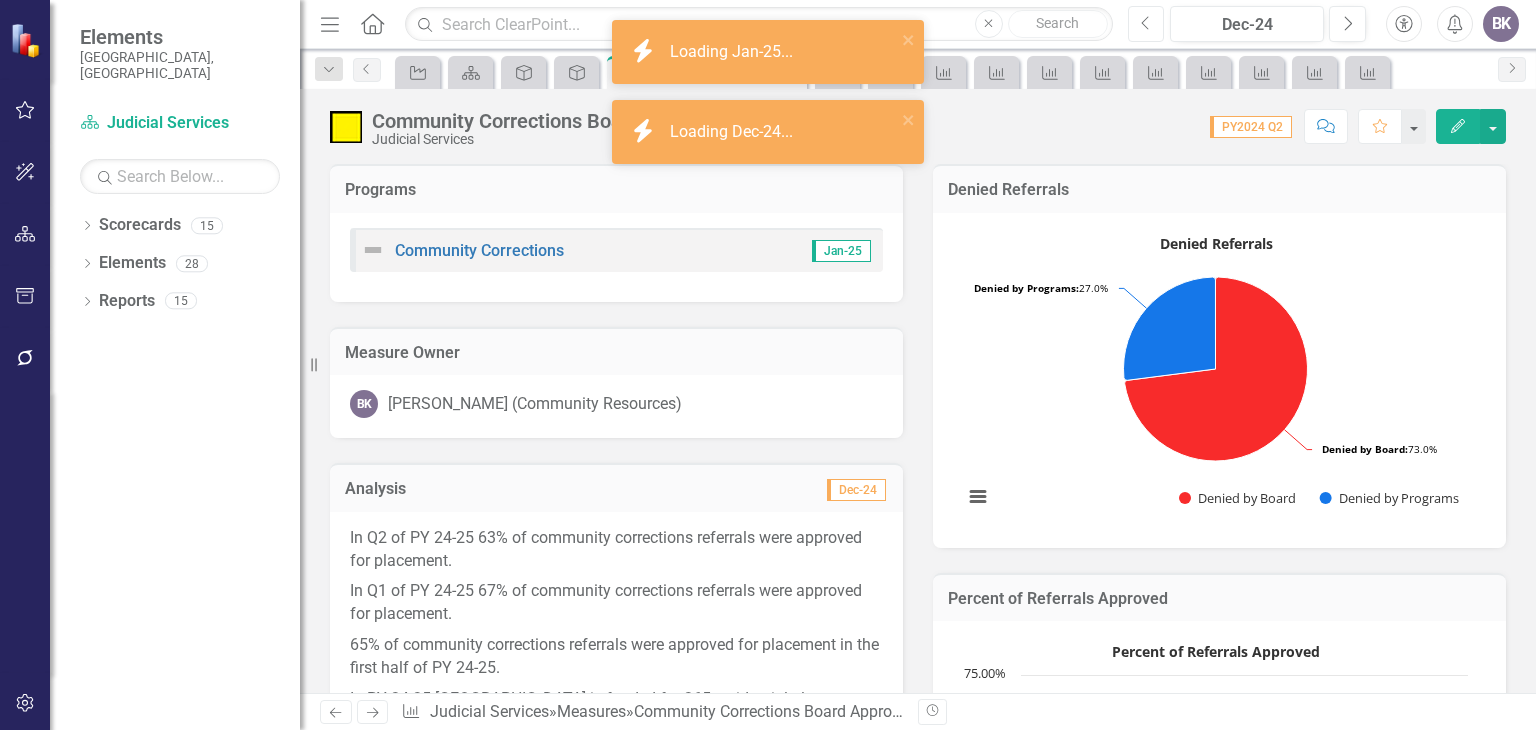 click on "Previous" at bounding box center [1146, 24] 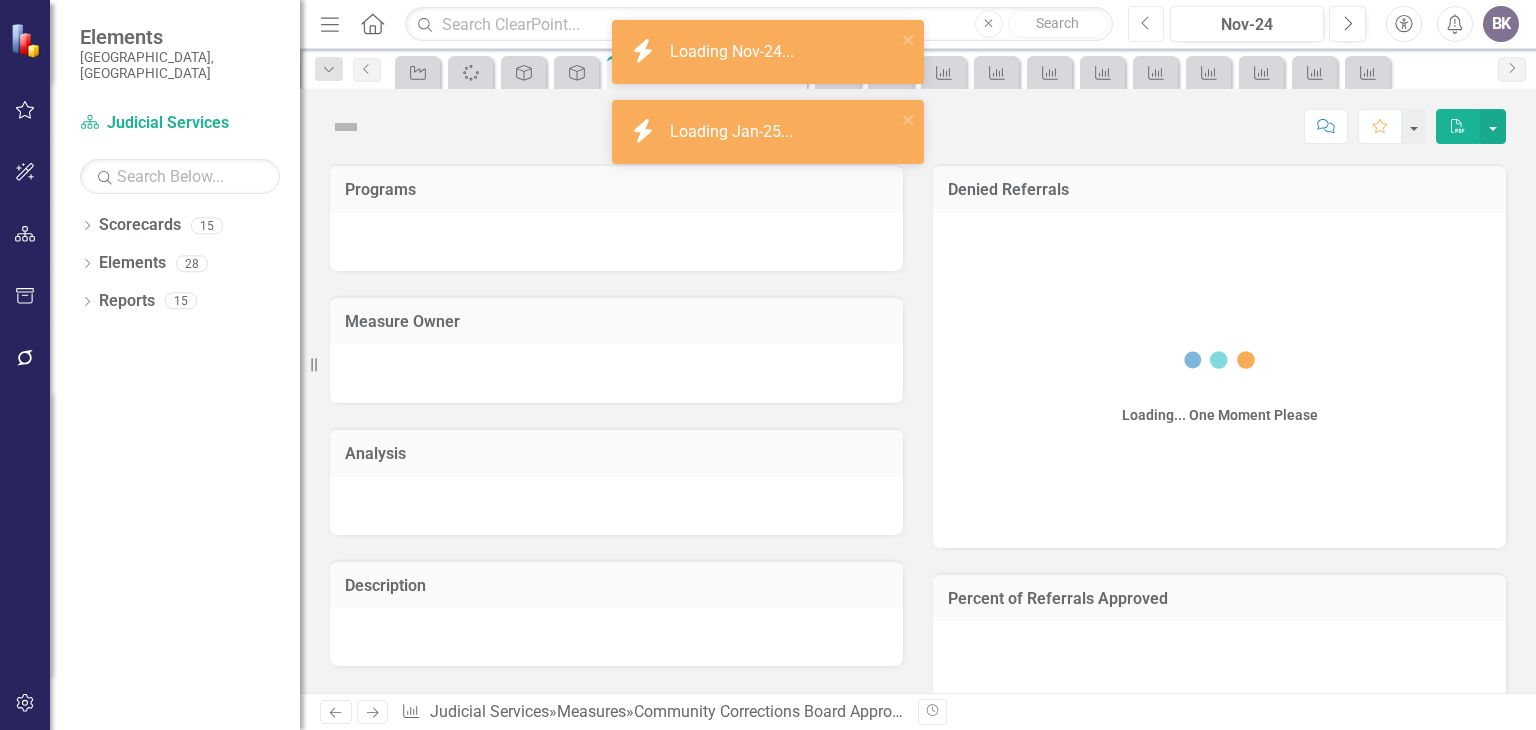 click on "Previous" at bounding box center [1146, 24] 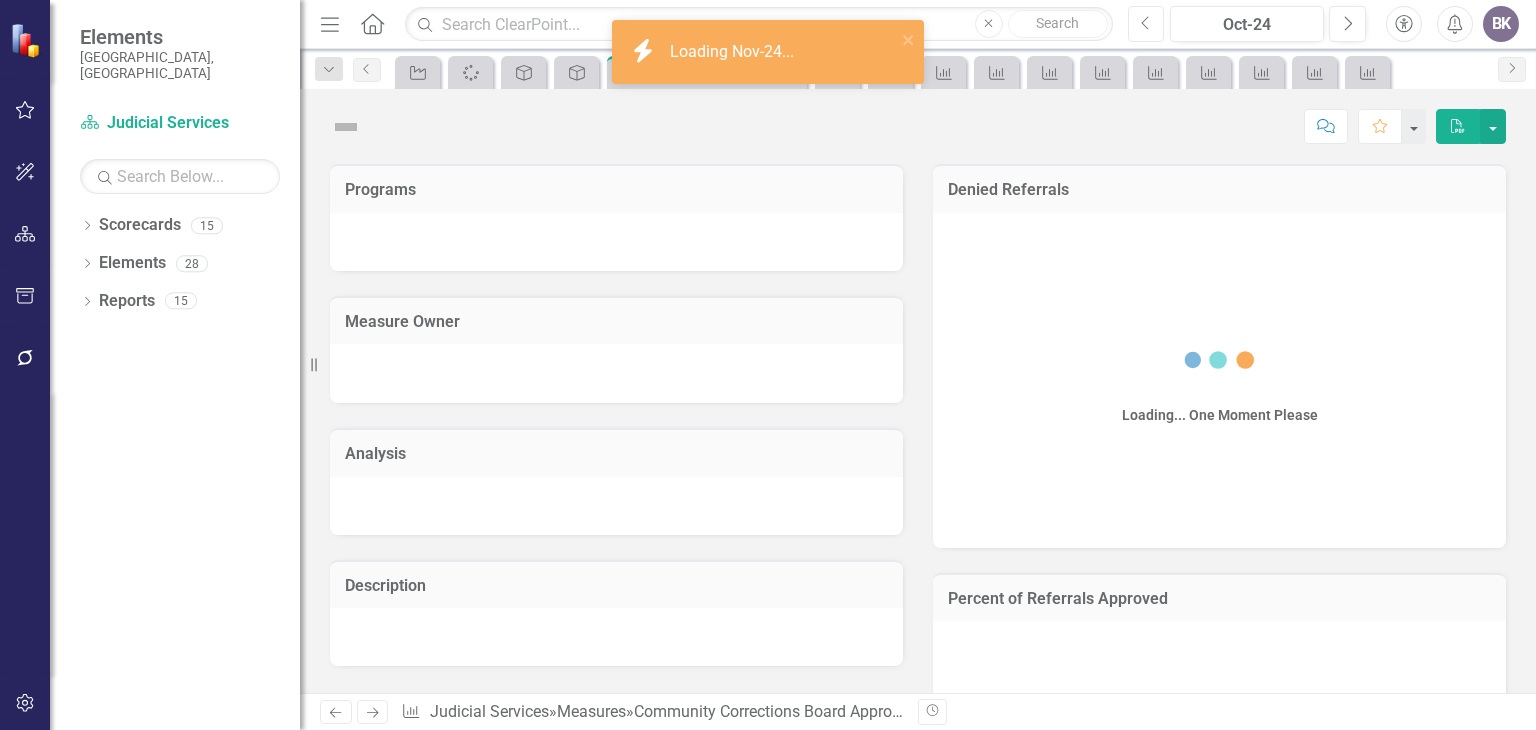 click on "Previous" at bounding box center [1146, 24] 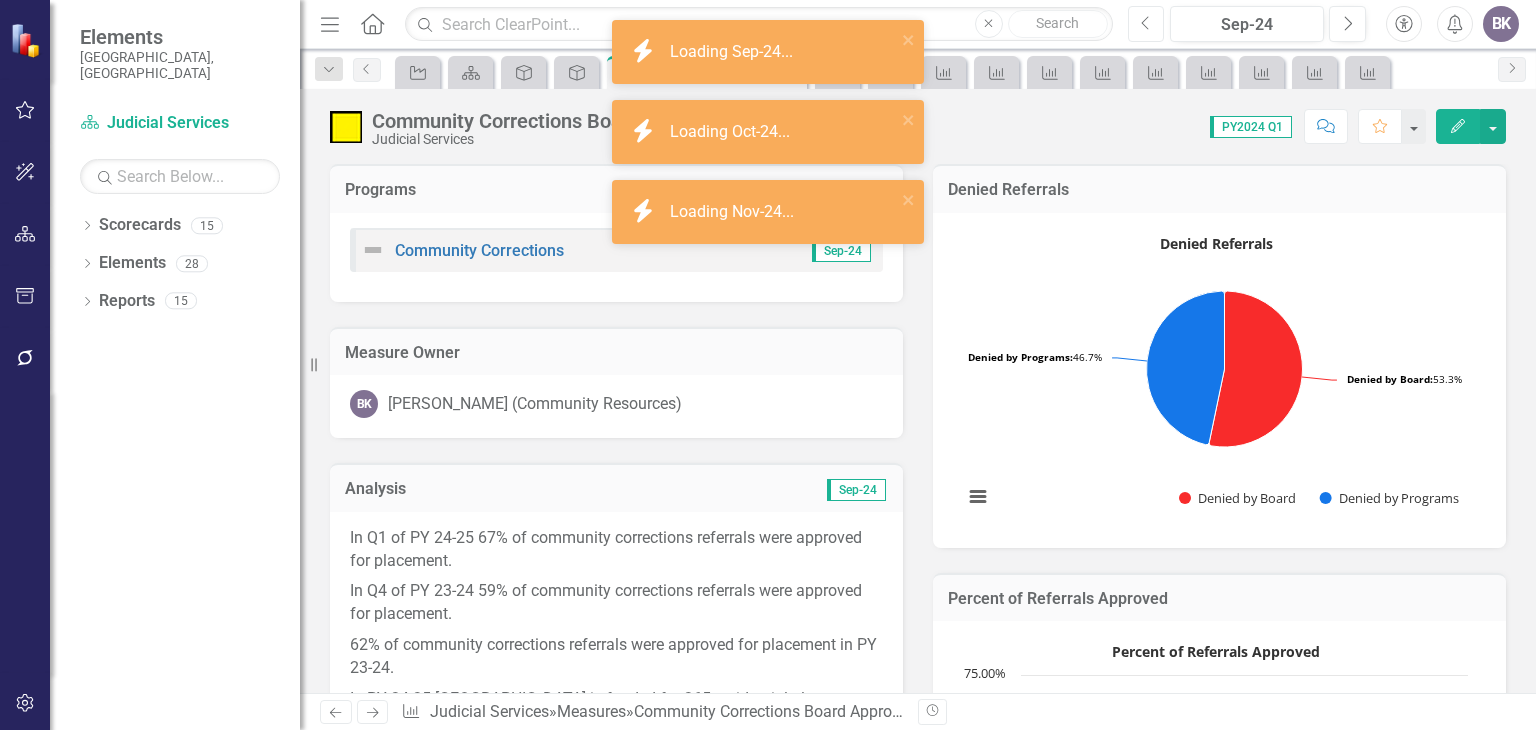 click on "Previous" at bounding box center (1146, 24) 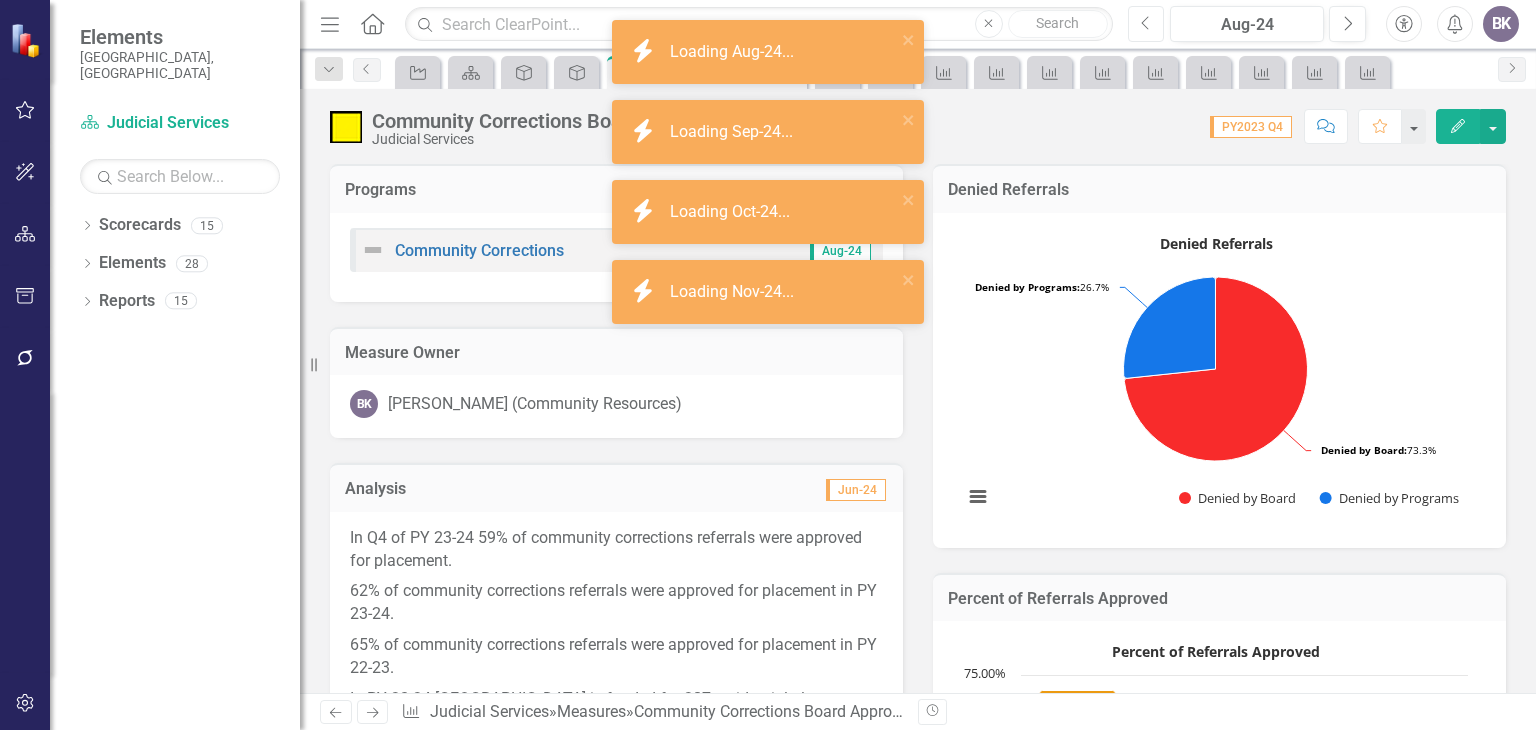 click on "Previous" at bounding box center (1146, 24) 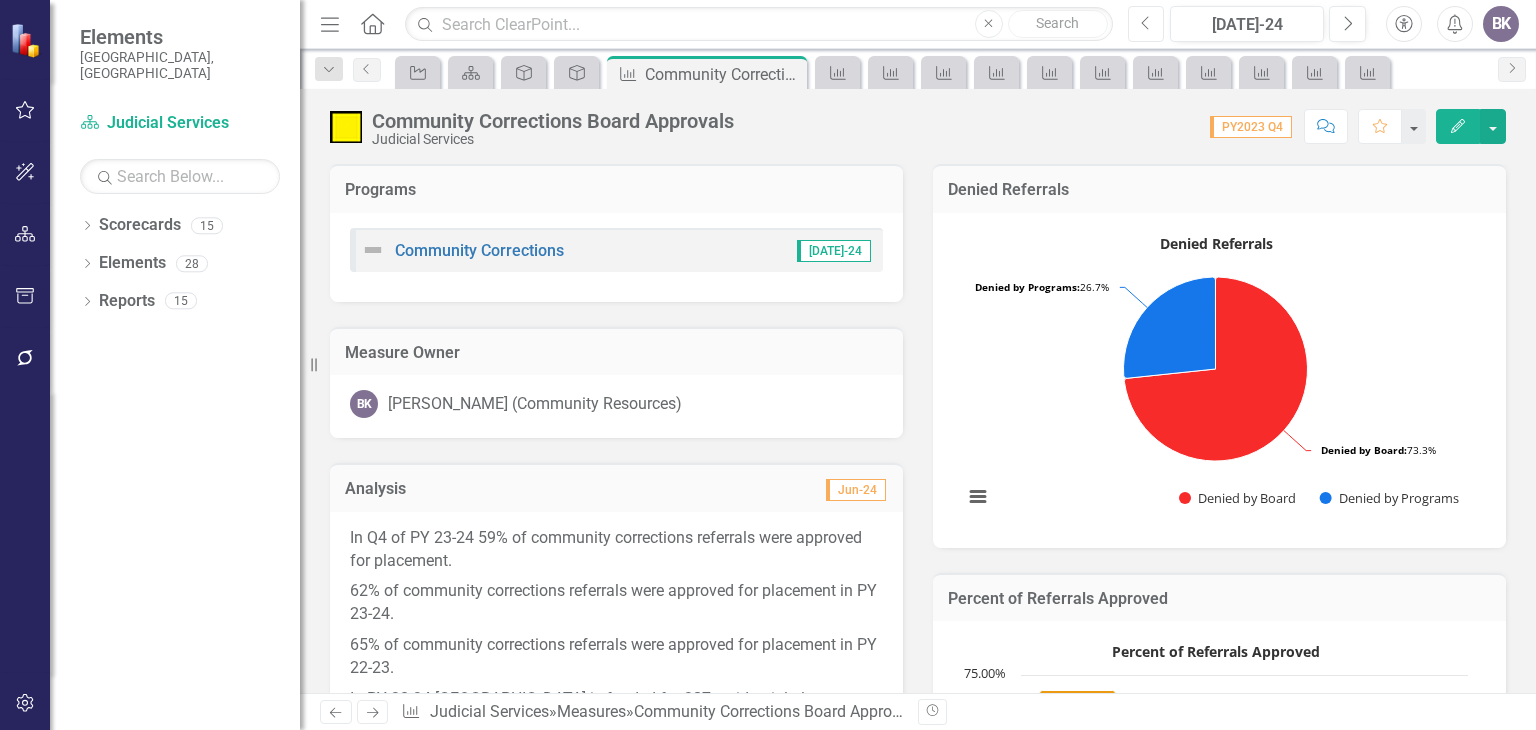 scroll, scrollTop: 100, scrollLeft: 0, axis: vertical 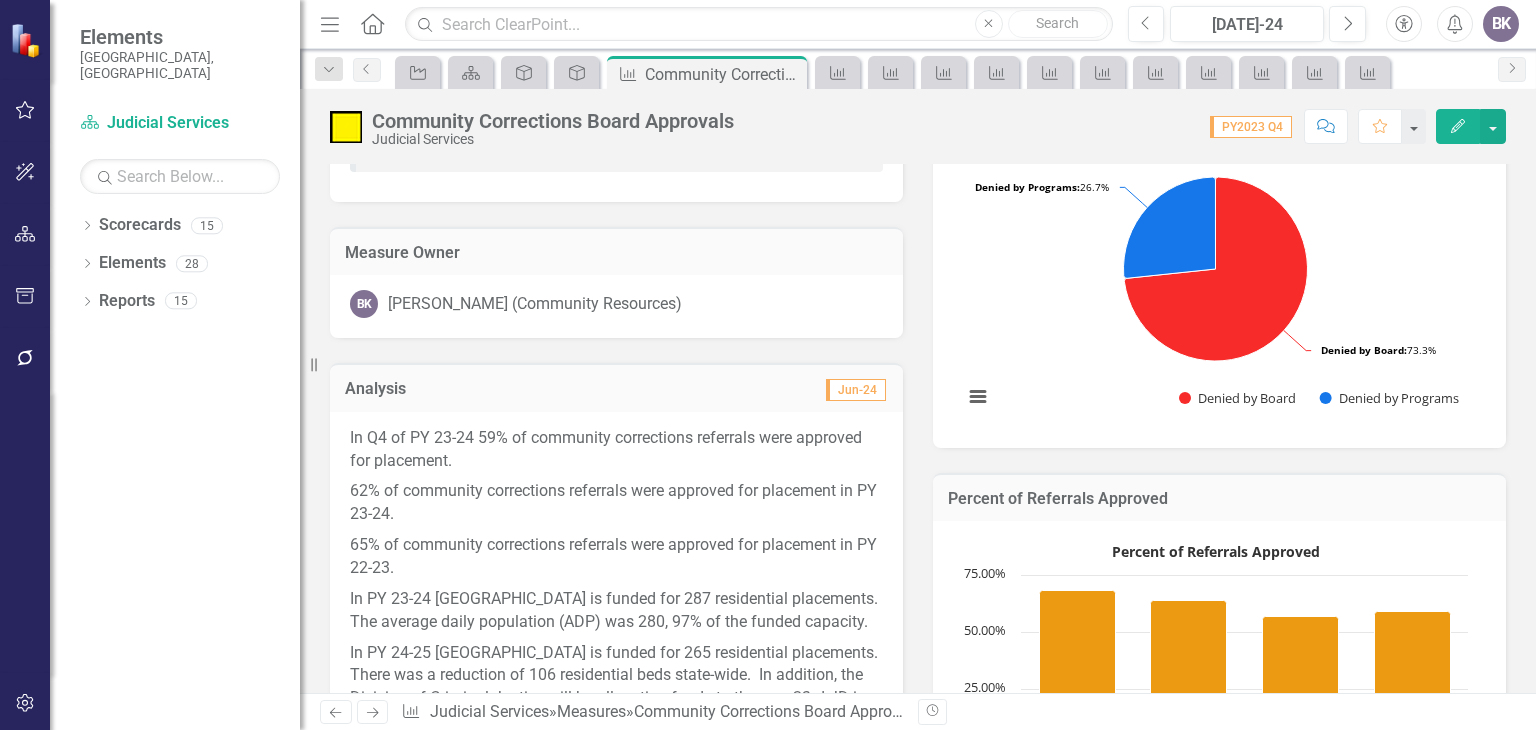 click on "62% of community corrections referrals were approved for placement in PY 23-24." at bounding box center [616, 503] 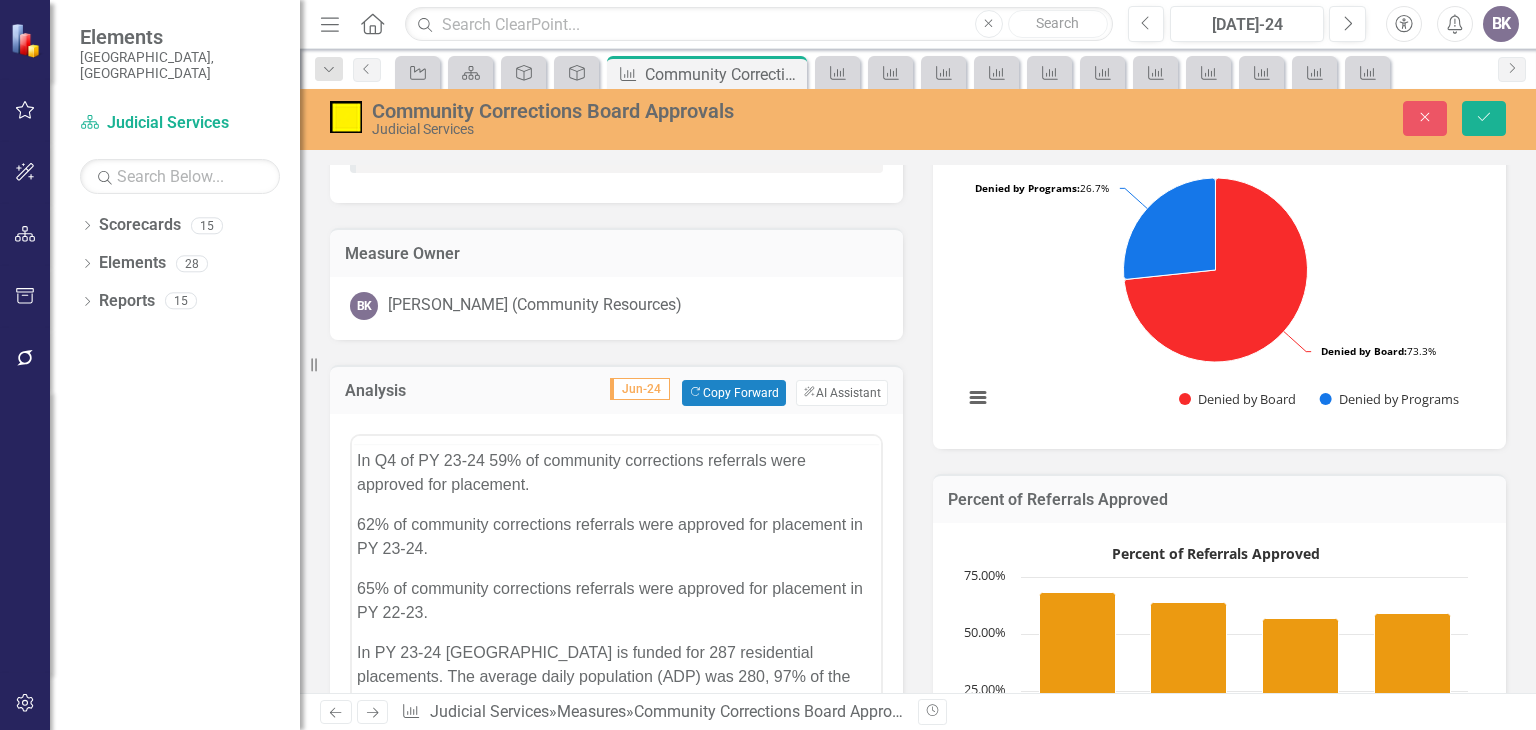 scroll, scrollTop: 0, scrollLeft: 0, axis: both 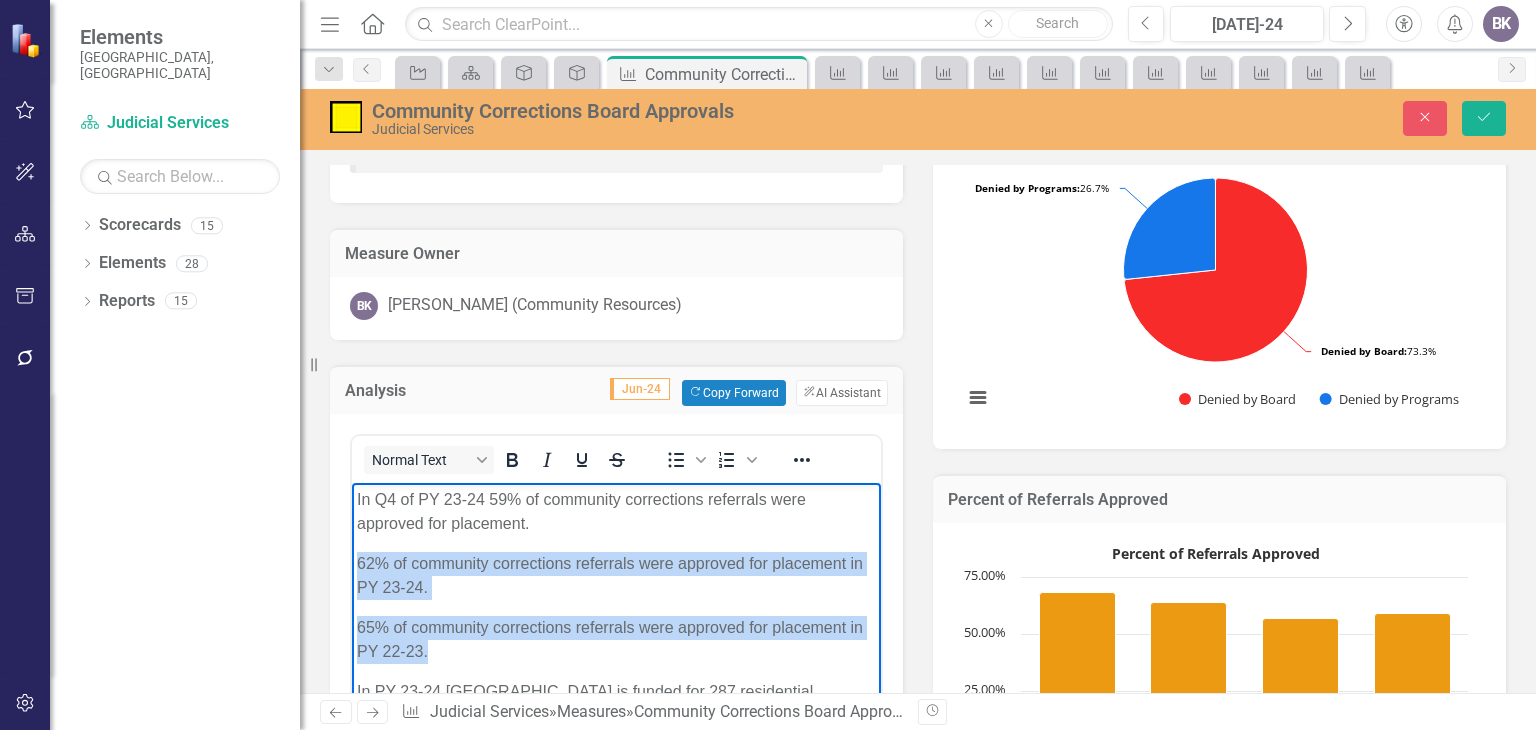 drag, startPoint x: 355, startPoint y: 557, endPoint x: 458, endPoint y: 644, distance: 134.82582 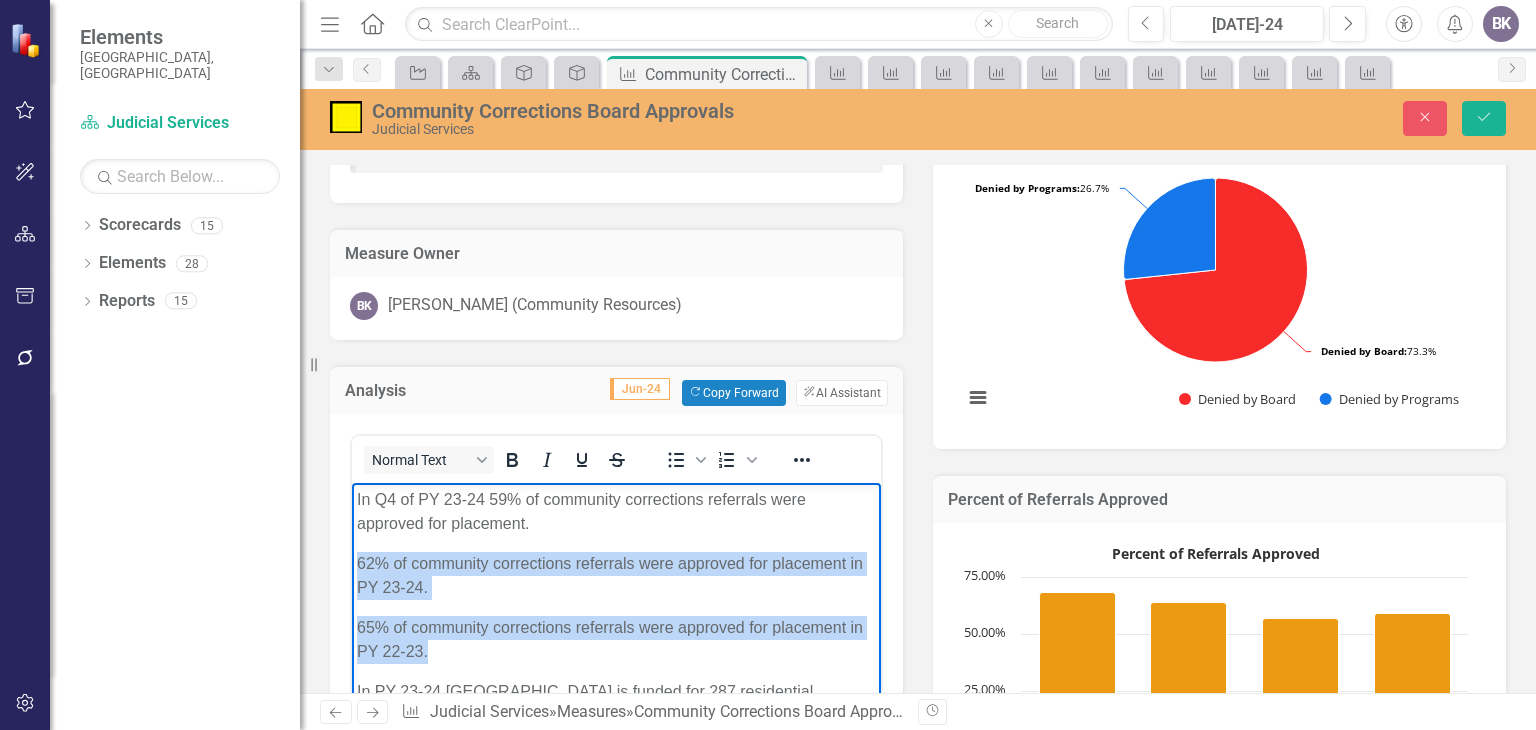 click on "In Q4 of PY 23-24 59% of community corrections referrals were approved for placement. 62% of community corrections referrals were approved for placement in PY 23-24. 65% of community corrections referrals were approved for placement in PY 22-23. In PY 23-24 Arapahoe County is funded for 287 residential placements. The average daily population (ADP) was 280, 97% of the funded capacity. In PY 24-25 Arapahoe County is funded for 265 residential placements.  There was a reduction of 106 residential beds state-wide.  In addition, the Division of Criminal Justice will be allocating funds to the new 23rd JD in January 2025." at bounding box center (616, 683) 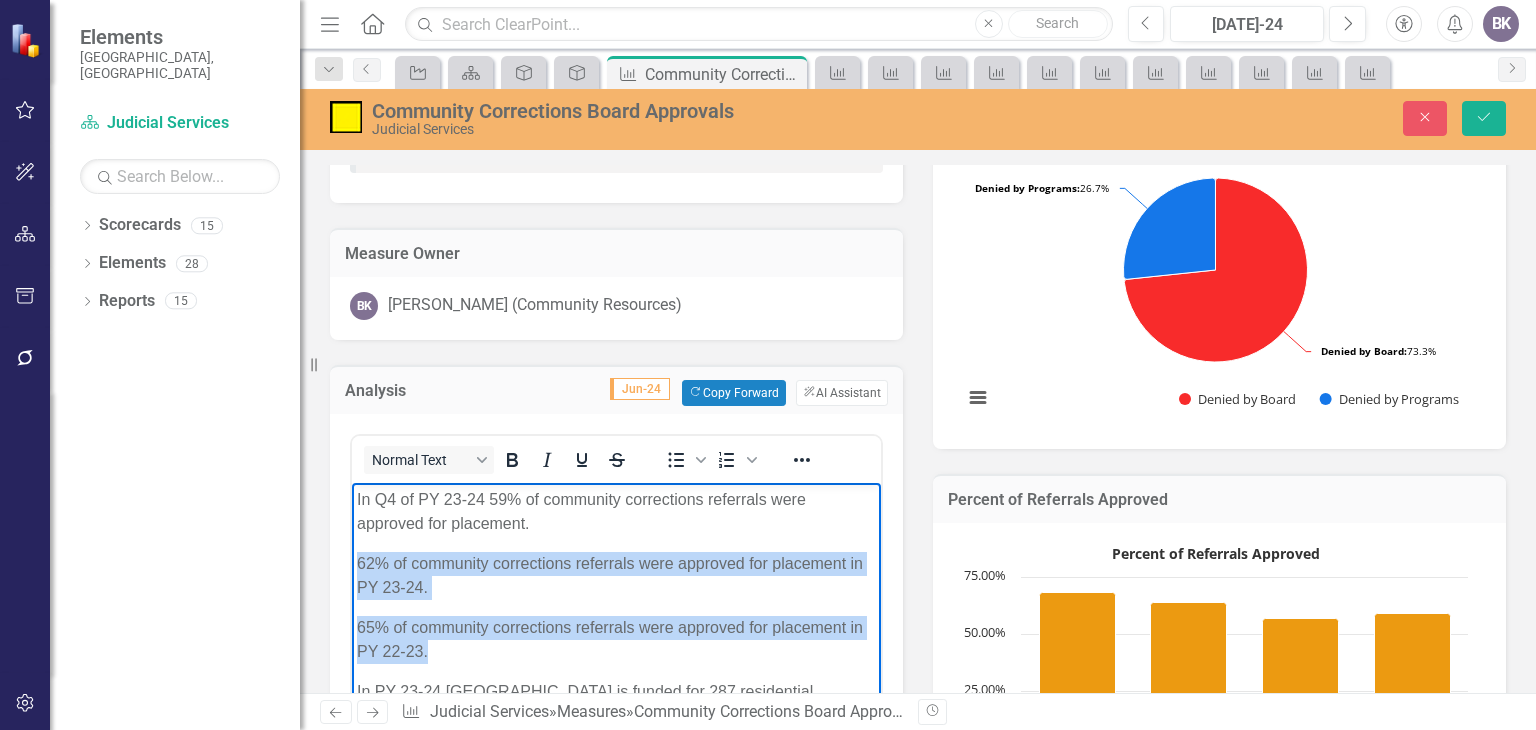 copy on "62% of community corrections referrals were approved for placement in PY 23-24. 65% of community corrections referrals were approved for placement in PY 22-23." 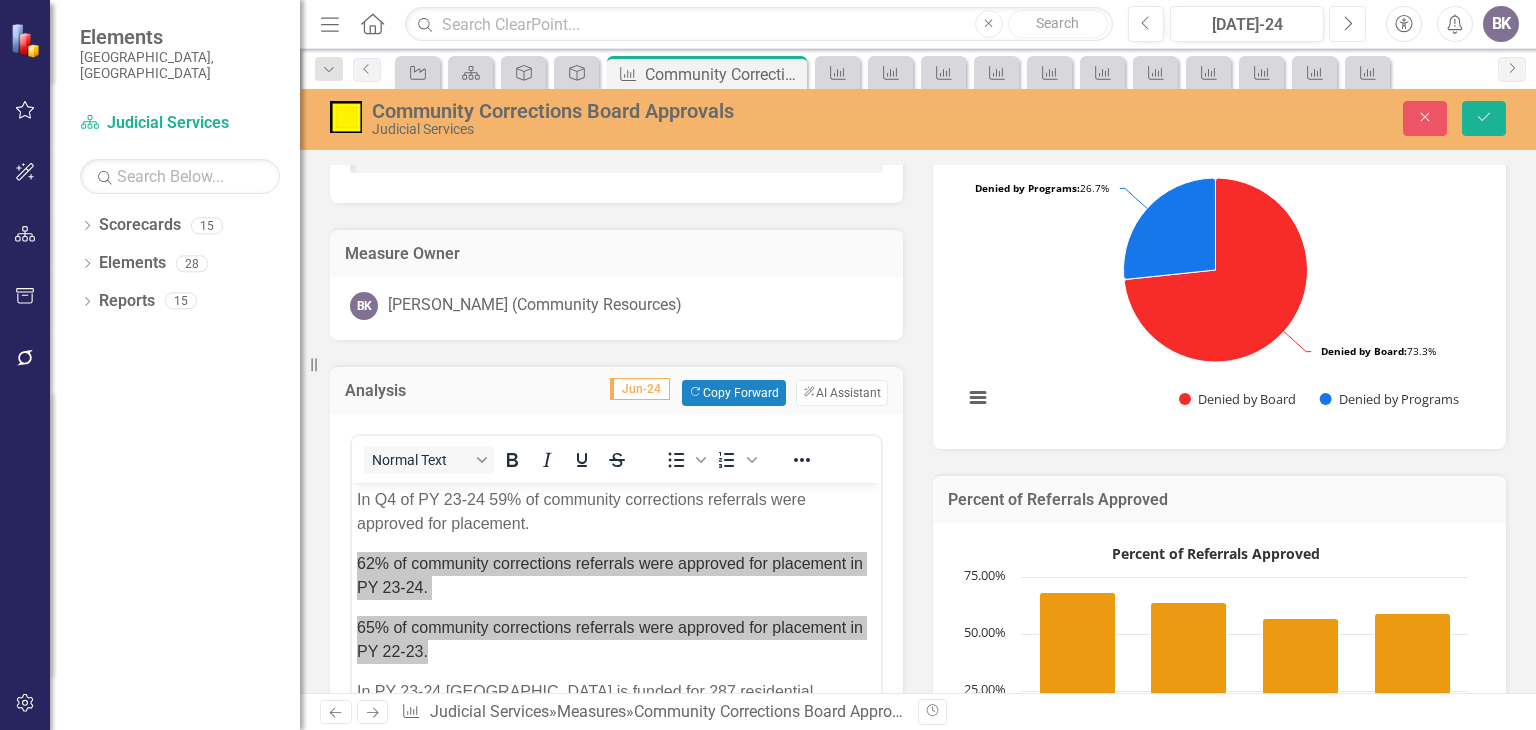 click on "Next" at bounding box center [1347, 24] 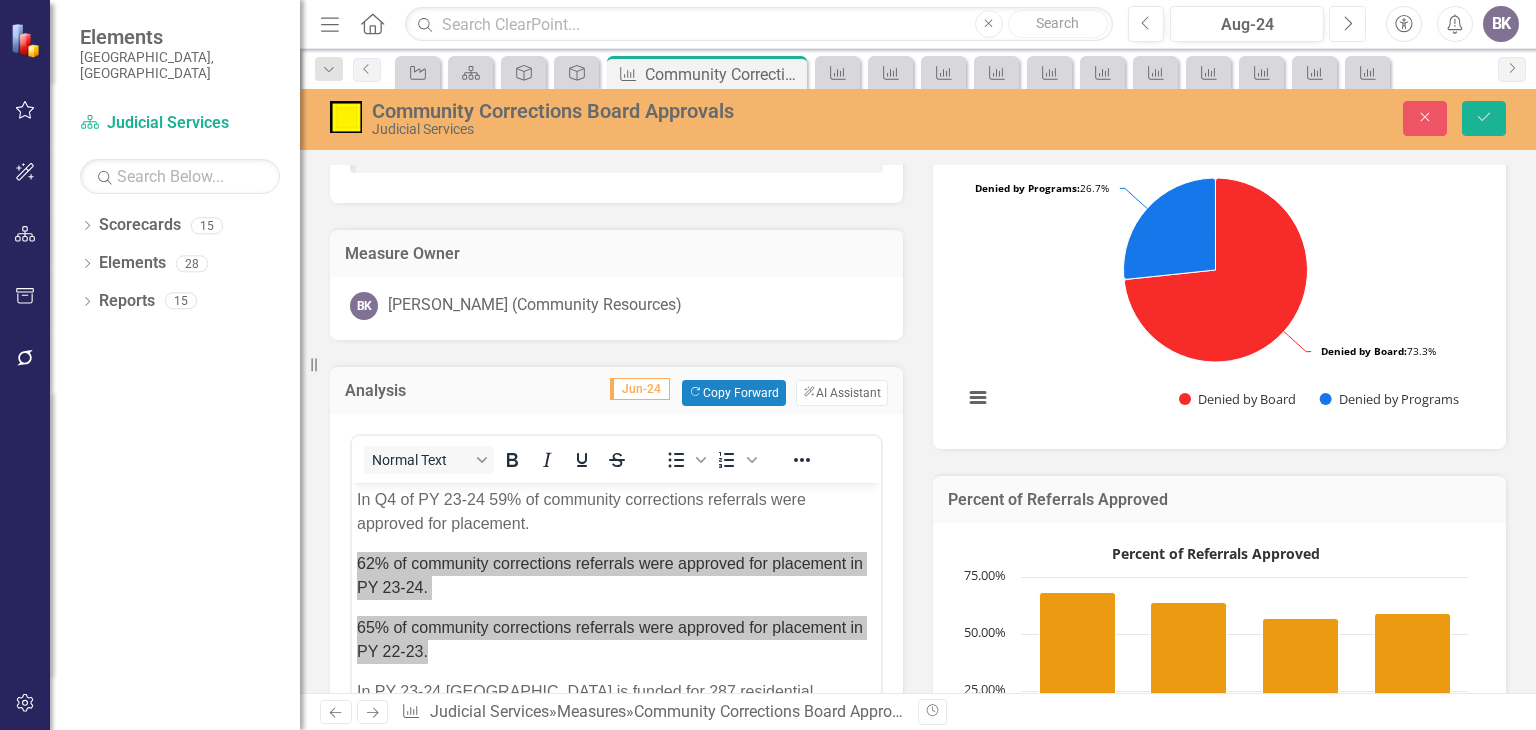 click on "Next" at bounding box center [1347, 24] 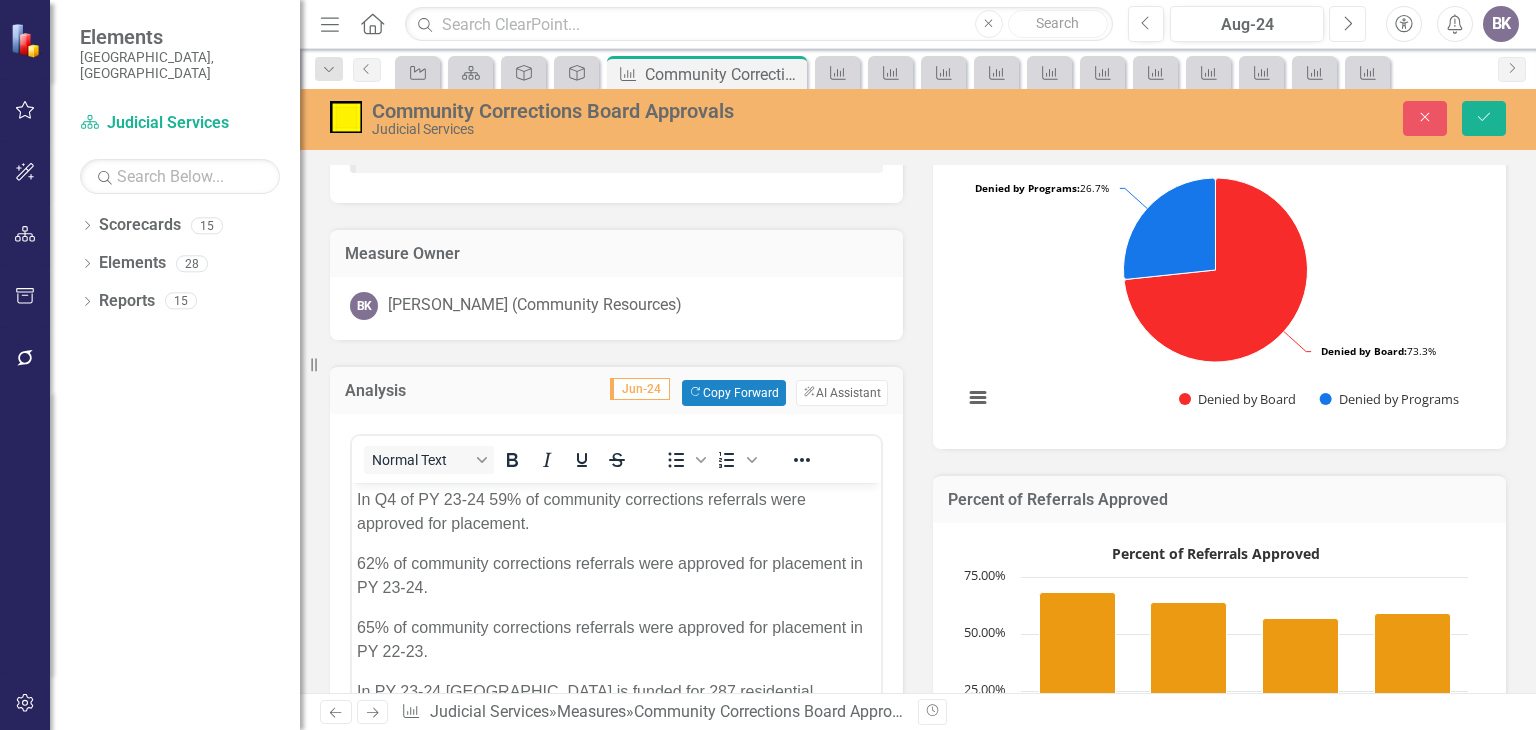 click on "Next" at bounding box center (1347, 24) 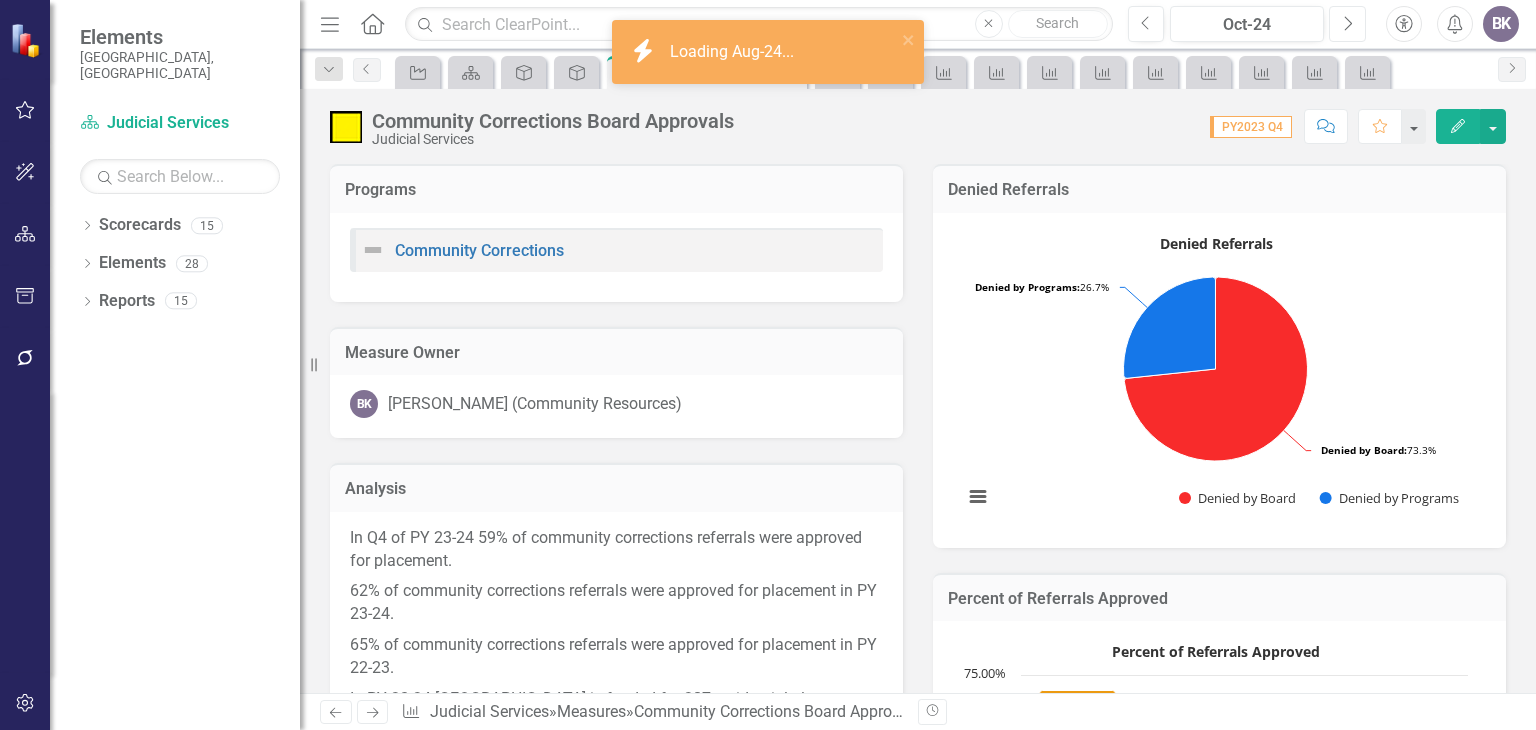click on "Next" at bounding box center (1347, 24) 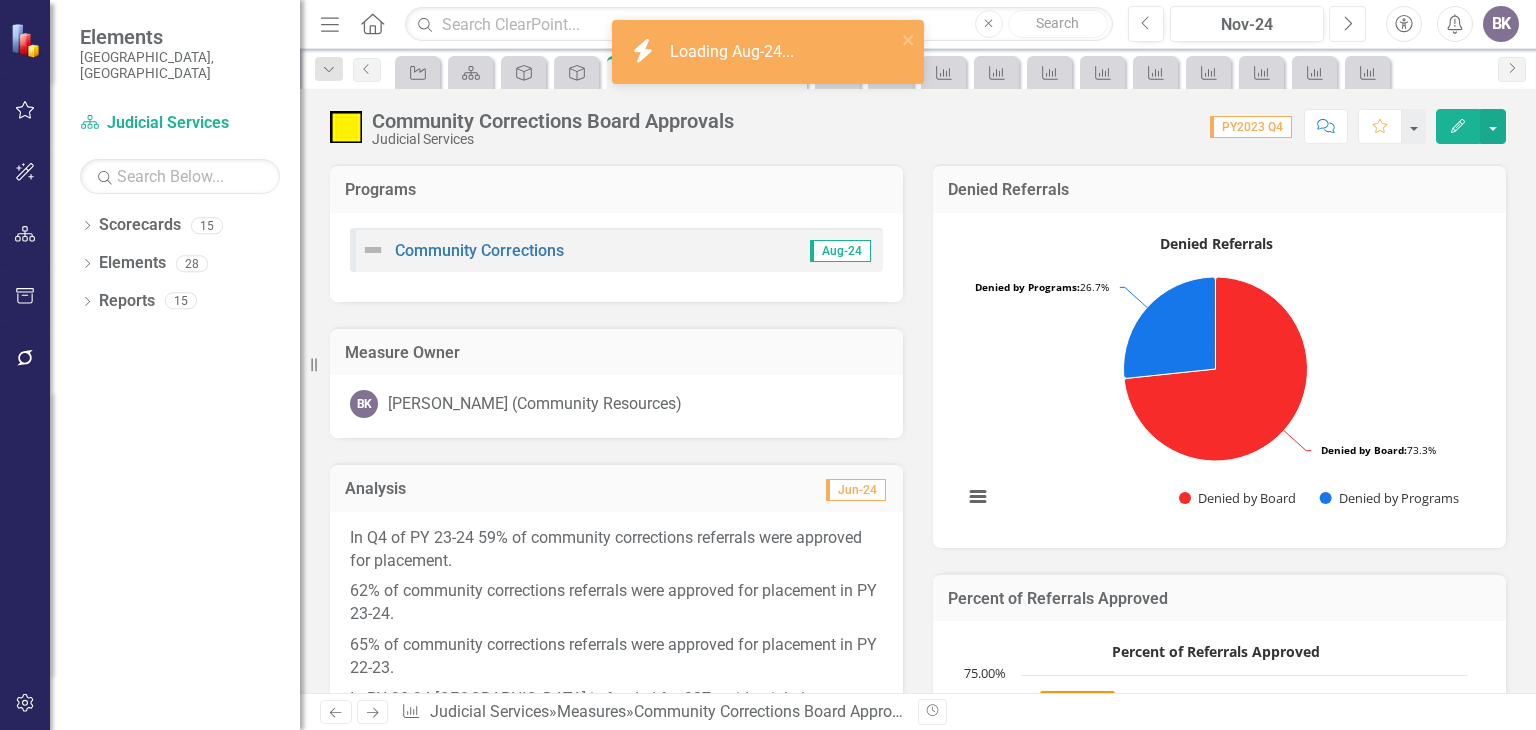 click on "Next" at bounding box center [1347, 24] 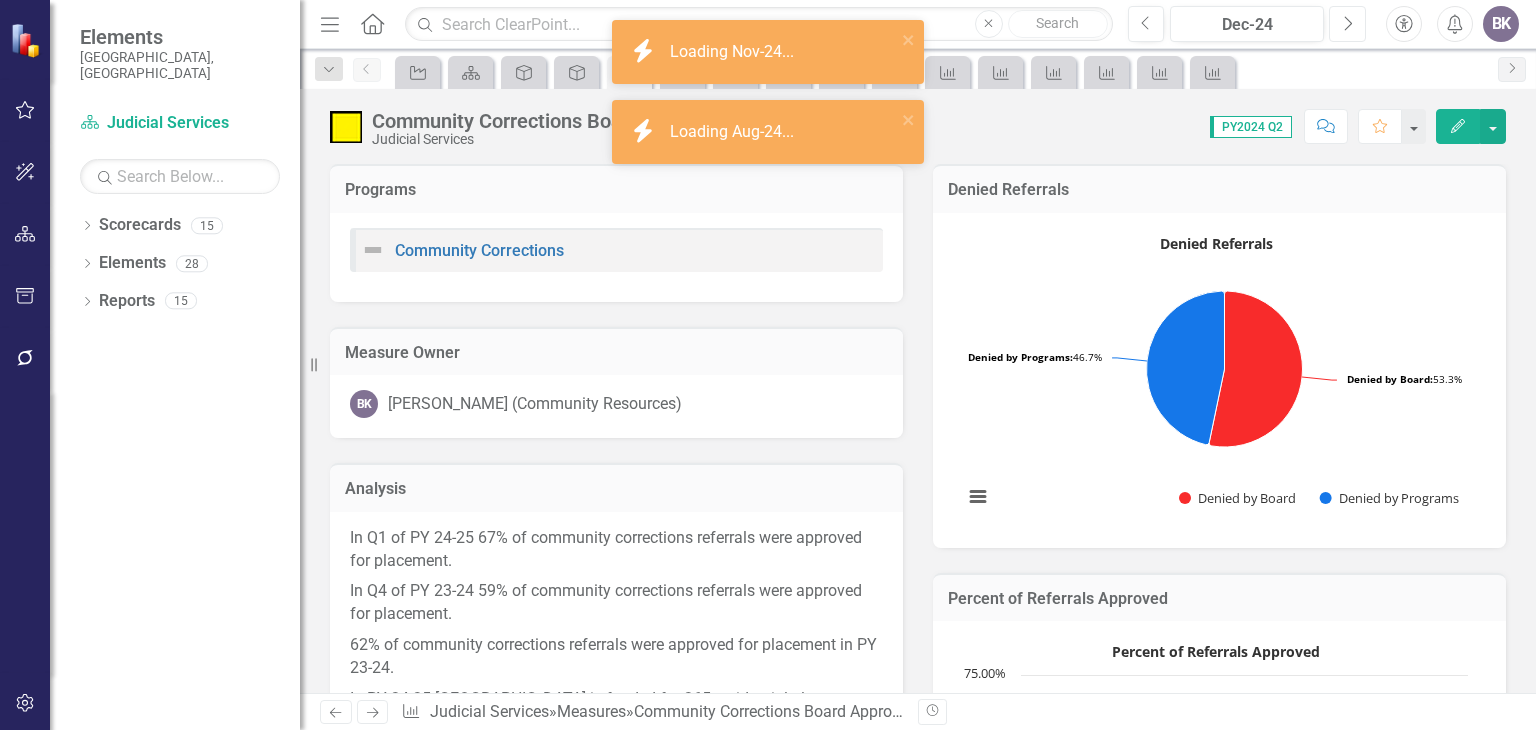 click on "Next" at bounding box center [1347, 24] 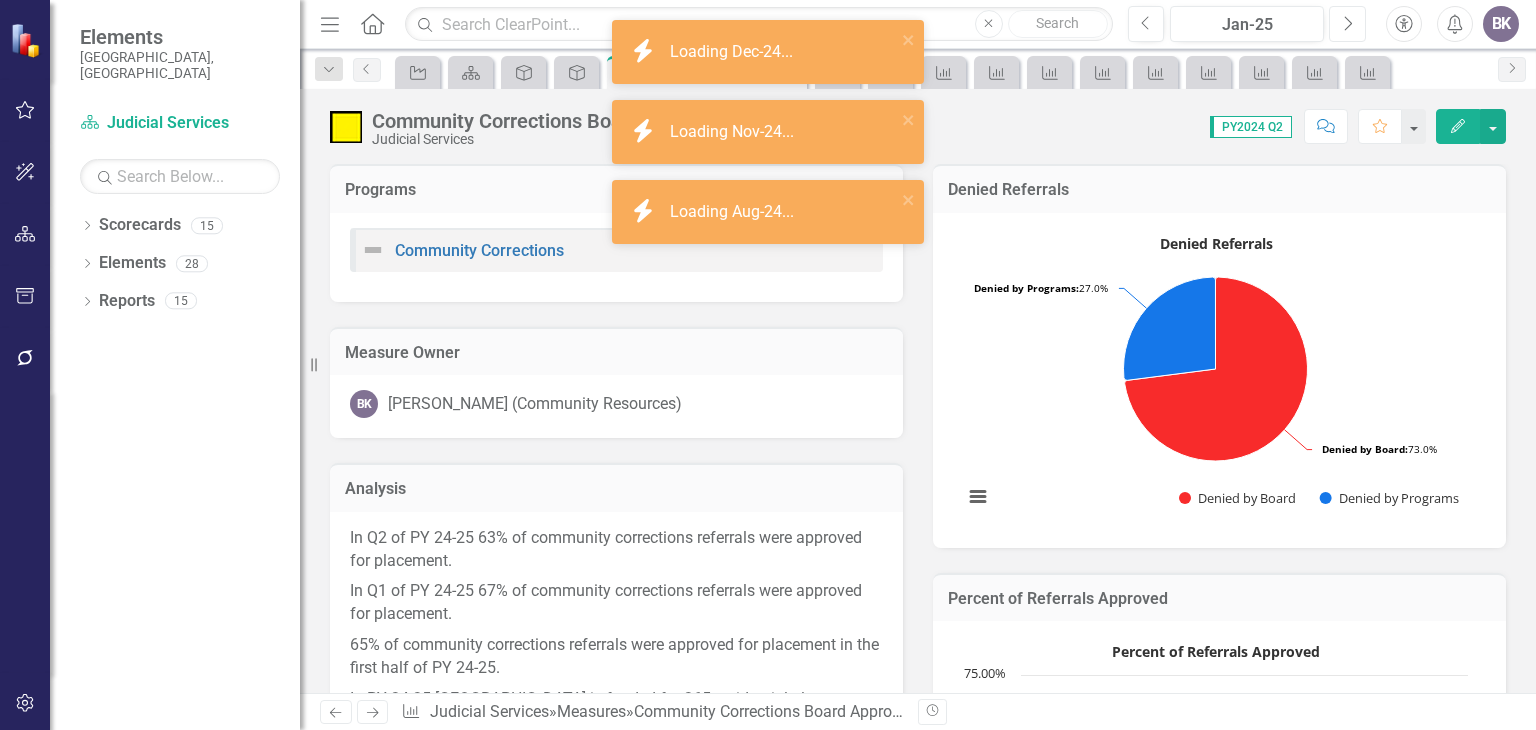 click on "Next" at bounding box center (1347, 24) 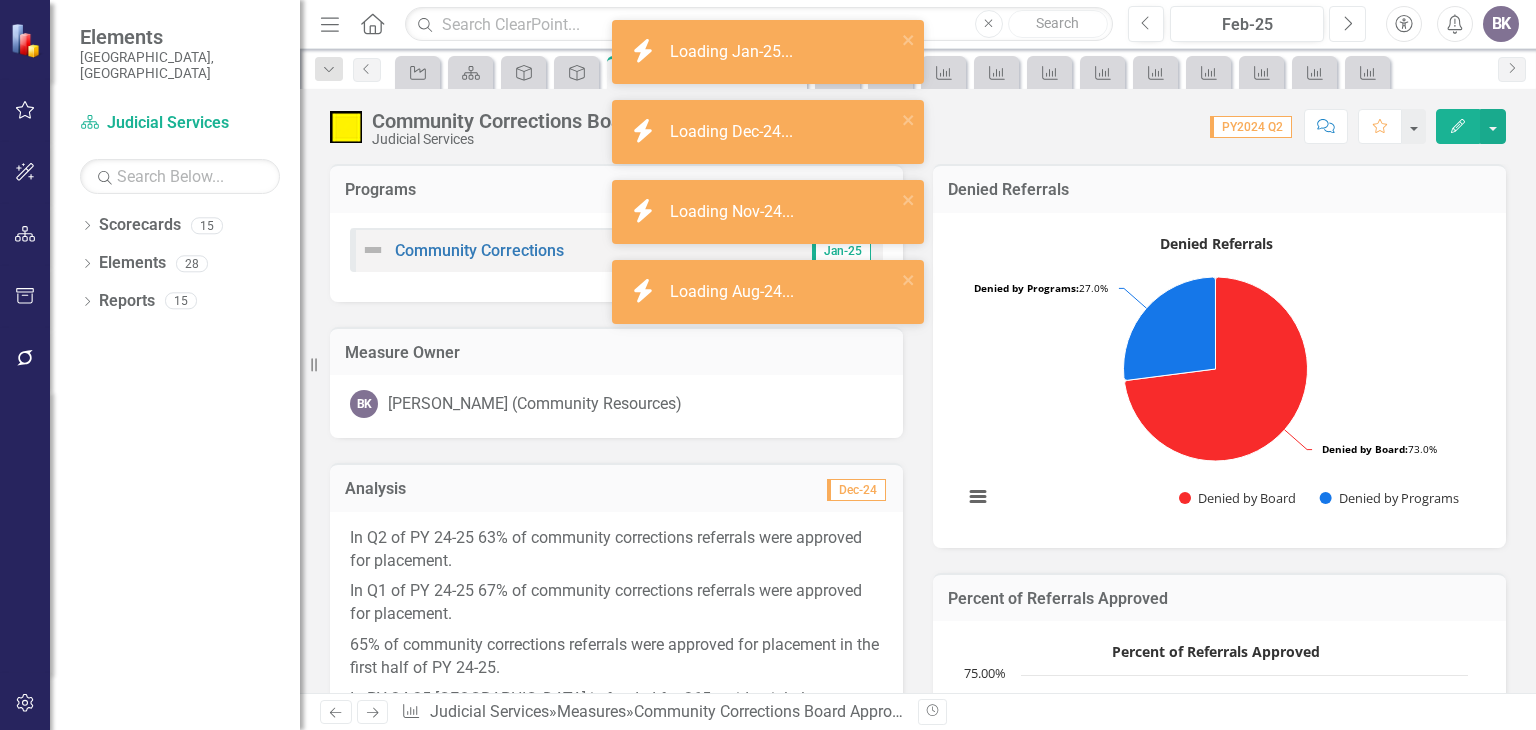 click on "Next" at bounding box center [1347, 24] 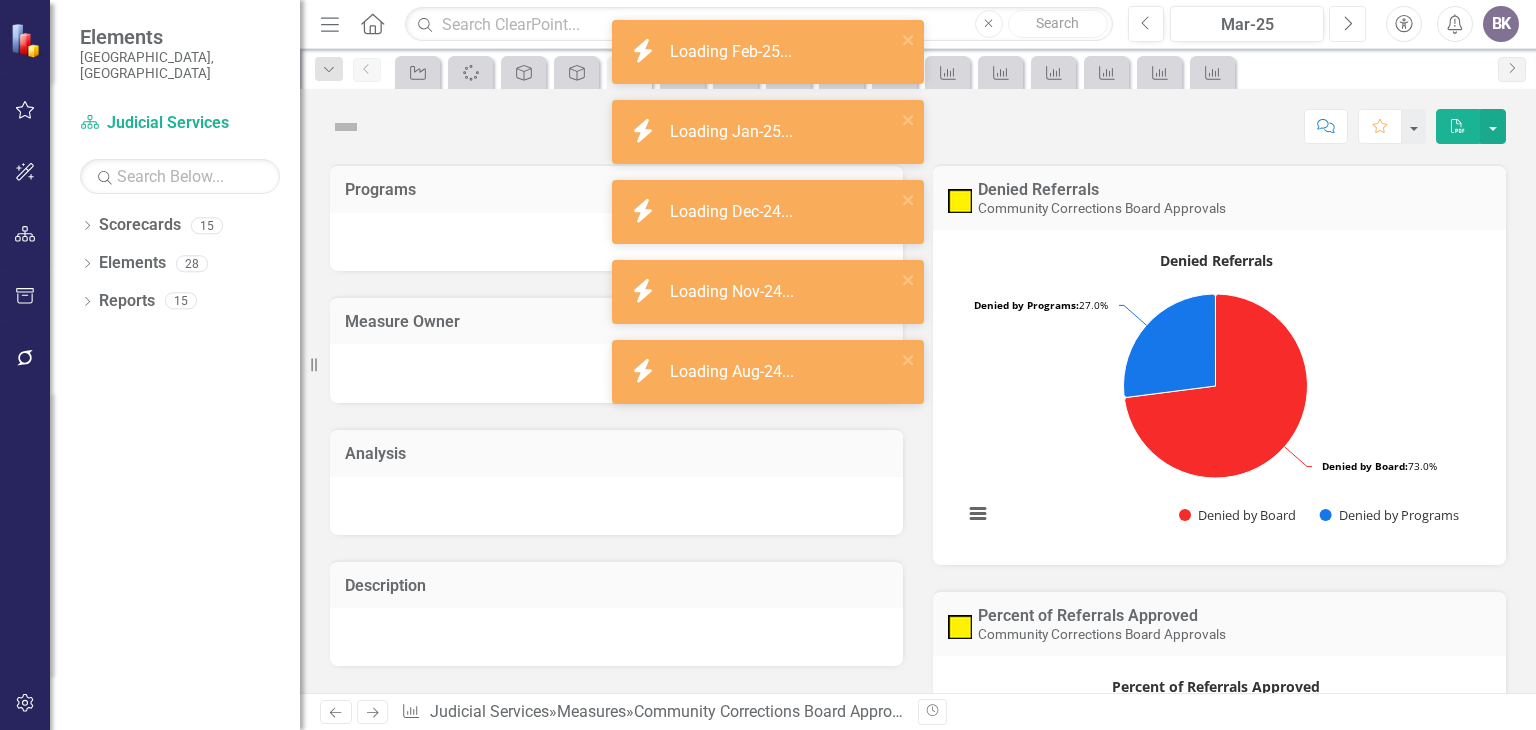 click on "Next" at bounding box center [1347, 24] 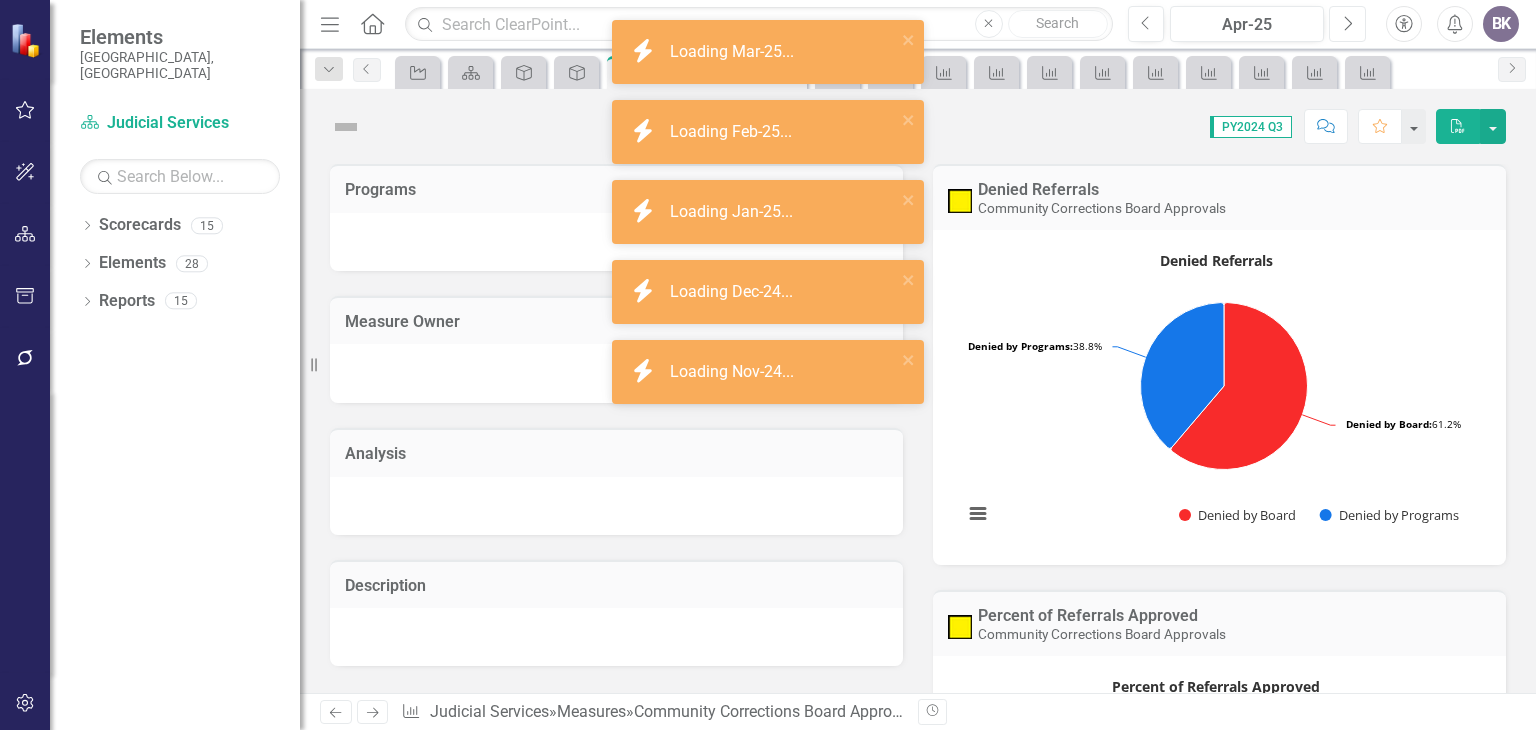 click on "Next" at bounding box center (1347, 24) 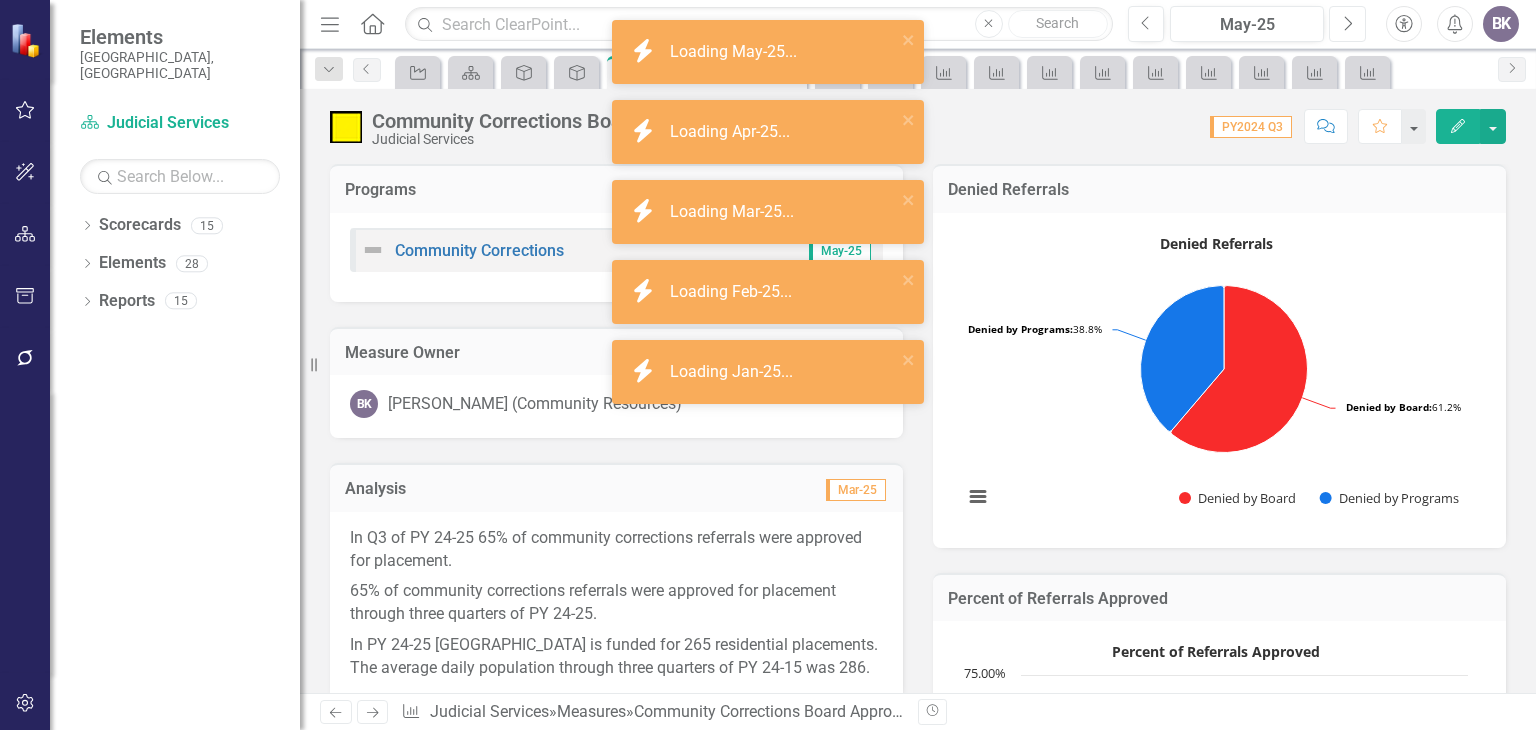 click on "Next" at bounding box center (1347, 24) 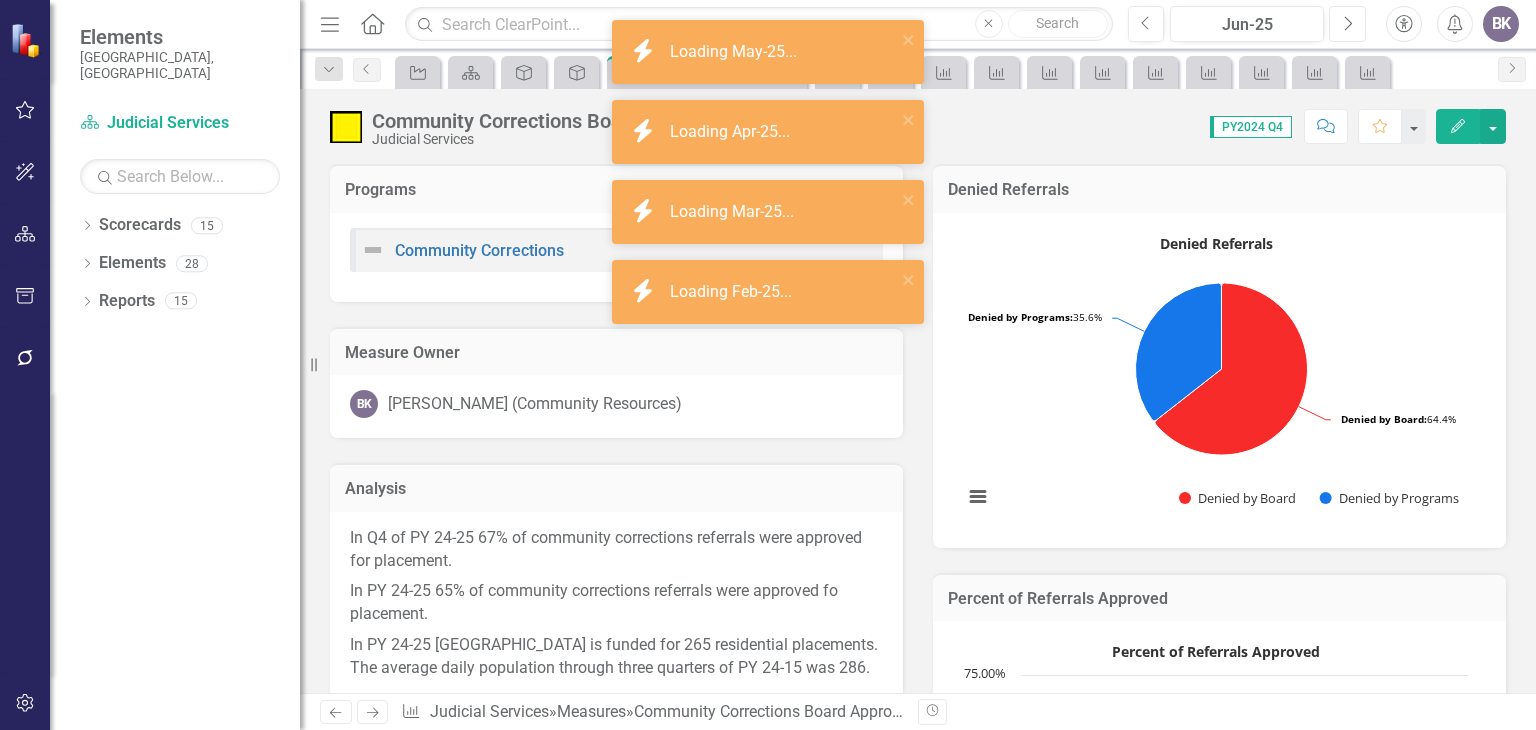 click on "Next" at bounding box center (1347, 24) 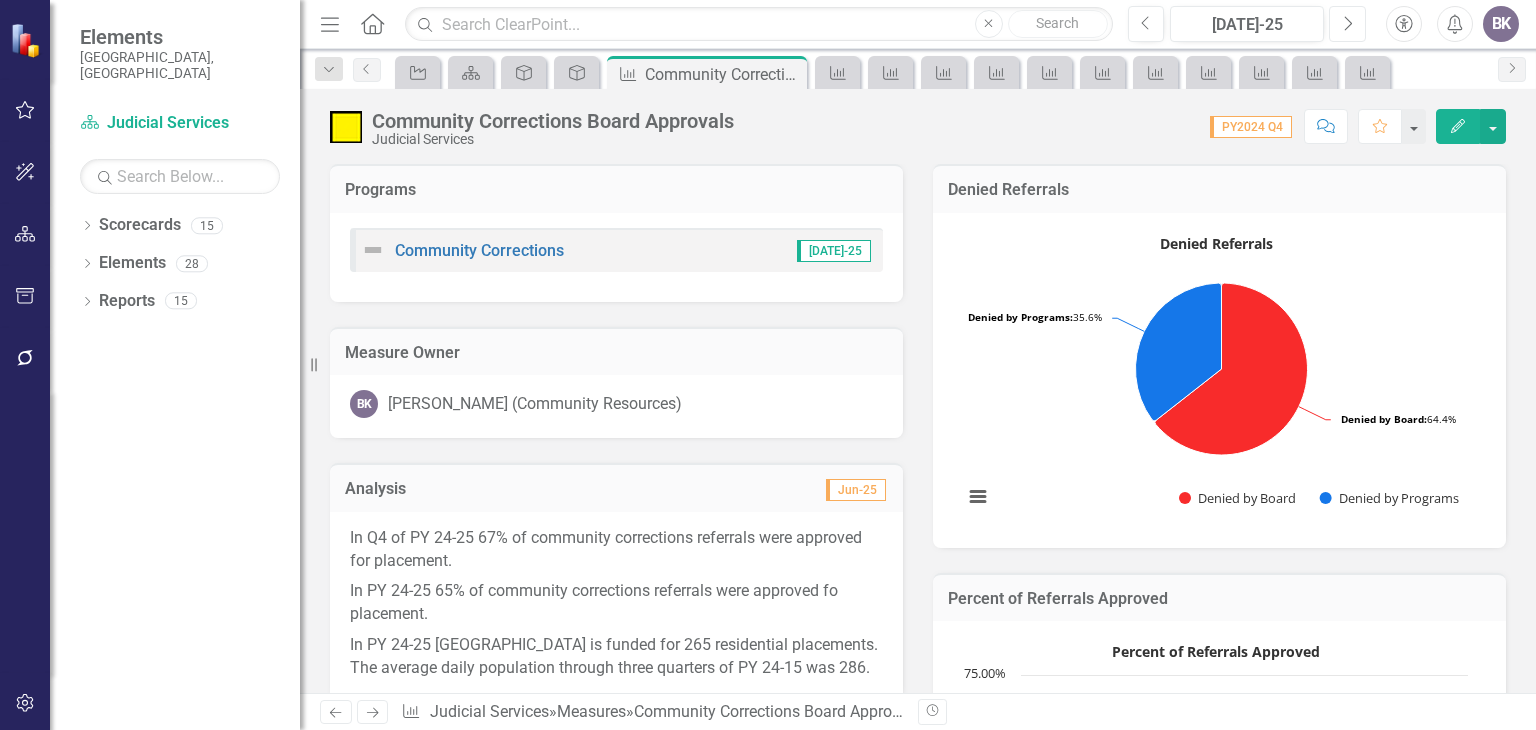 scroll, scrollTop: 100, scrollLeft: 0, axis: vertical 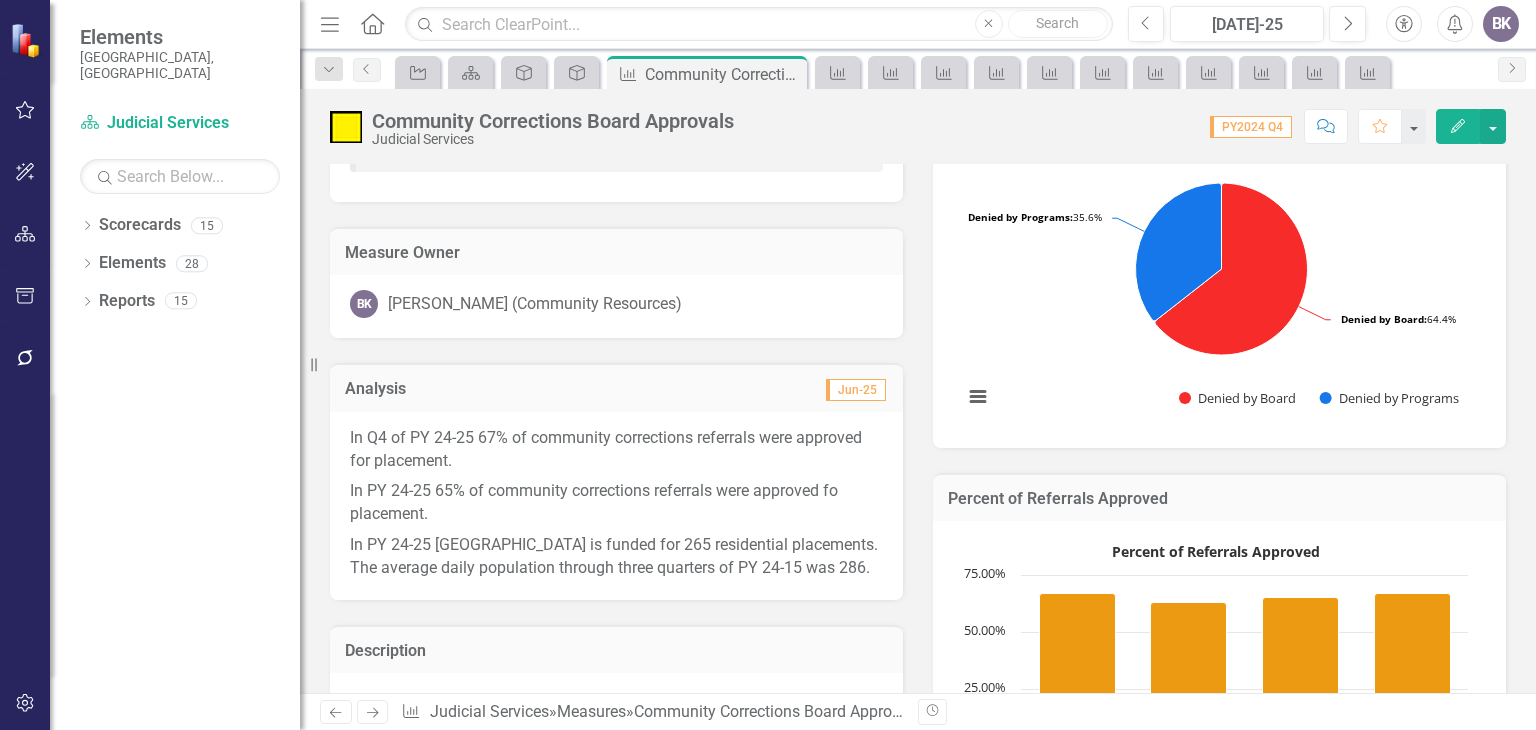 click on "In PY 24-25 65% of community corrections referrals were approved fo placement." at bounding box center [616, 503] 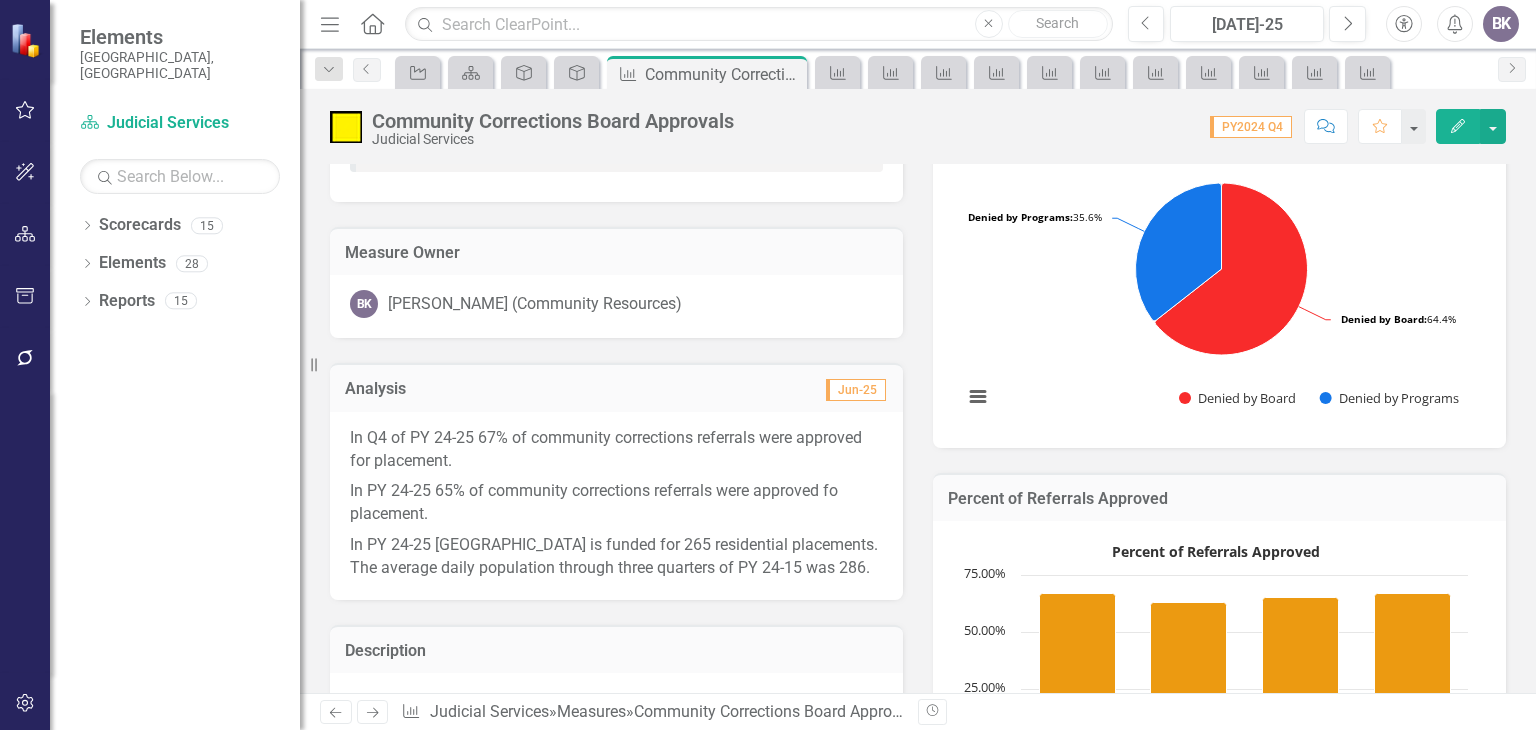 click on "In PY 24-25 65% of community corrections referrals were approved fo placement." at bounding box center [616, 503] 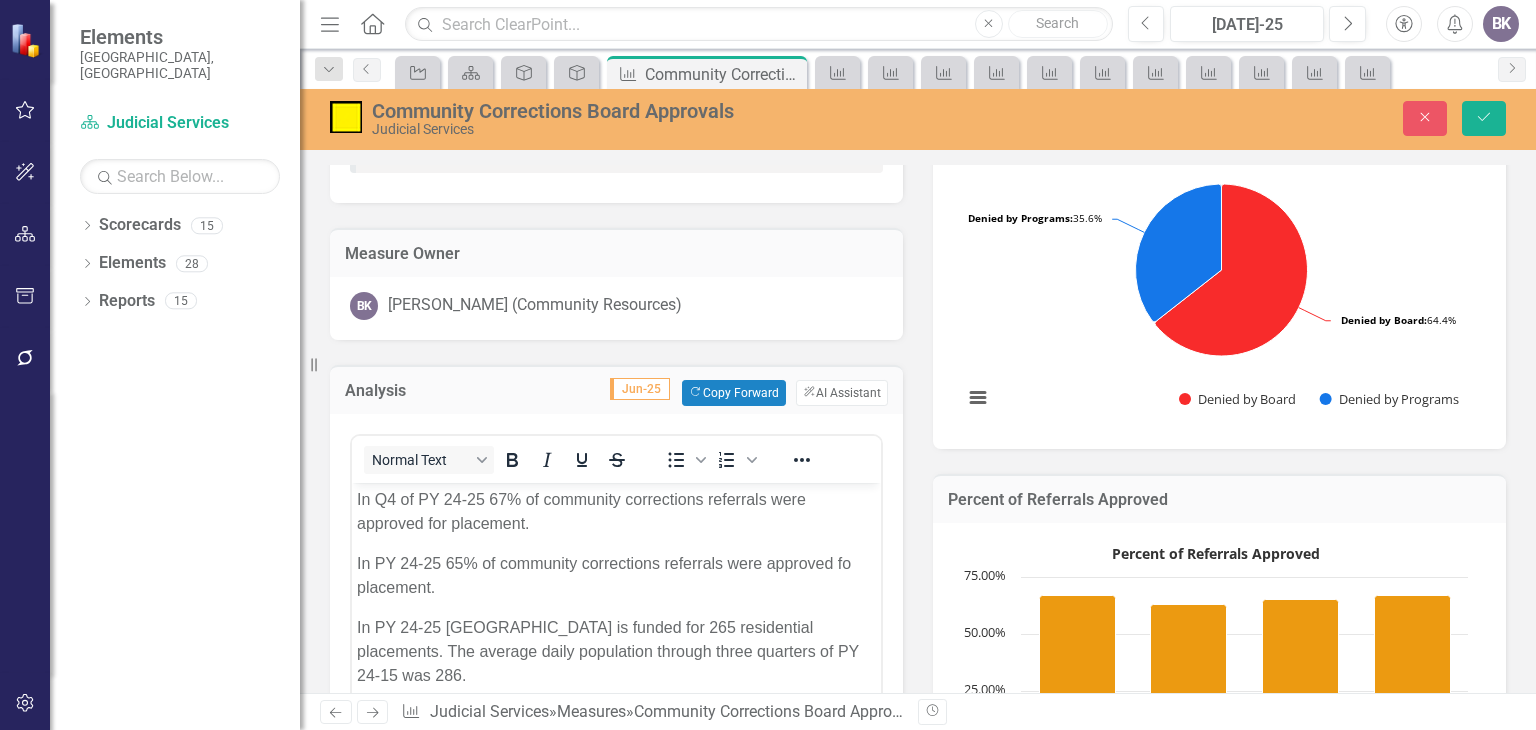 scroll, scrollTop: 0, scrollLeft: 0, axis: both 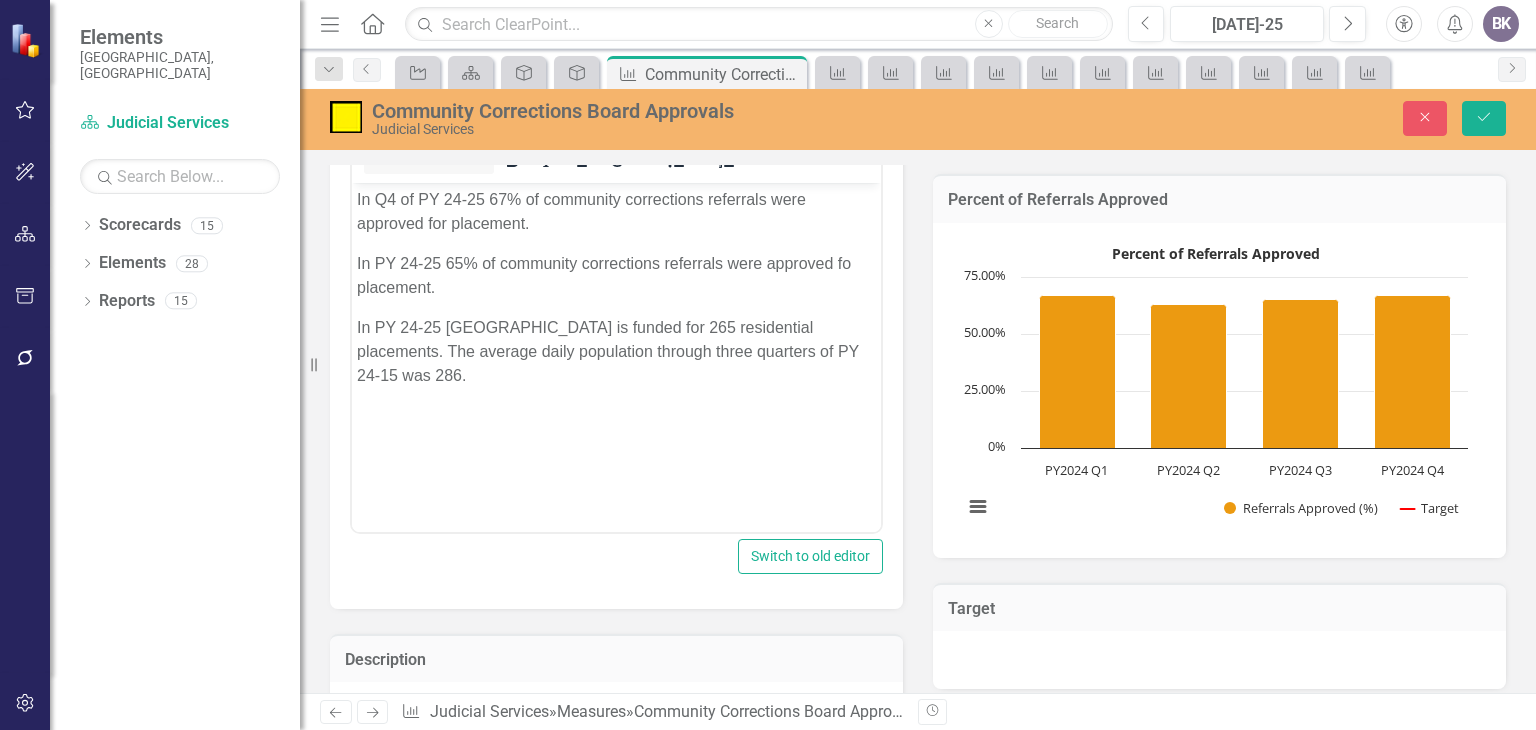 click on "In Q4 of PY 24-25 67% of community corrections referrals were approved for placement. In PY 24-25 65% of community corrections referrals were approved fo placement. In PY 24-25 Arapahoe County is funded for 265 residential placements. The average daily population through three quarters of PY 24-15 was 286." at bounding box center [616, 332] 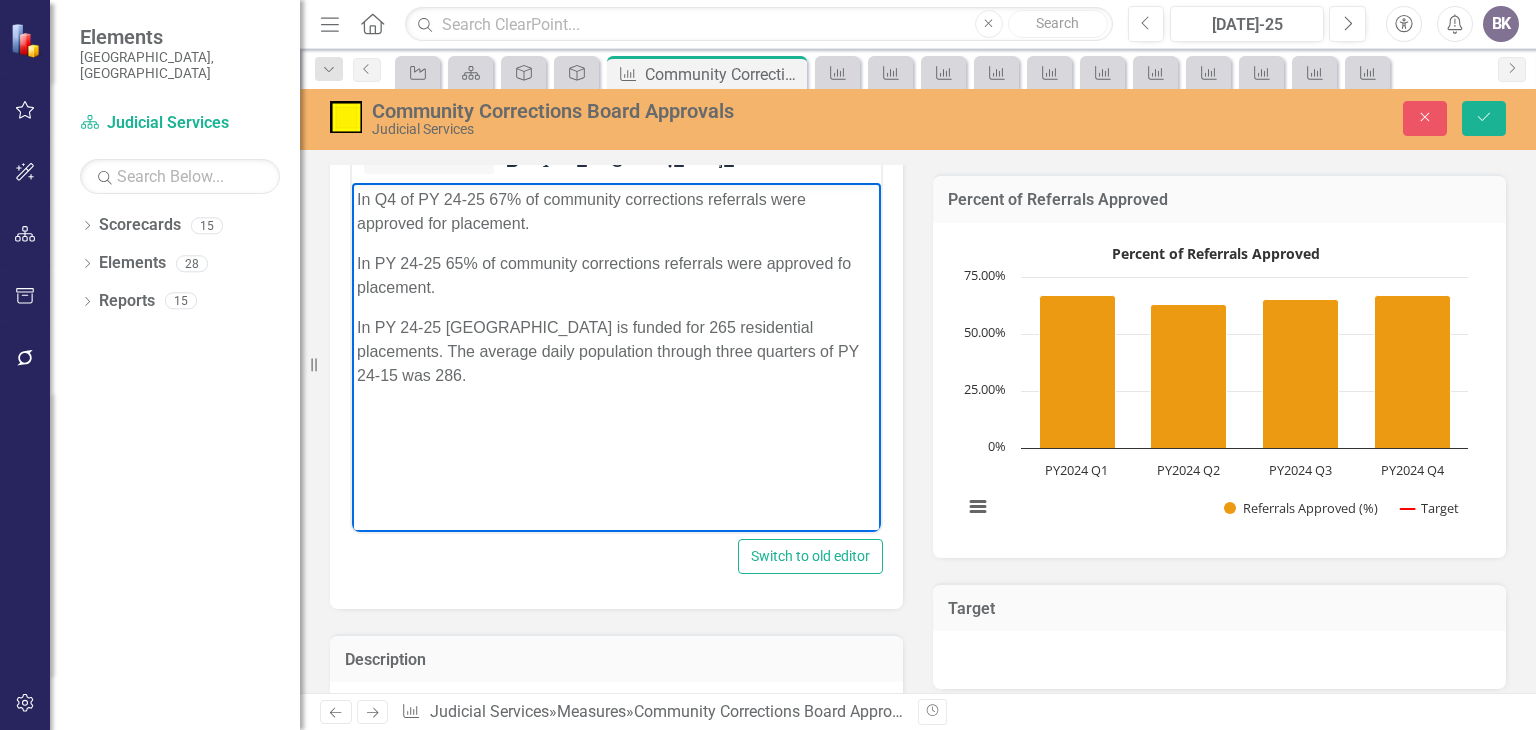 click on "In PY 24-25 65% of community corrections referrals were approved fo placement." at bounding box center [616, 275] 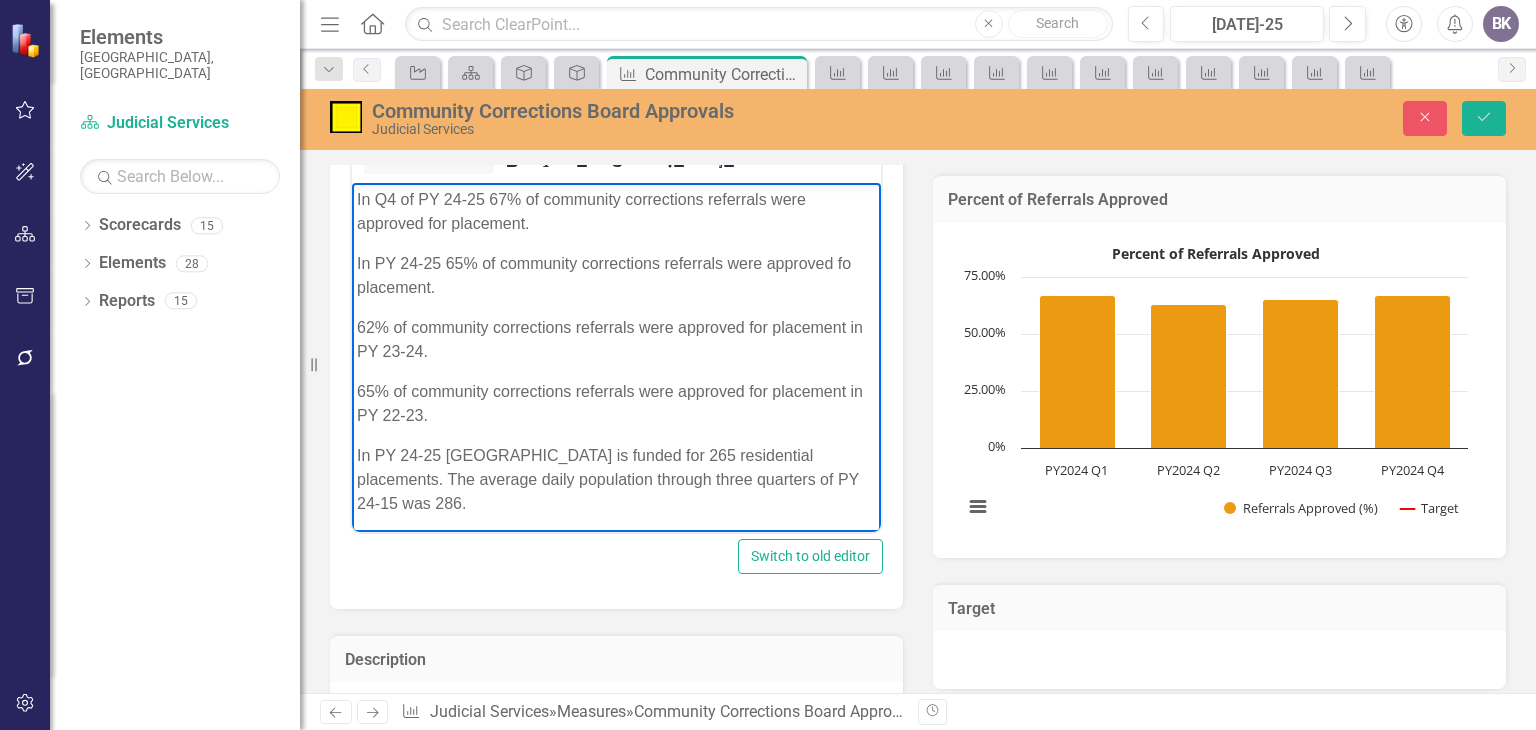 click on "In Q4 of PY 24-25 67% of community corrections referrals were approved for placement. In PY 24-25 65% of community corrections referrals were approved fo placement. 62% of community corrections referrals were approved for placement in PY 23-24. 65% of community corrections referrals were approved for placement in PY 22-23. In PY 24-25 Arapahoe County is funded for 265 residential placements. The average daily population through three quarters of PY 24-15 was 286." at bounding box center (616, 359) 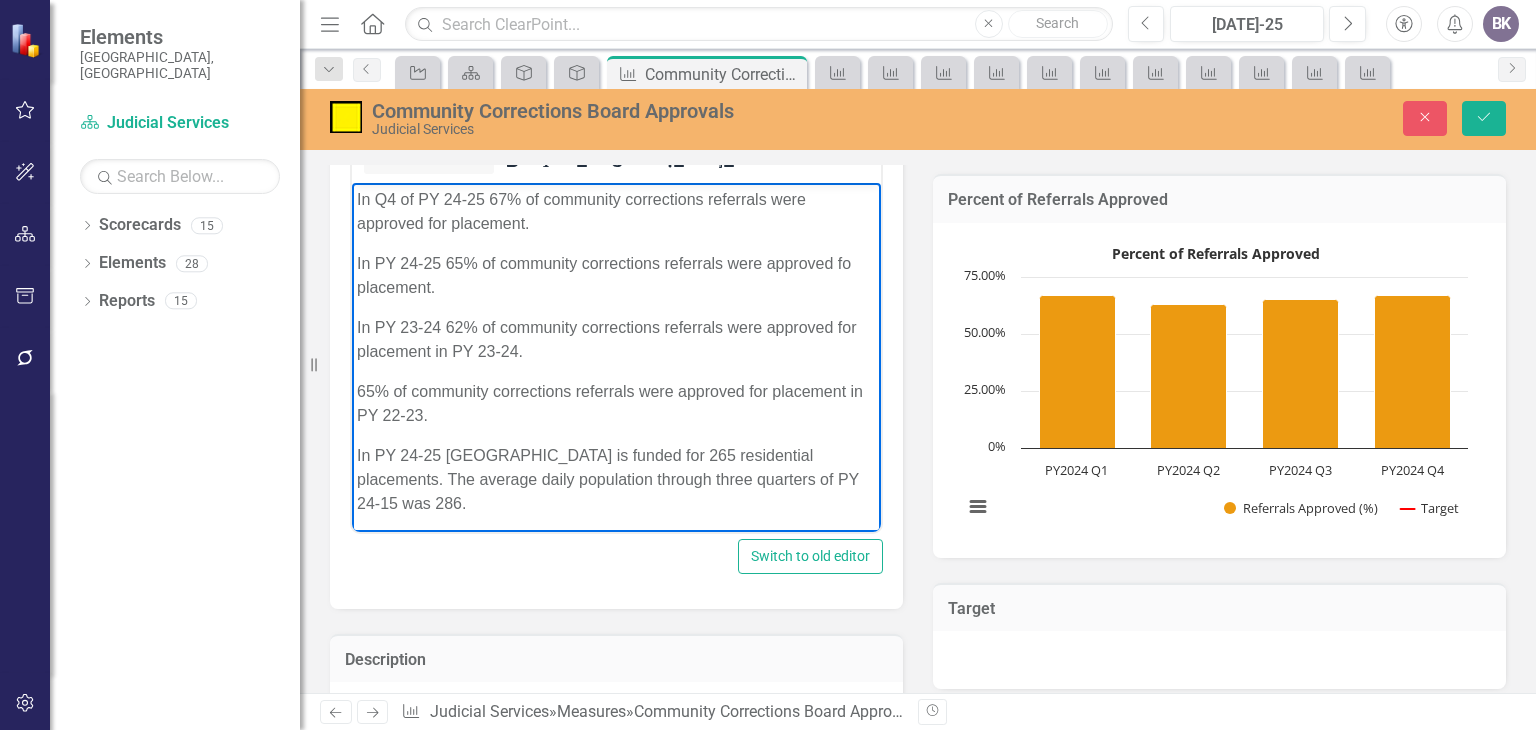 click on "In PY 23-24 62% of community corrections referrals were approved for placement in PY 23-24." at bounding box center [616, 339] 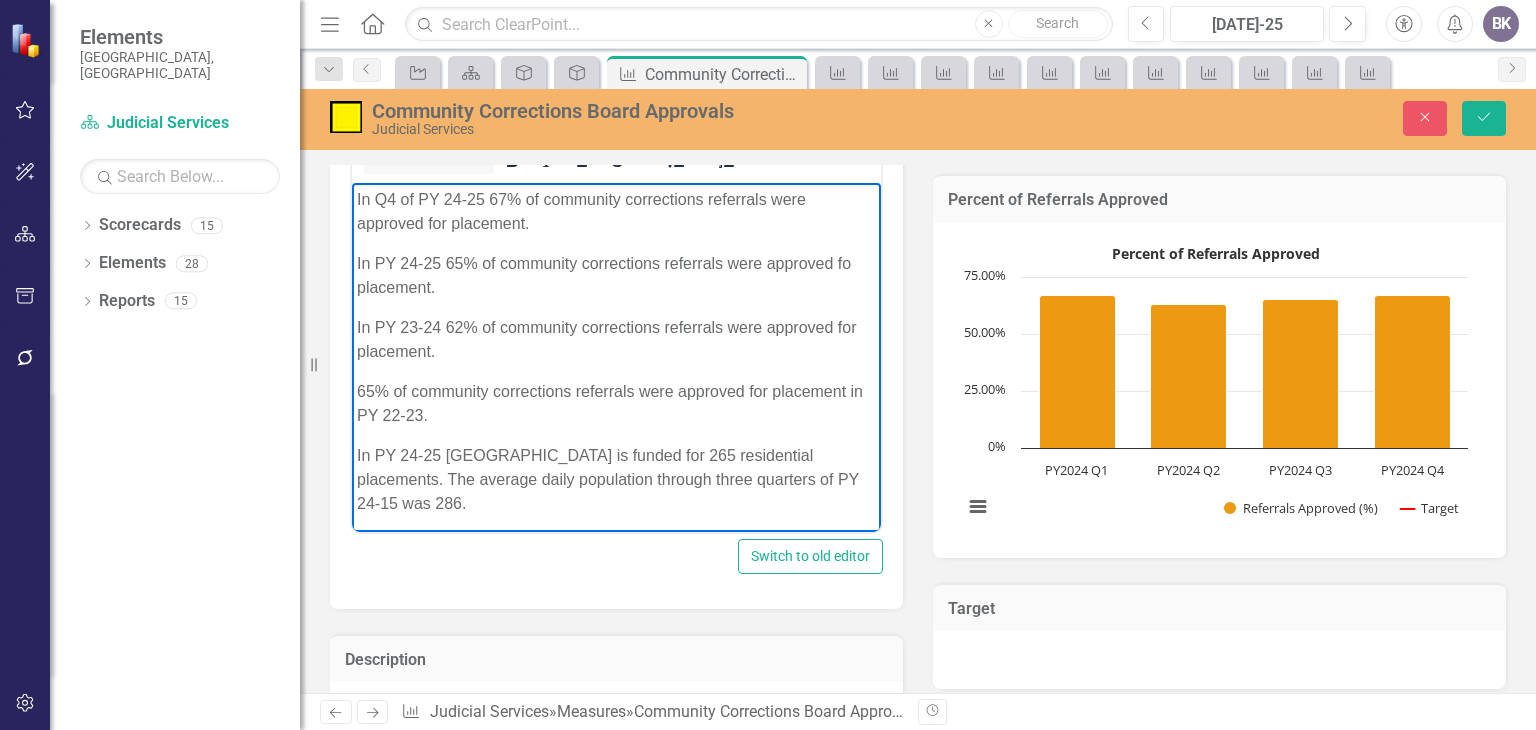 click on "65% of community corrections referrals were approved for placement in PY 22-23." at bounding box center [616, 403] 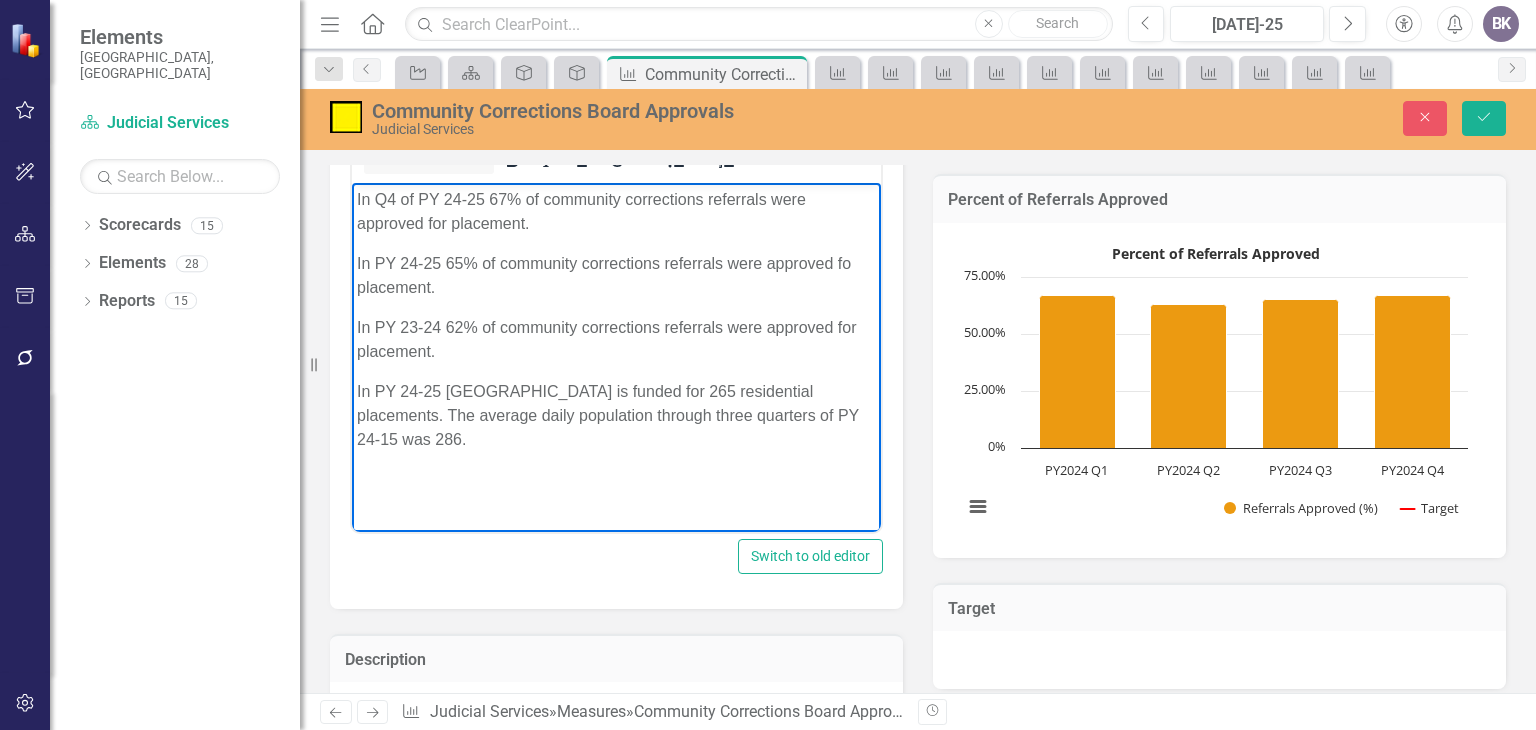 click on "In PY 24-25 Arapahoe County is funded for 265 residential placements. The average daily population through three quarters of PY 24-15 was 286." at bounding box center (616, 415) 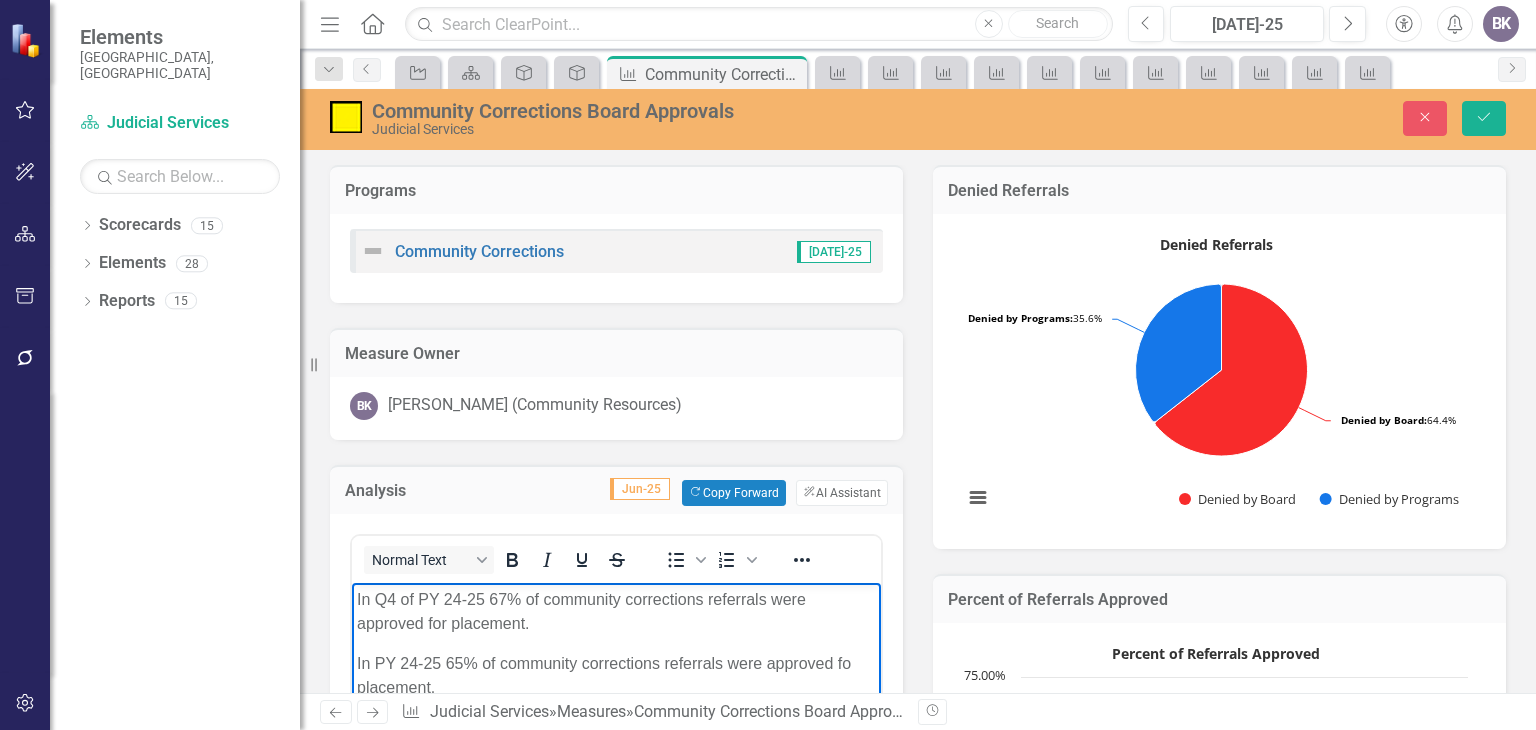 scroll, scrollTop: 0, scrollLeft: 0, axis: both 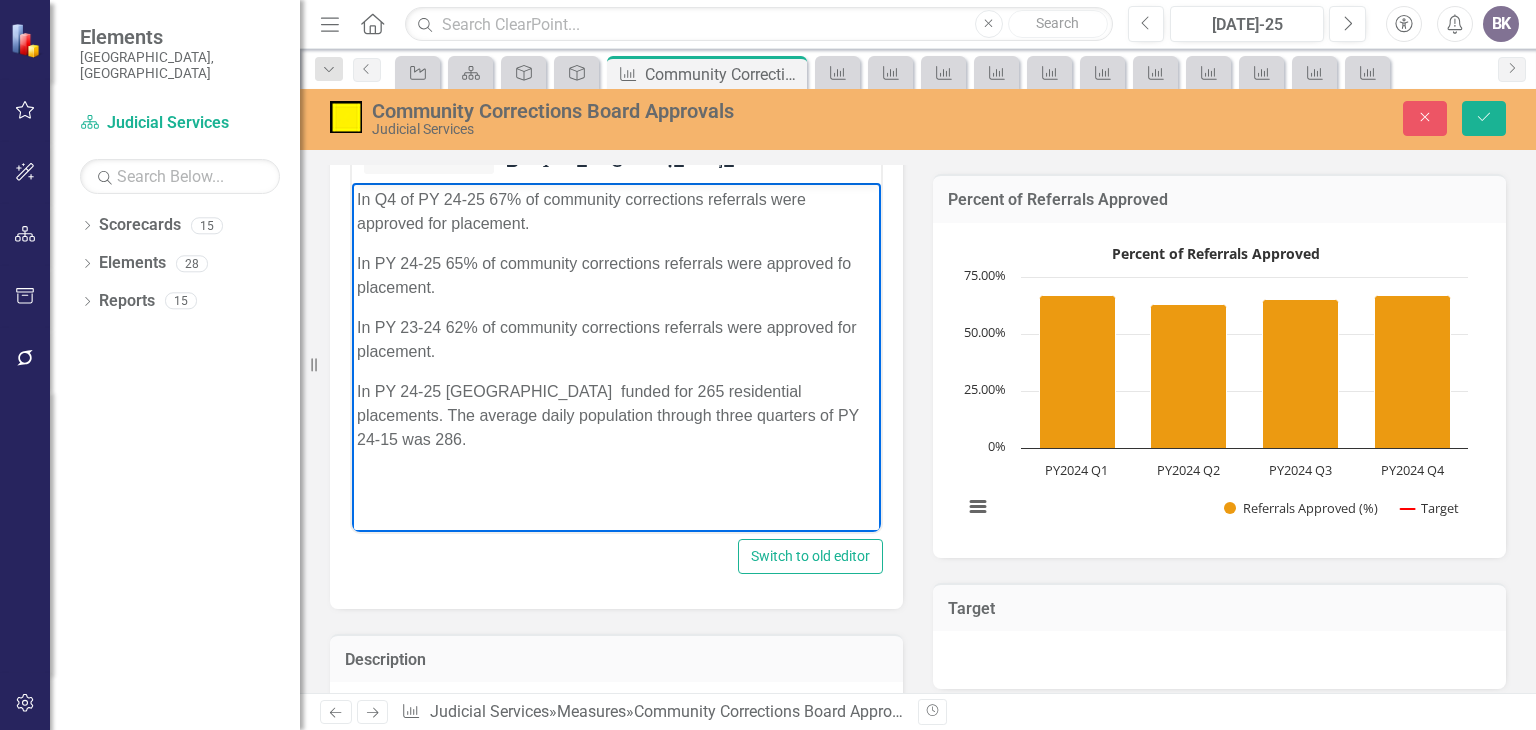 type 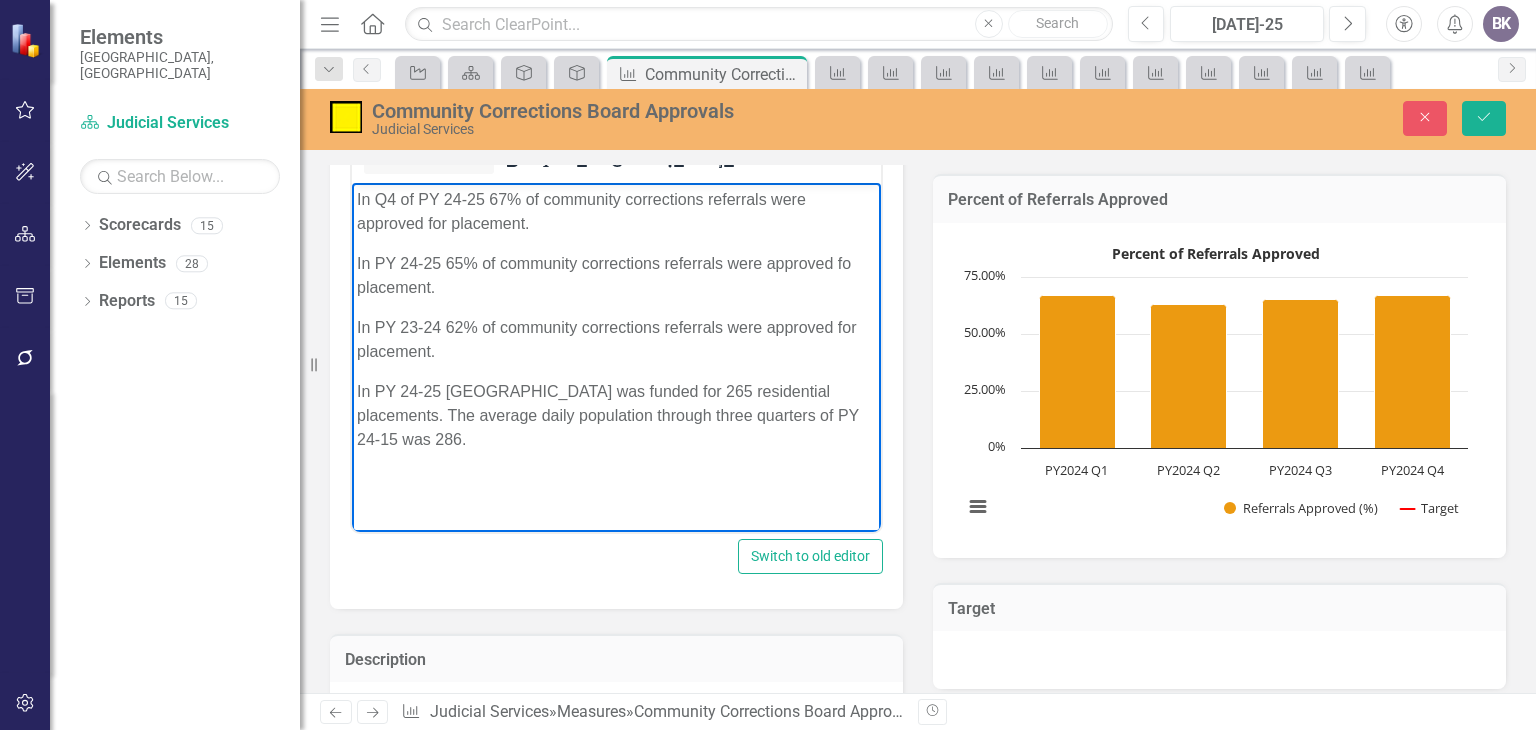 click on "In PY 24-25 [GEOGRAPHIC_DATA] was funded for 265 residential placements. The average daily population through three quarters of PY 24-15 was 286." at bounding box center [616, 415] 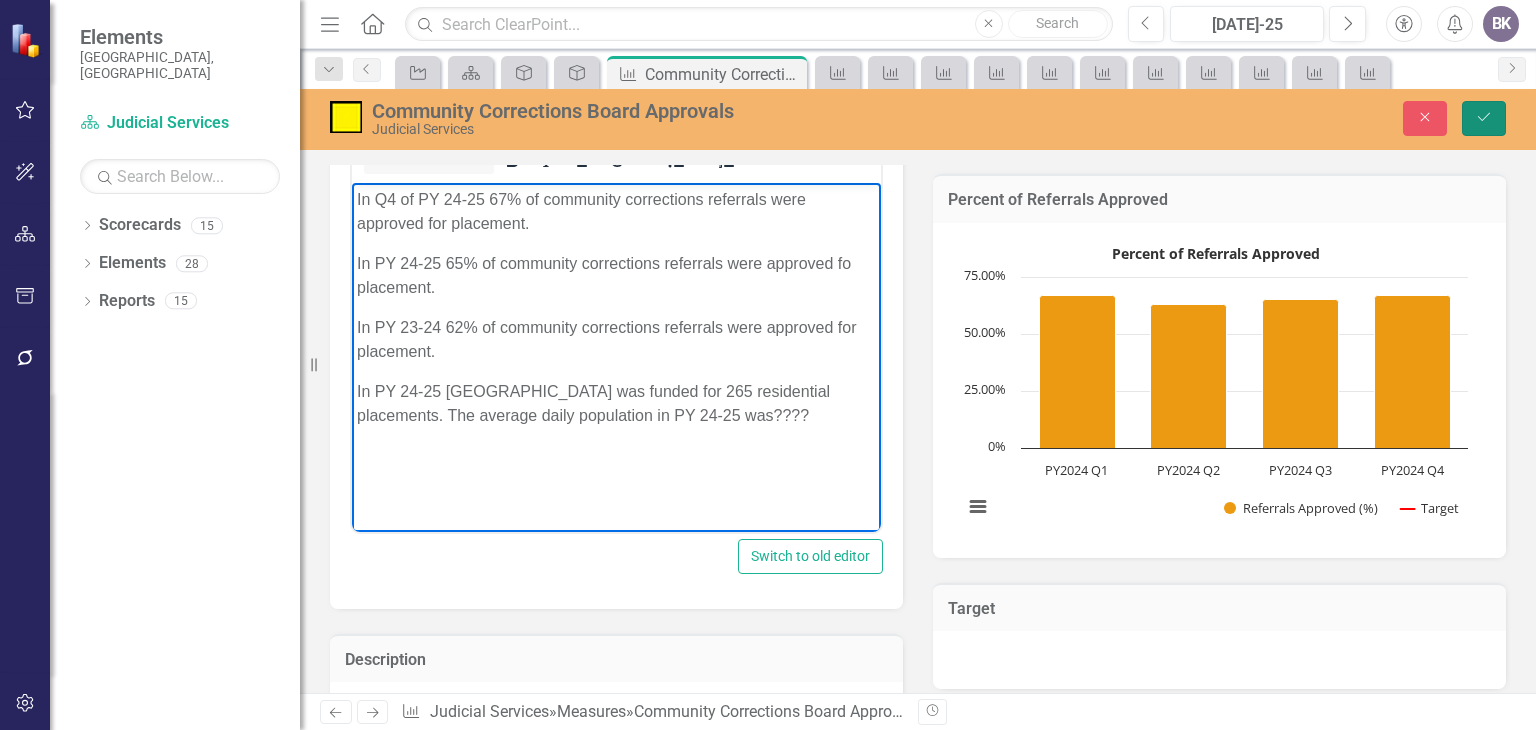 click on "Save" at bounding box center [1484, 118] 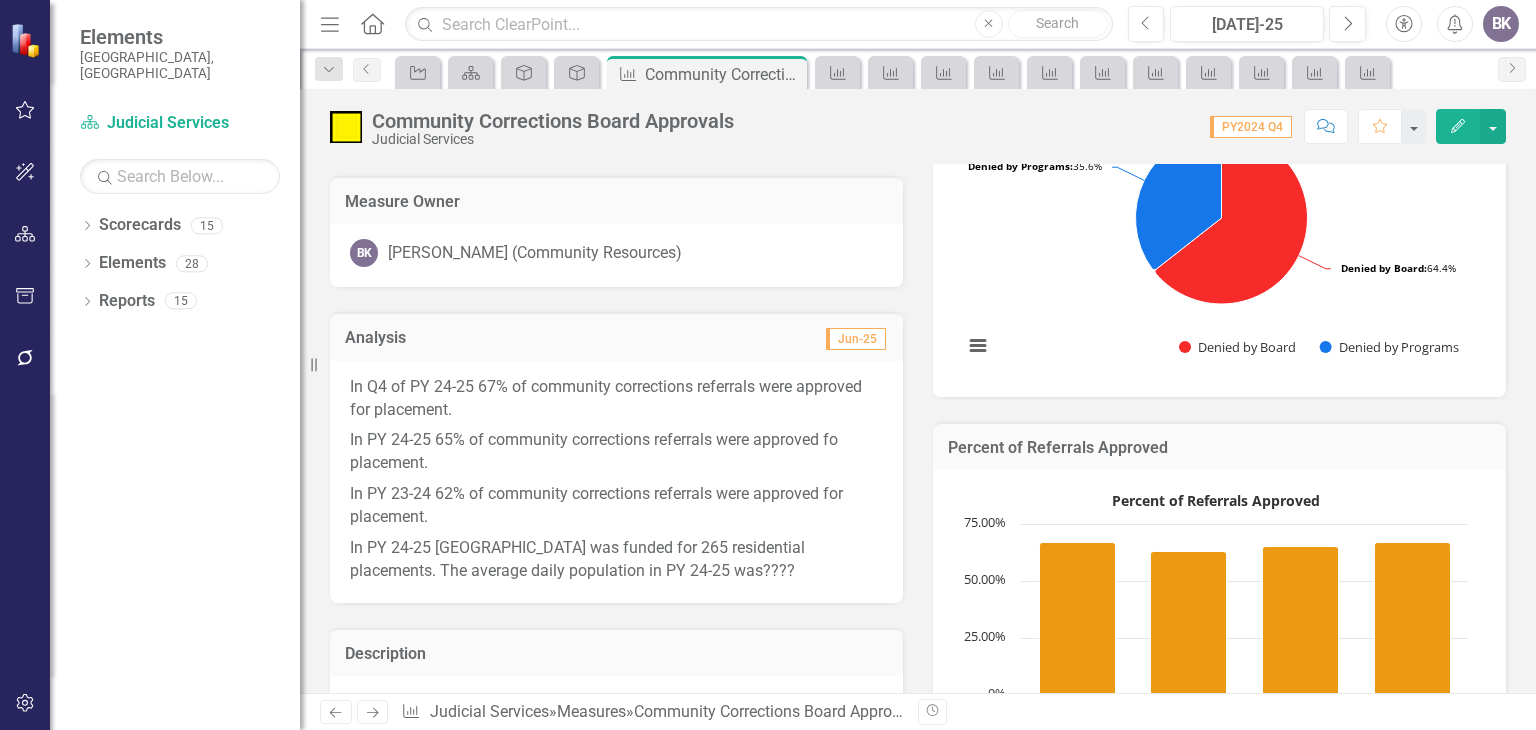scroll, scrollTop: 300, scrollLeft: 0, axis: vertical 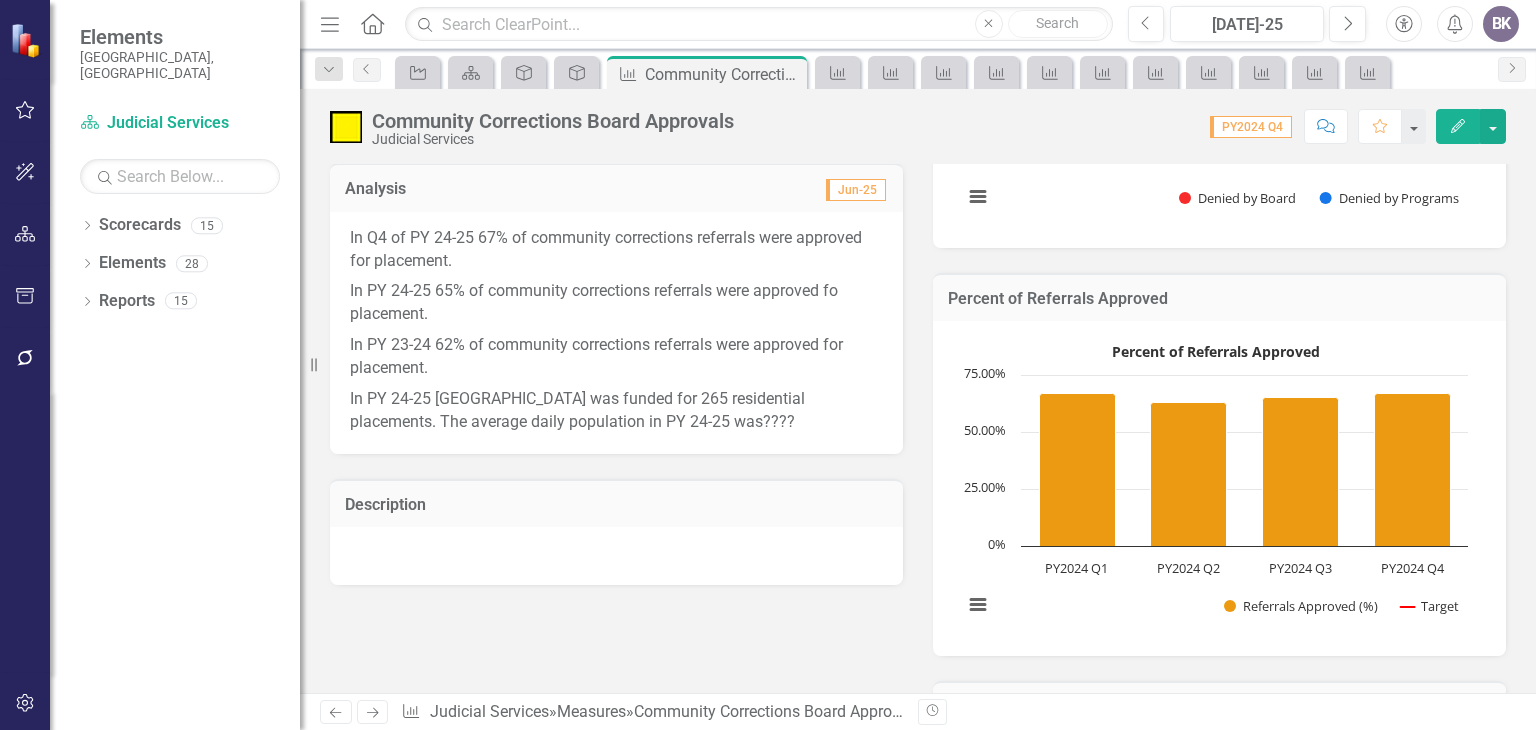 click on "Next" 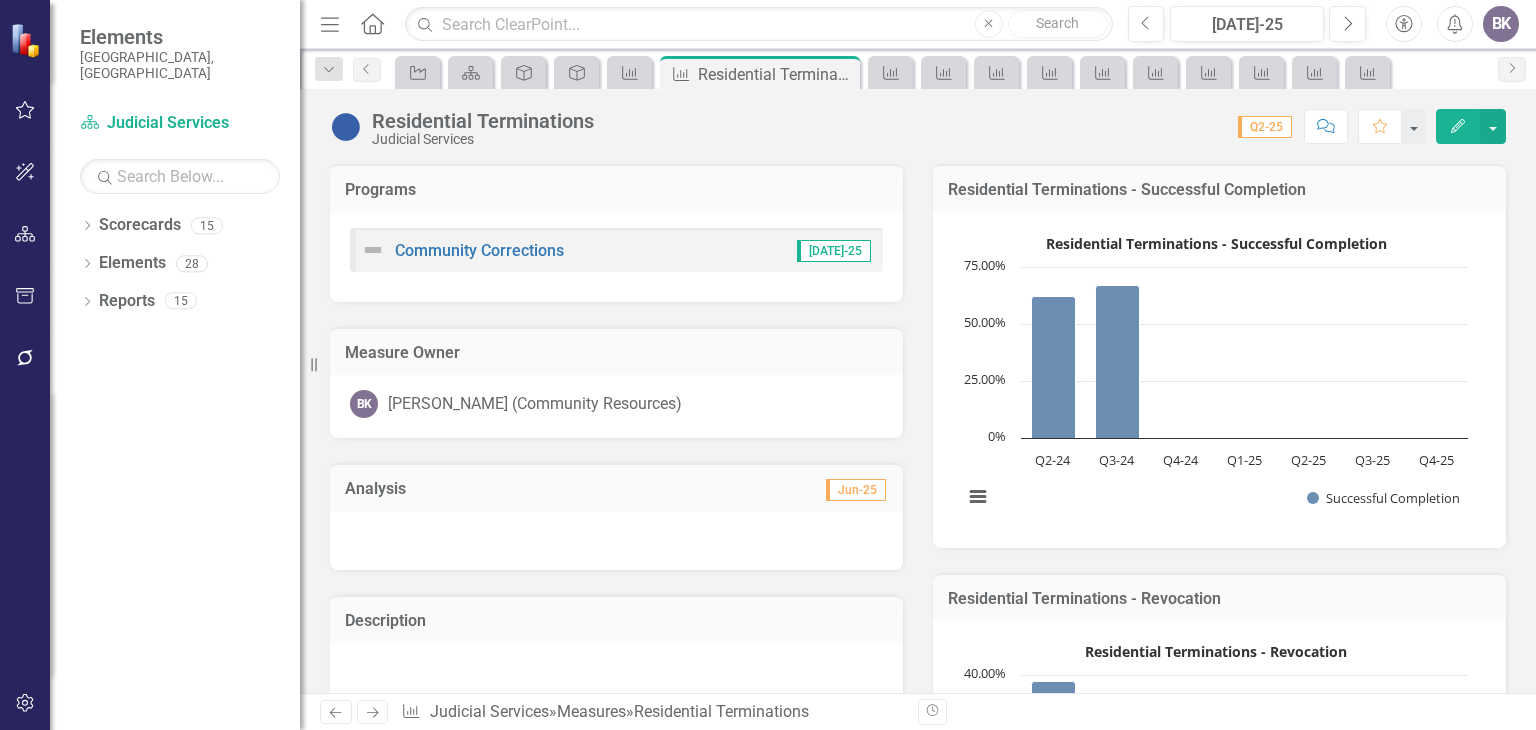 click on "Previous" 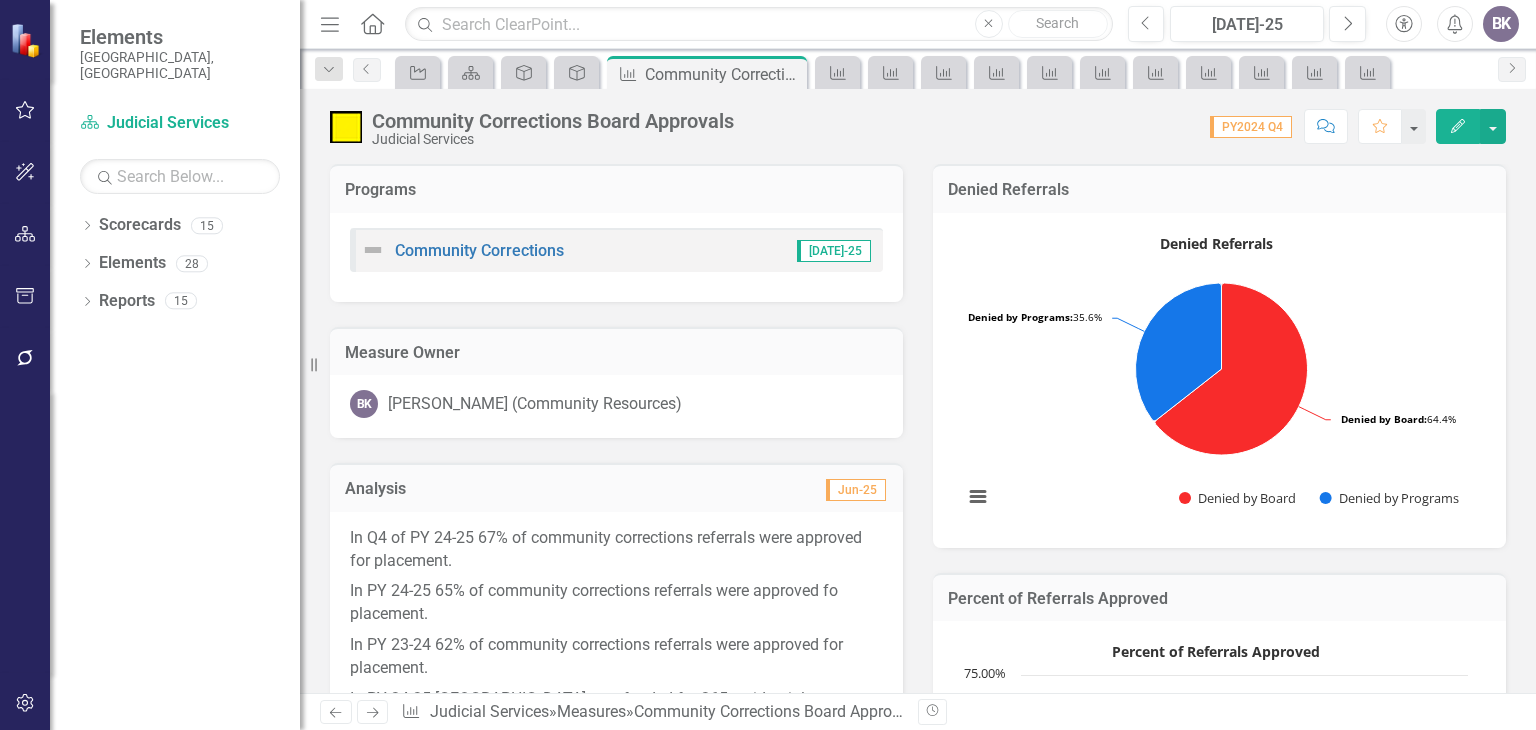 click on "Previous" 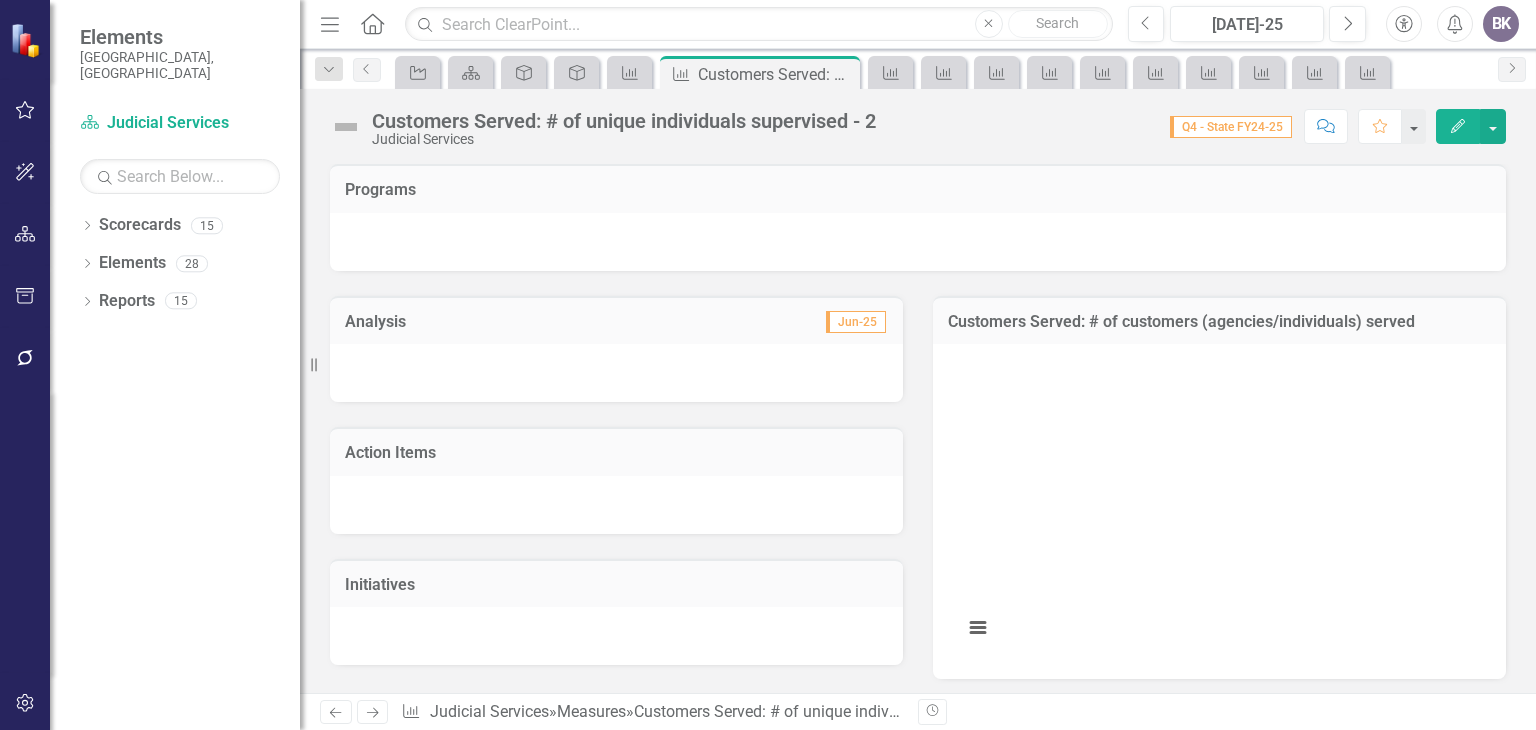 click 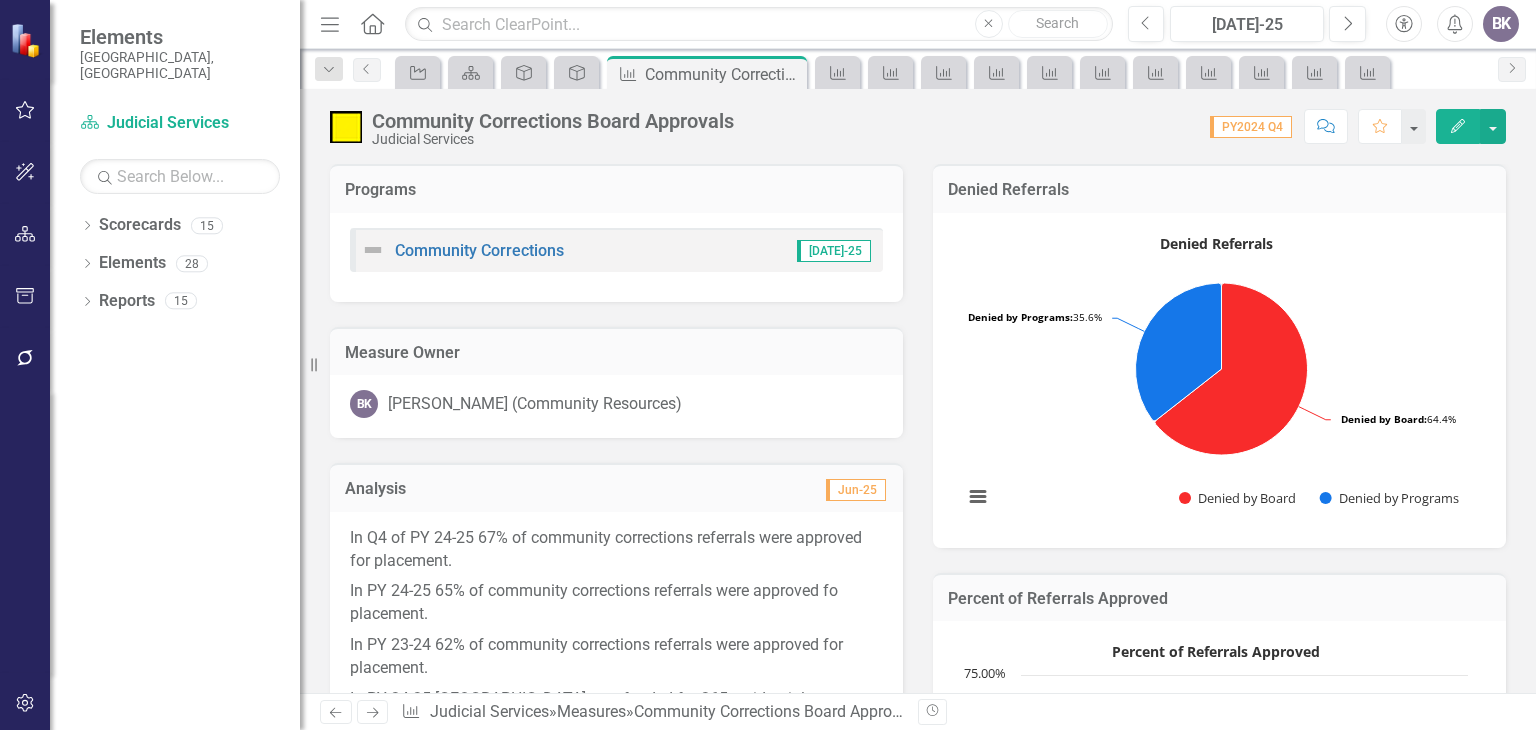 click 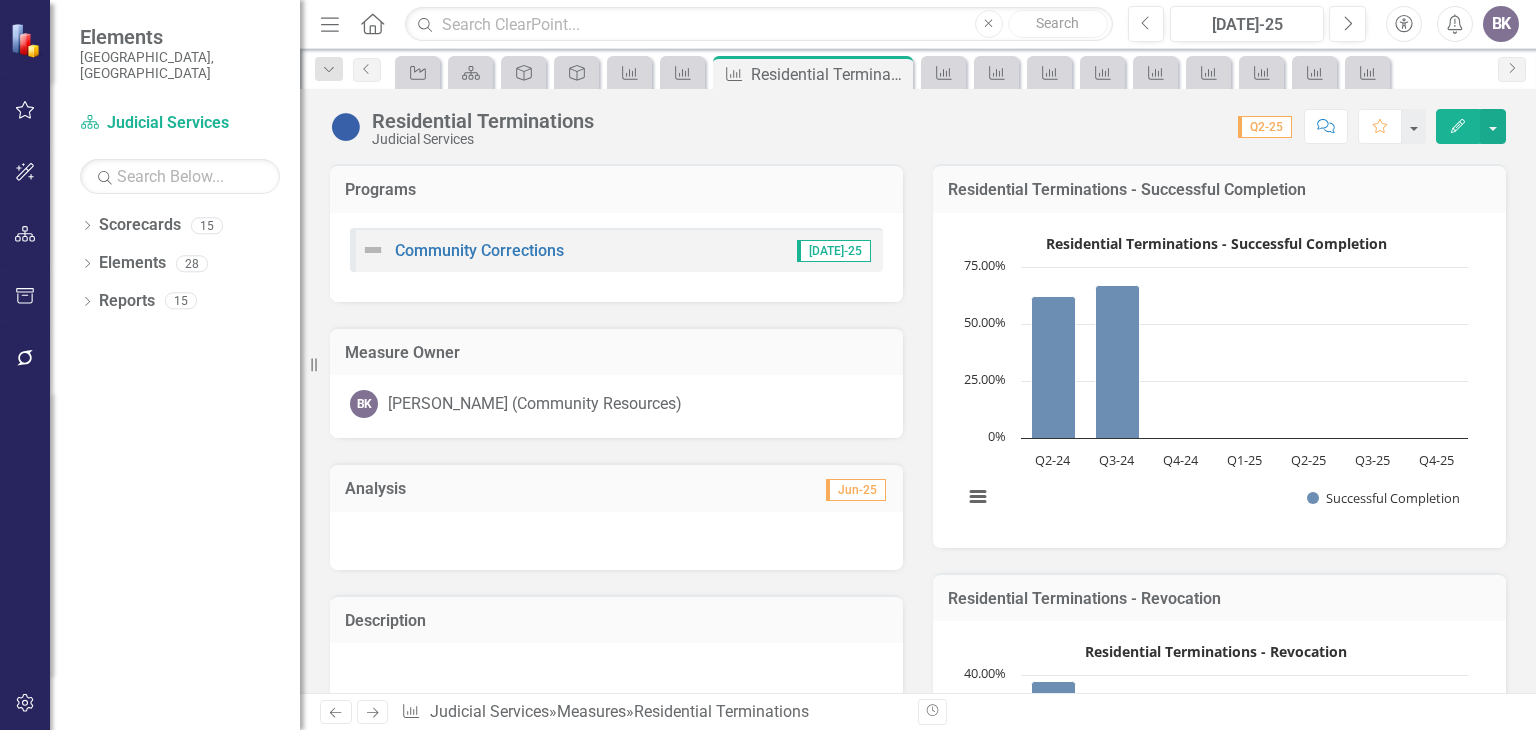 click 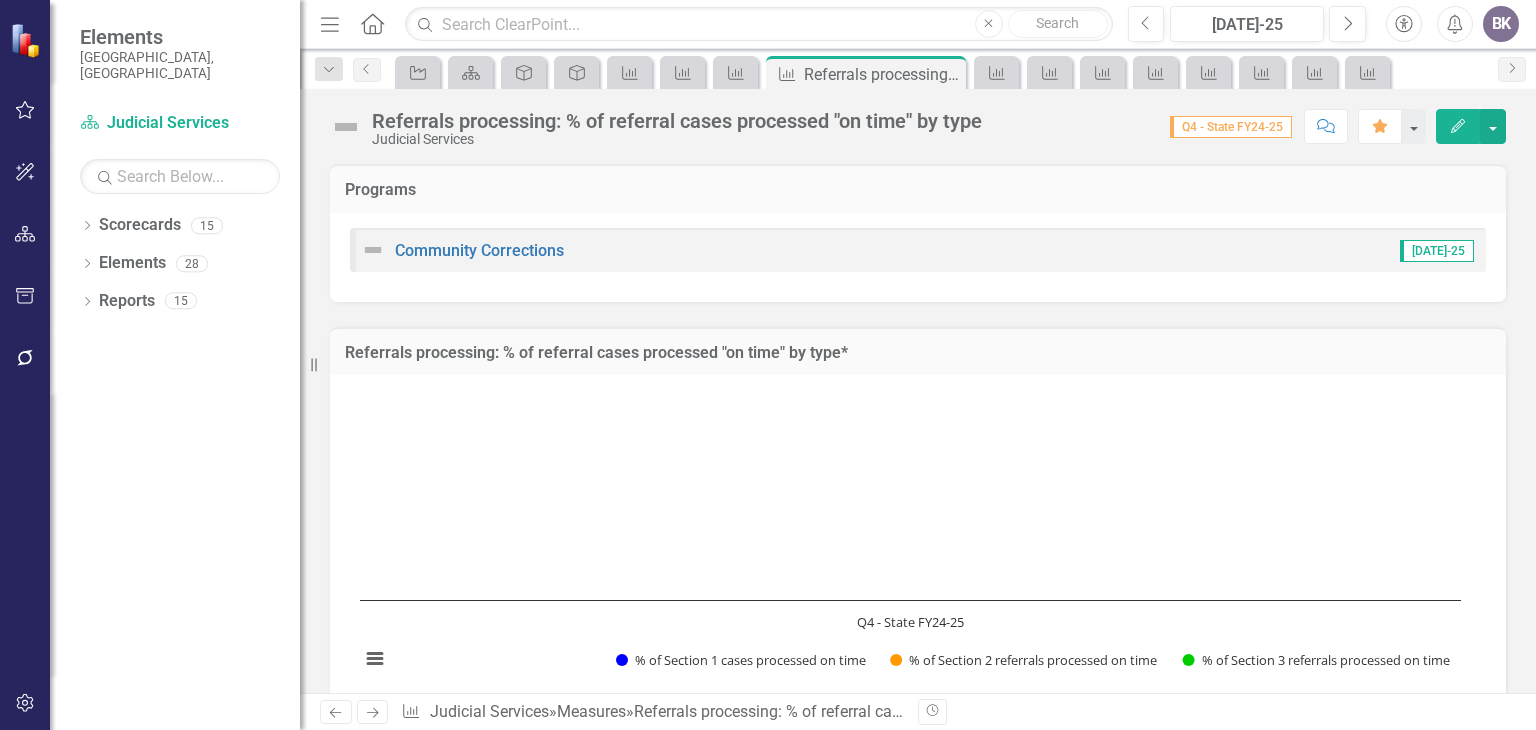 click 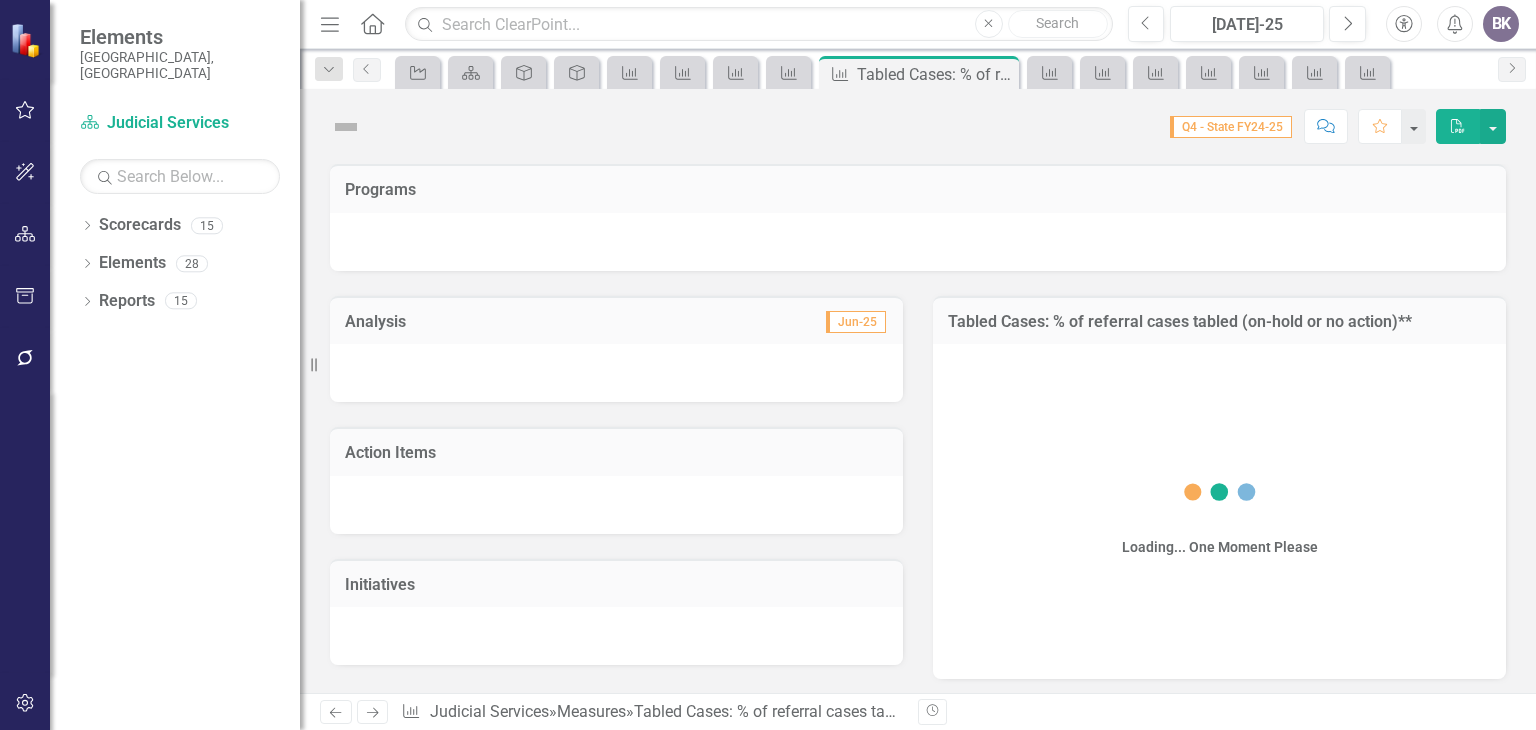 click 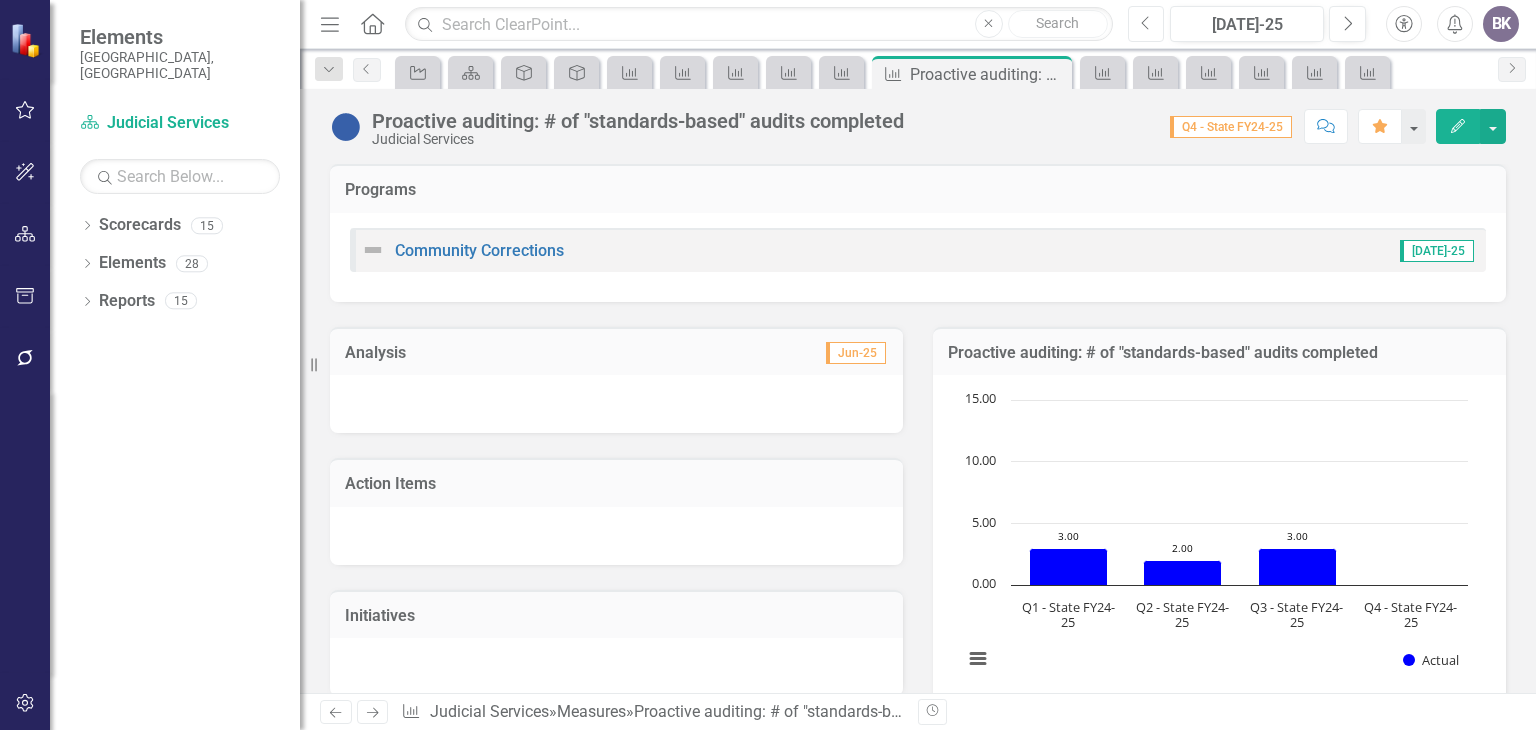 click on "Previous" at bounding box center (1146, 24) 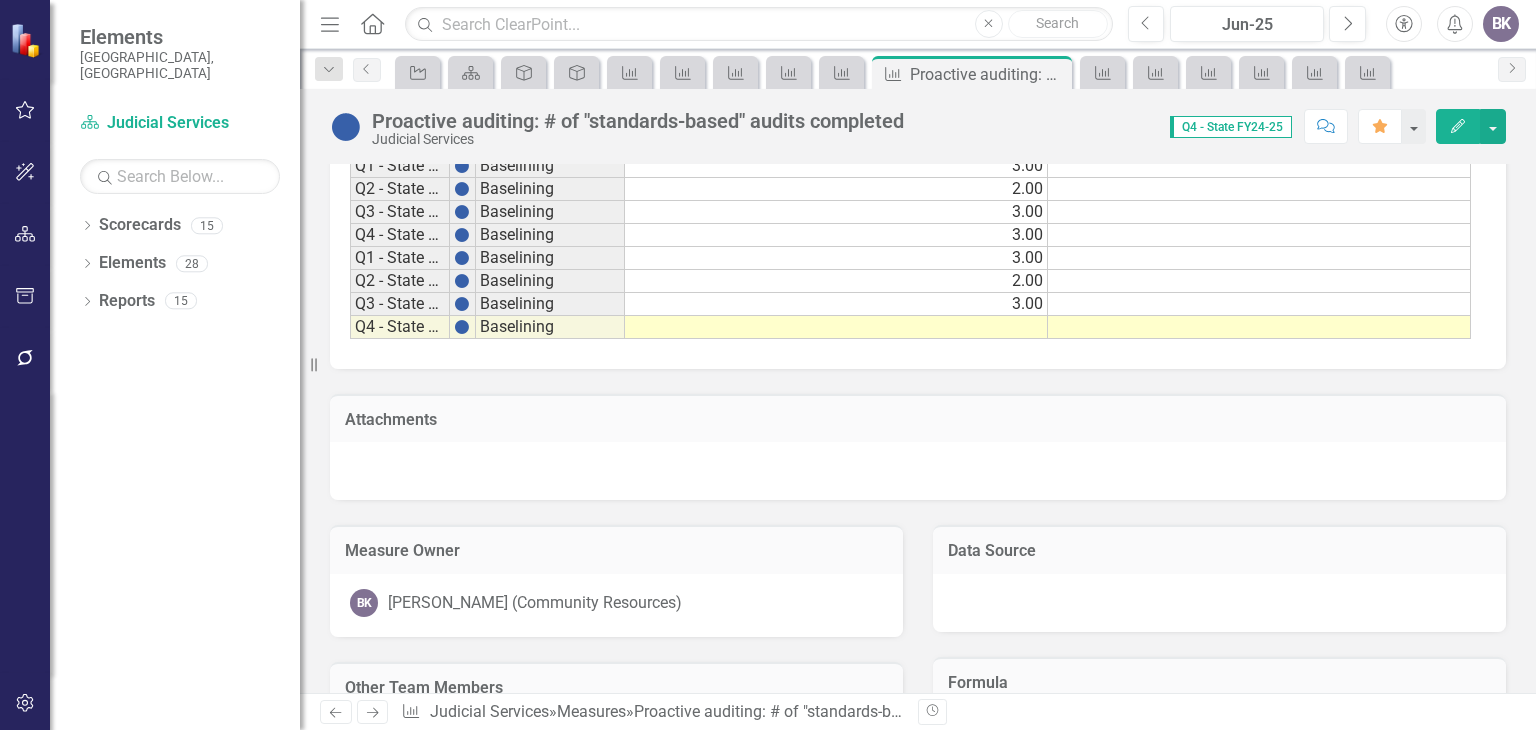 scroll, scrollTop: 1600, scrollLeft: 0, axis: vertical 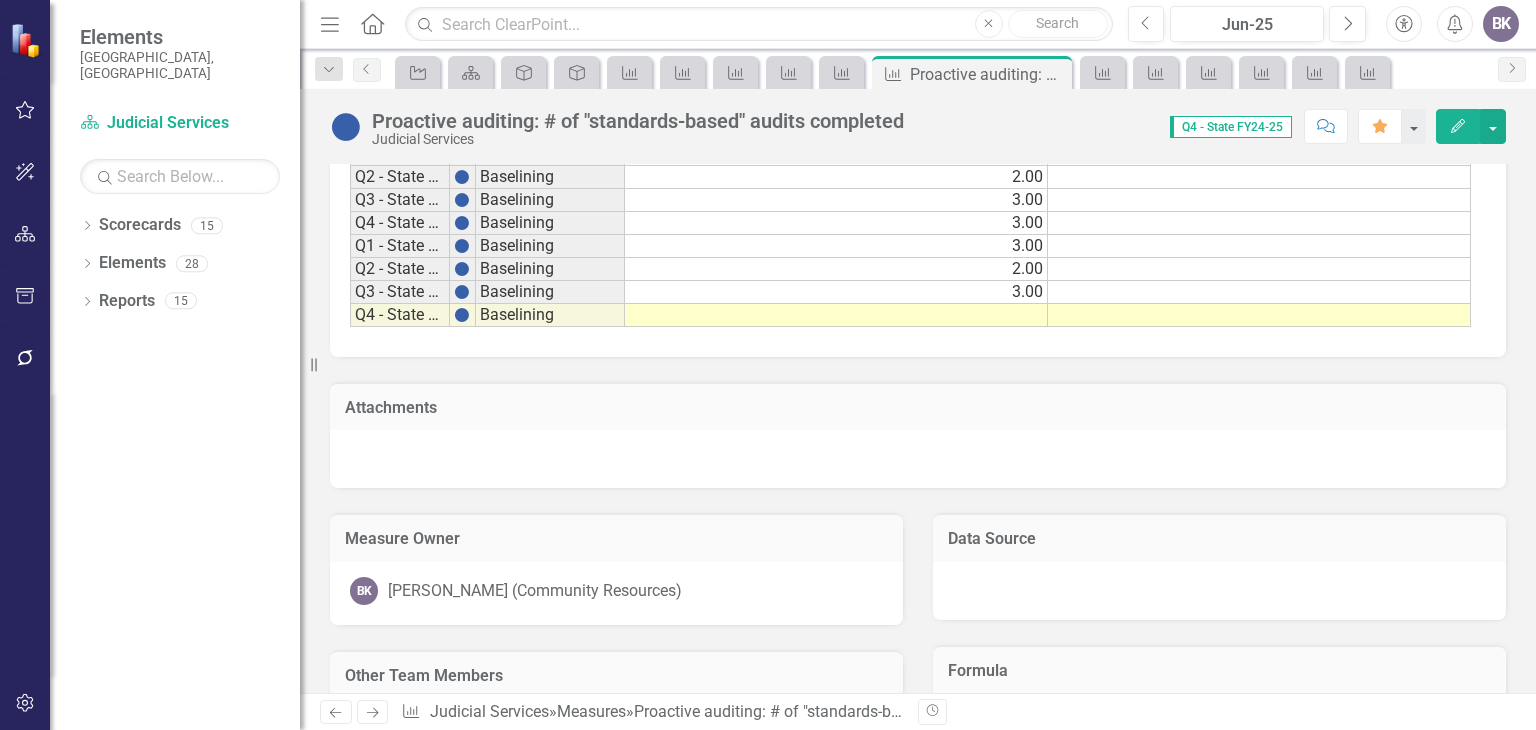 click at bounding box center (836, 315) 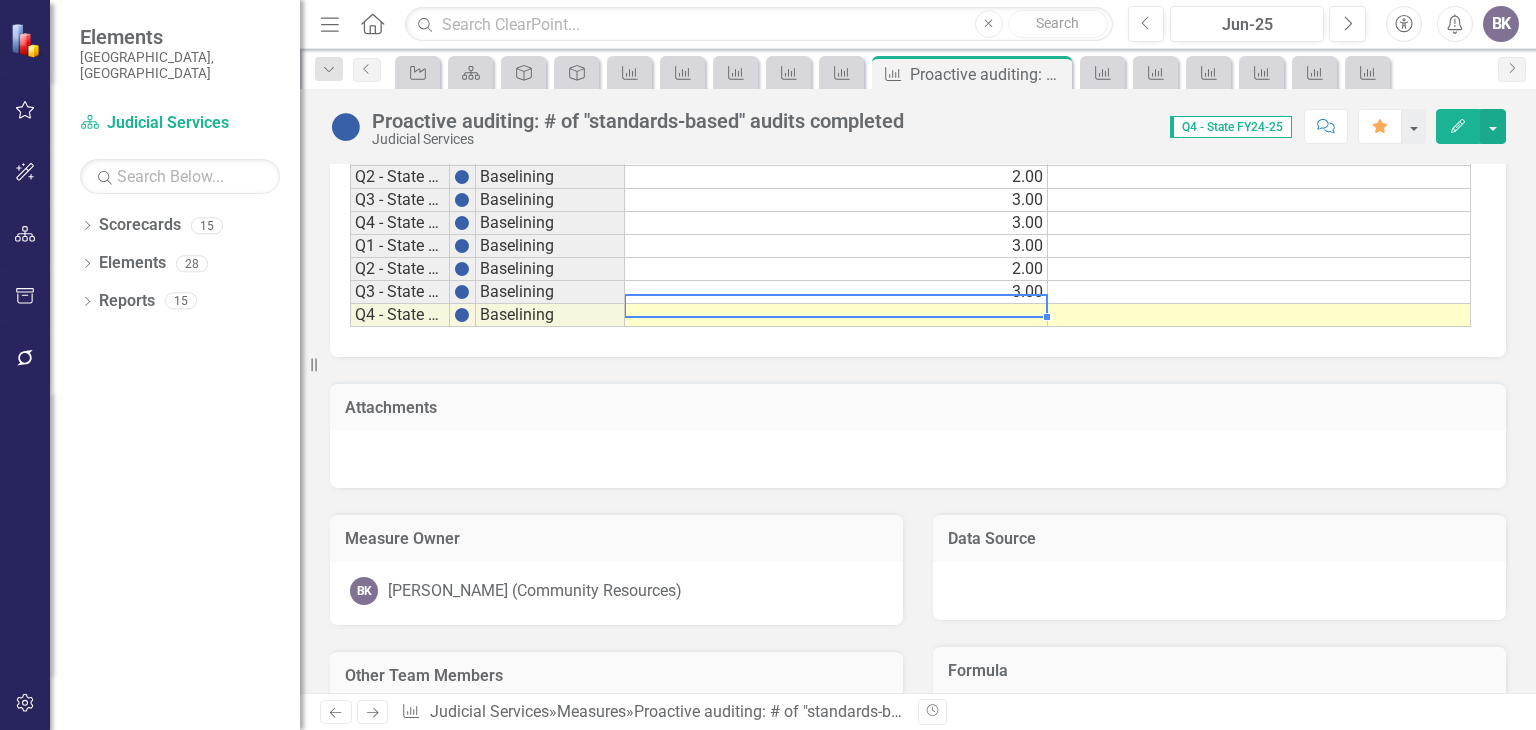 click at bounding box center (836, 315) 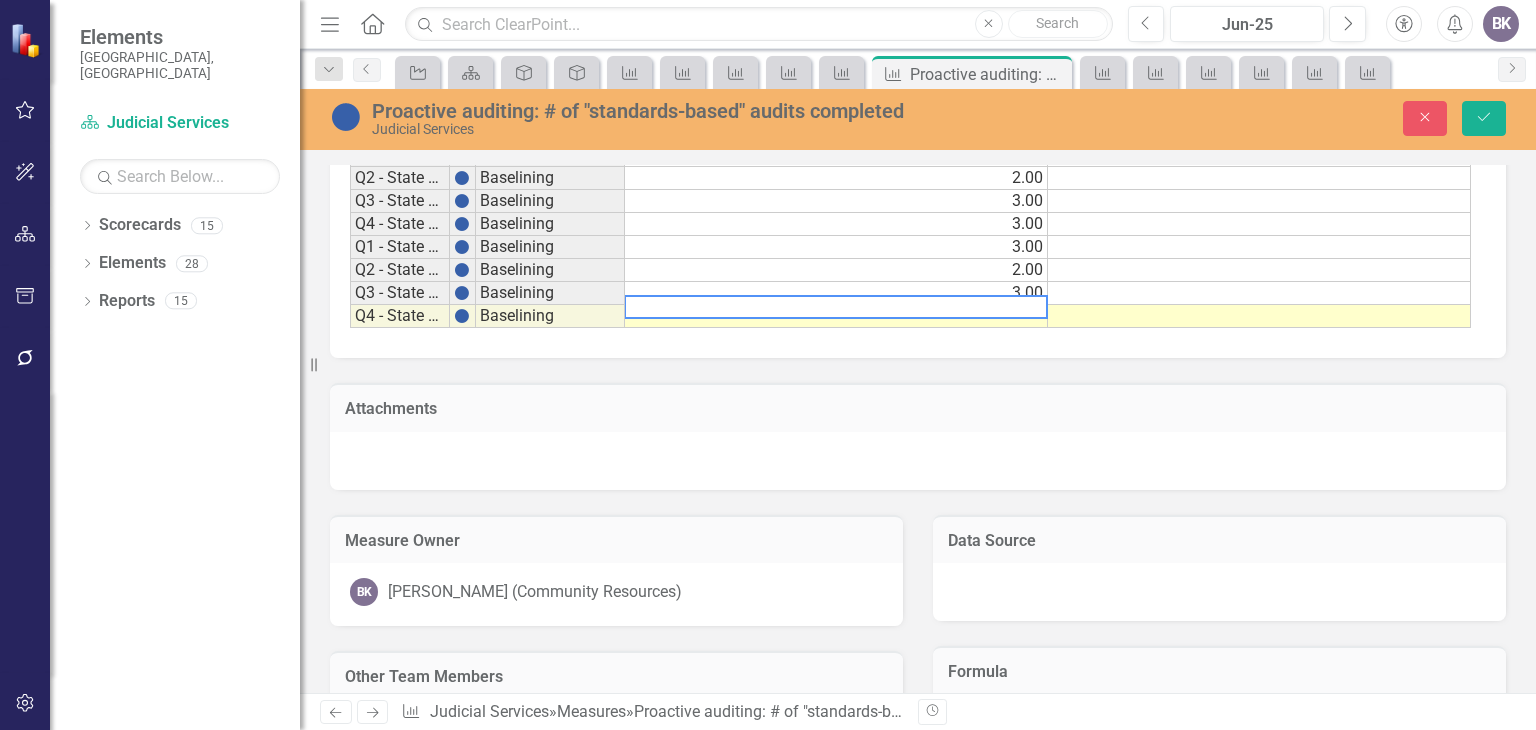 type on "3" 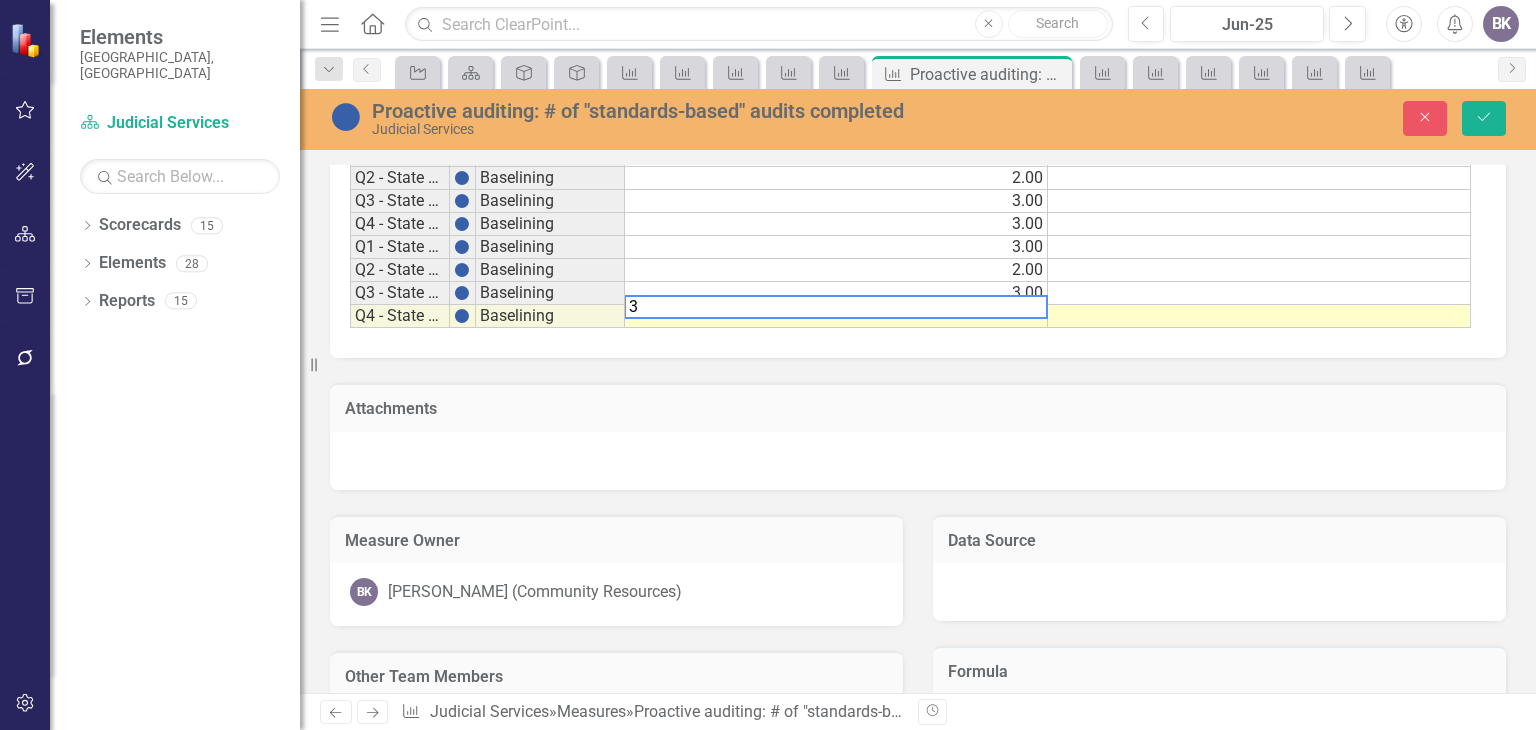 type 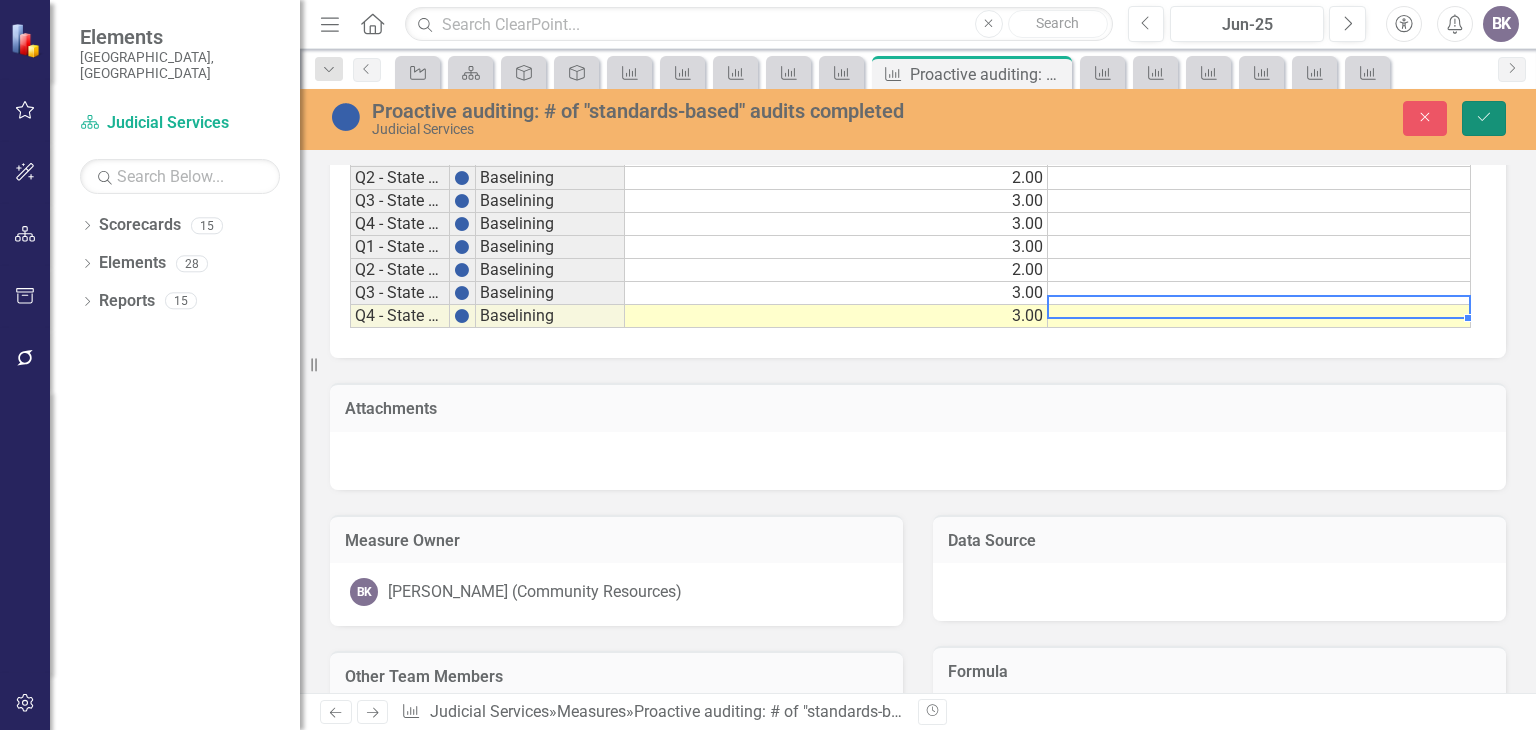 click on "Save" at bounding box center [1484, 118] 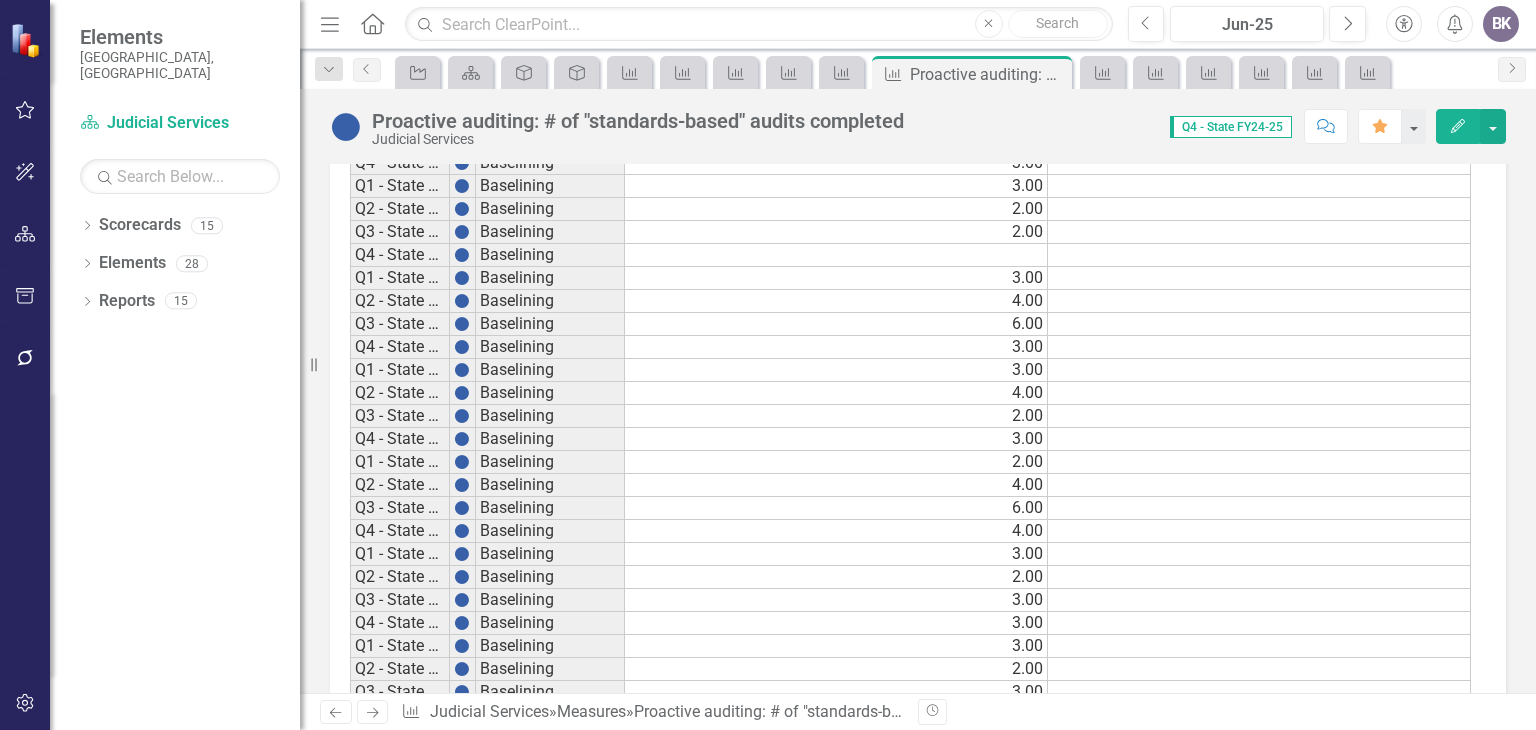 scroll, scrollTop: 1600, scrollLeft: 0, axis: vertical 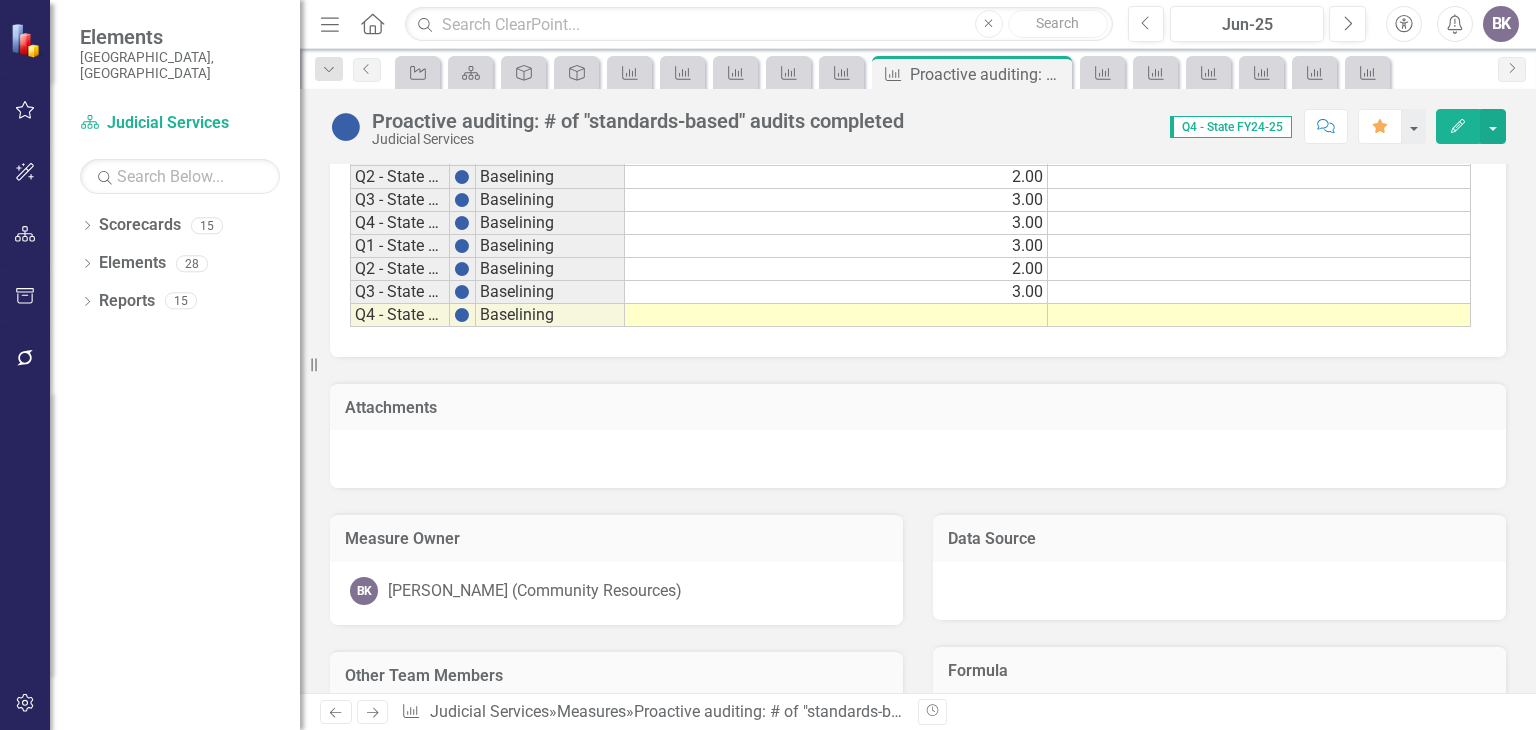 click at bounding box center (836, 315) 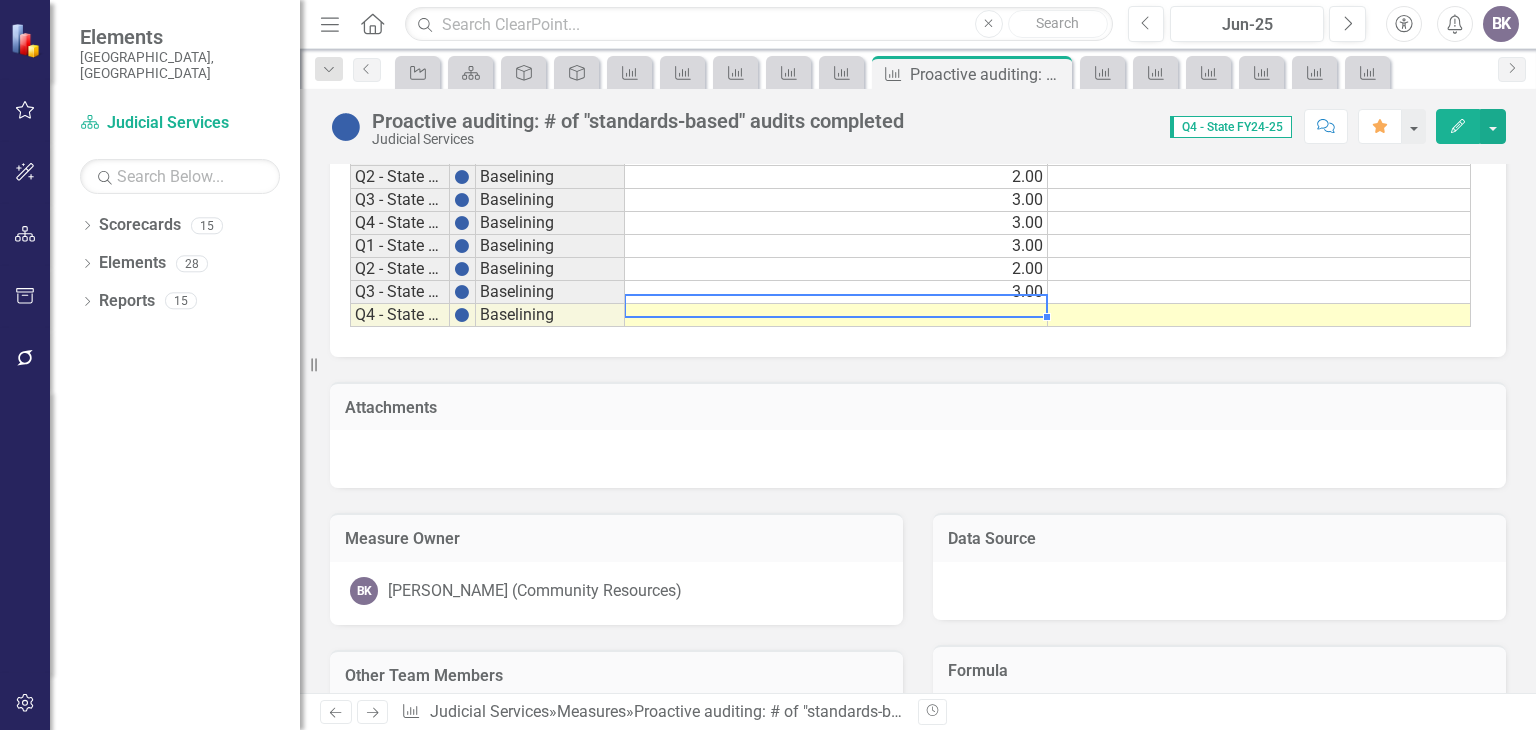 click at bounding box center [836, 315] 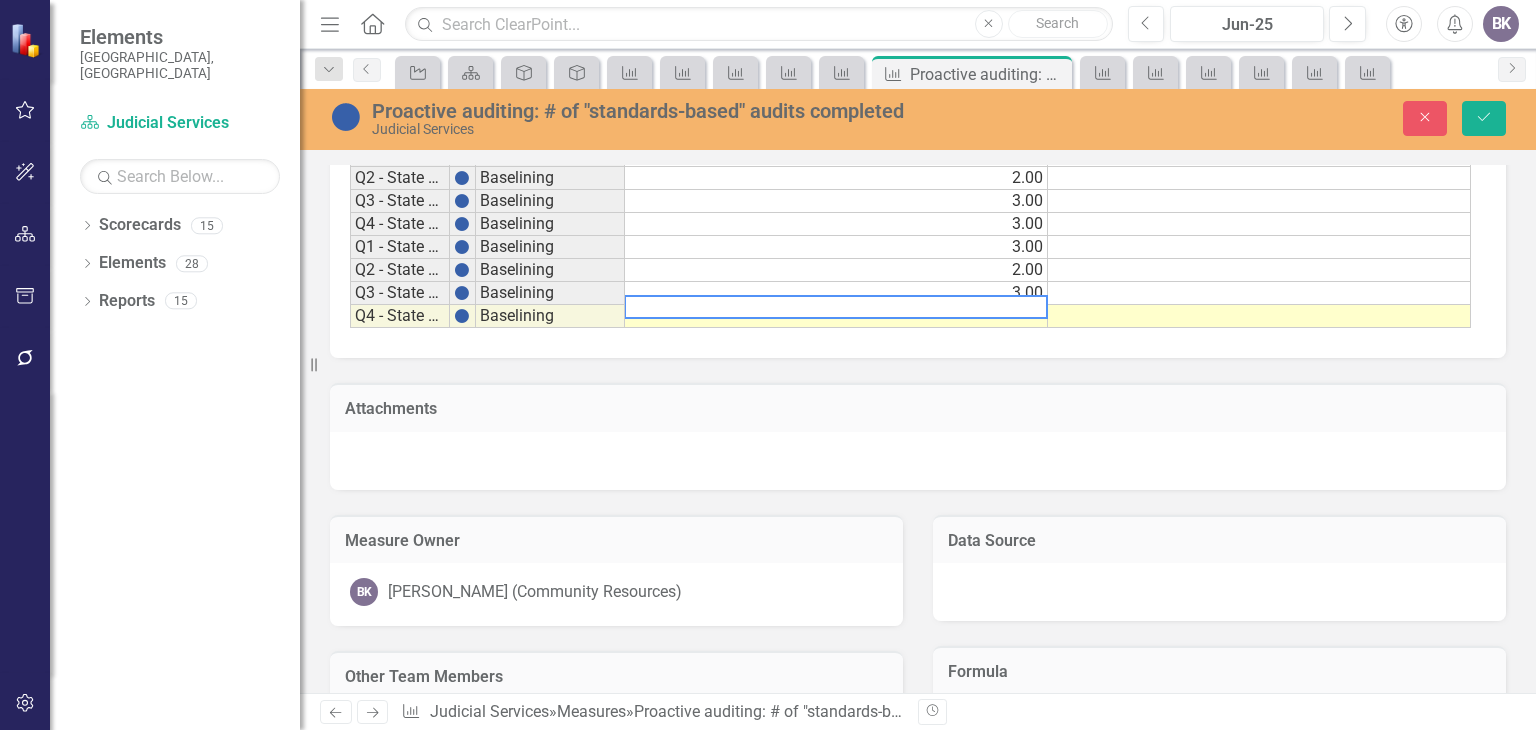 type on "3" 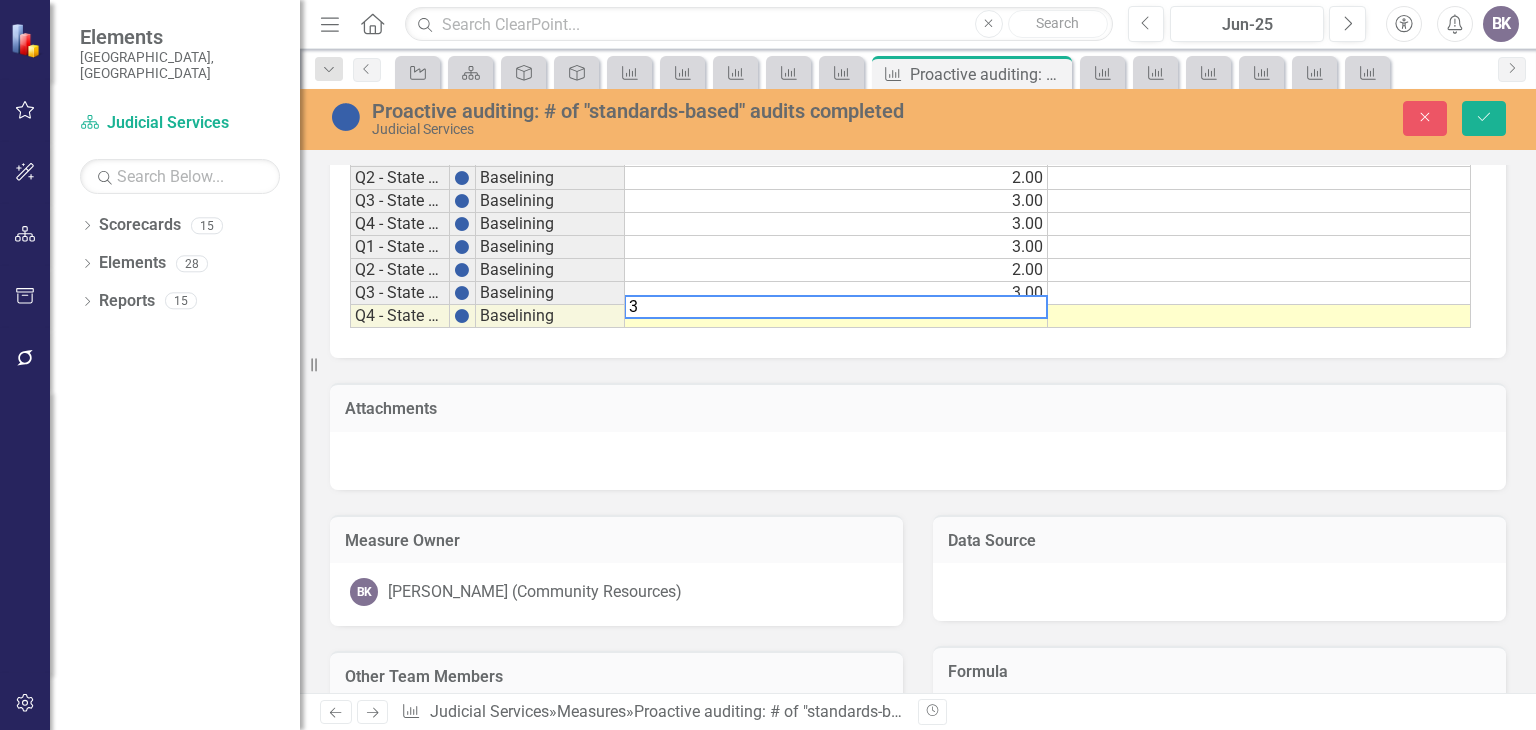 type 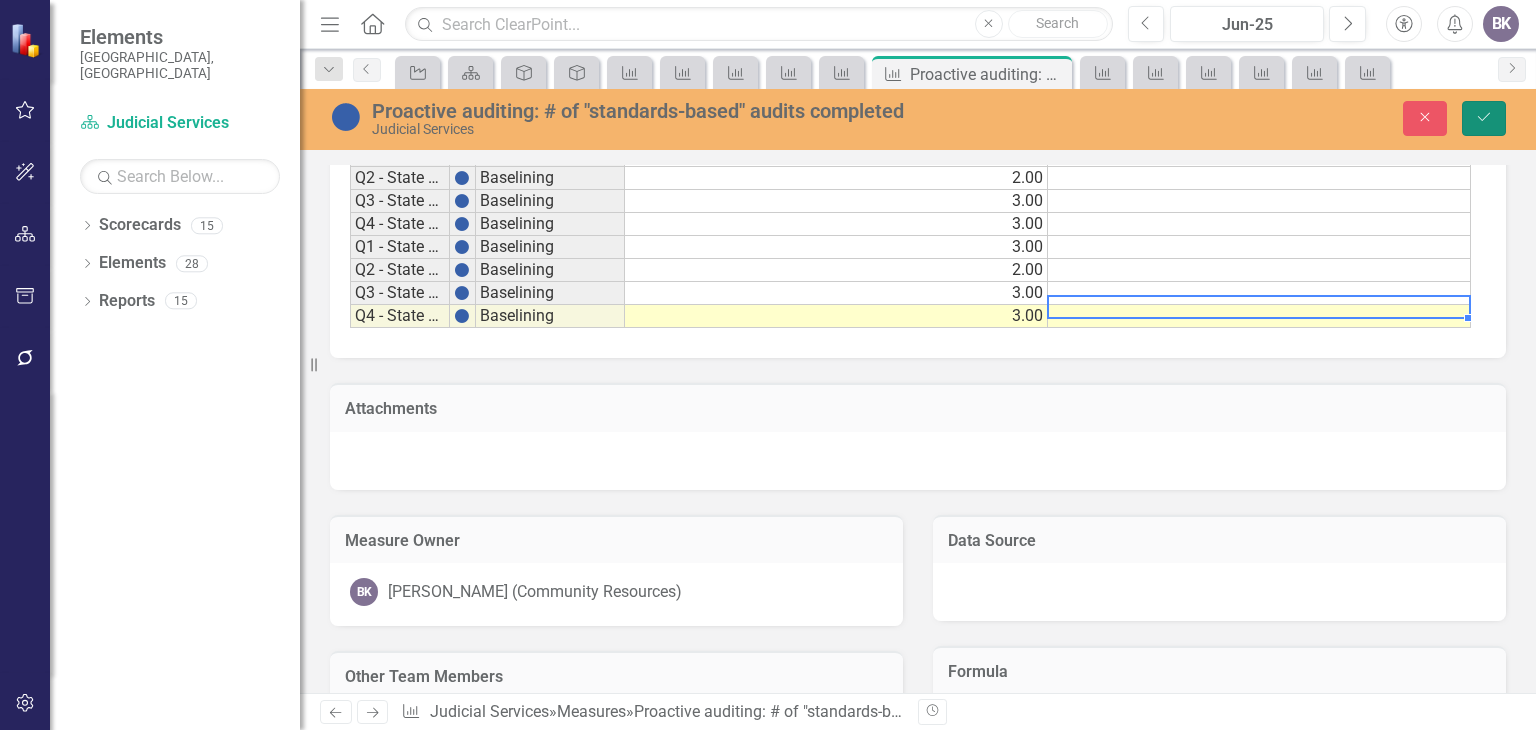 click on "Save" at bounding box center [1484, 118] 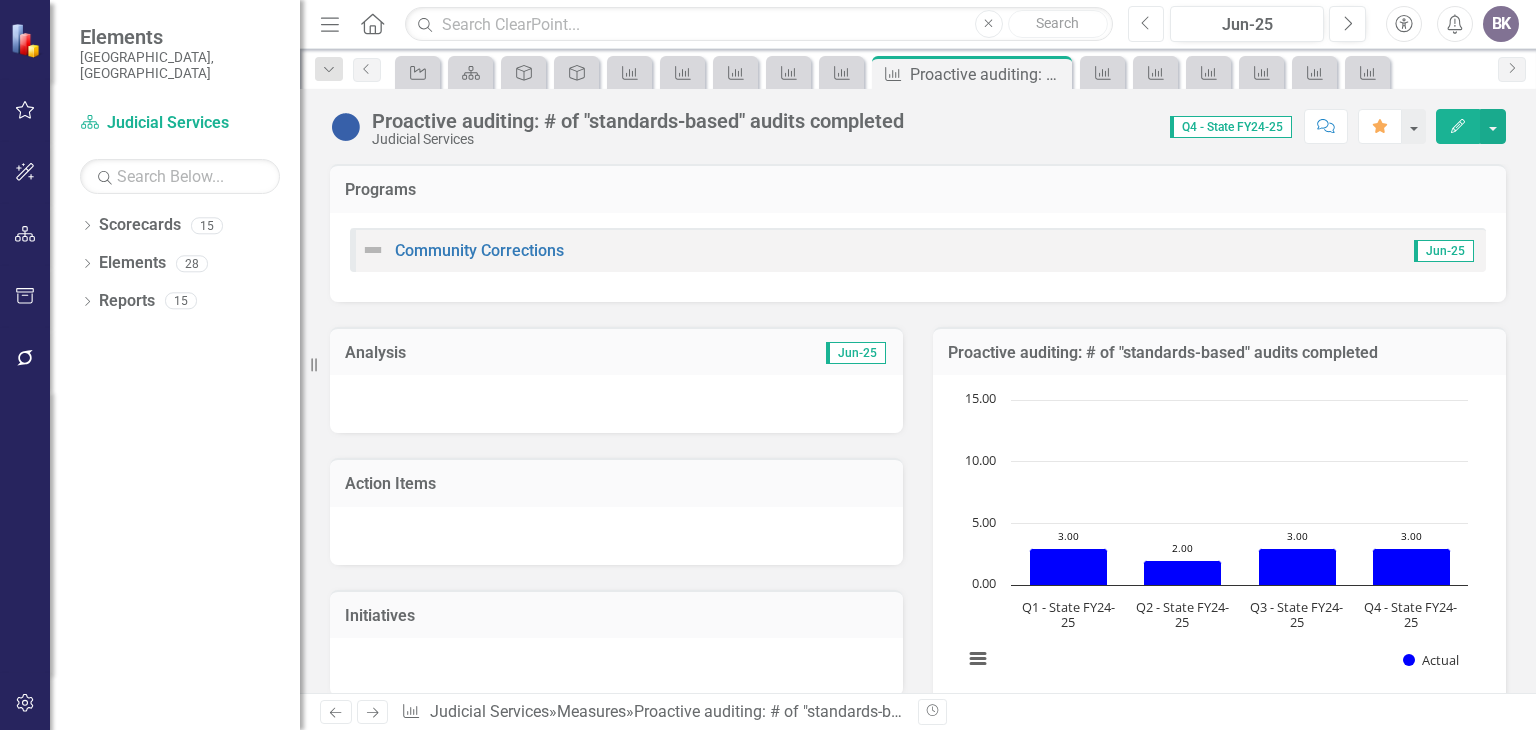 click on "Previous" 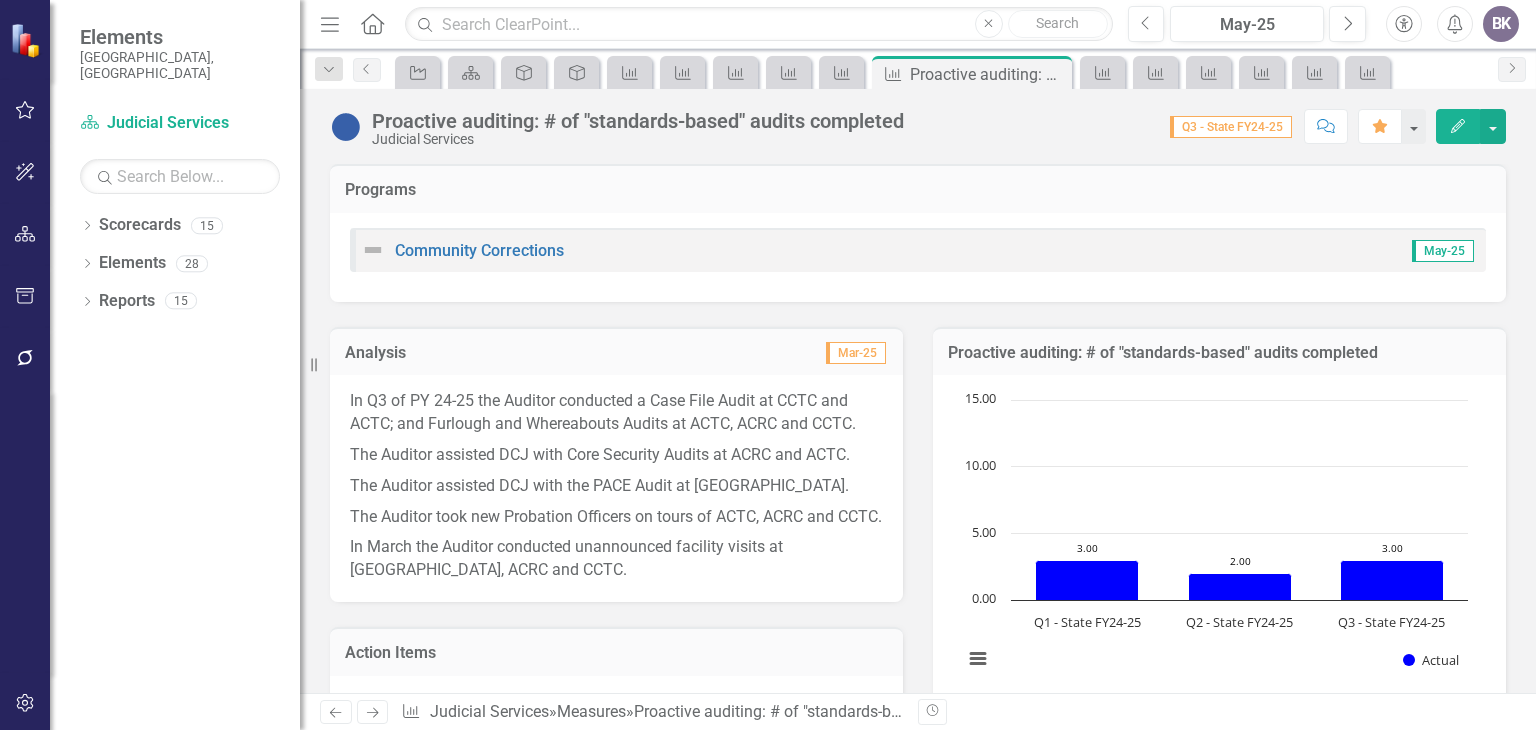 click on "In March the Auditor conducted unannounced facility visits at ACTC, ACRC and CCTC." at bounding box center [616, 557] 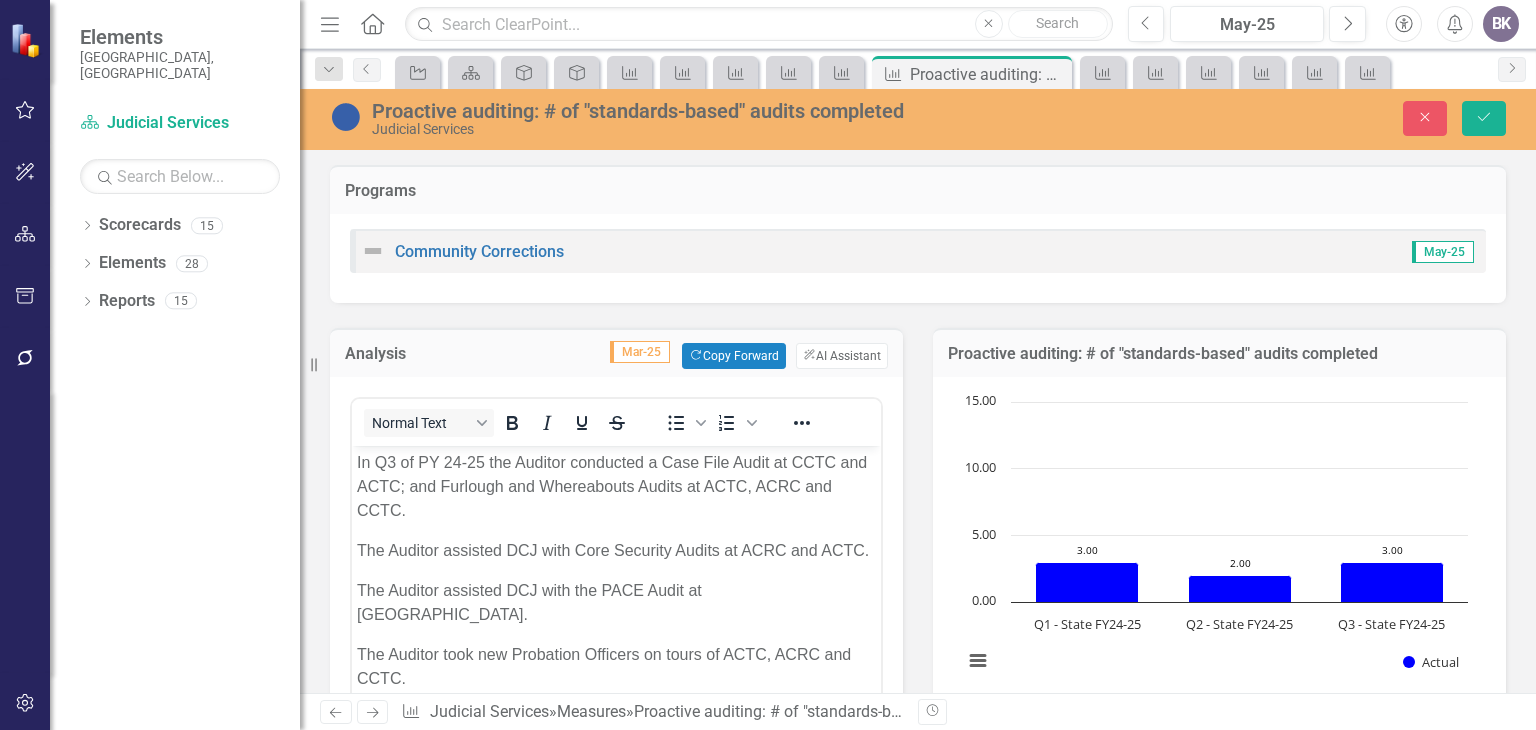scroll, scrollTop: 0, scrollLeft: 0, axis: both 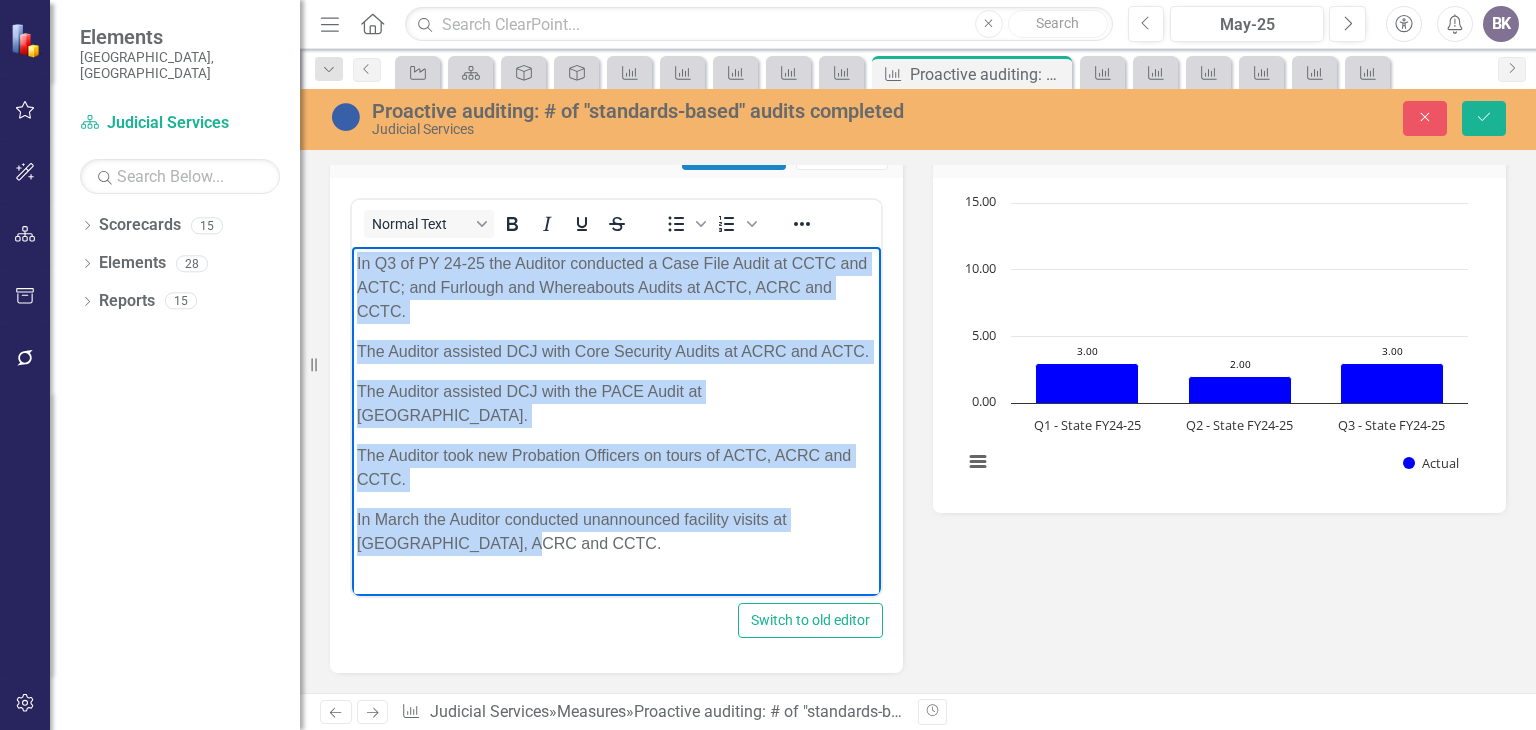 drag, startPoint x: 358, startPoint y: 260, endPoint x: 674, endPoint y: 553, distance: 430.93503 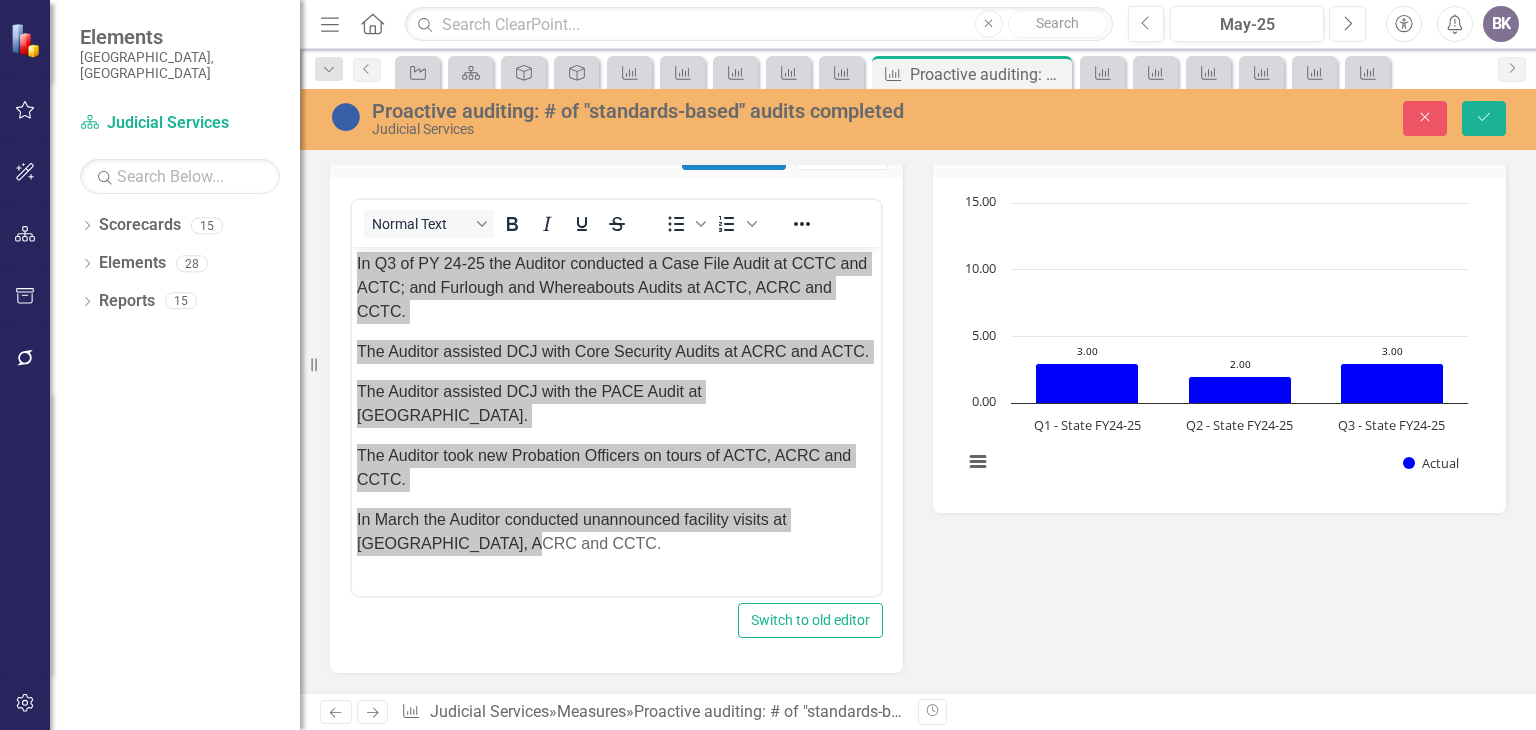click on "Next" 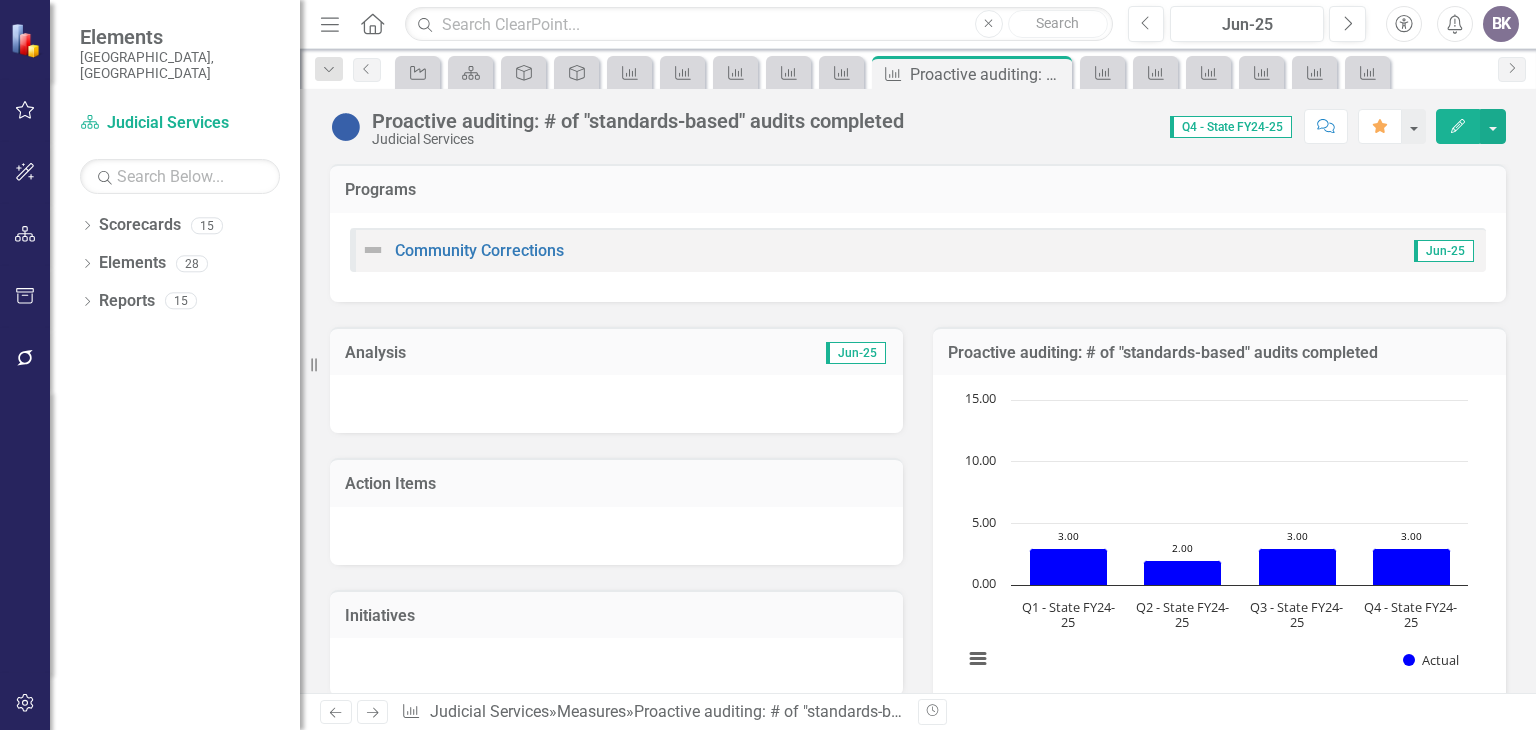 click at bounding box center [616, 404] 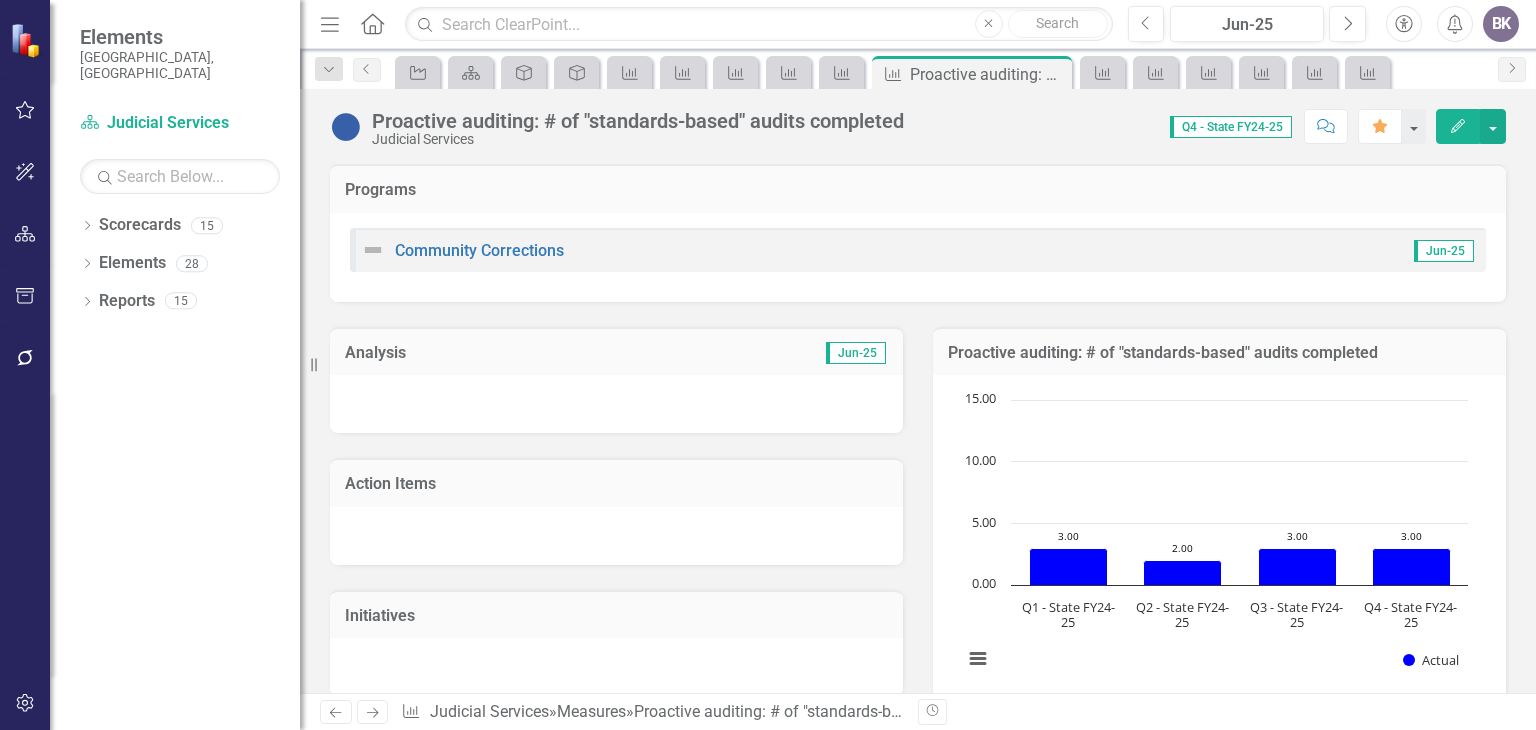 click at bounding box center (616, 404) 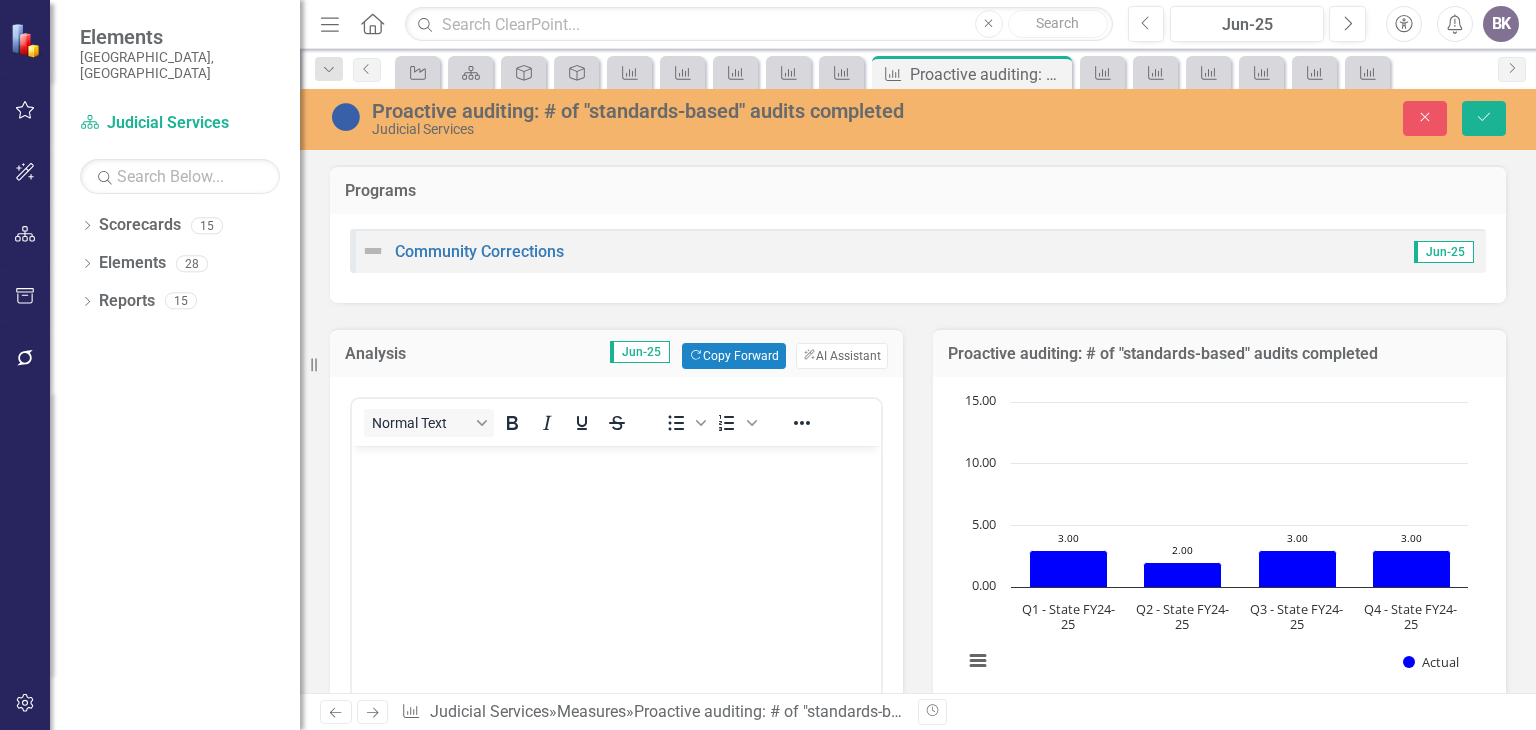 scroll, scrollTop: 0, scrollLeft: 0, axis: both 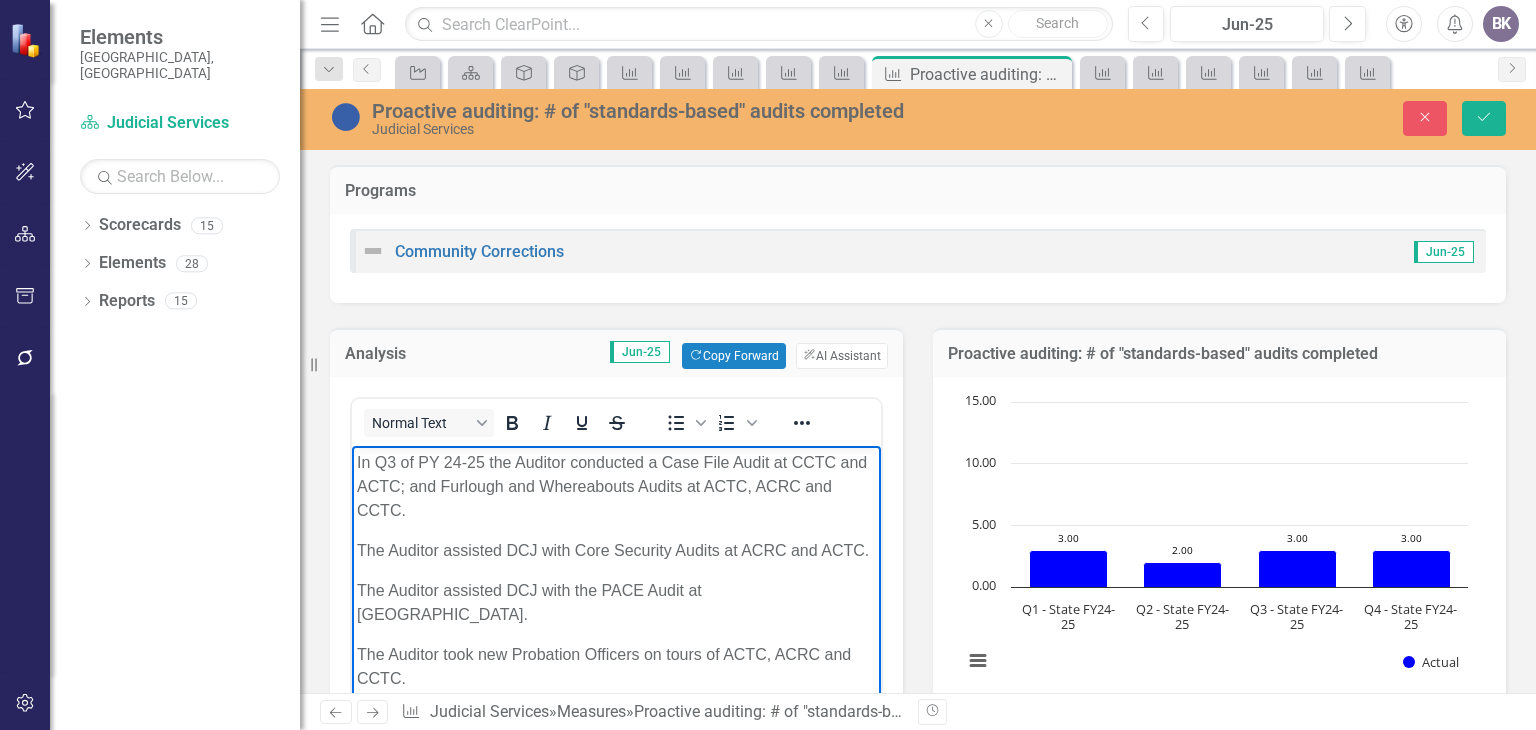 click on "In Q3 of PY 24-25 the Auditor conducted a Case File Audit at CCTC and ACTC; and Furlough and Whereabouts Audits at ACTC, ACRC and CCTC." at bounding box center (616, 487) 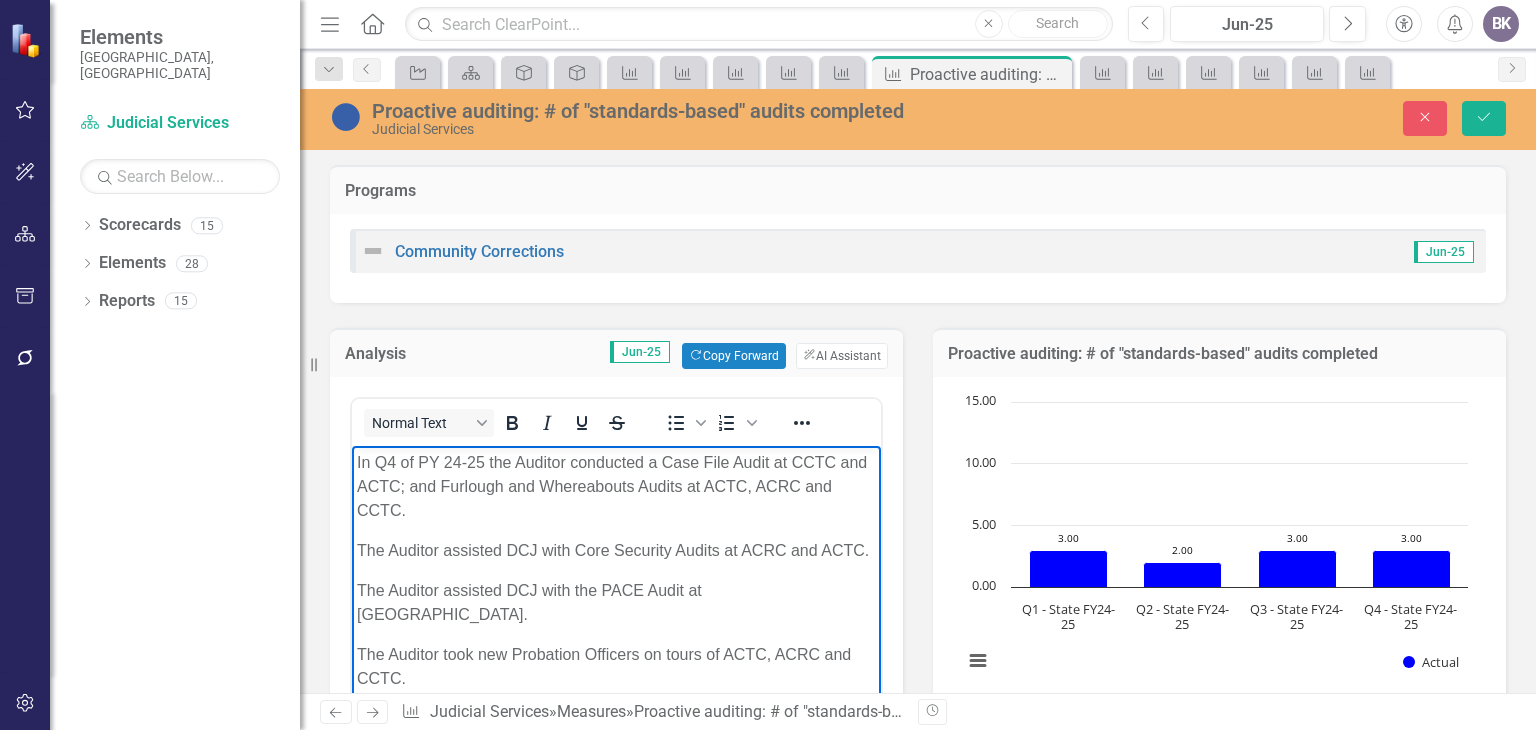 click on "In Q4 of PY 24-25 the Auditor conducted a Case File Audit at CCTC and ACTC; and Furlough and Whereabouts Audits at ACTC, ACRC and CCTC." at bounding box center [616, 487] 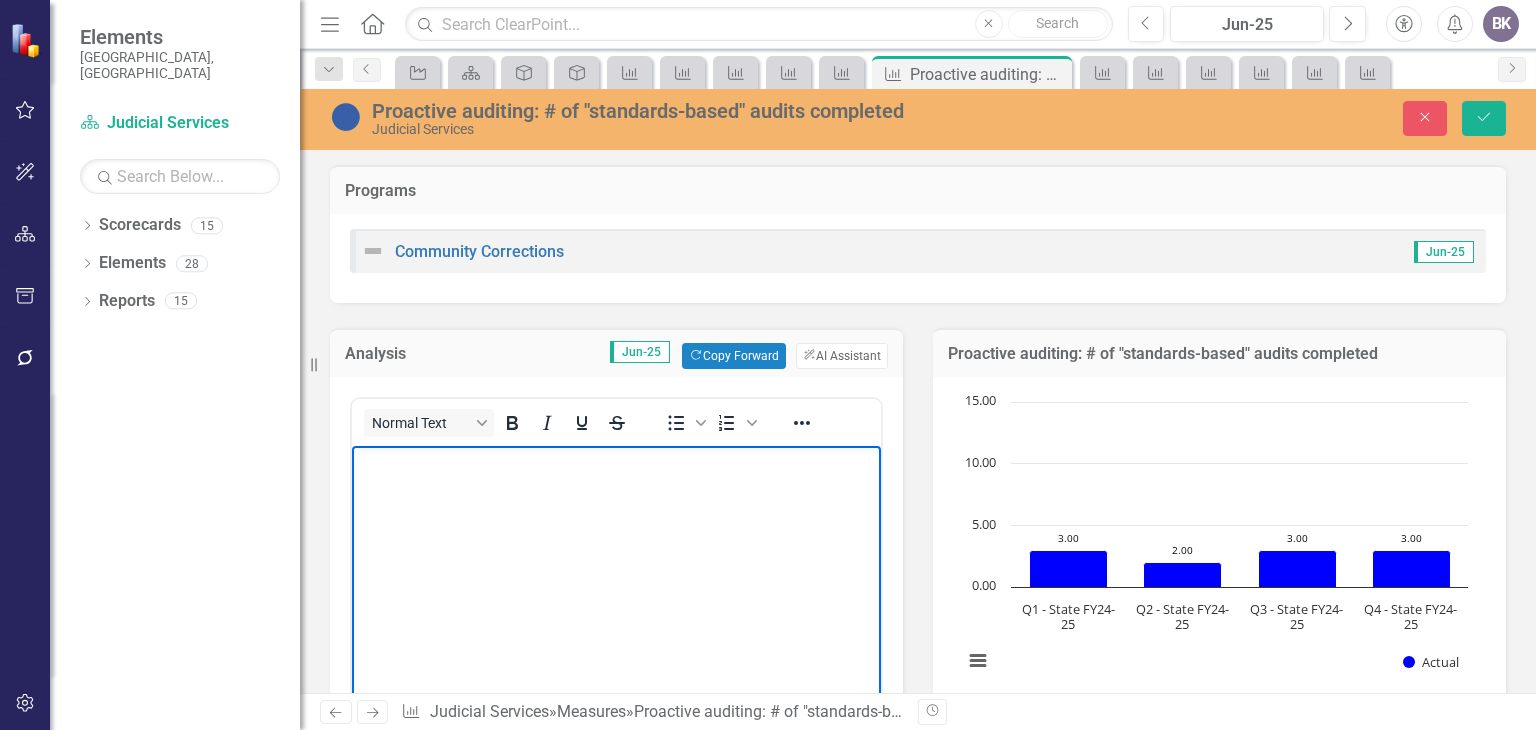 scroll, scrollTop: 0, scrollLeft: 0, axis: both 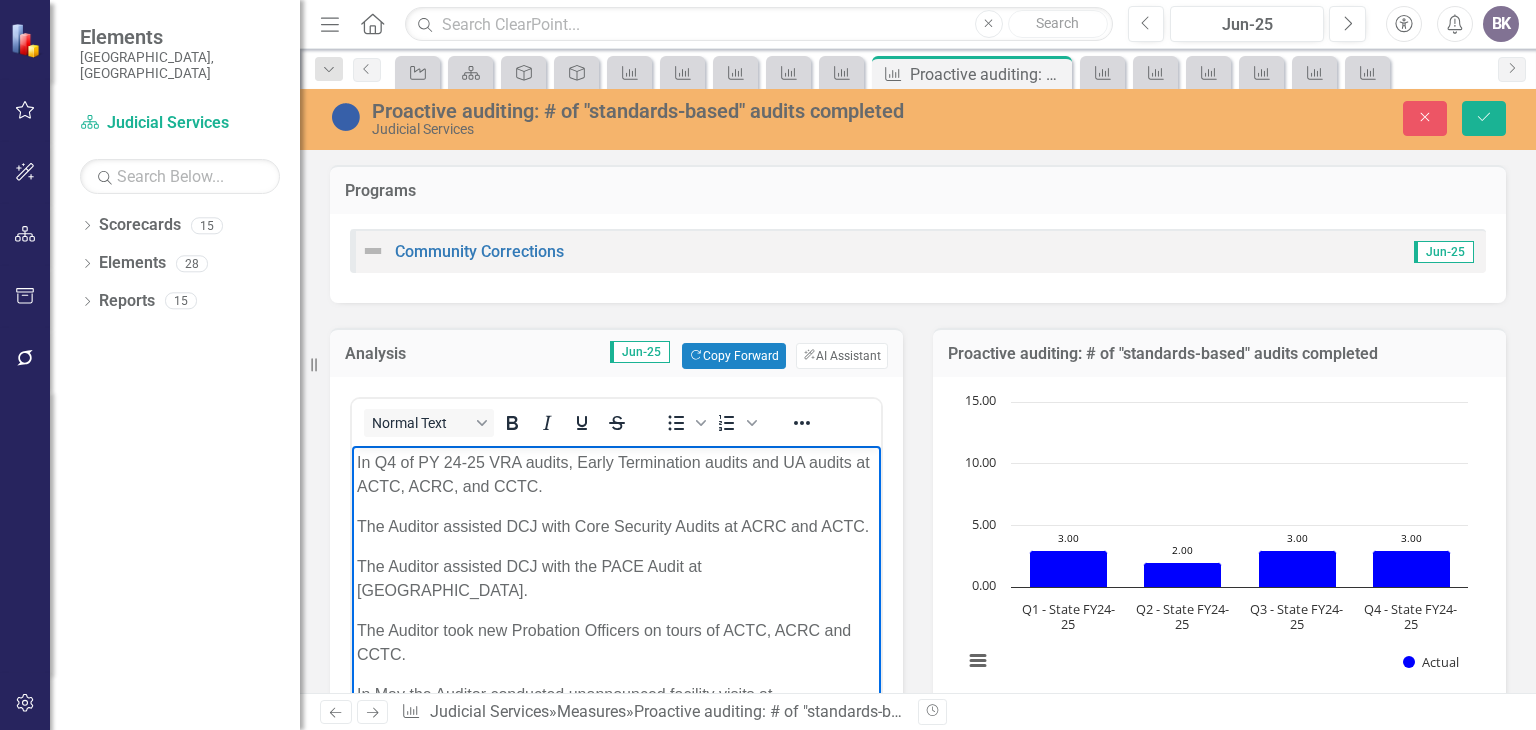 type 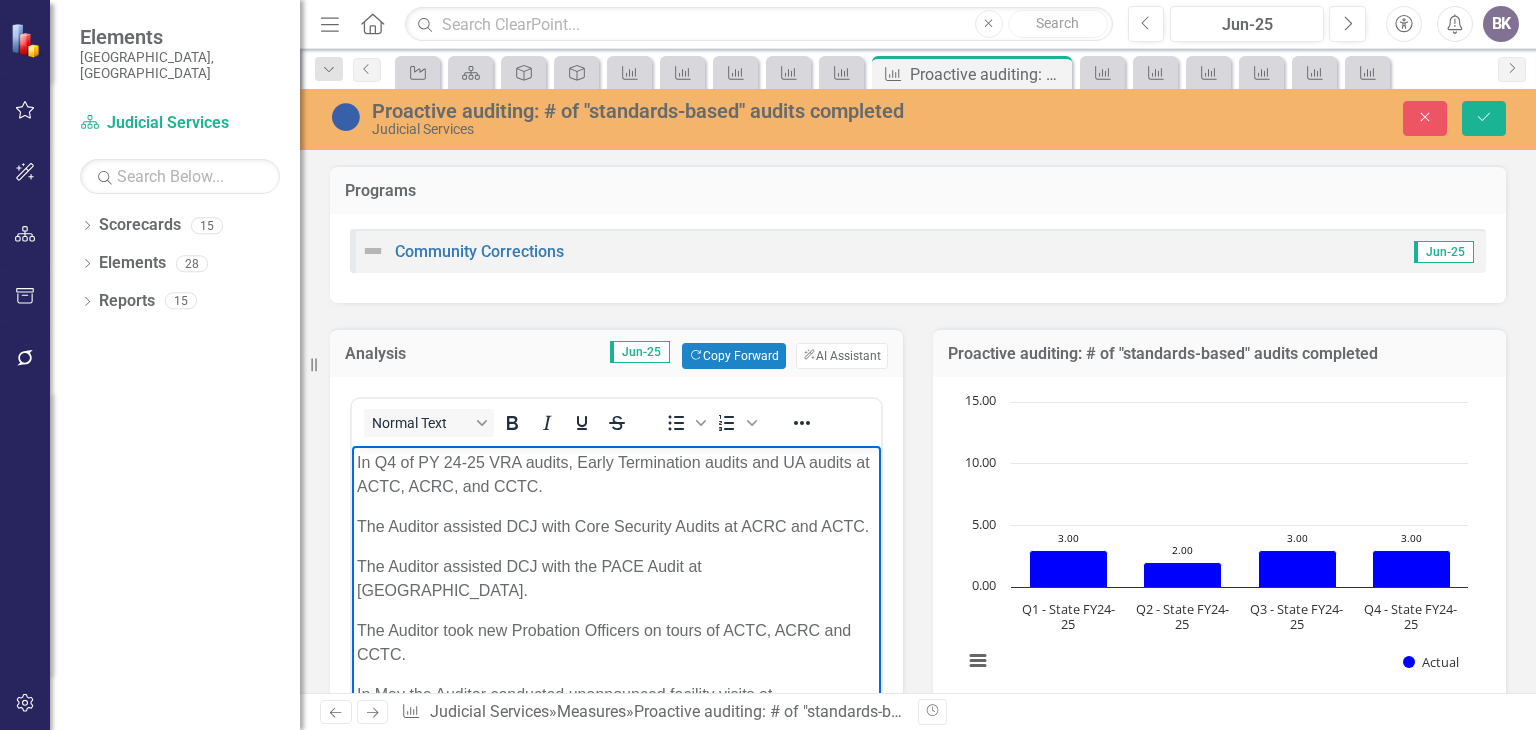 scroll, scrollTop: 0, scrollLeft: 0, axis: both 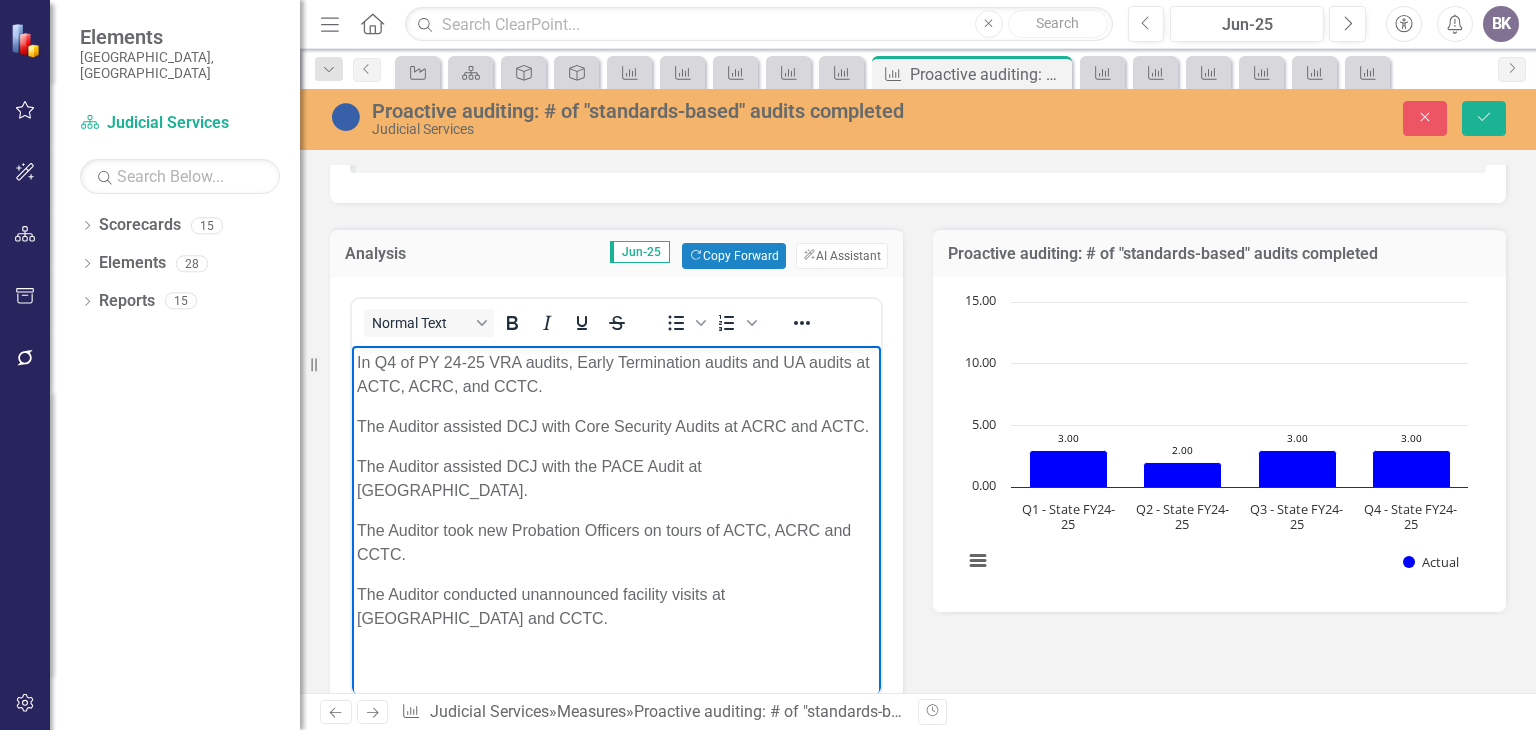 drag, startPoint x: 852, startPoint y: 570, endPoint x: 869, endPoint y: 558, distance: 20.808653 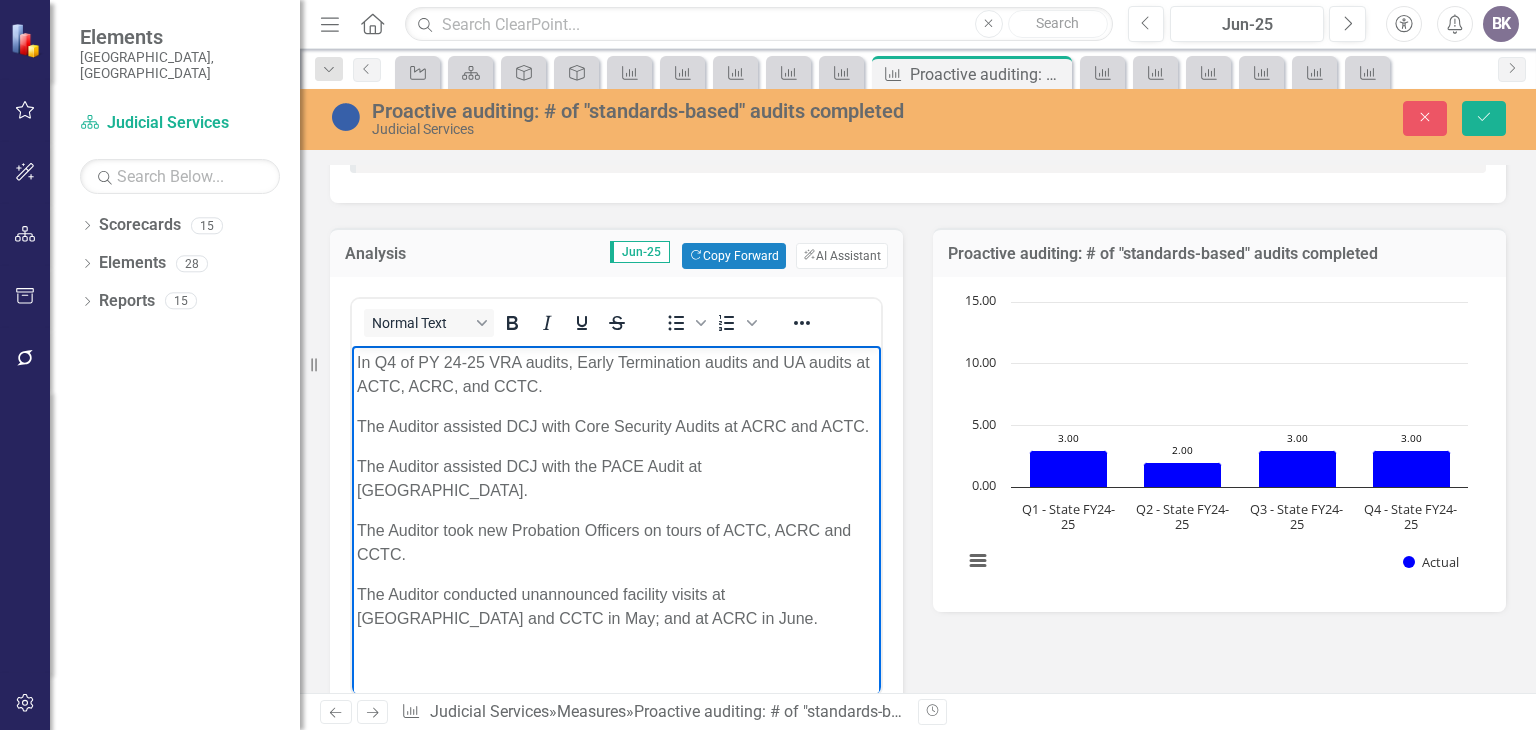 click on "The Auditor took new Probation Officers on tours of ACTC, ACRC and CCTC." at bounding box center [616, 543] 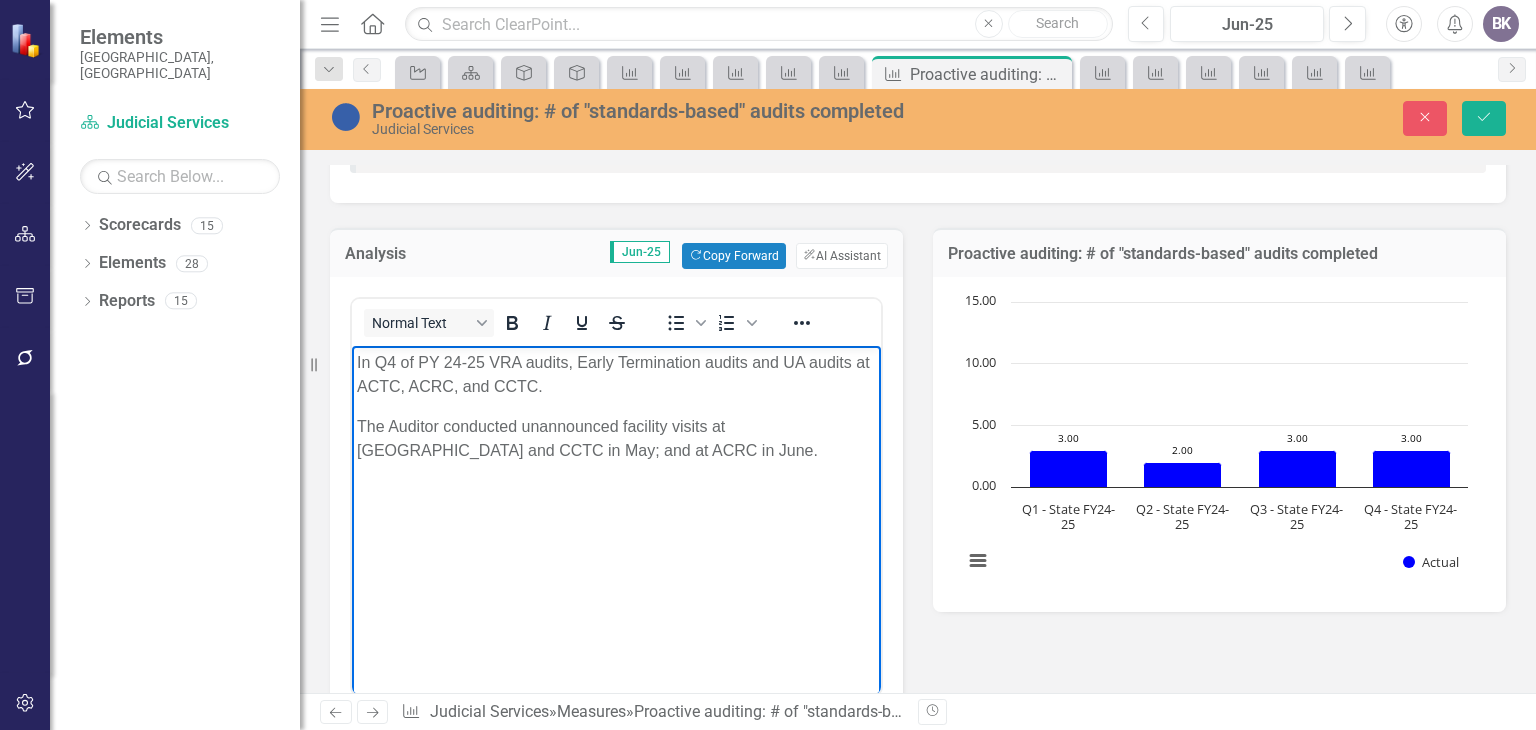 click on "The Auditor conducted unannounced facility visits at [GEOGRAPHIC_DATA] and CCTC in May; and at ACRC in June." at bounding box center (616, 439) 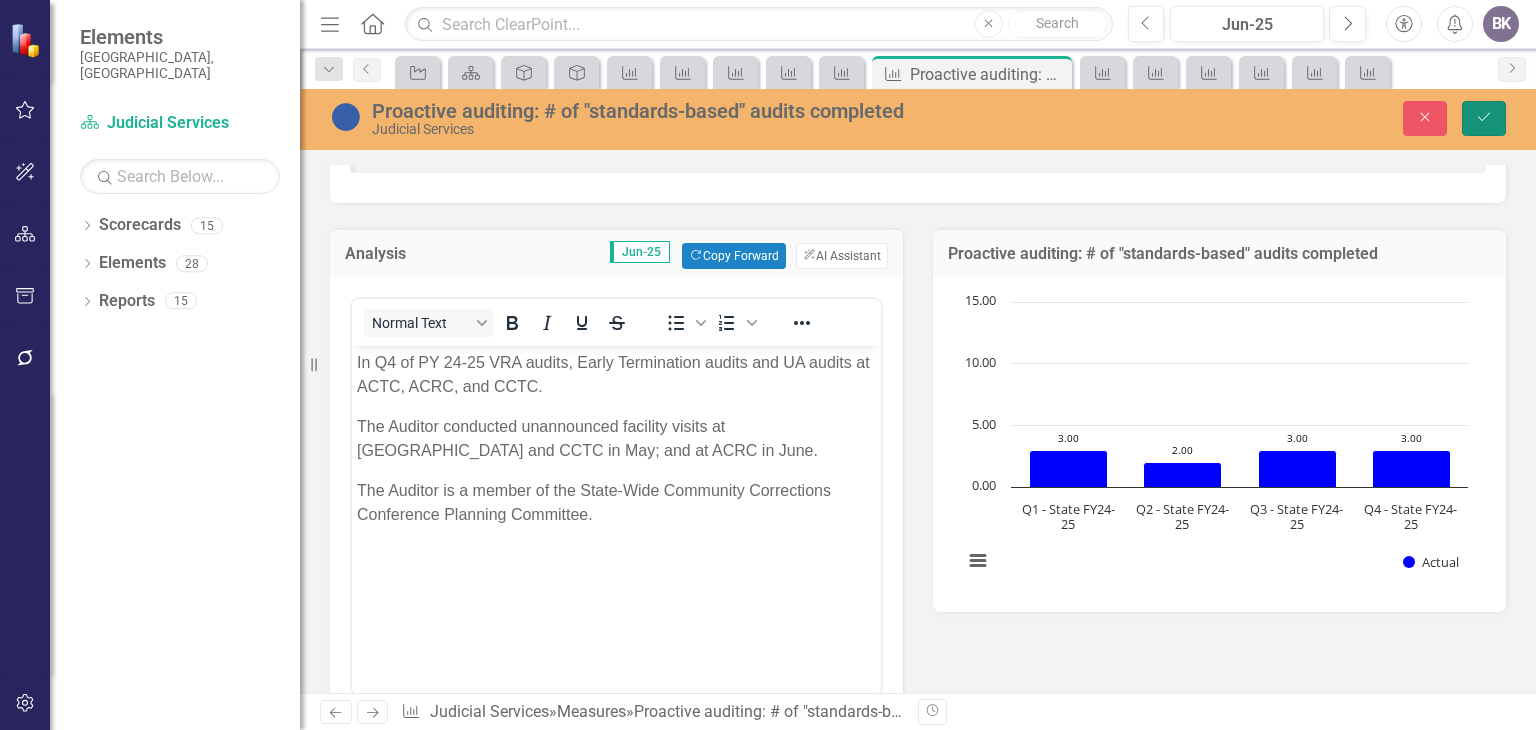 click on "Save" 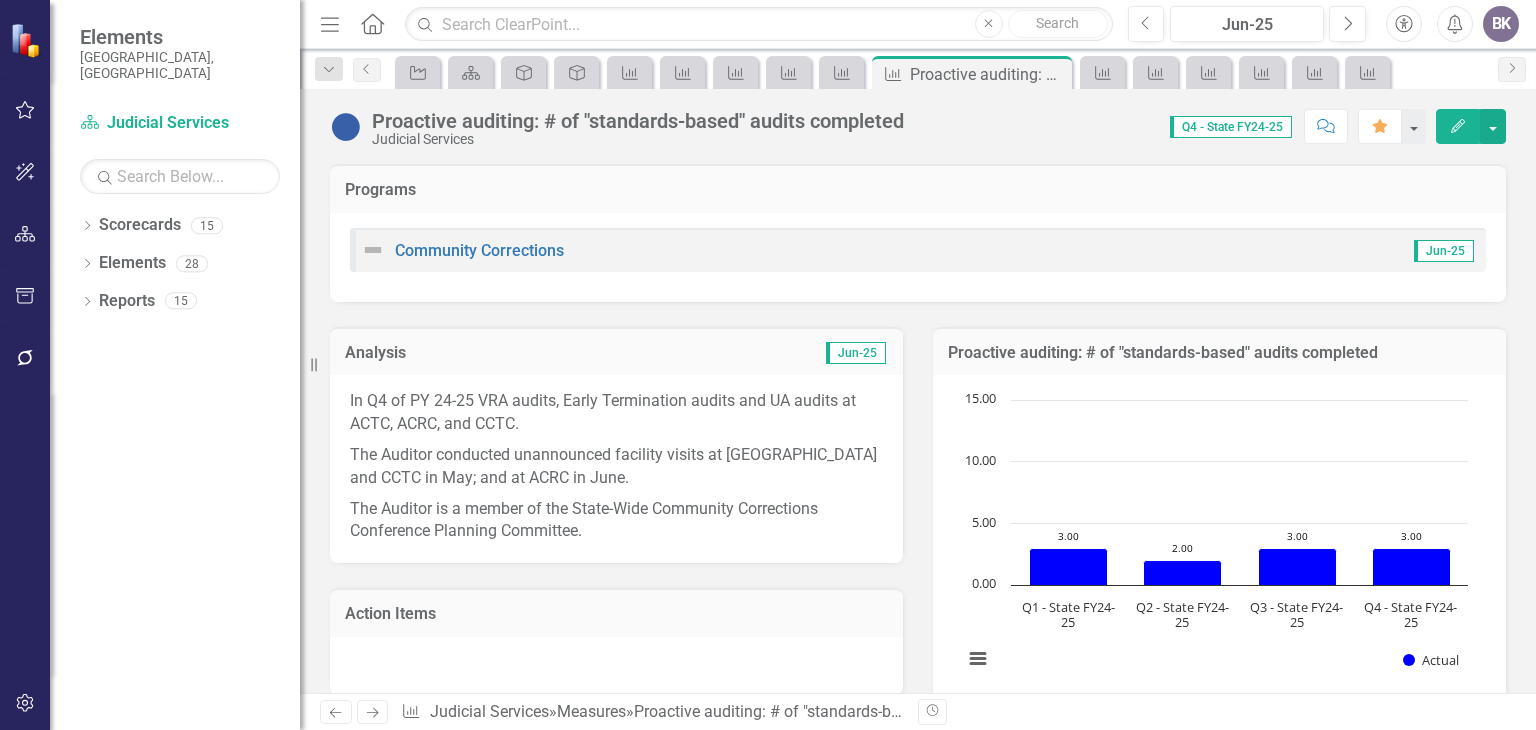 scroll, scrollTop: 0, scrollLeft: 0, axis: both 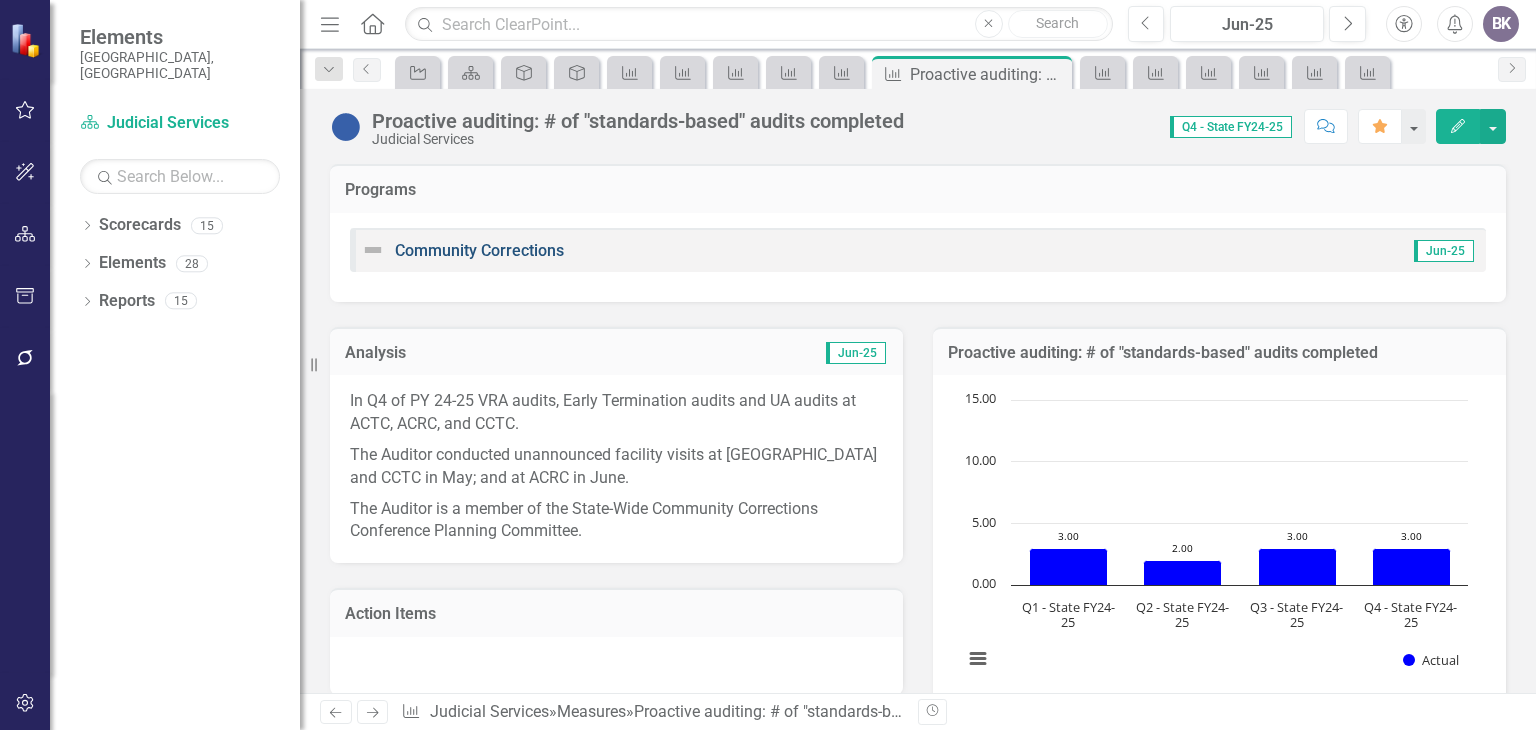click on "Community Corrections" at bounding box center (479, 250) 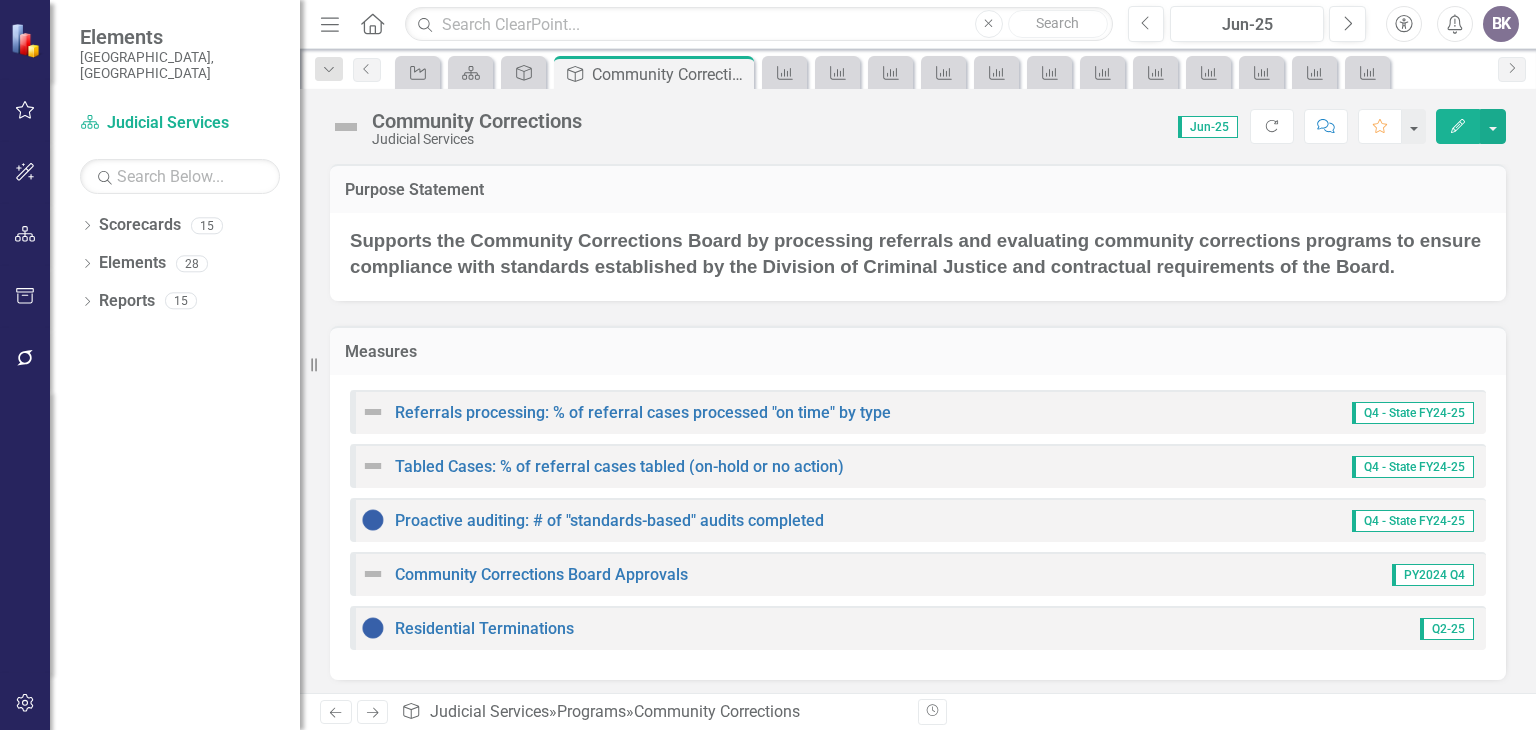 click on "Proactive auditing: # of "standards-based" audits completed" at bounding box center [592, 520] 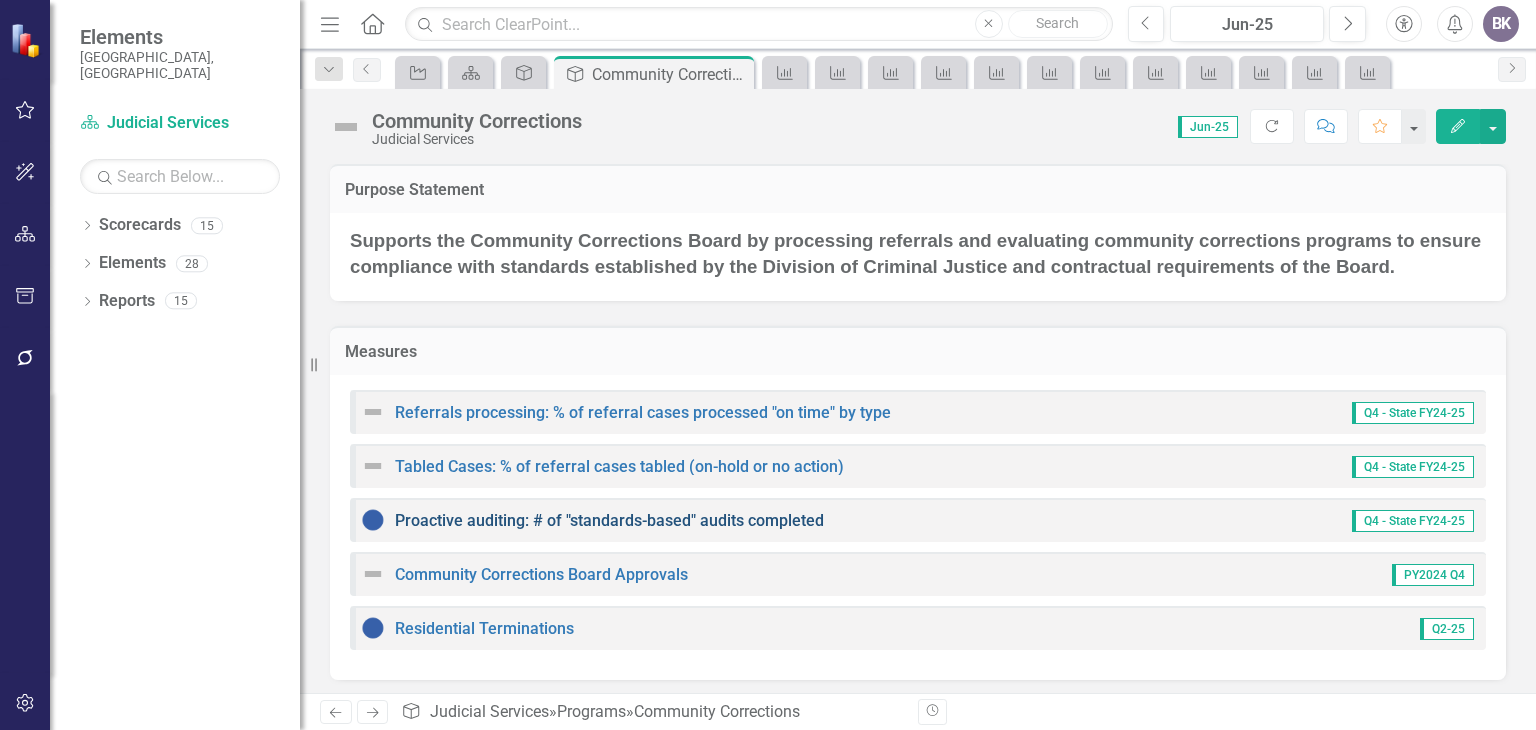 click on "Proactive auditing: # of "standards-based" audits completed" at bounding box center (609, 520) 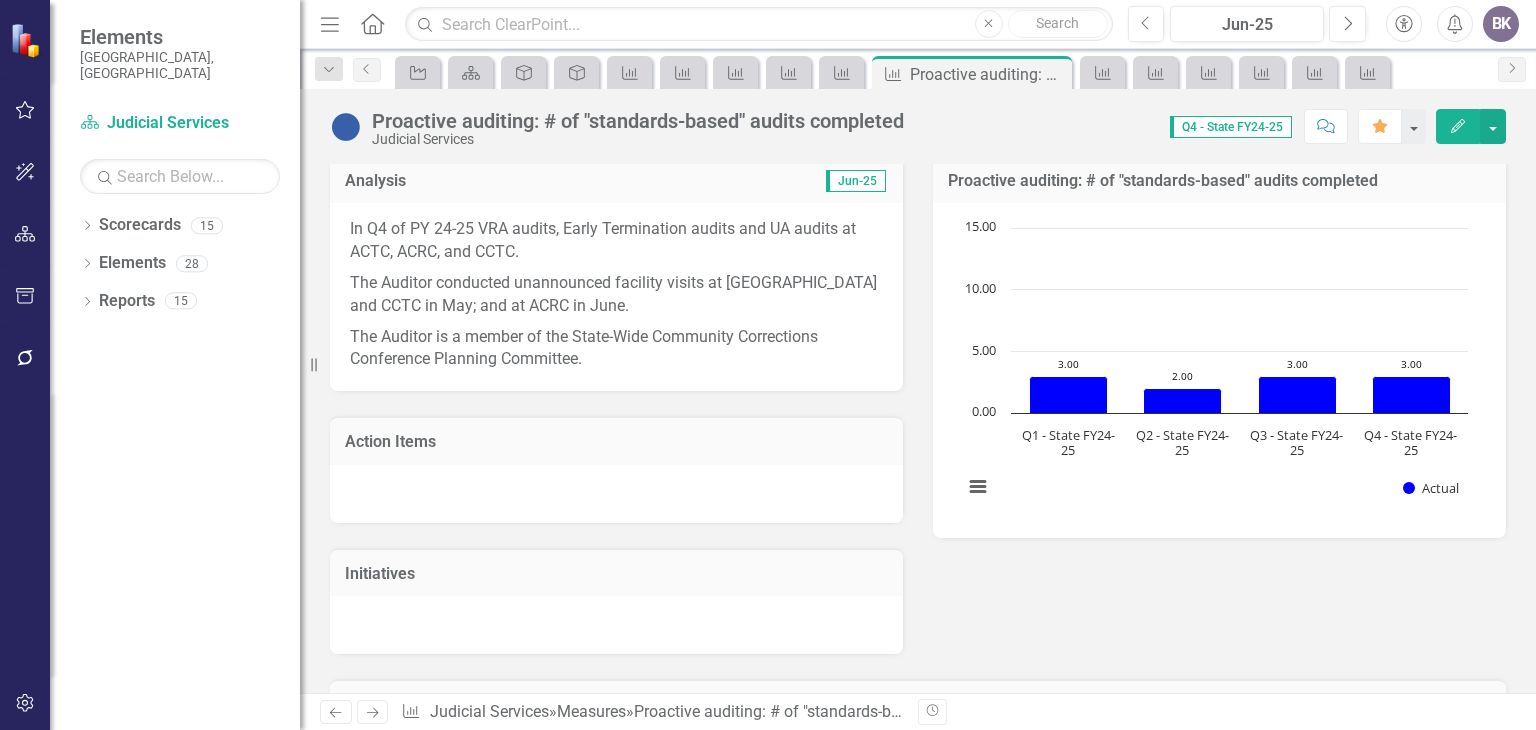scroll, scrollTop: 100, scrollLeft: 0, axis: vertical 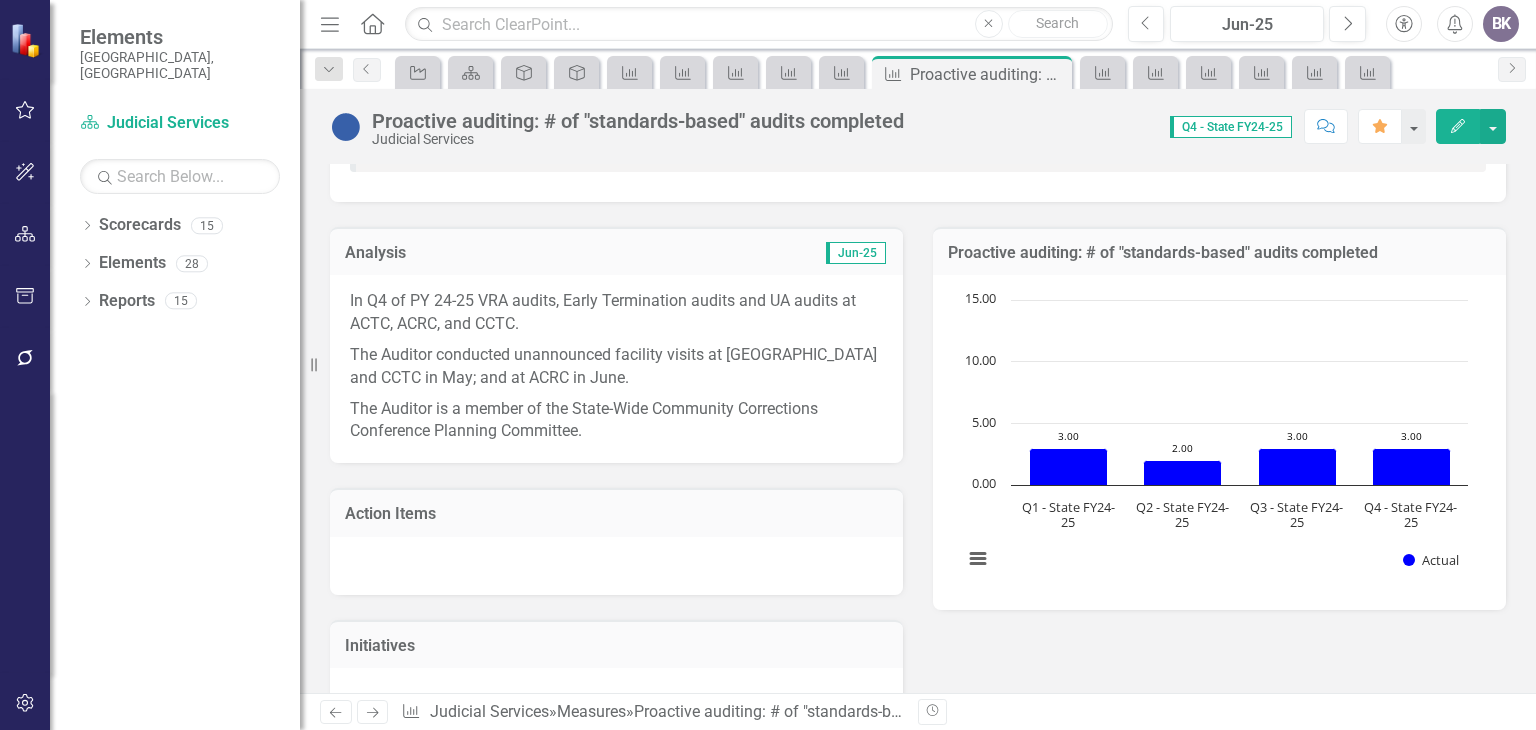 click on "Next" 